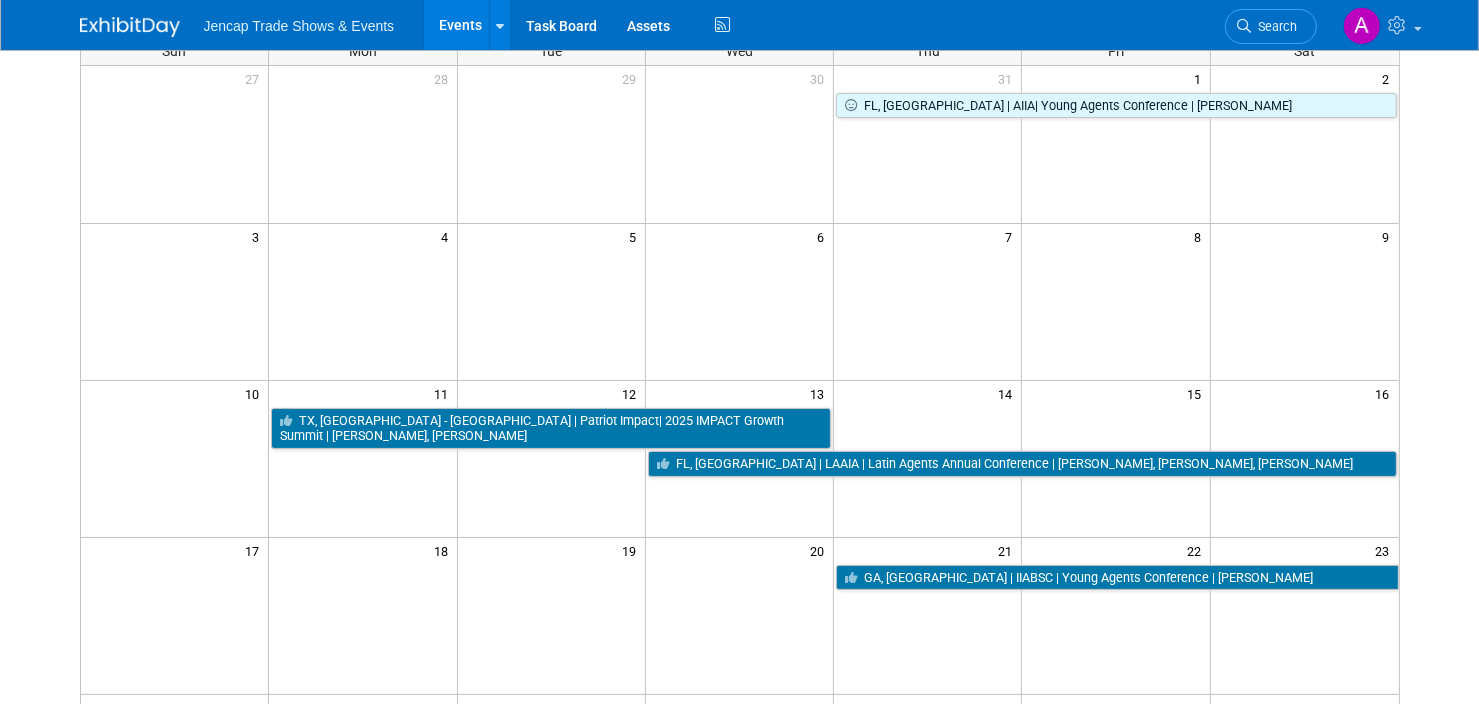 scroll, scrollTop: 0, scrollLeft: 0, axis: both 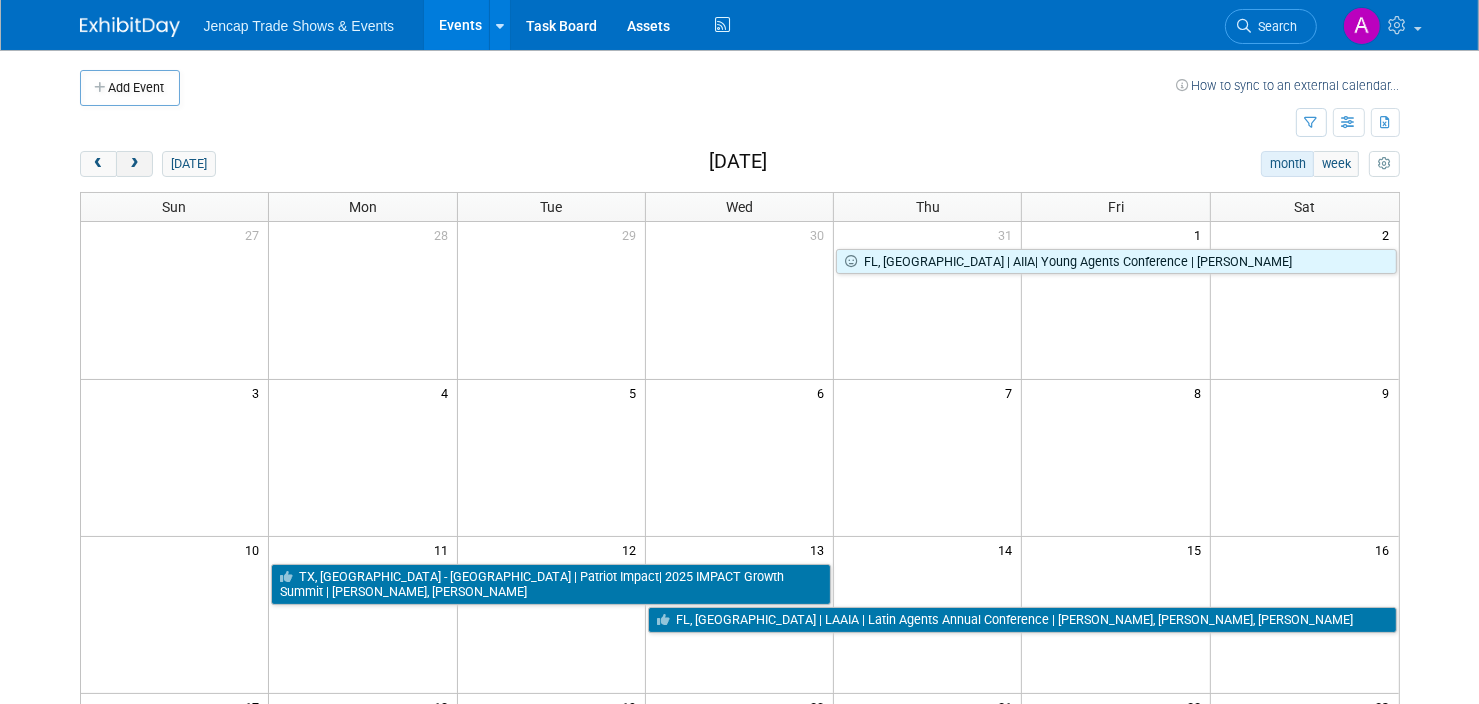 click at bounding box center (134, 164) 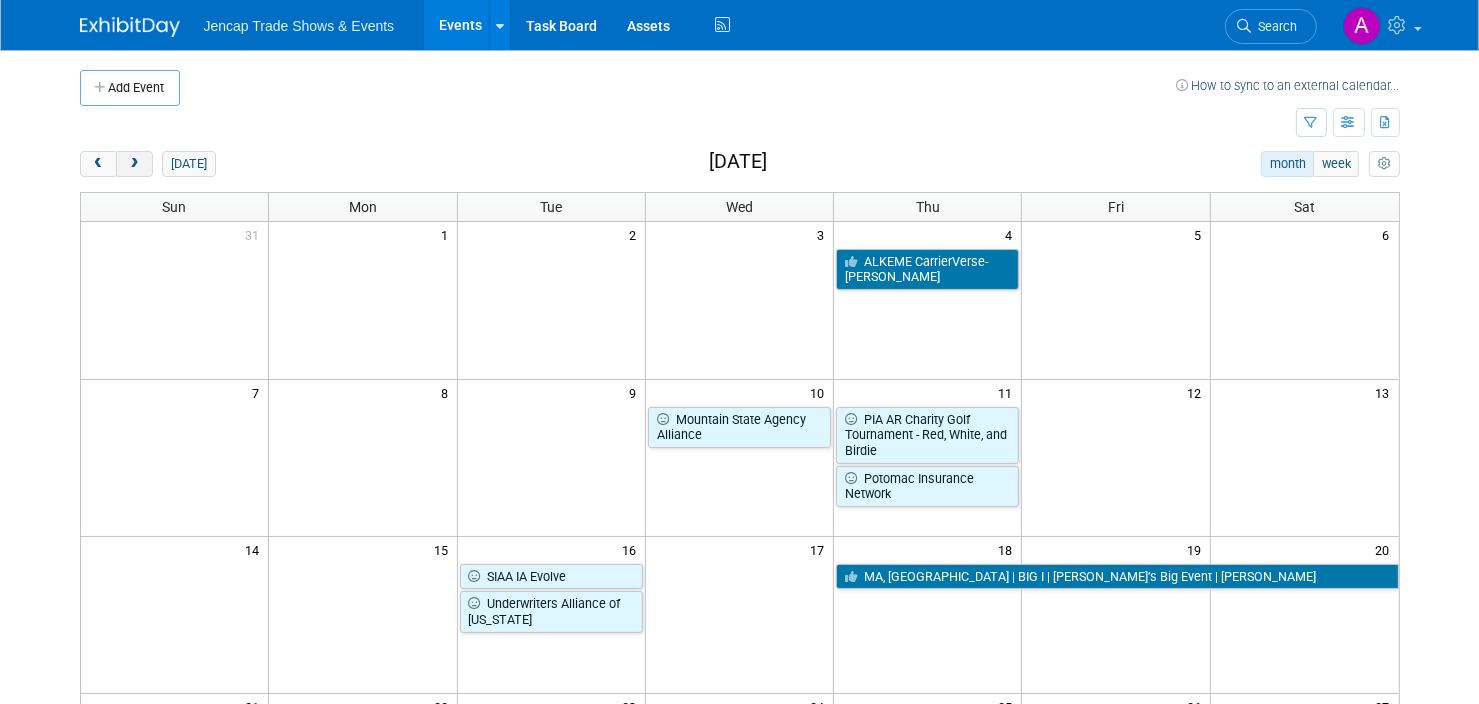 click at bounding box center [134, 164] 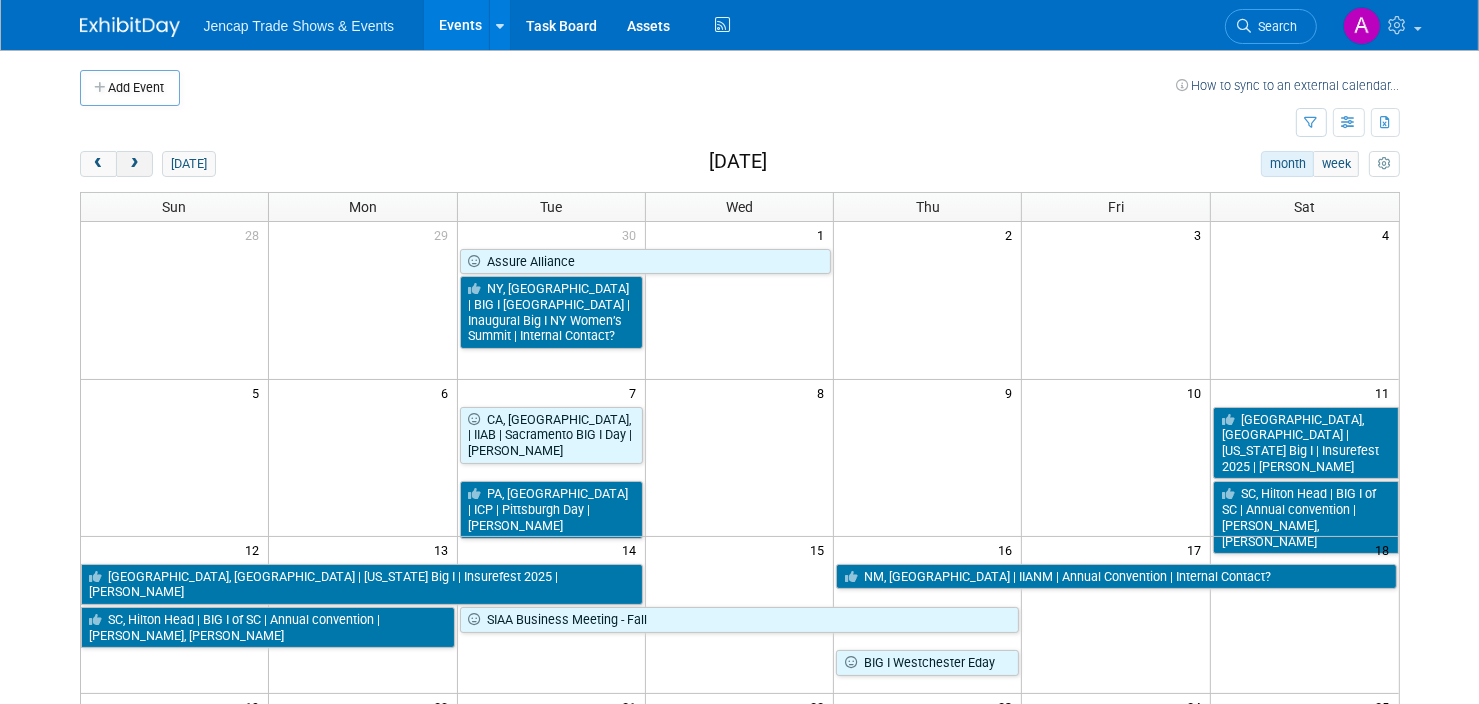 click at bounding box center [134, 164] 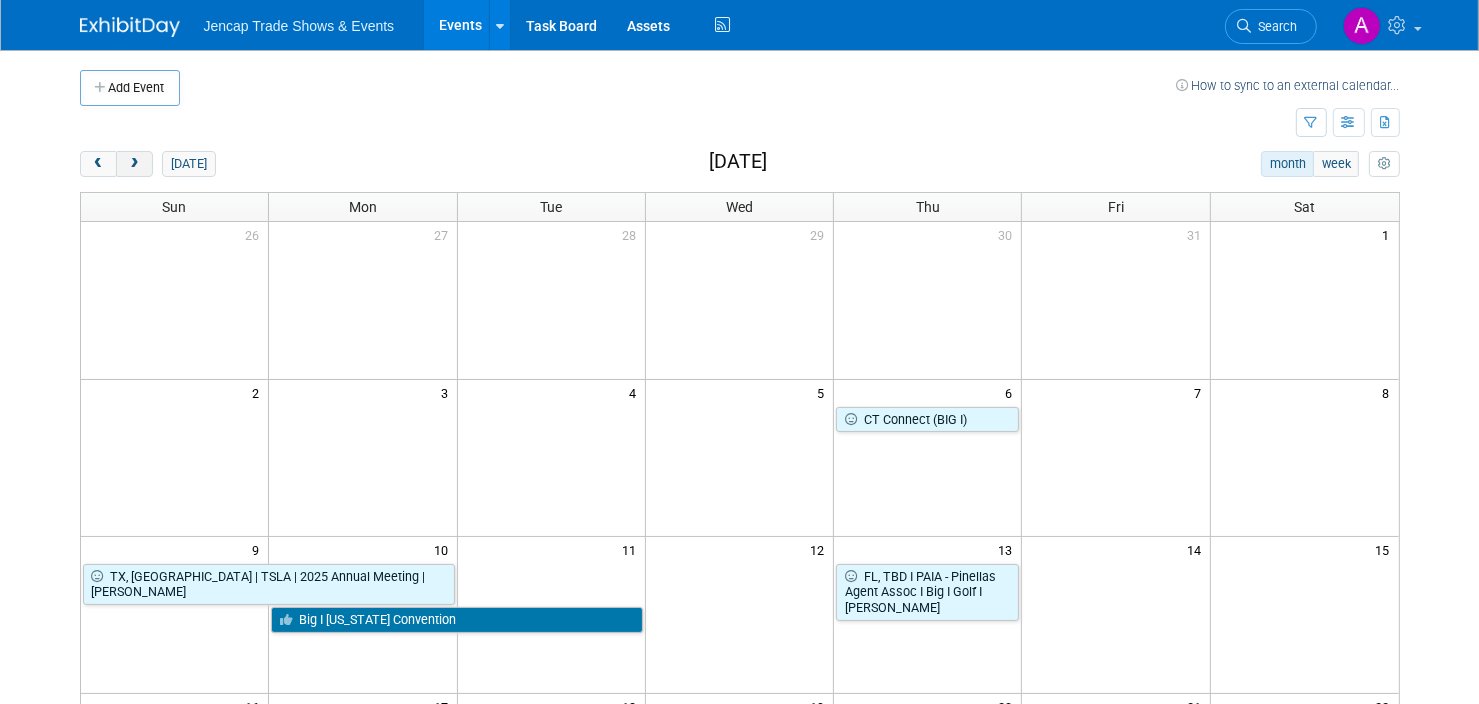 click at bounding box center (134, 164) 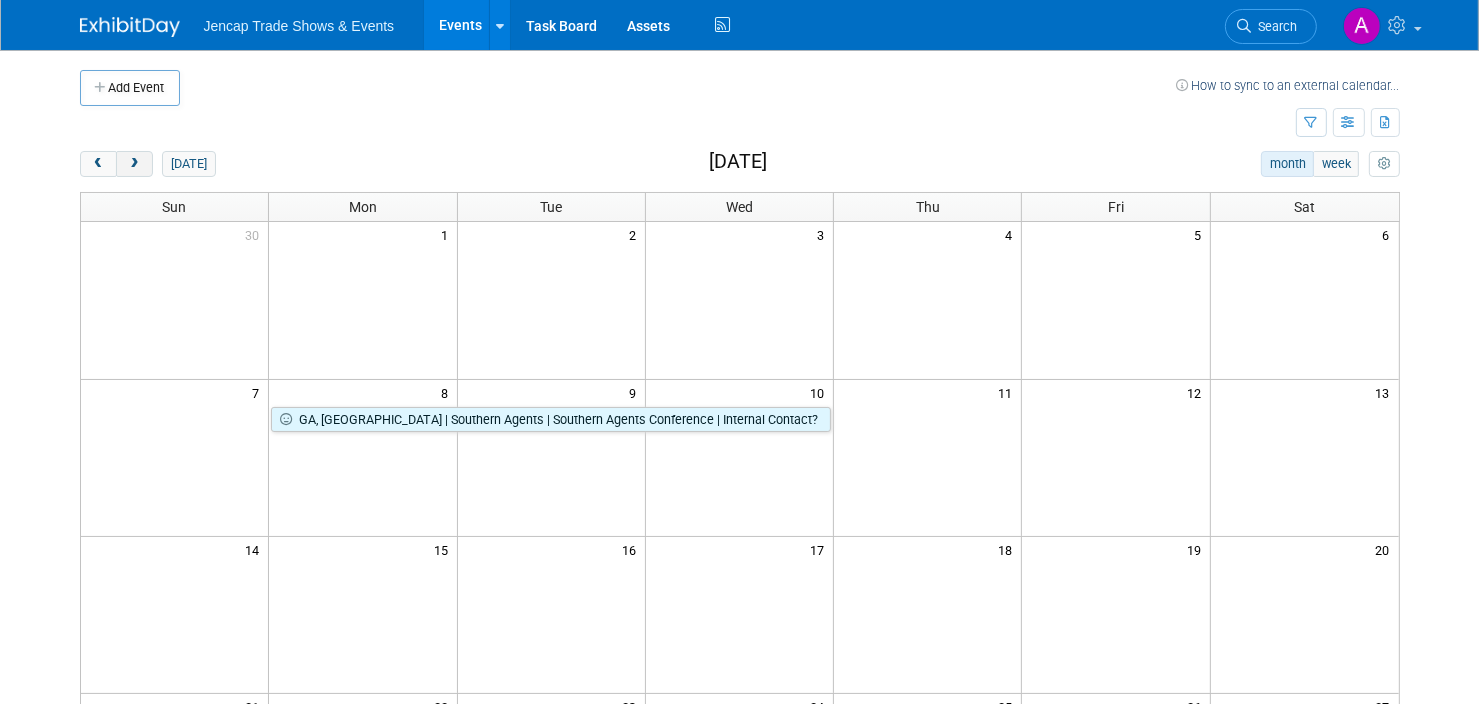click at bounding box center (134, 164) 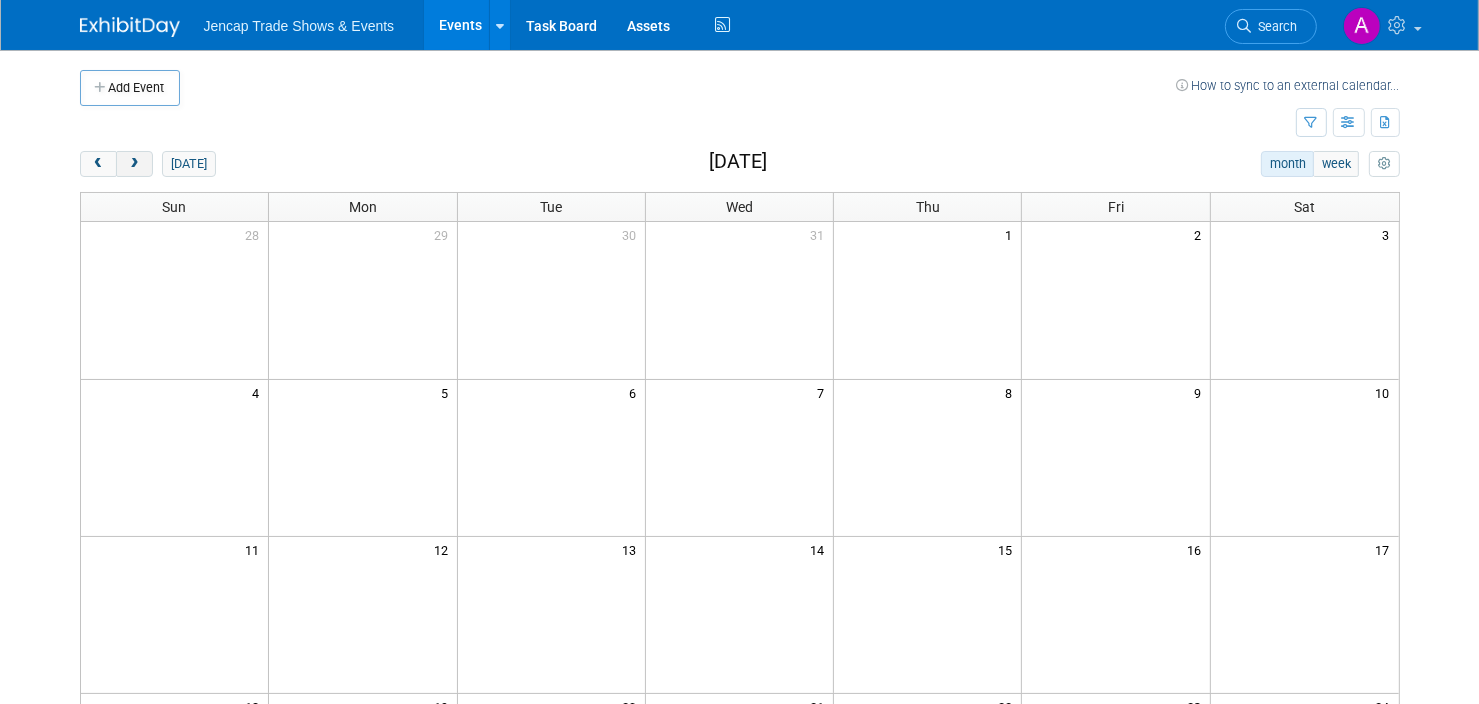 click at bounding box center [134, 164] 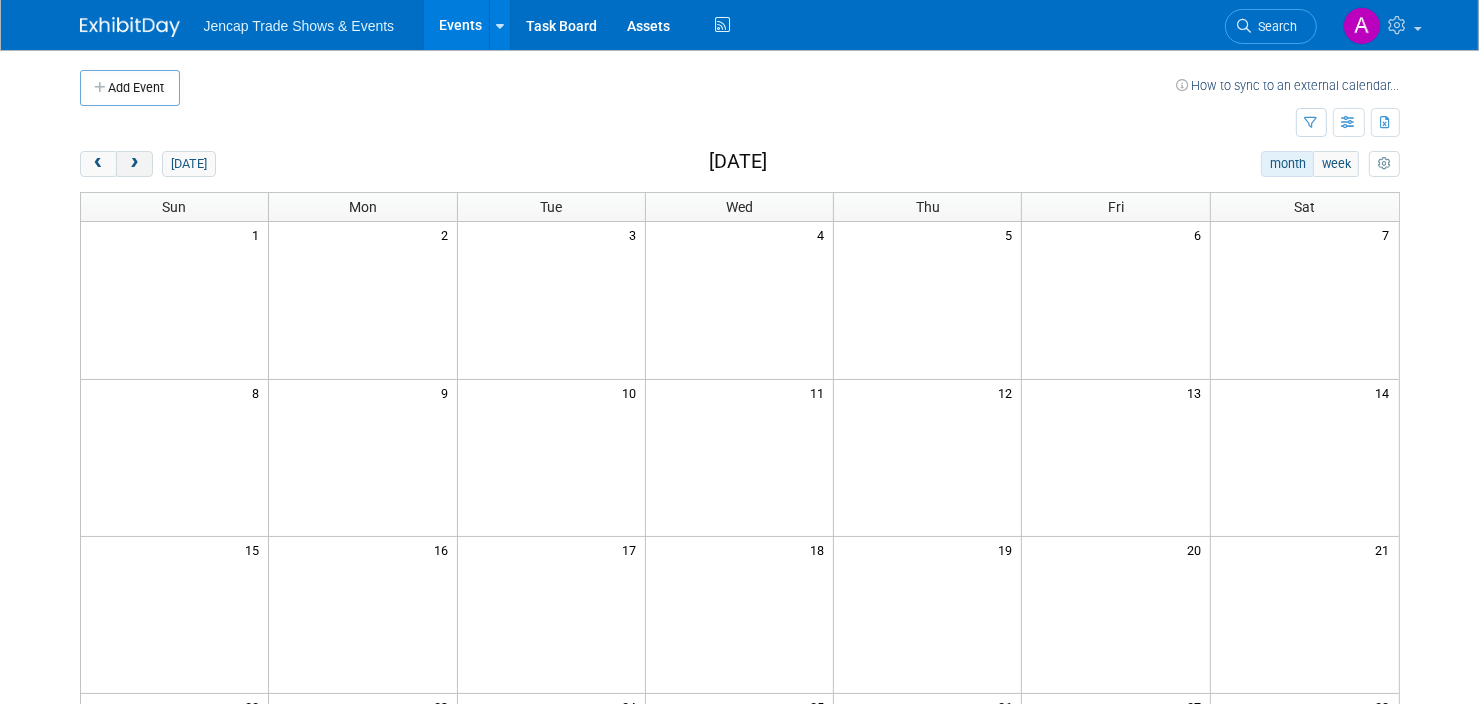 click at bounding box center (134, 164) 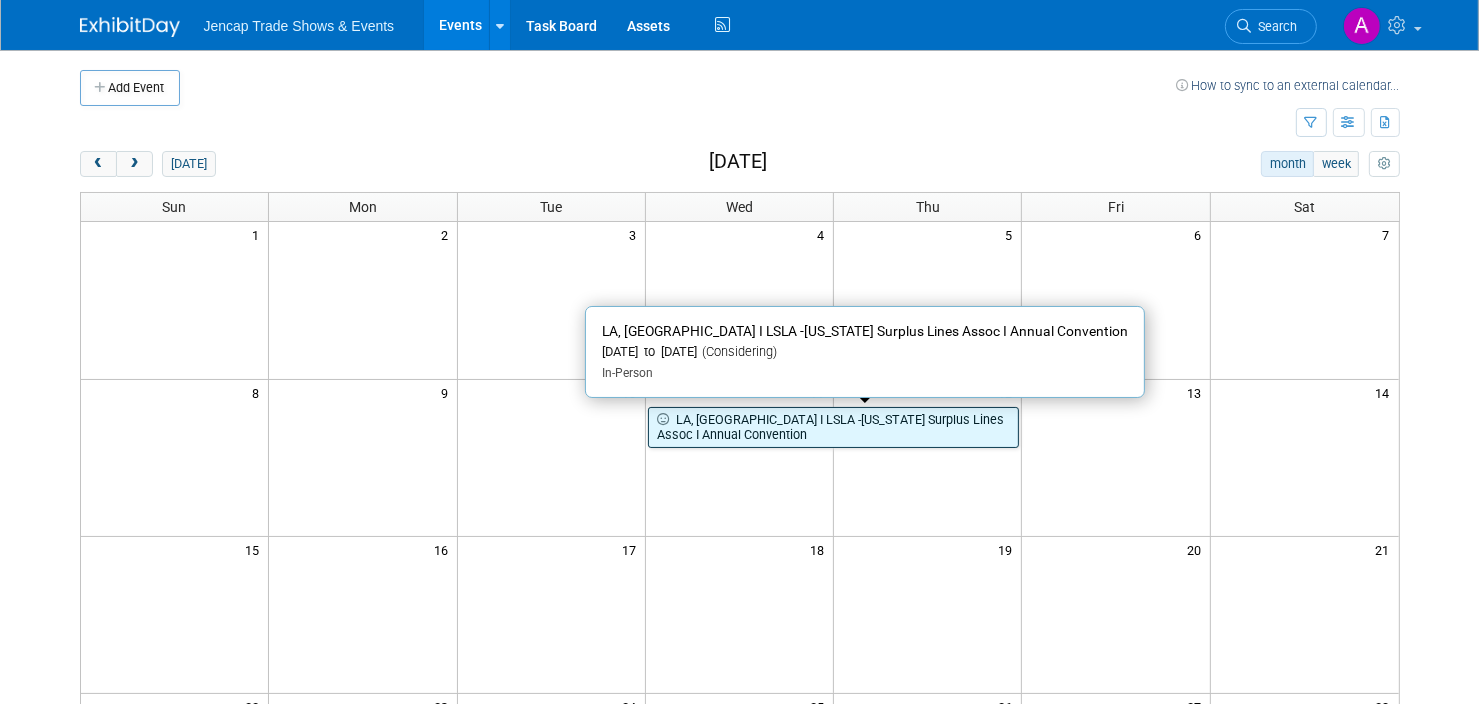 click on "LA, [GEOGRAPHIC_DATA] I LSLA -[US_STATE] Surplus Lines Assoc I Annual Convention" at bounding box center (834, 427) 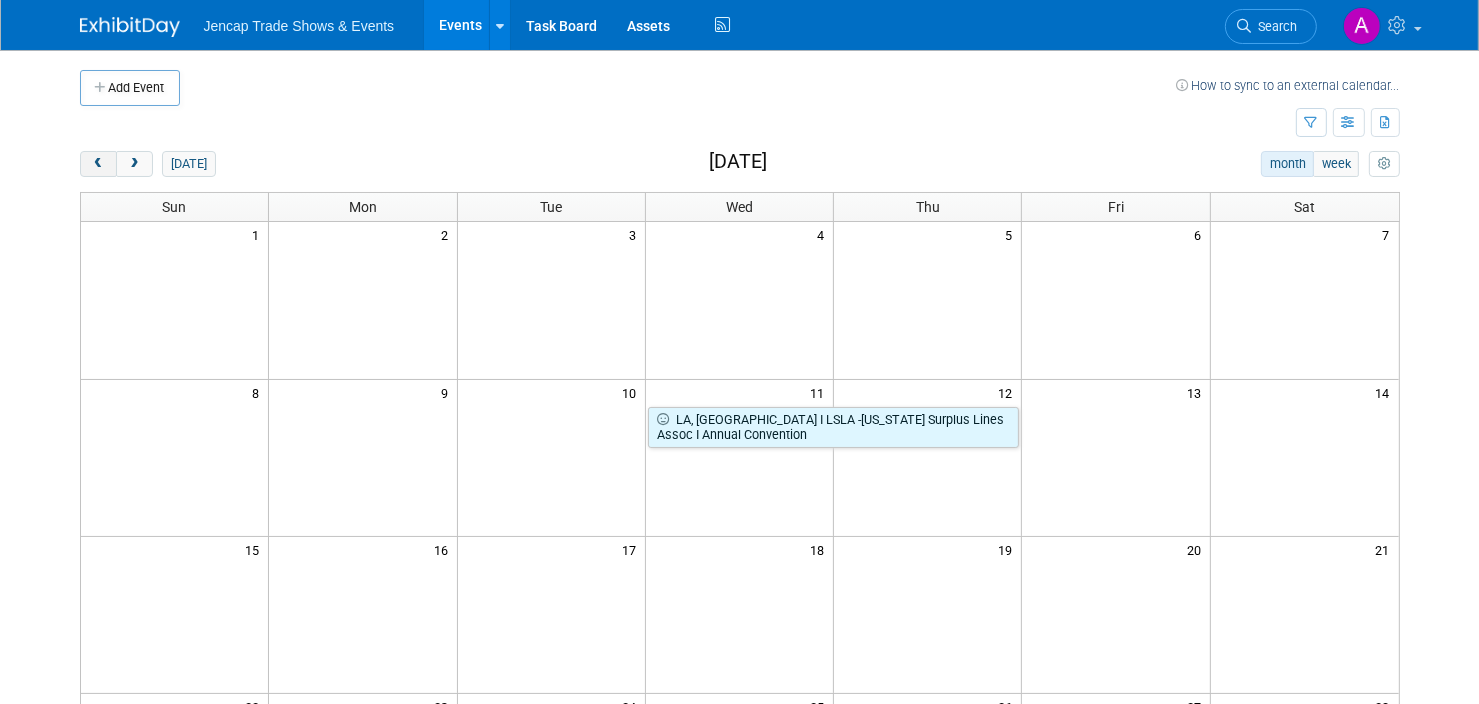 click at bounding box center (98, 164) 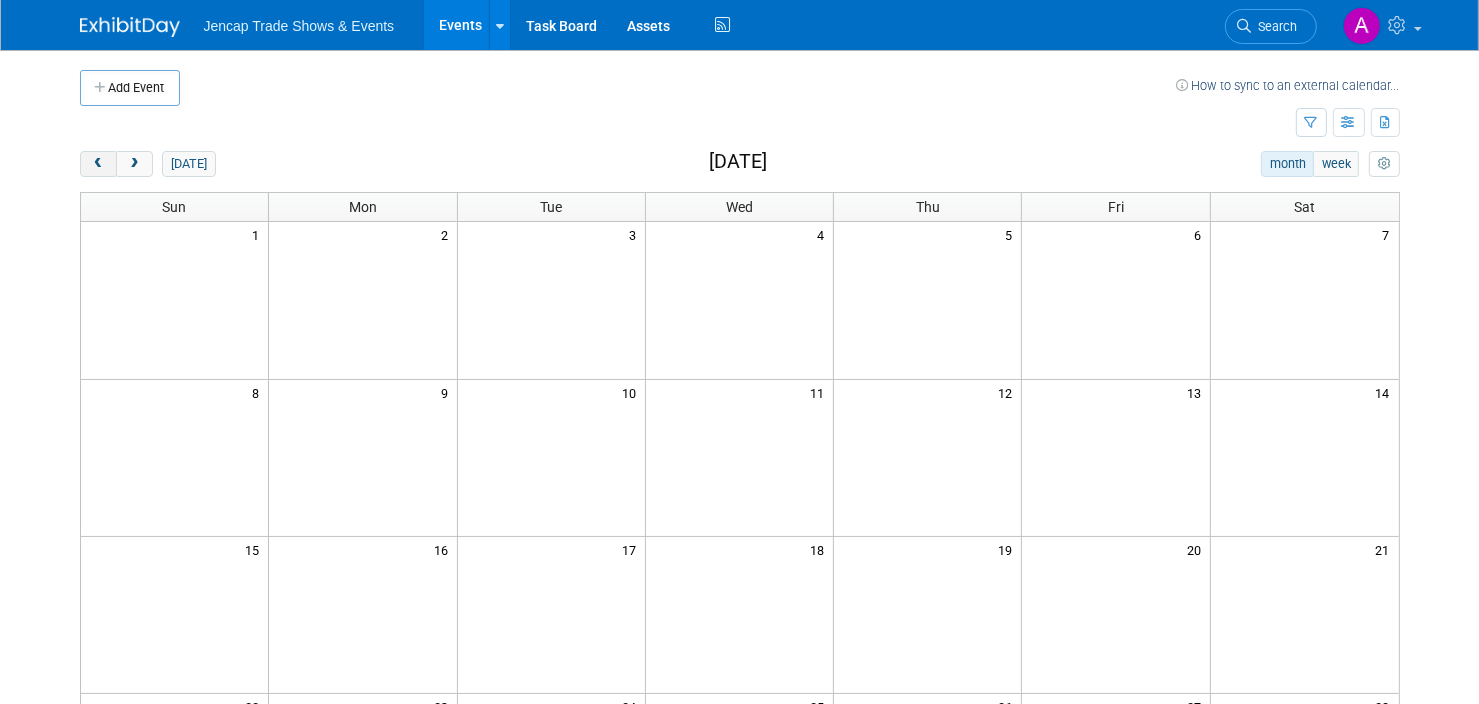 click at bounding box center (98, 164) 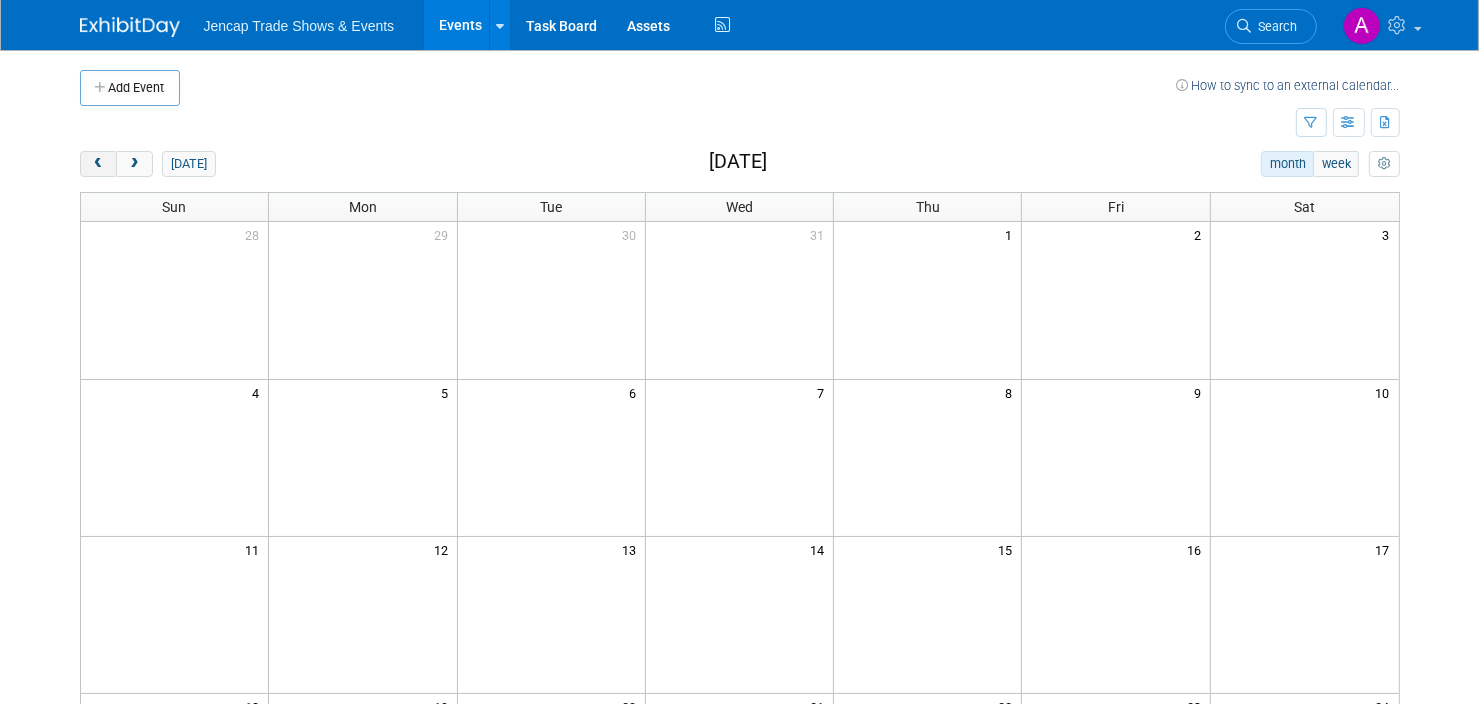 click at bounding box center (98, 164) 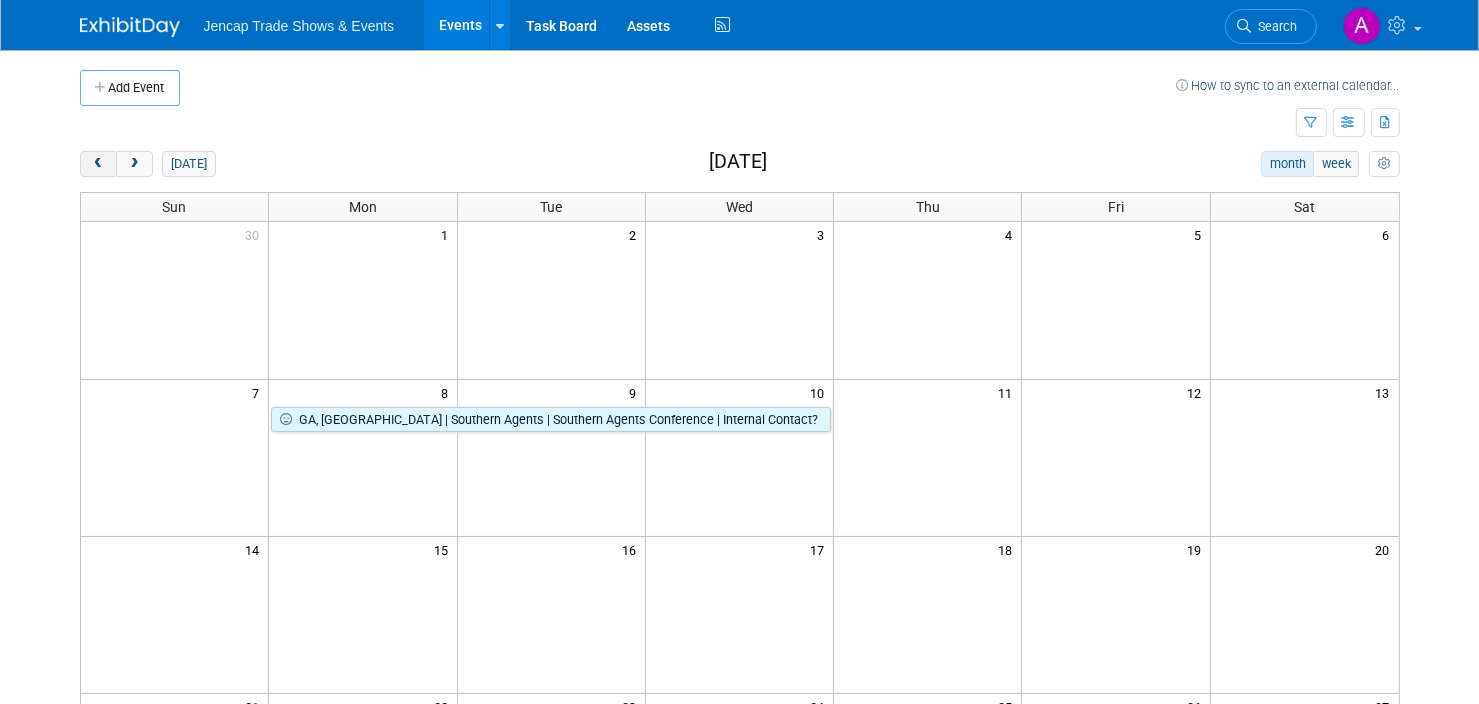 click at bounding box center (98, 164) 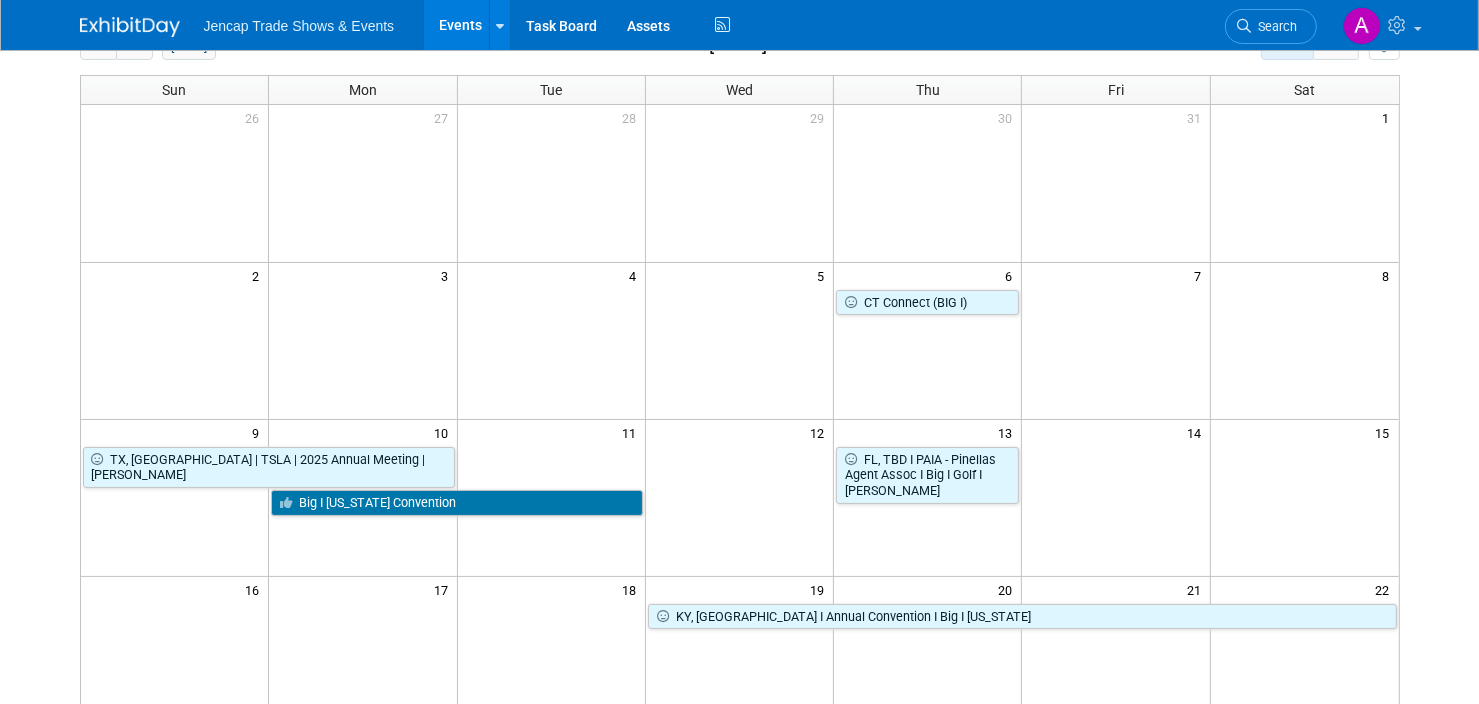 scroll, scrollTop: 55, scrollLeft: 0, axis: vertical 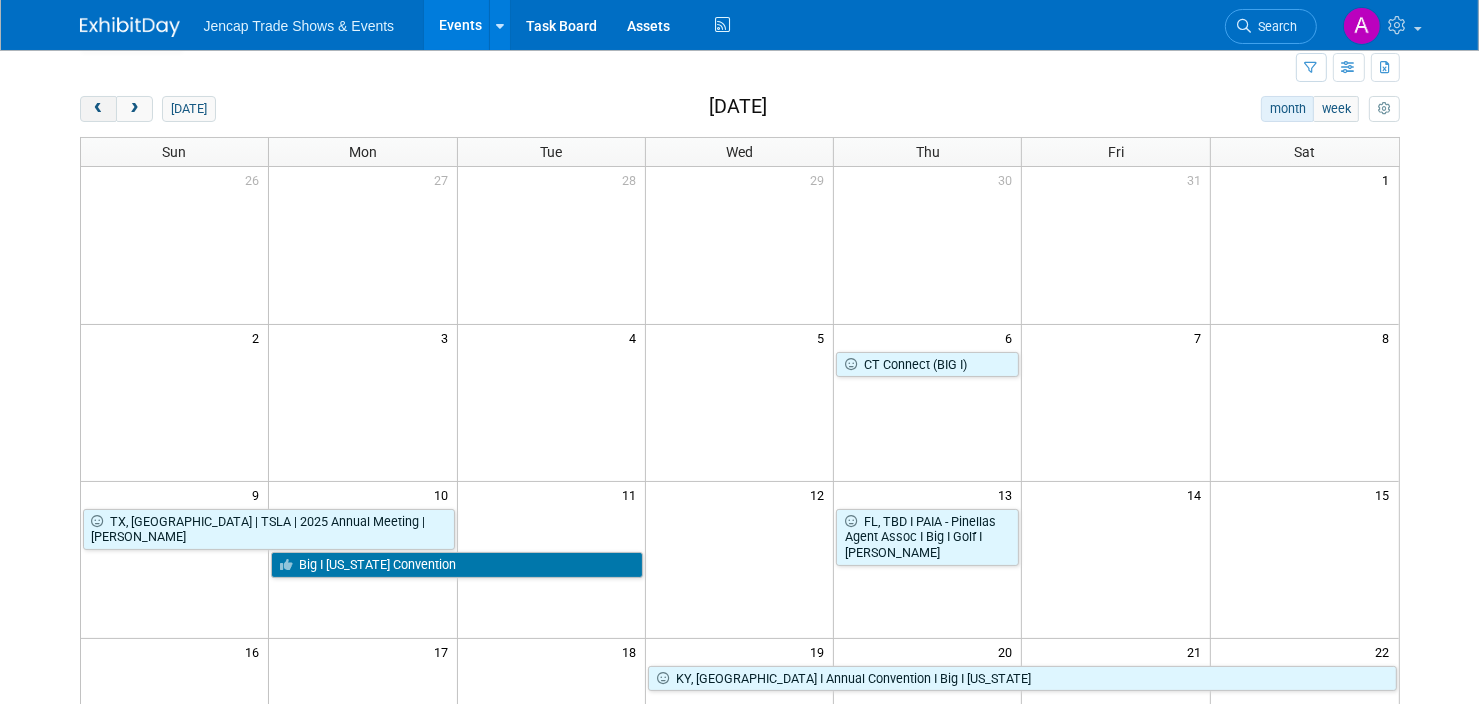 click at bounding box center [98, 109] 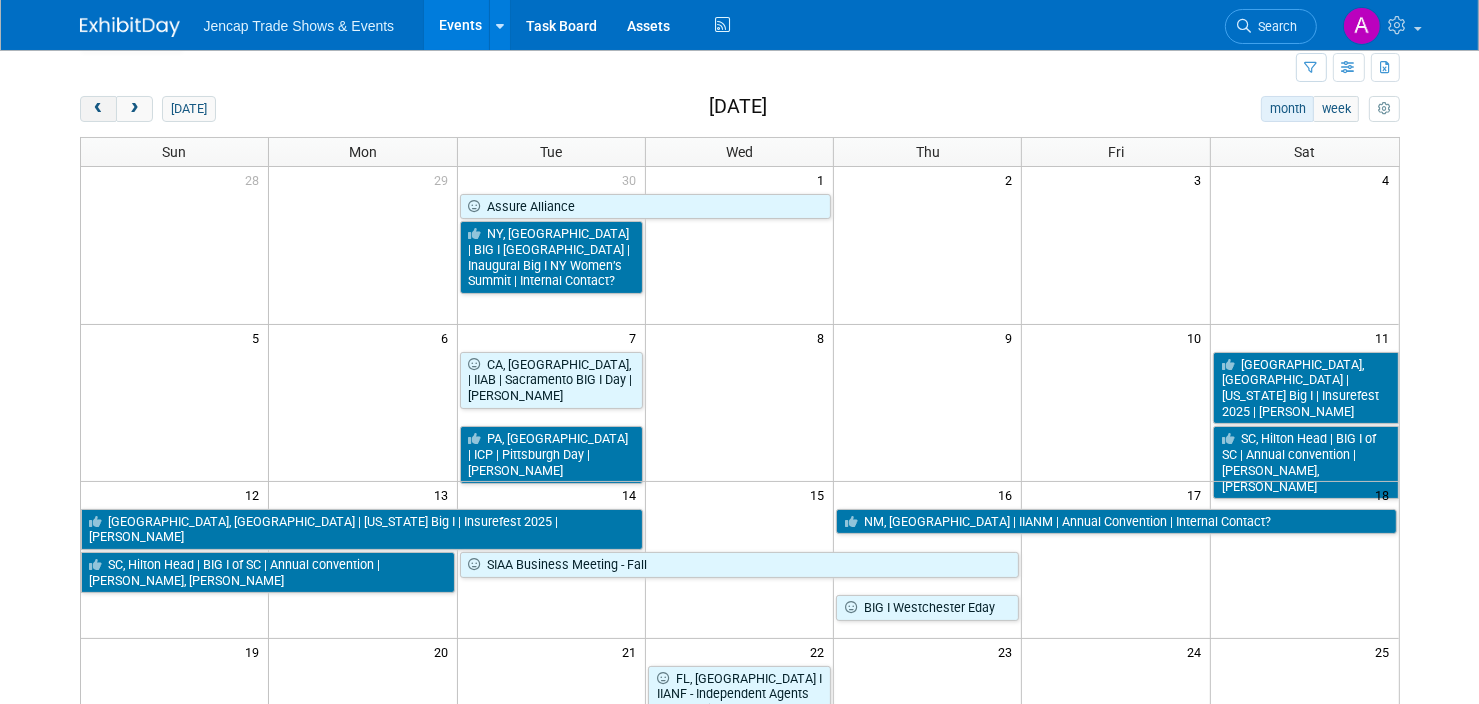 click at bounding box center (98, 109) 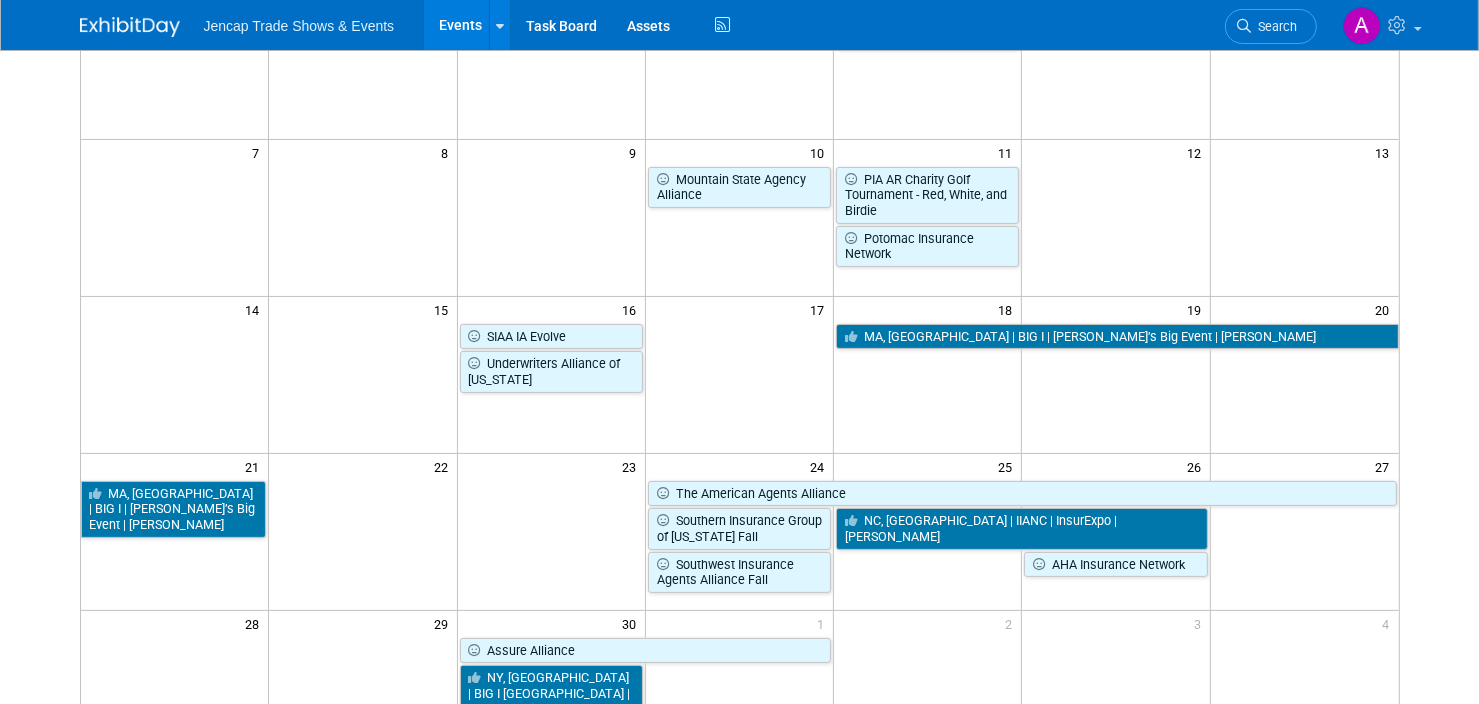 scroll, scrollTop: 252, scrollLeft: 0, axis: vertical 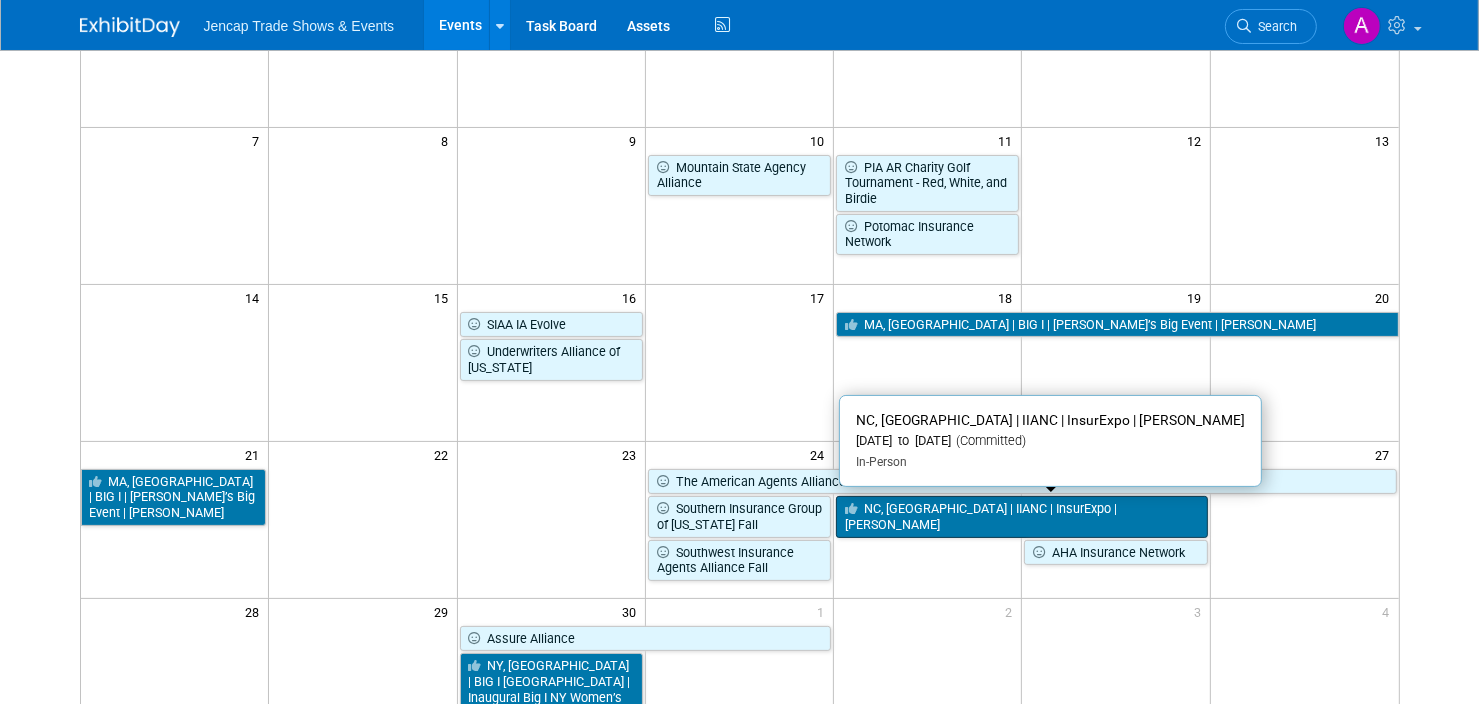 click on "NC, [GEOGRAPHIC_DATA] | IIANC | InsurExpo | [PERSON_NAME]" at bounding box center [1022, 516] 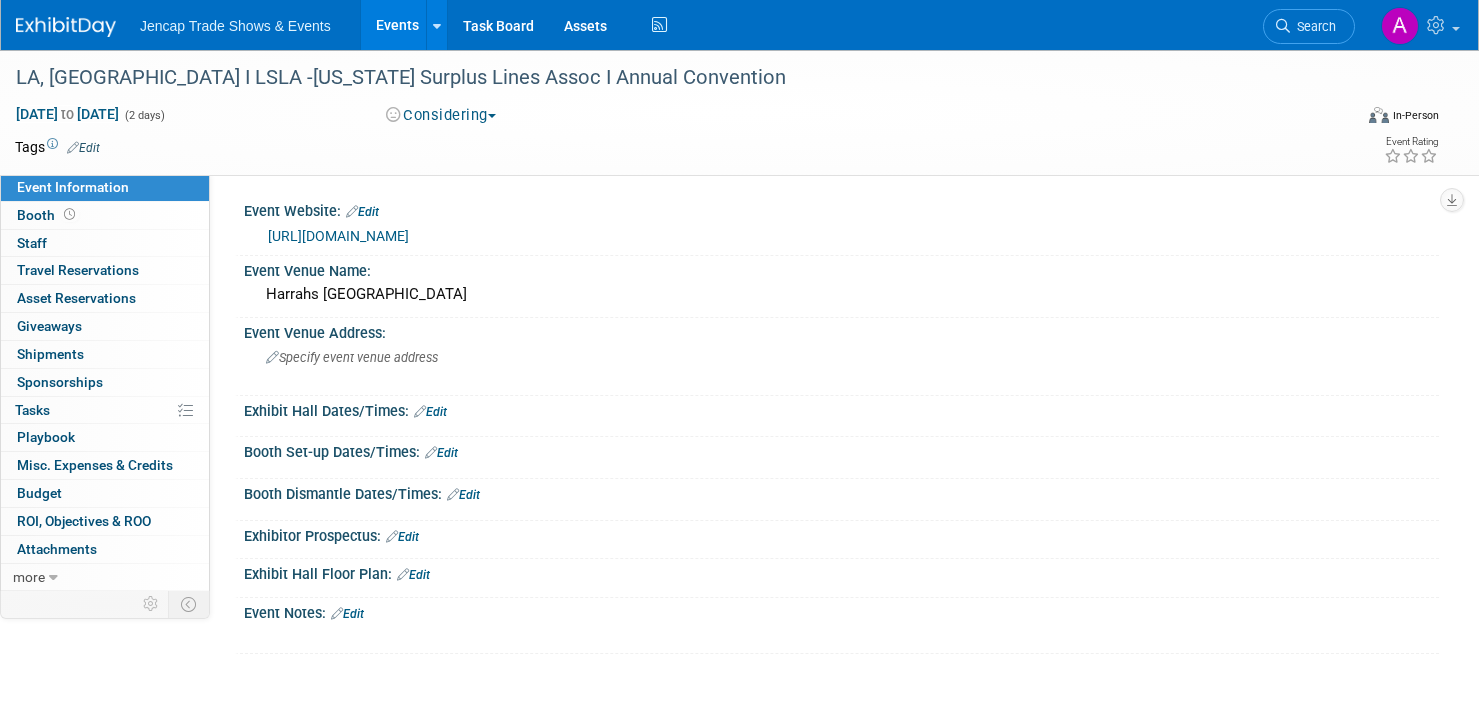 scroll, scrollTop: 0, scrollLeft: 0, axis: both 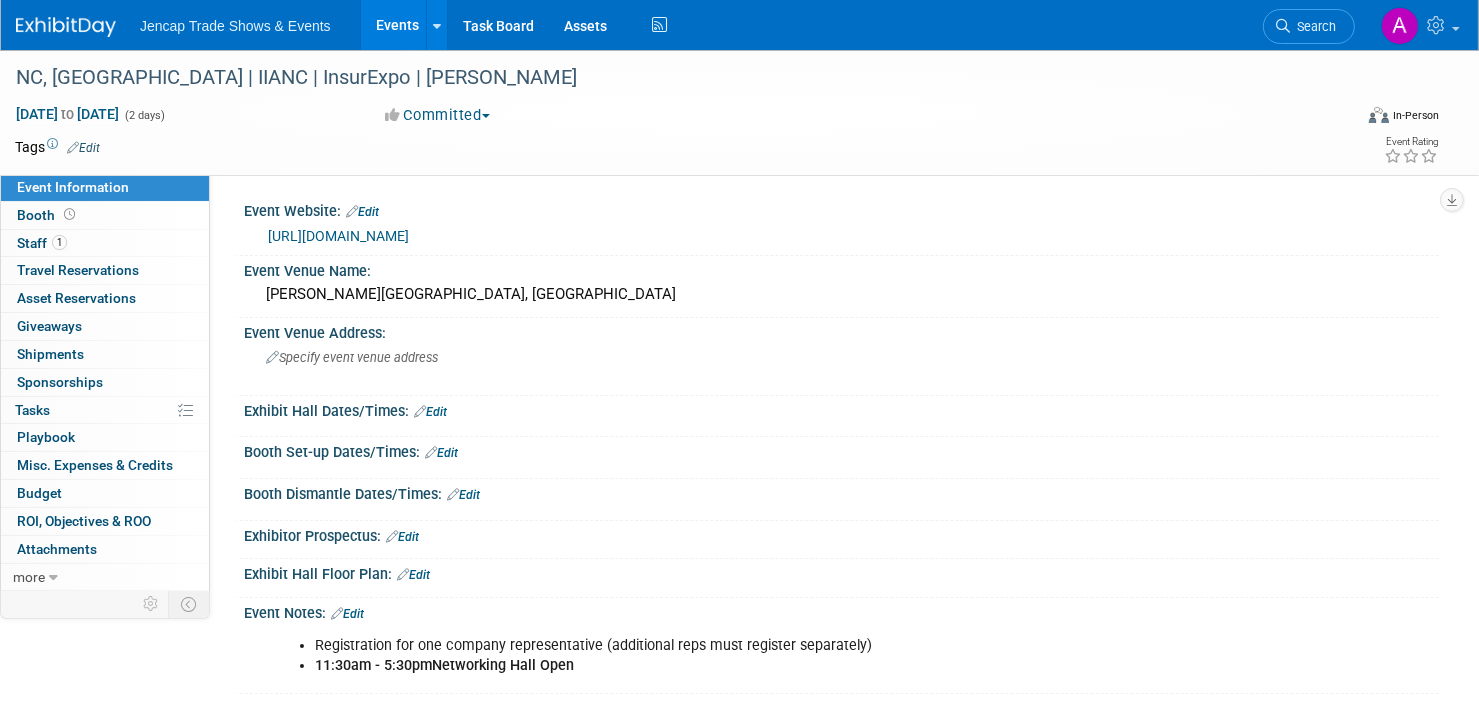 click on "Edit" at bounding box center [430, 412] 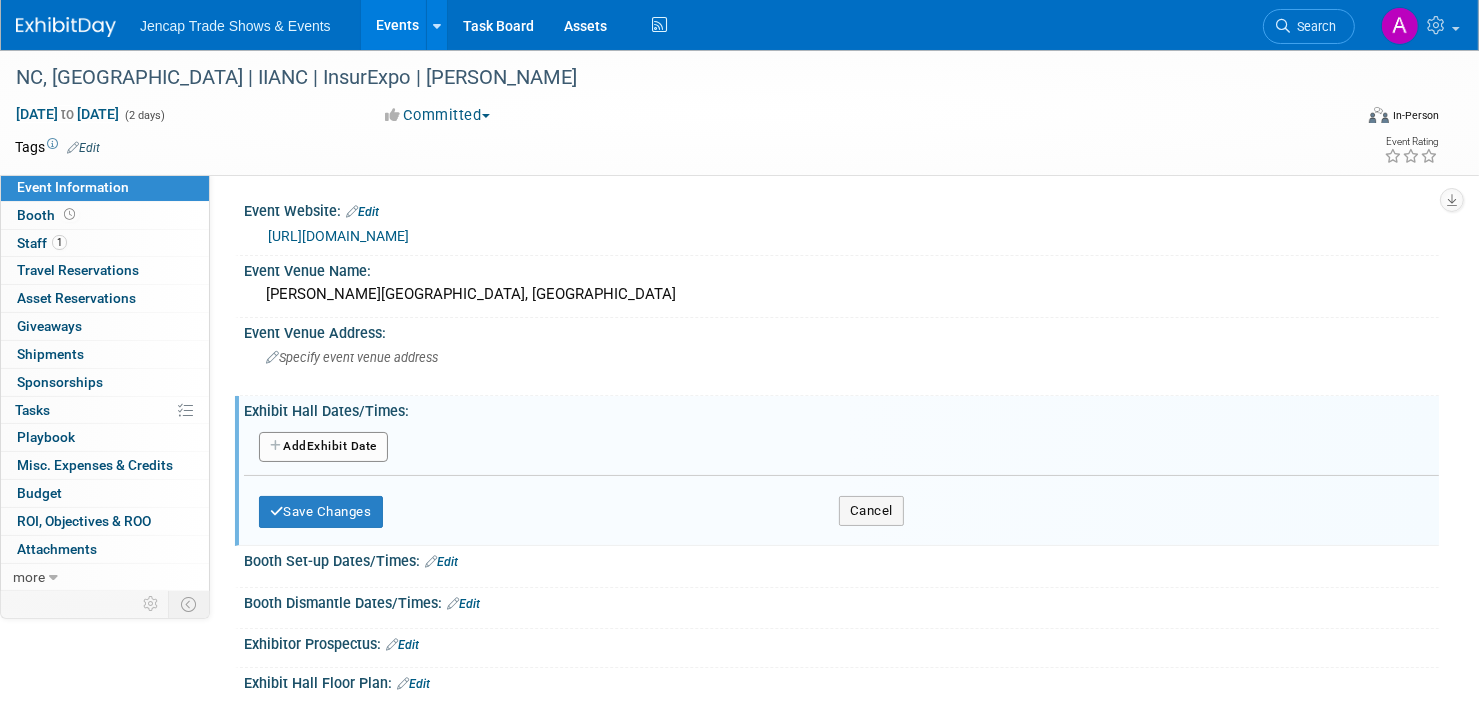 click on "Add  Another  Exhibit Date" at bounding box center [323, 447] 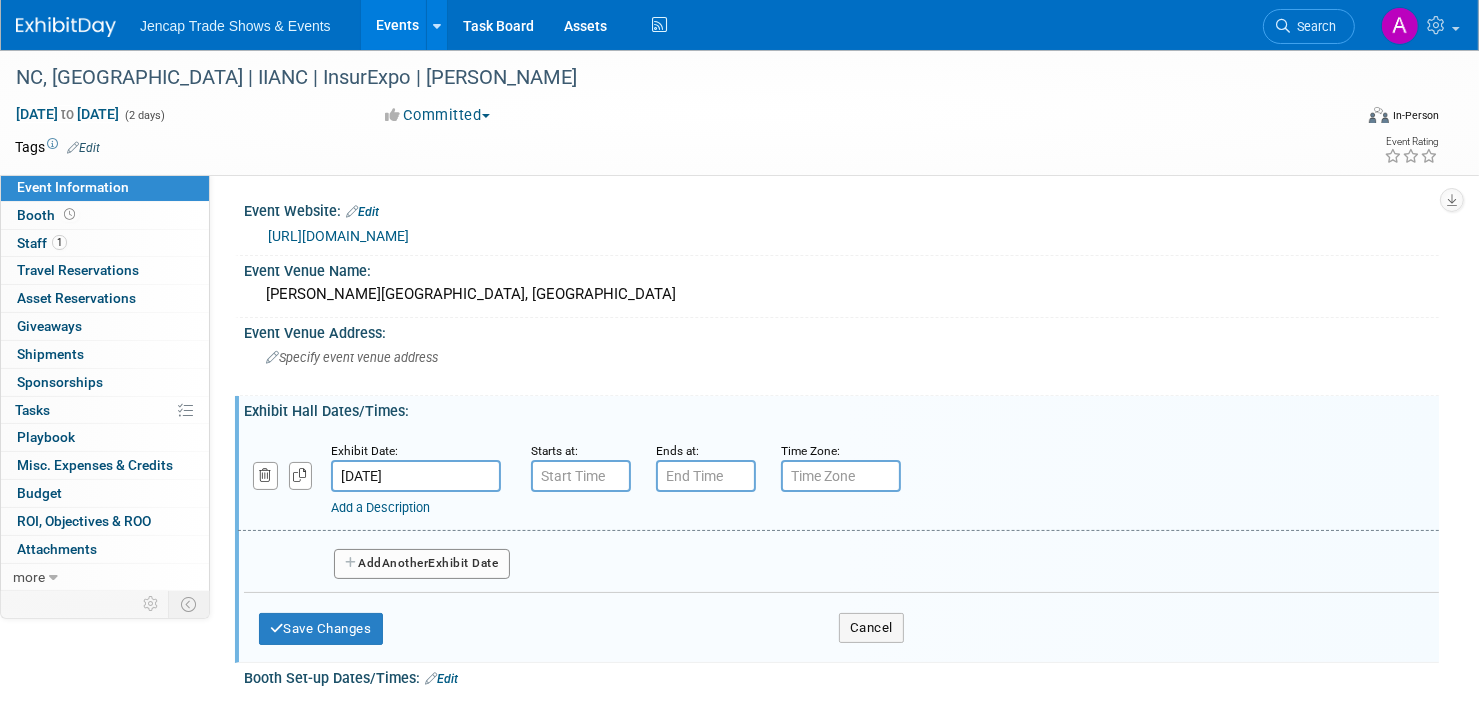 click on "Exhibit Date:
Sep 25, 2025" at bounding box center [416, 466] 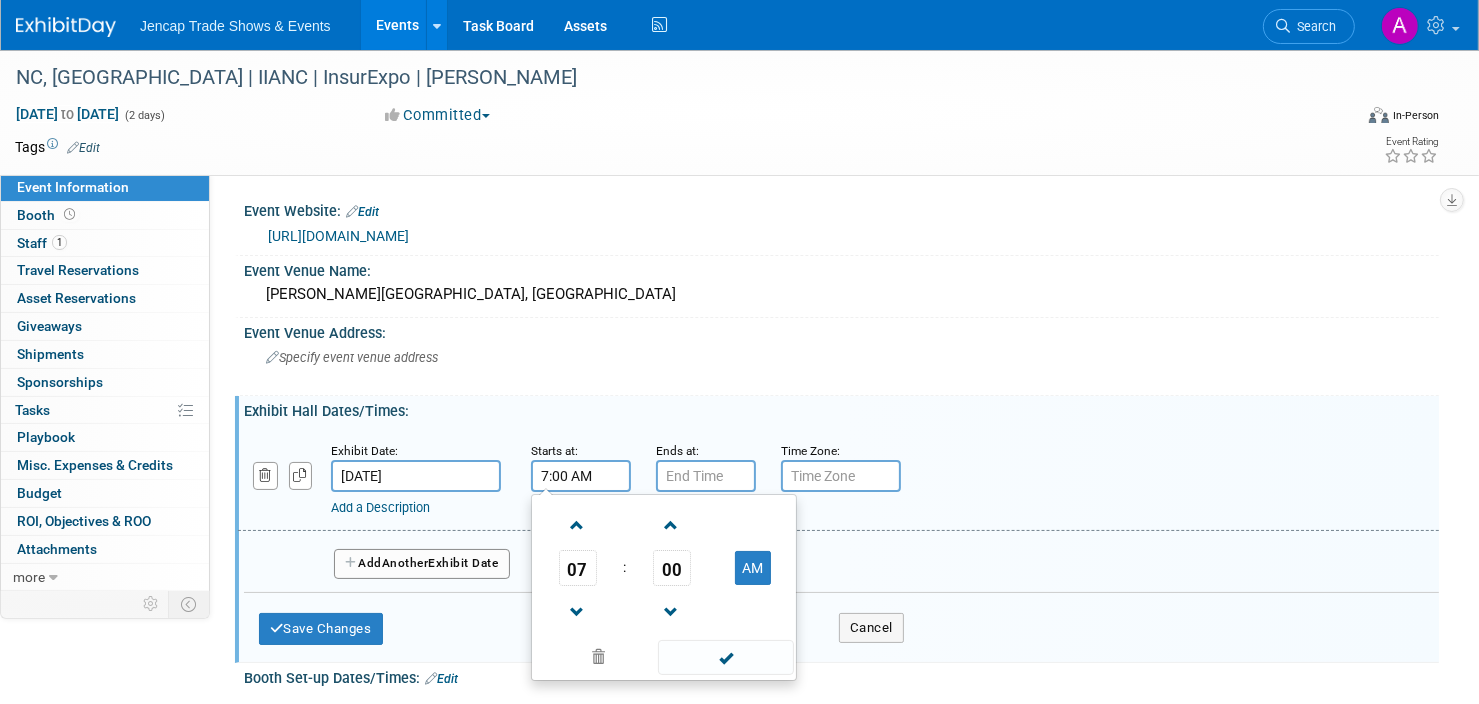 click on "7:00 AM" at bounding box center [581, 476] 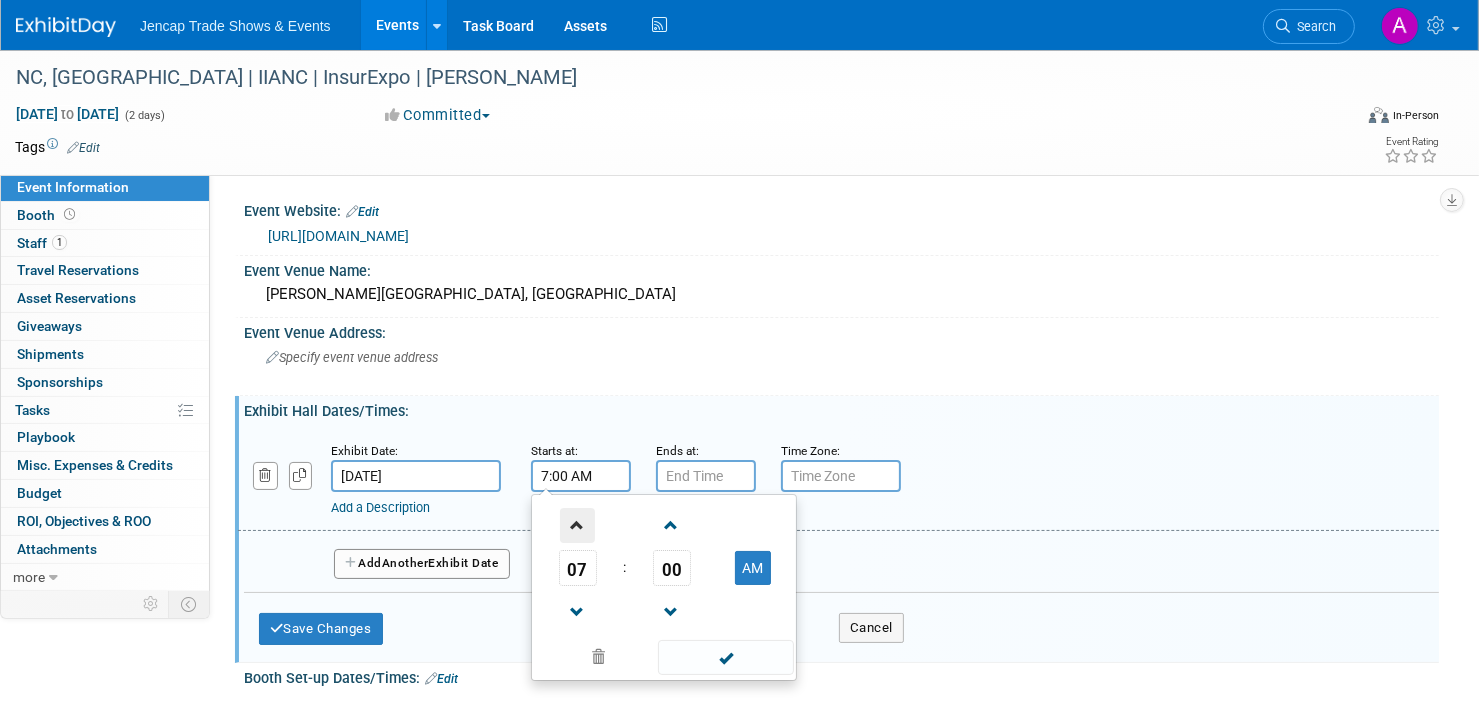 click at bounding box center [577, 525] 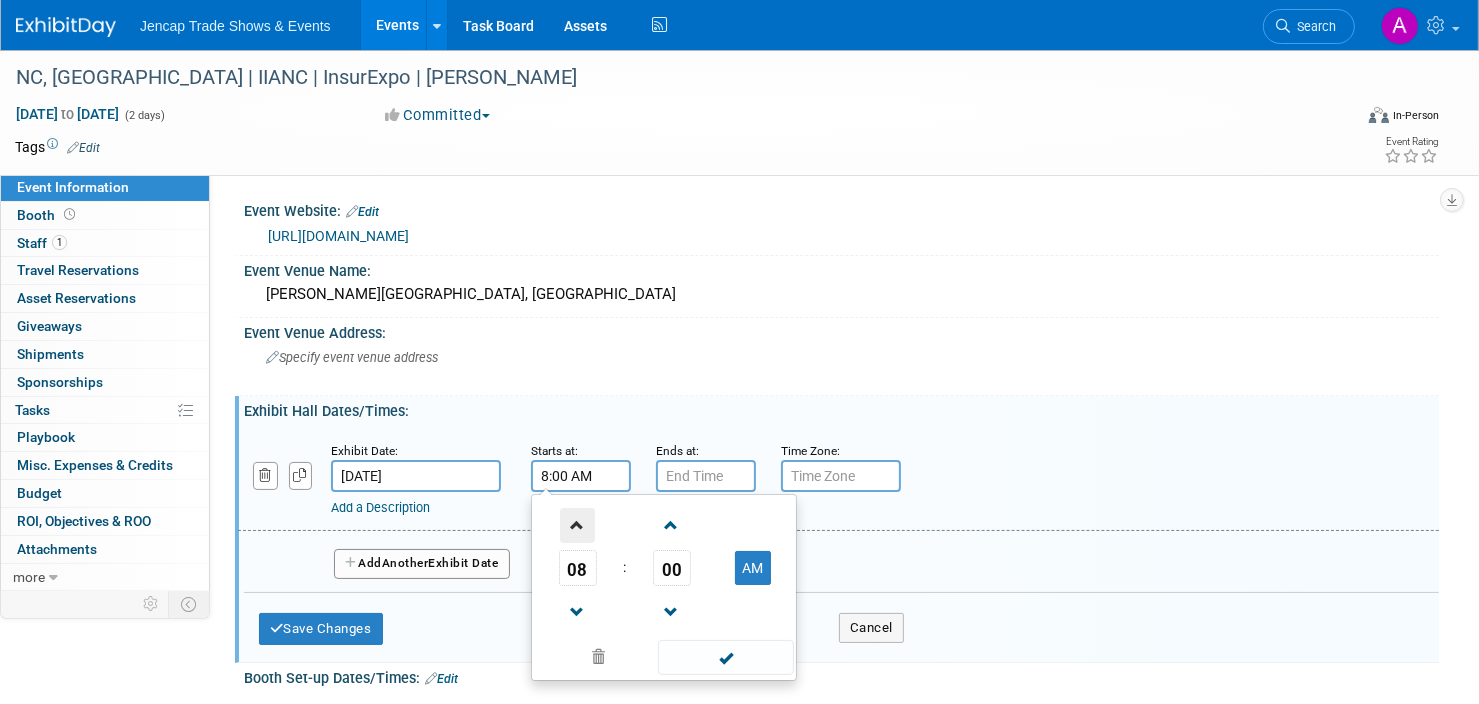 click at bounding box center [577, 525] 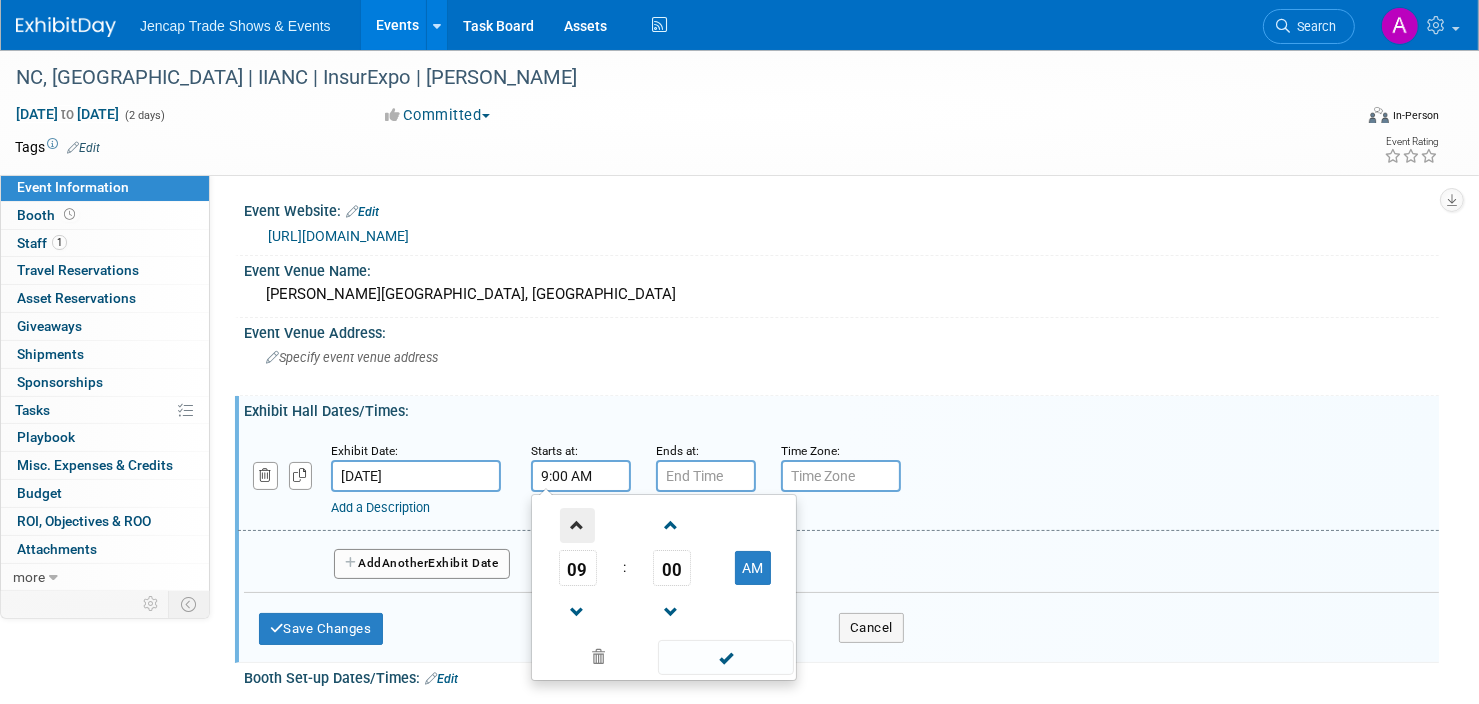 click at bounding box center (577, 525) 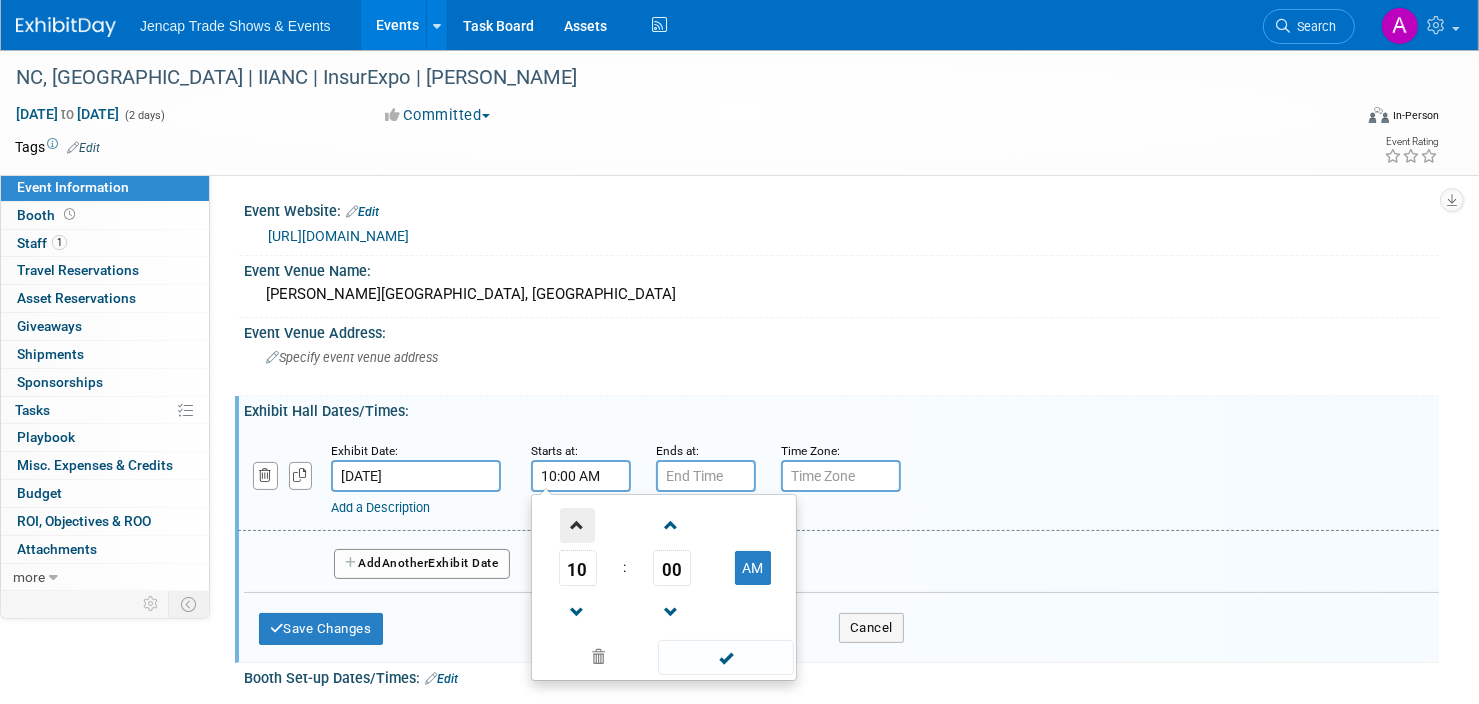 click at bounding box center [577, 525] 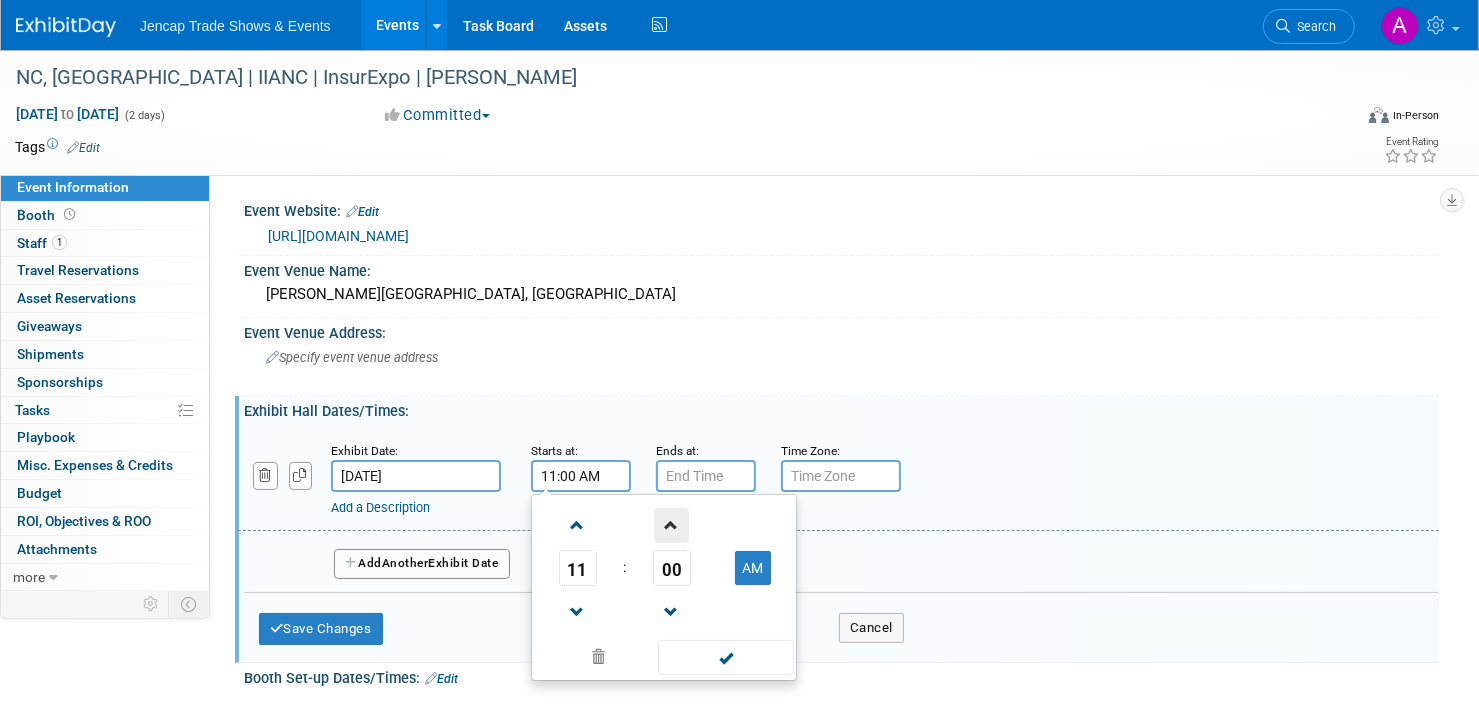 click at bounding box center (671, 525) 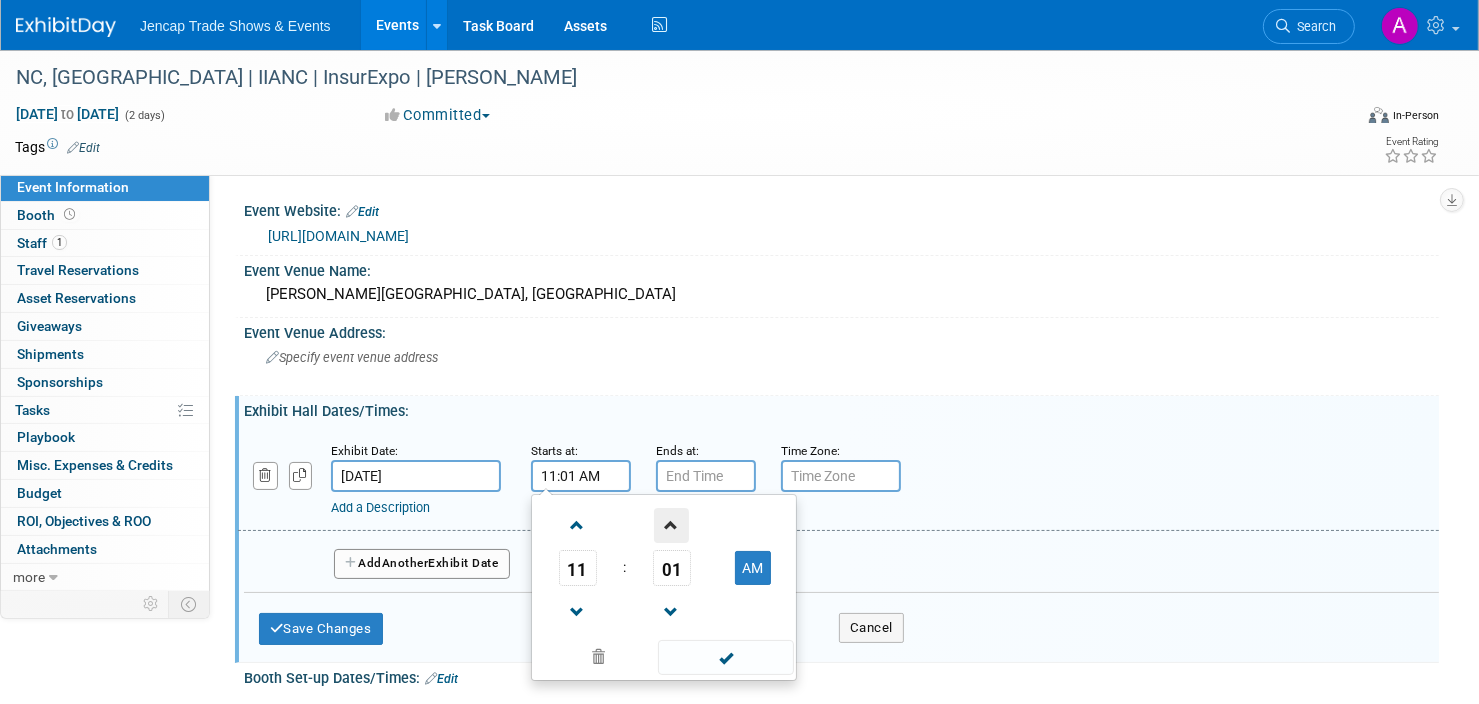 click at bounding box center [671, 525] 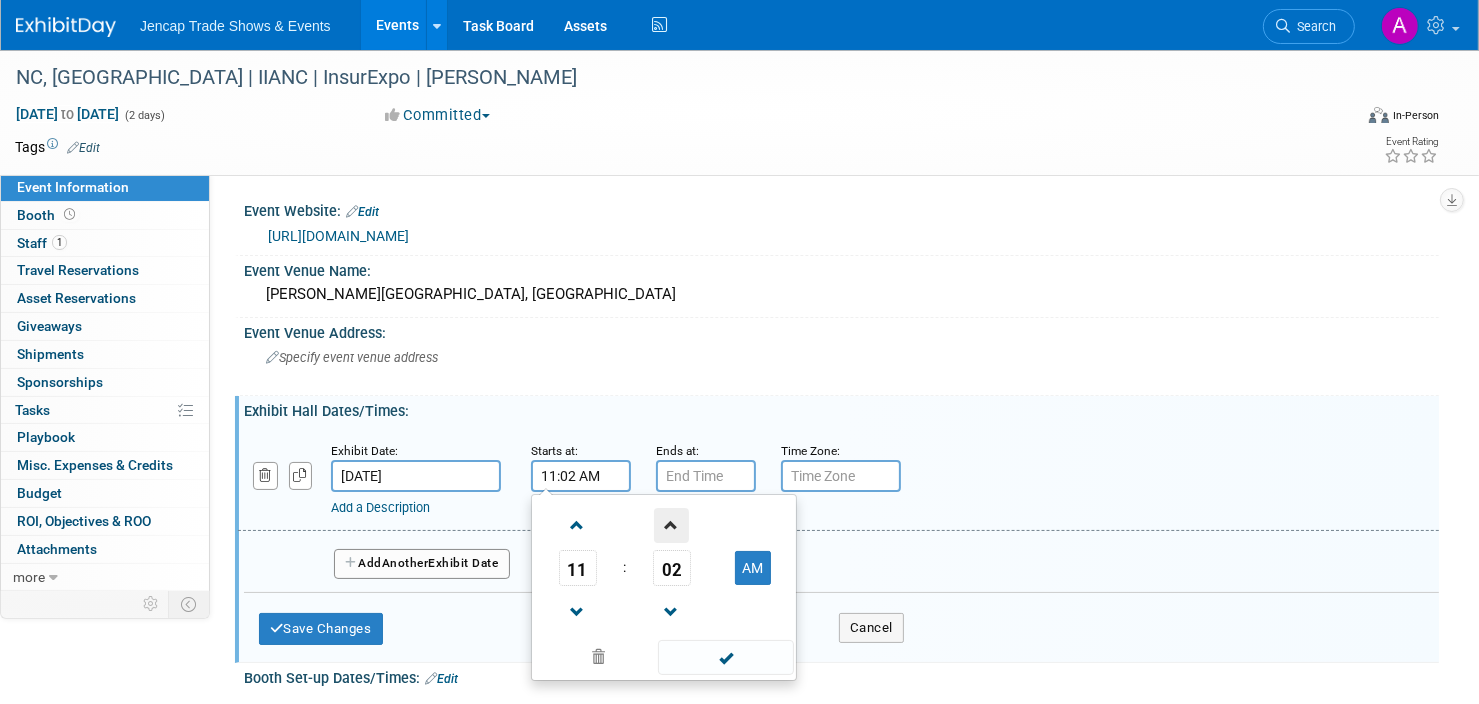 click at bounding box center (671, 525) 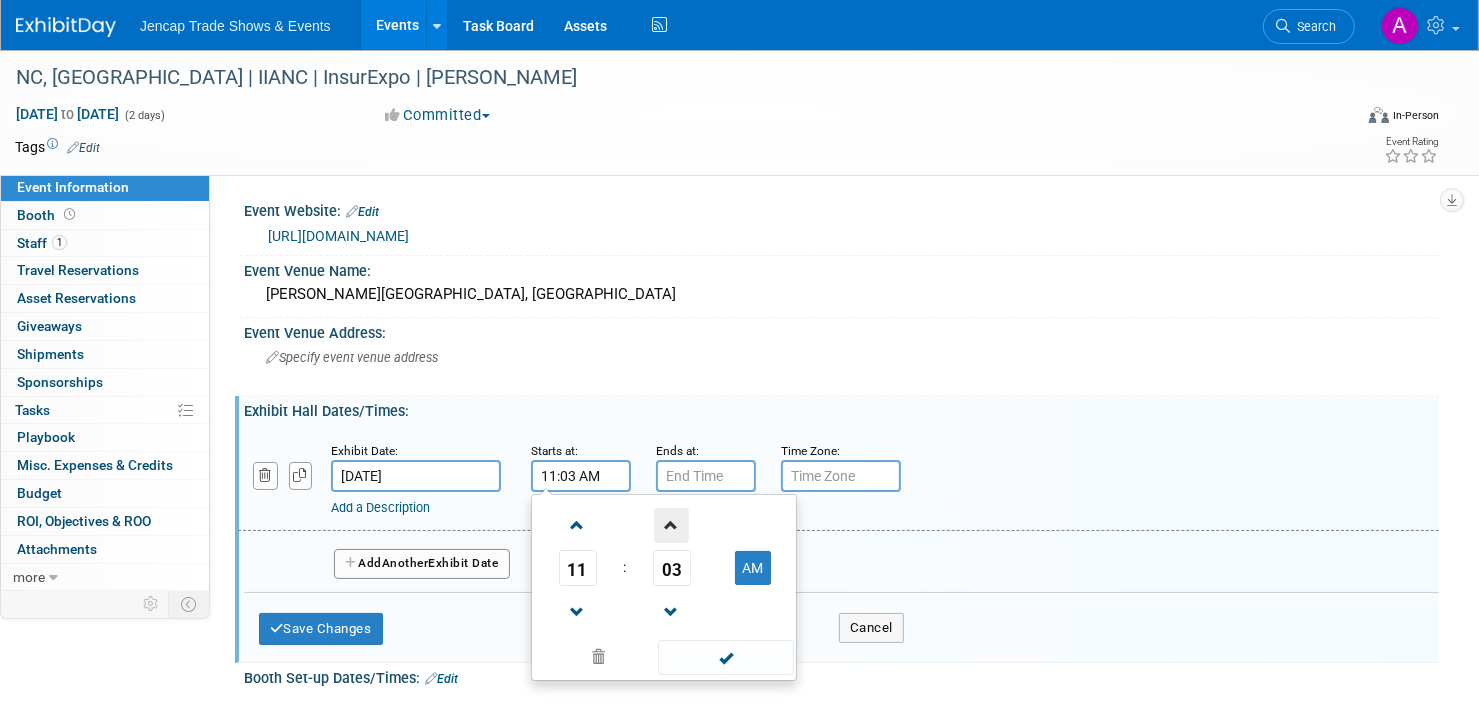 click at bounding box center (671, 525) 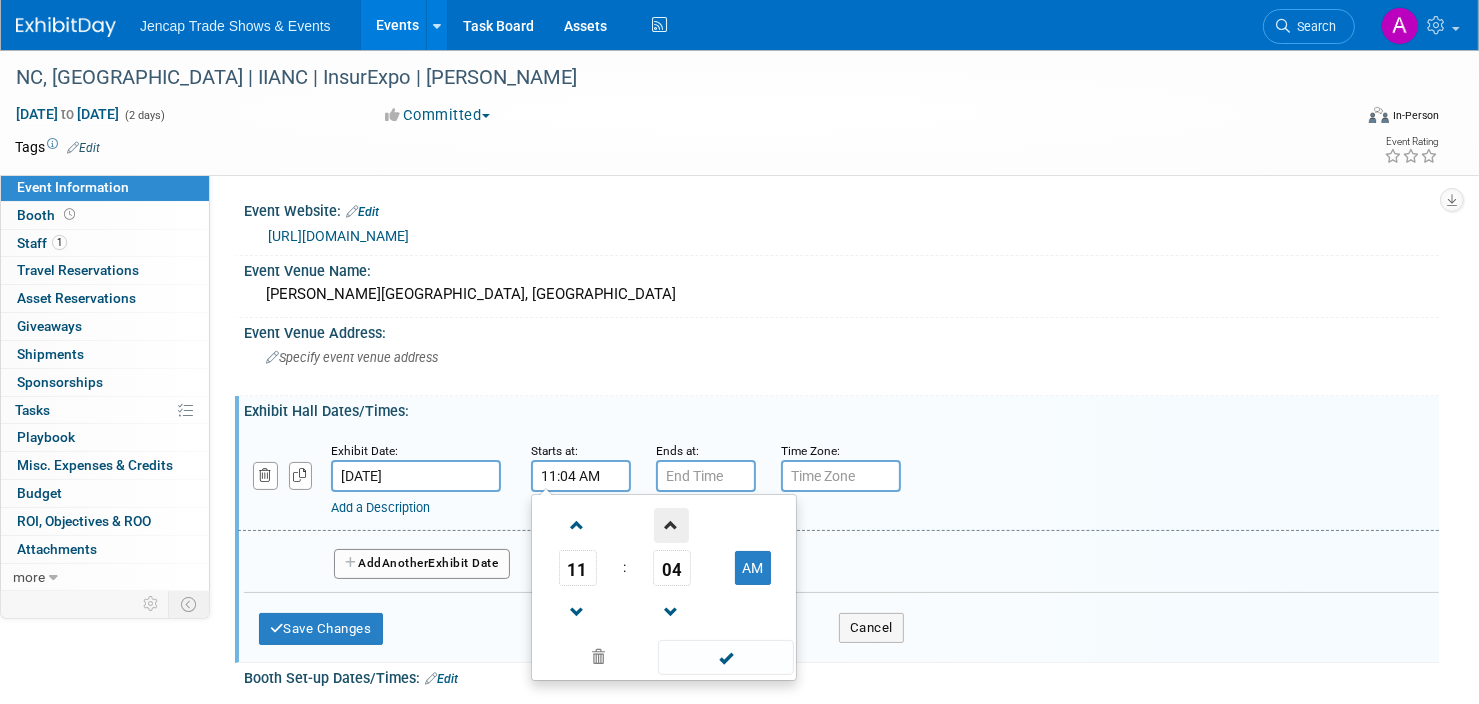 click at bounding box center [671, 525] 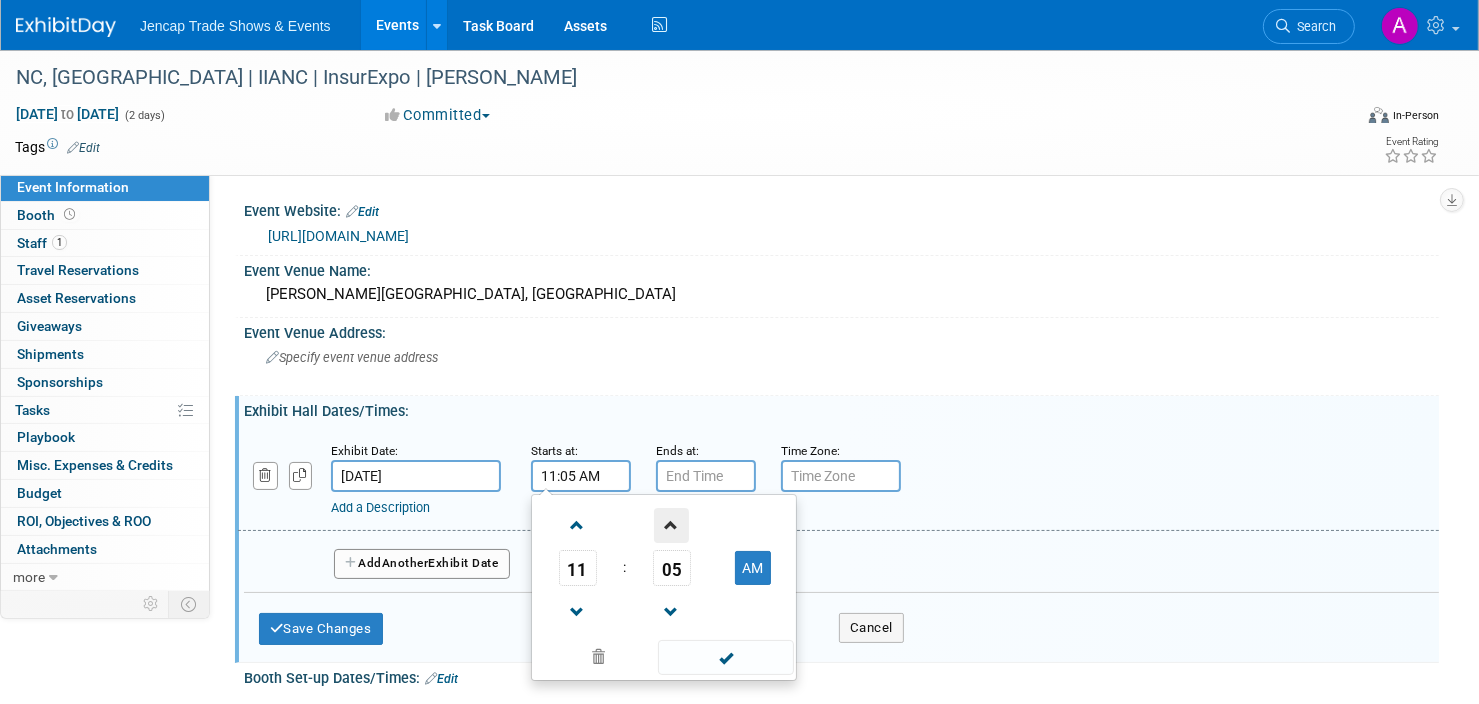 click at bounding box center (671, 525) 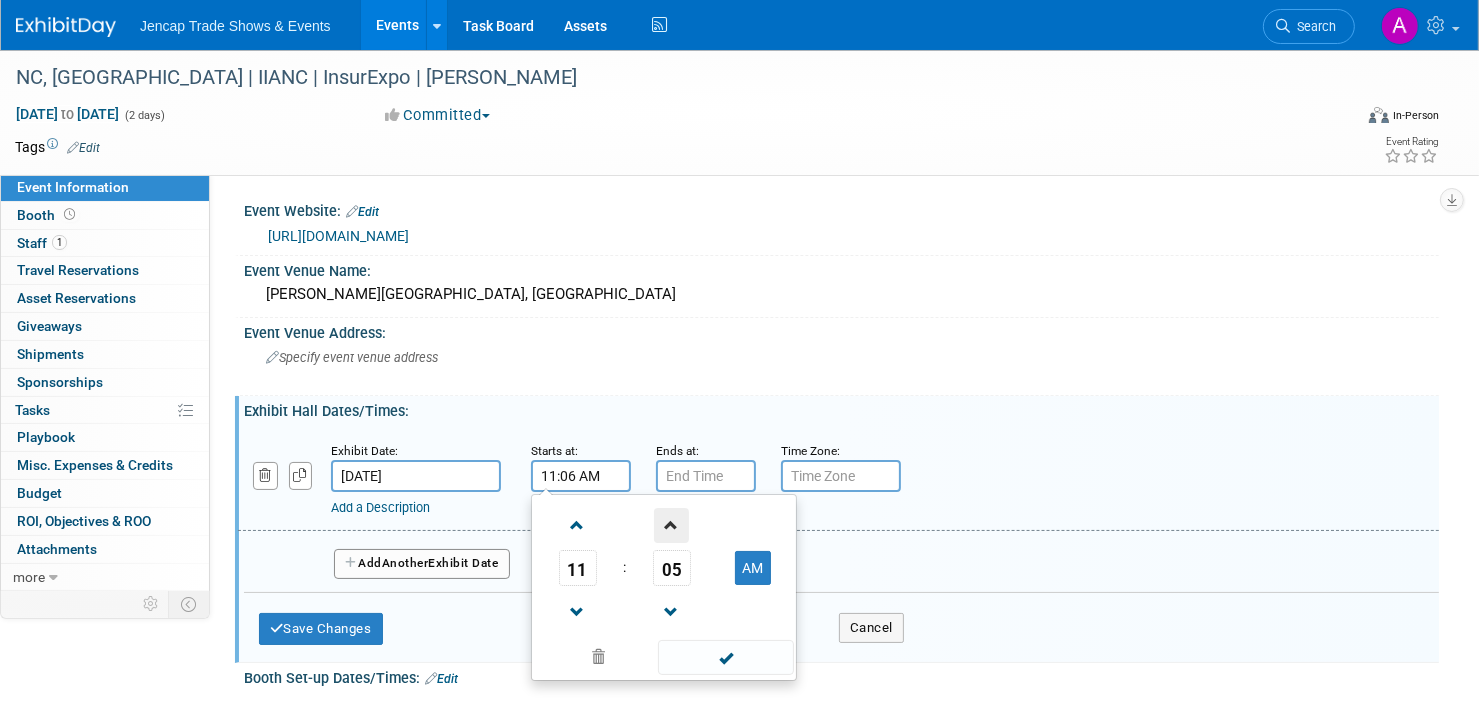 click at bounding box center (671, 525) 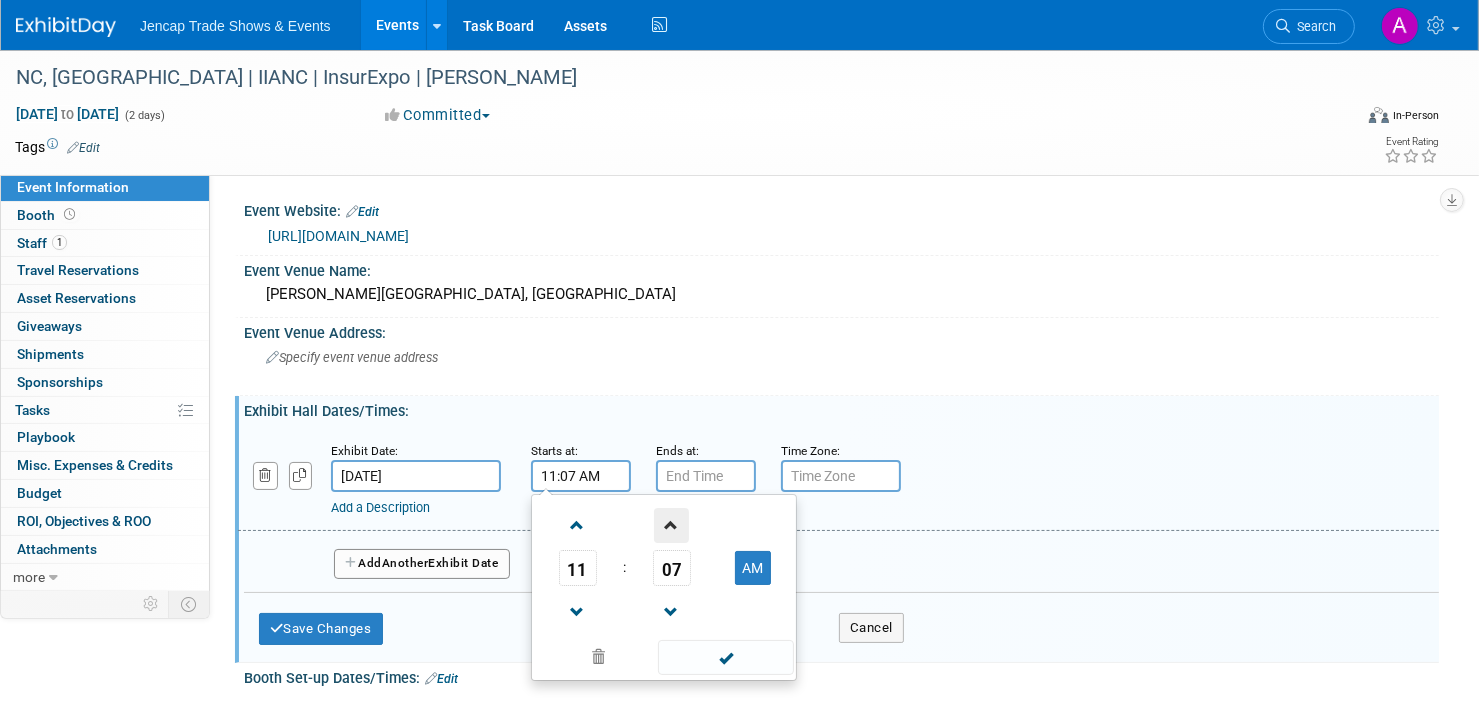 click at bounding box center [671, 525] 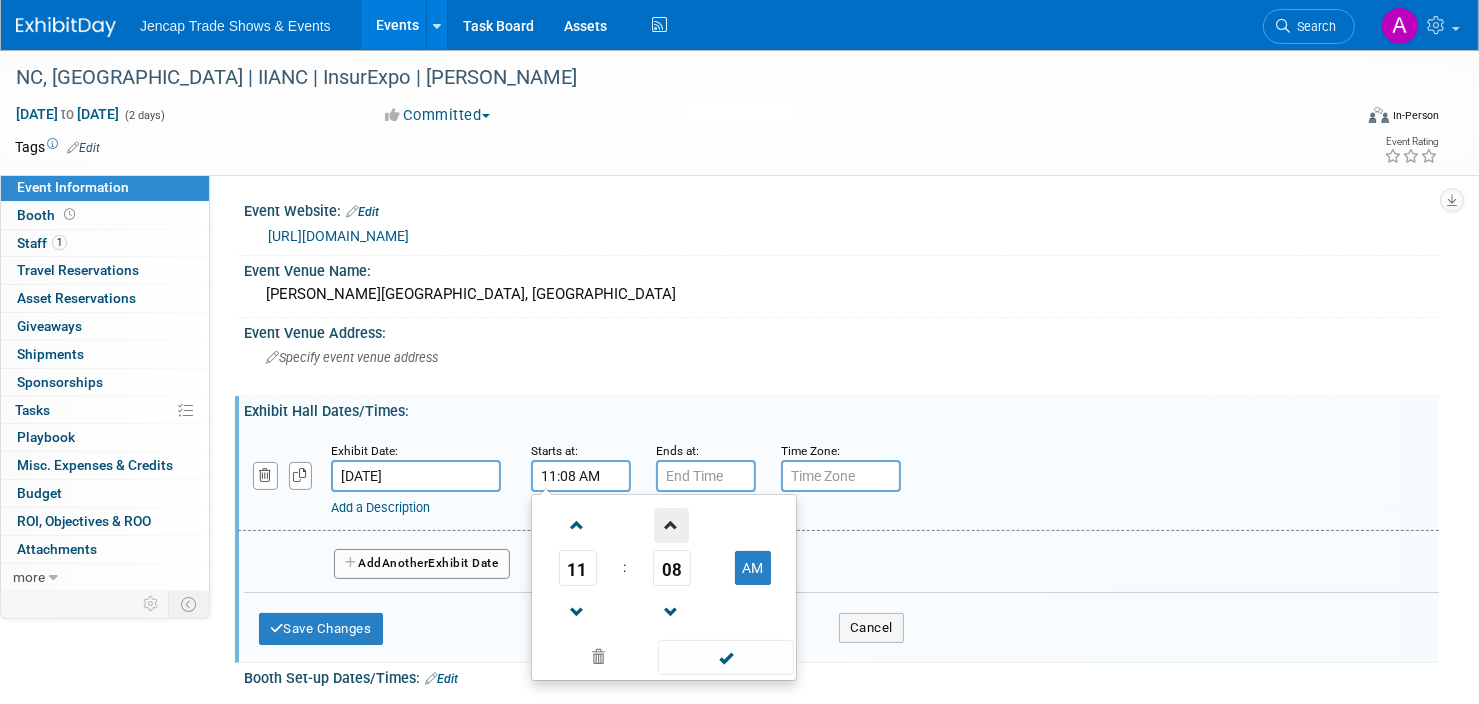 click at bounding box center [671, 525] 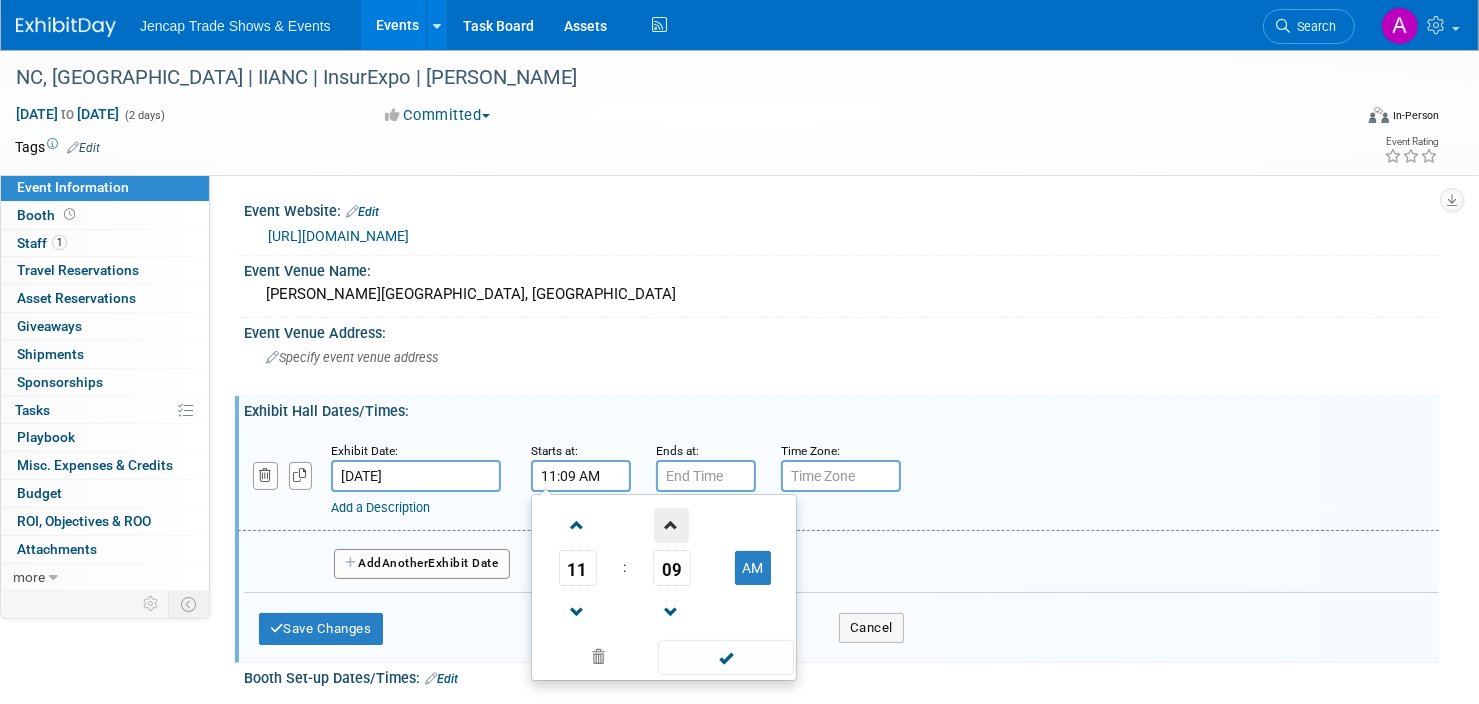 click at bounding box center [671, 525] 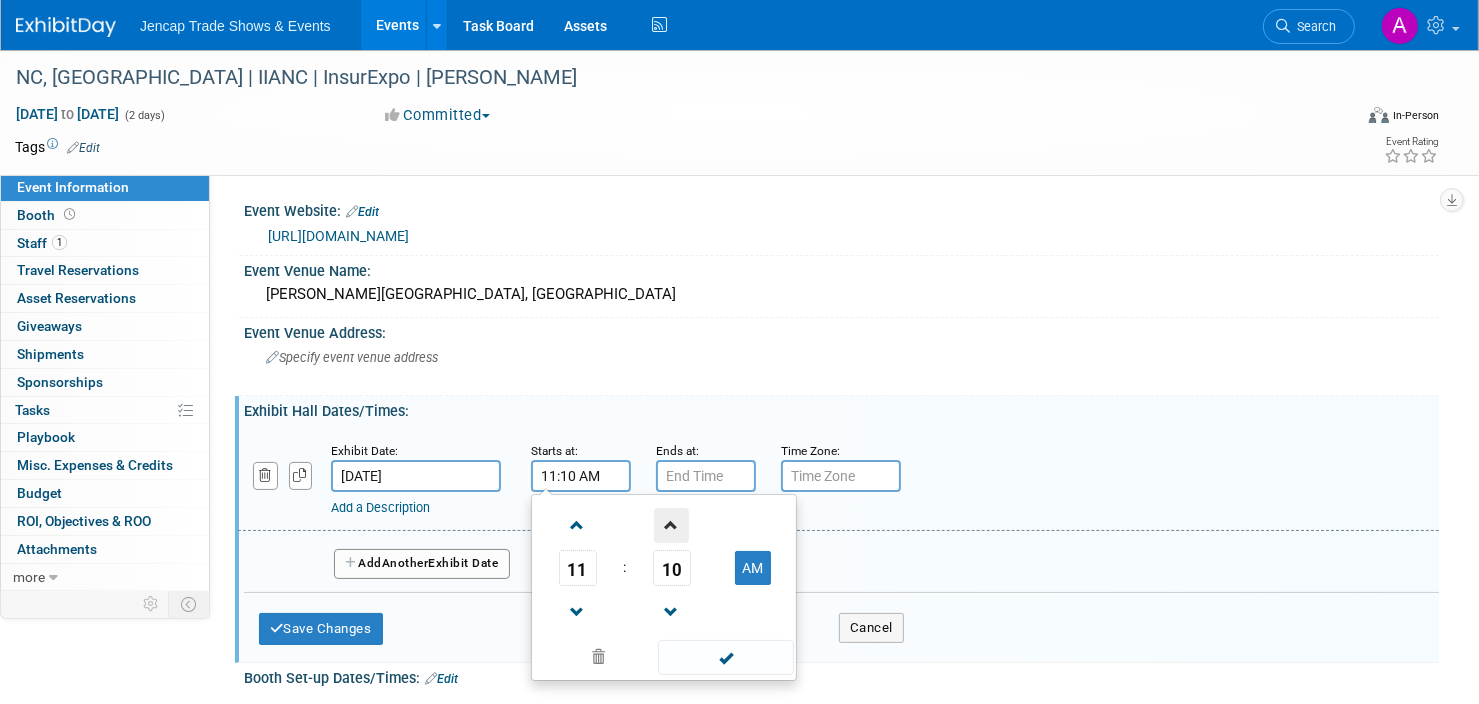 click at bounding box center (671, 525) 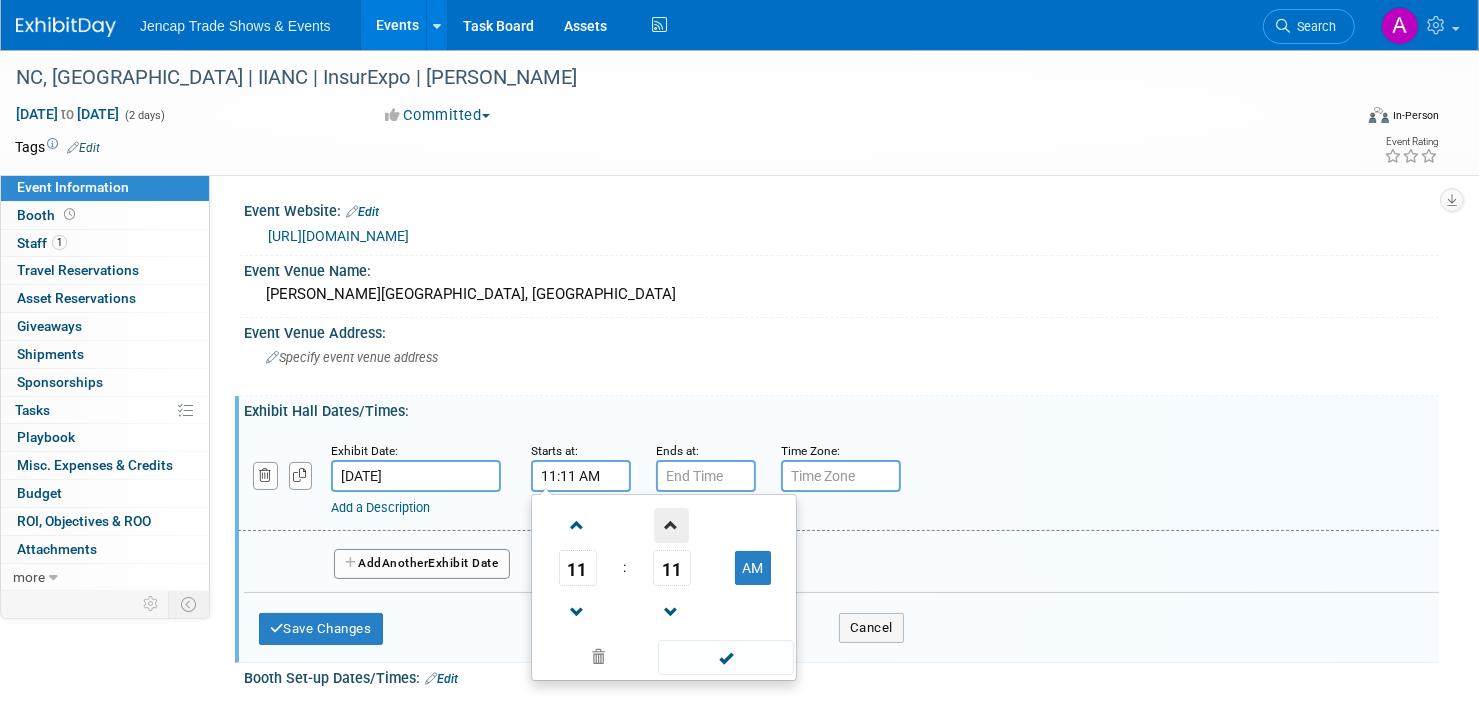 click at bounding box center (671, 525) 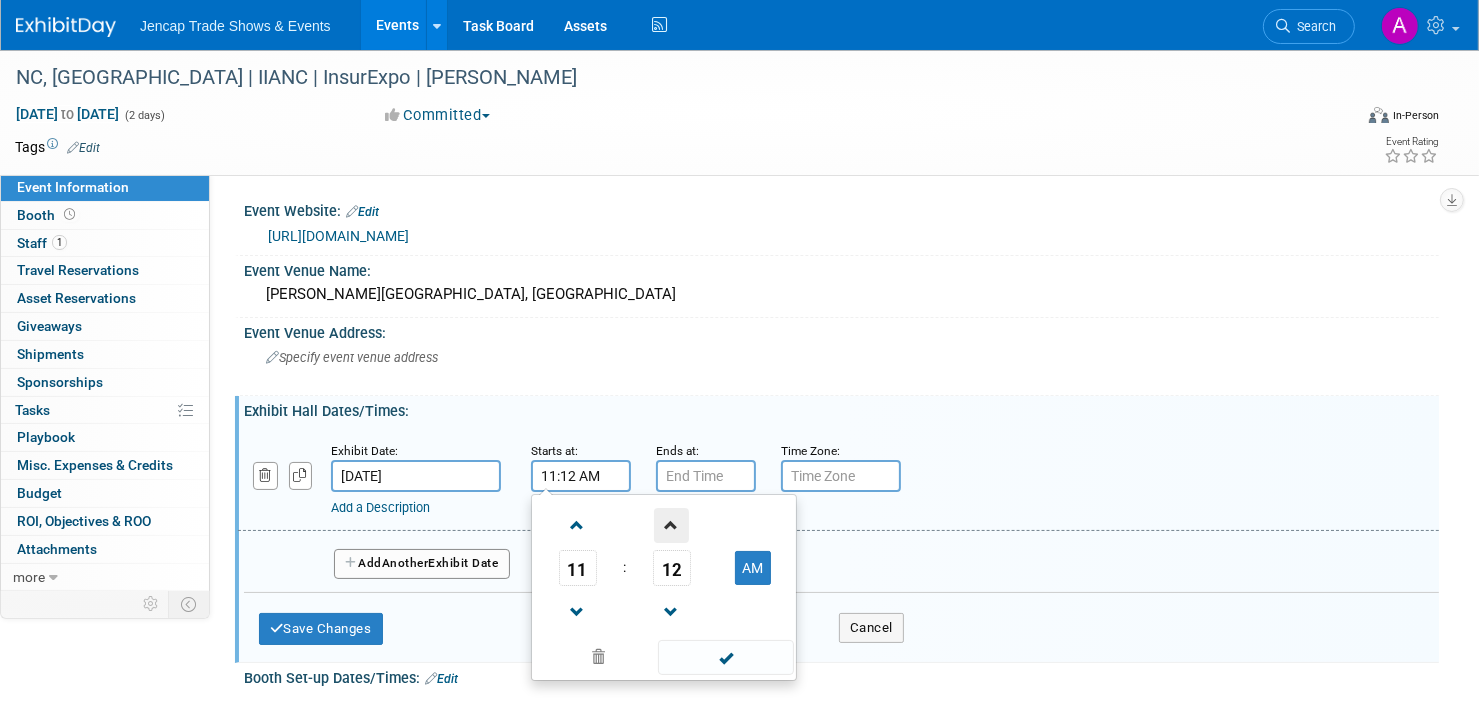 click at bounding box center [671, 525] 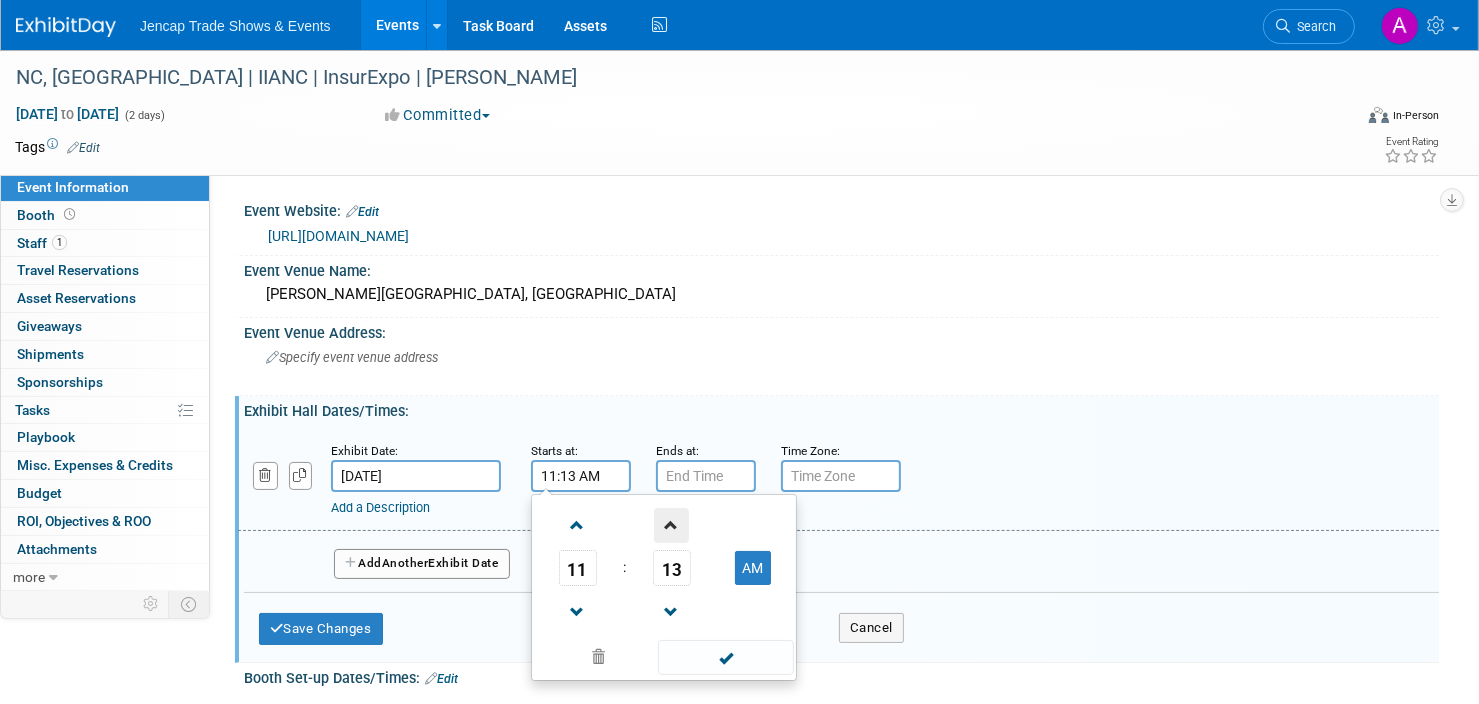 click at bounding box center [671, 525] 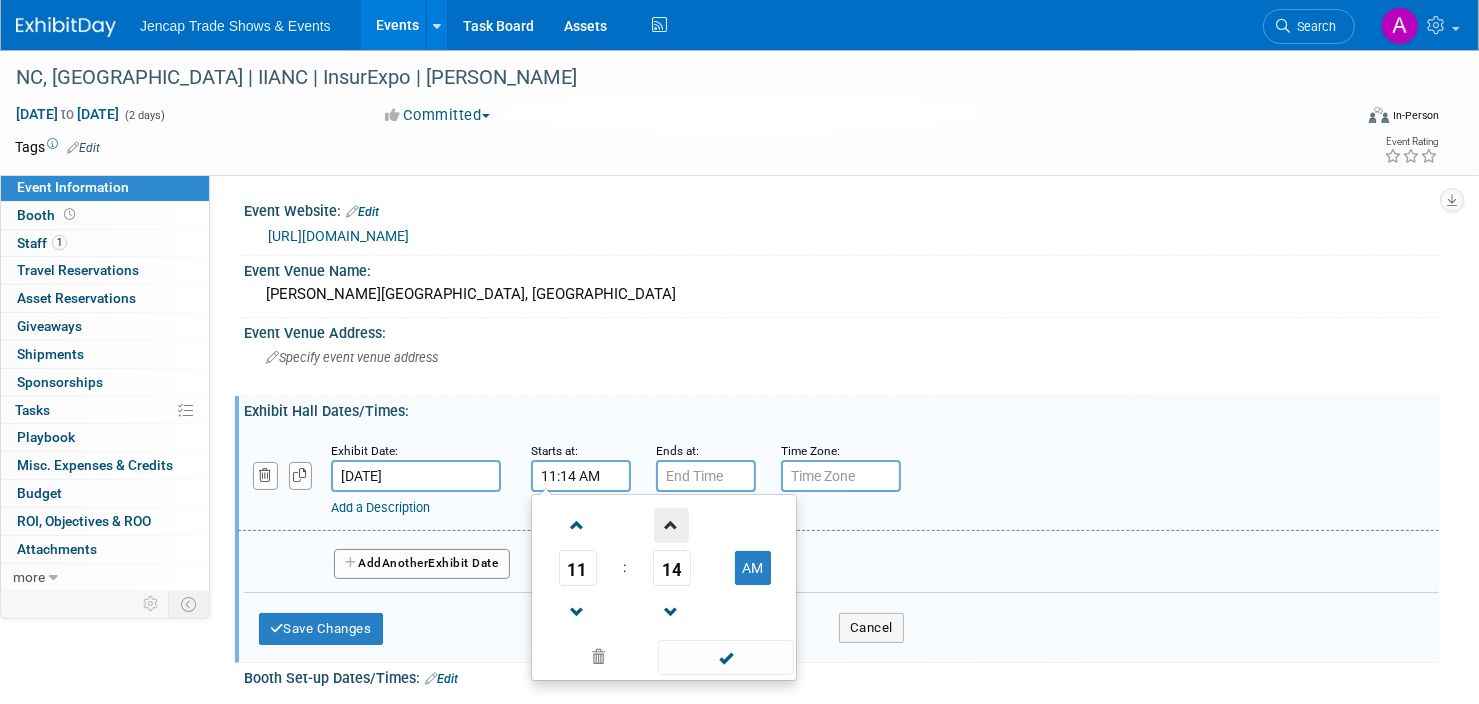 click at bounding box center (671, 525) 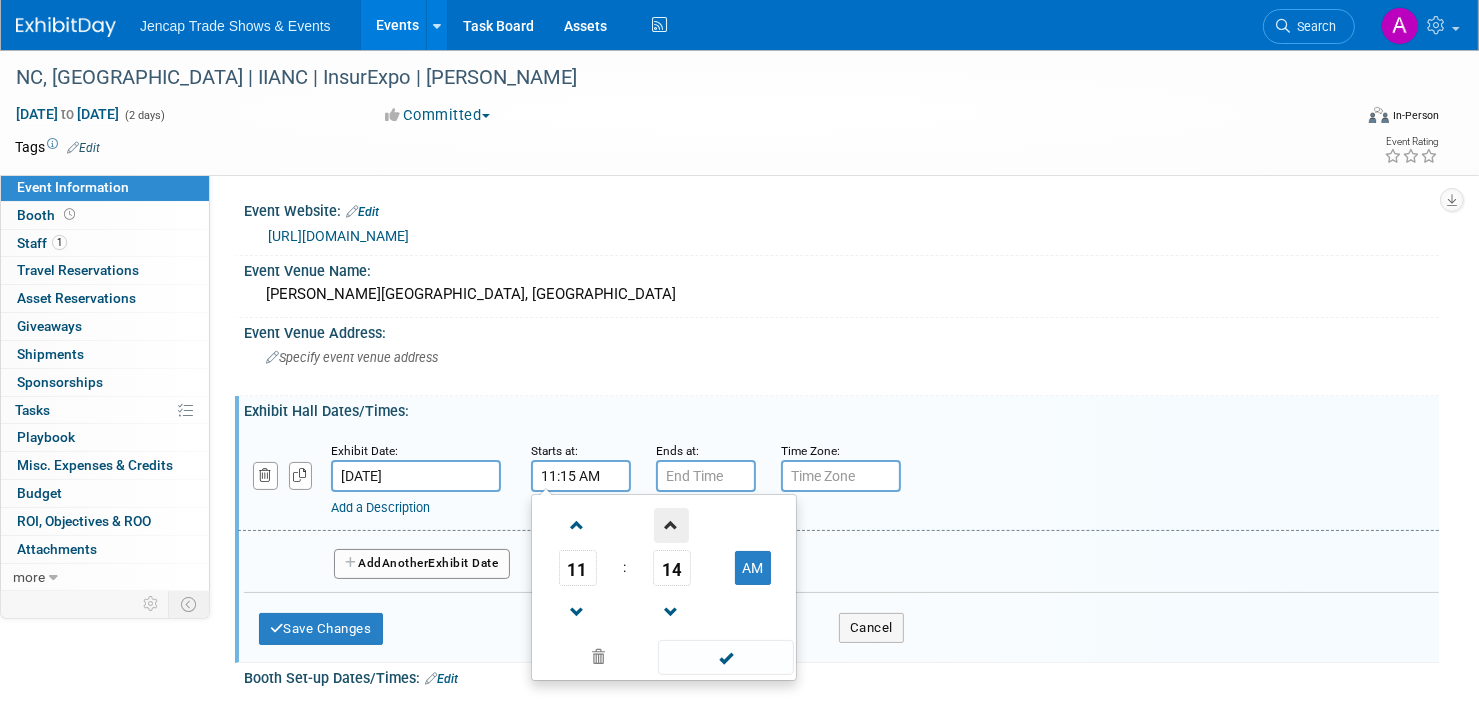 click at bounding box center (671, 525) 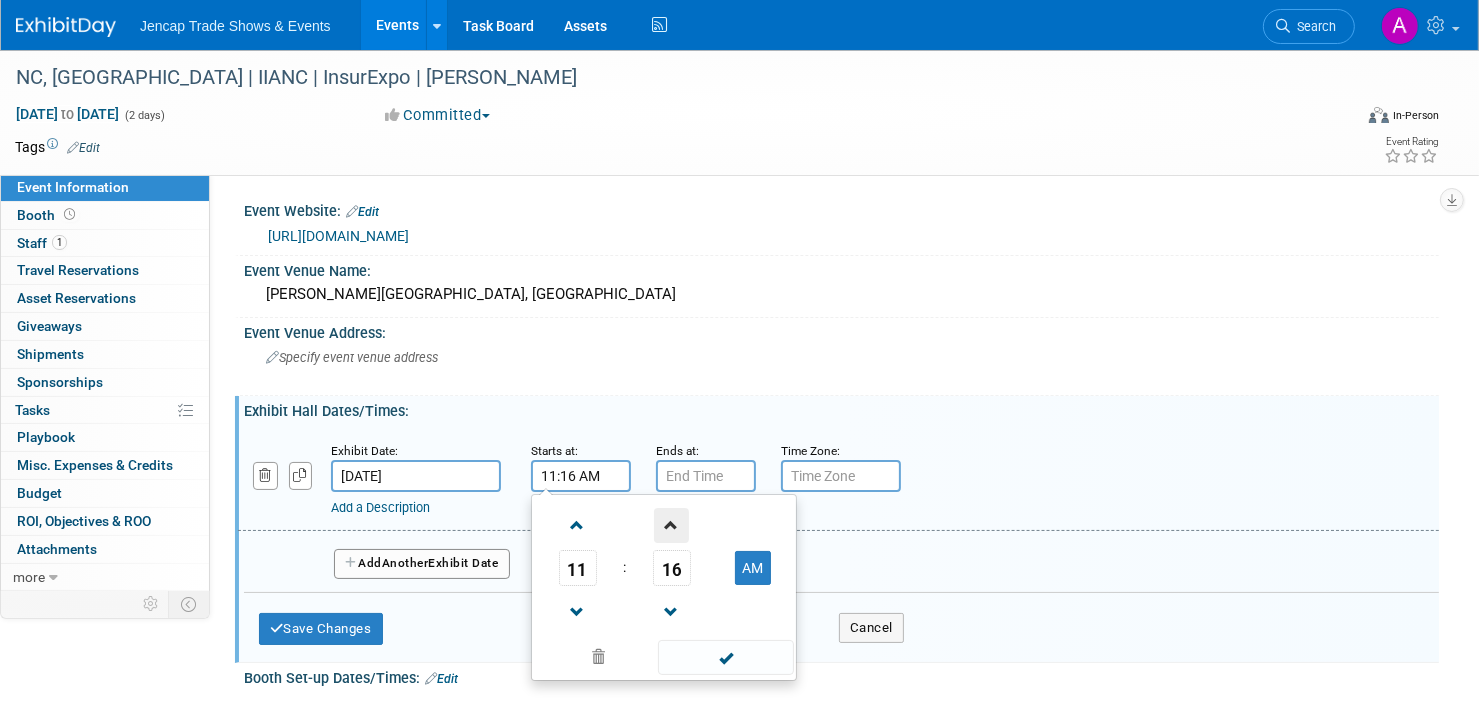 click at bounding box center (671, 525) 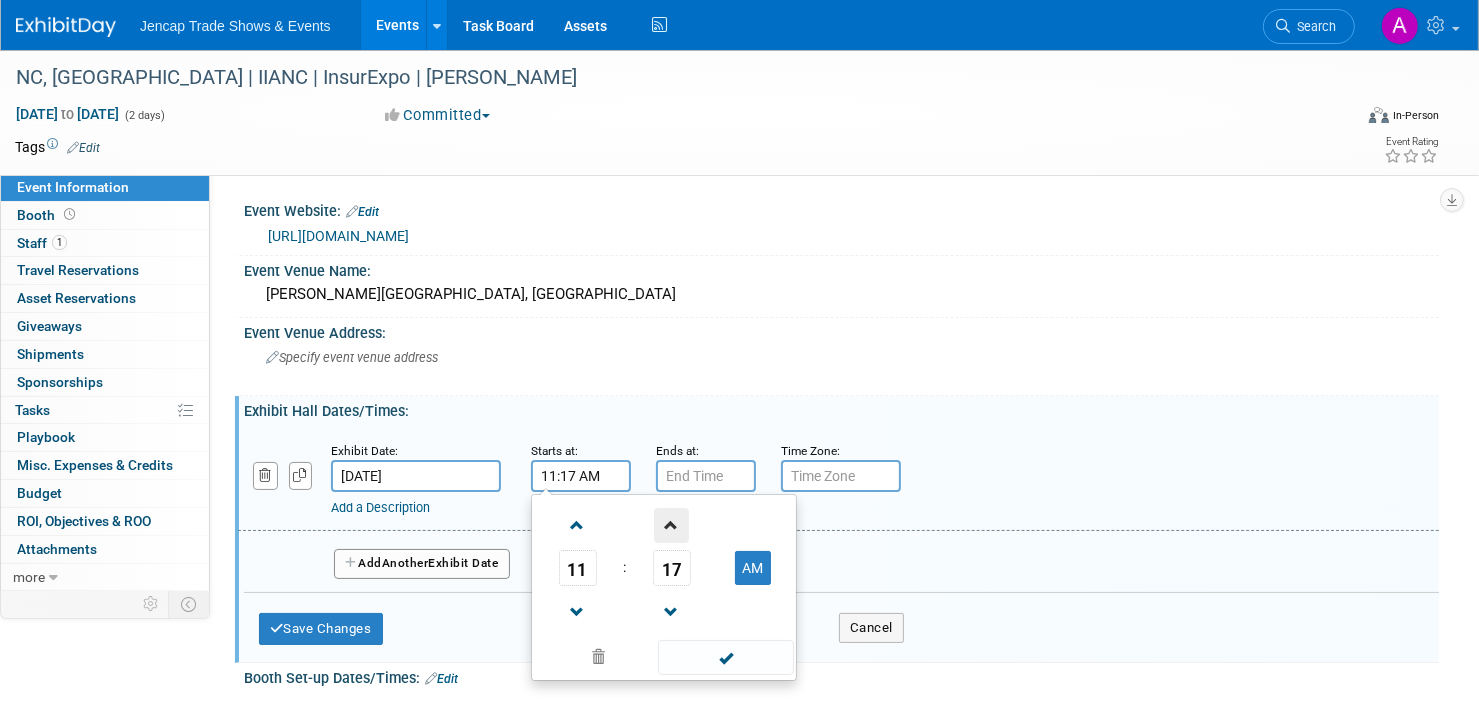 click at bounding box center [671, 525] 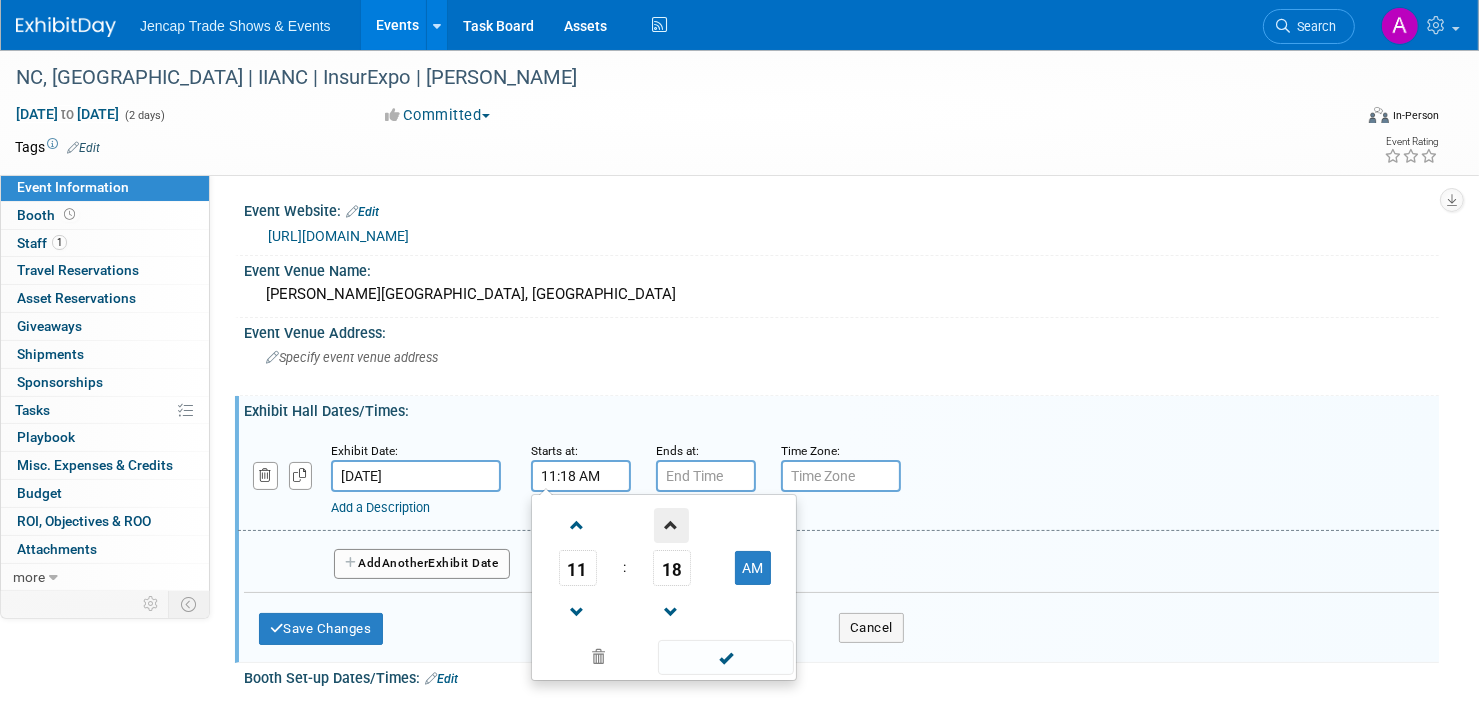 click at bounding box center [671, 525] 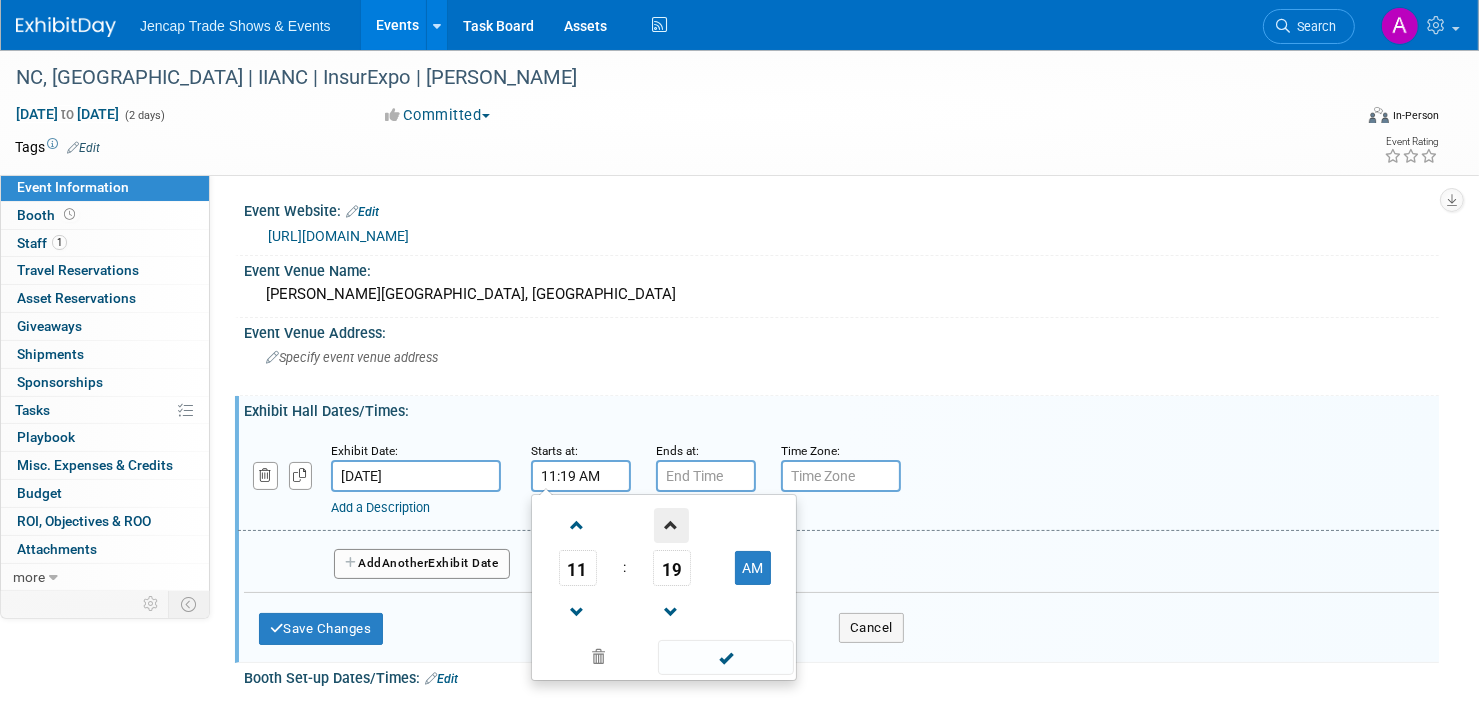 click at bounding box center (671, 525) 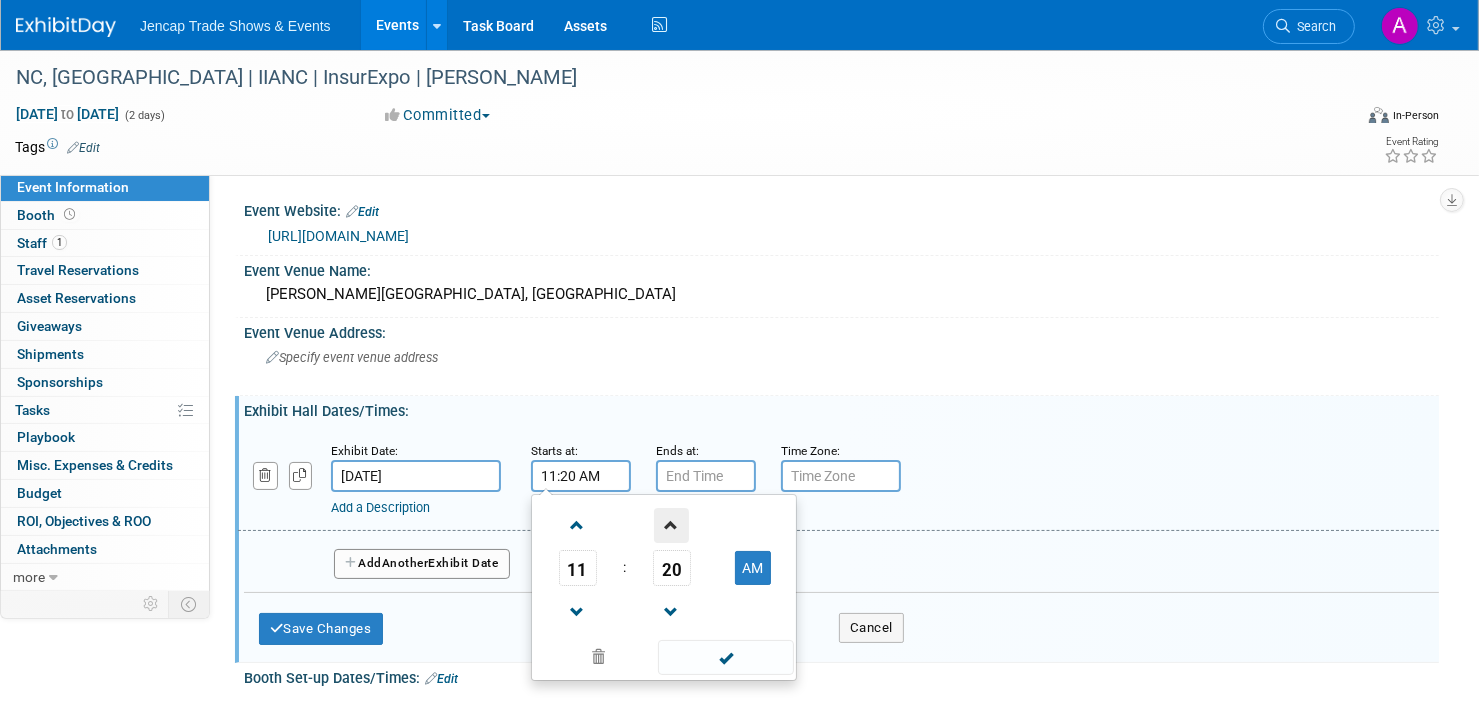 click at bounding box center [671, 525] 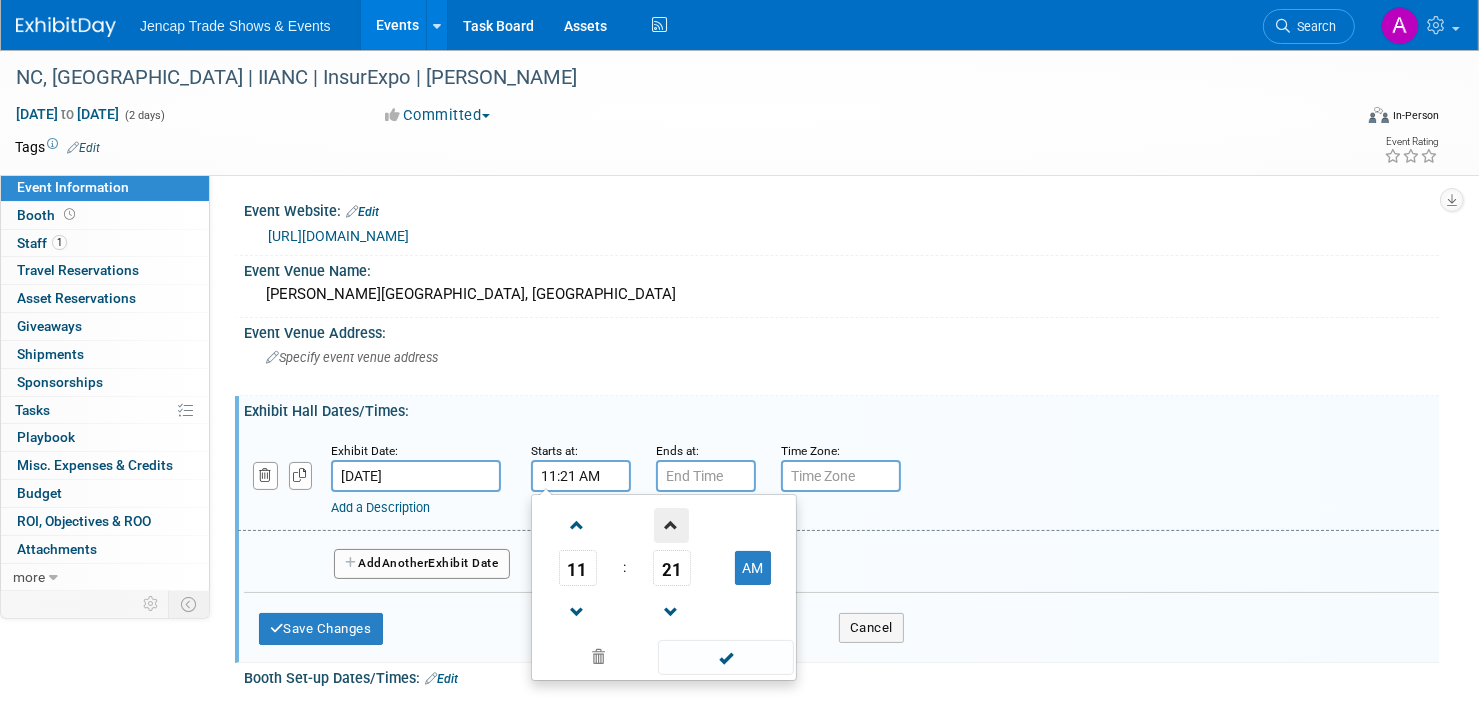 click at bounding box center (671, 525) 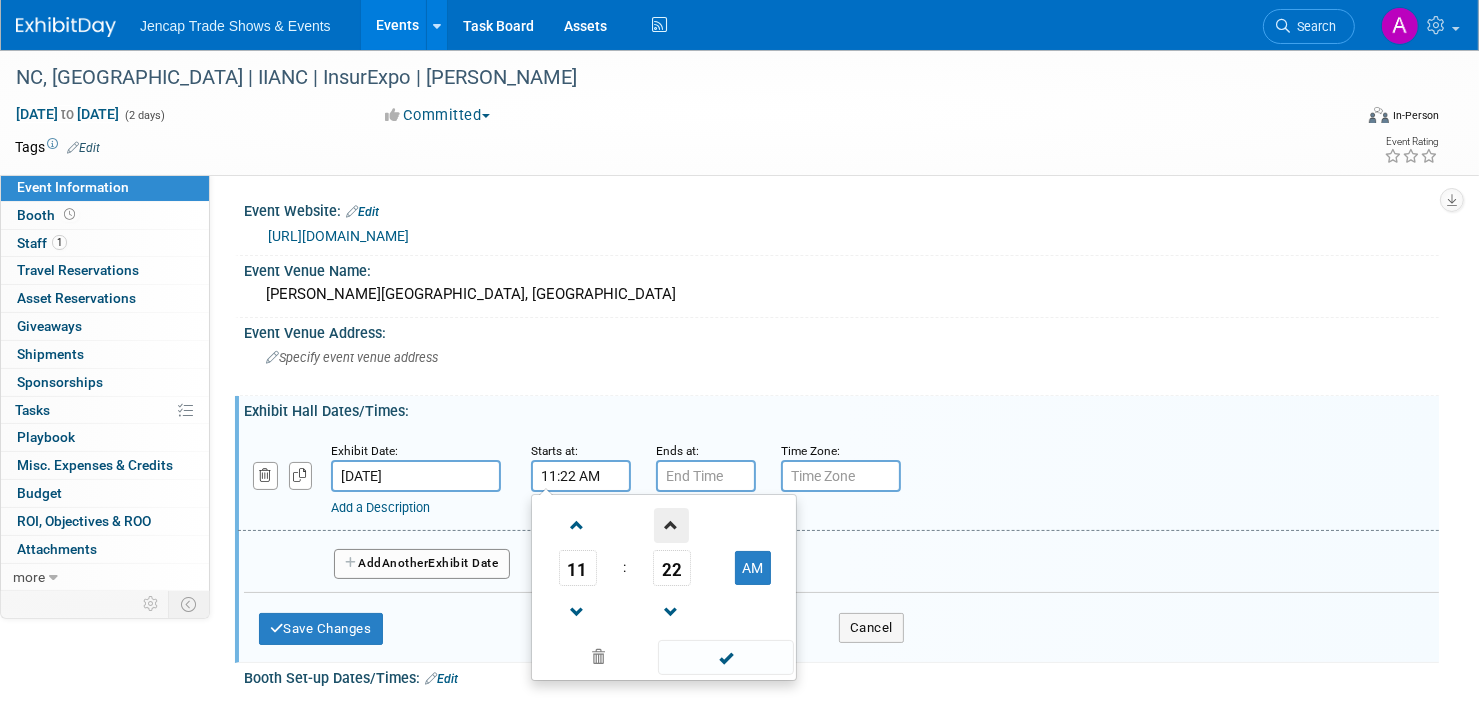 click at bounding box center (671, 525) 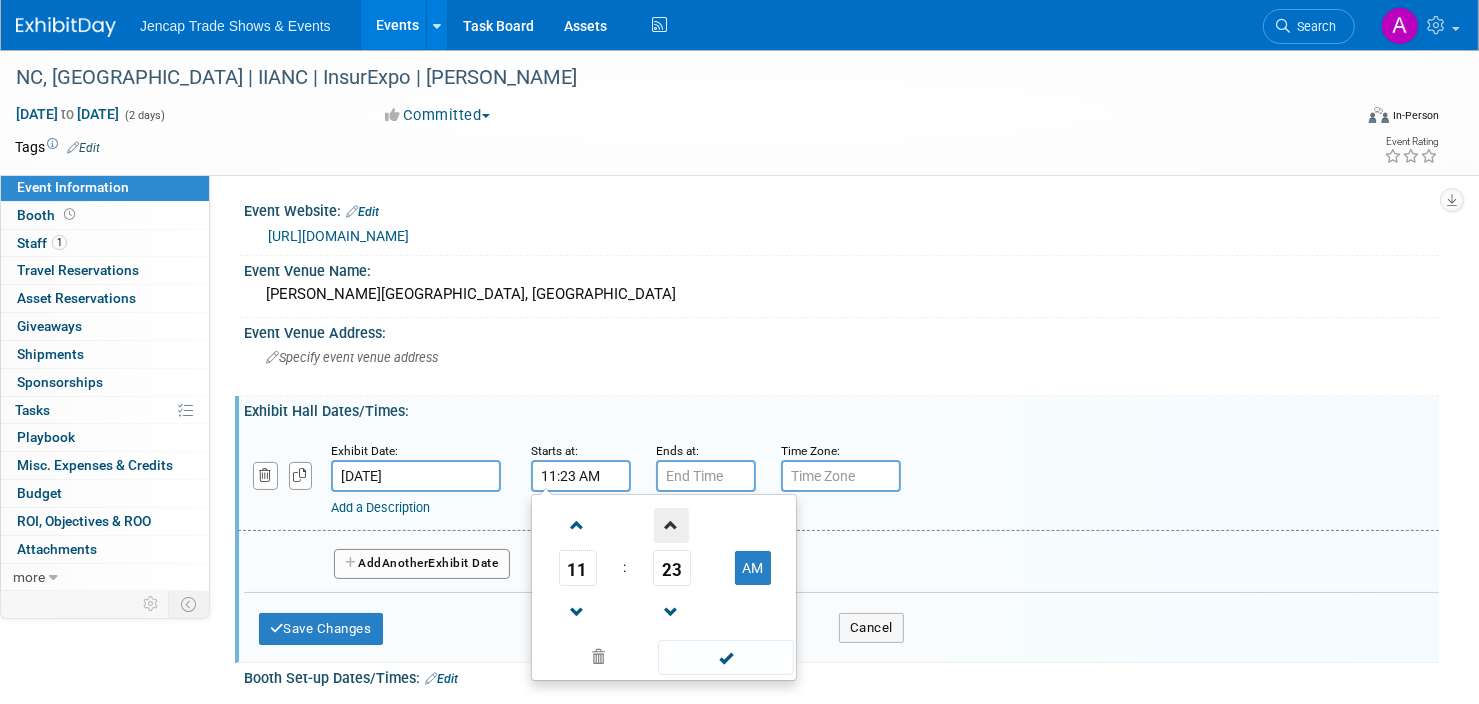 click at bounding box center (671, 525) 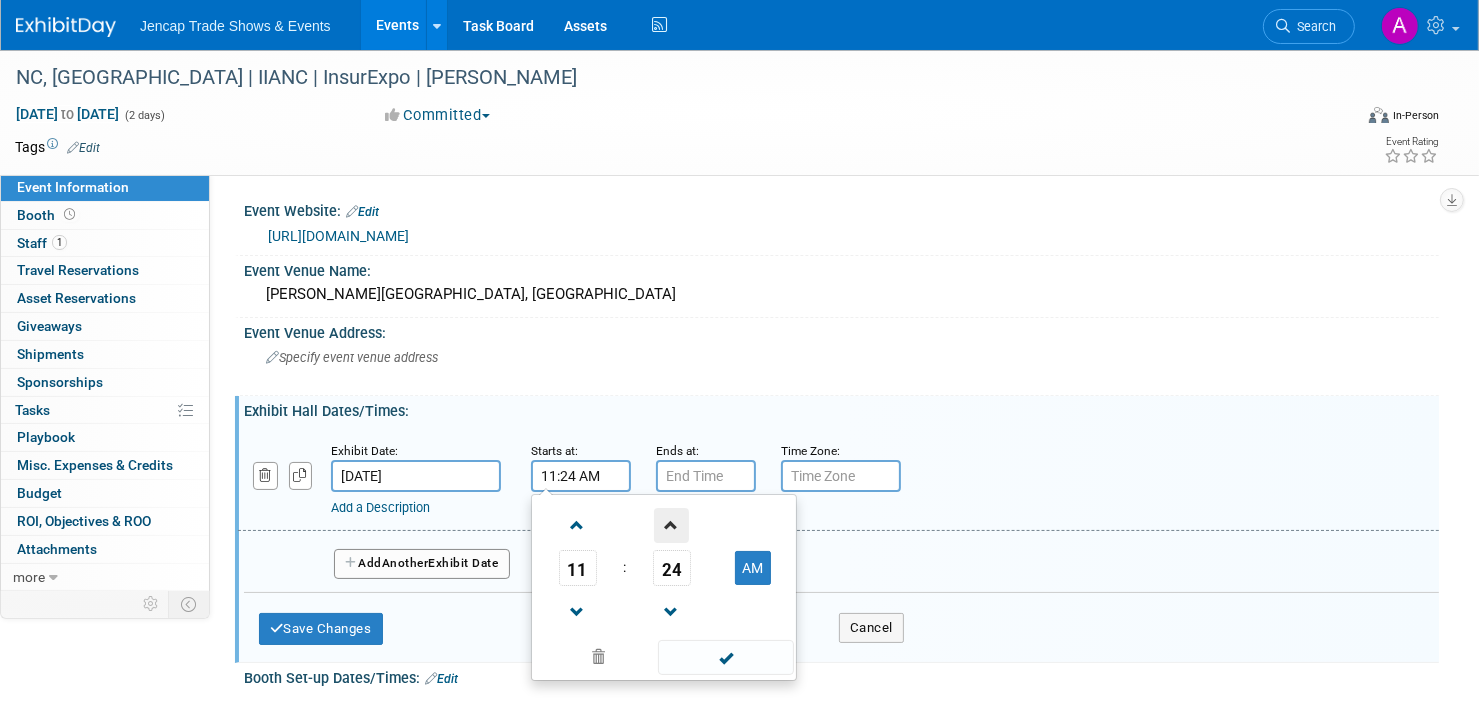 click at bounding box center [671, 525] 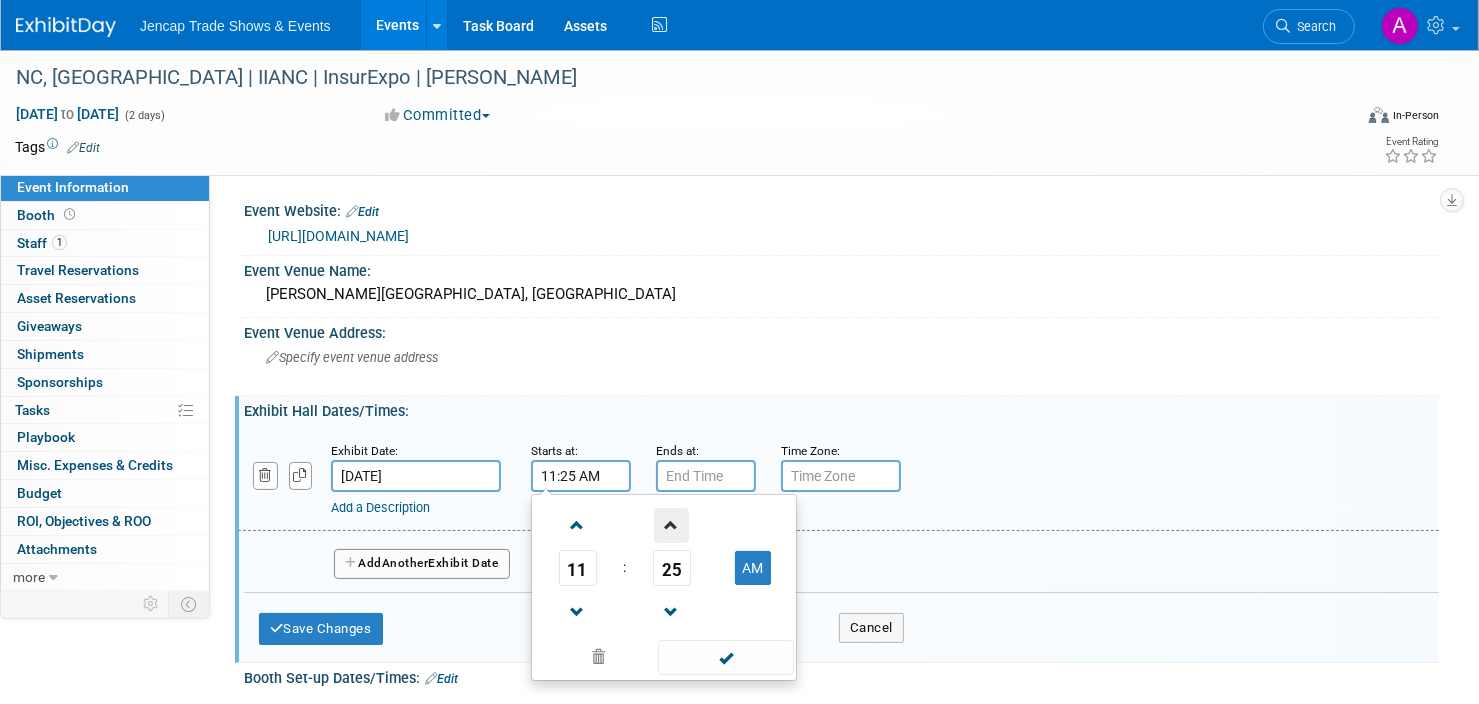 click at bounding box center [671, 525] 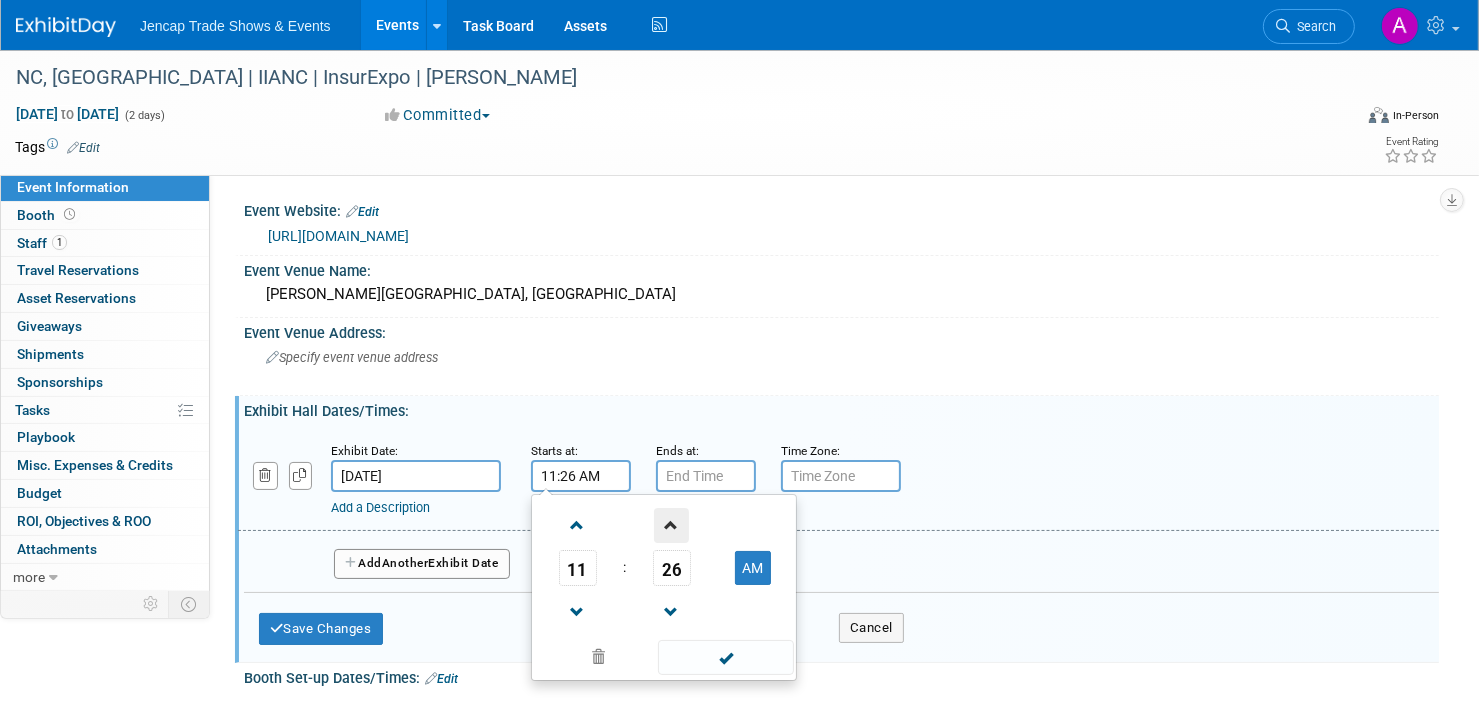 click at bounding box center [671, 525] 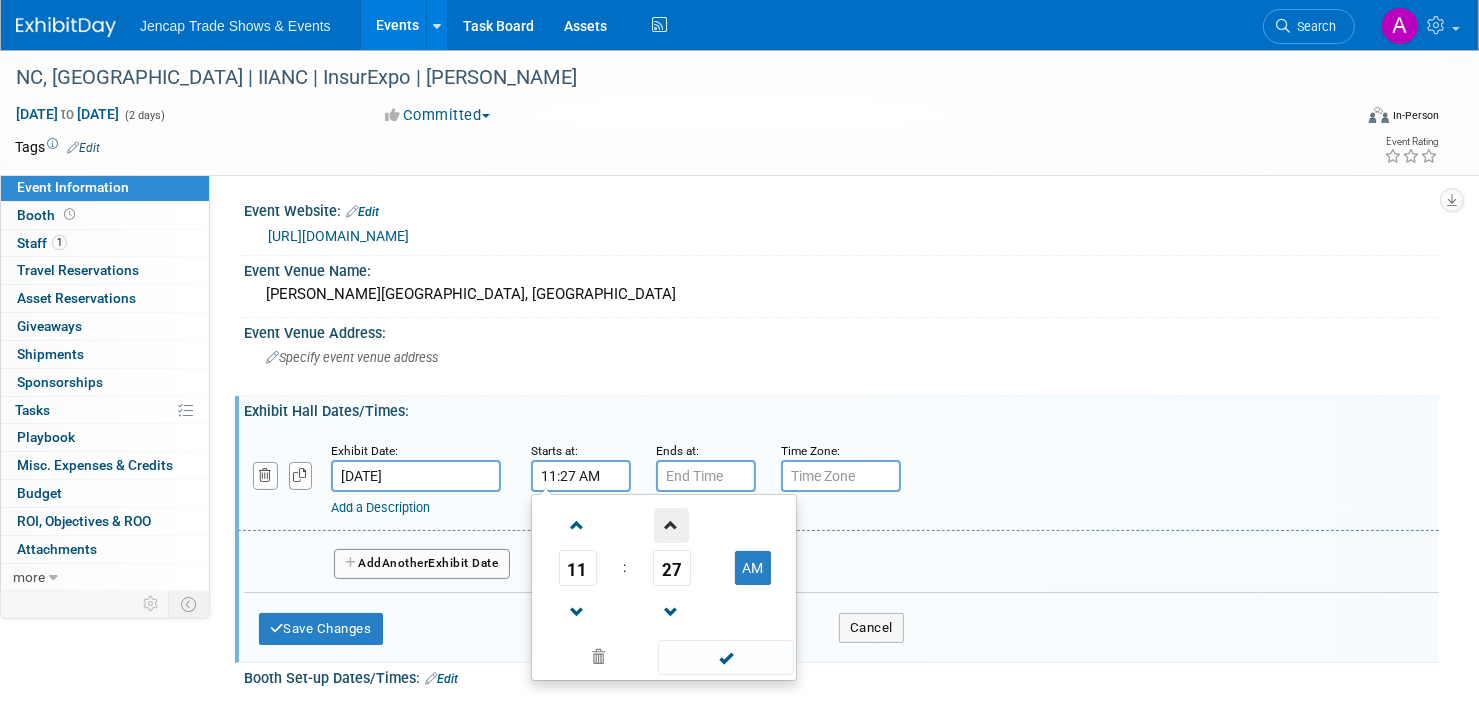 click at bounding box center [671, 525] 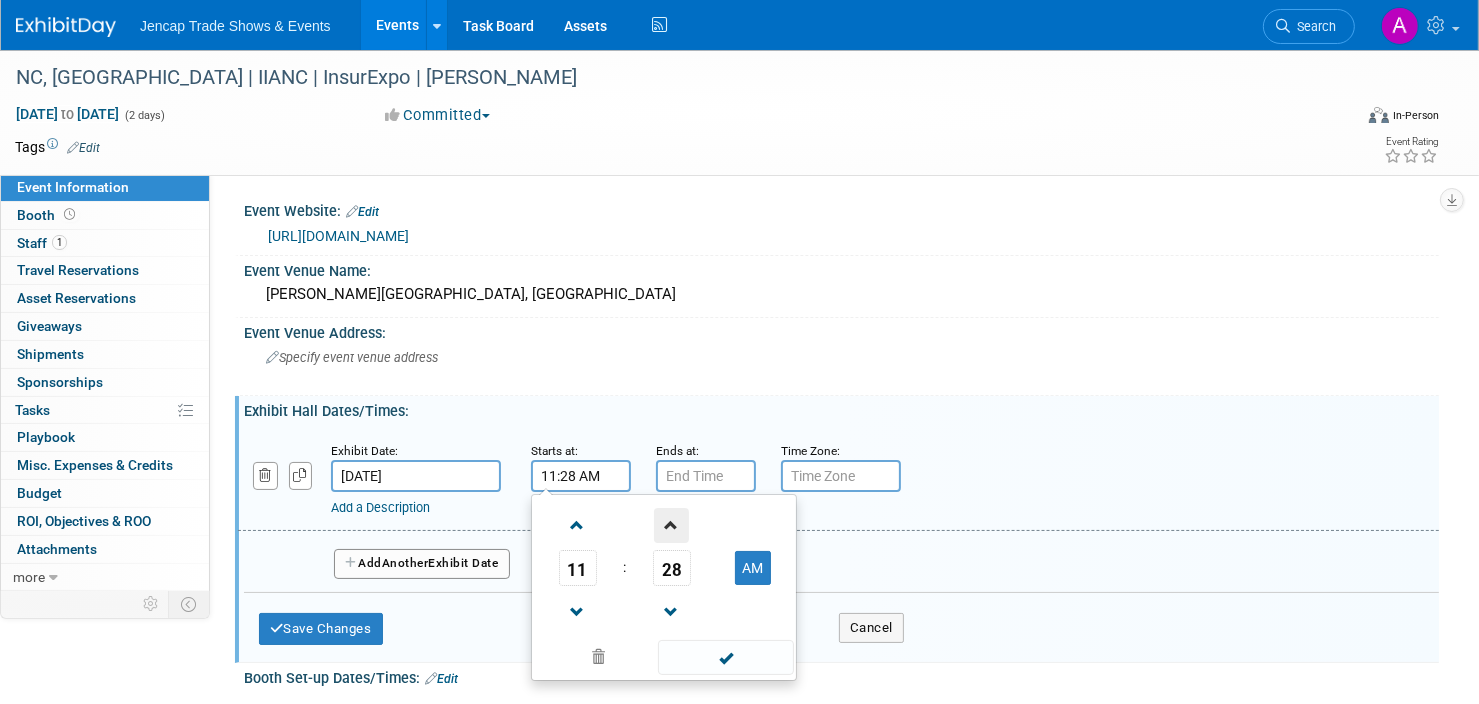 click at bounding box center [671, 525] 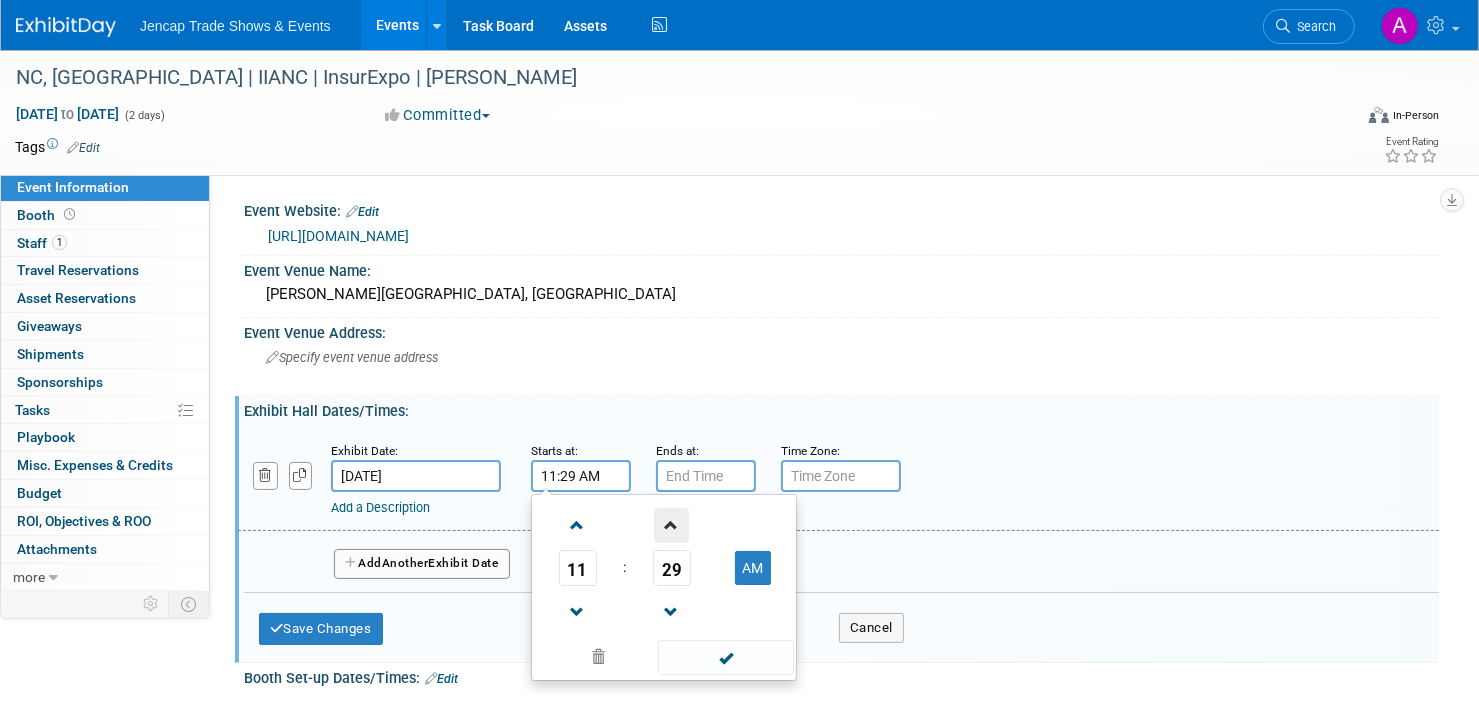 click at bounding box center (671, 525) 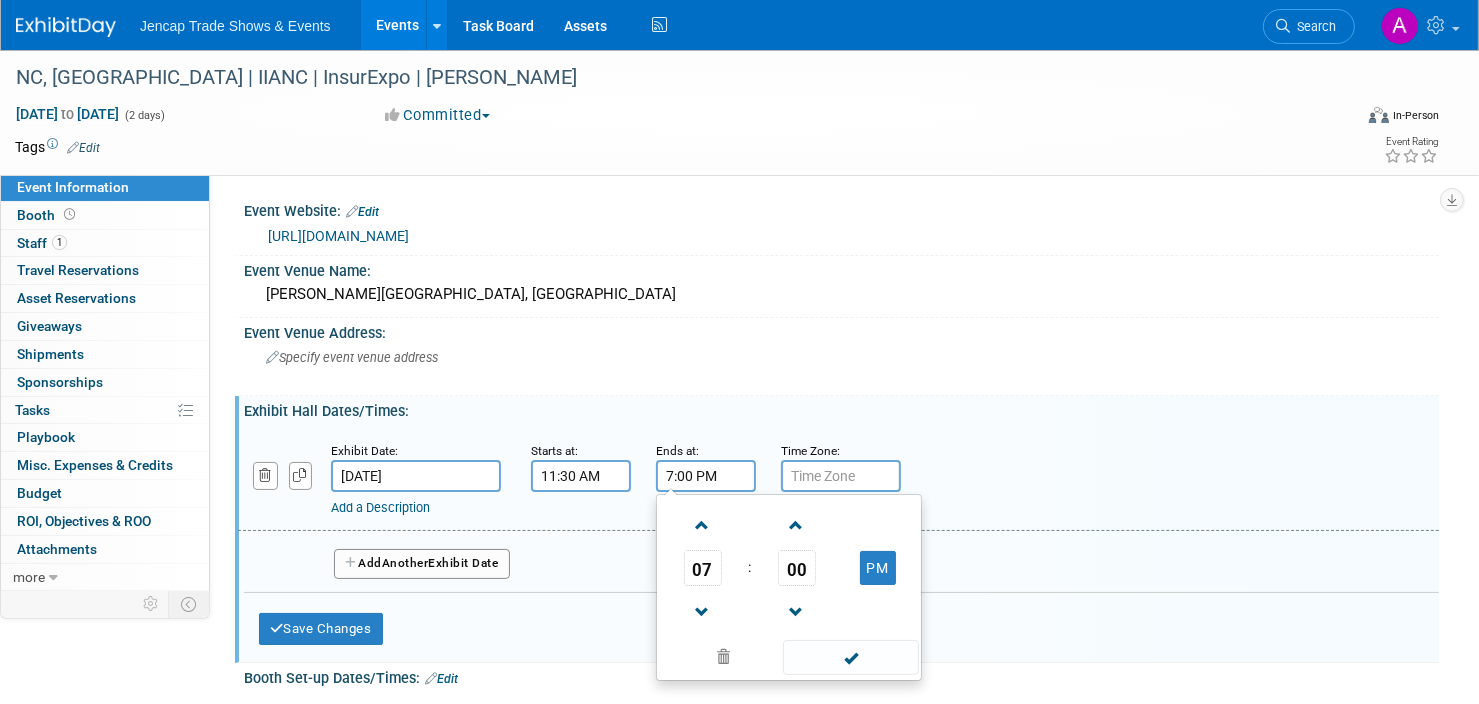 click on "7:00 PM" at bounding box center [706, 476] 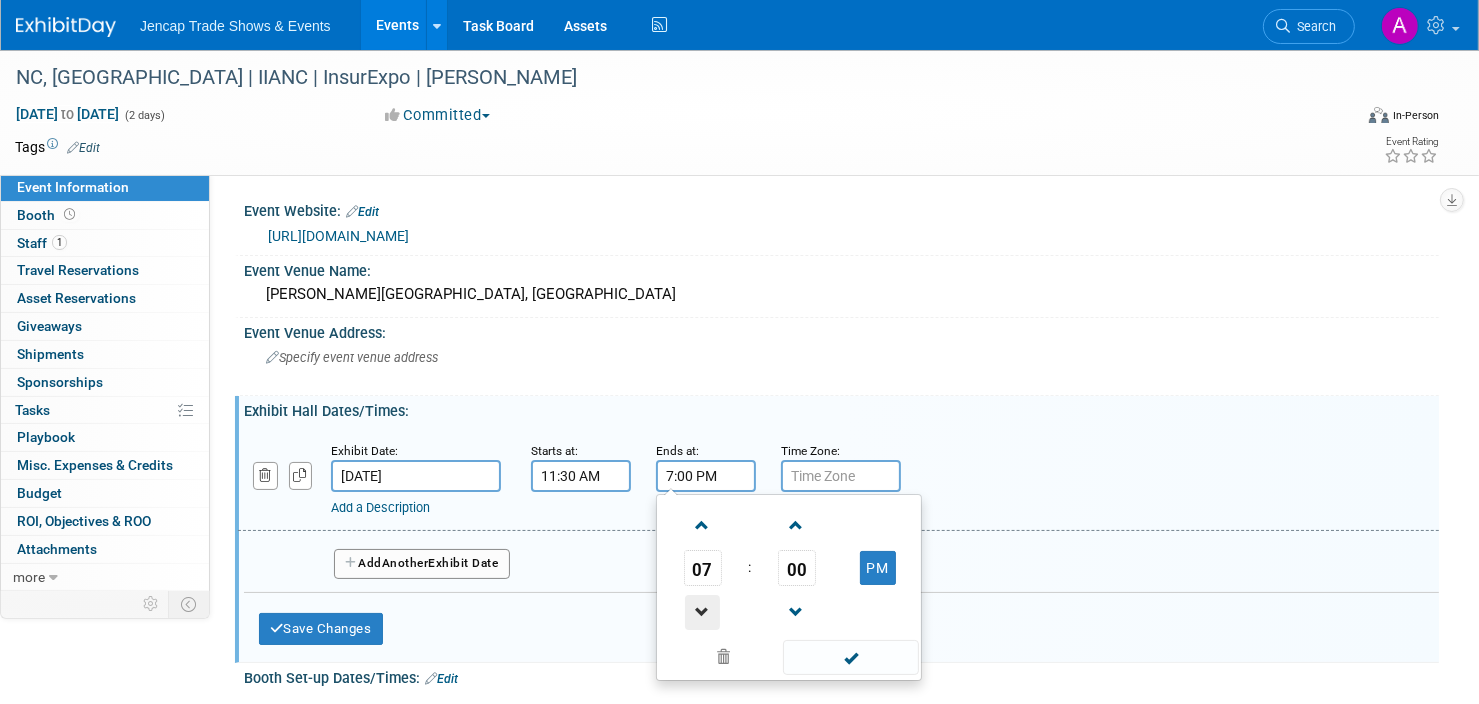 click at bounding box center [702, 612] 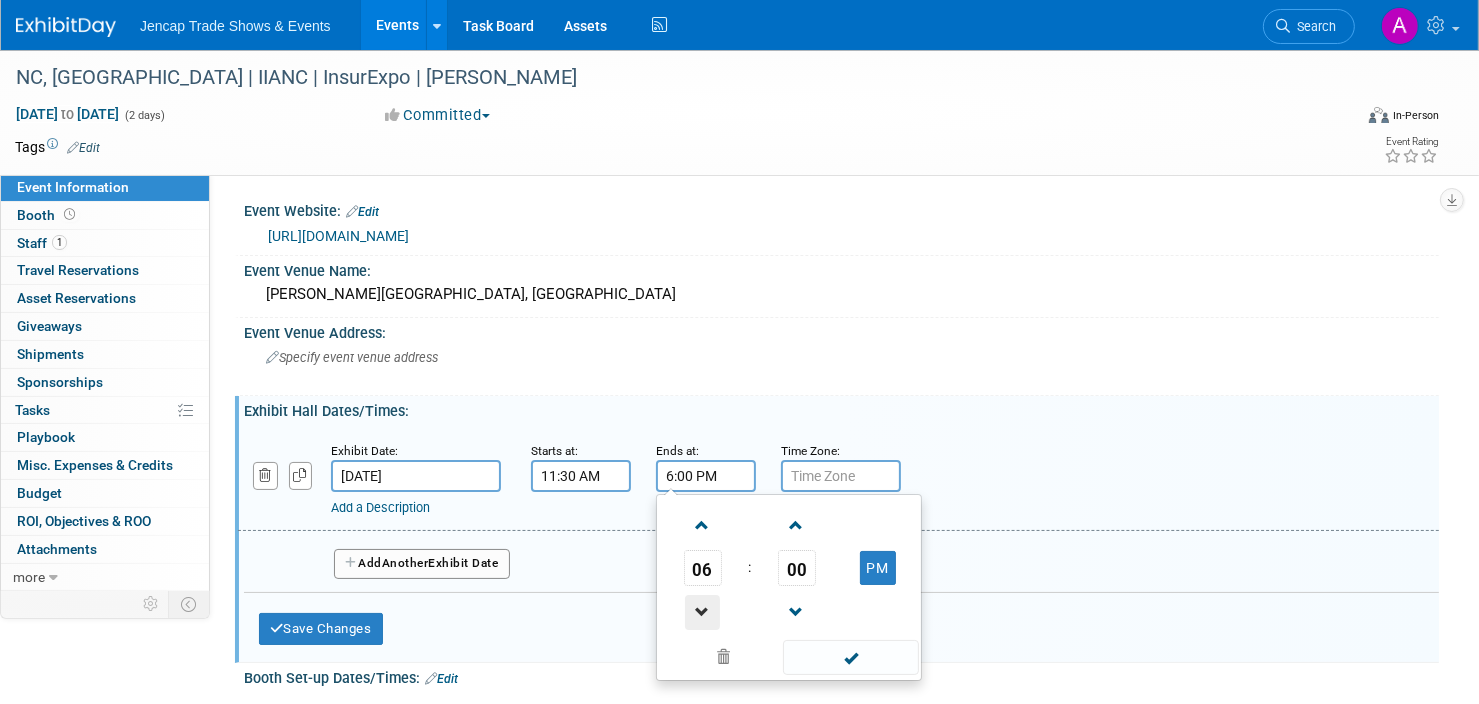 click at bounding box center [702, 612] 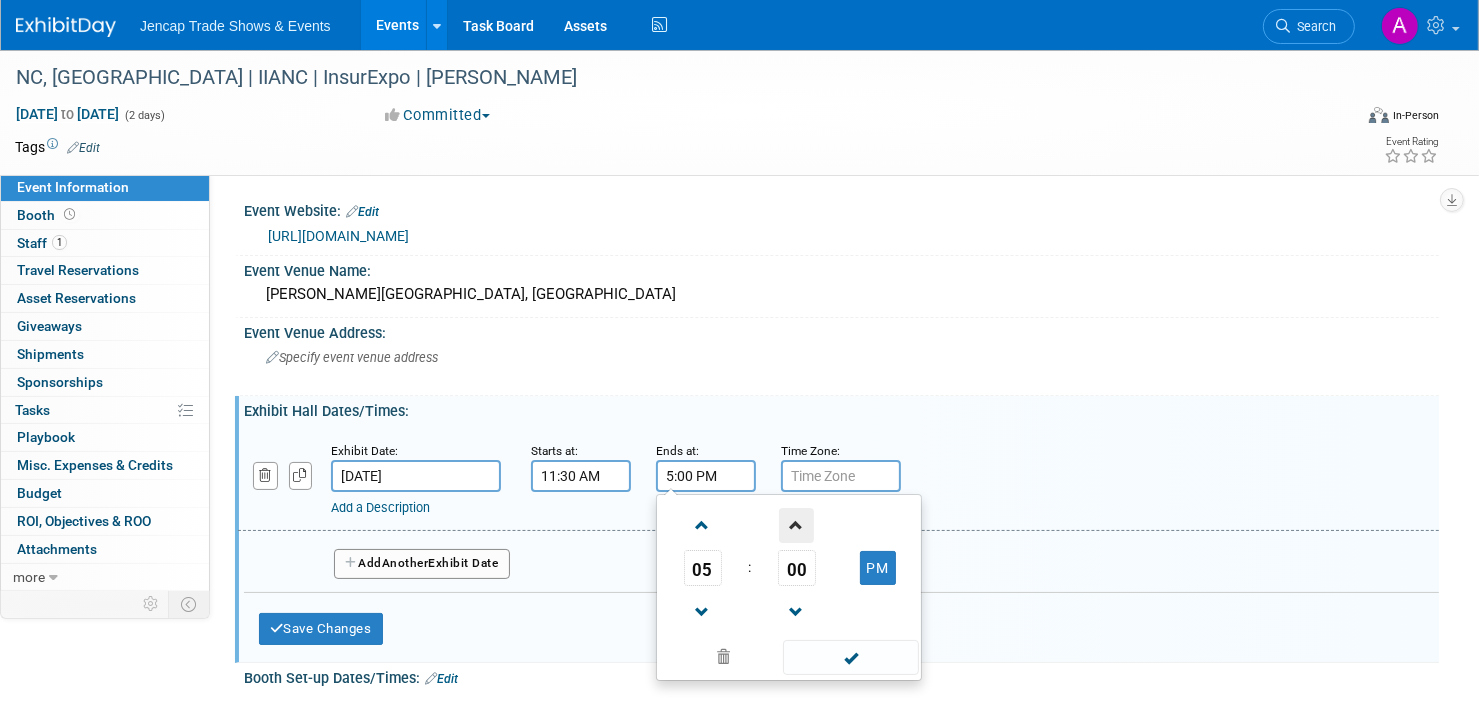click at bounding box center [796, 525] 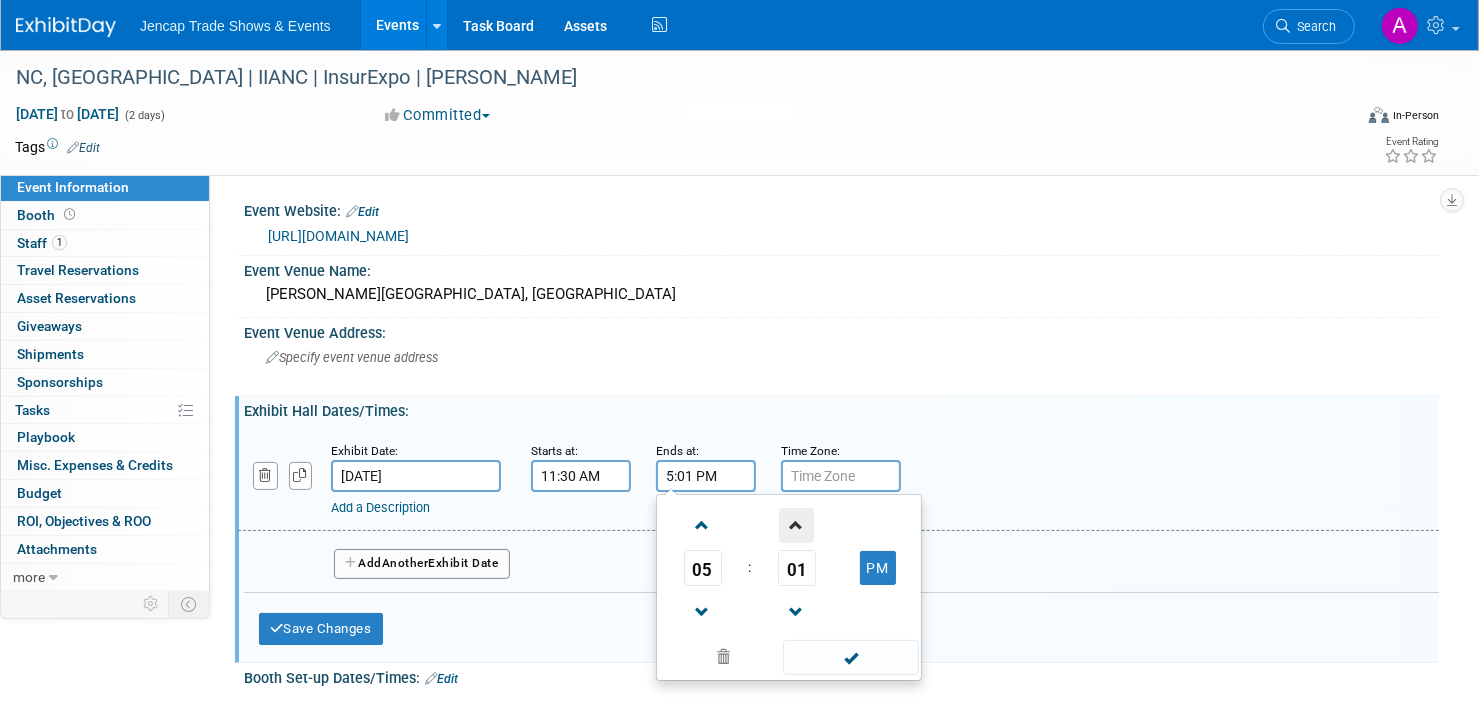 click at bounding box center [796, 525] 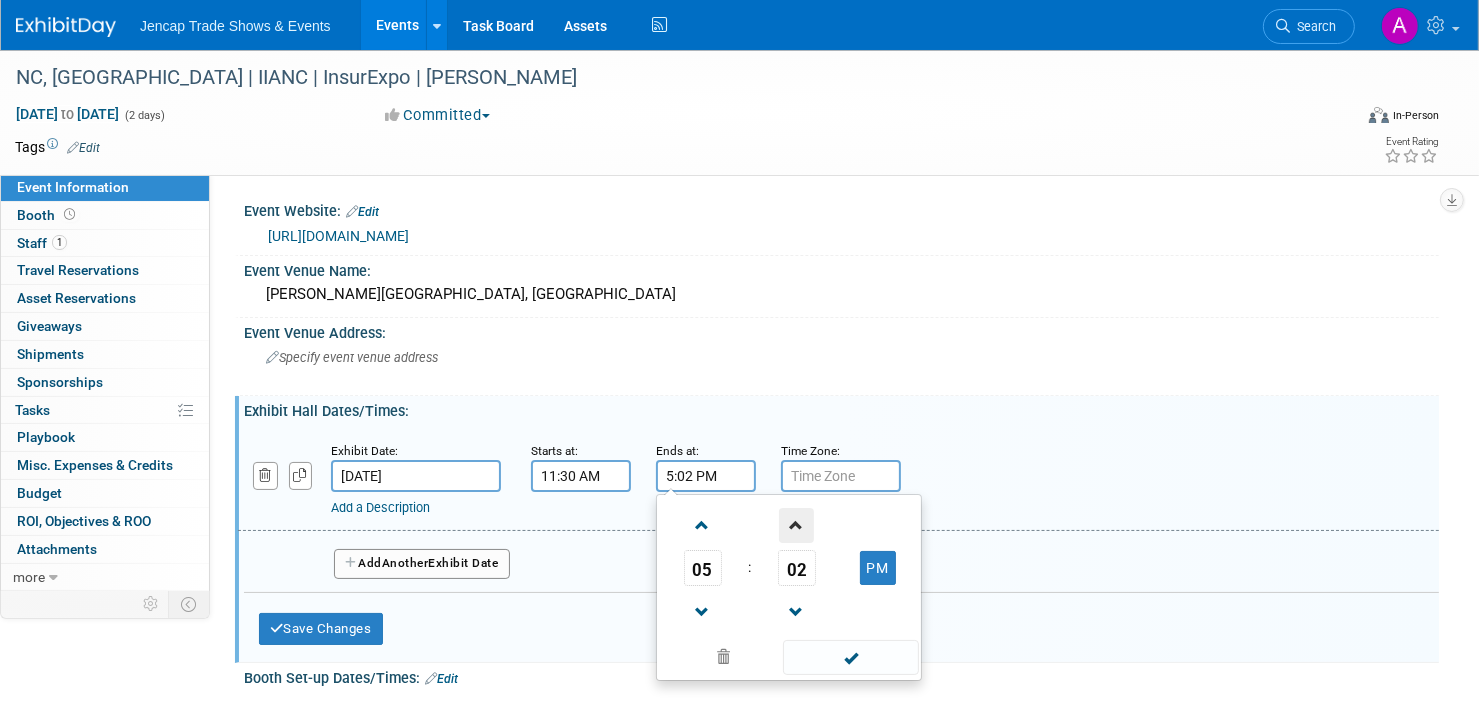 click at bounding box center (796, 525) 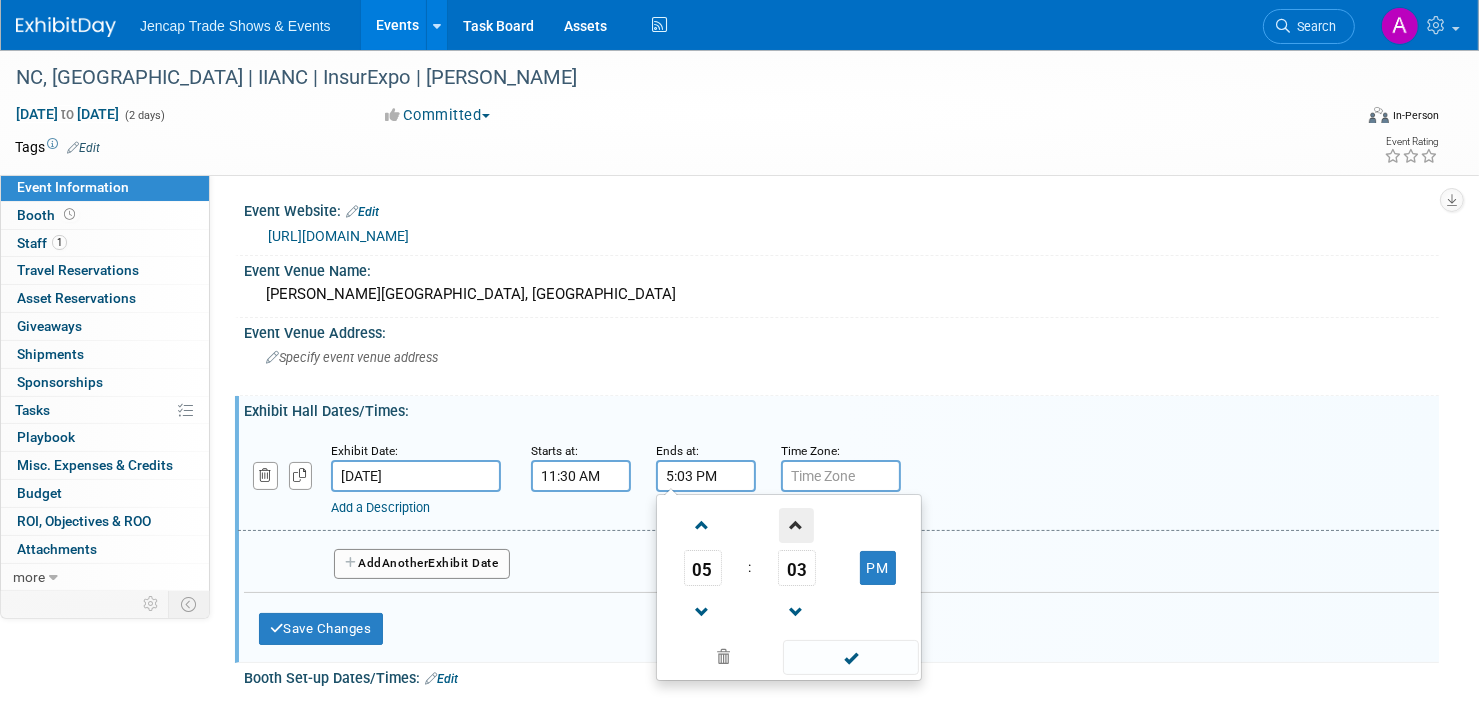 click at bounding box center (796, 525) 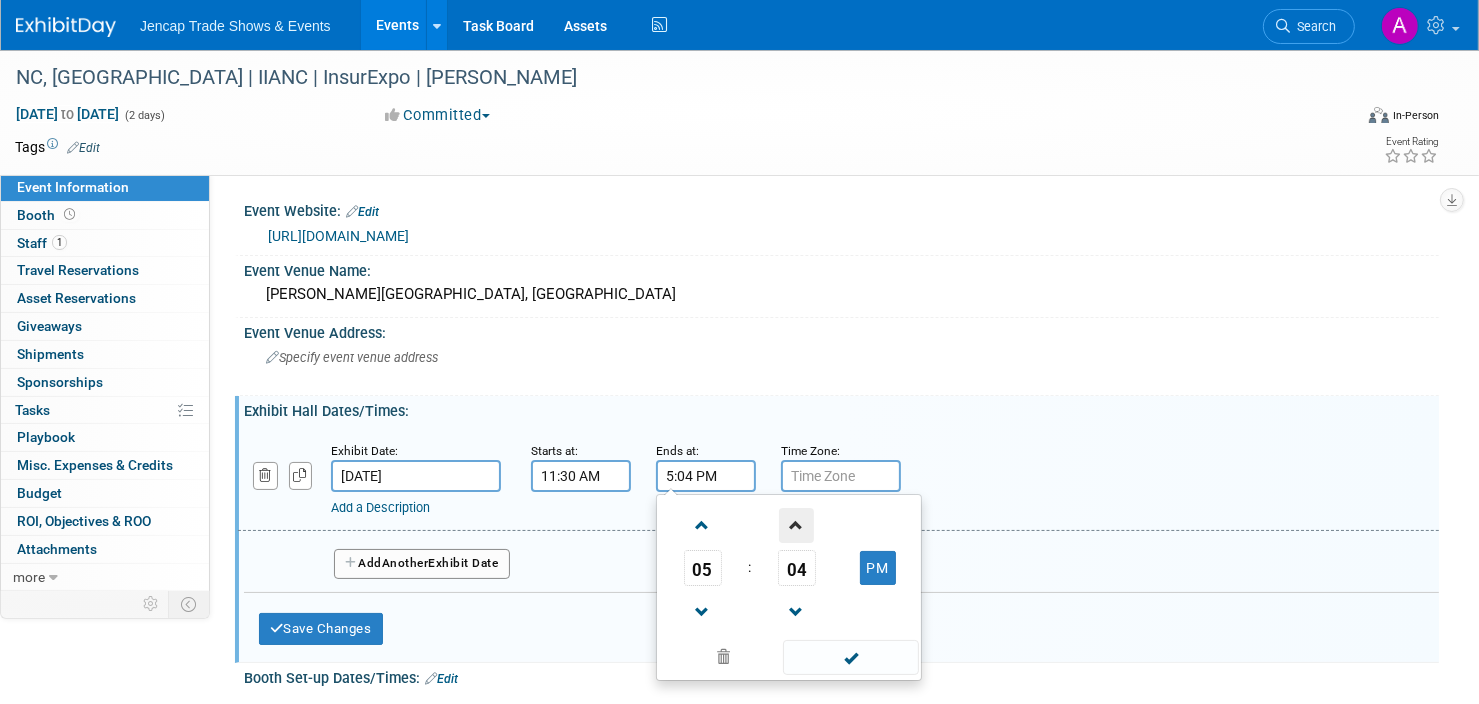 click at bounding box center [796, 525] 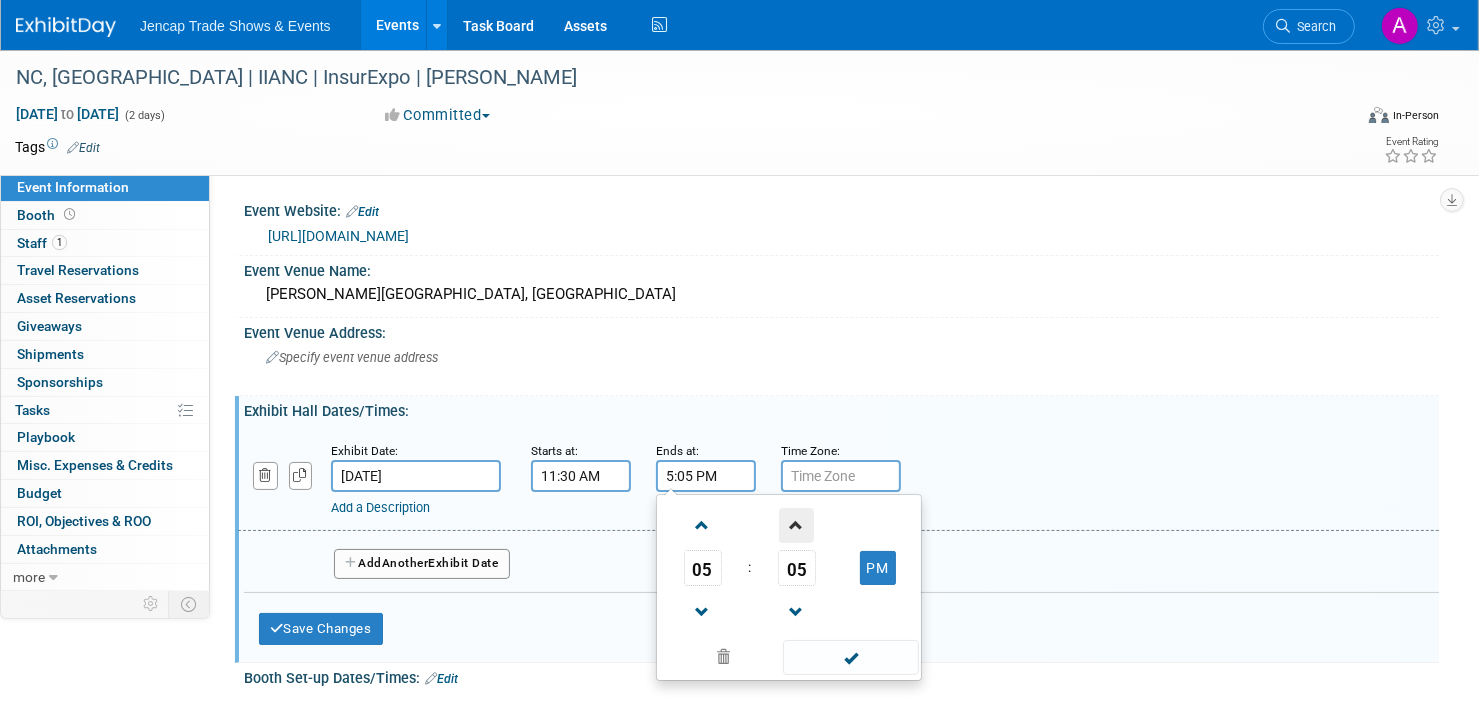 click at bounding box center (796, 525) 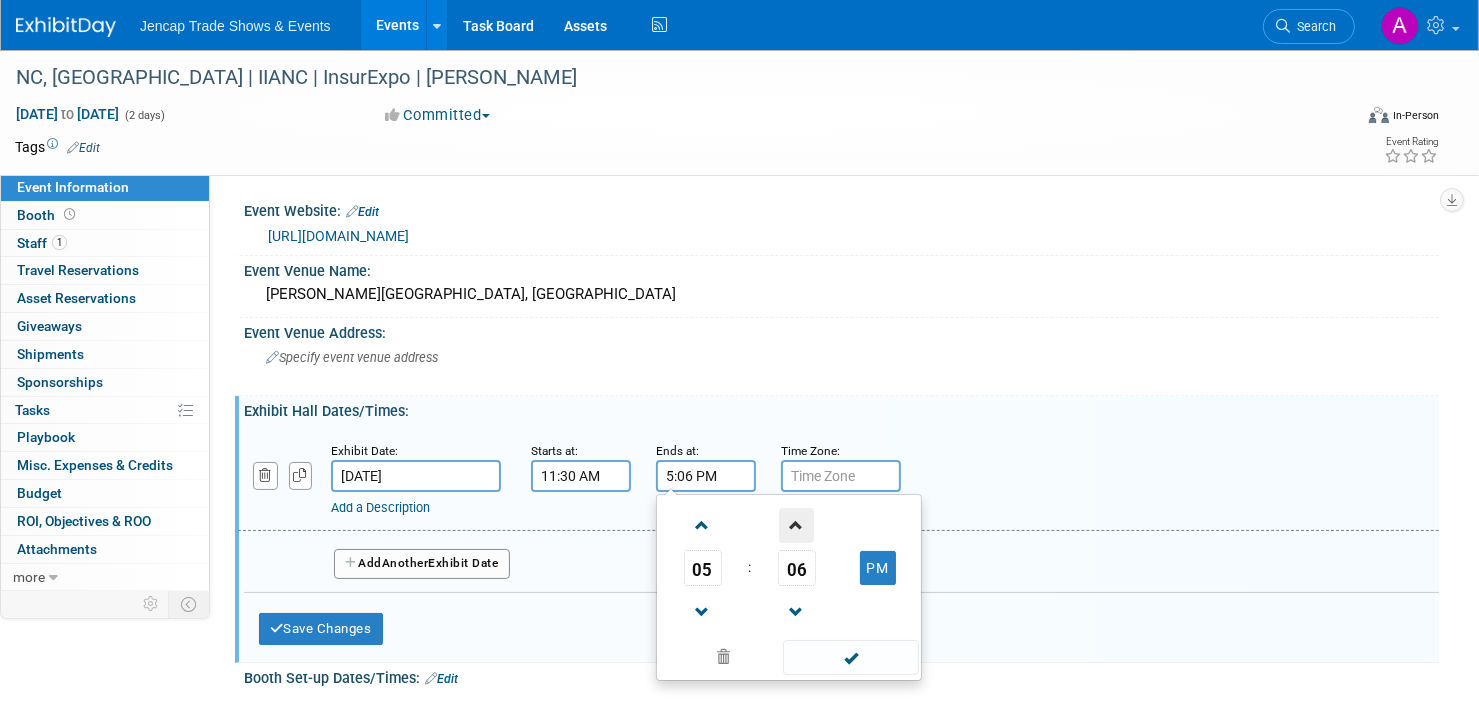 click at bounding box center [796, 525] 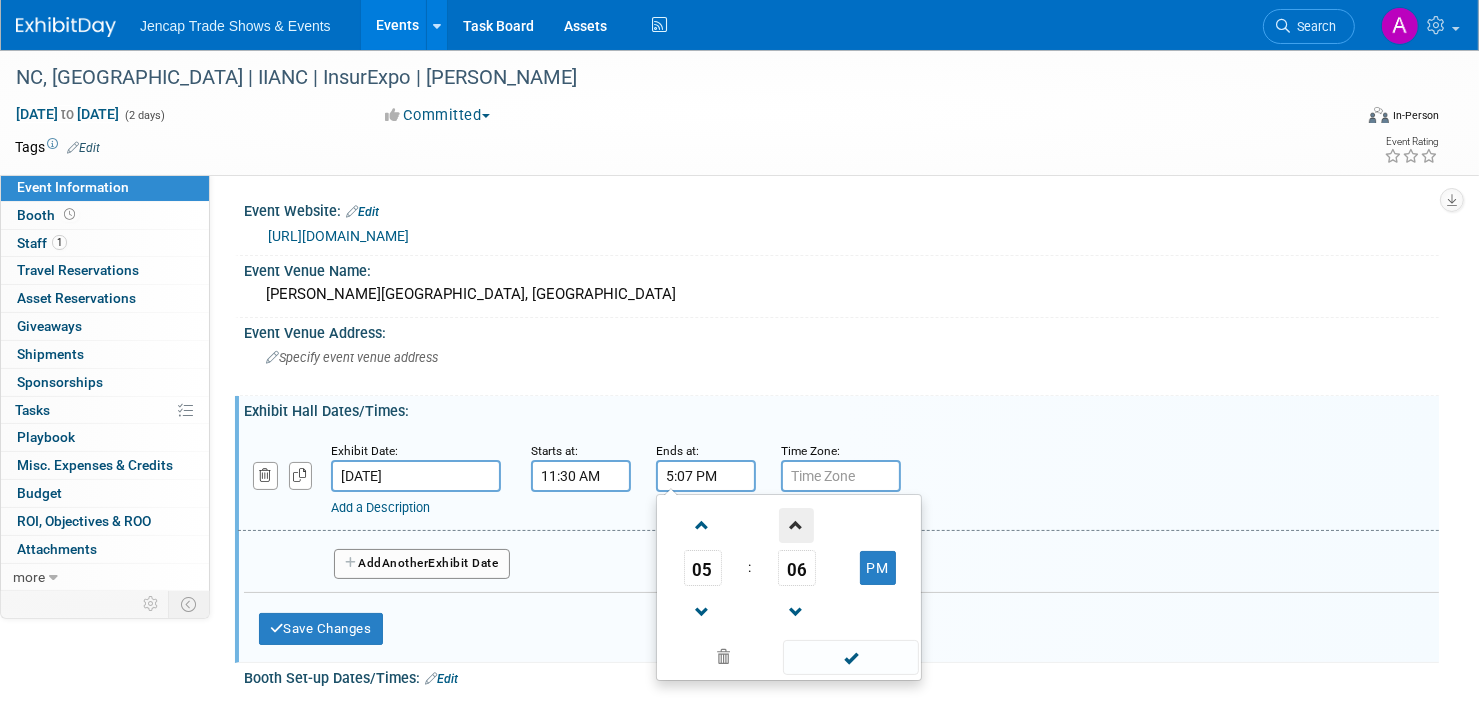 click at bounding box center [796, 525] 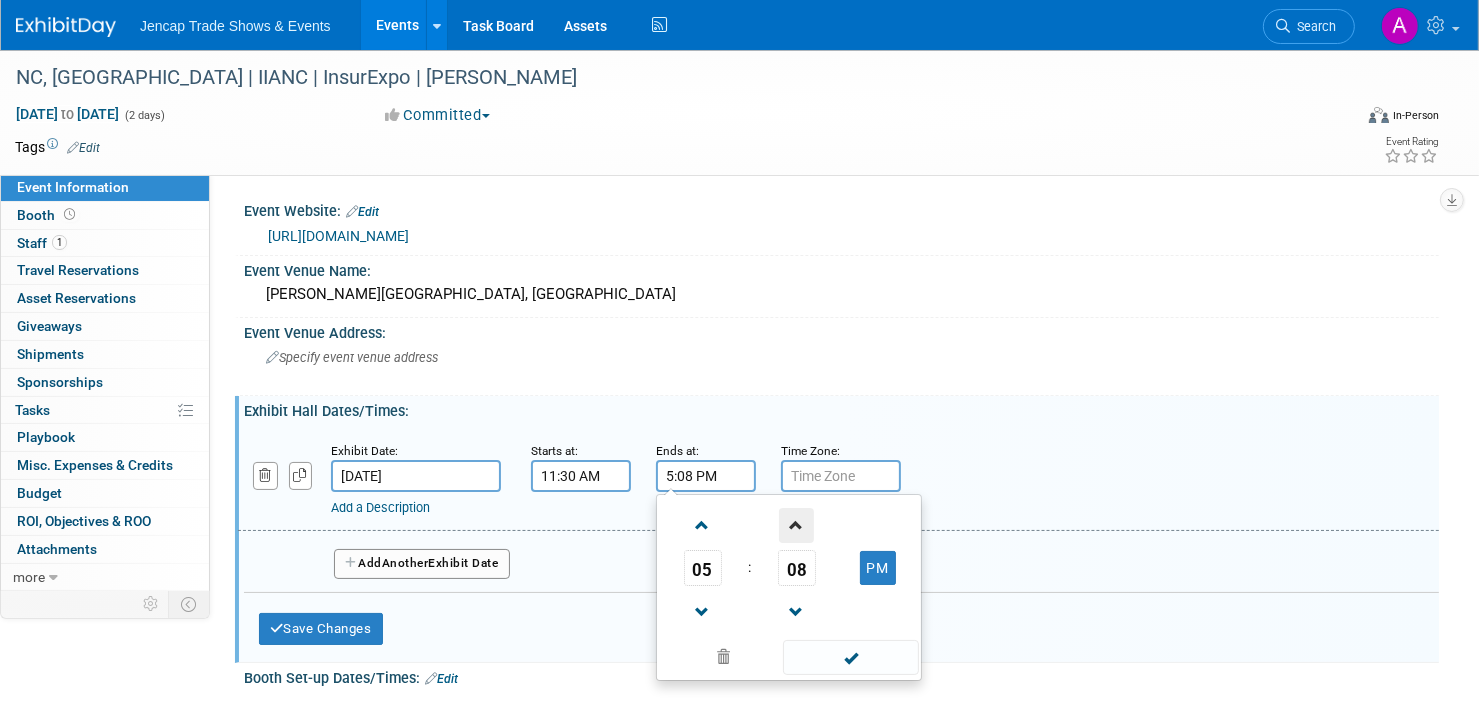 click at bounding box center (796, 525) 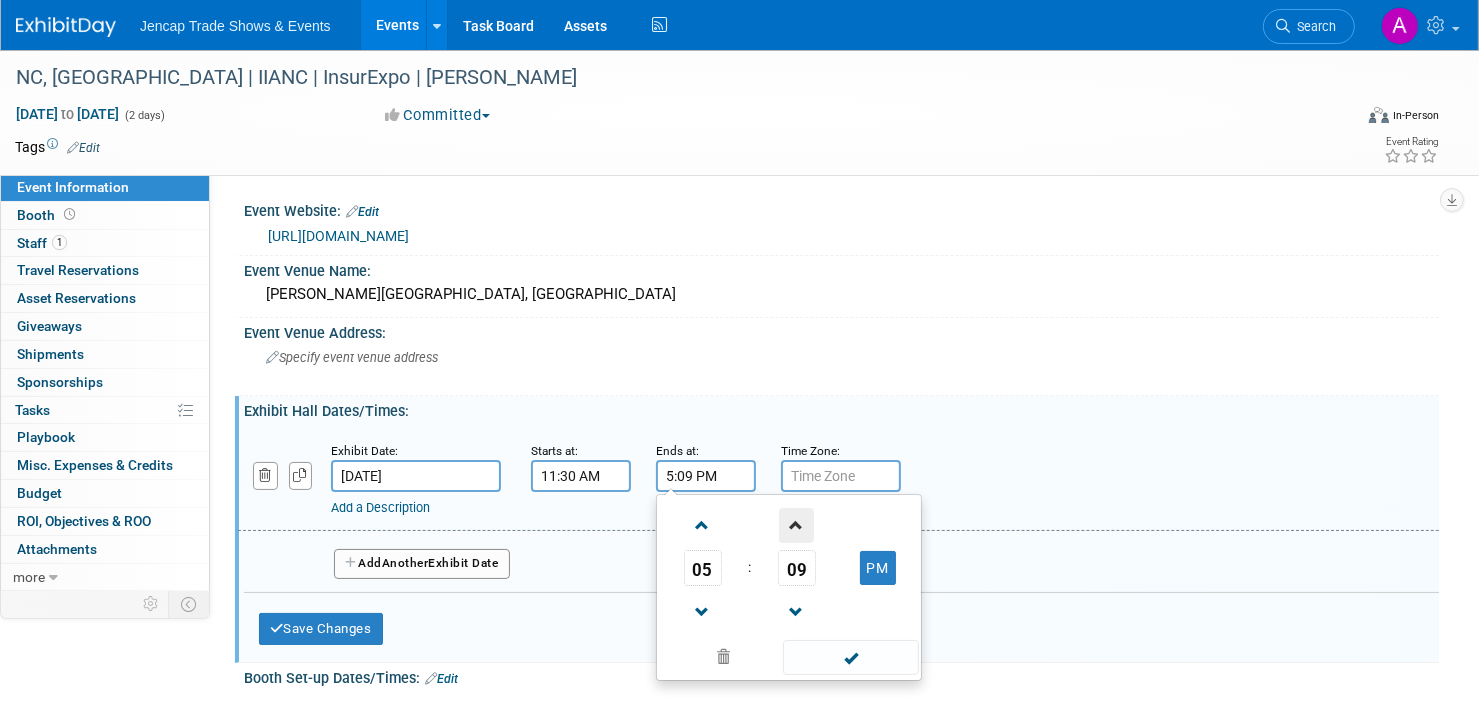 click at bounding box center [796, 525] 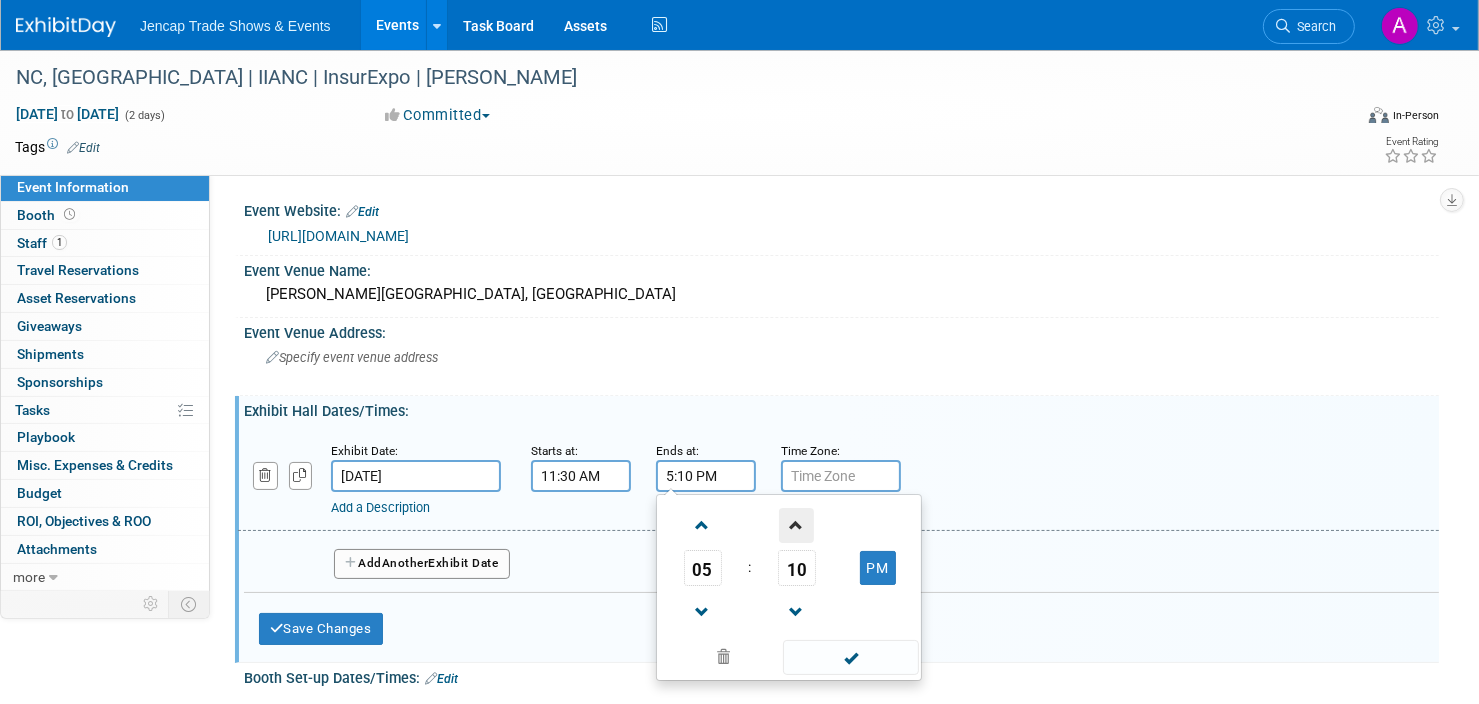 click at bounding box center [796, 525] 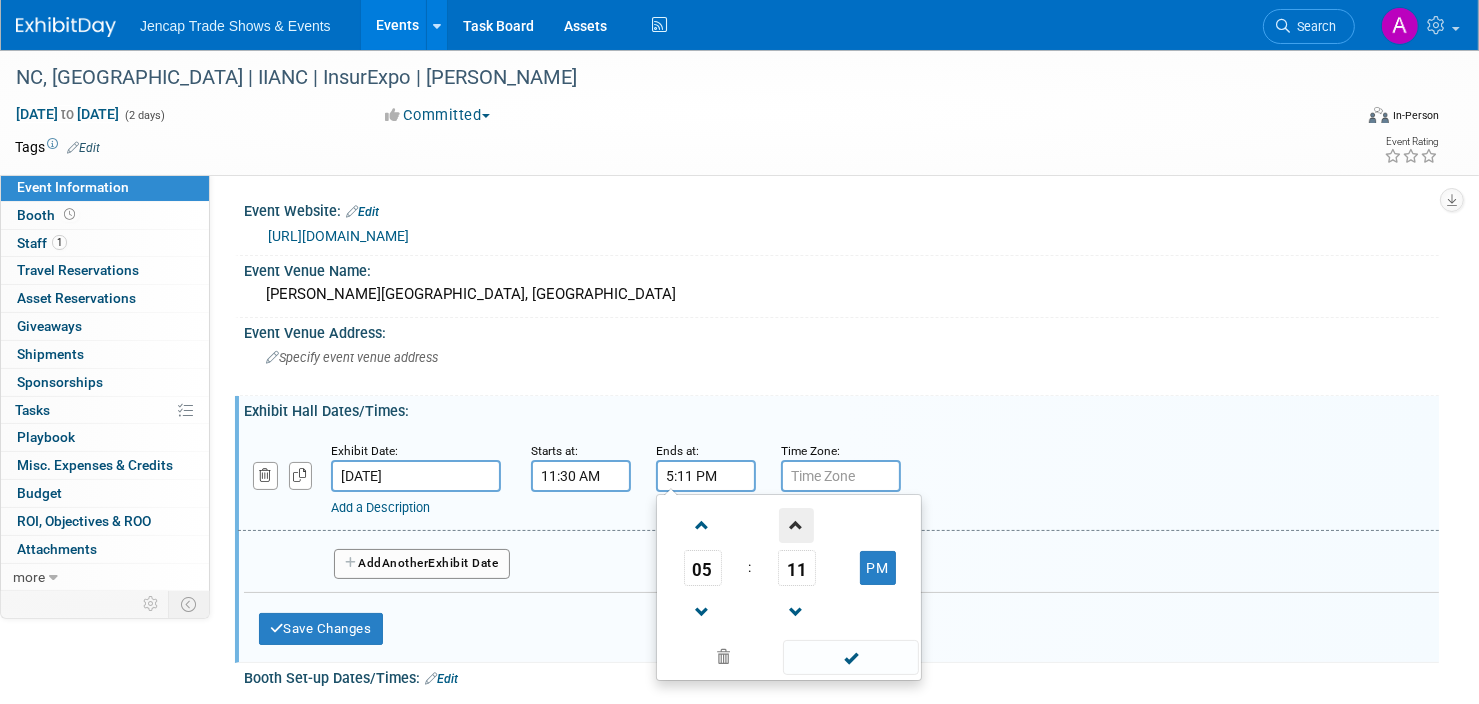 click at bounding box center [796, 525] 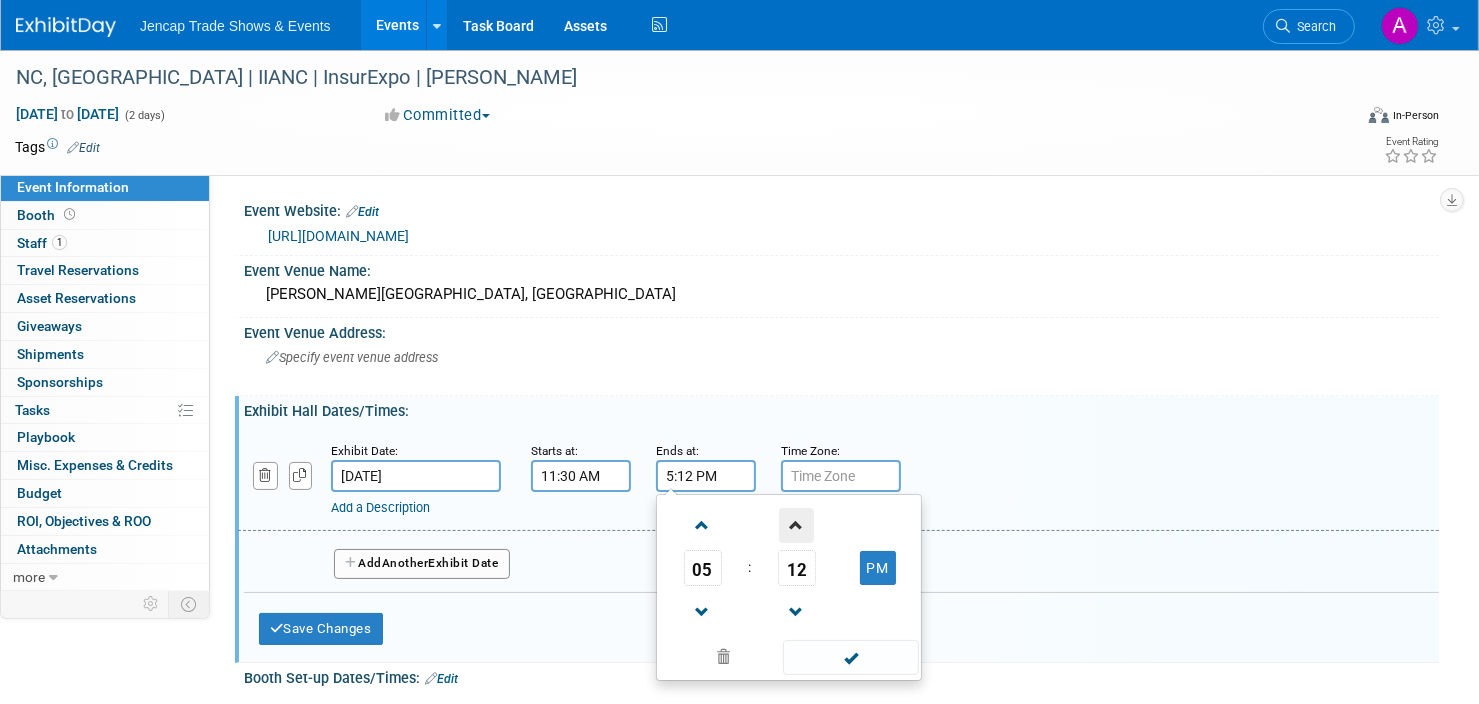 click at bounding box center [796, 525] 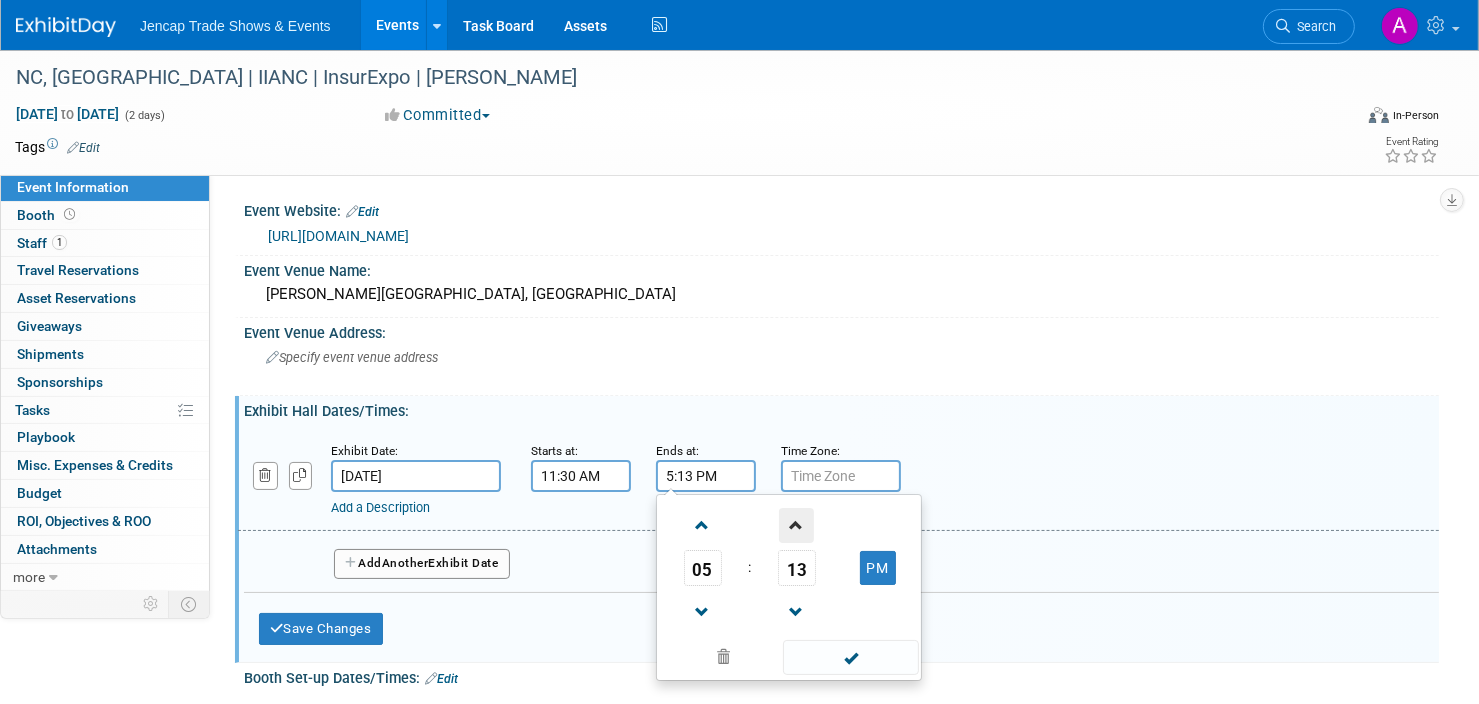 click at bounding box center (796, 525) 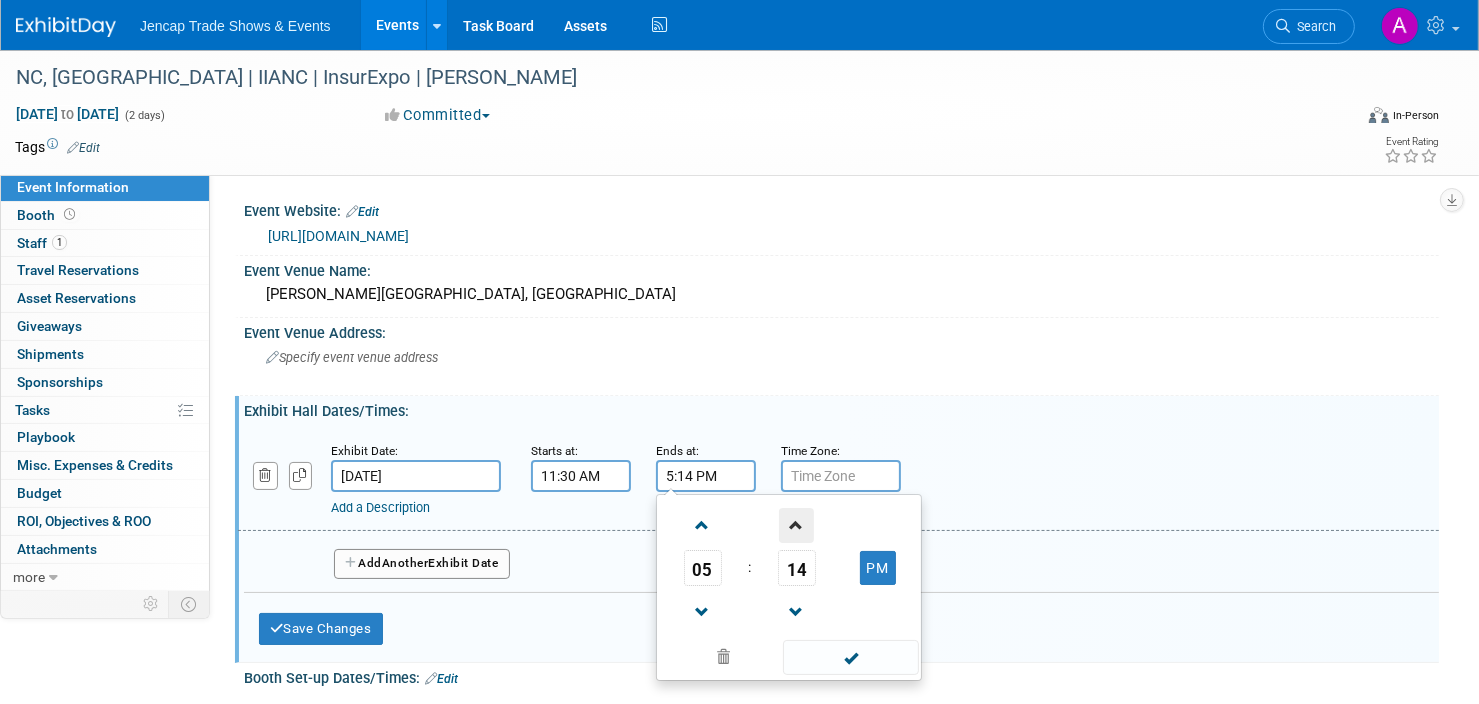 click at bounding box center (796, 525) 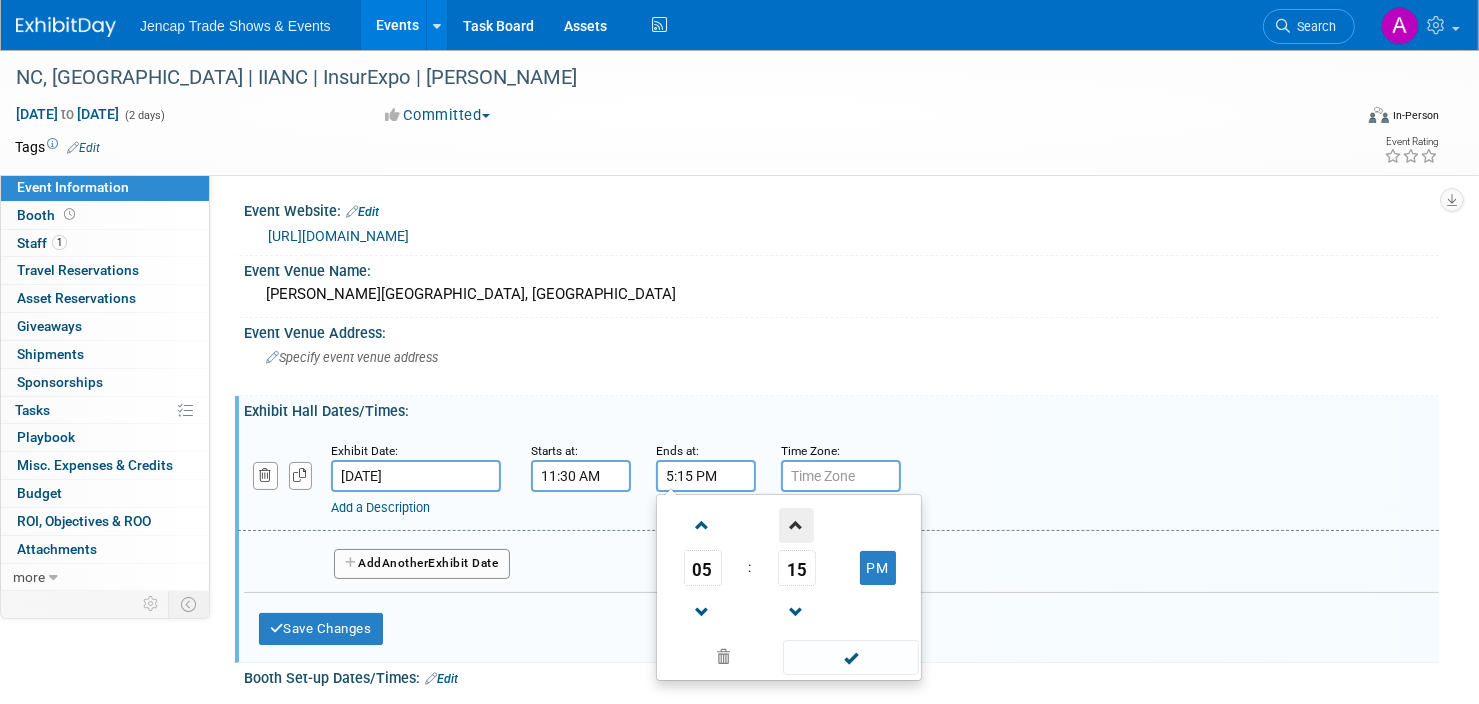 click at bounding box center [796, 525] 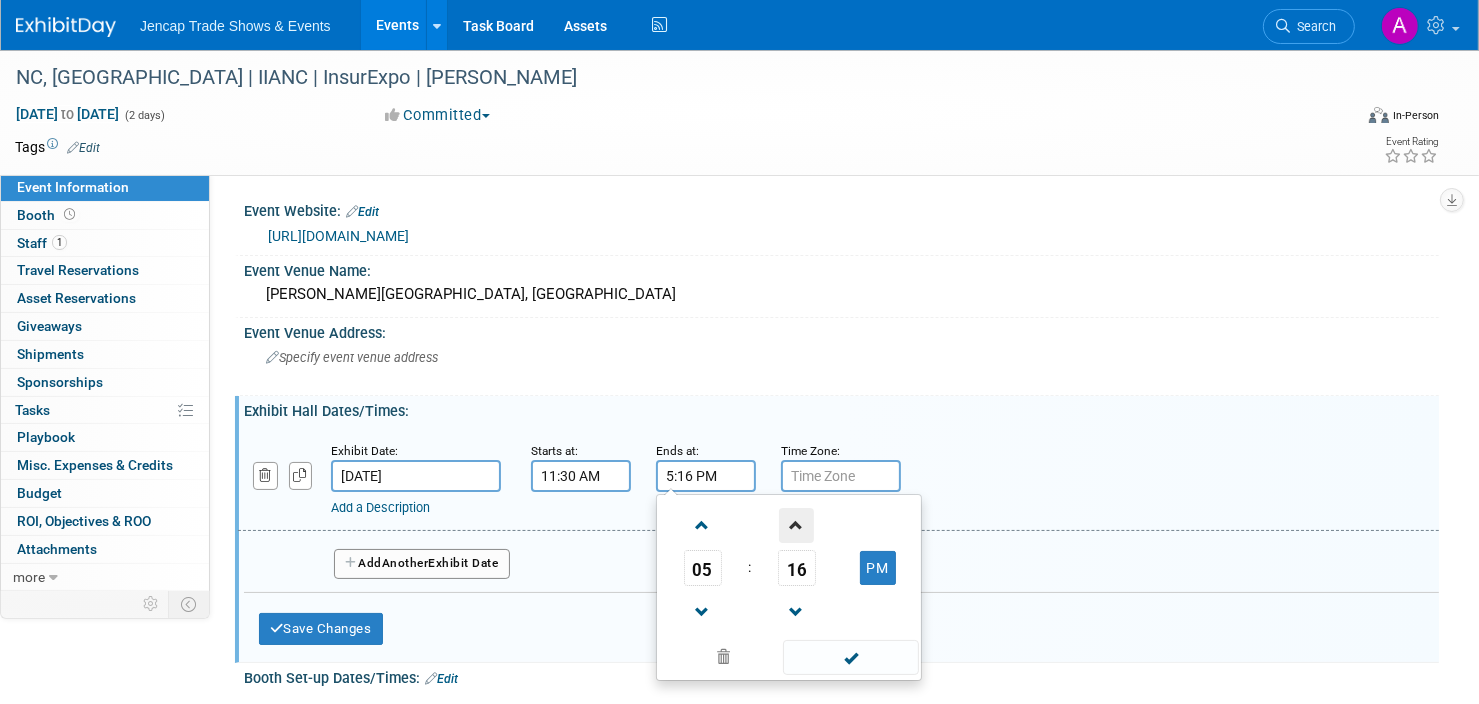 click at bounding box center (796, 525) 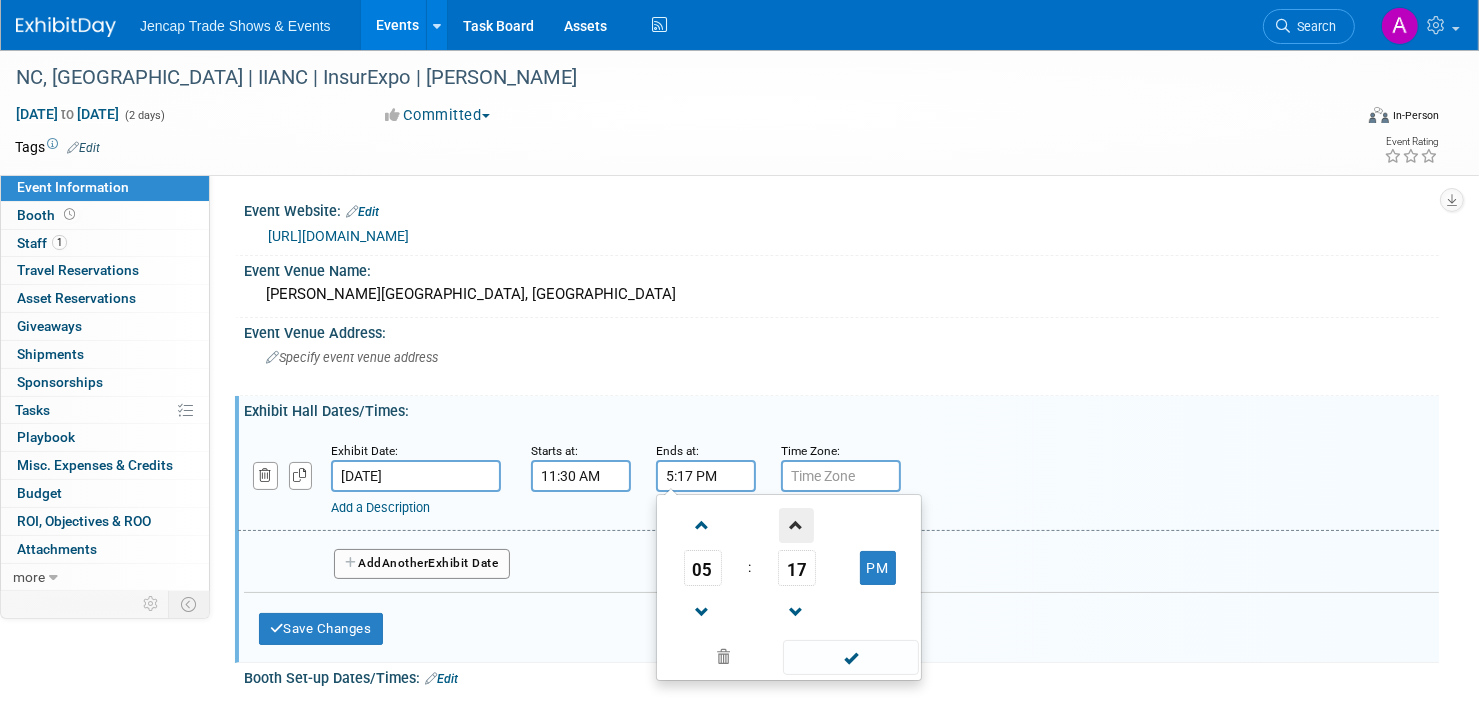 click at bounding box center [796, 525] 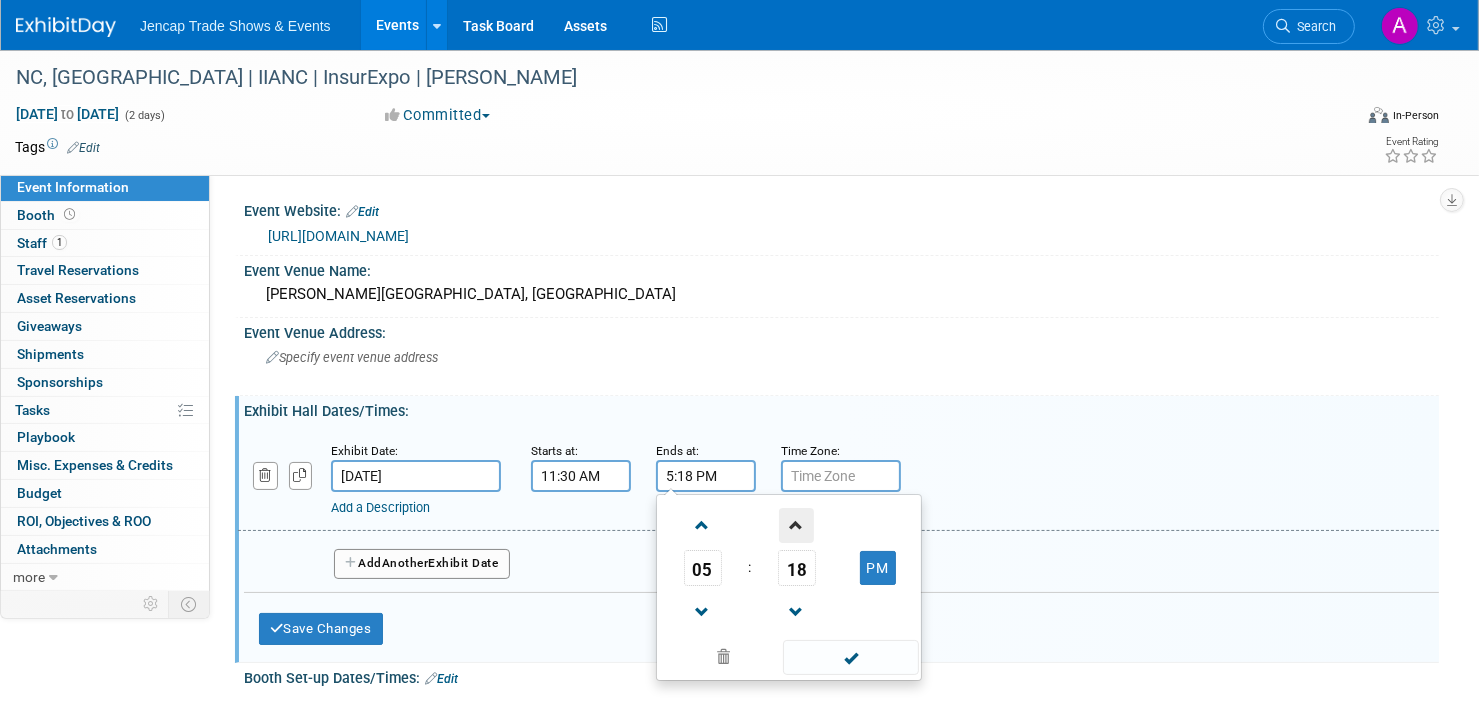 click at bounding box center (796, 525) 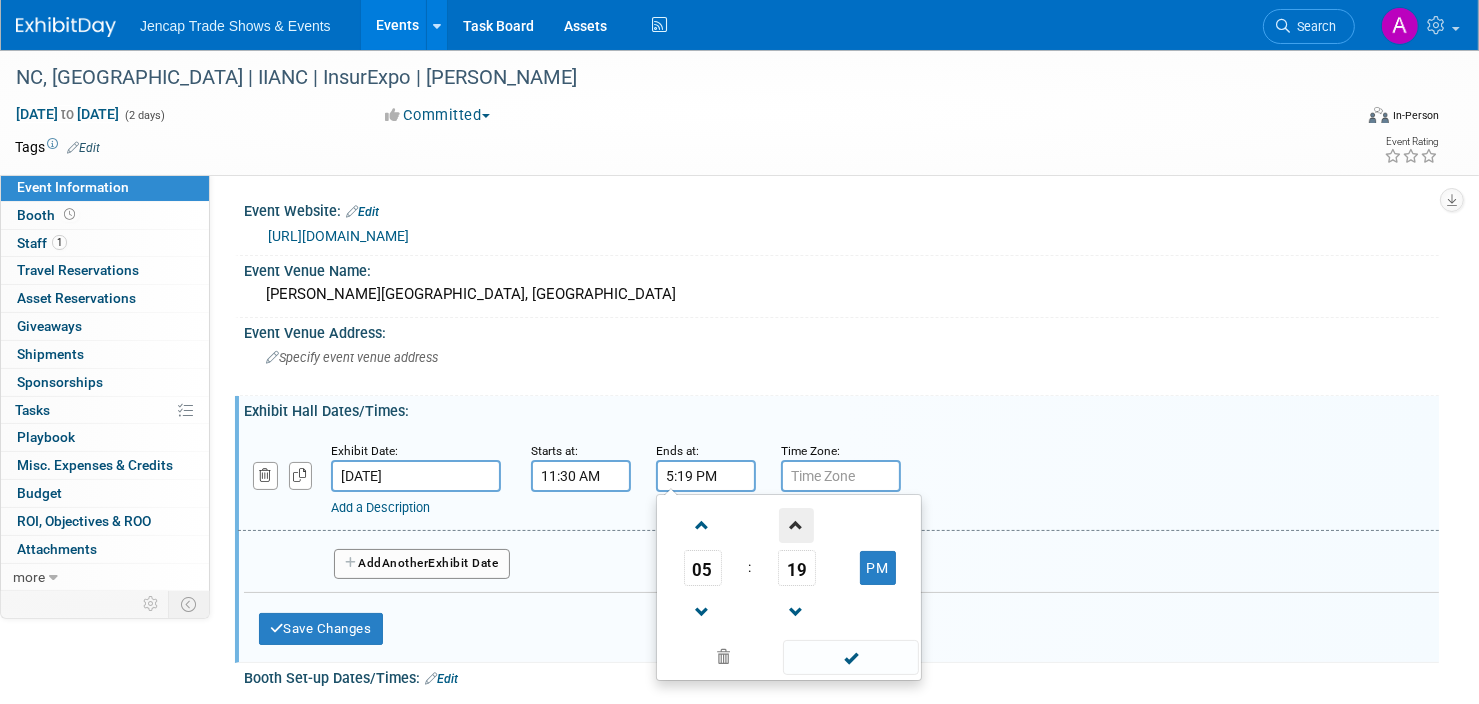 click at bounding box center [796, 525] 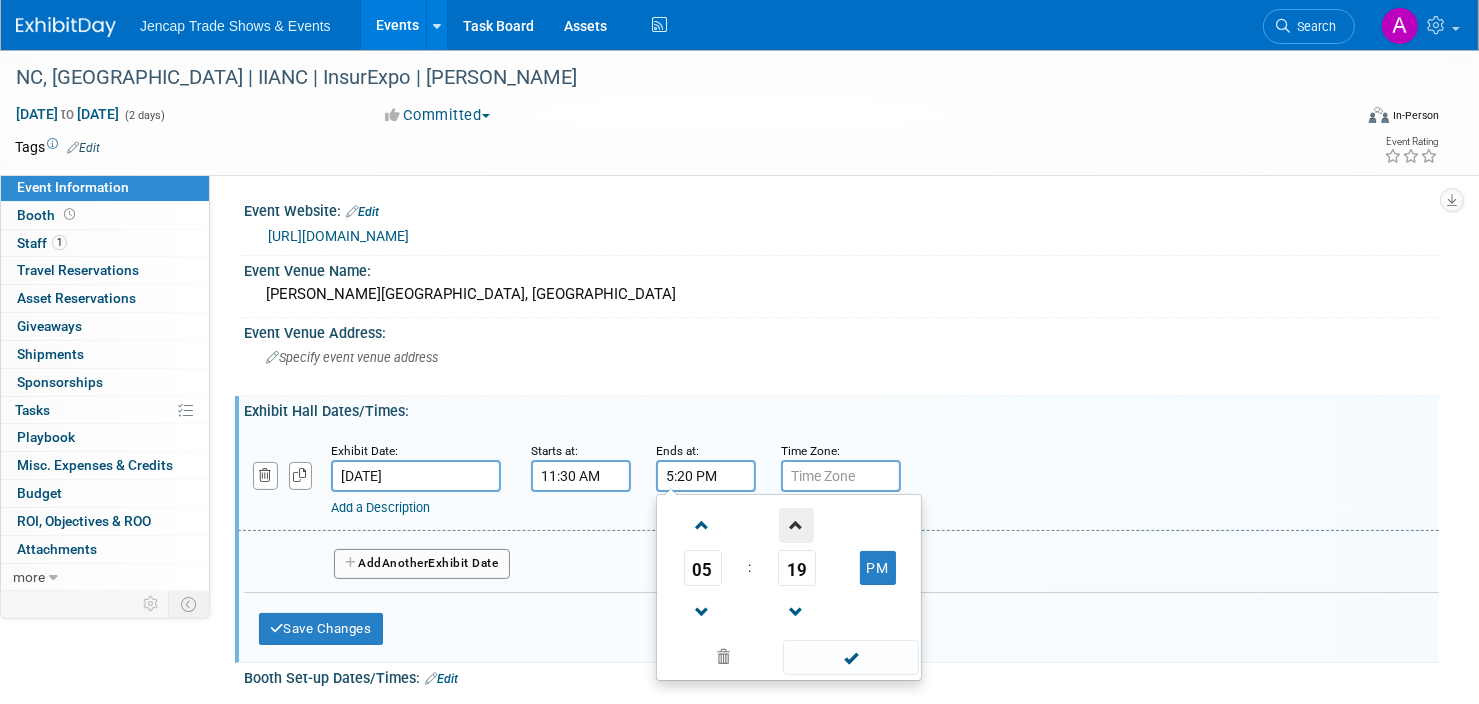 click at bounding box center [796, 525] 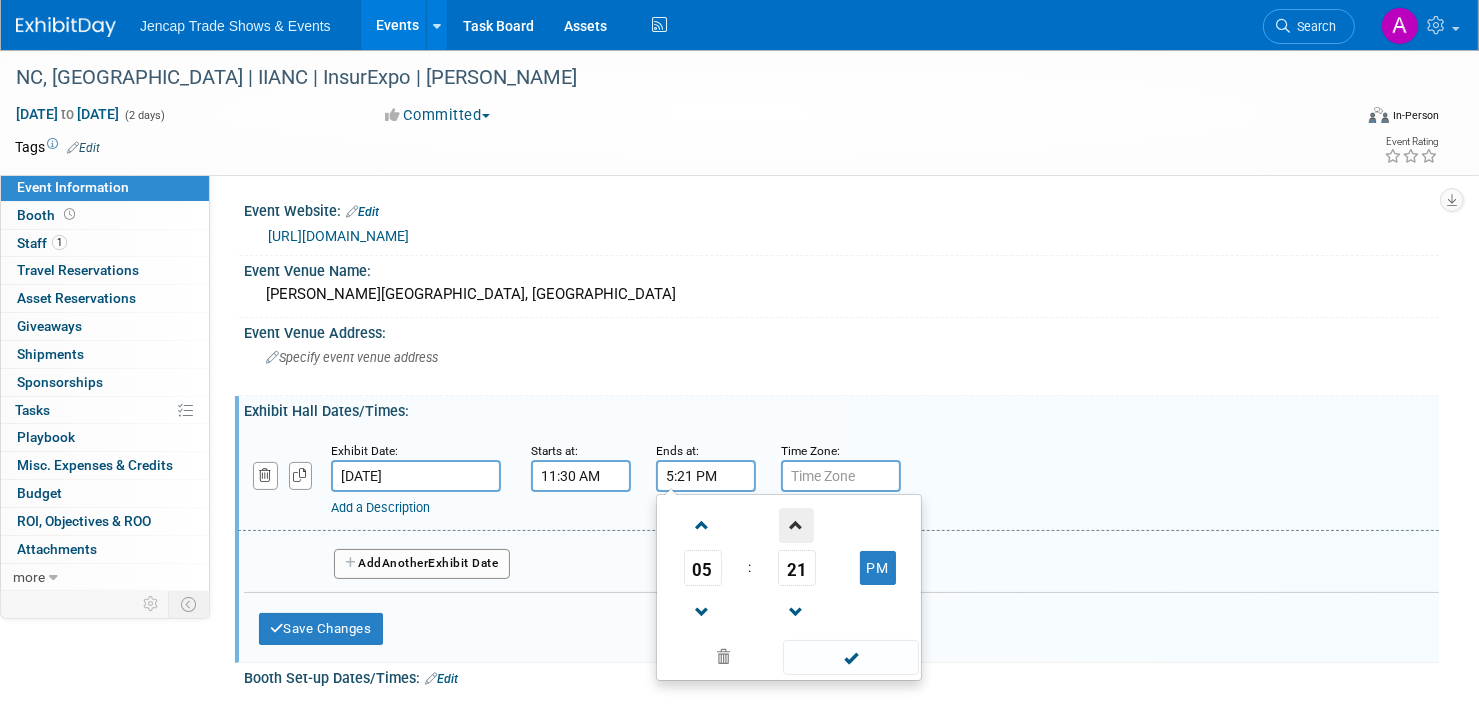 click at bounding box center [796, 525] 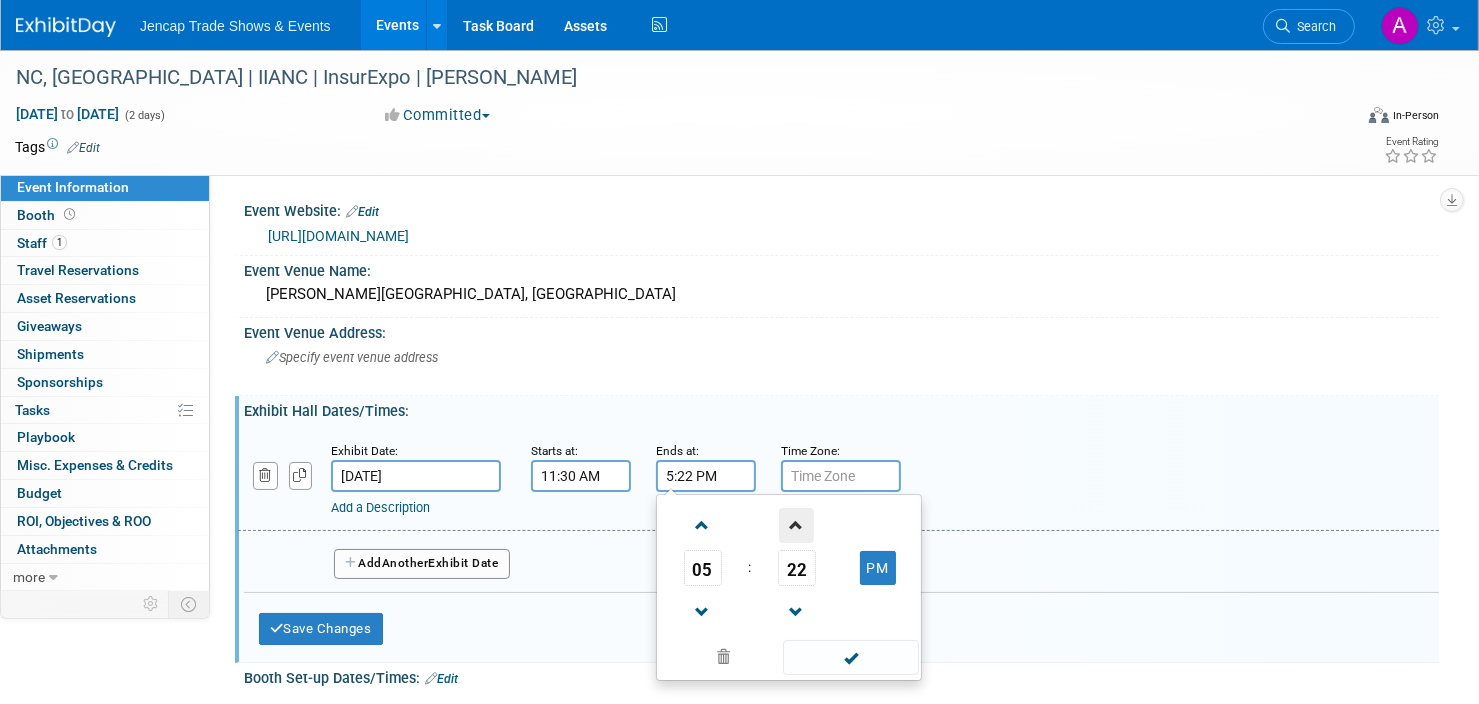 click at bounding box center (796, 525) 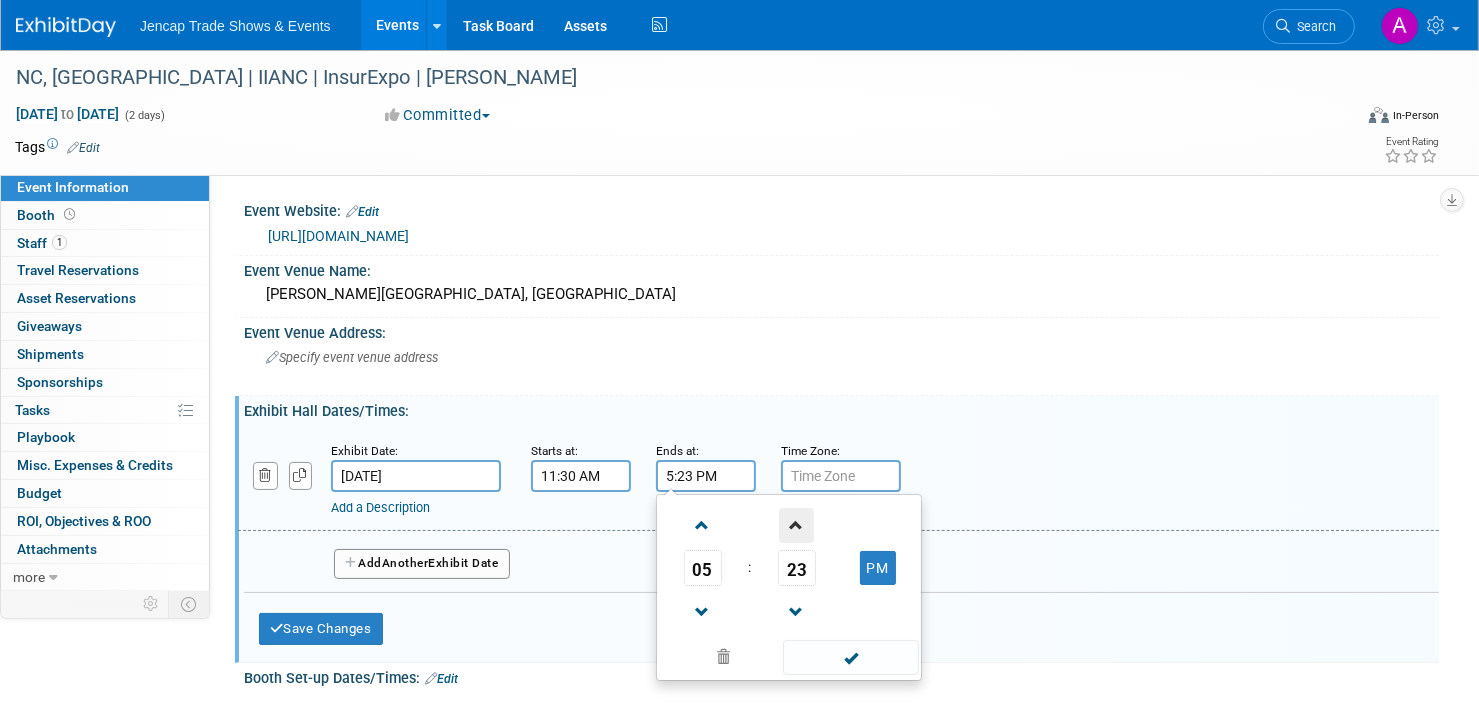 click at bounding box center (796, 525) 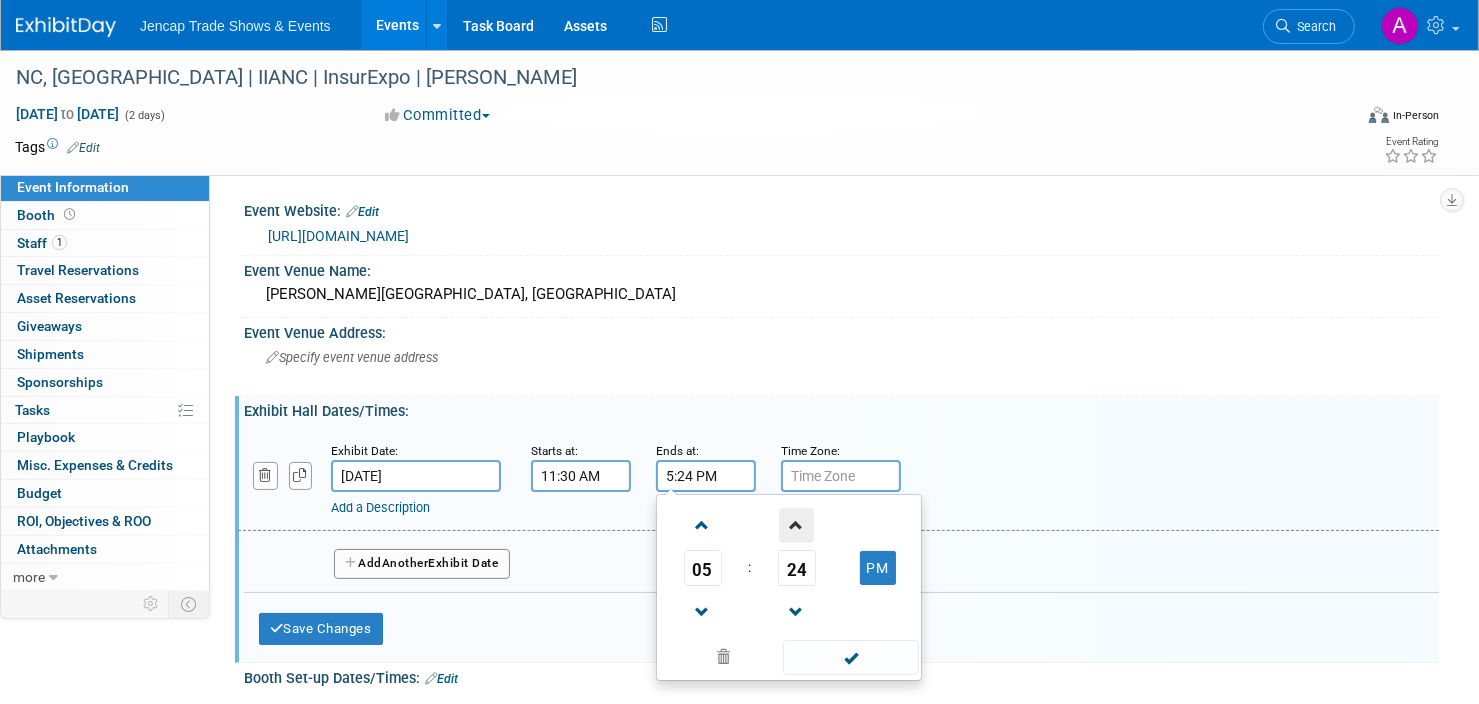 click at bounding box center [796, 525] 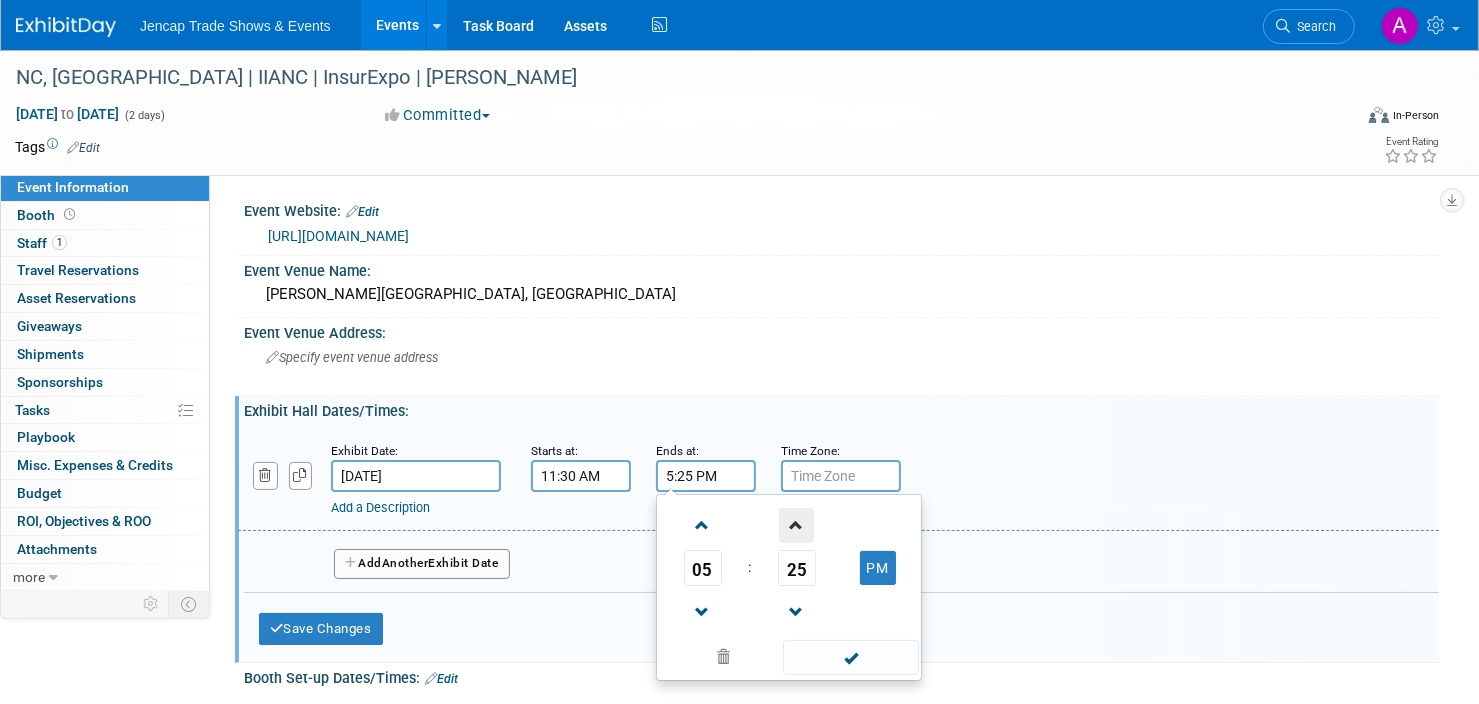 click at bounding box center [796, 525] 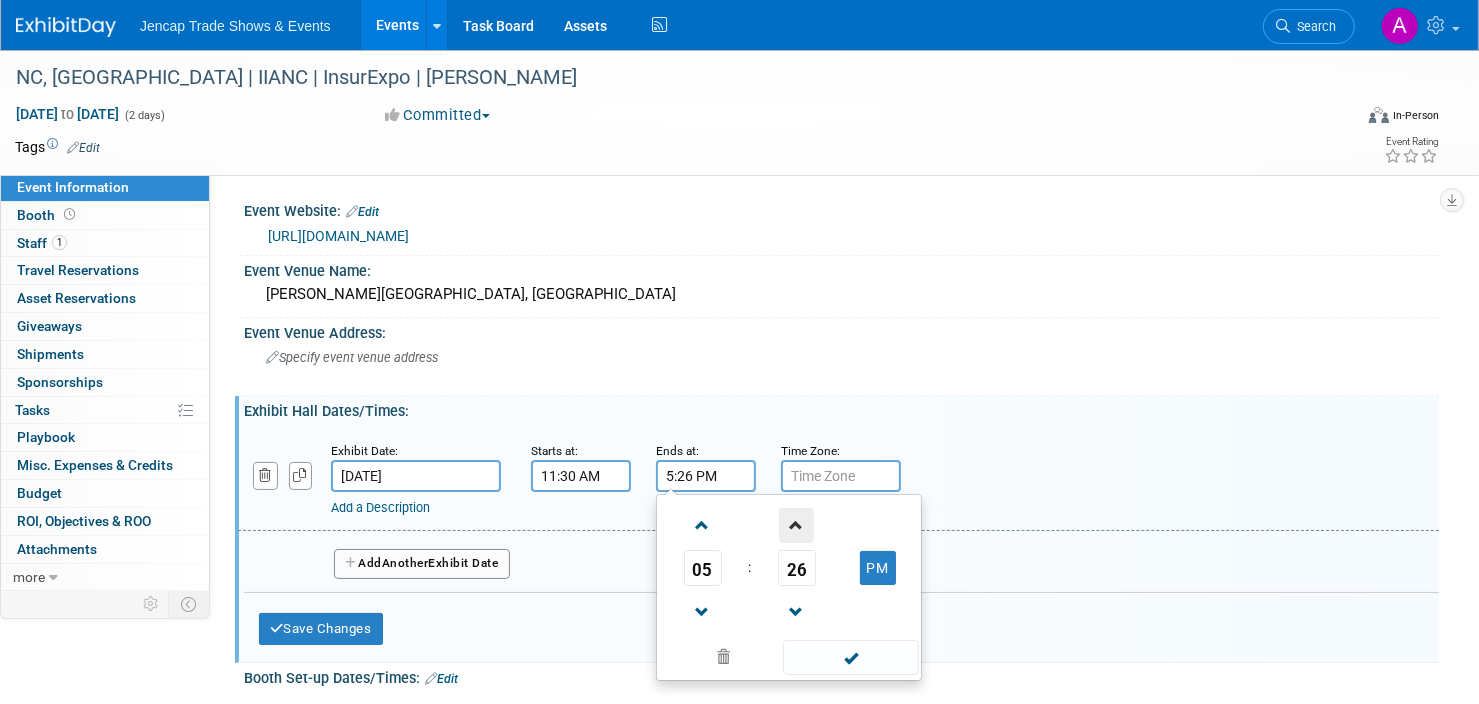 click at bounding box center [796, 525] 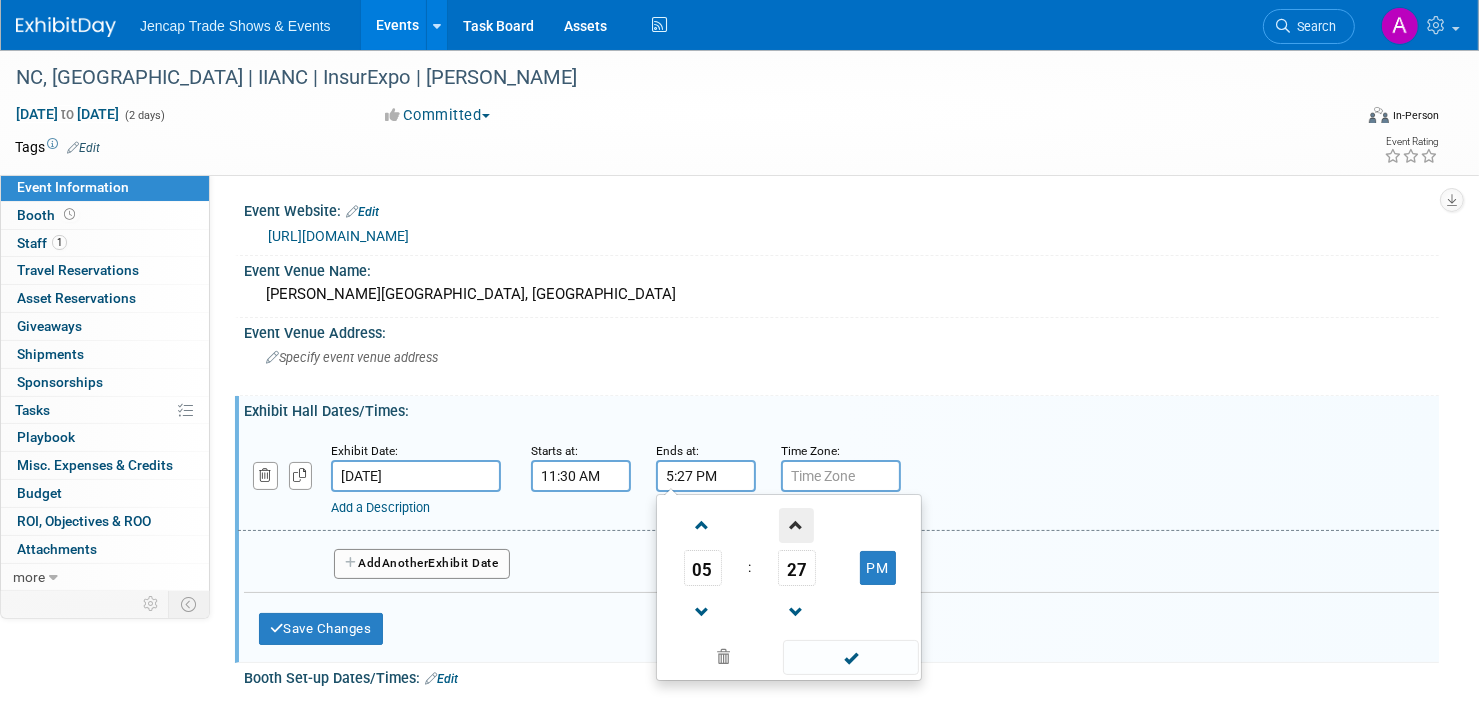 click at bounding box center [796, 525] 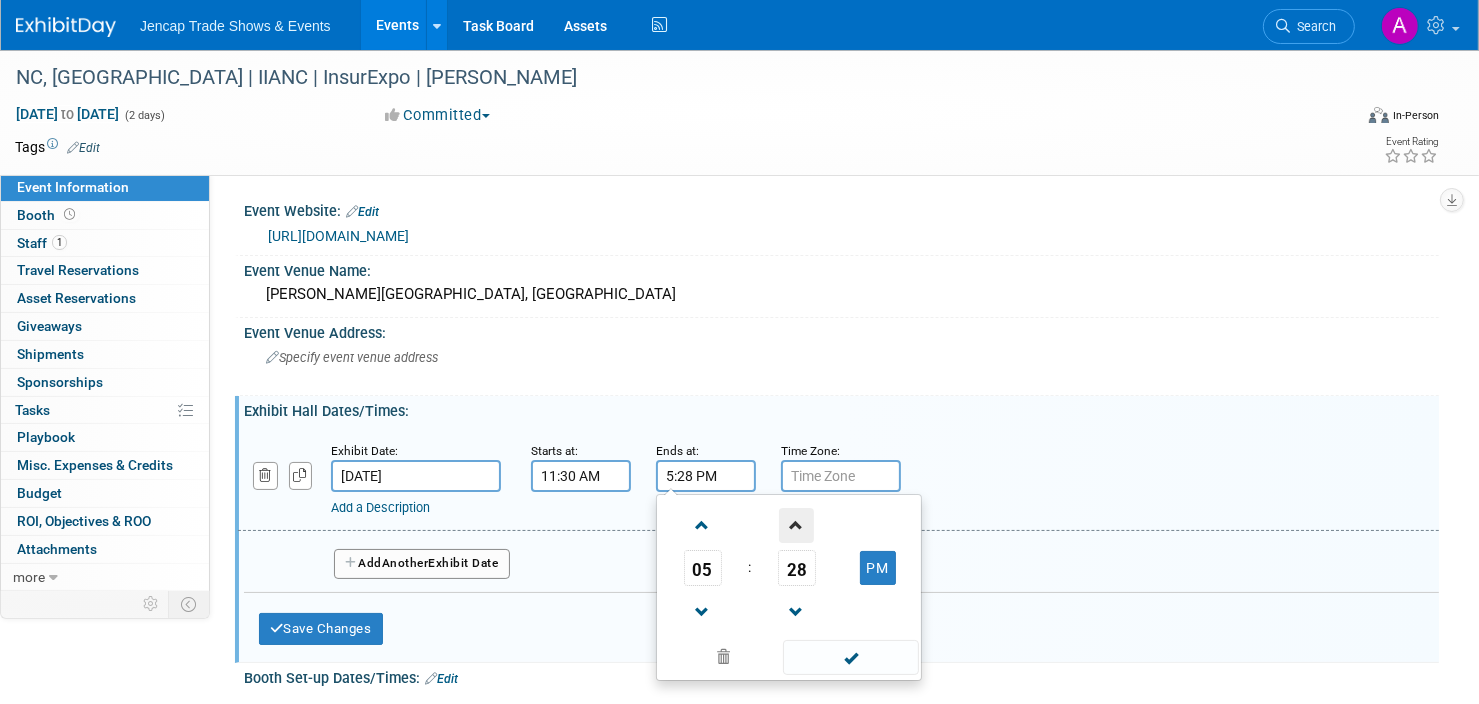 click at bounding box center [796, 525] 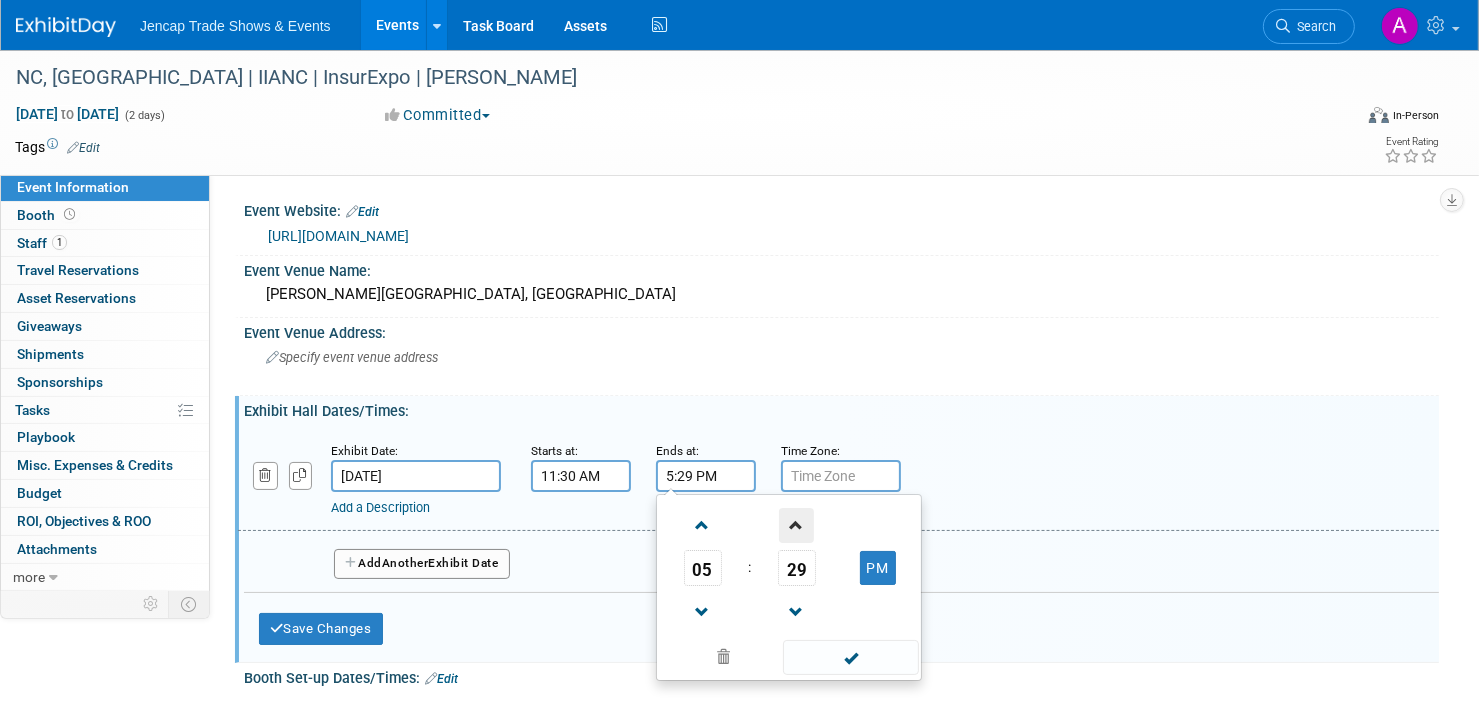 click at bounding box center (796, 525) 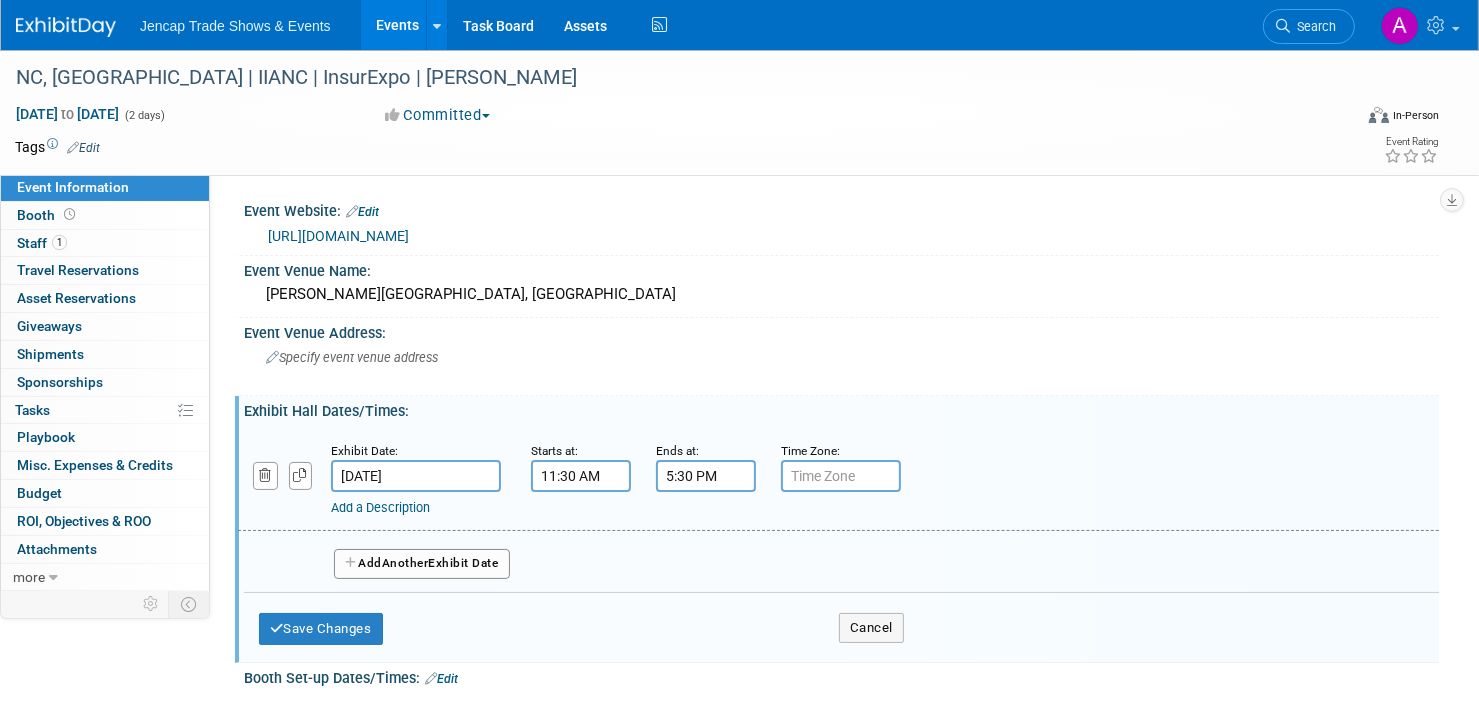 click at bounding box center (841, 476) 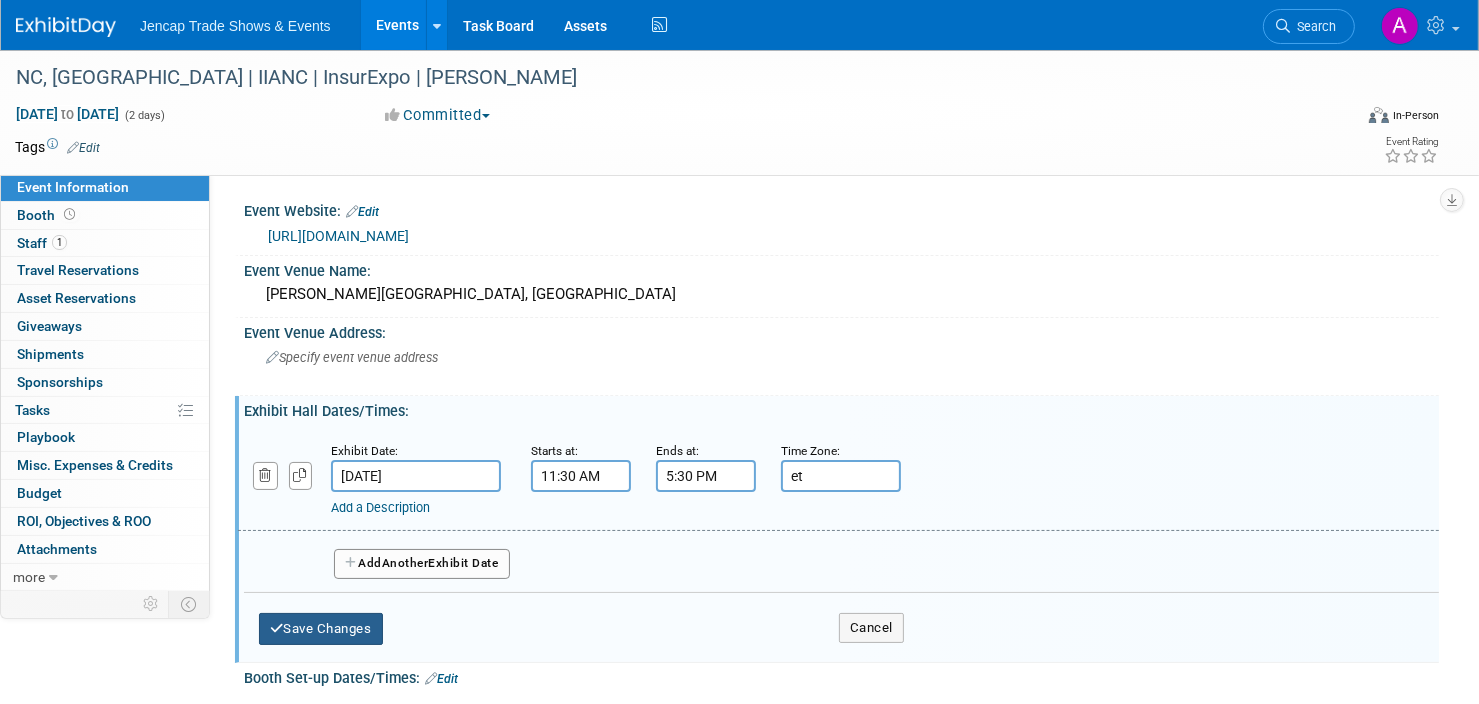 type on "et" 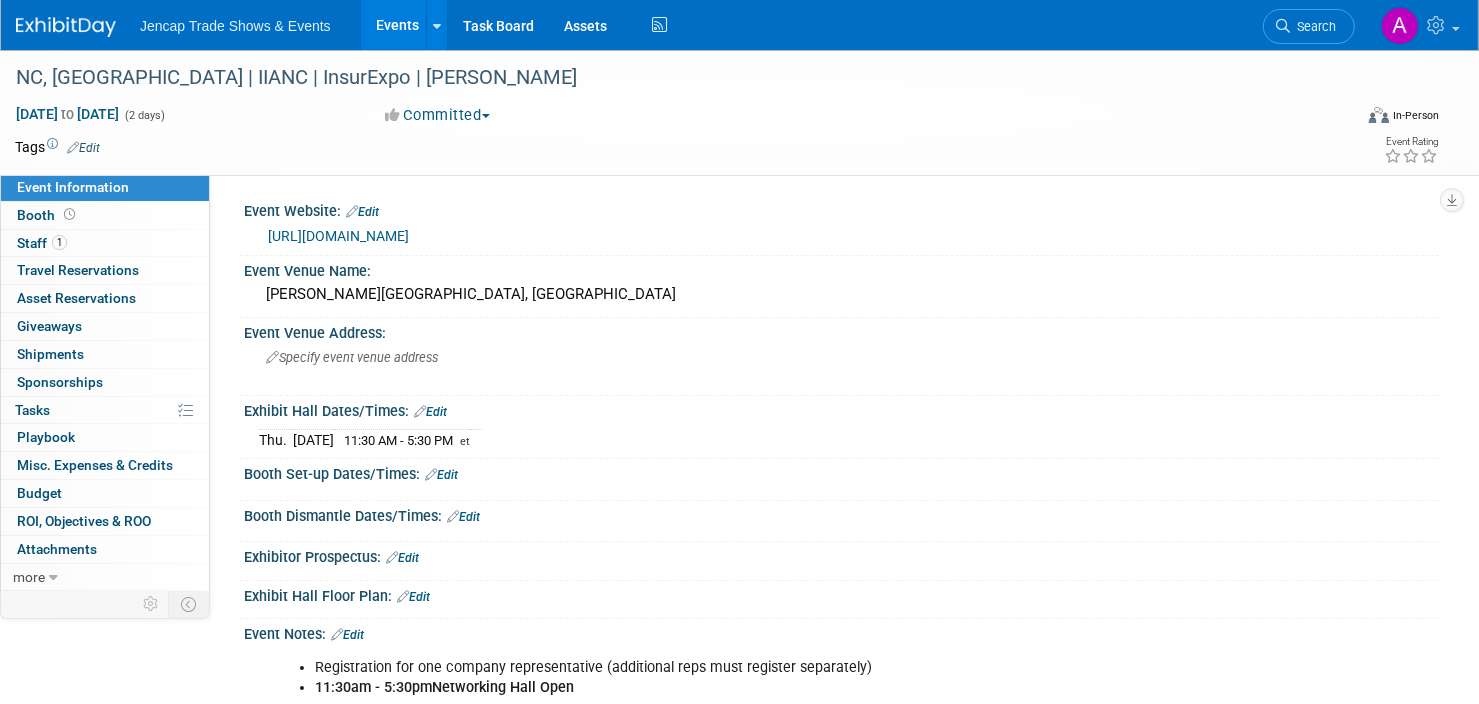 click on "Edit" at bounding box center [430, 412] 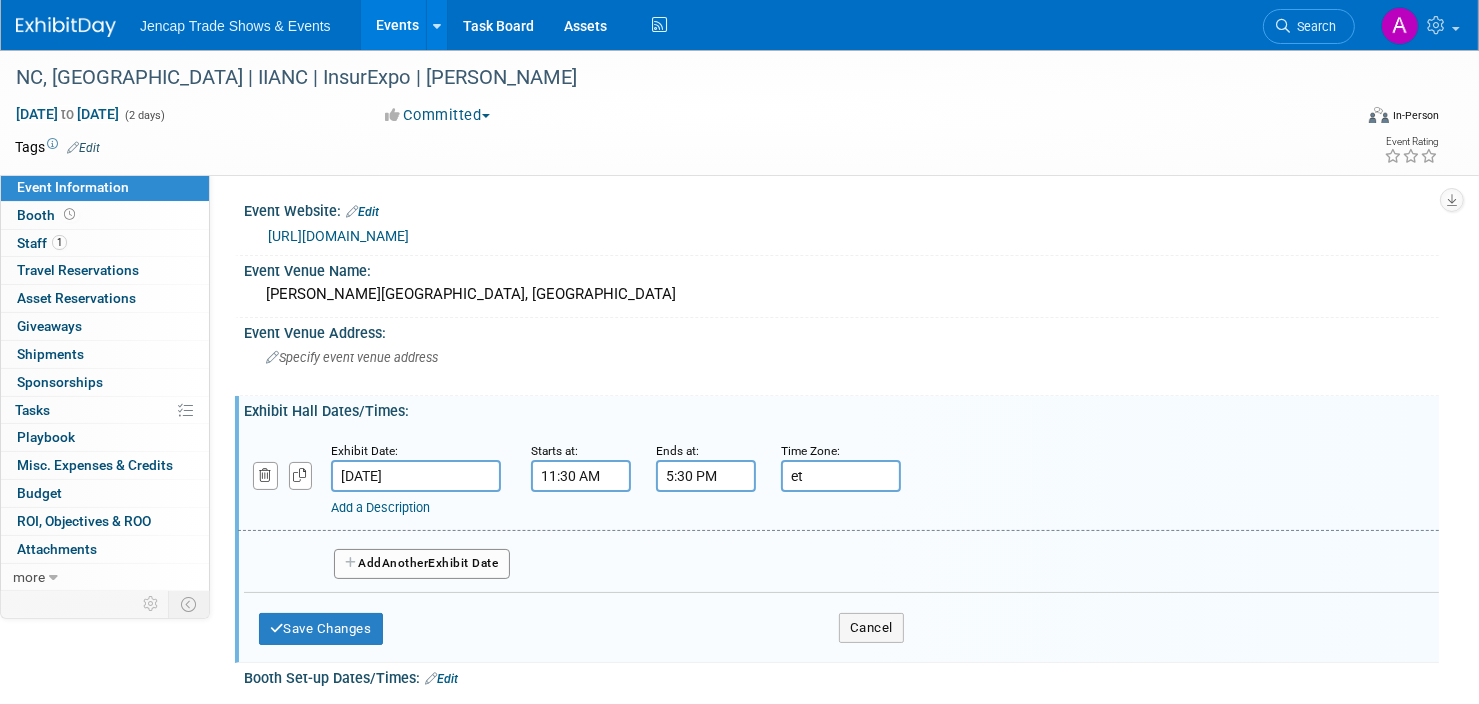 click on "Another" at bounding box center (405, 563) 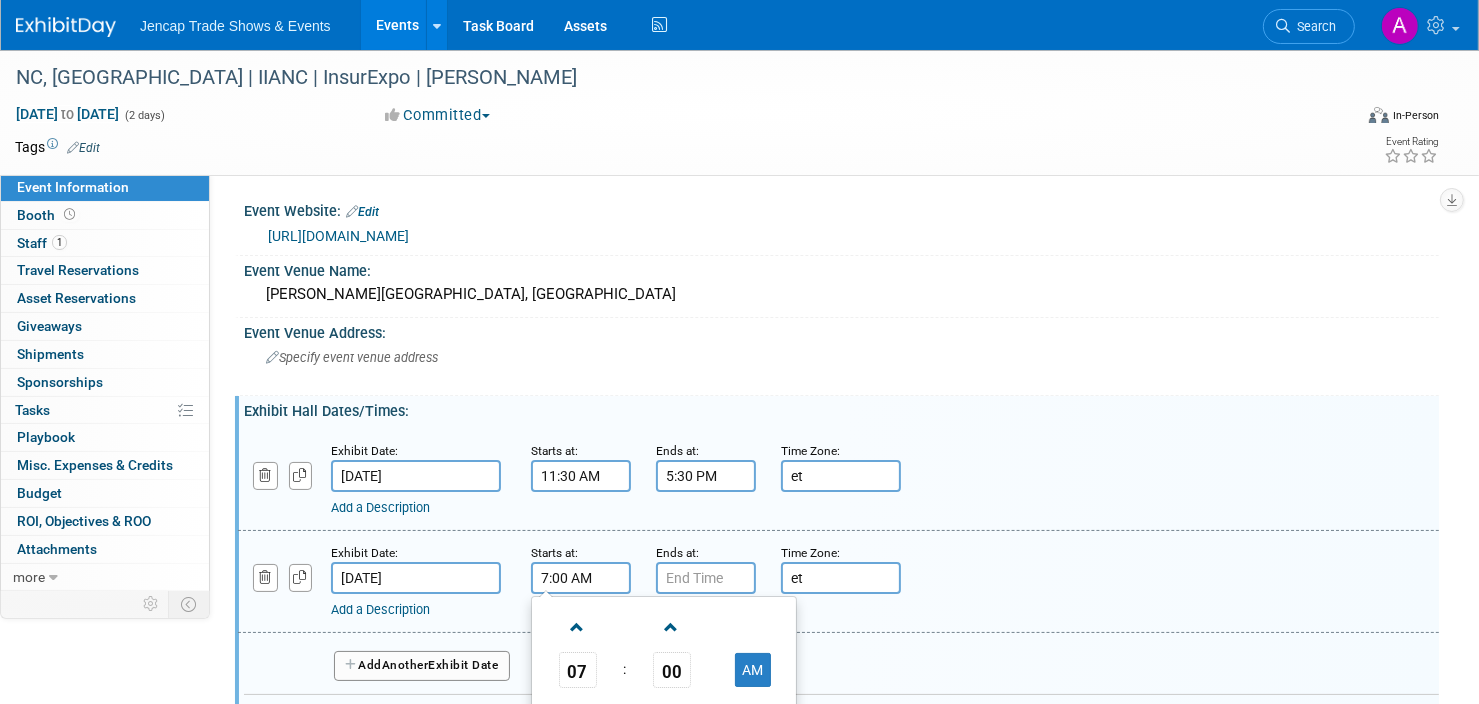 click on "7:00 AM" at bounding box center (581, 578) 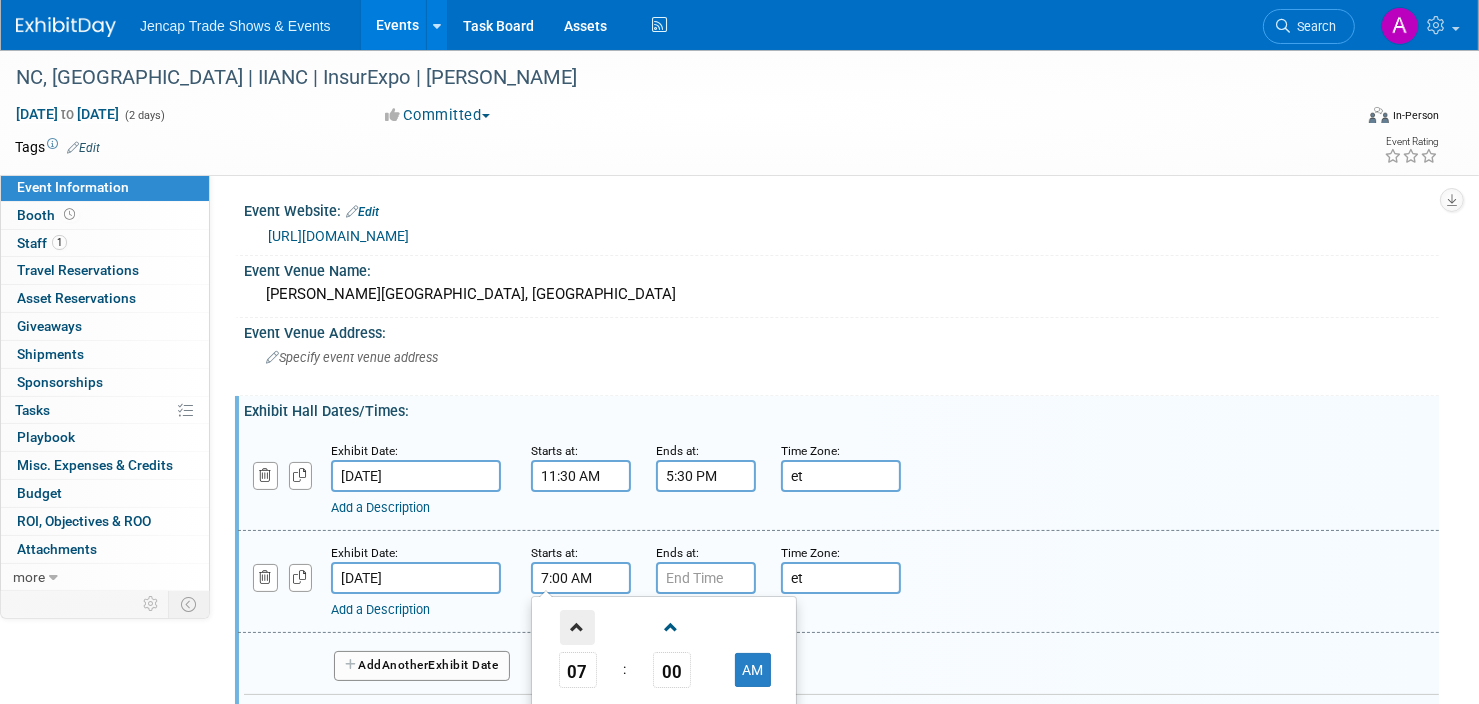 click at bounding box center (577, 627) 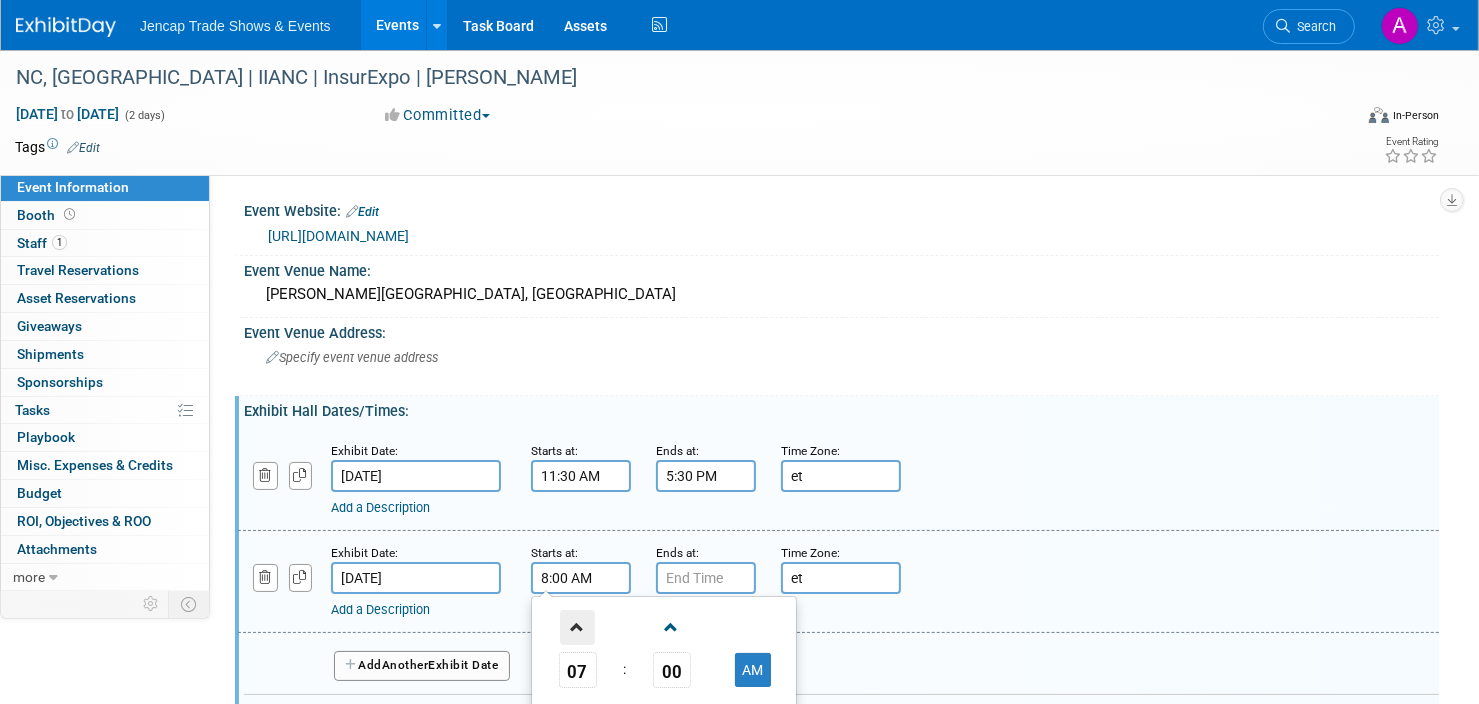 click at bounding box center [577, 627] 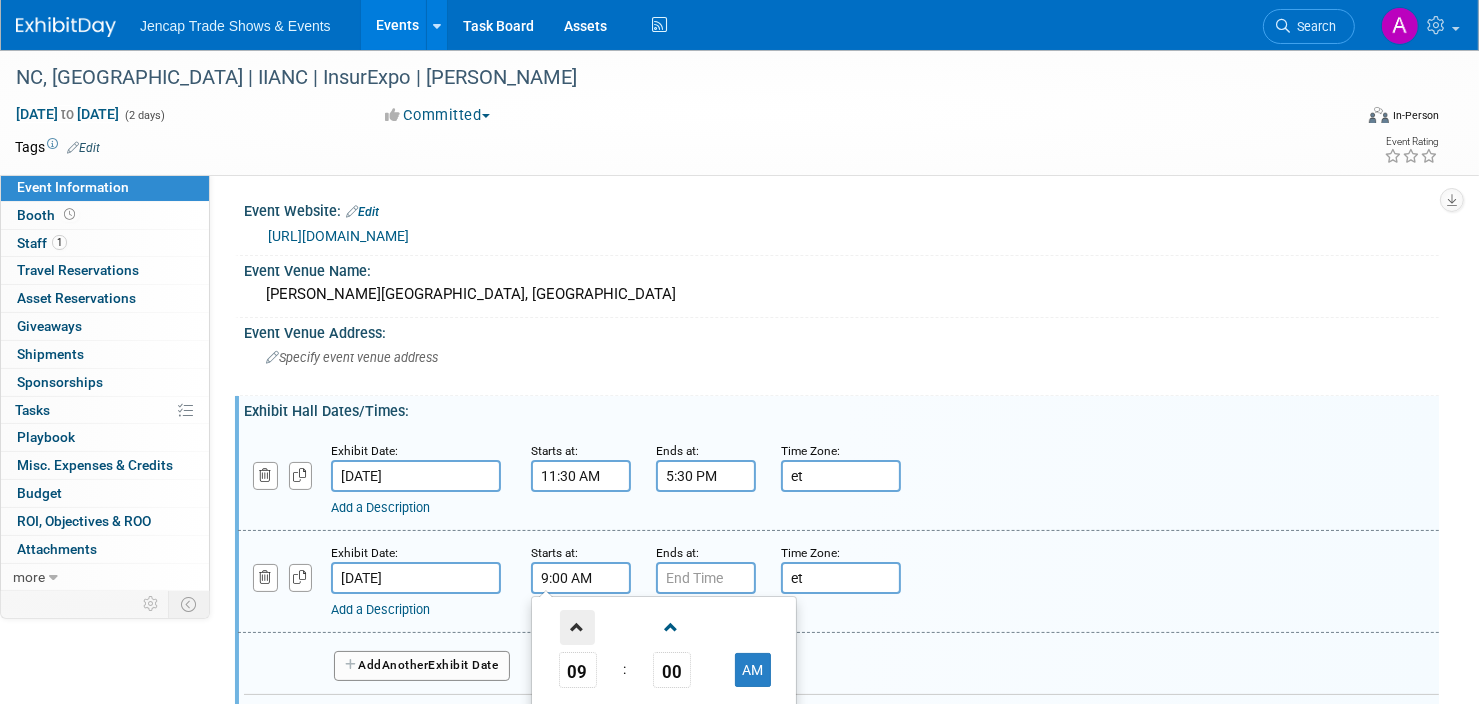 click at bounding box center (577, 627) 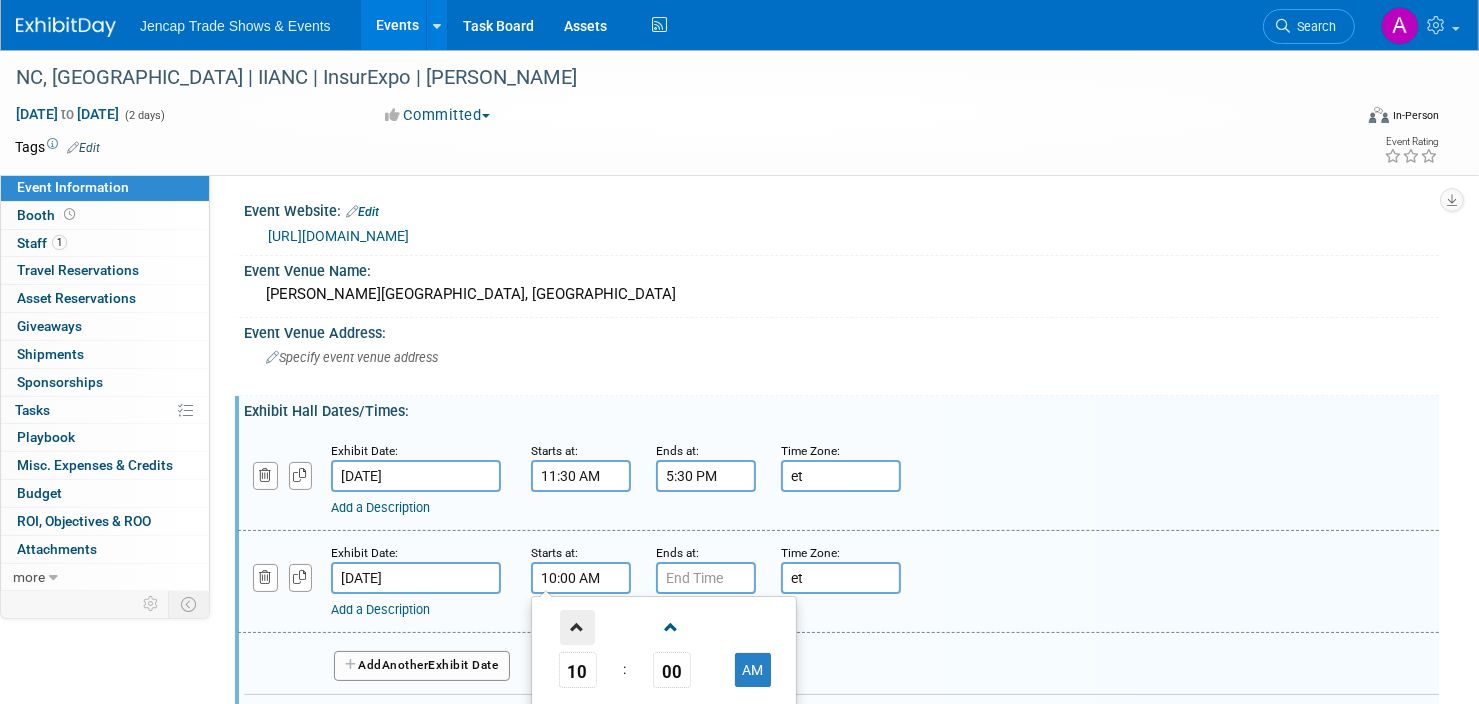 click at bounding box center (577, 627) 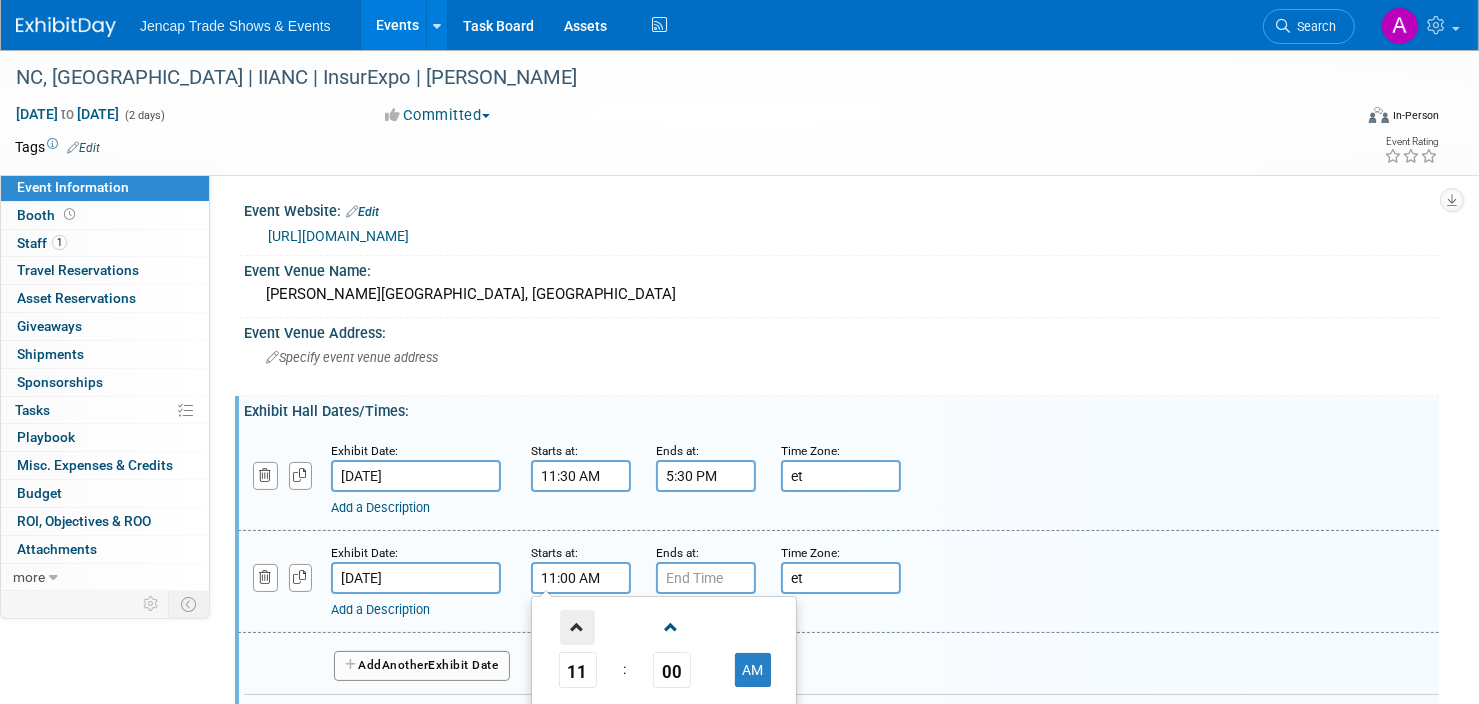 click at bounding box center [577, 627] 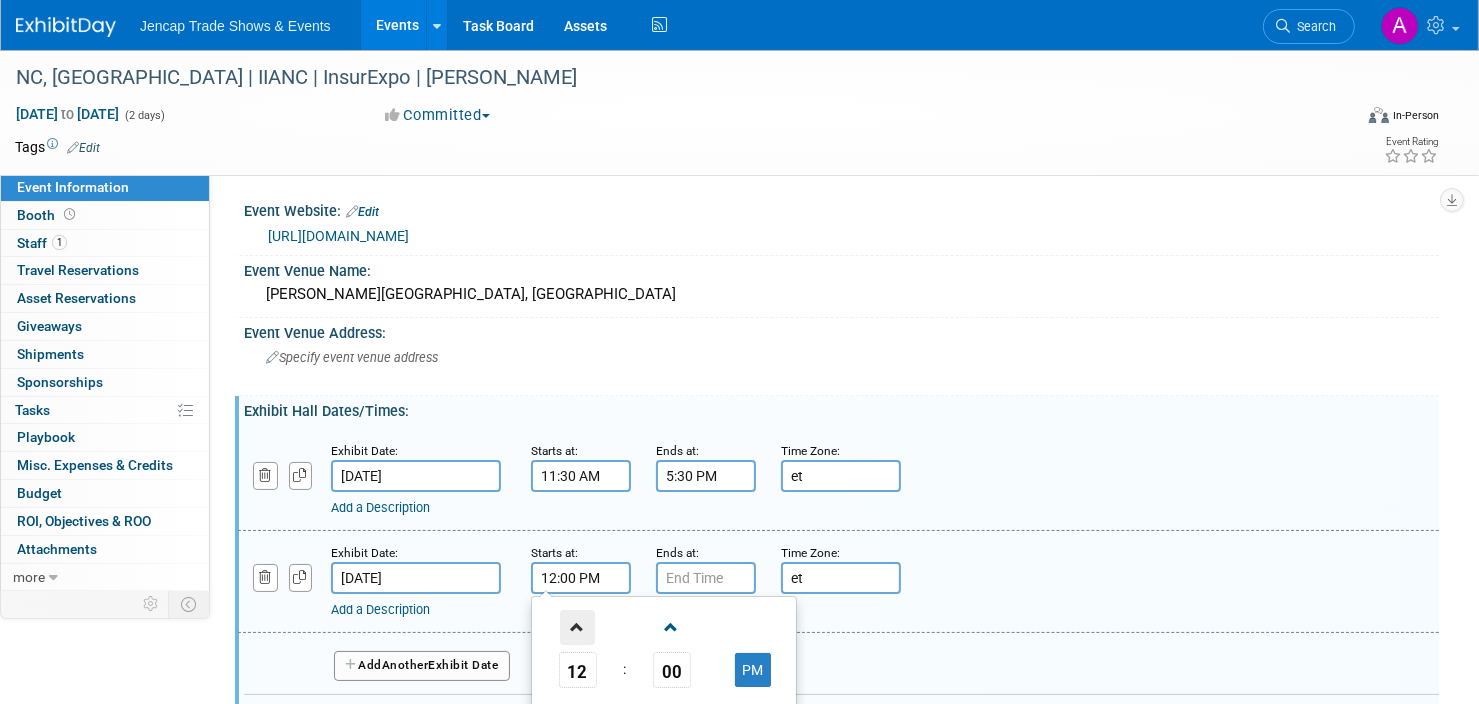 click at bounding box center (577, 627) 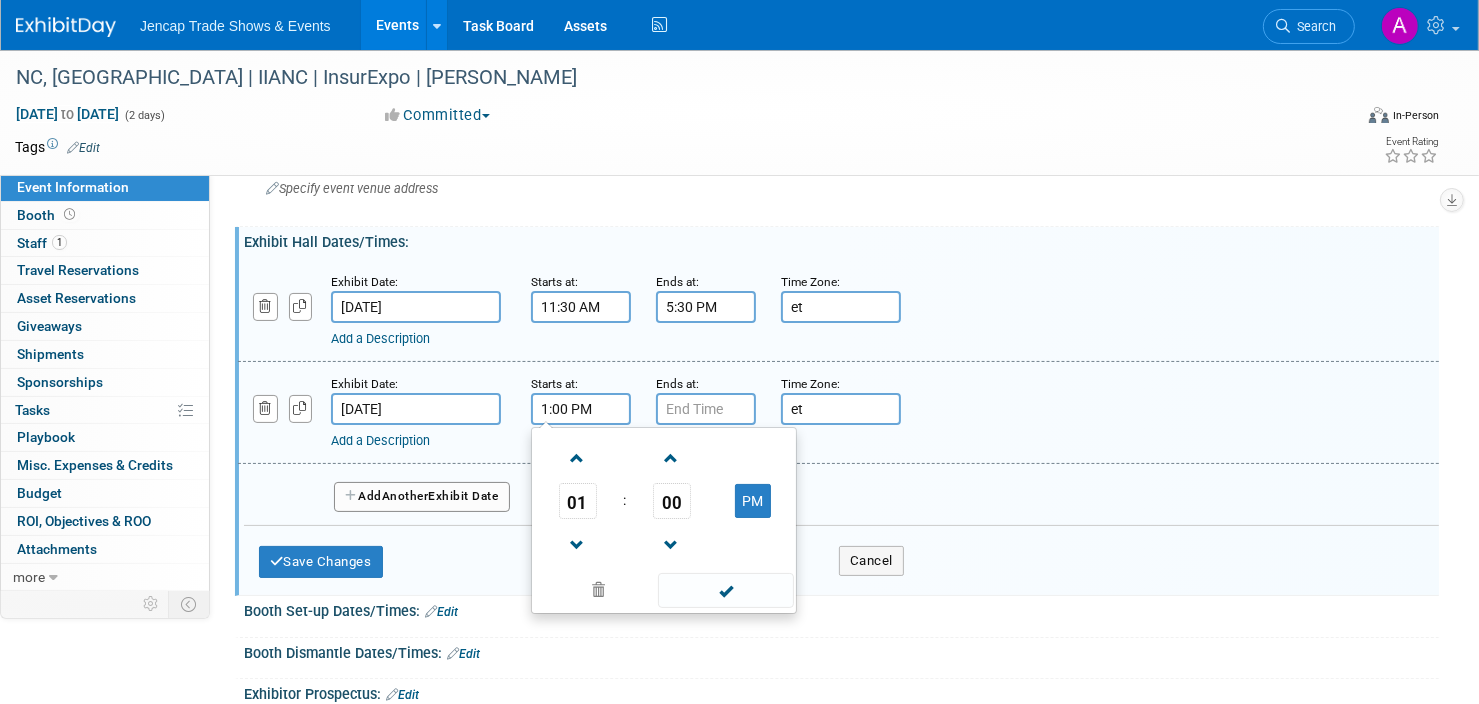 scroll, scrollTop: 196, scrollLeft: 0, axis: vertical 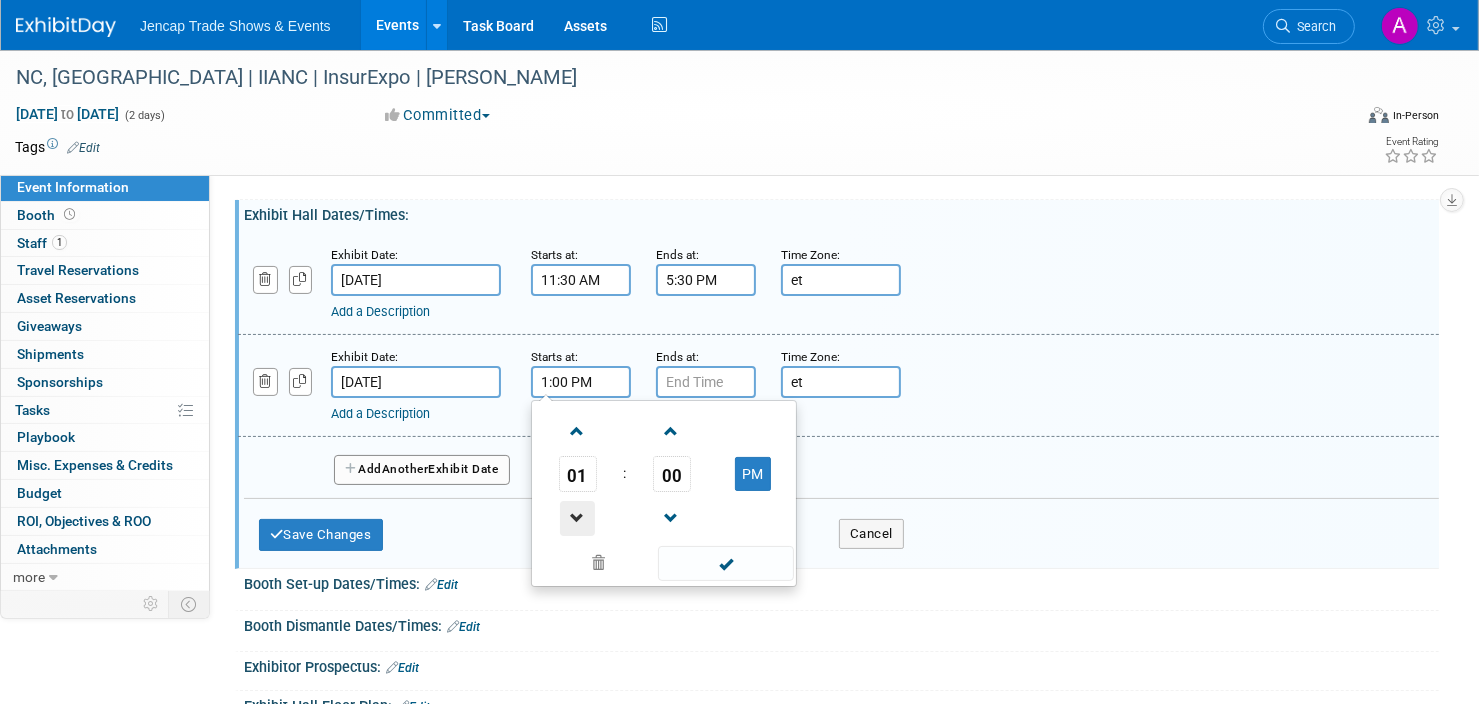 click at bounding box center (577, 518) 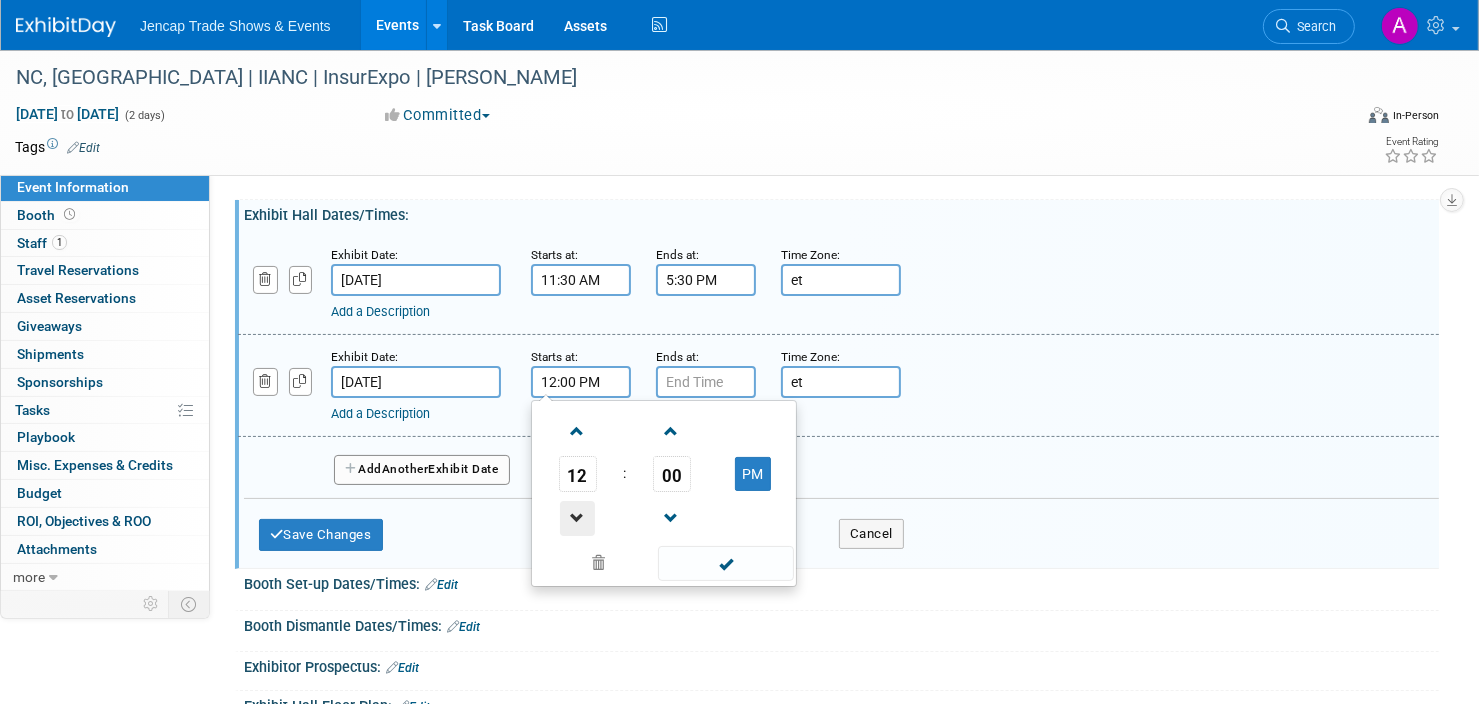 click at bounding box center (577, 518) 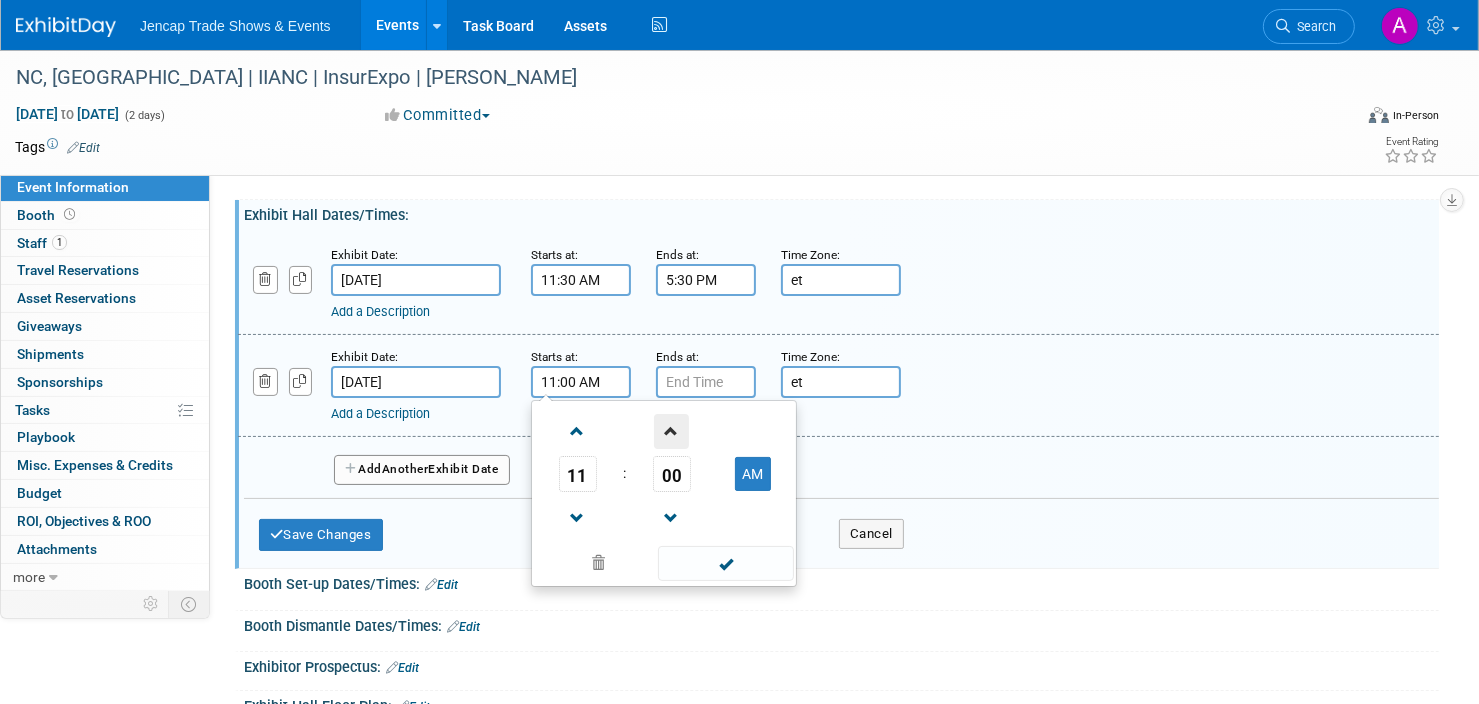 click at bounding box center [671, 431] 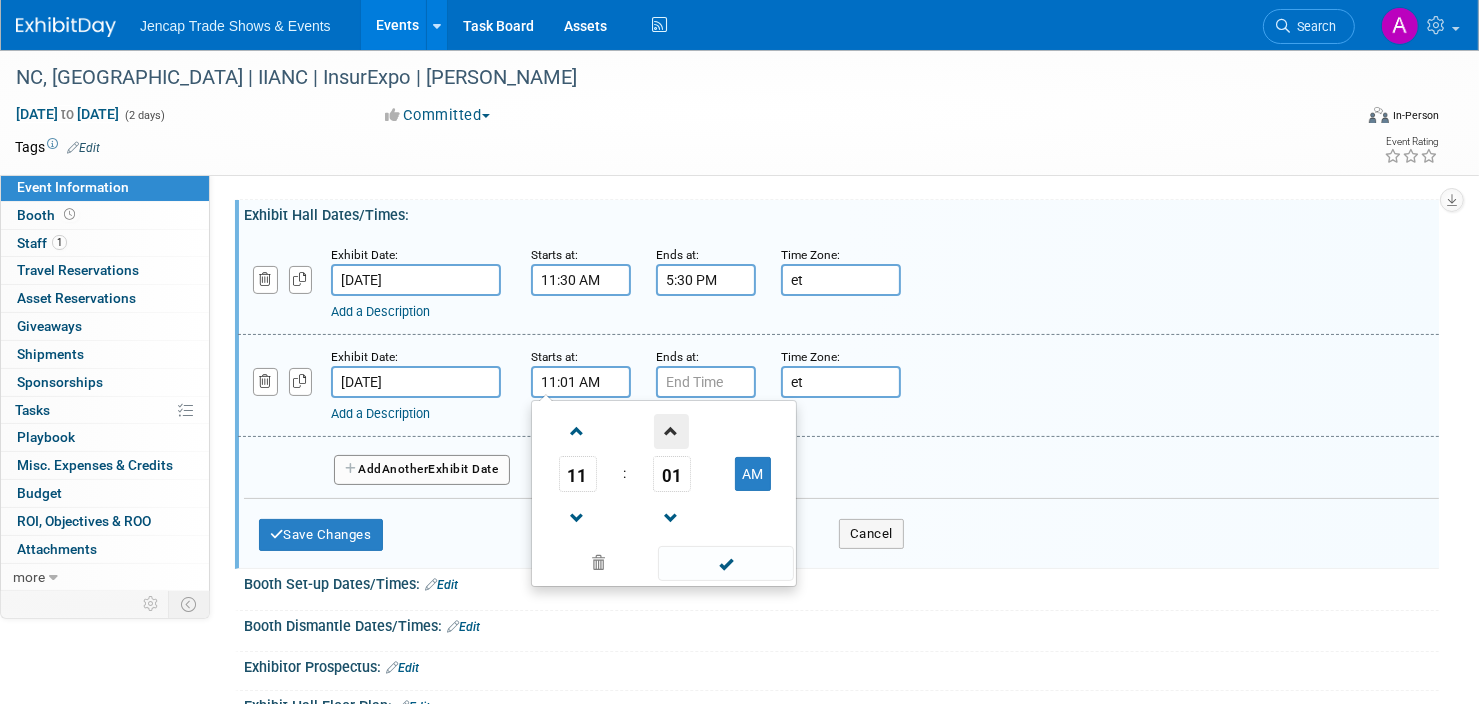 click at bounding box center (671, 431) 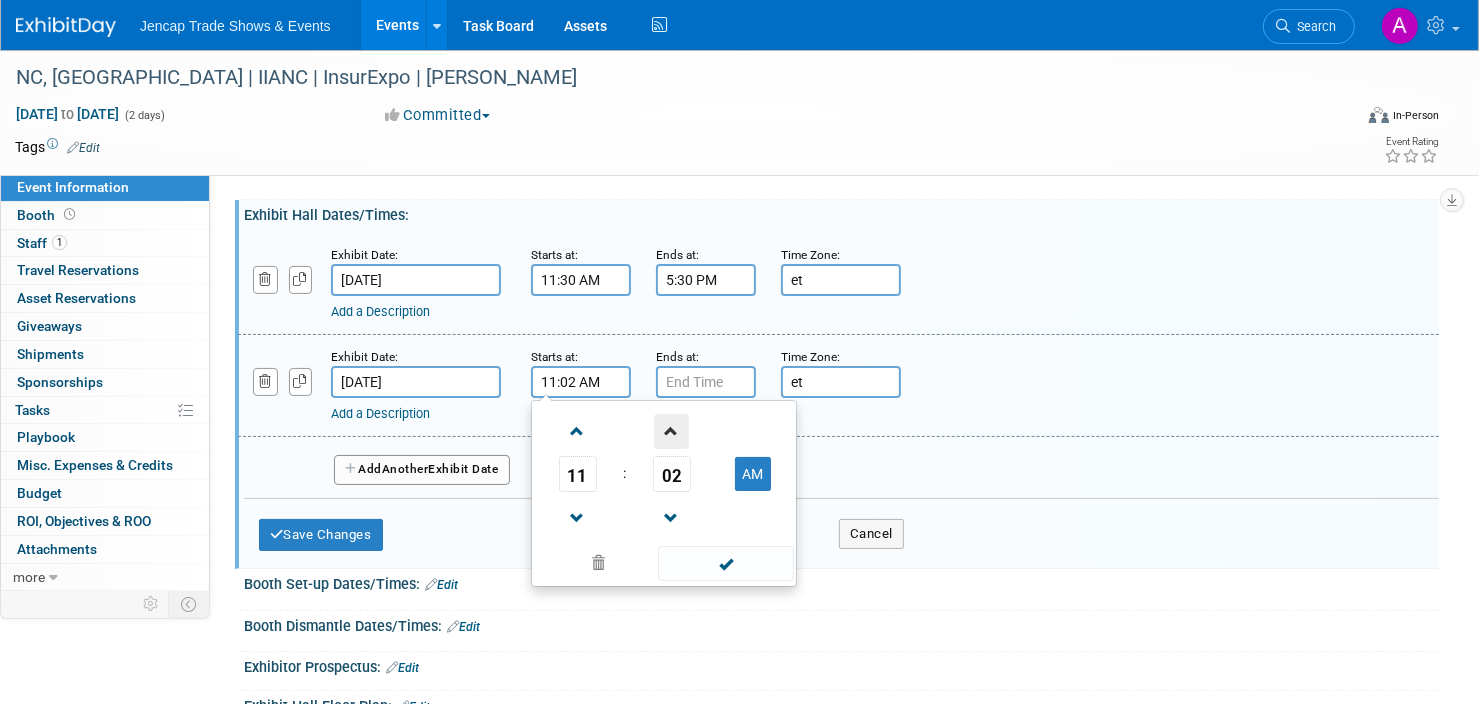 click at bounding box center [671, 431] 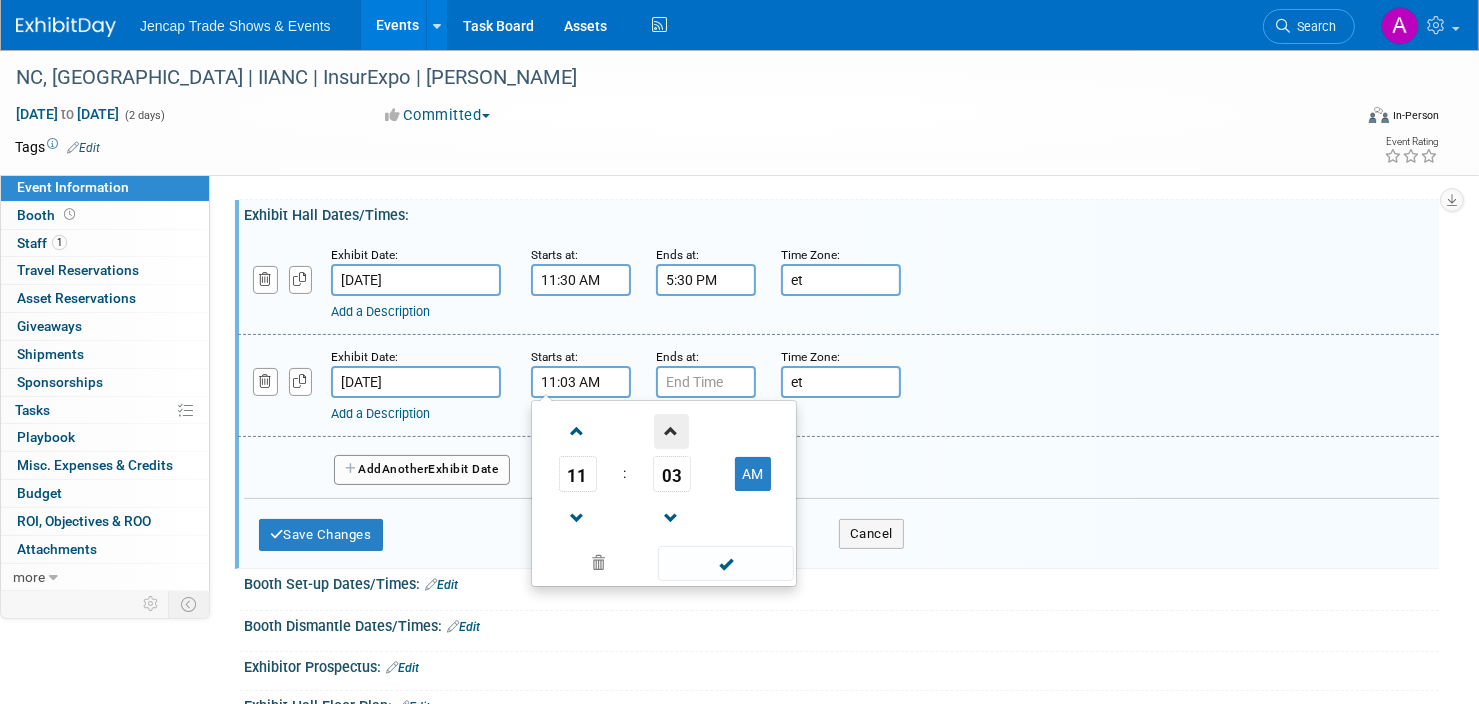 click at bounding box center (671, 431) 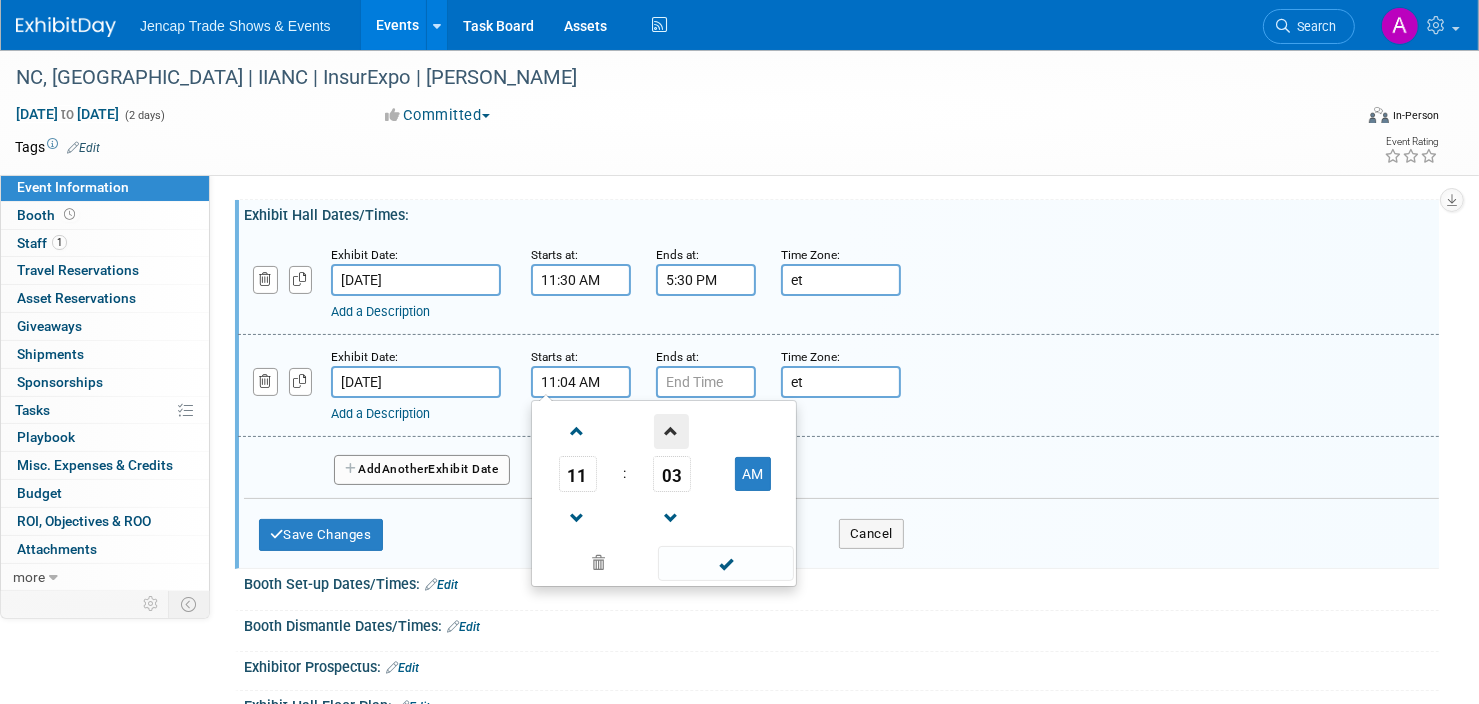 click at bounding box center [671, 431] 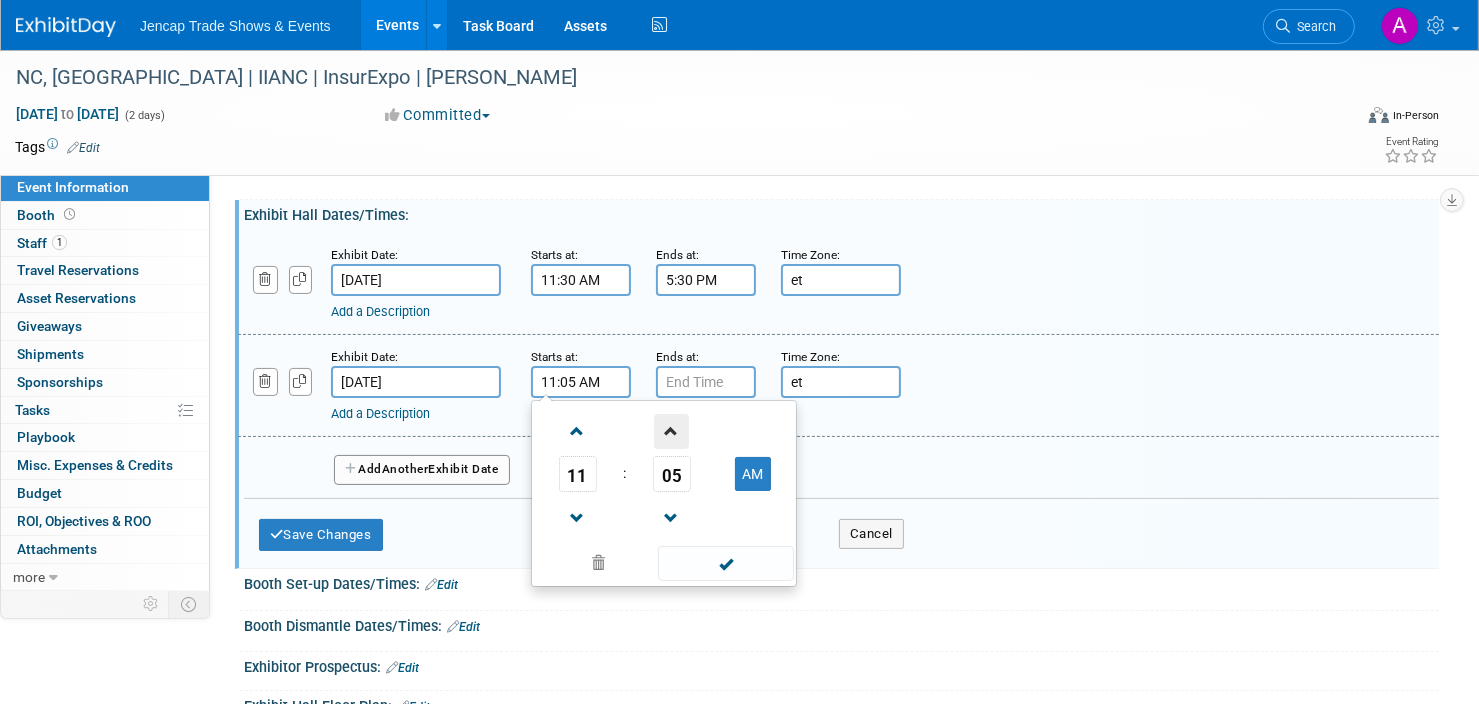 click at bounding box center [671, 431] 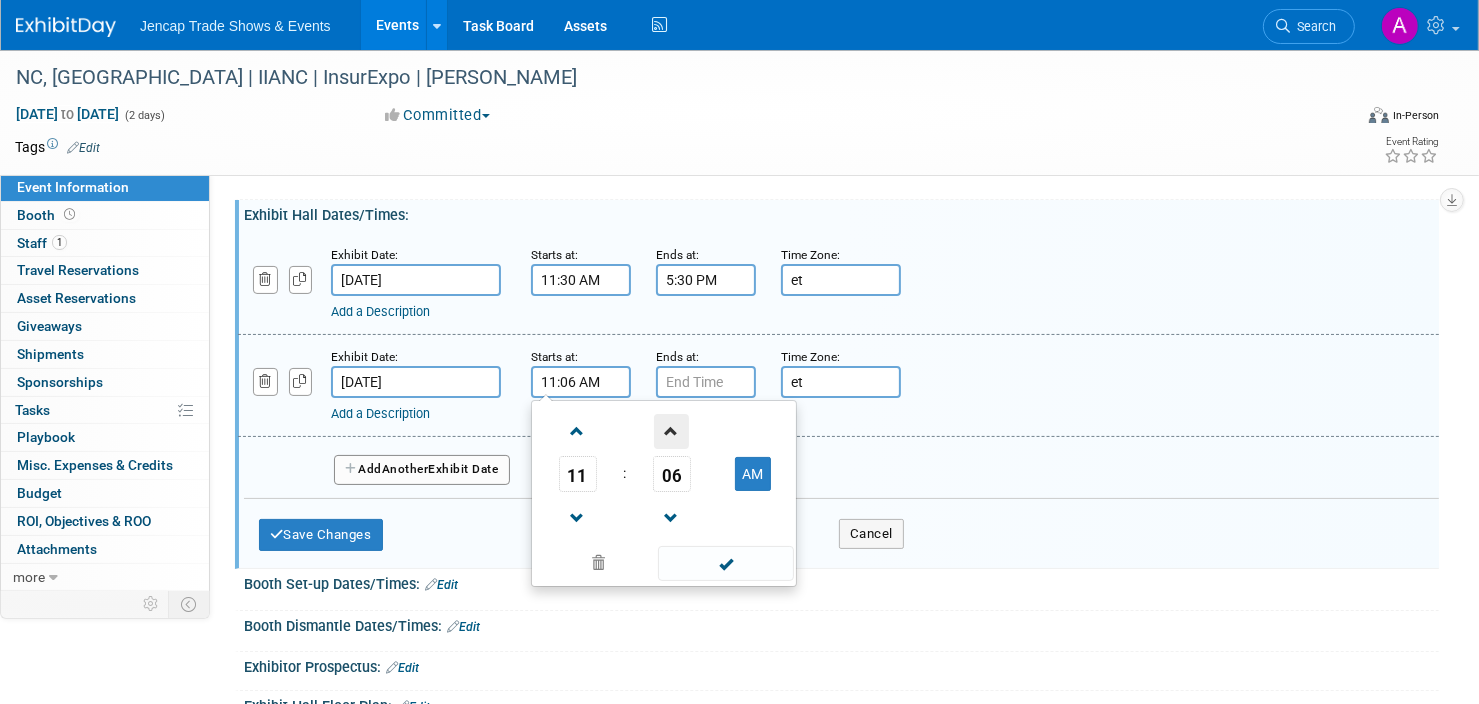 click at bounding box center [671, 431] 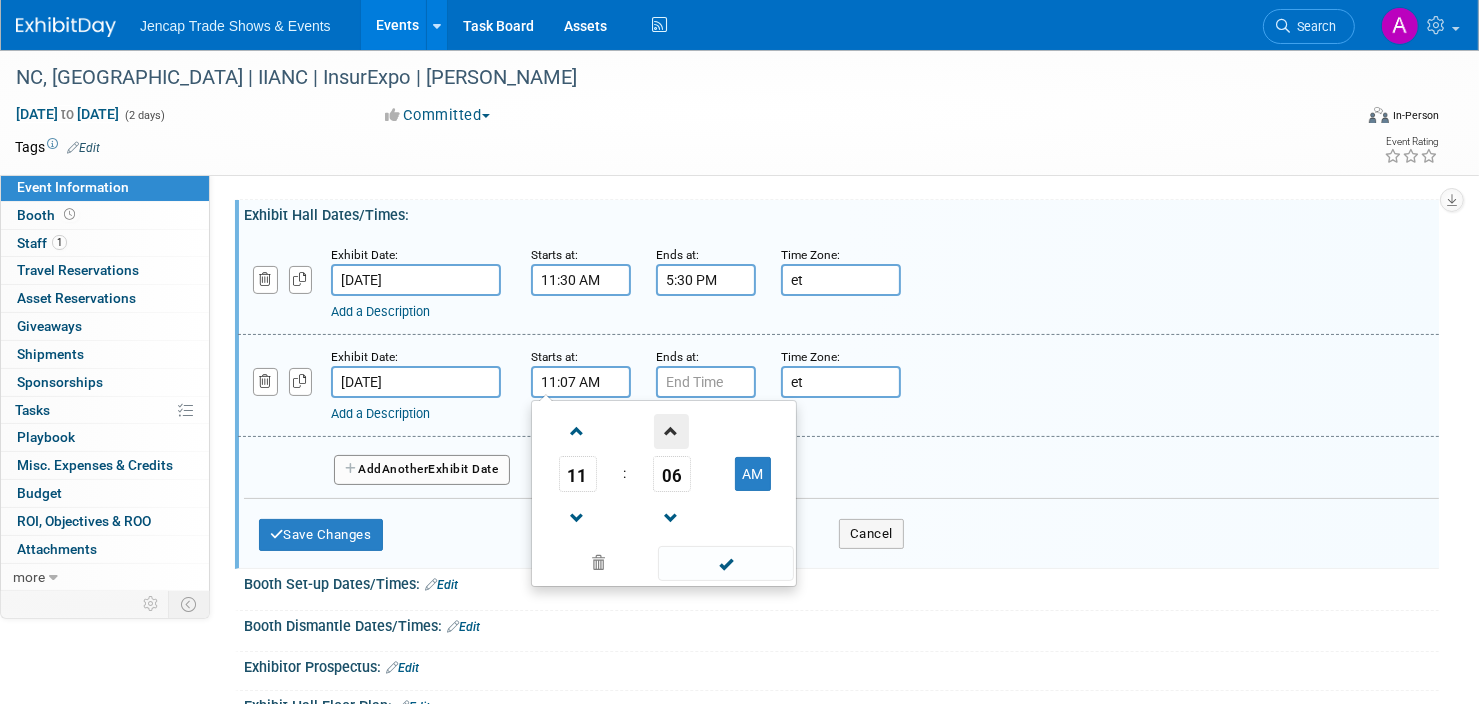 click at bounding box center [671, 431] 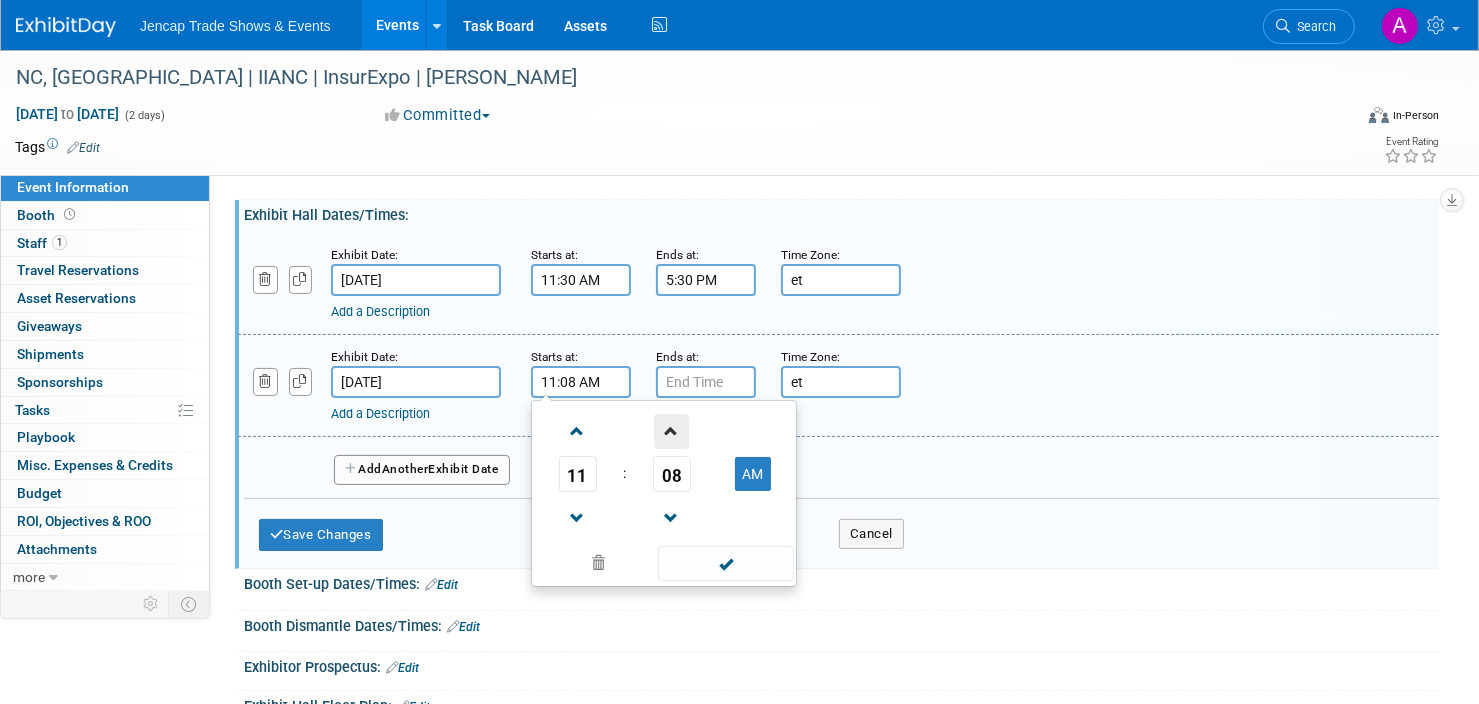 click at bounding box center [671, 431] 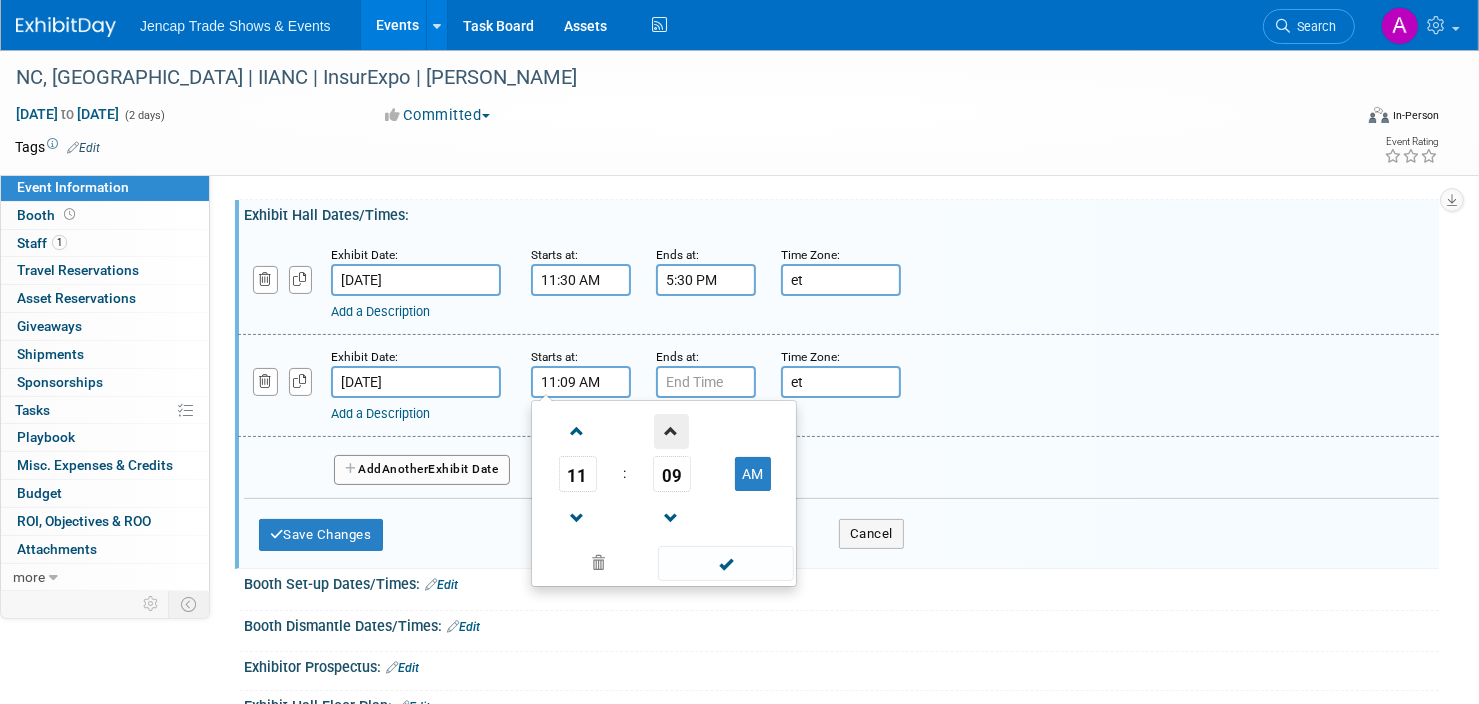 click at bounding box center [671, 431] 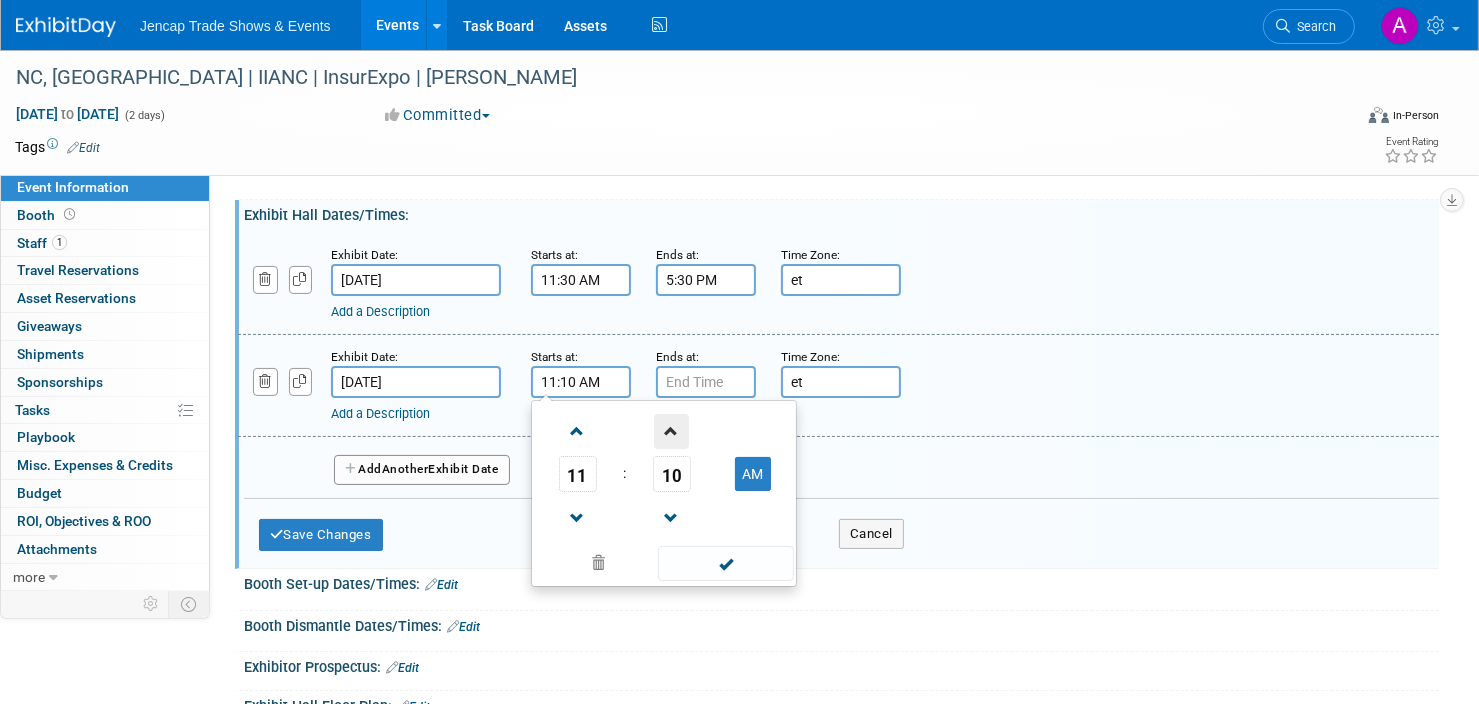 click at bounding box center (671, 431) 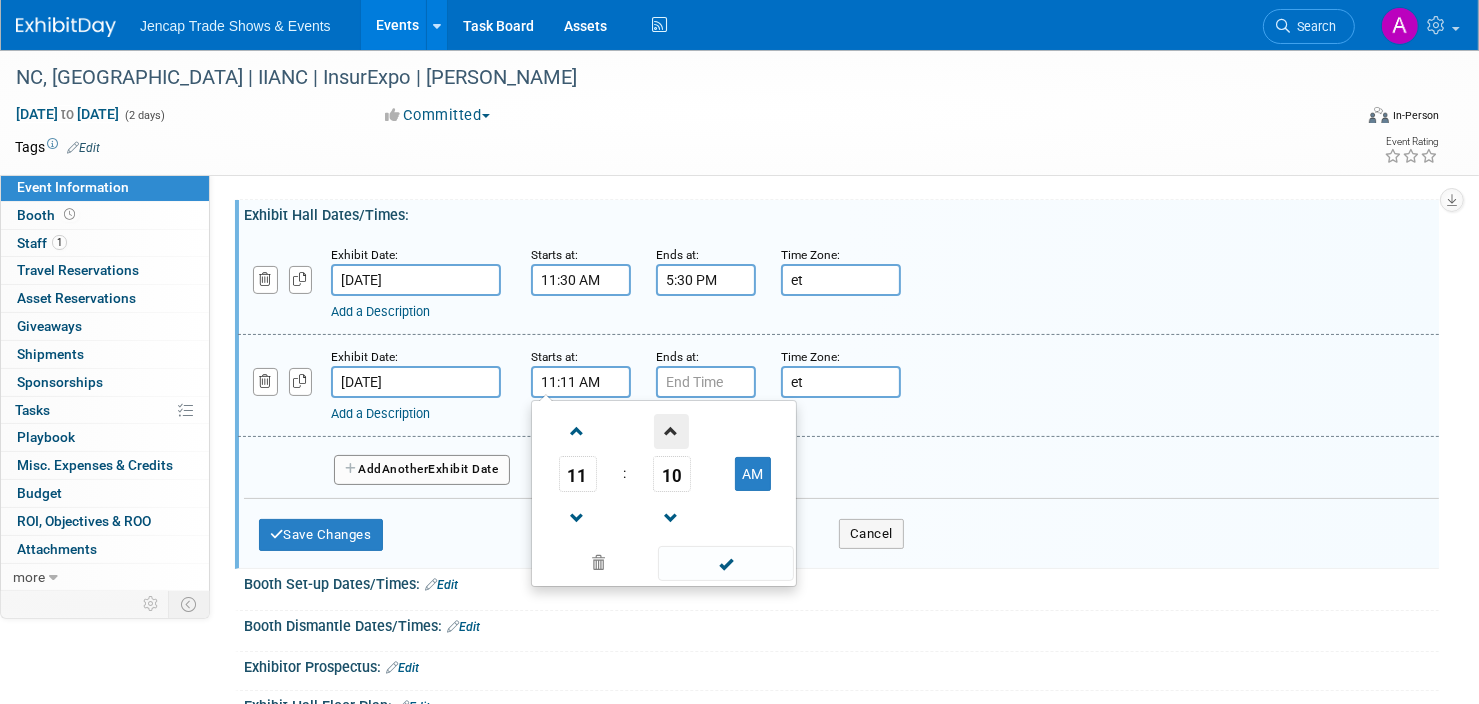 click at bounding box center [671, 431] 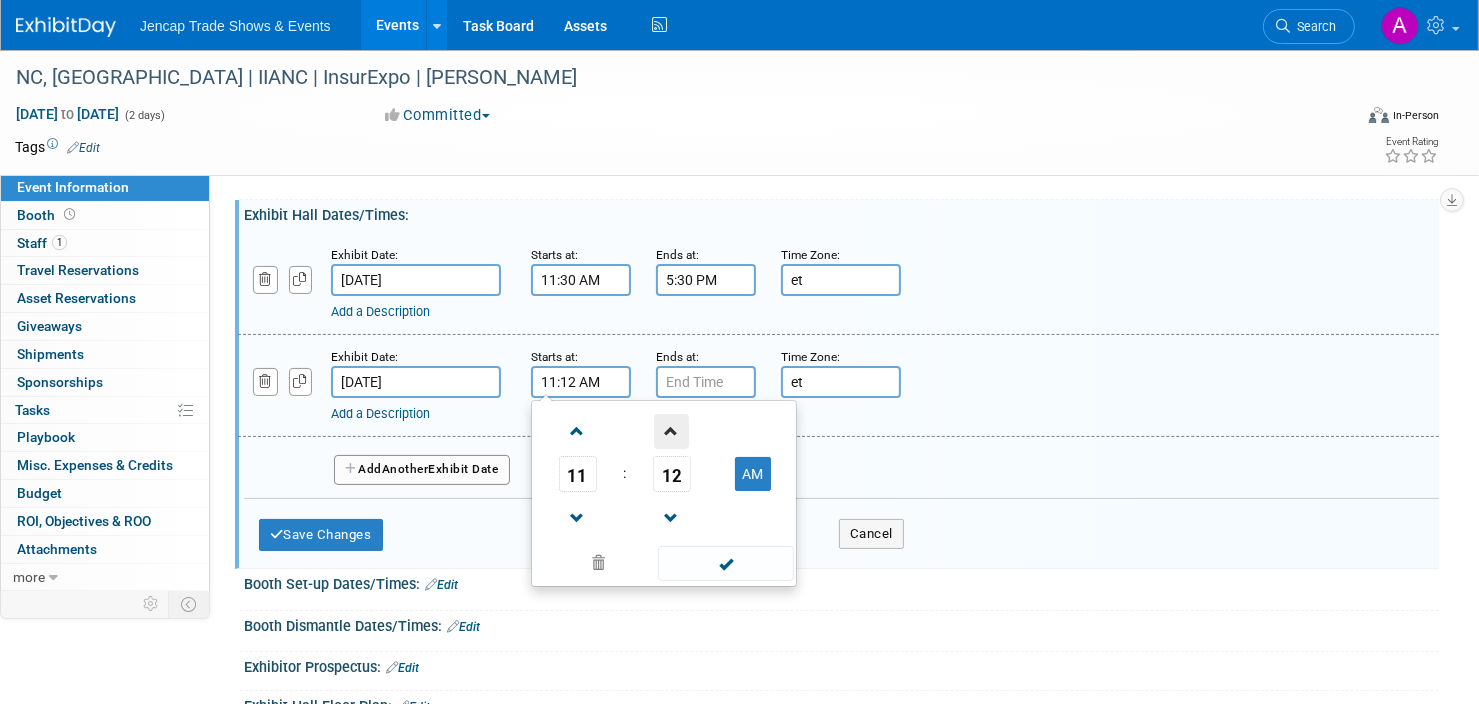 click at bounding box center [671, 431] 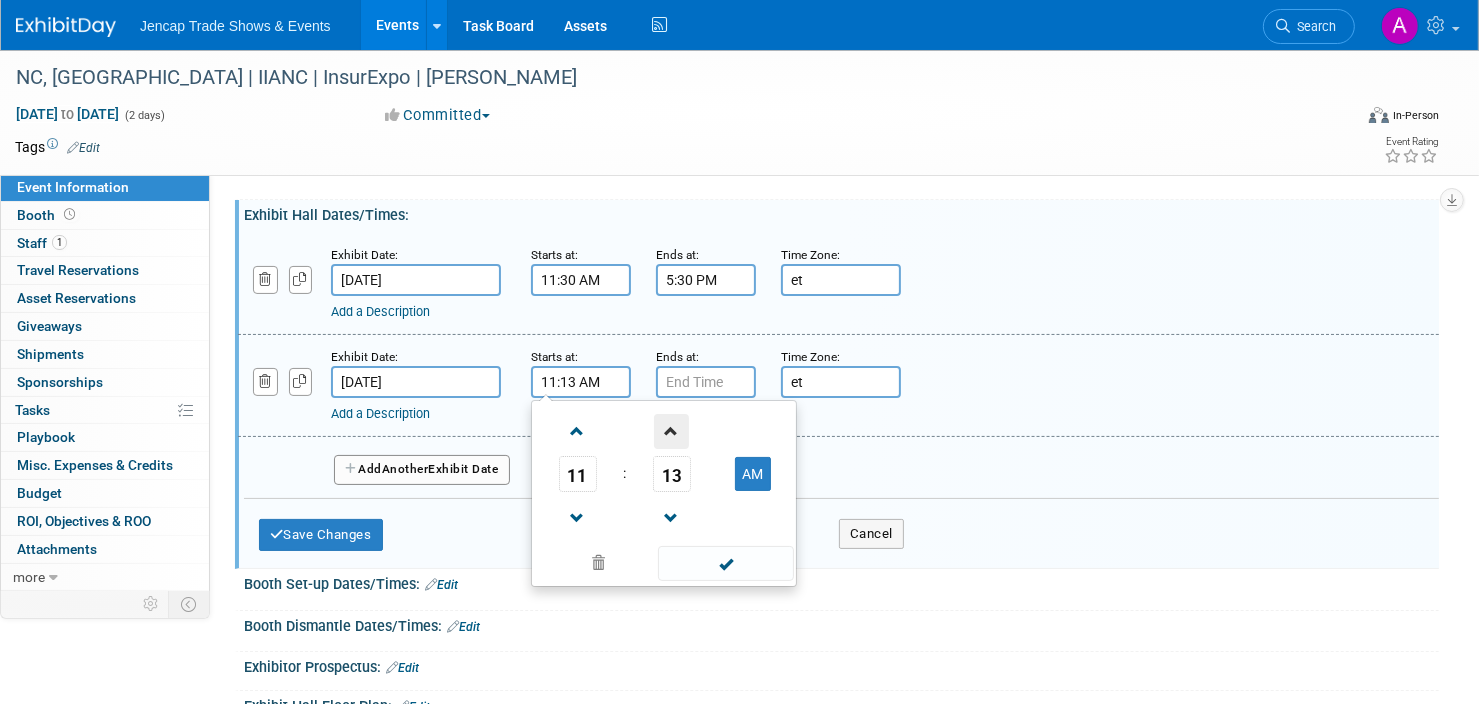 click at bounding box center (671, 431) 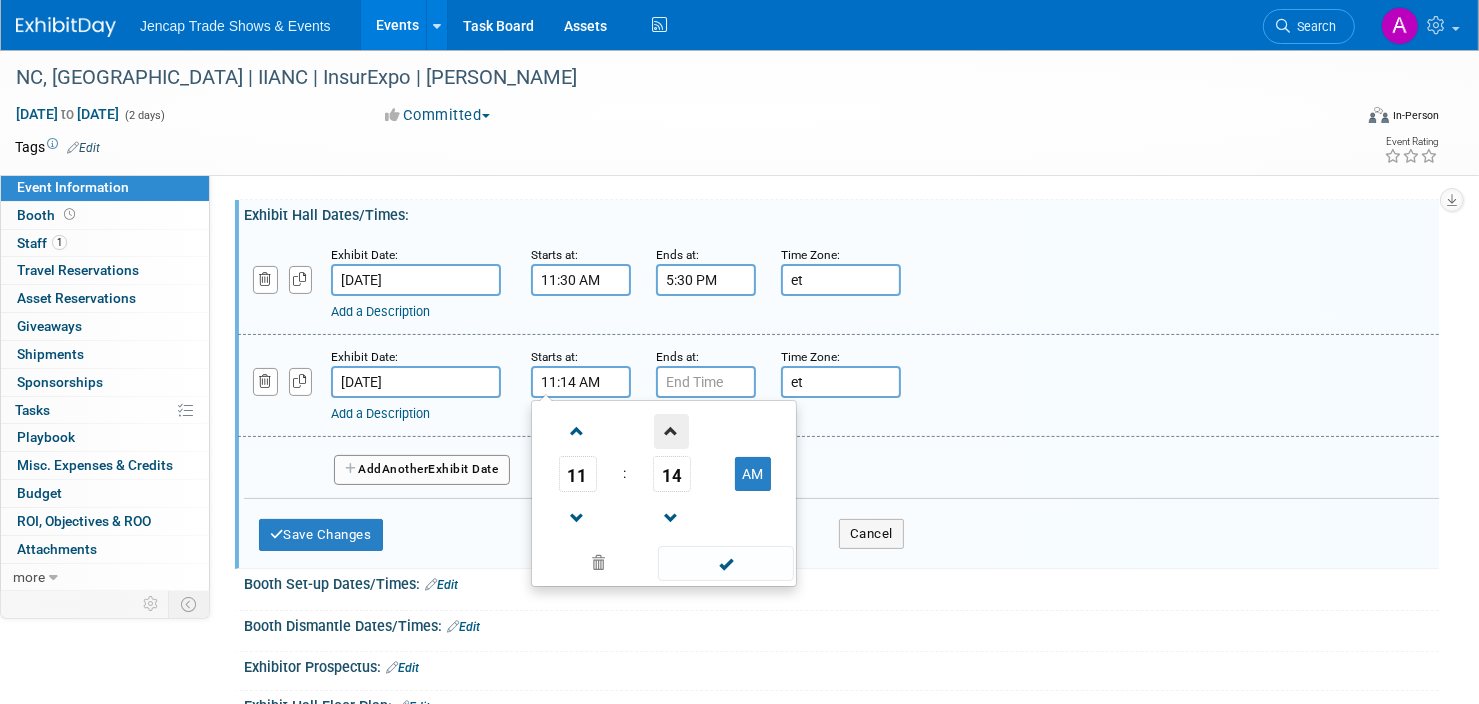 click at bounding box center (671, 431) 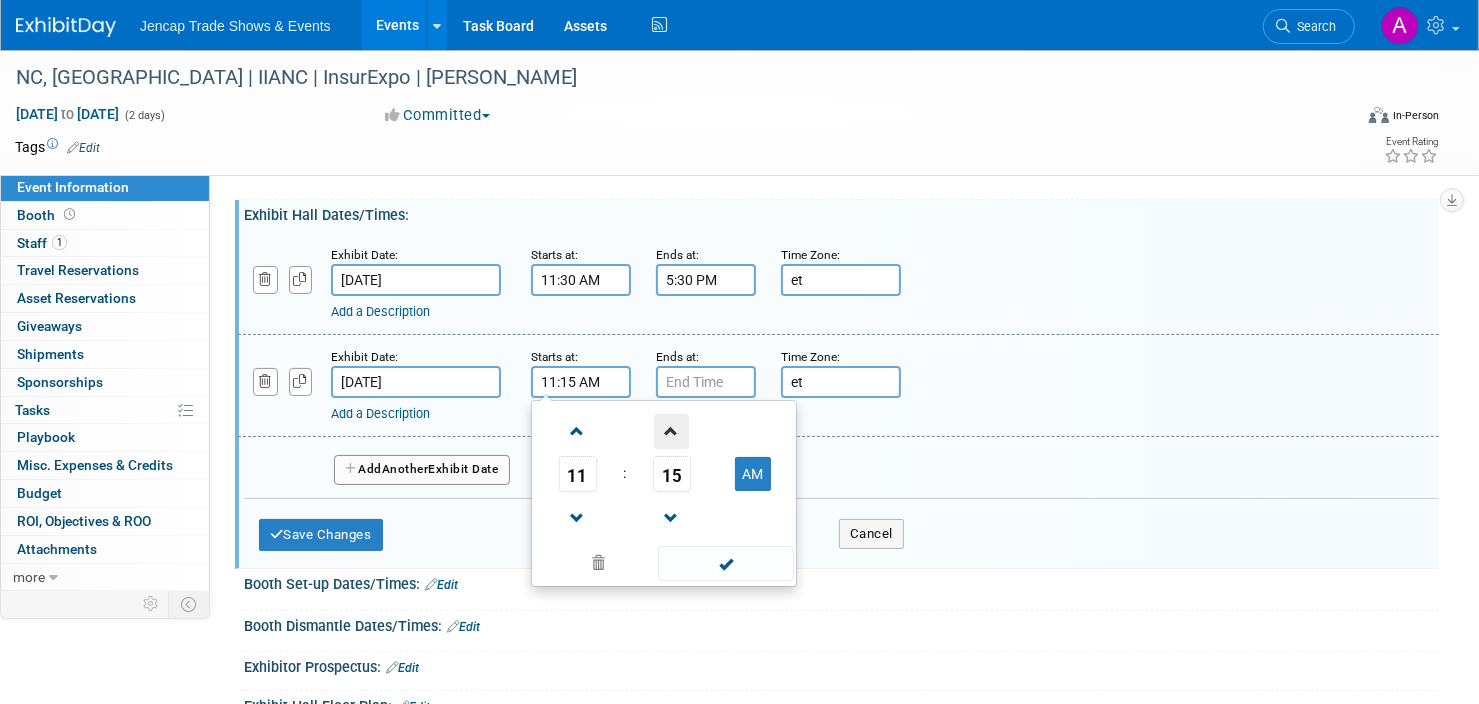 click at bounding box center [671, 431] 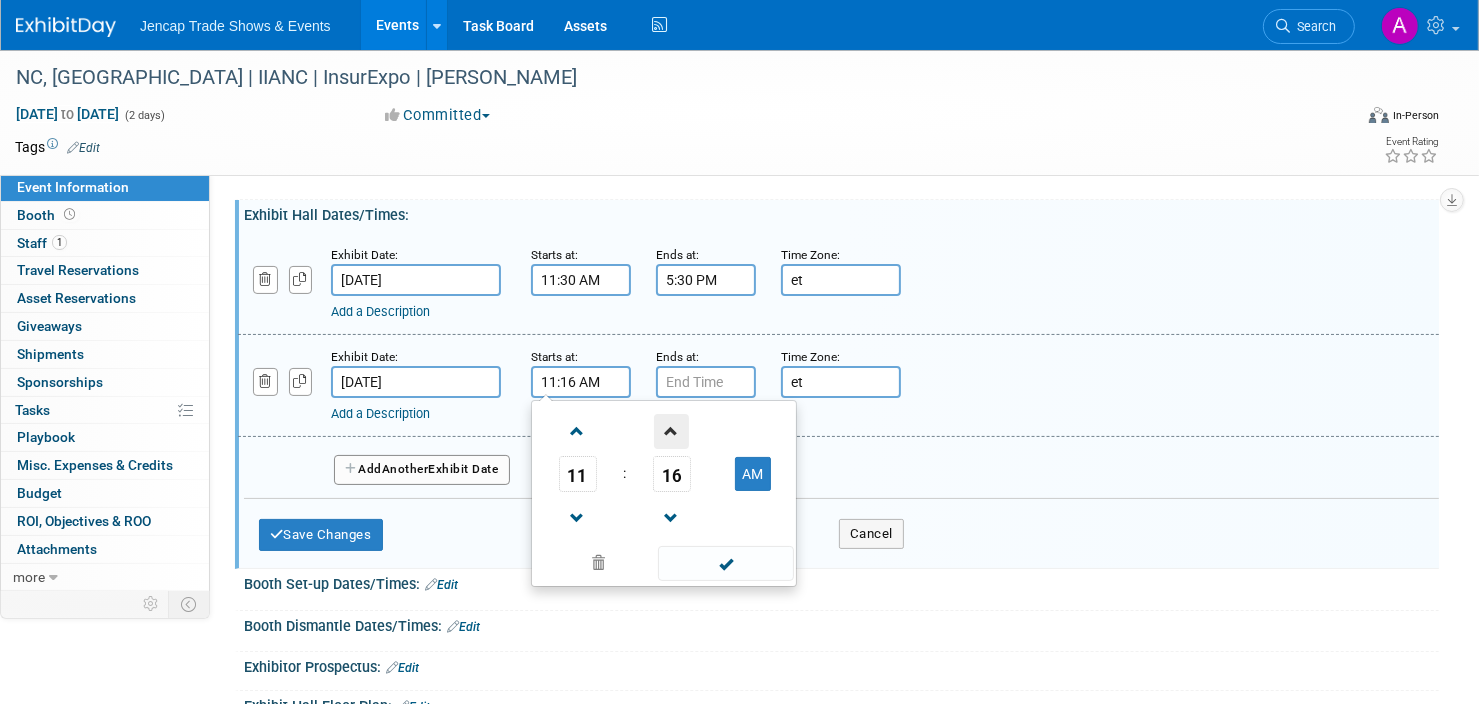 click at bounding box center [671, 431] 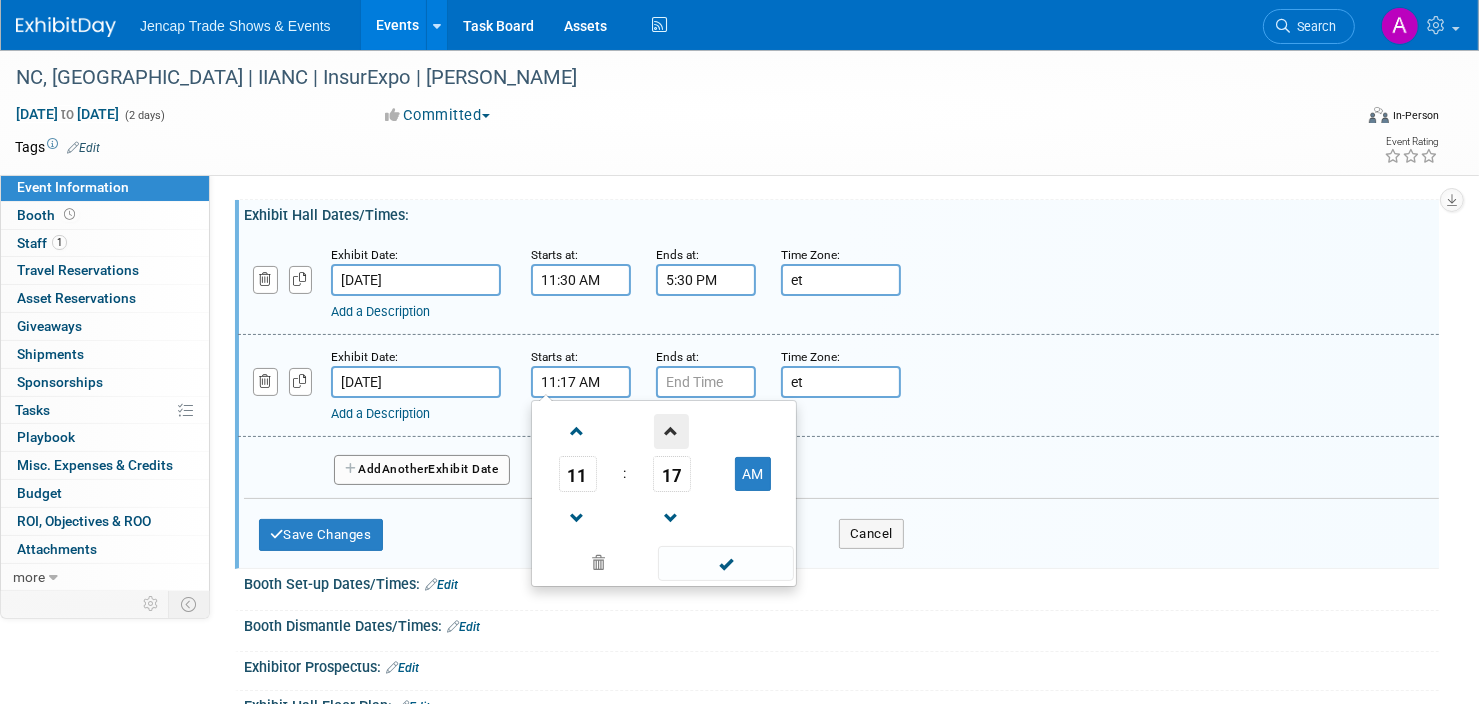 click at bounding box center [671, 431] 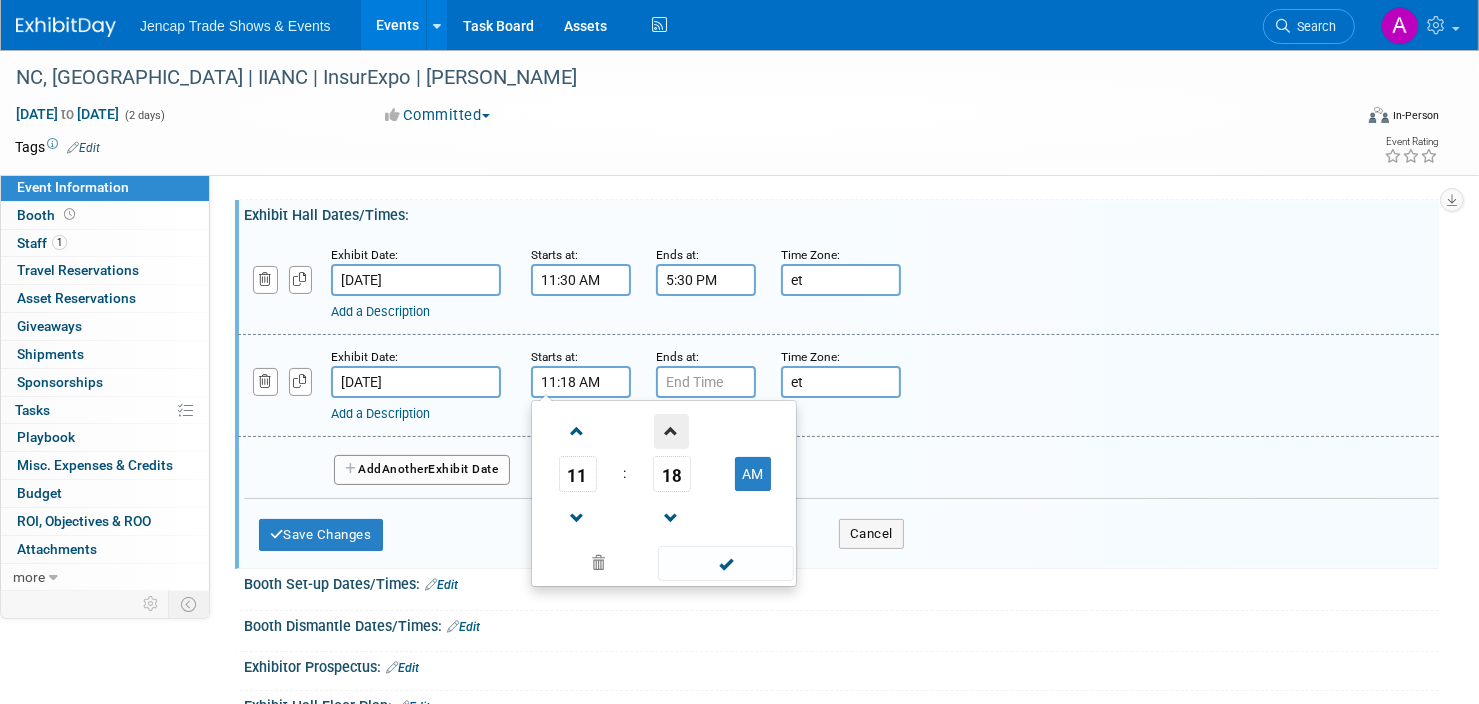 click at bounding box center (671, 431) 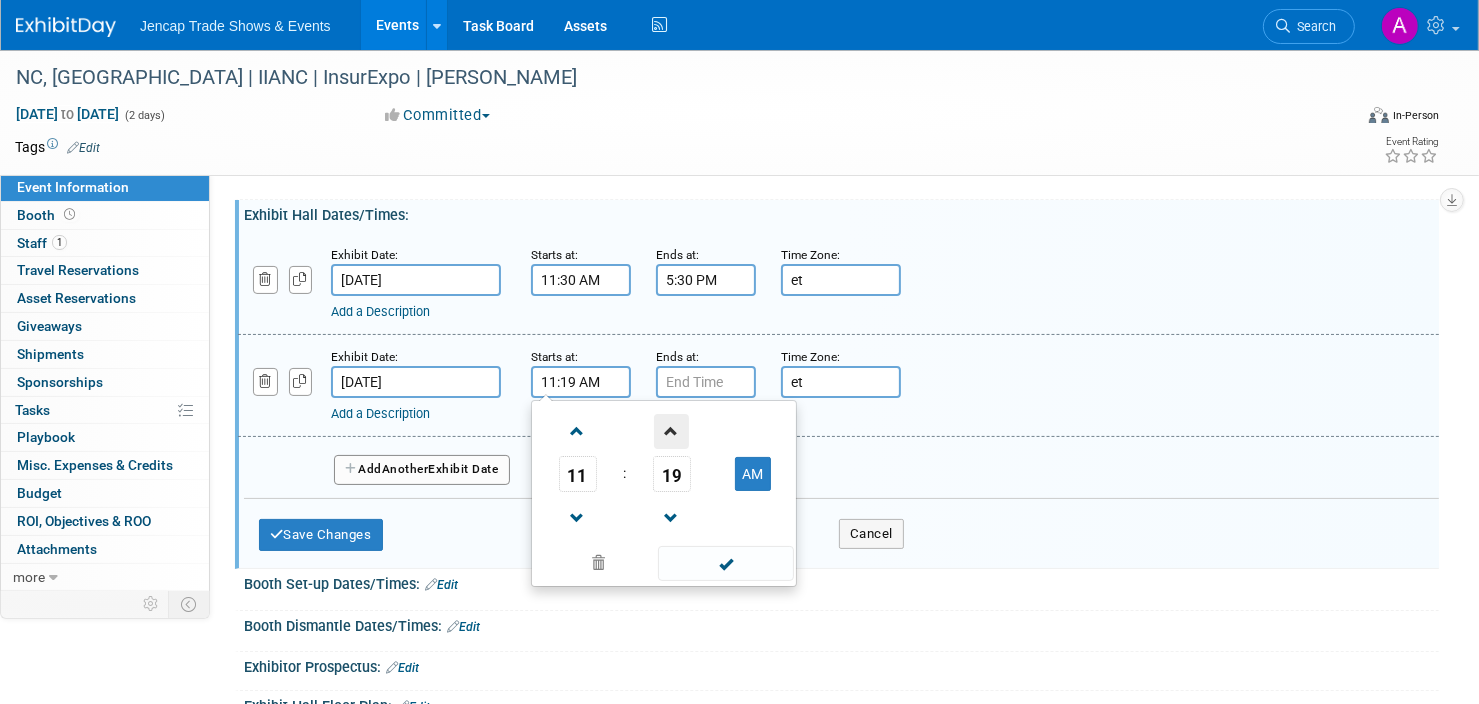 click at bounding box center [671, 431] 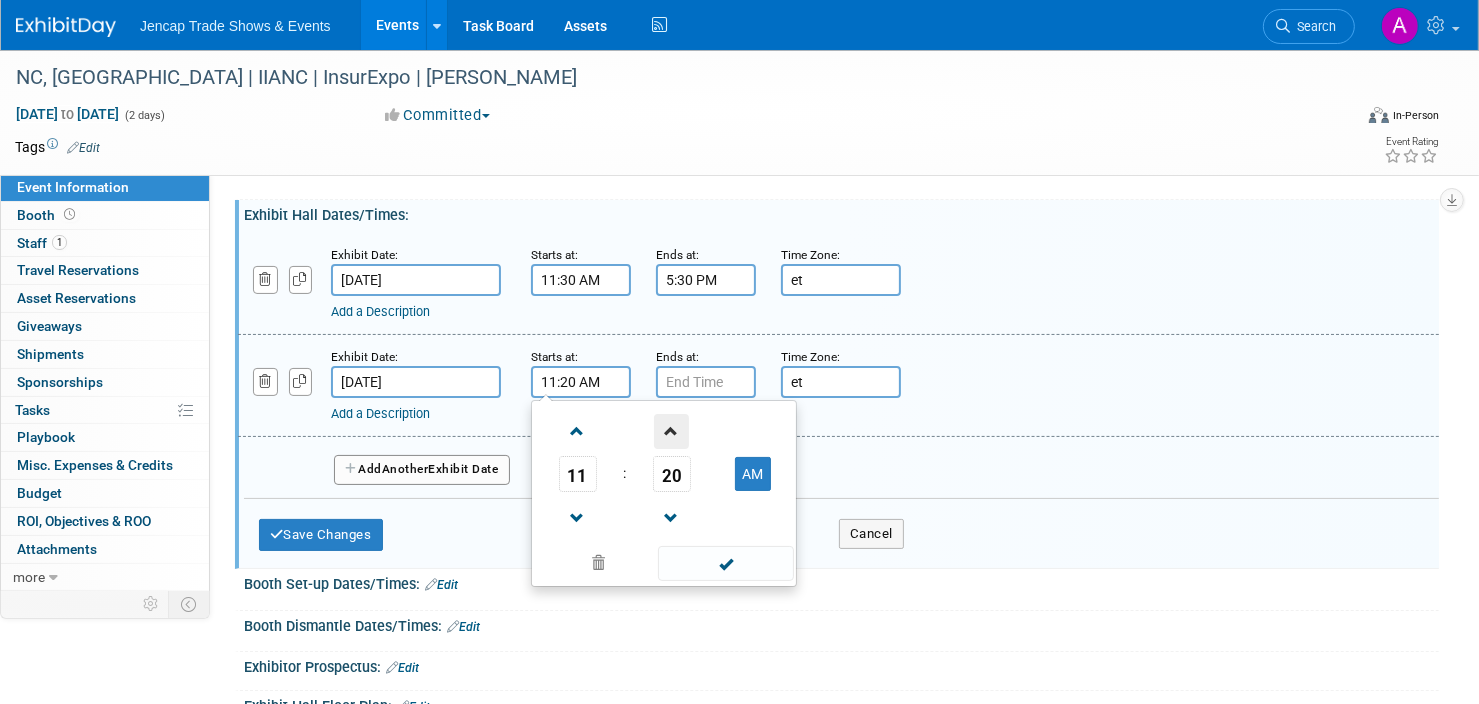 click at bounding box center (671, 431) 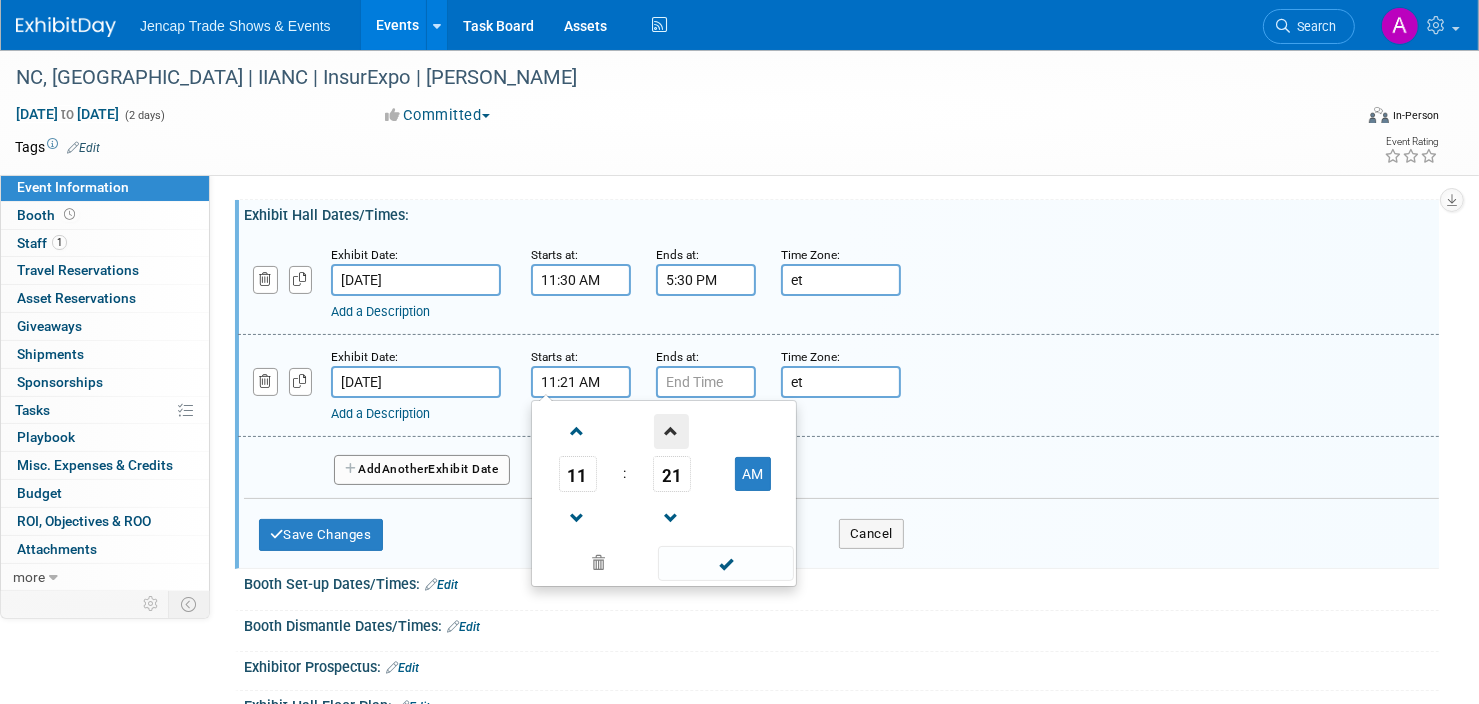 click at bounding box center [671, 431] 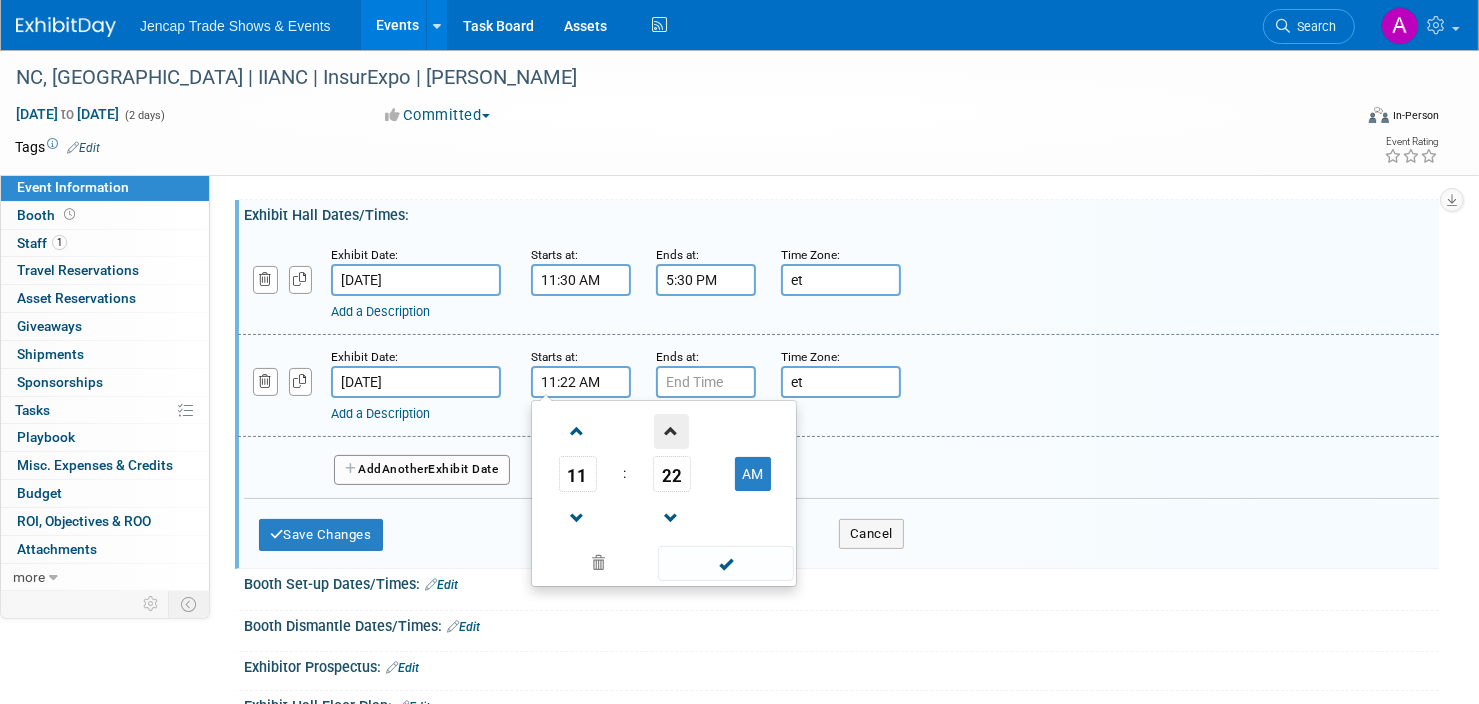 click at bounding box center [671, 431] 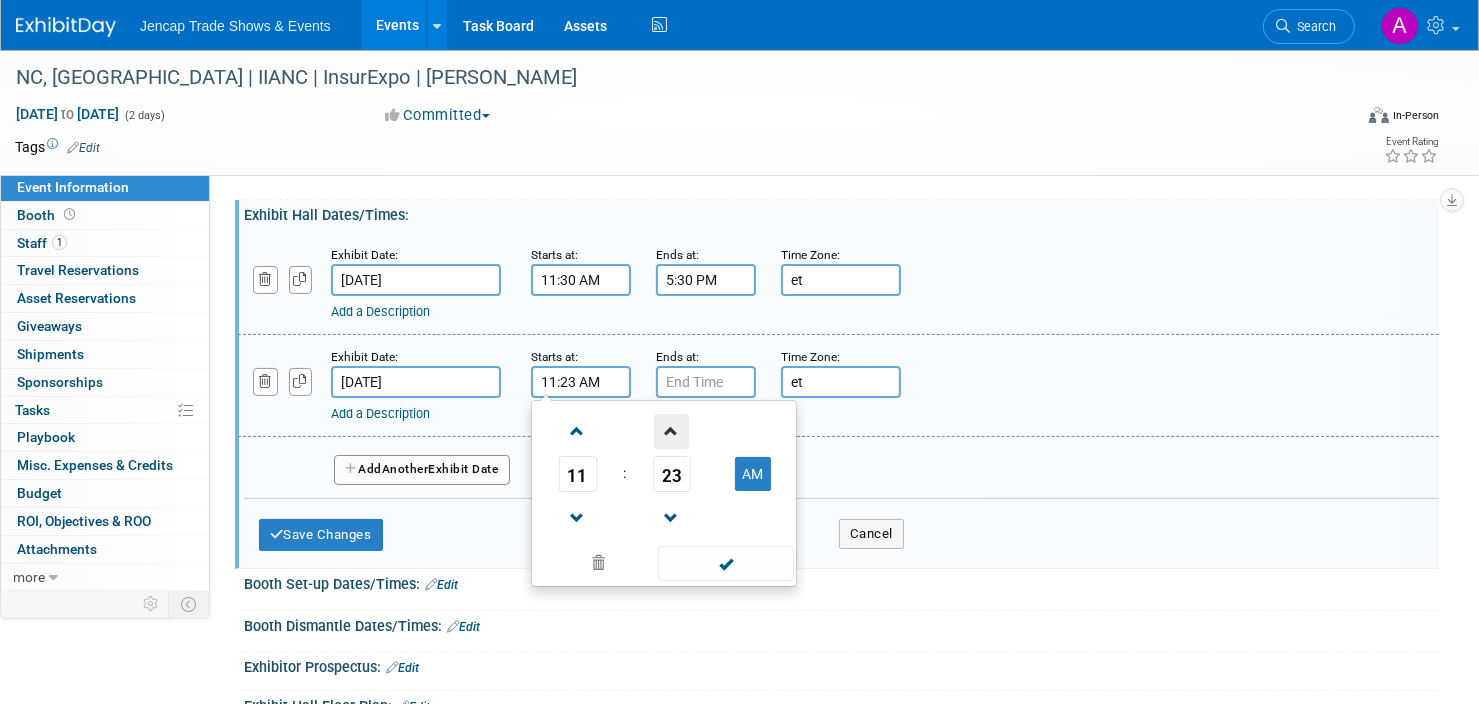 click at bounding box center (671, 431) 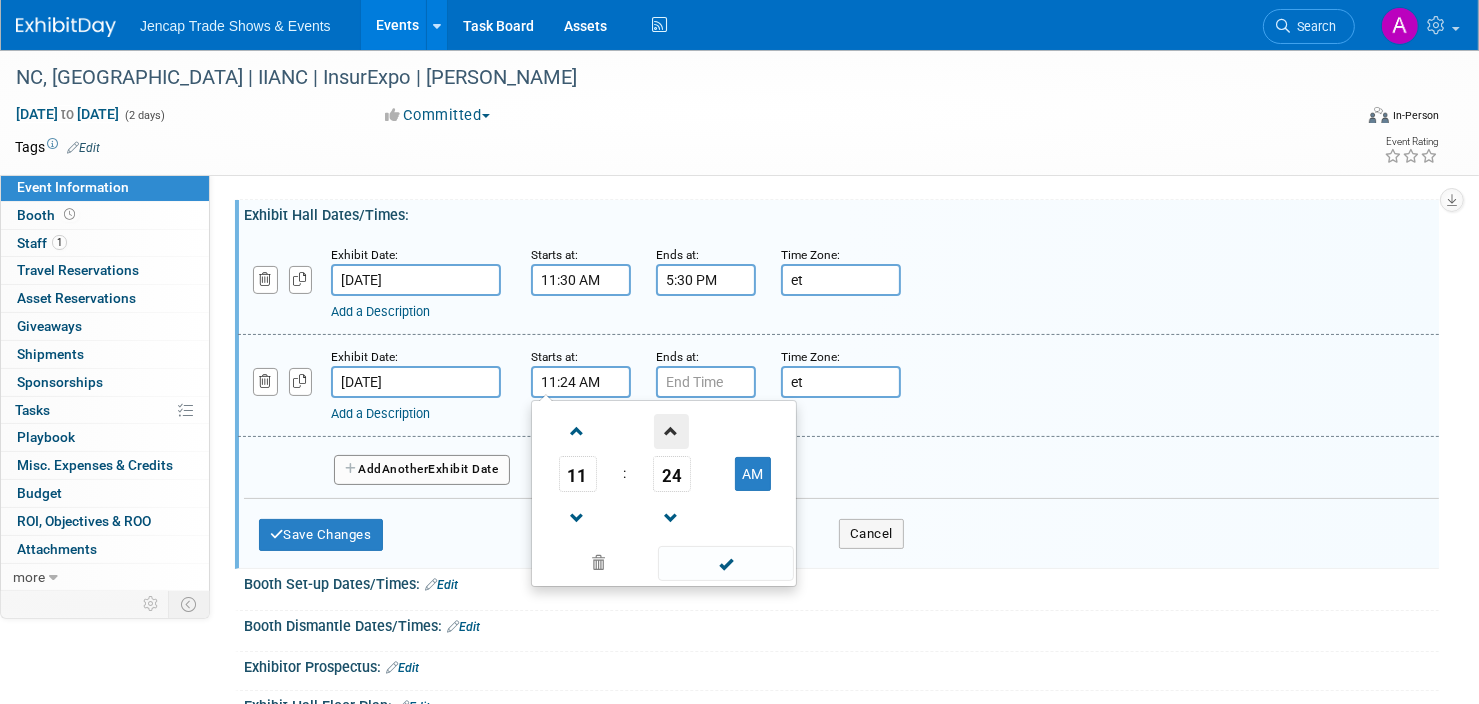 click at bounding box center (671, 431) 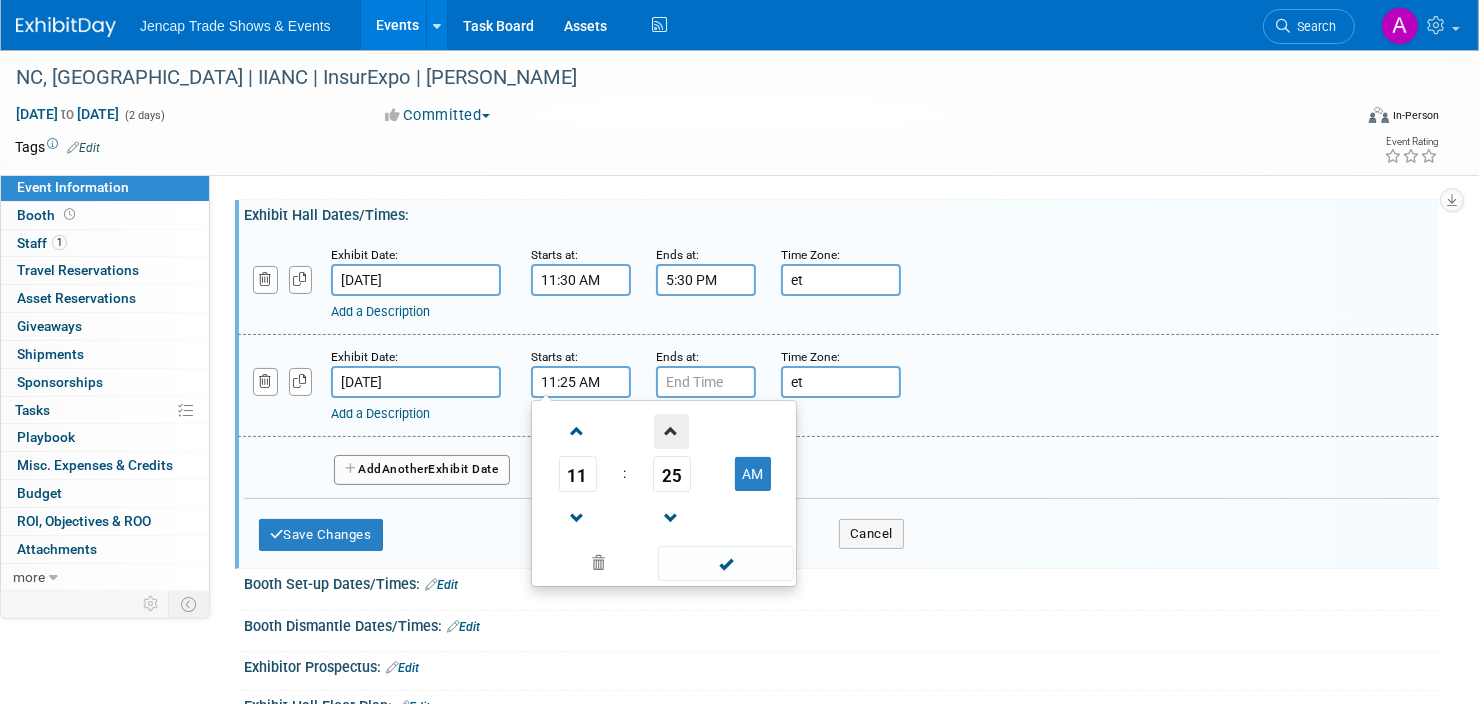 click at bounding box center (671, 431) 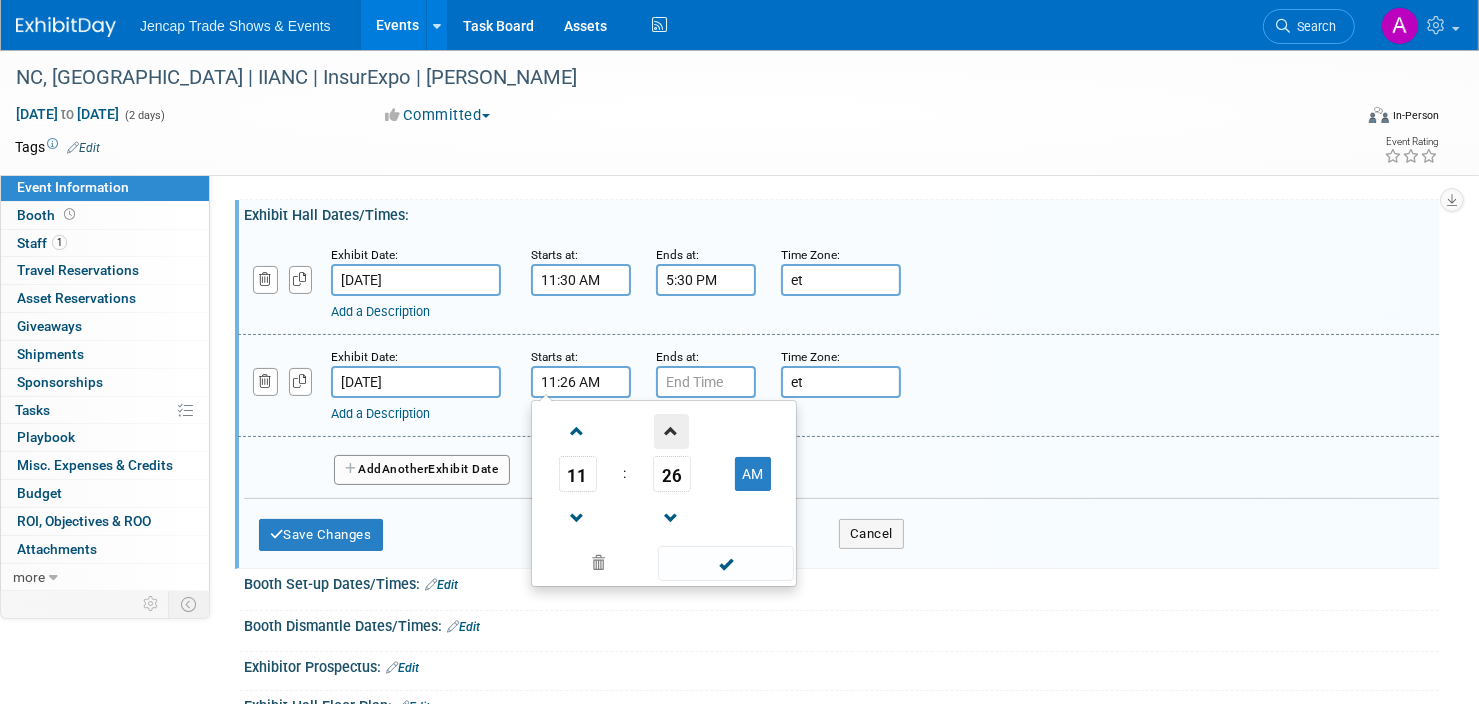 click at bounding box center (671, 431) 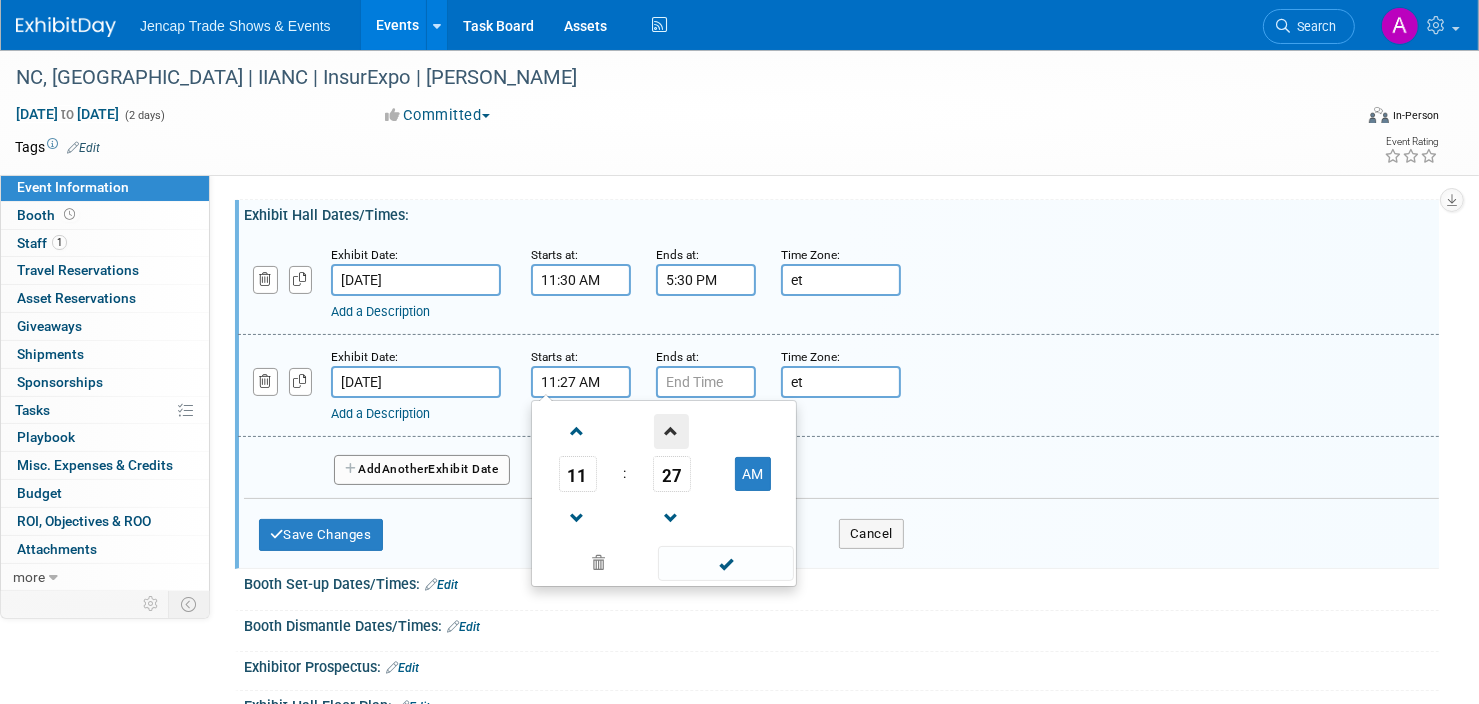 click at bounding box center [671, 431] 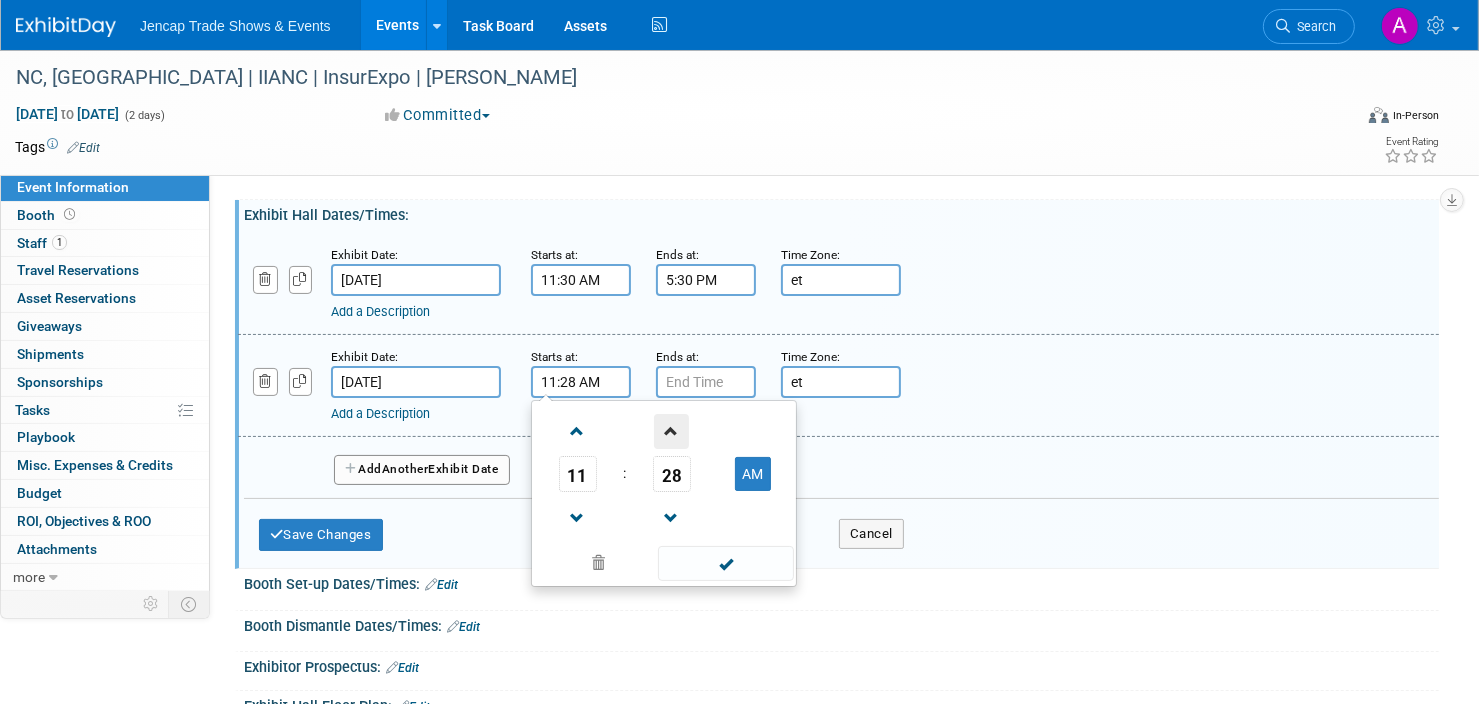 click at bounding box center [671, 431] 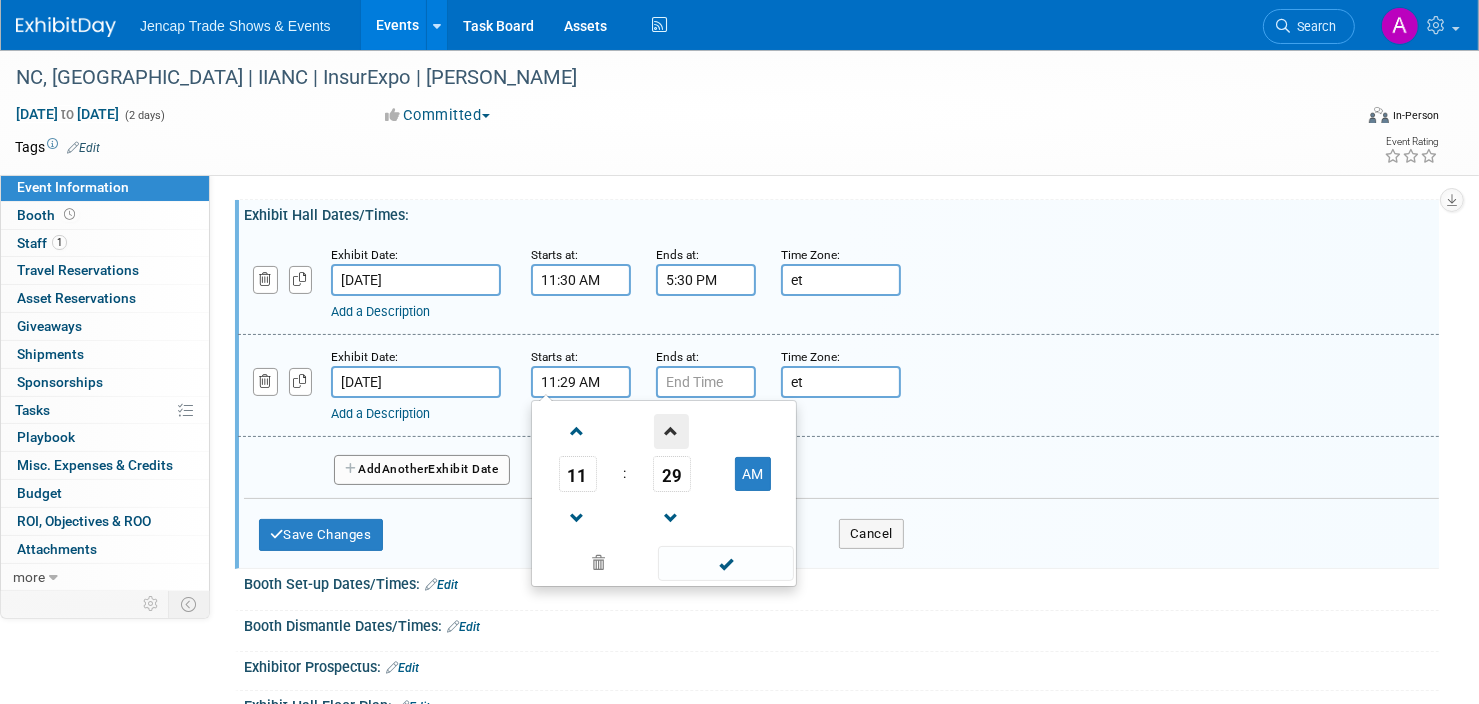 click at bounding box center (671, 431) 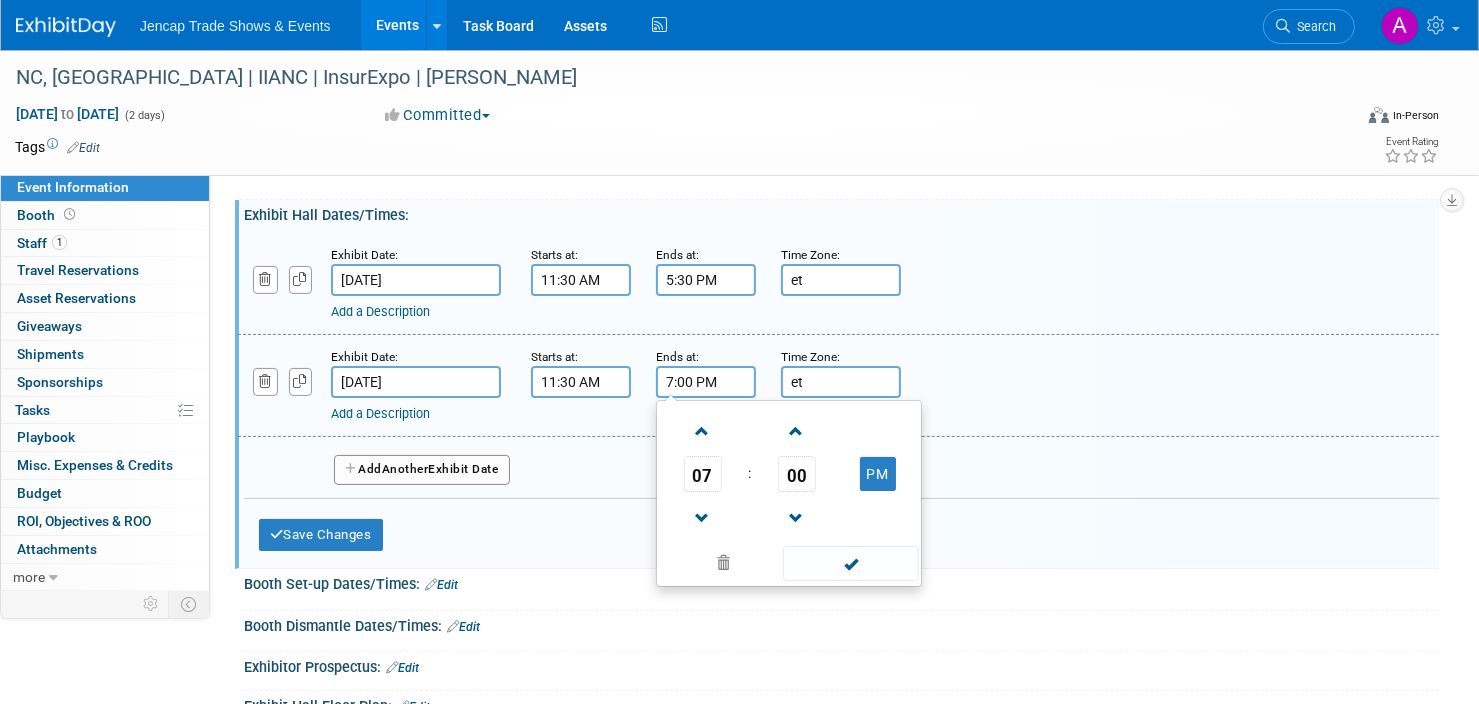 click on "7:00 PM" at bounding box center (706, 382) 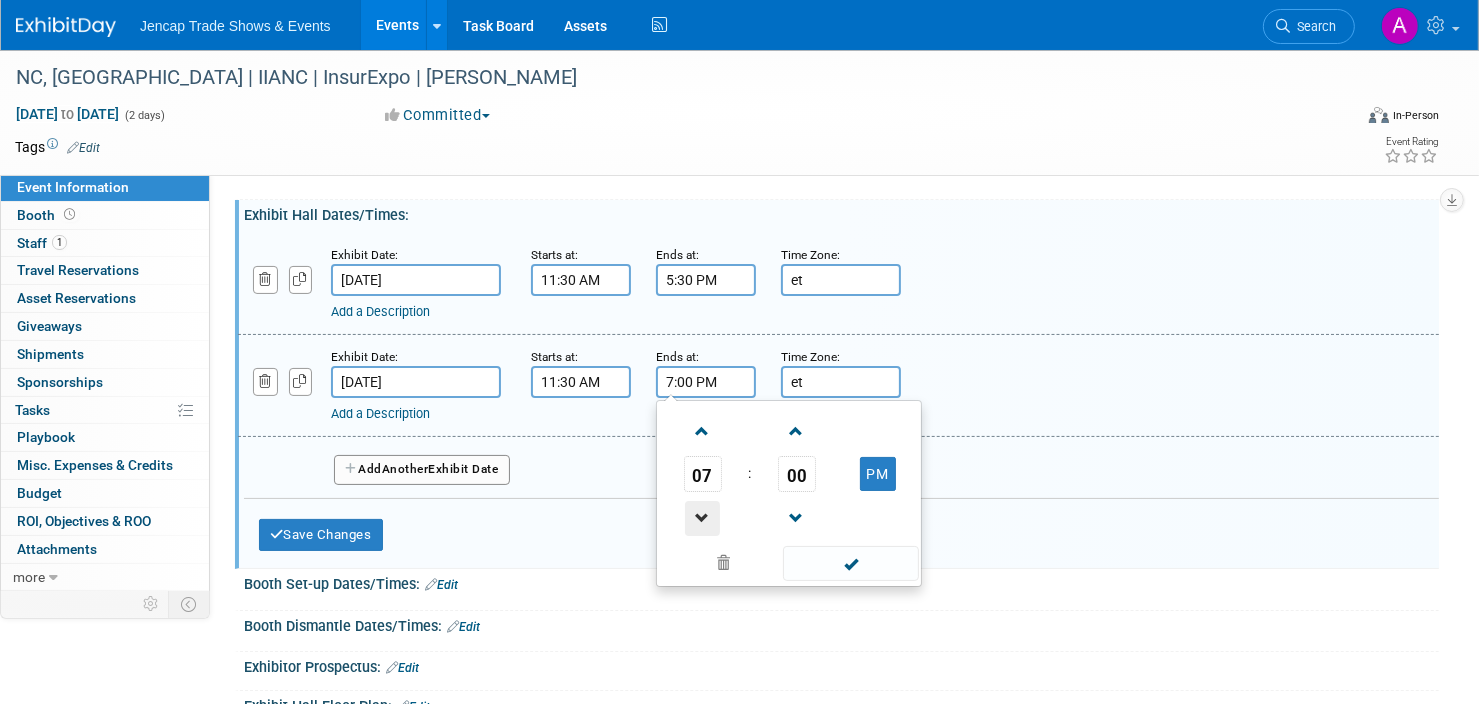 click at bounding box center (702, 518) 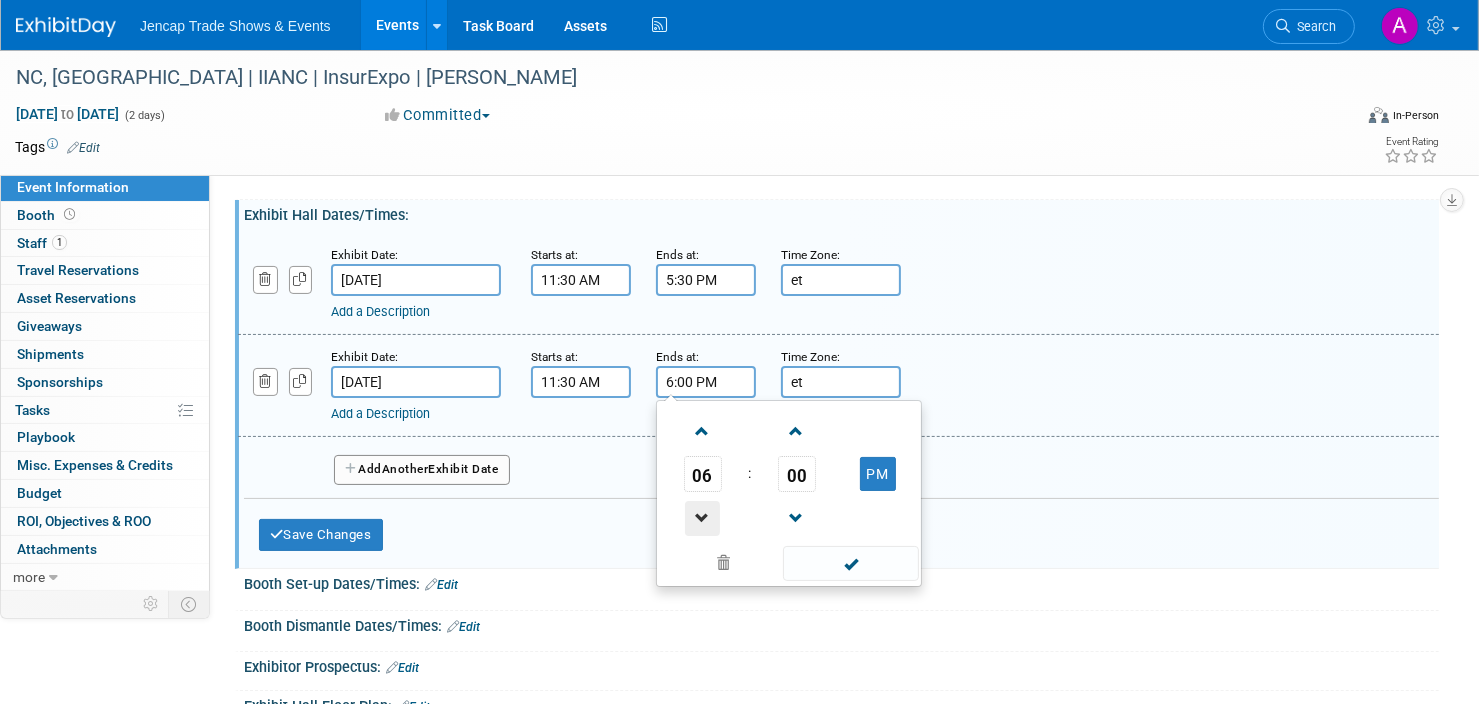 click at bounding box center (702, 518) 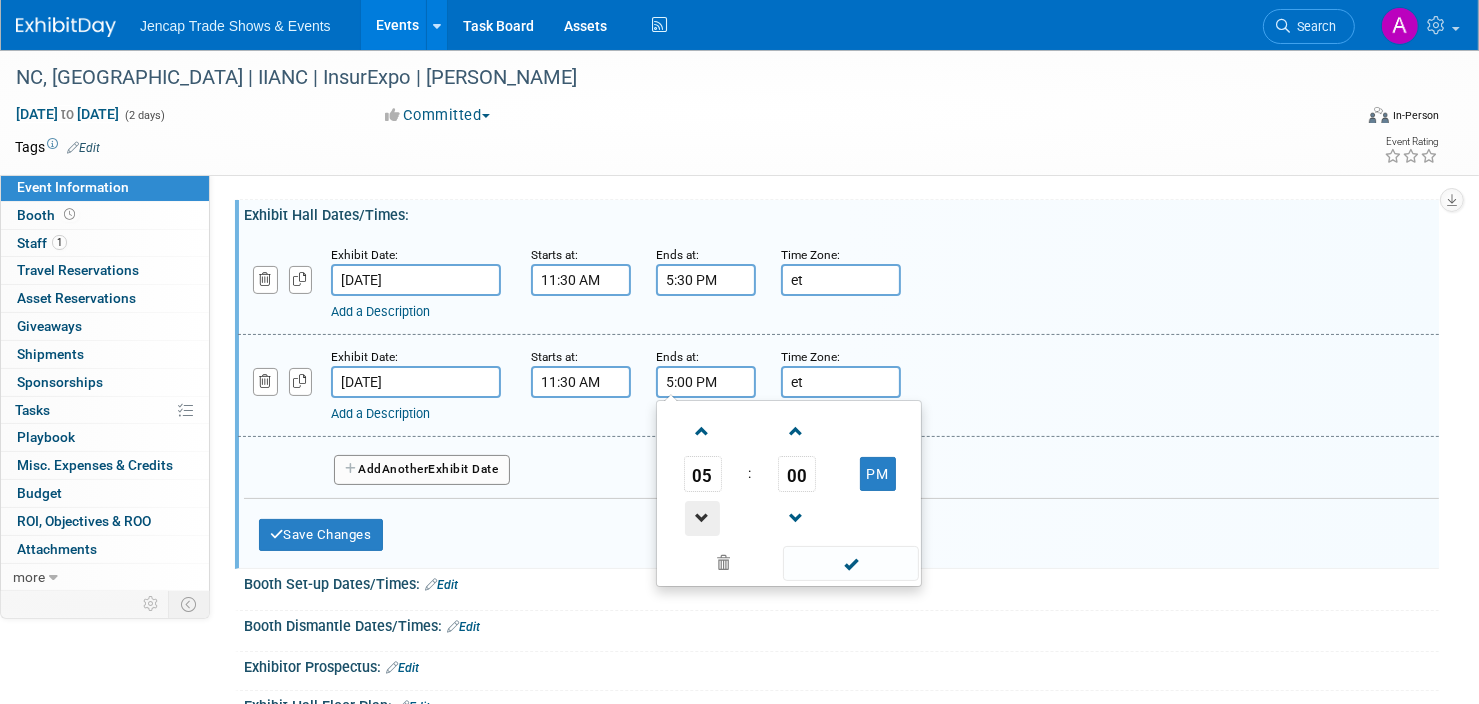 click at bounding box center [702, 518] 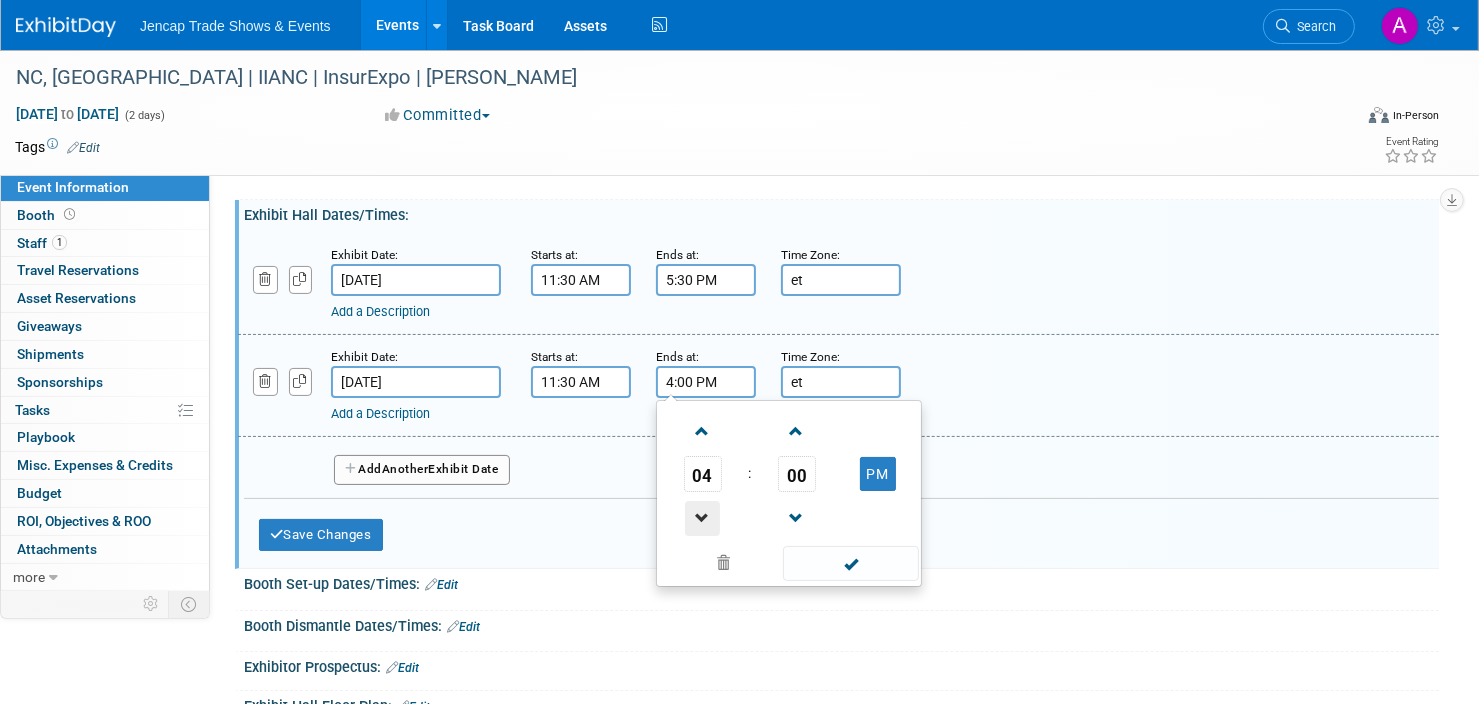 click at bounding box center [702, 518] 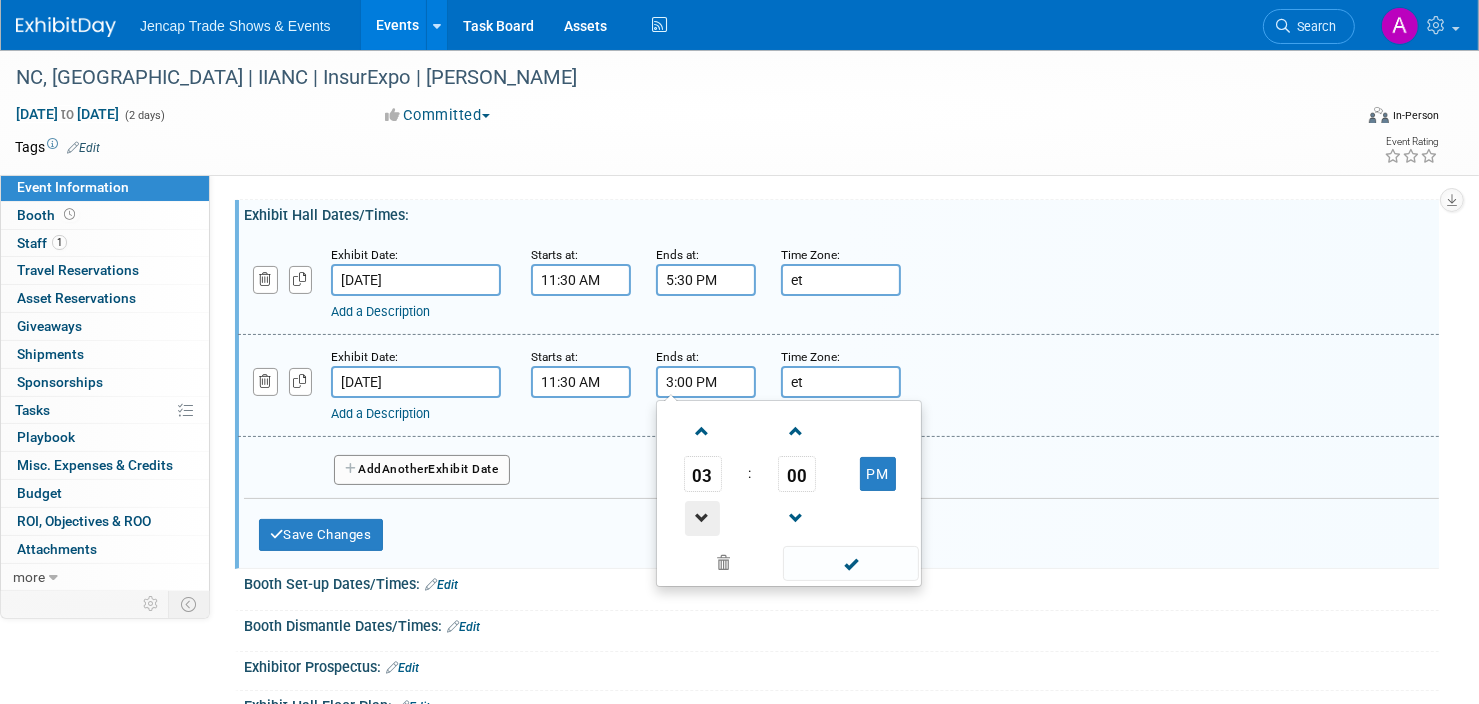click at bounding box center [702, 518] 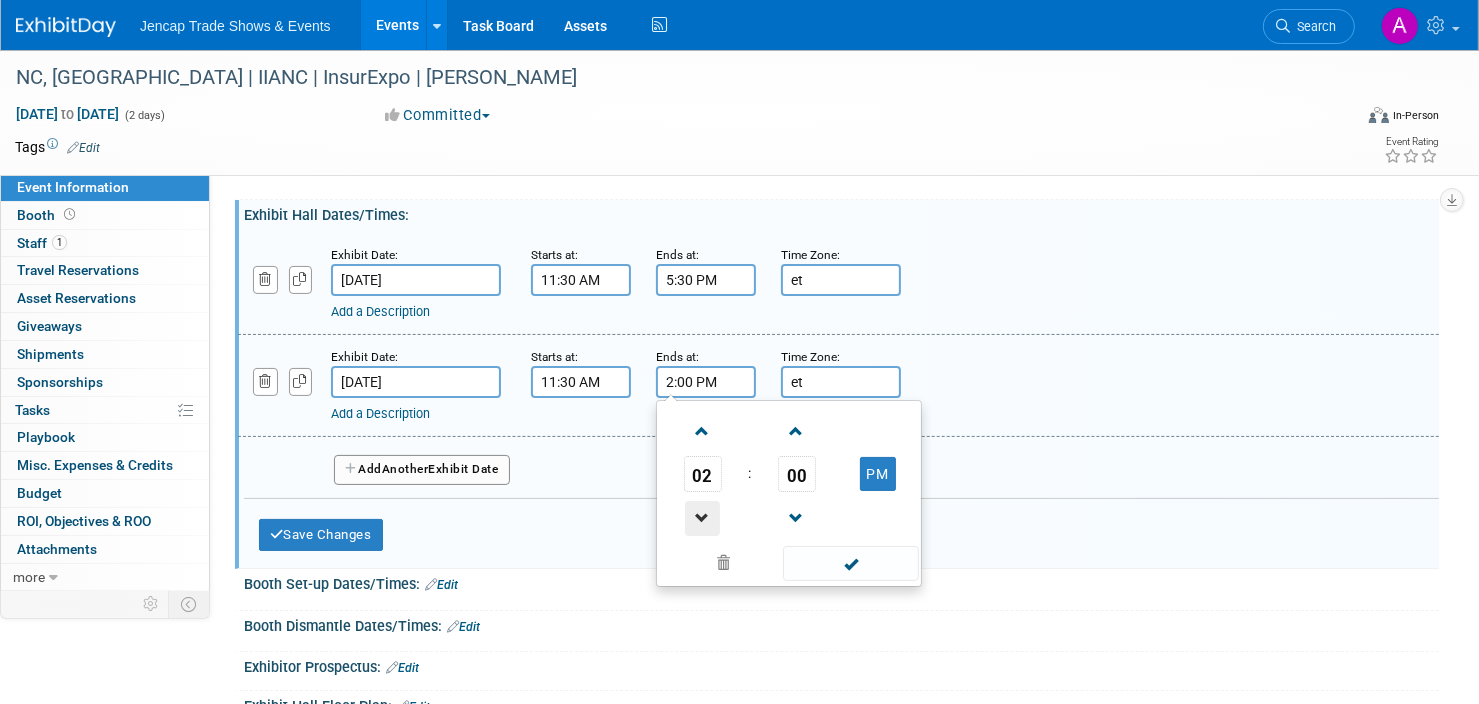 click at bounding box center (702, 518) 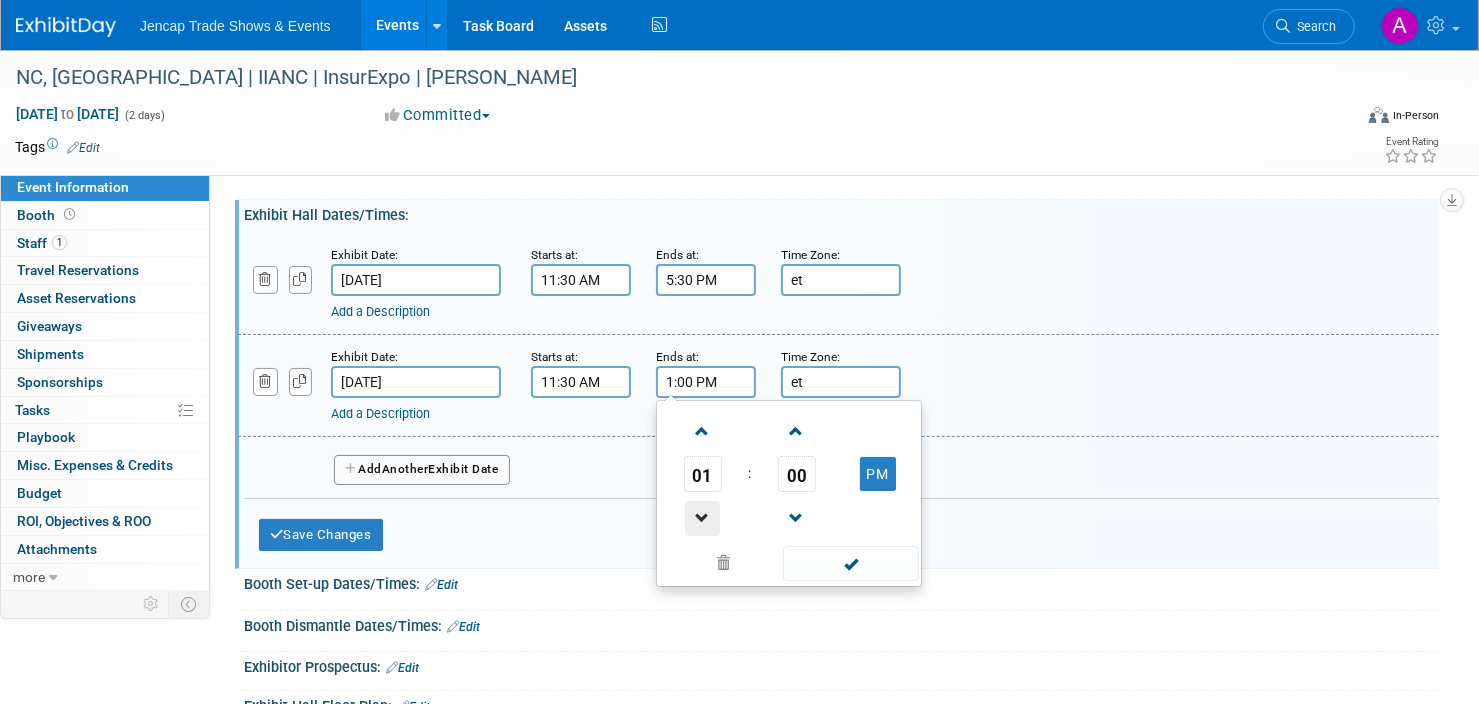 click at bounding box center (702, 518) 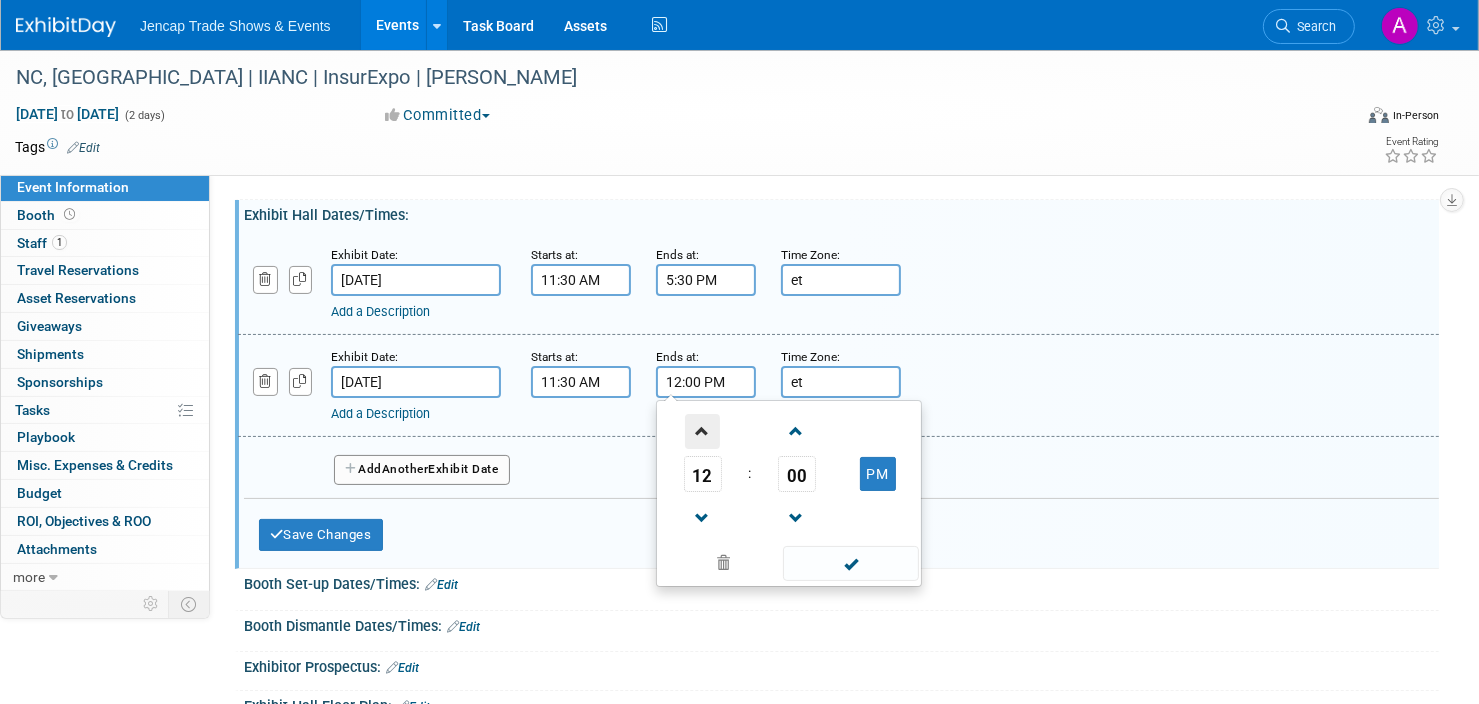 click at bounding box center (702, 431) 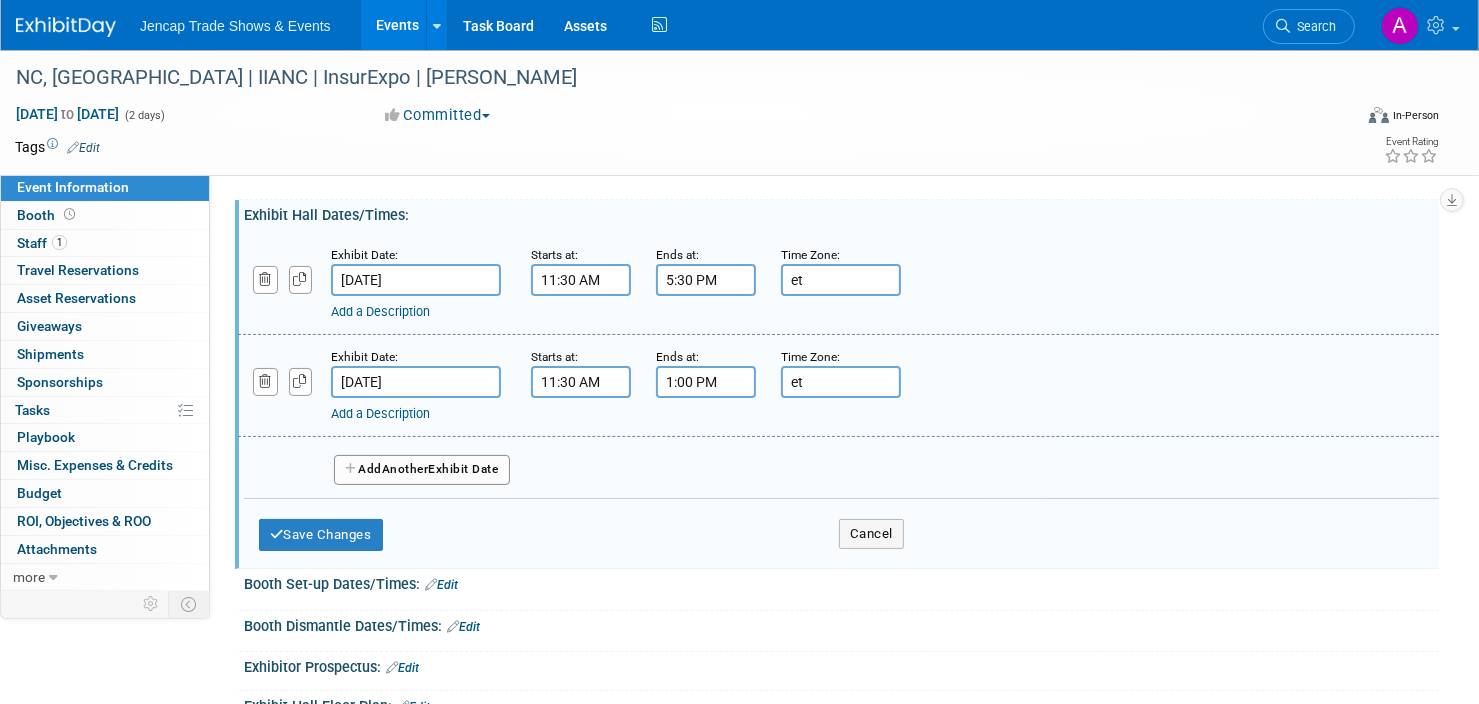 click on "Add a Description
Description:" at bounding box center [838, 384] 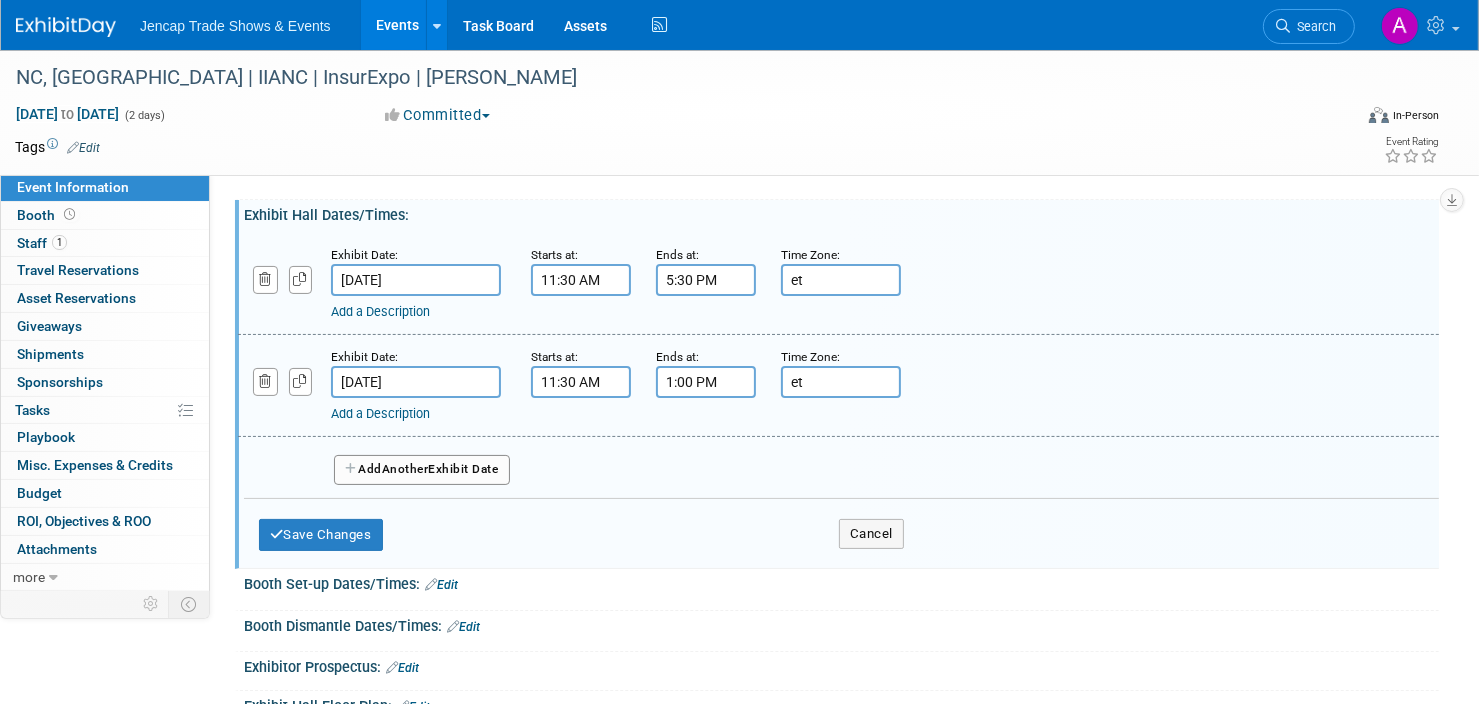 click on "Another" at bounding box center [405, 469] 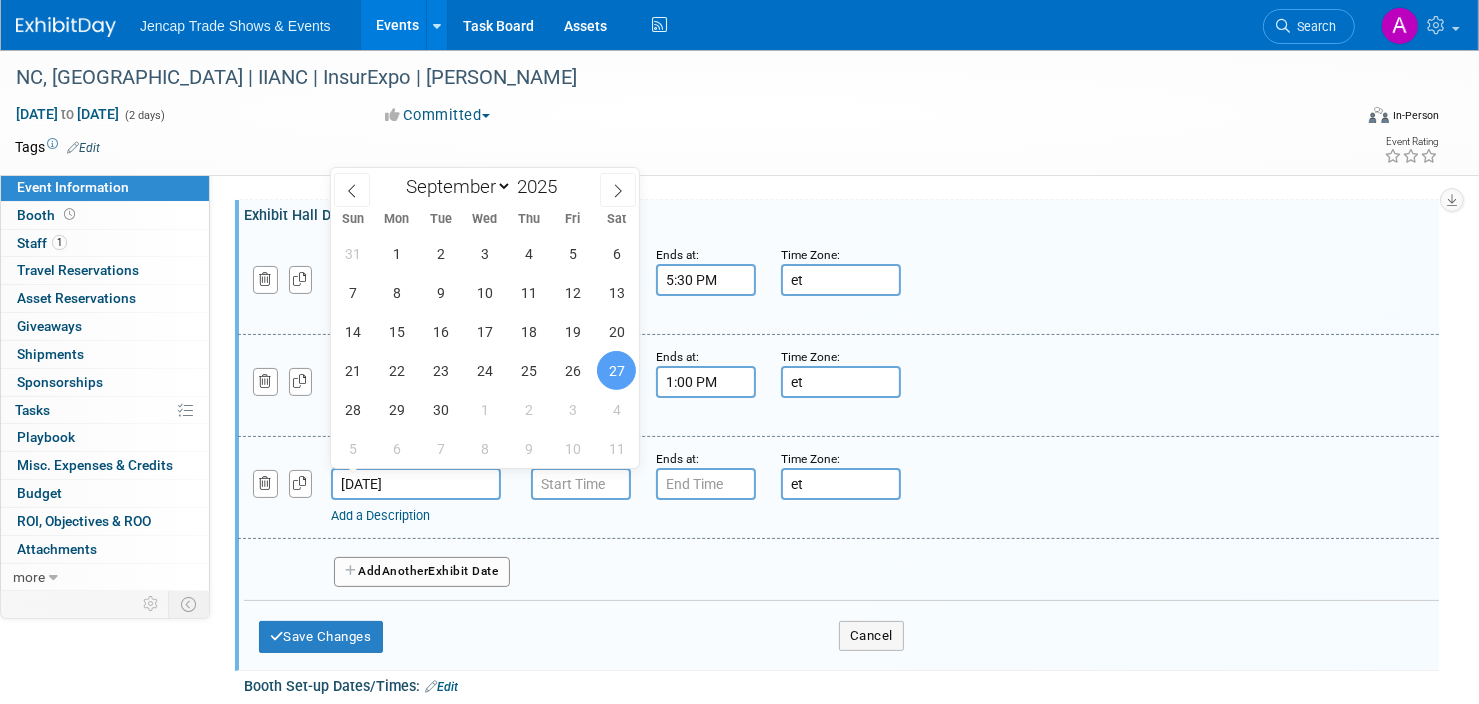 click on "Sep 27, 2025" at bounding box center [416, 484] 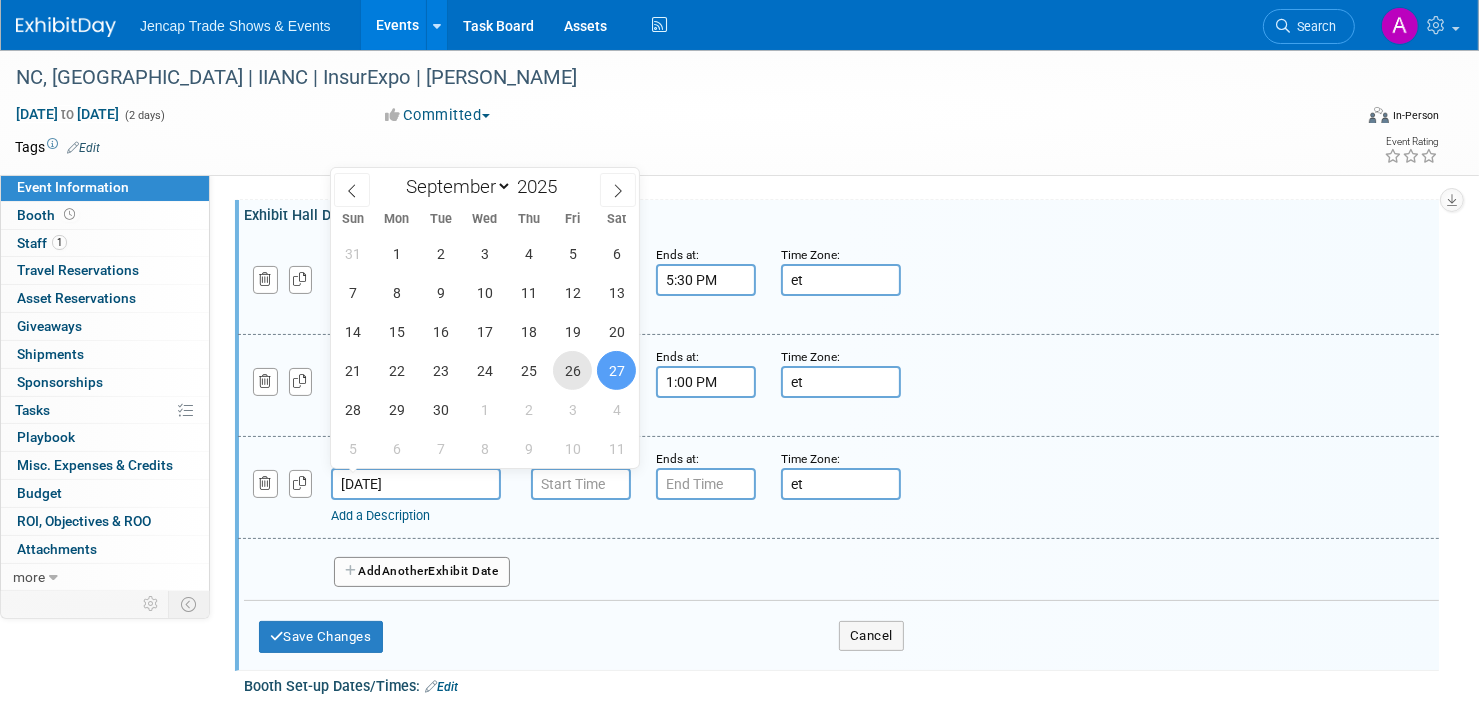 click on "26" at bounding box center [572, 370] 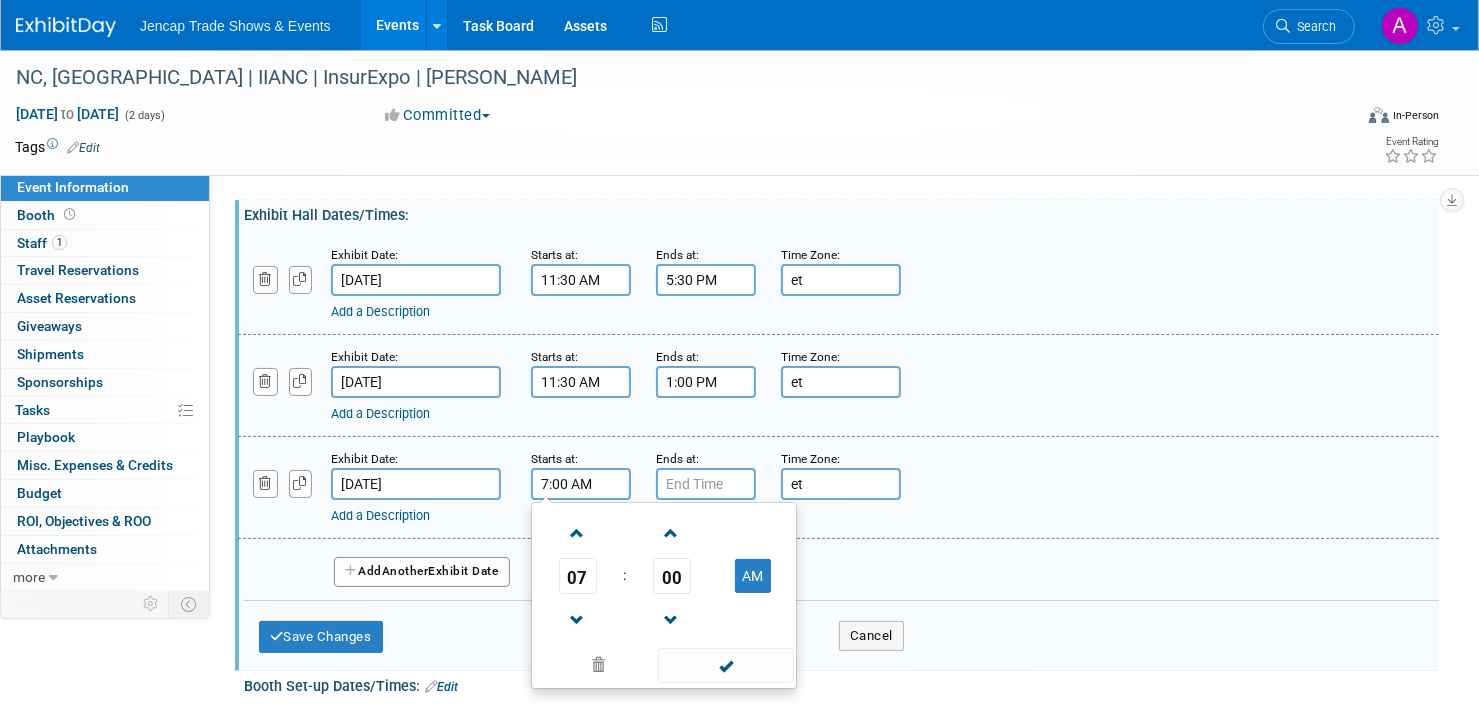 click on "7:00 AM" at bounding box center (581, 484) 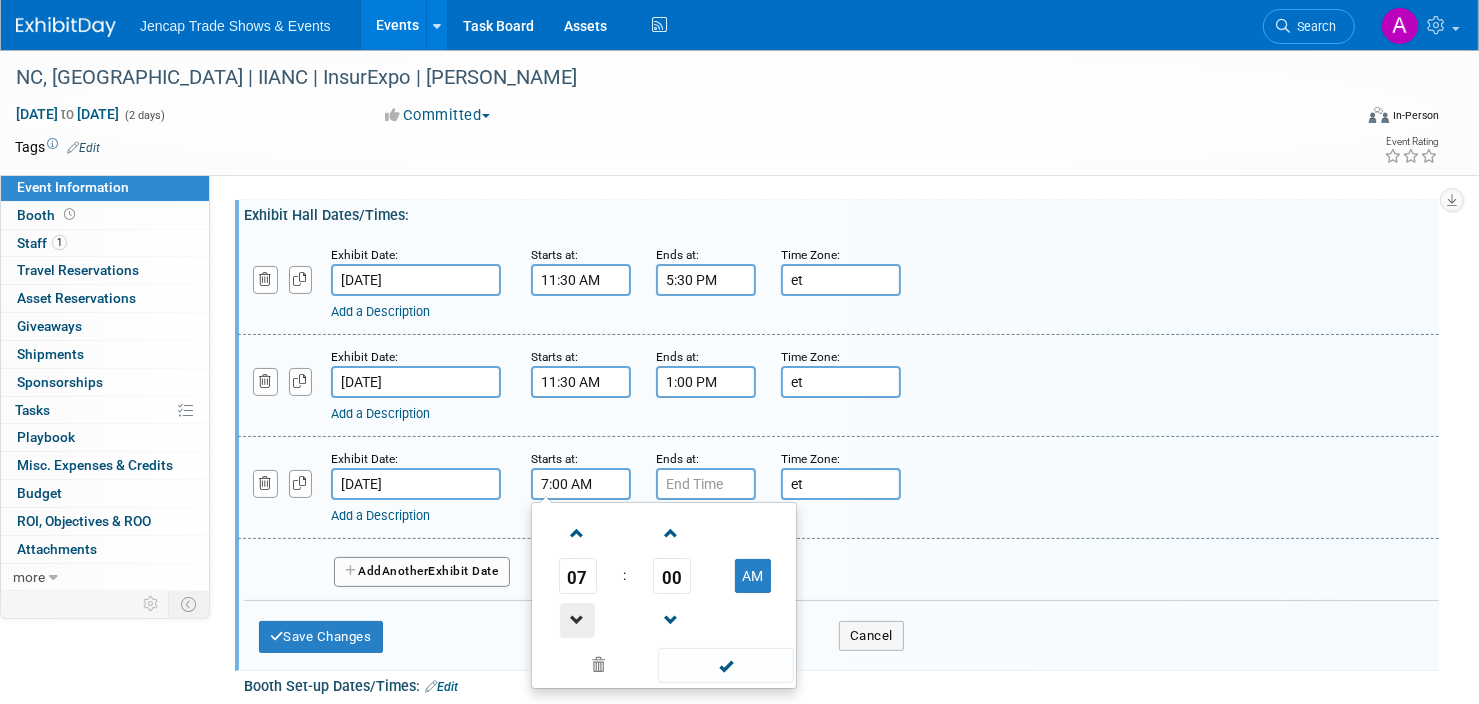 click at bounding box center (577, 620) 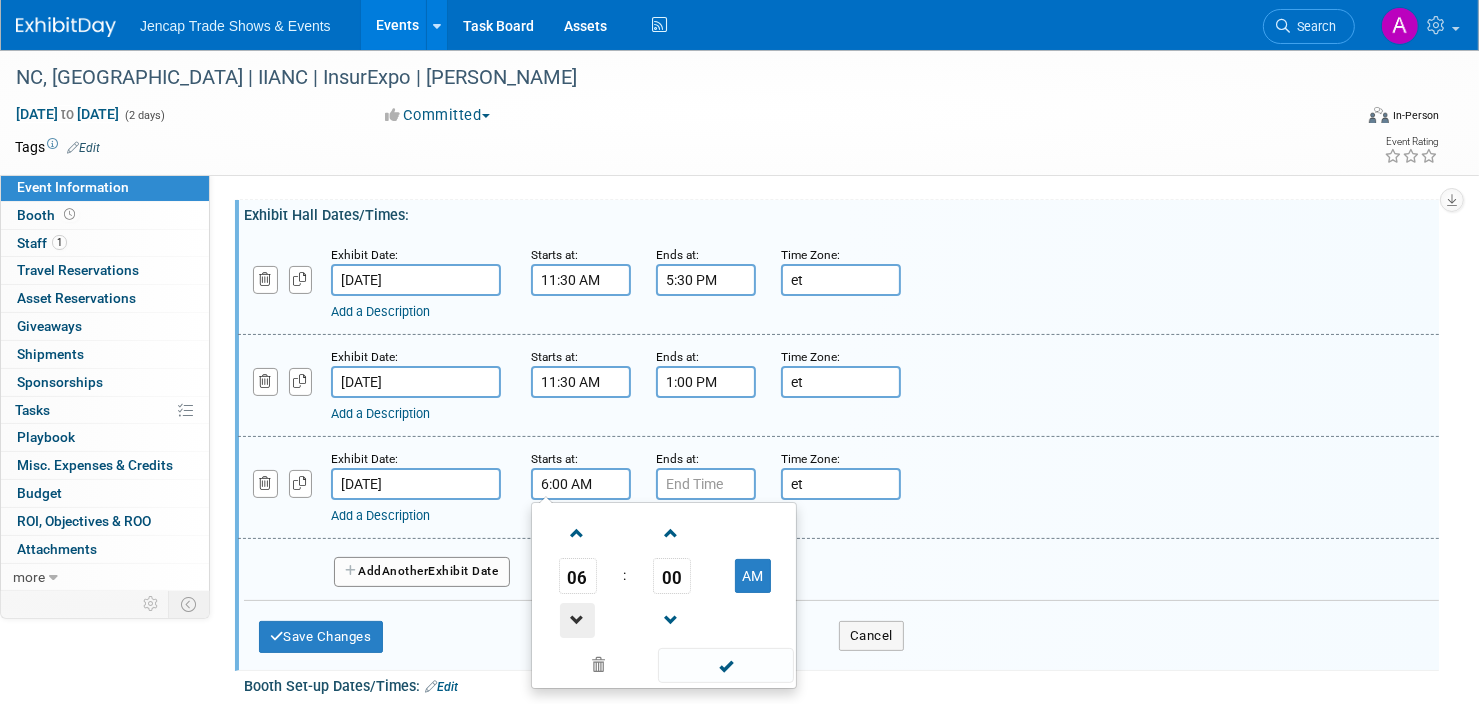 click at bounding box center (577, 620) 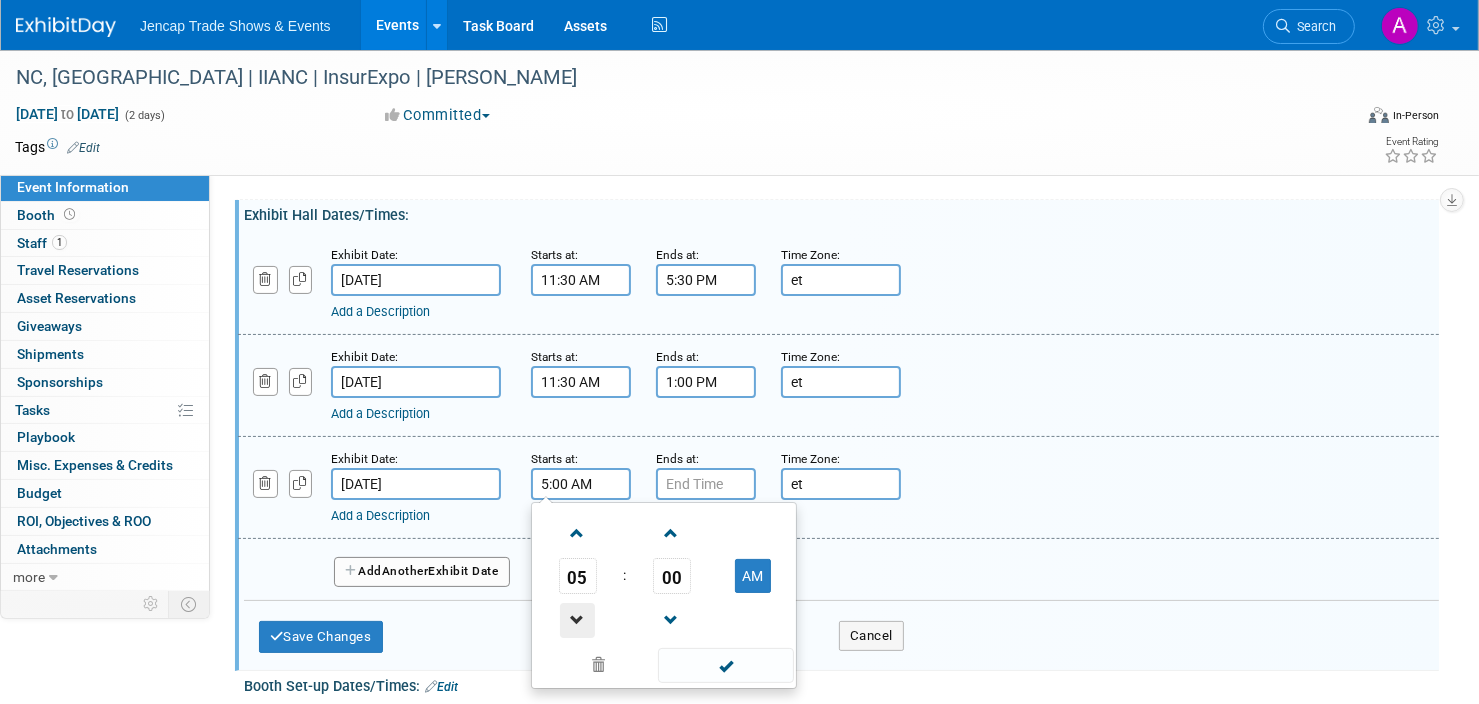 click at bounding box center [577, 620] 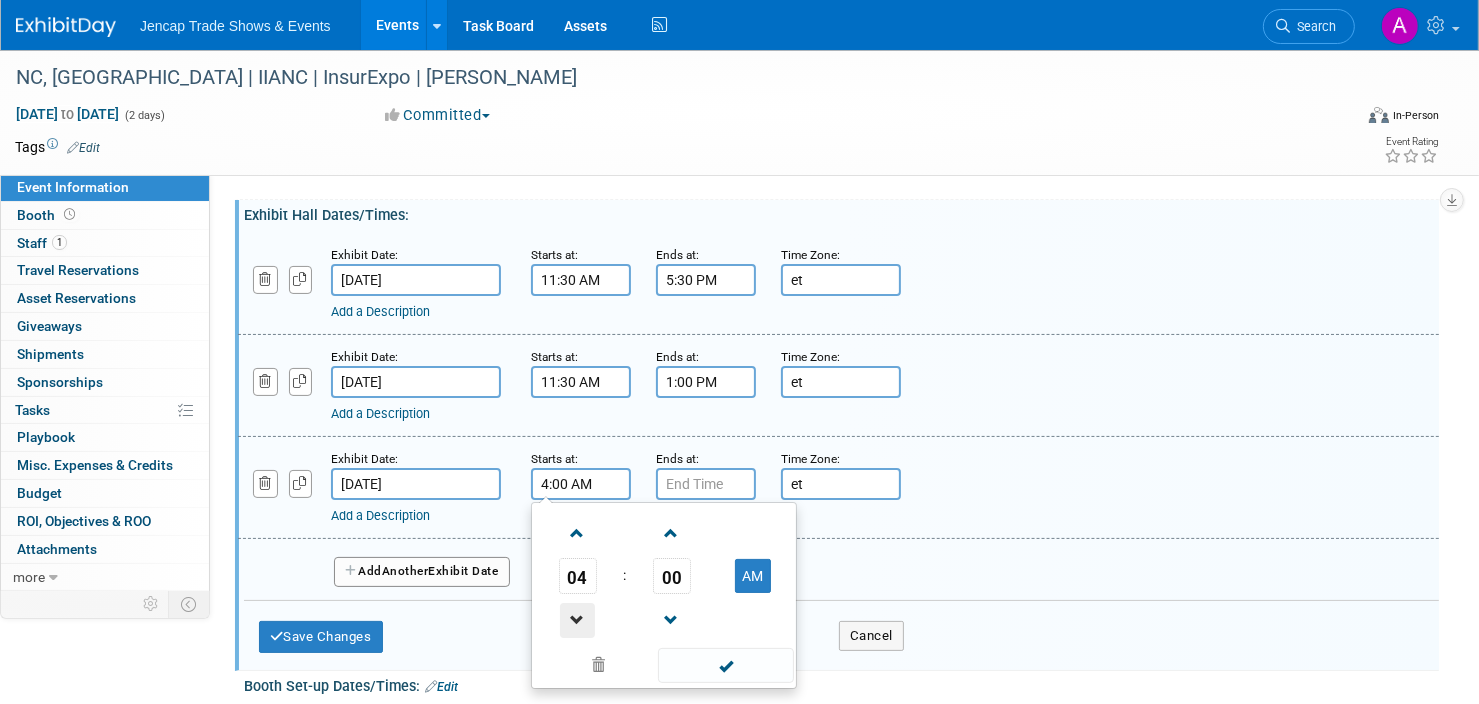 click at bounding box center [577, 620] 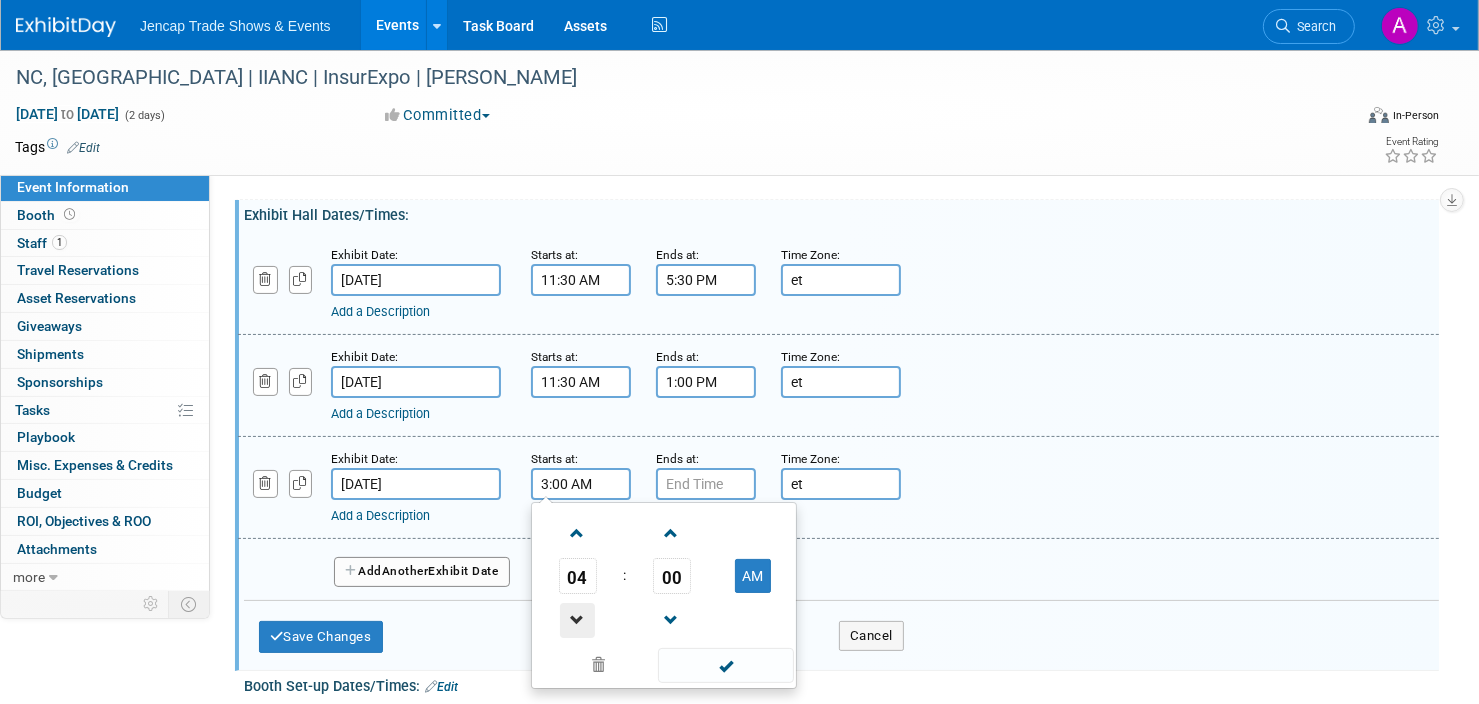 click at bounding box center (577, 620) 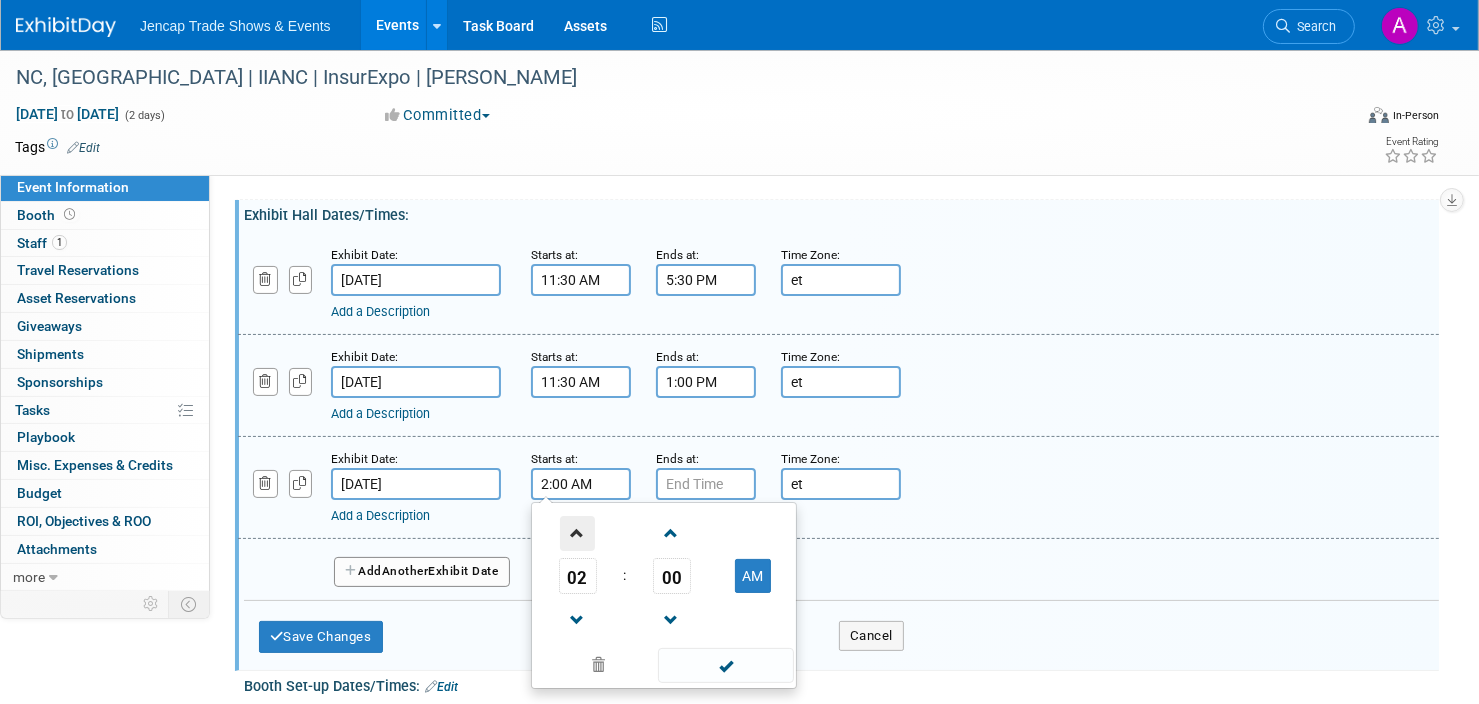 click at bounding box center [577, 533] 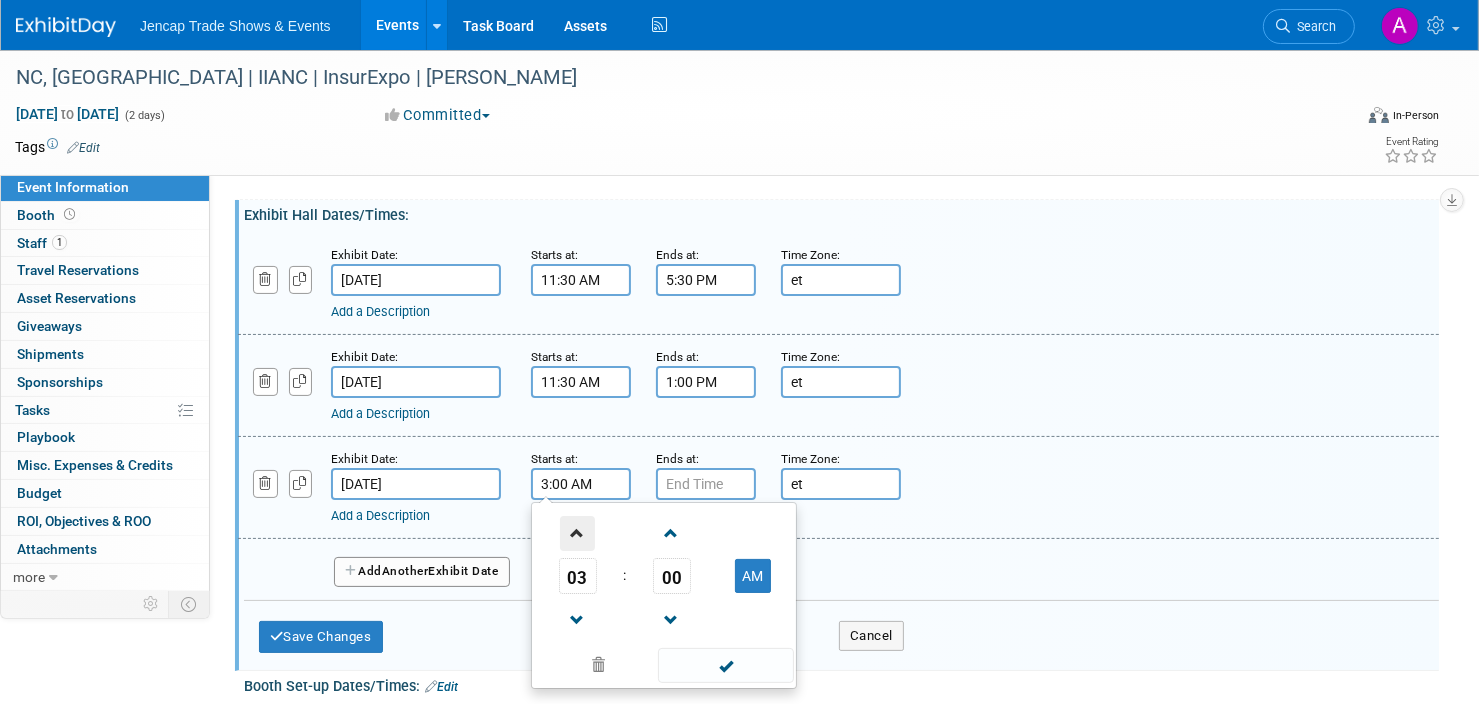 click at bounding box center [577, 533] 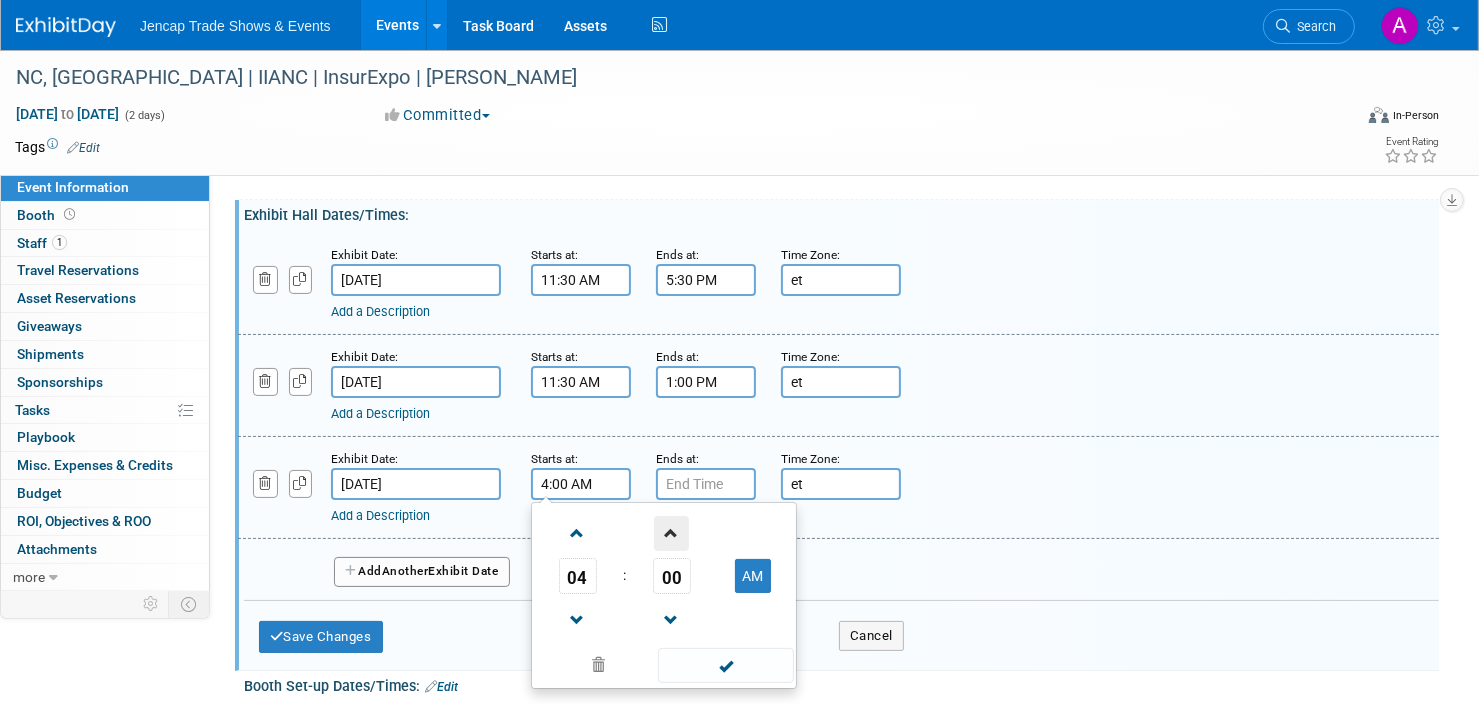 click at bounding box center (671, 533) 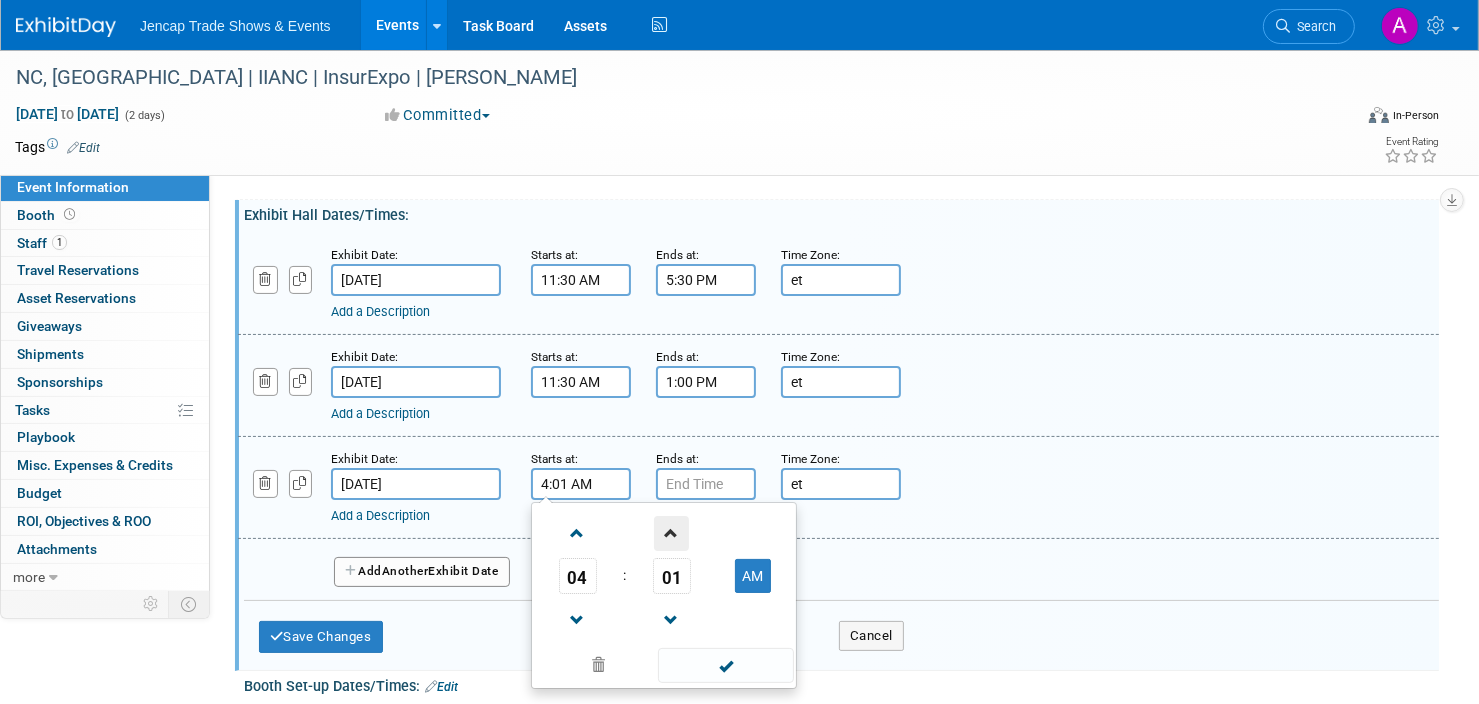 click at bounding box center [671, 533] 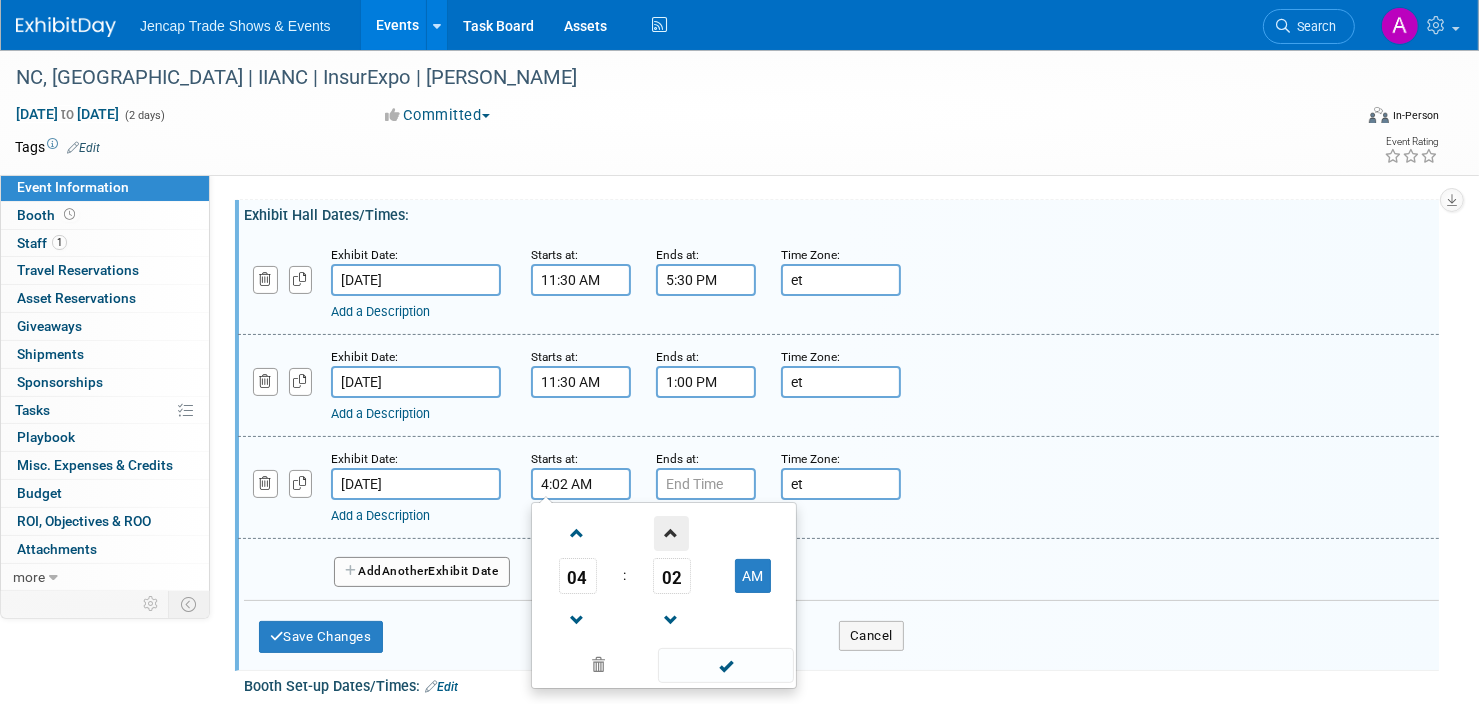 click at bounding box center (671, 533) 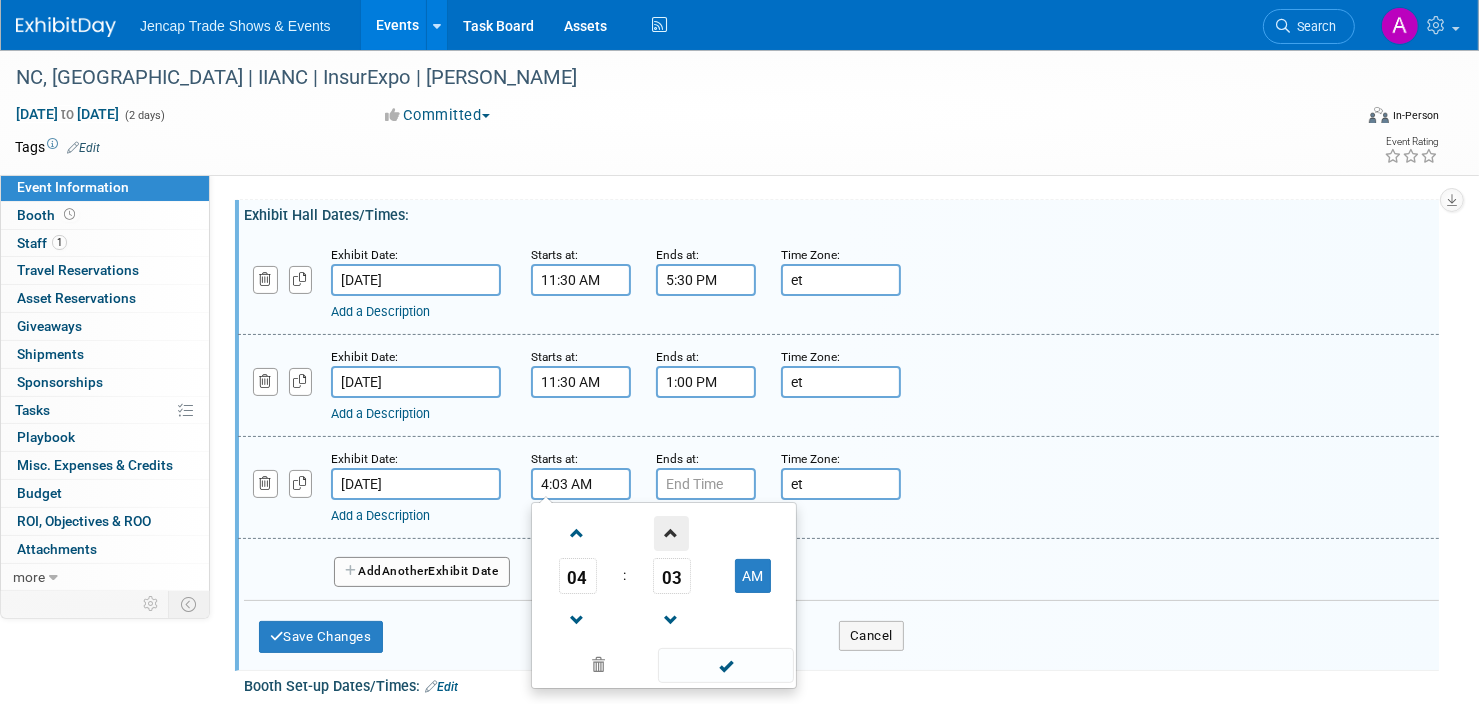 click at bounding box center [671, 533] 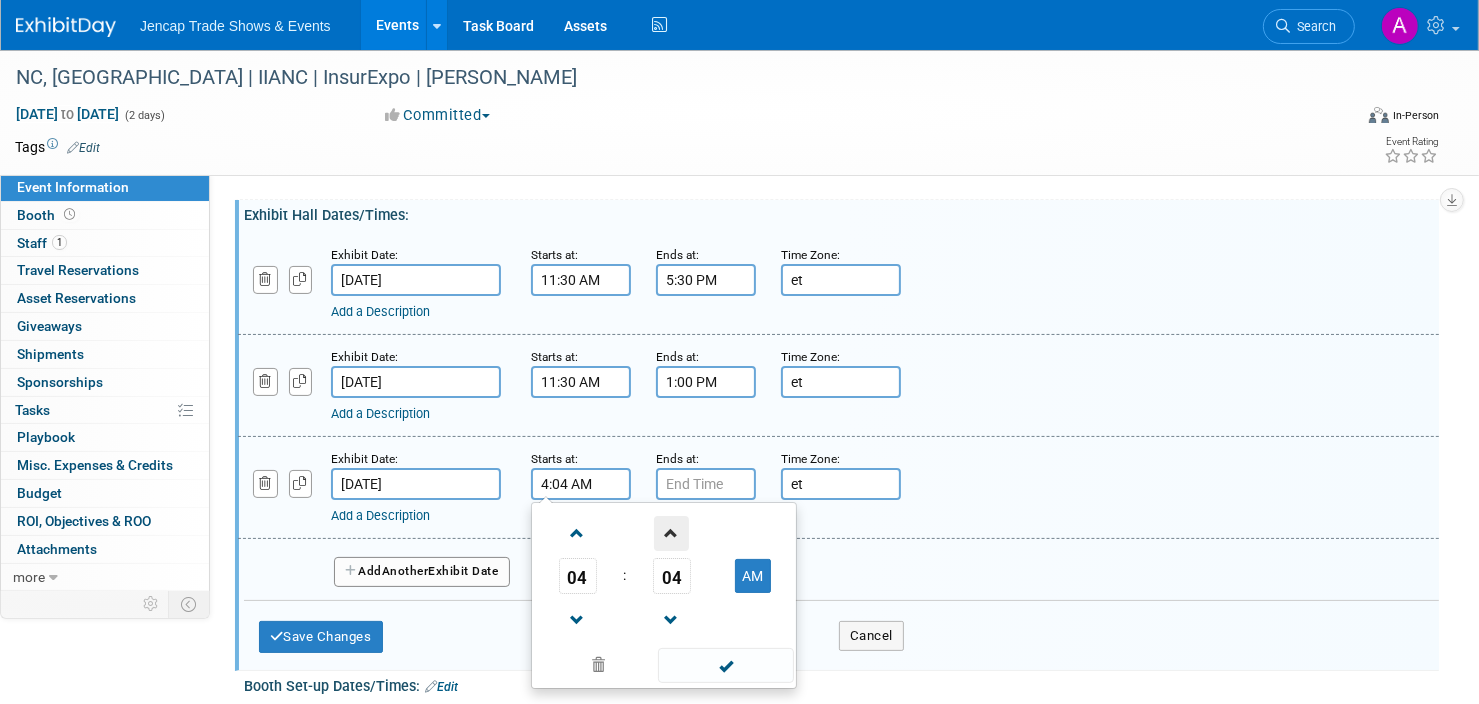 click at bounding box center (671, 533) 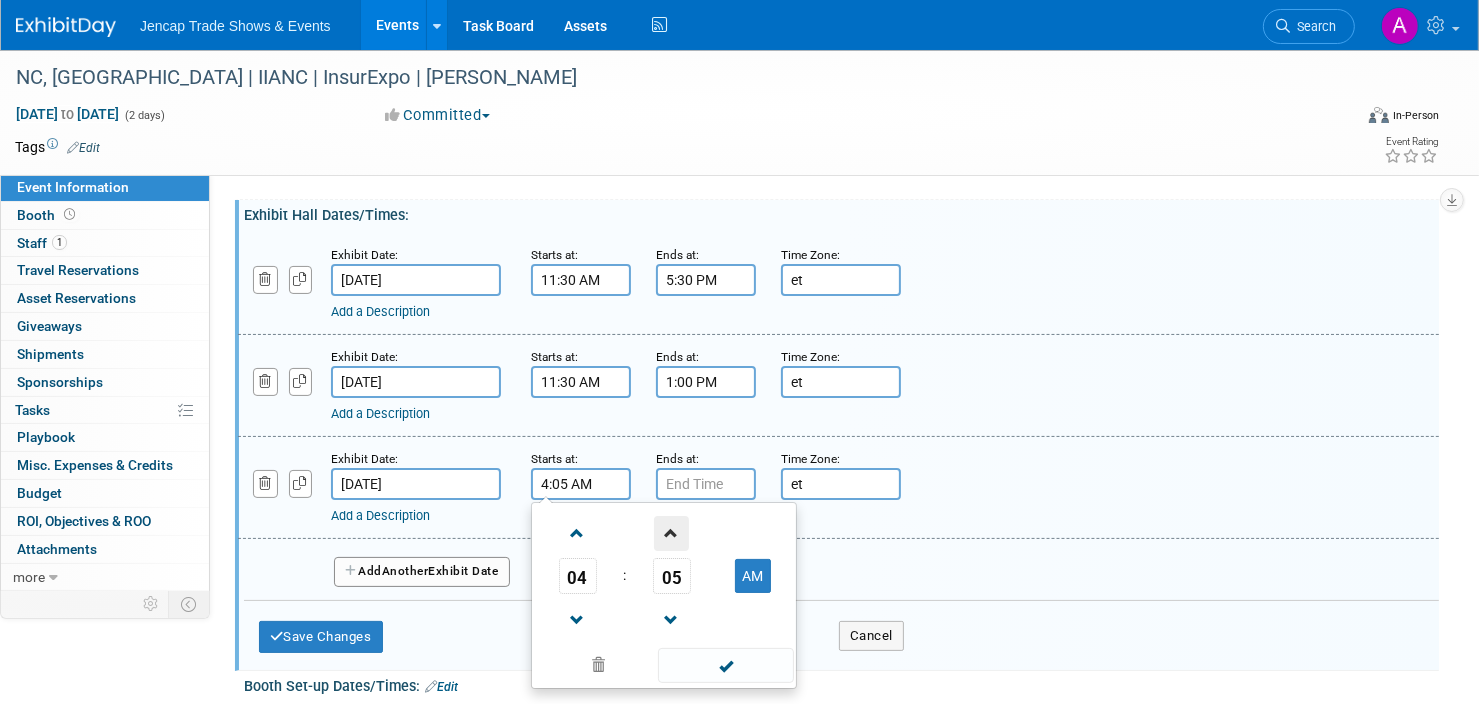 click at bounding box center (671, 533) 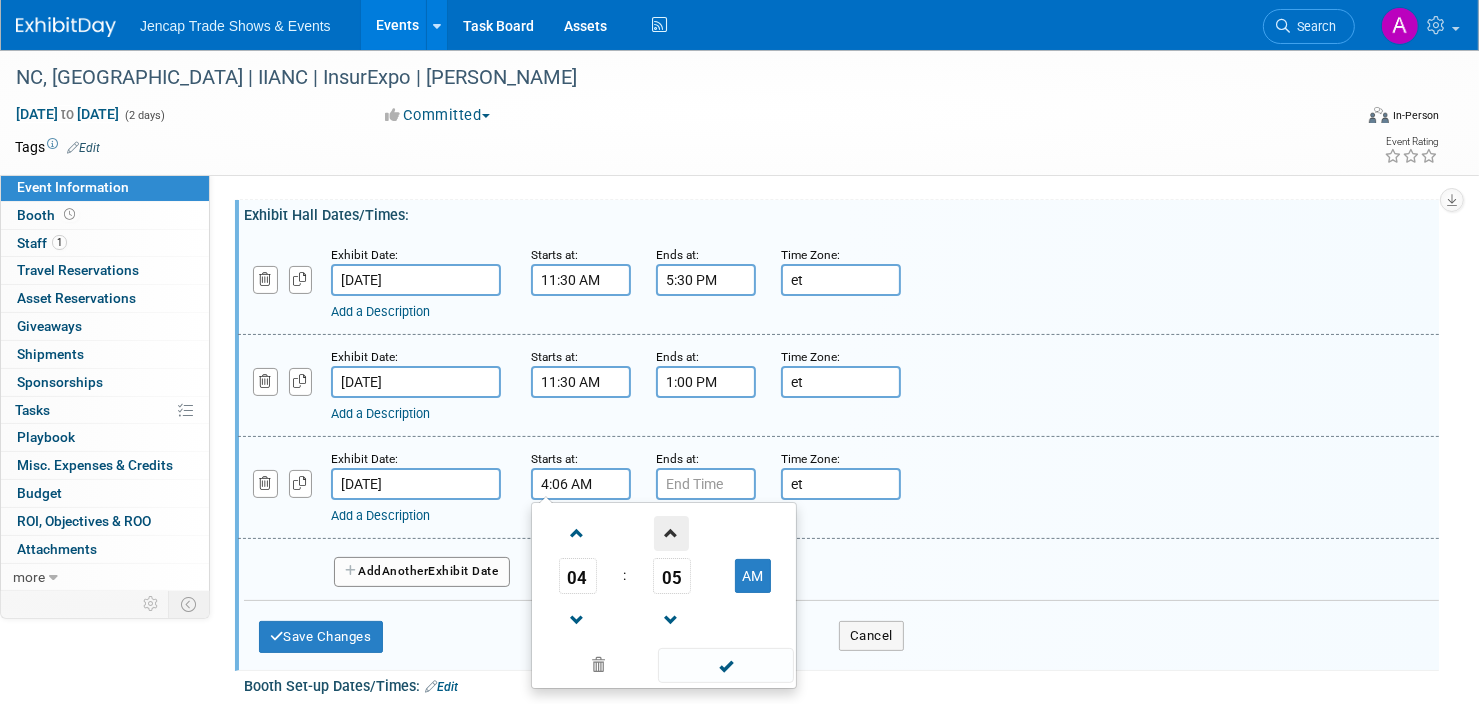 click at bounding box center [671, 533] 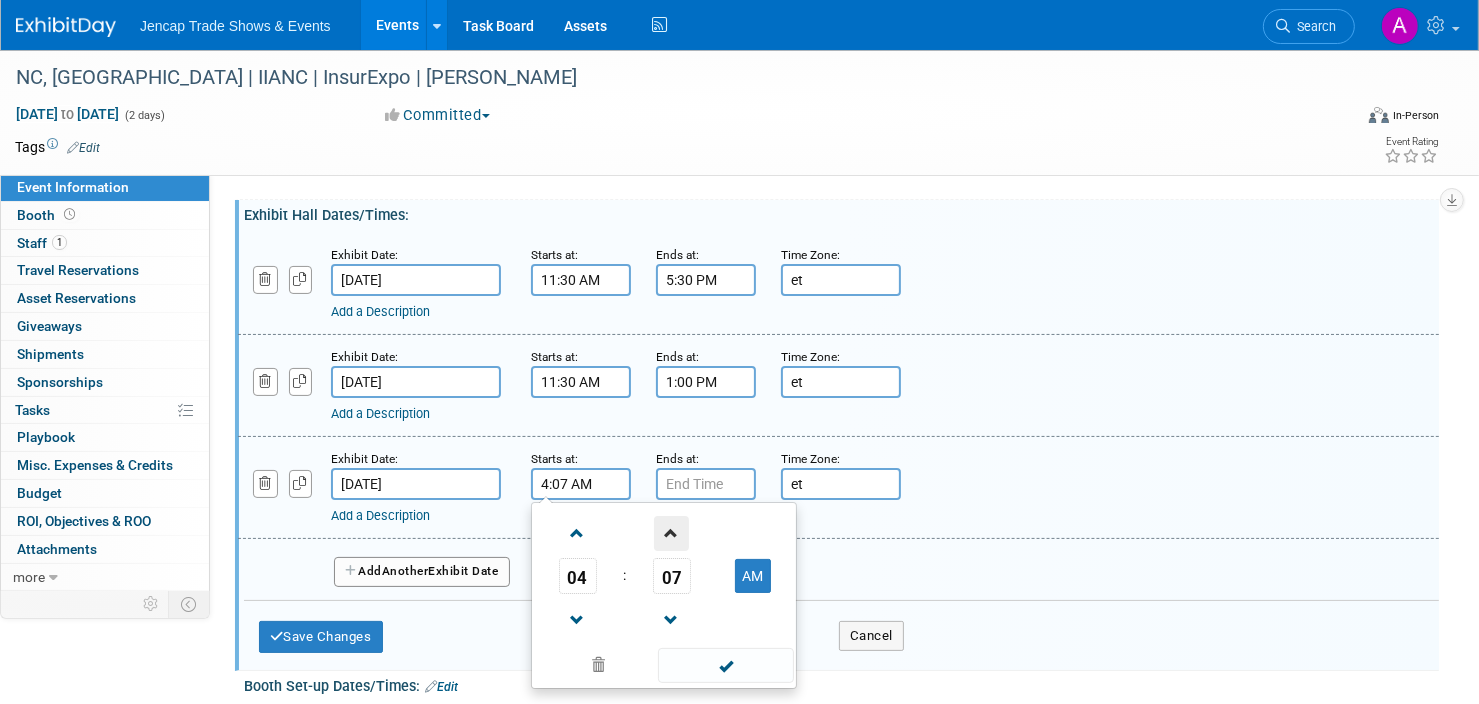 click at bounding box center (671, 533) 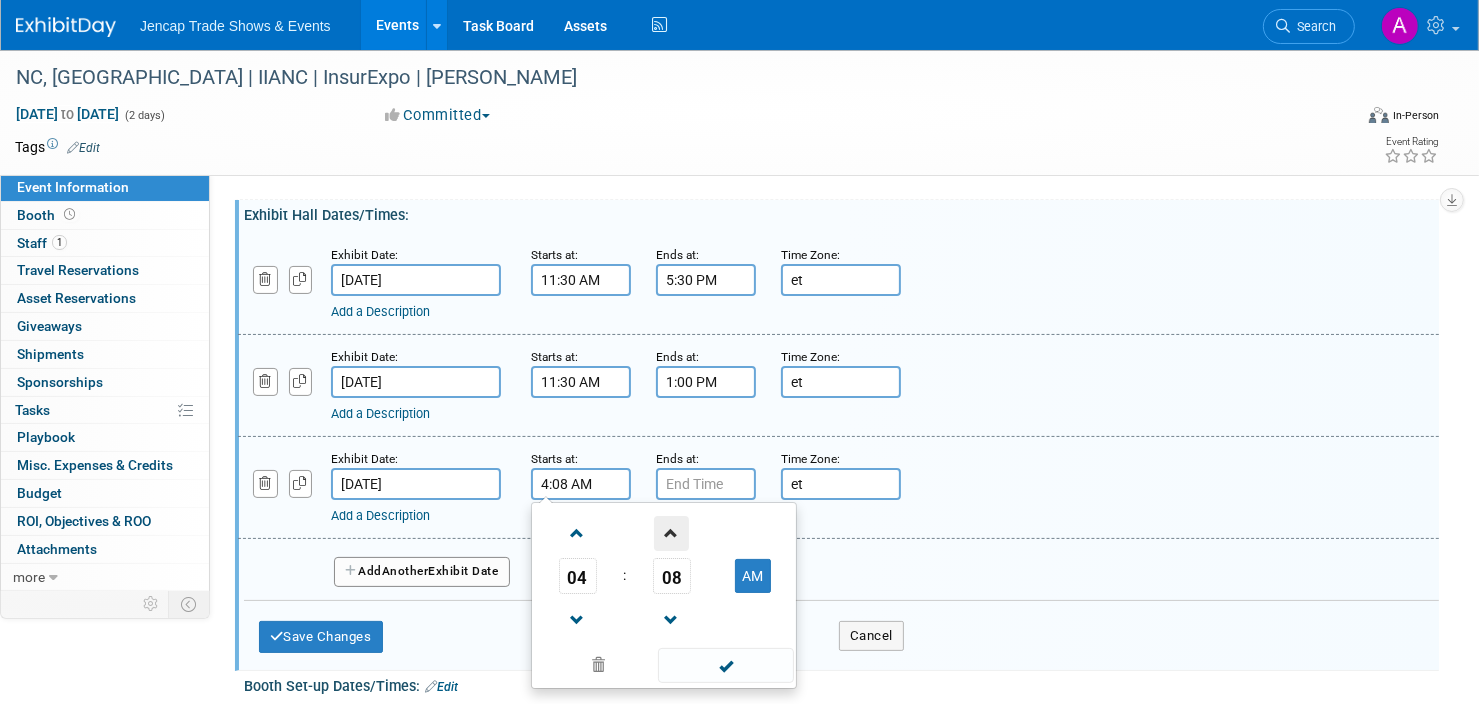 click at bounding box center [671, 533] 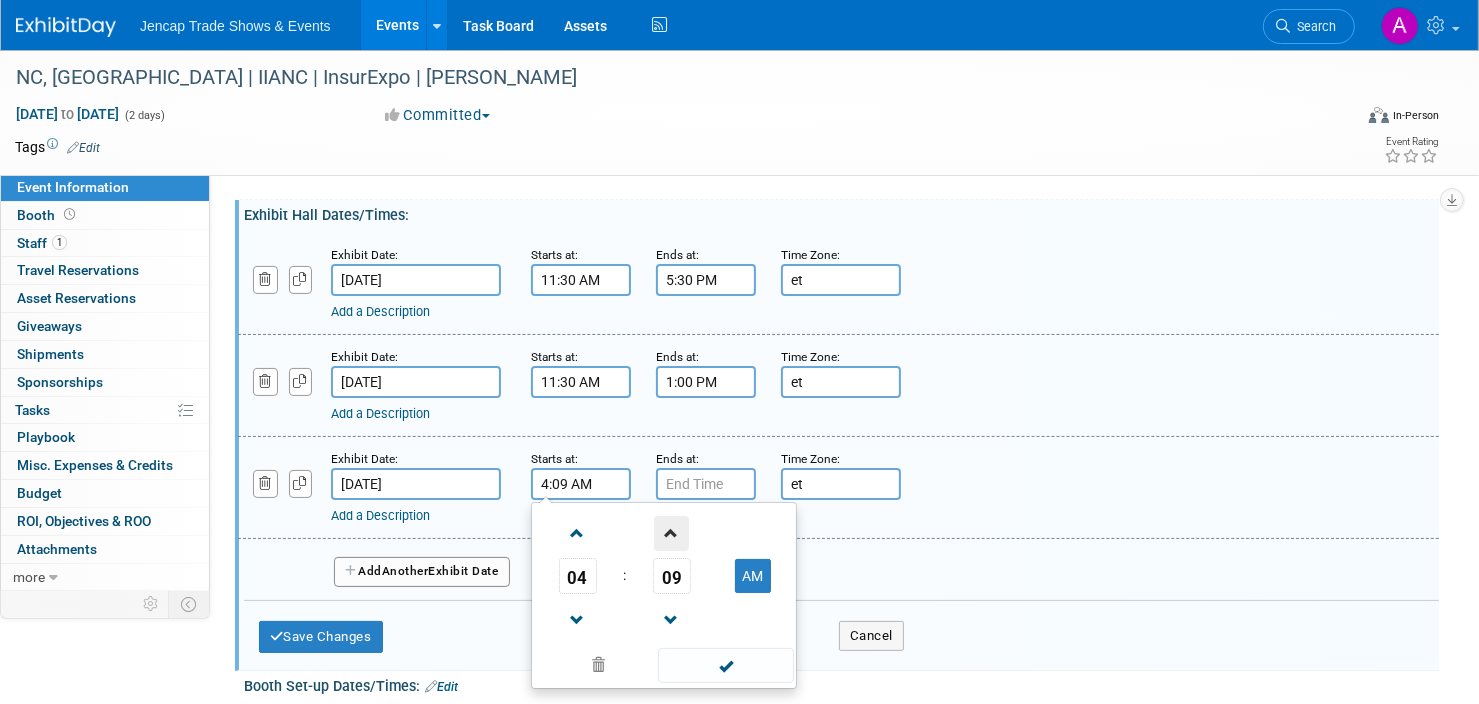 click at bounding box center [671, 533] 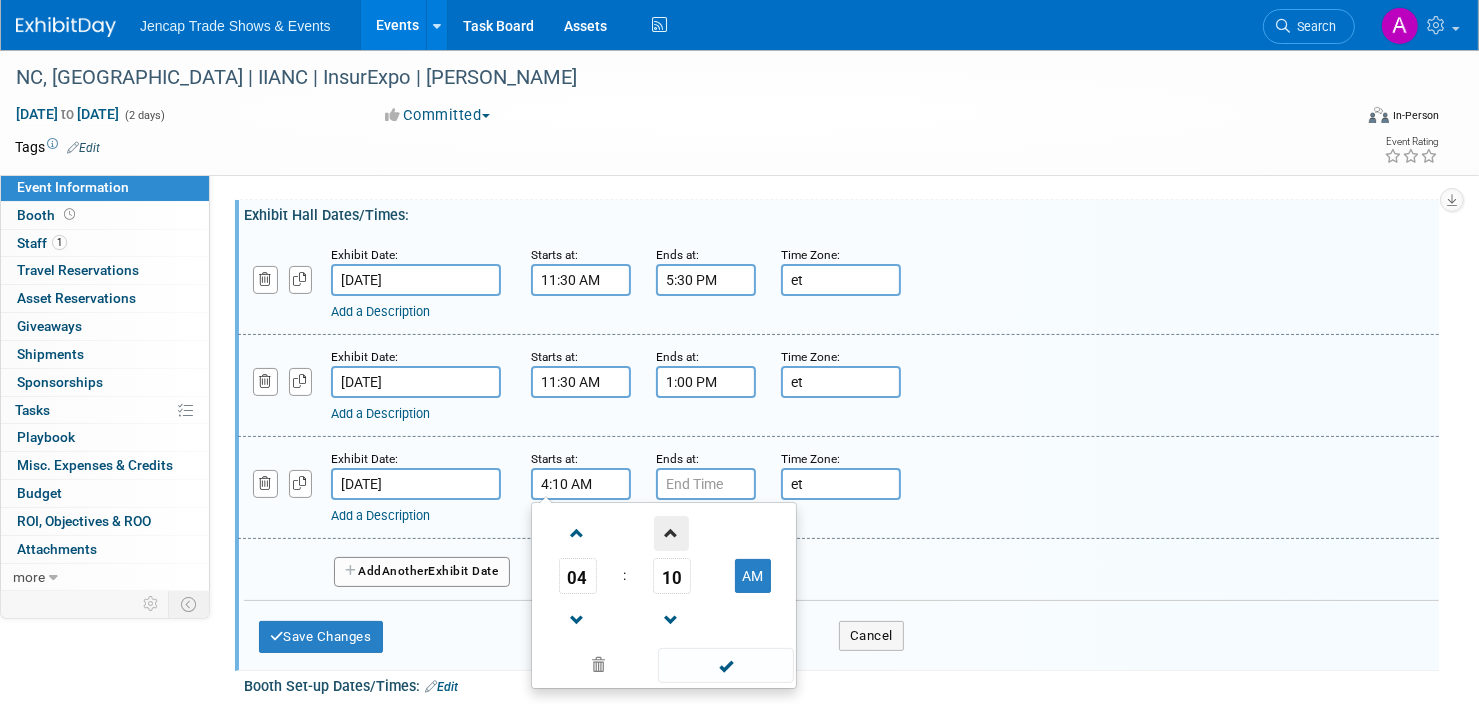 click at bounding box center [671, 533] 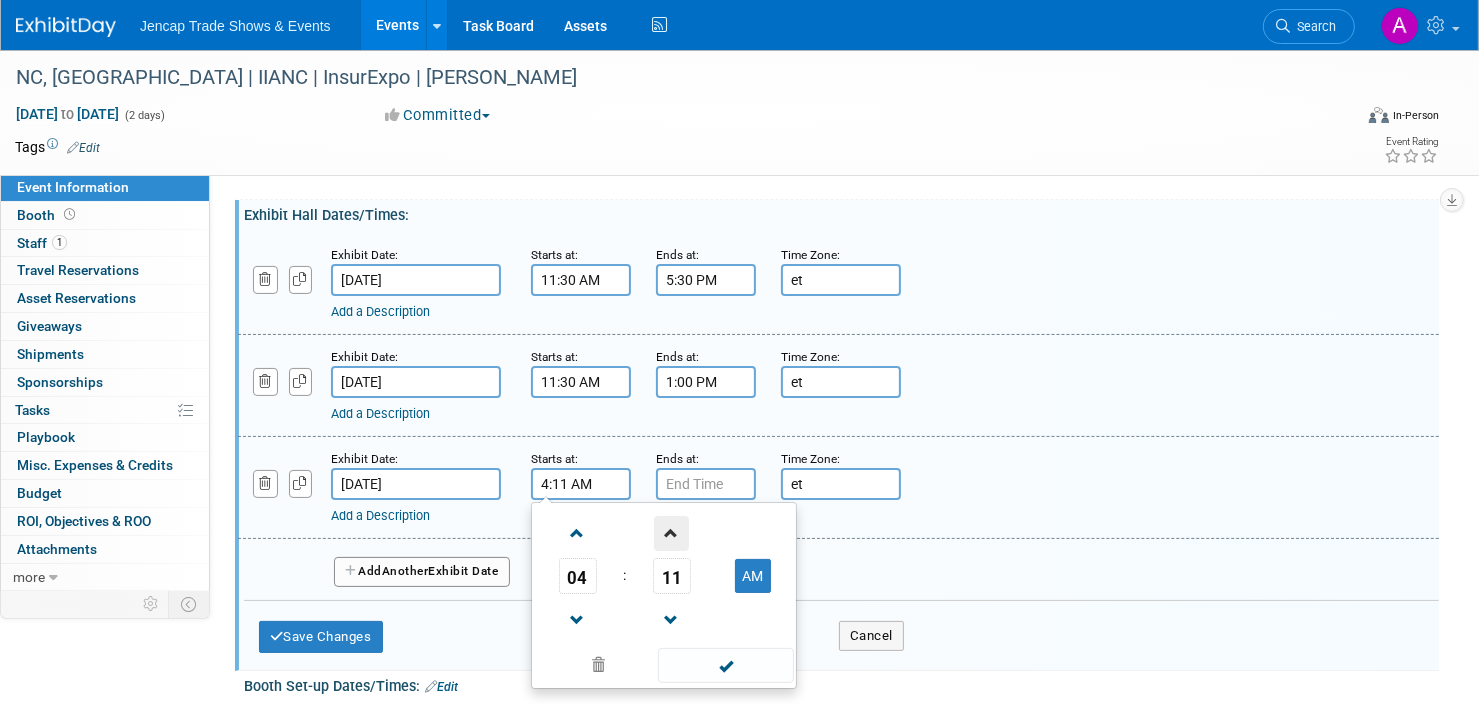 click at bounding box center (671, 533) 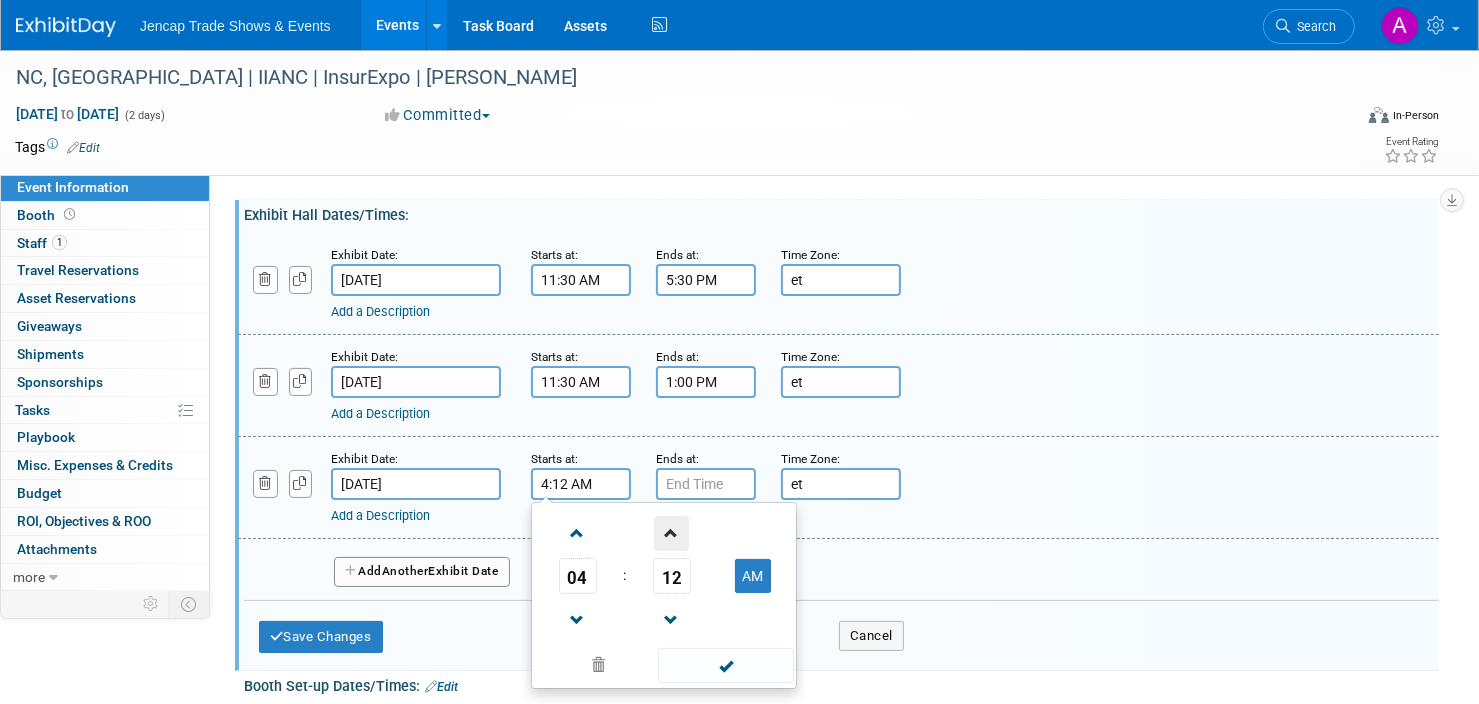 click at bounding box center (671, 533) 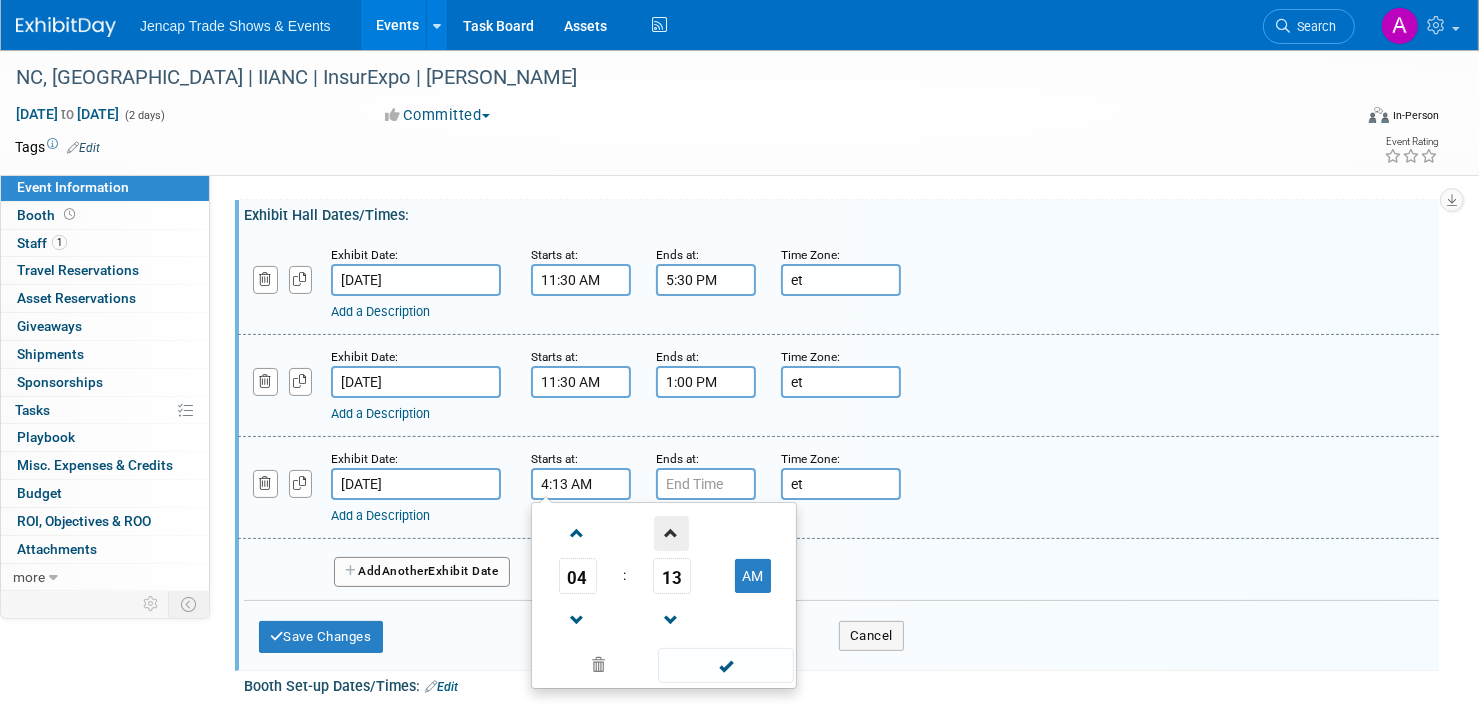 click at bounding box center [671, 533] 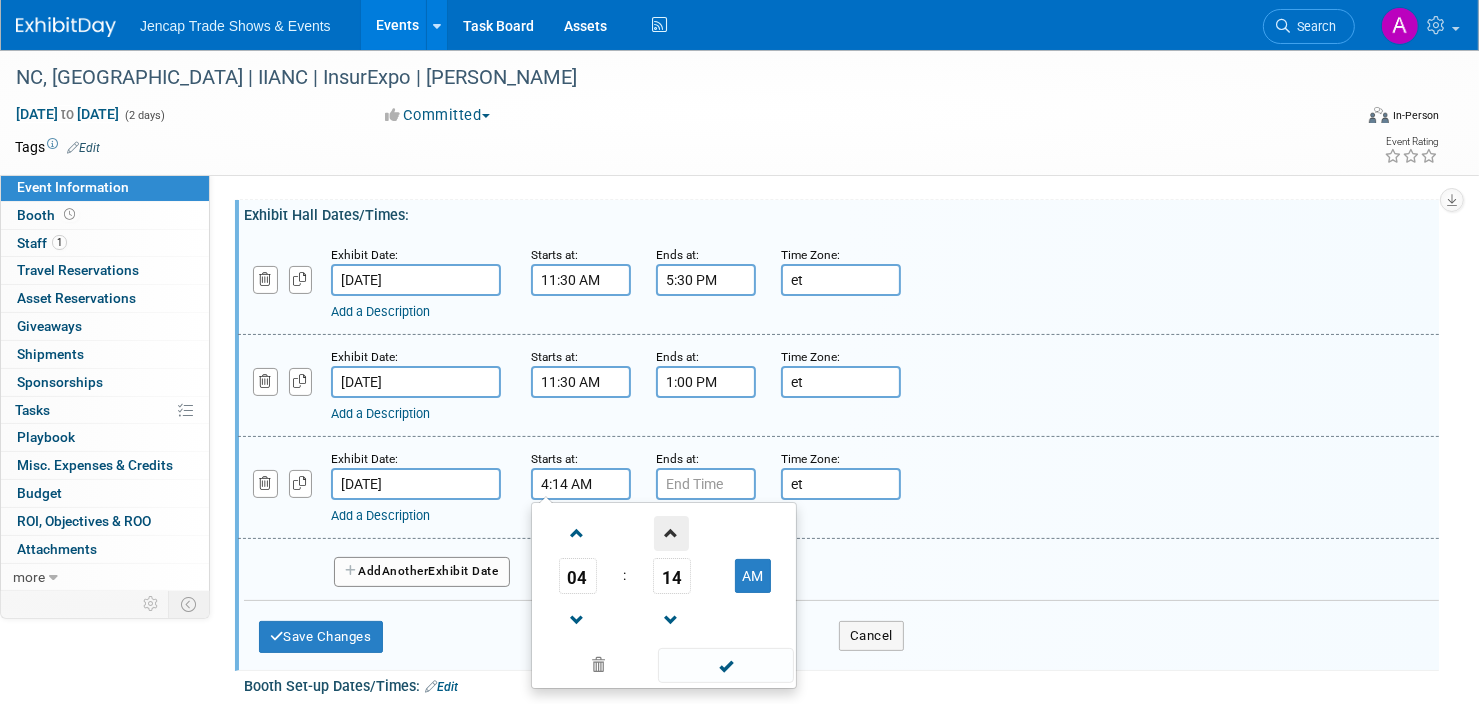 click at bounding box center (671, 533) 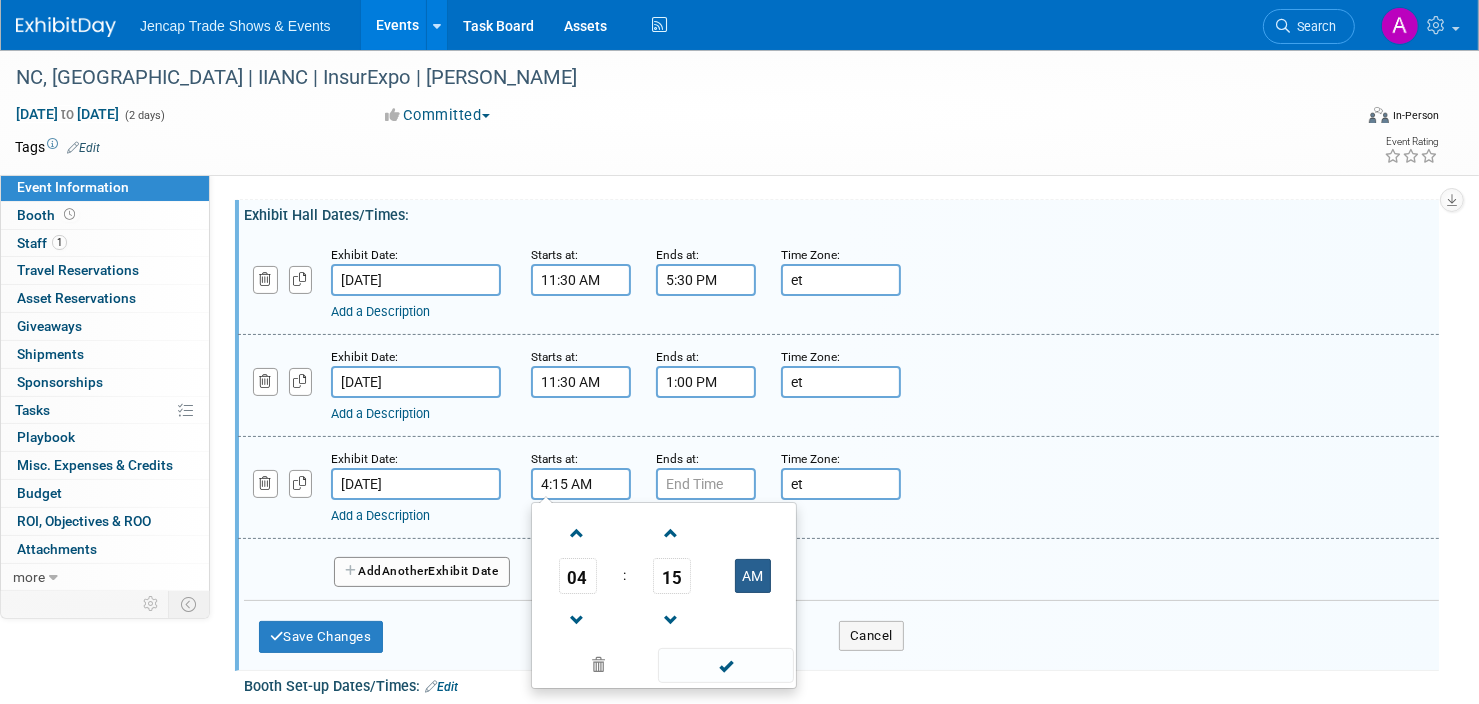 click on "AM" at bounding box center [753, 576] 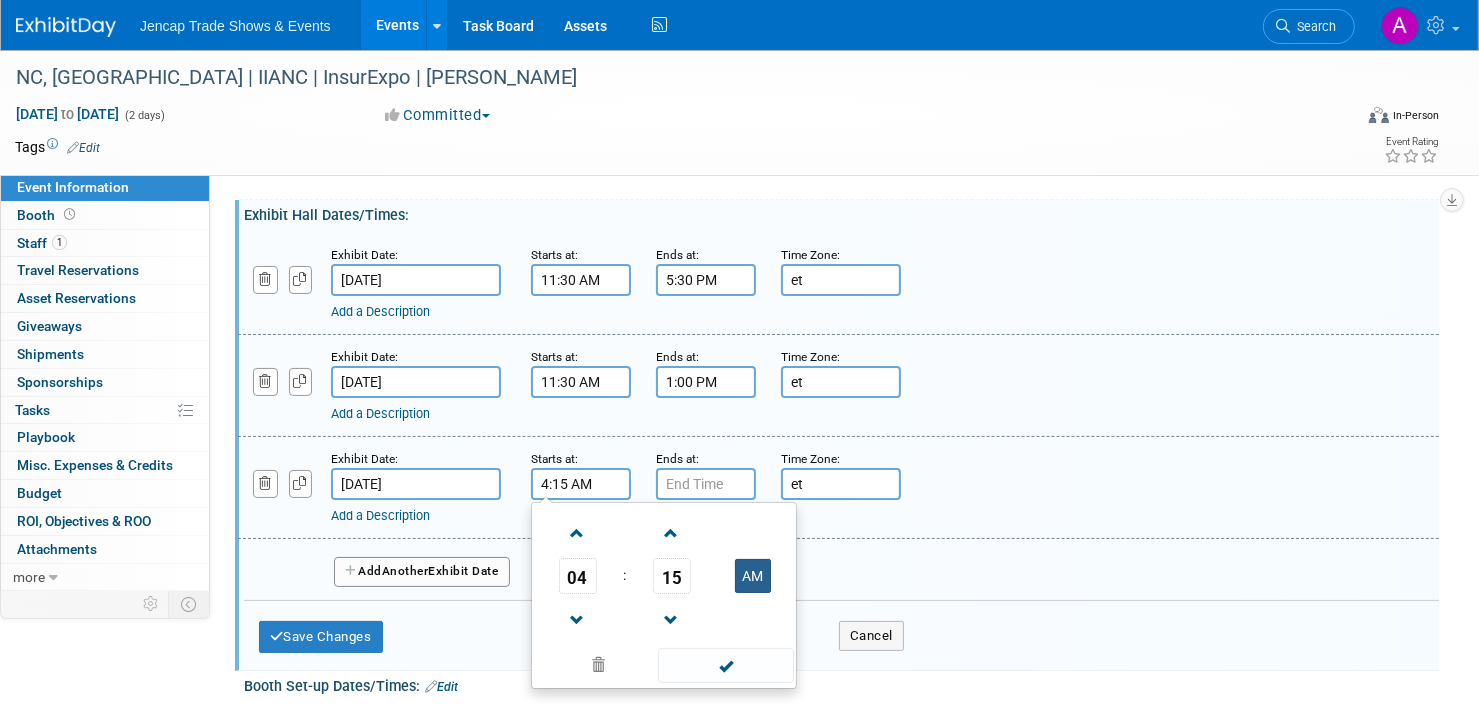 type on "4:15 PM" 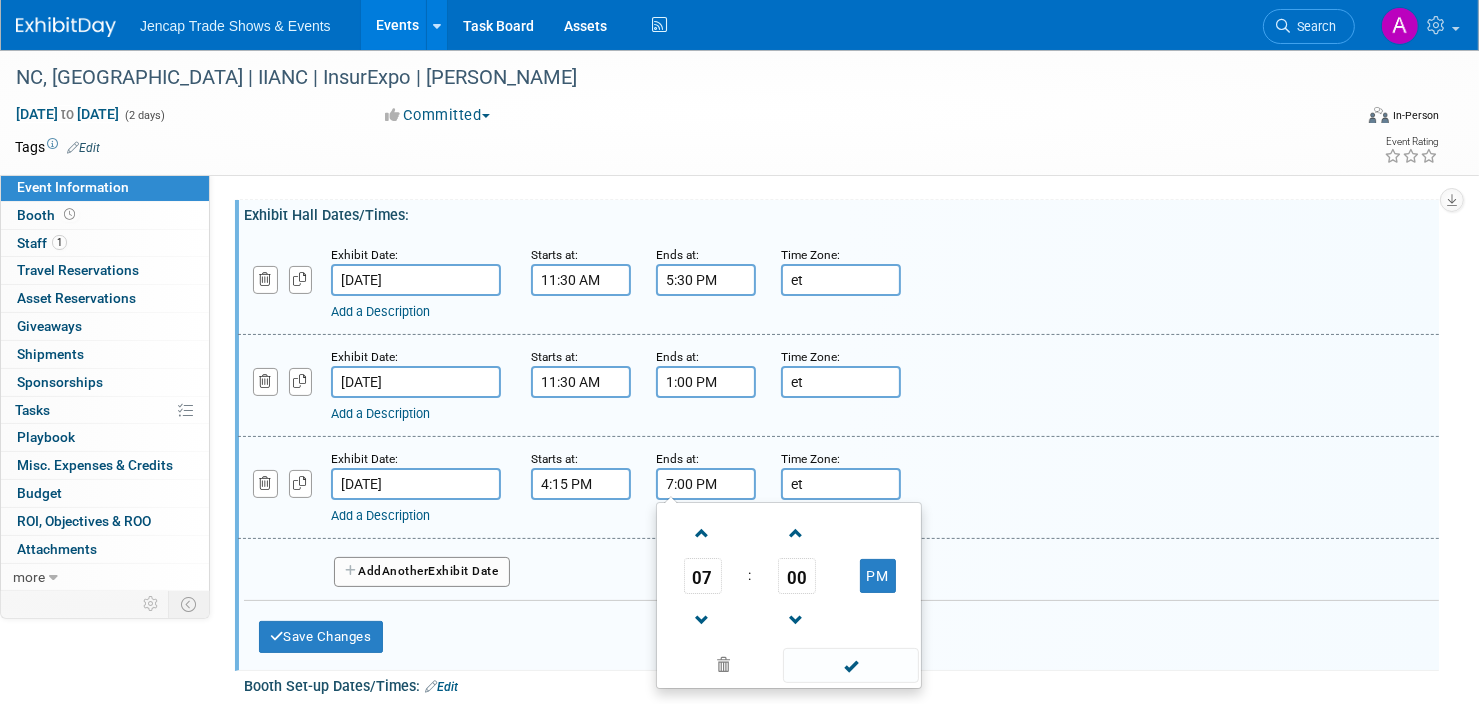 click on "7:00 PM" at bounding box center (706, 484) 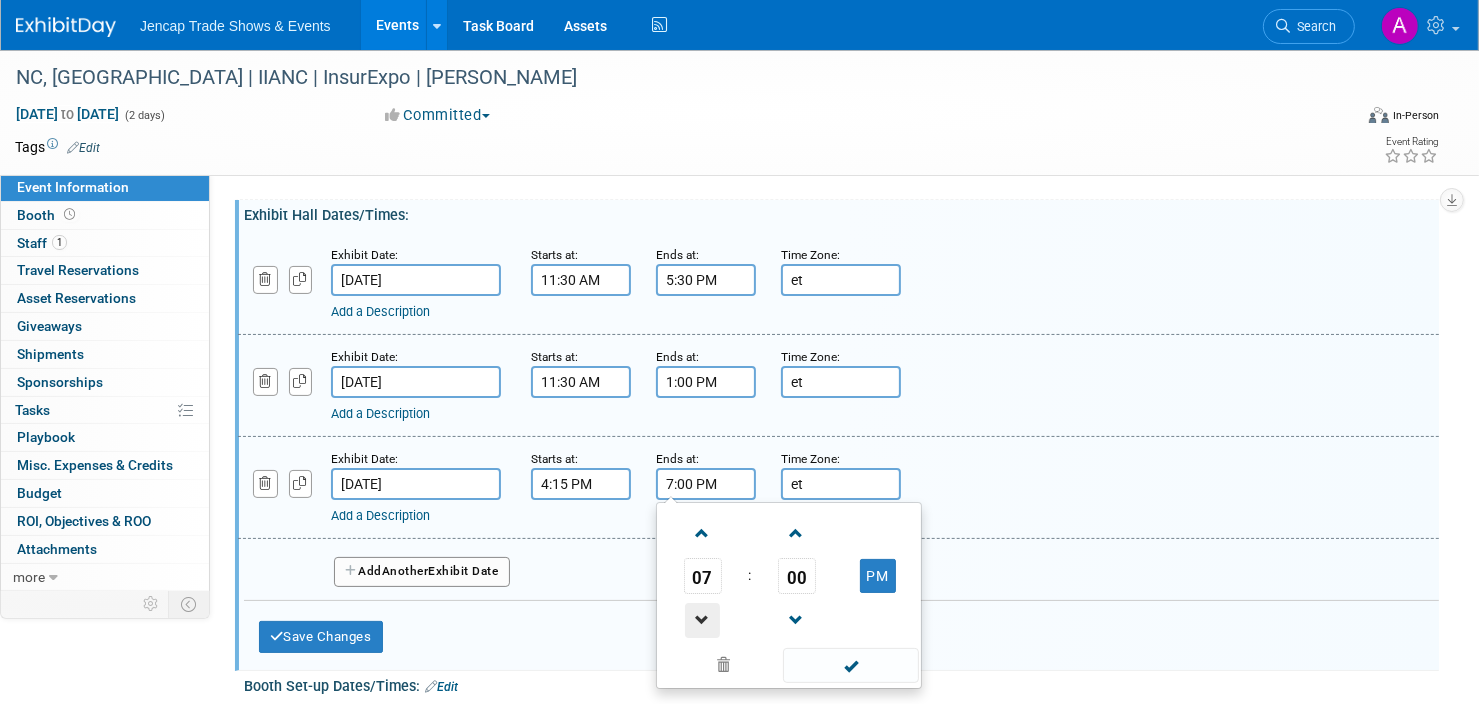 click at bounding box center (702, 620) 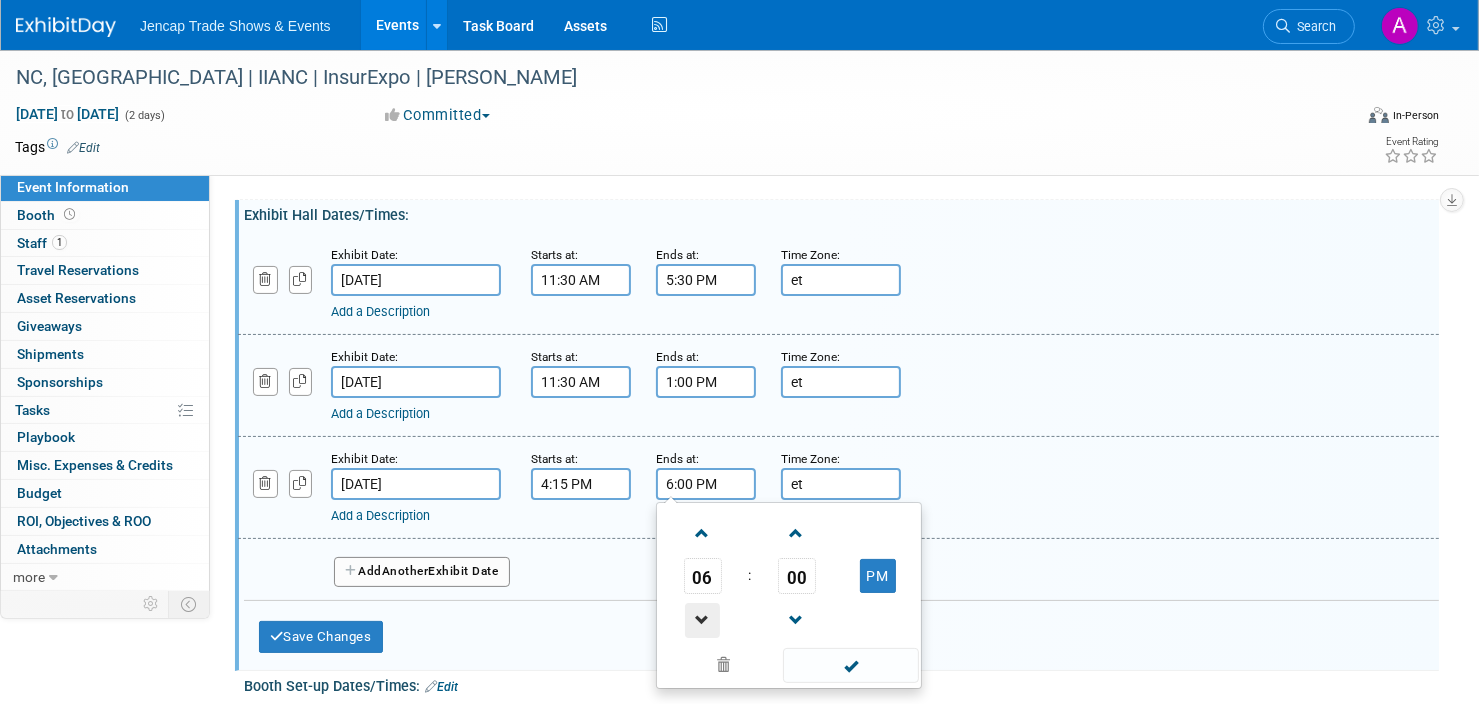 click at bounding box center (702, 620) 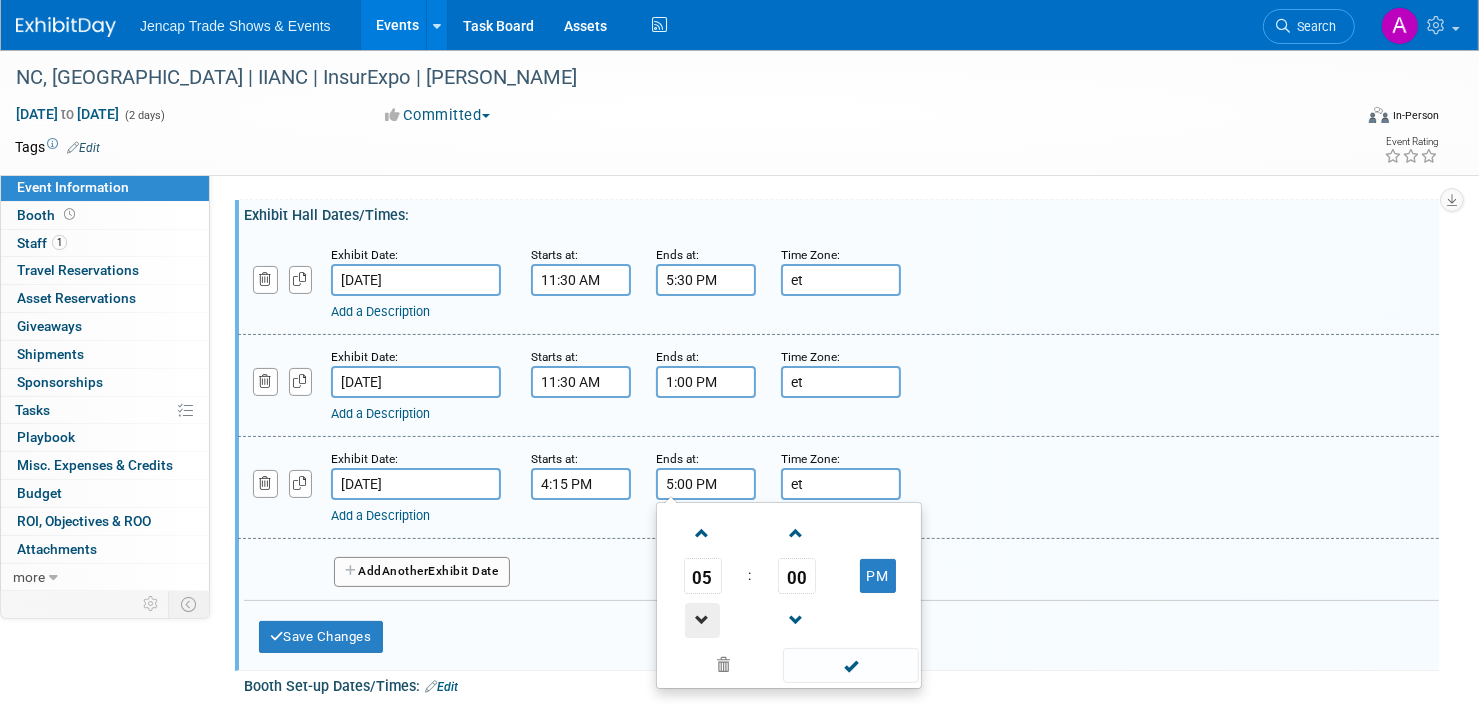 click at bounding box center [702, 620] 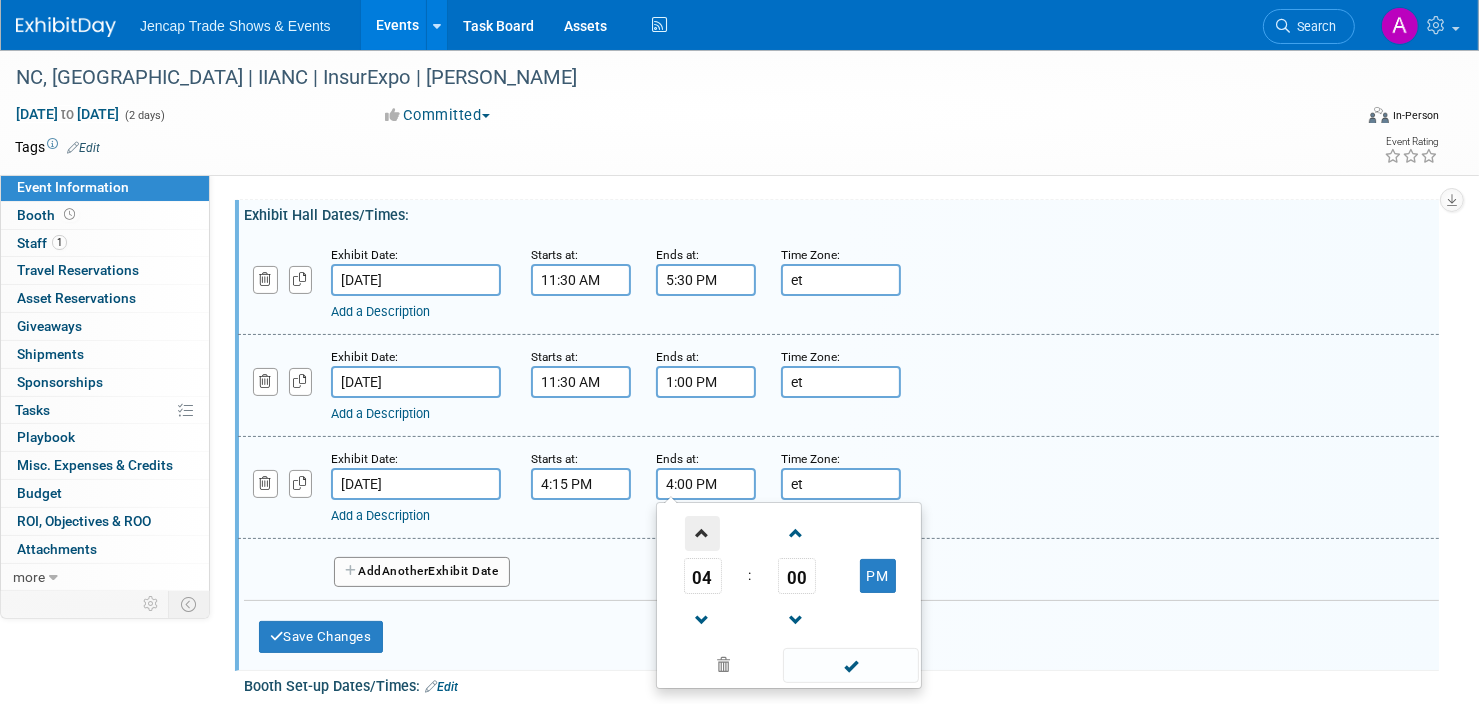 click at bounding box center (702, 533) 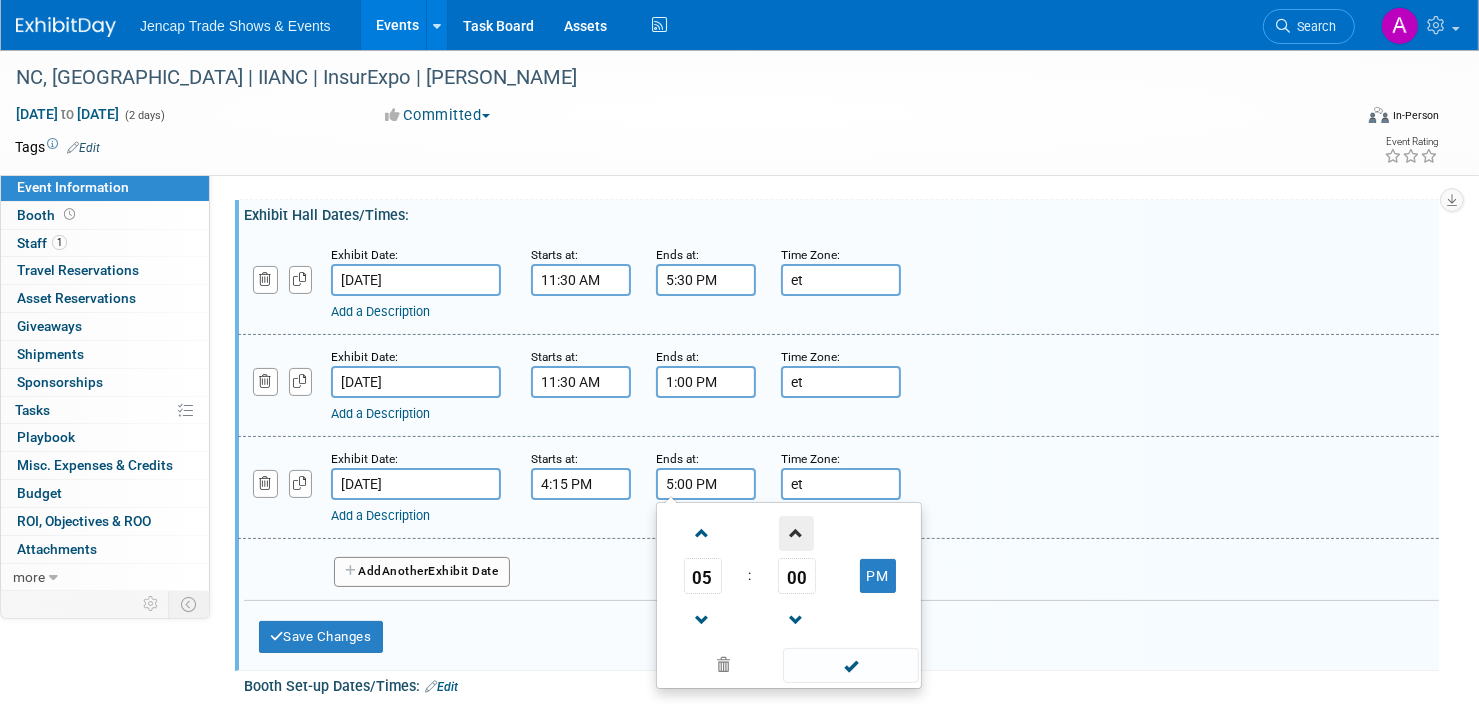 click at bounding box center (796, 533) 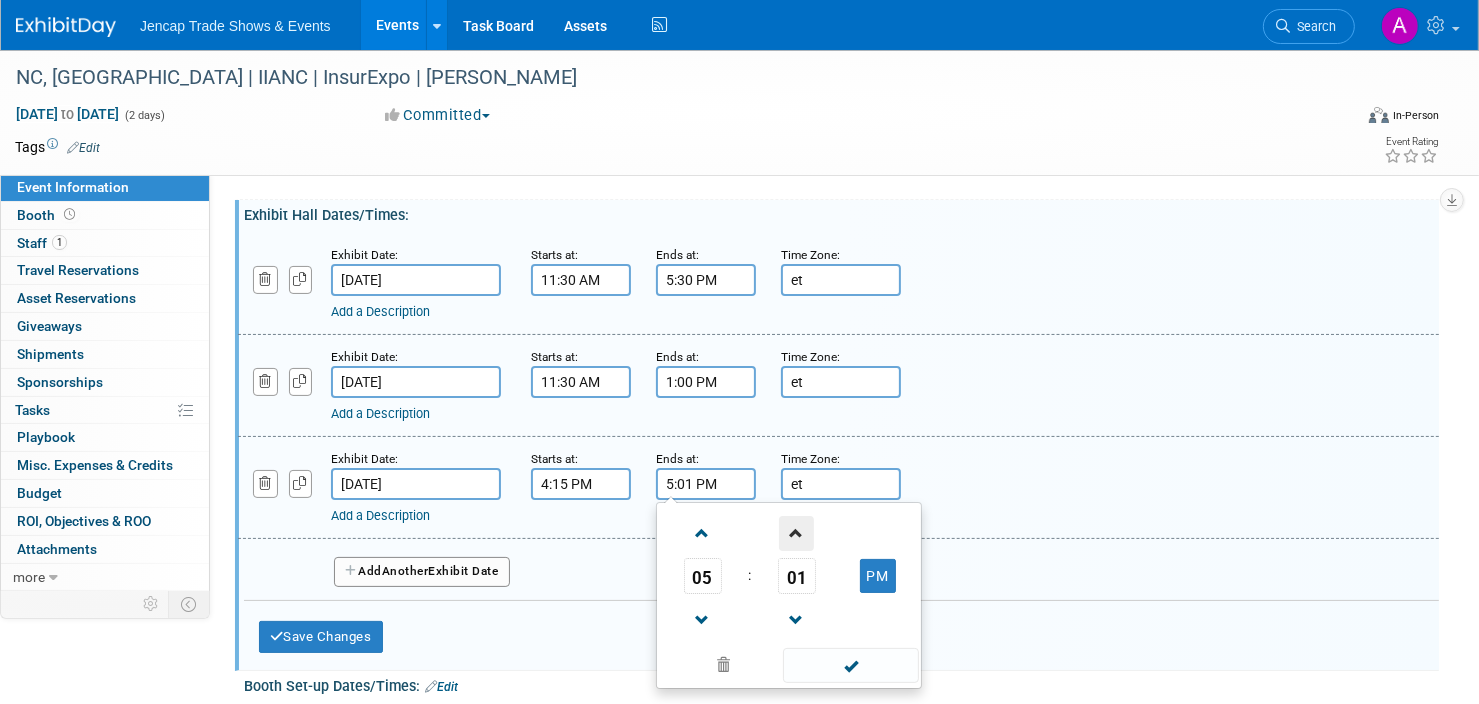 click at bounding box center [796, 533] 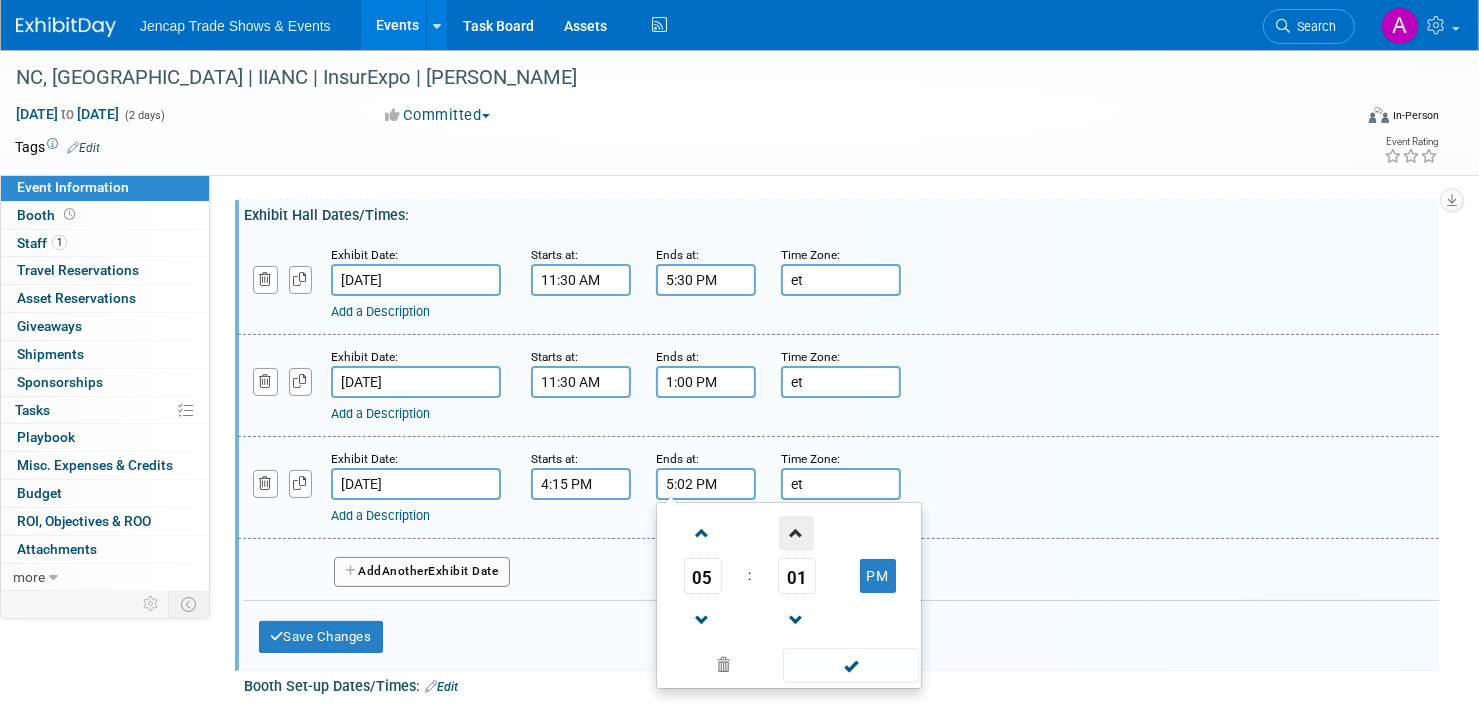 click at bounding box center (796, 533) 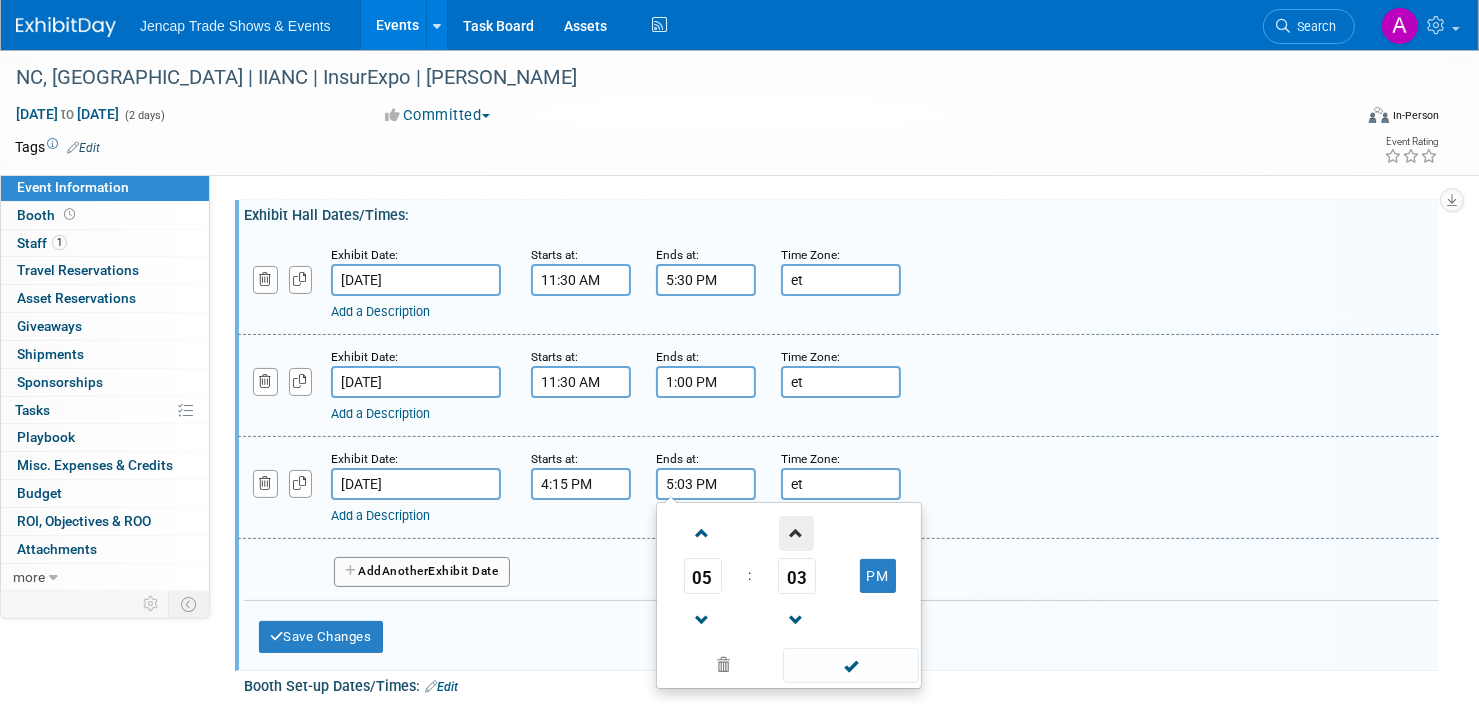 click at bounding box center [796, 533] 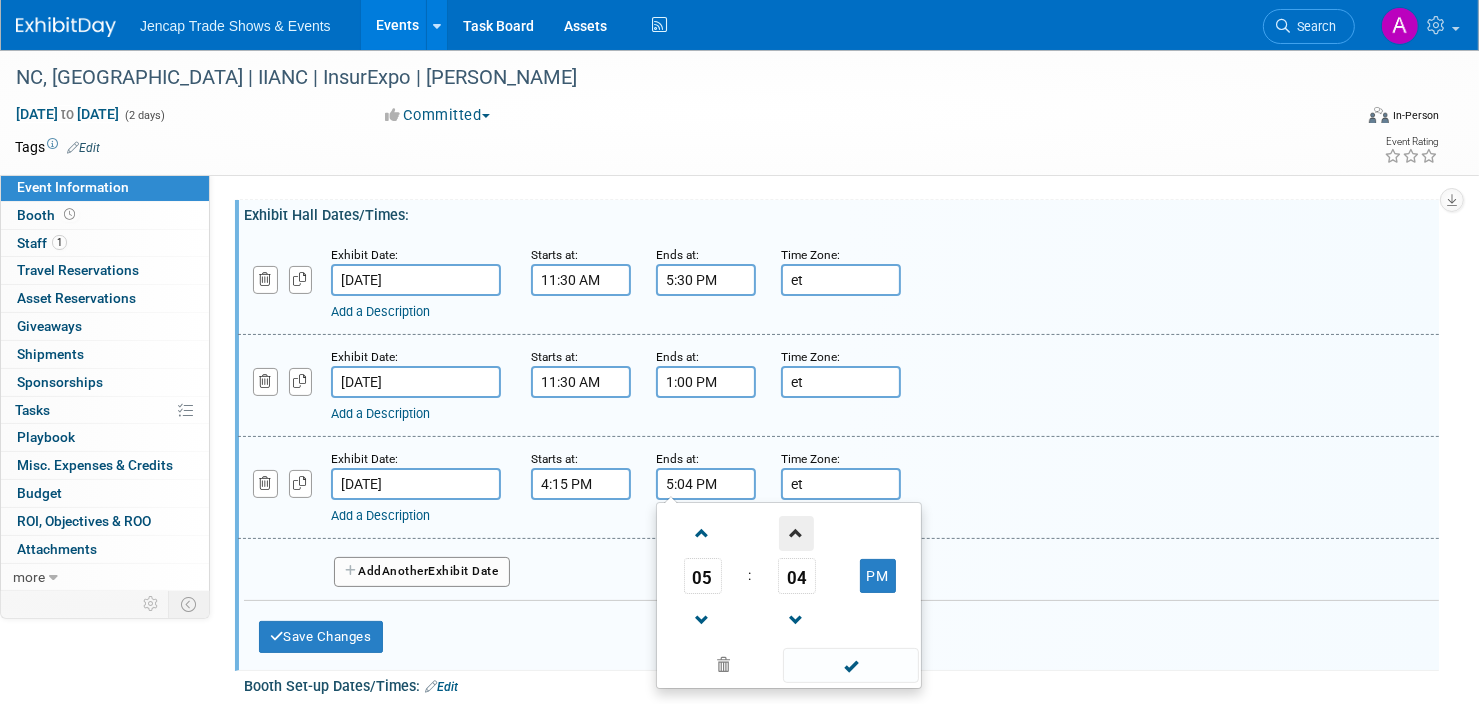 click at bounding box center (796, 533) 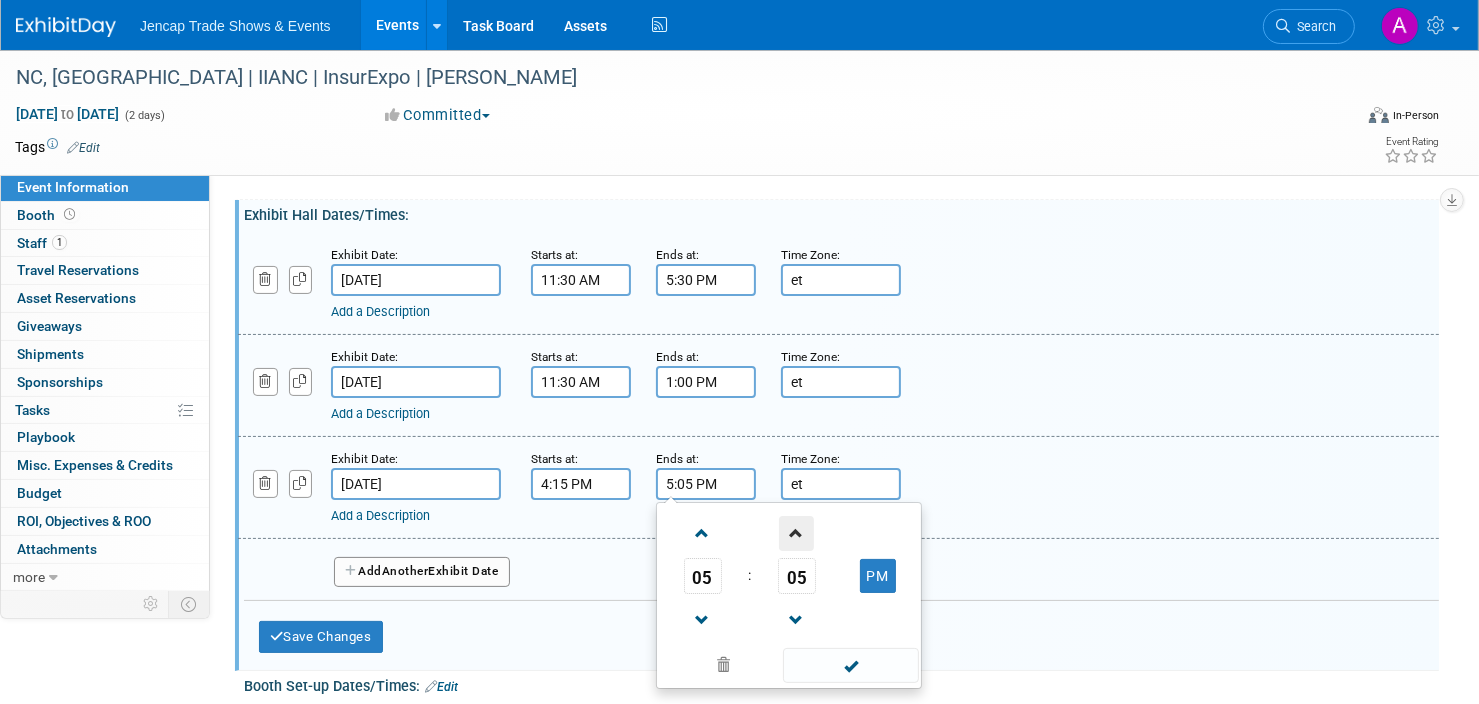 click at bounding box center (796, 533) 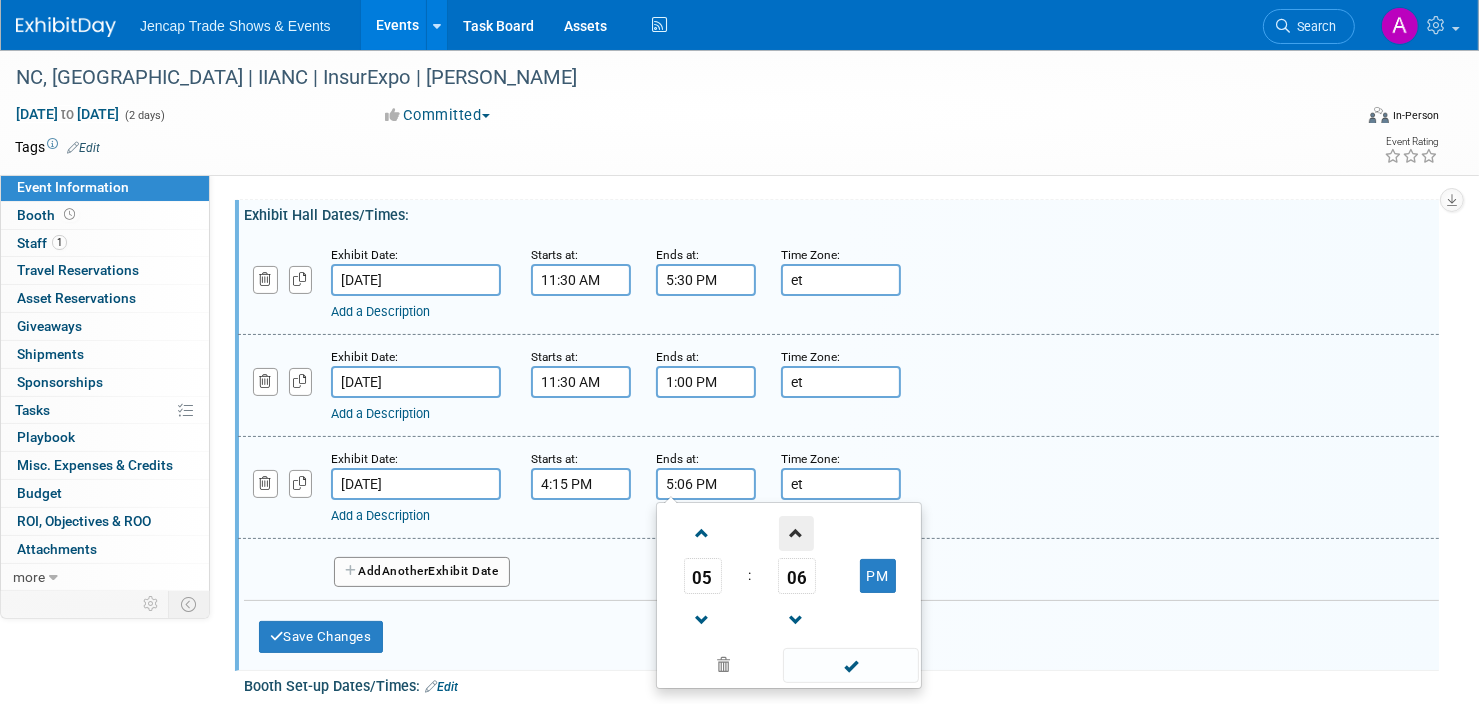 click at bounding box center [796, 533] 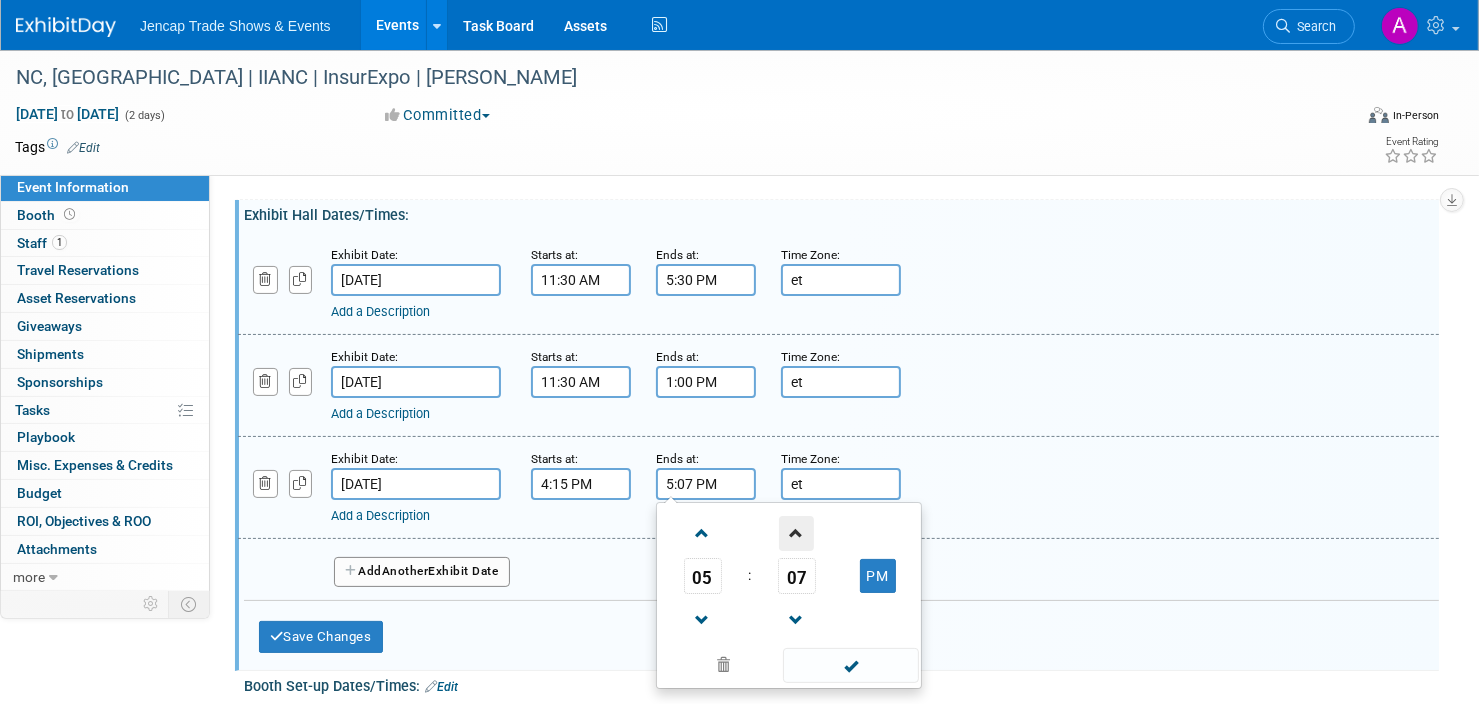 click at bounding box center [796, 533] 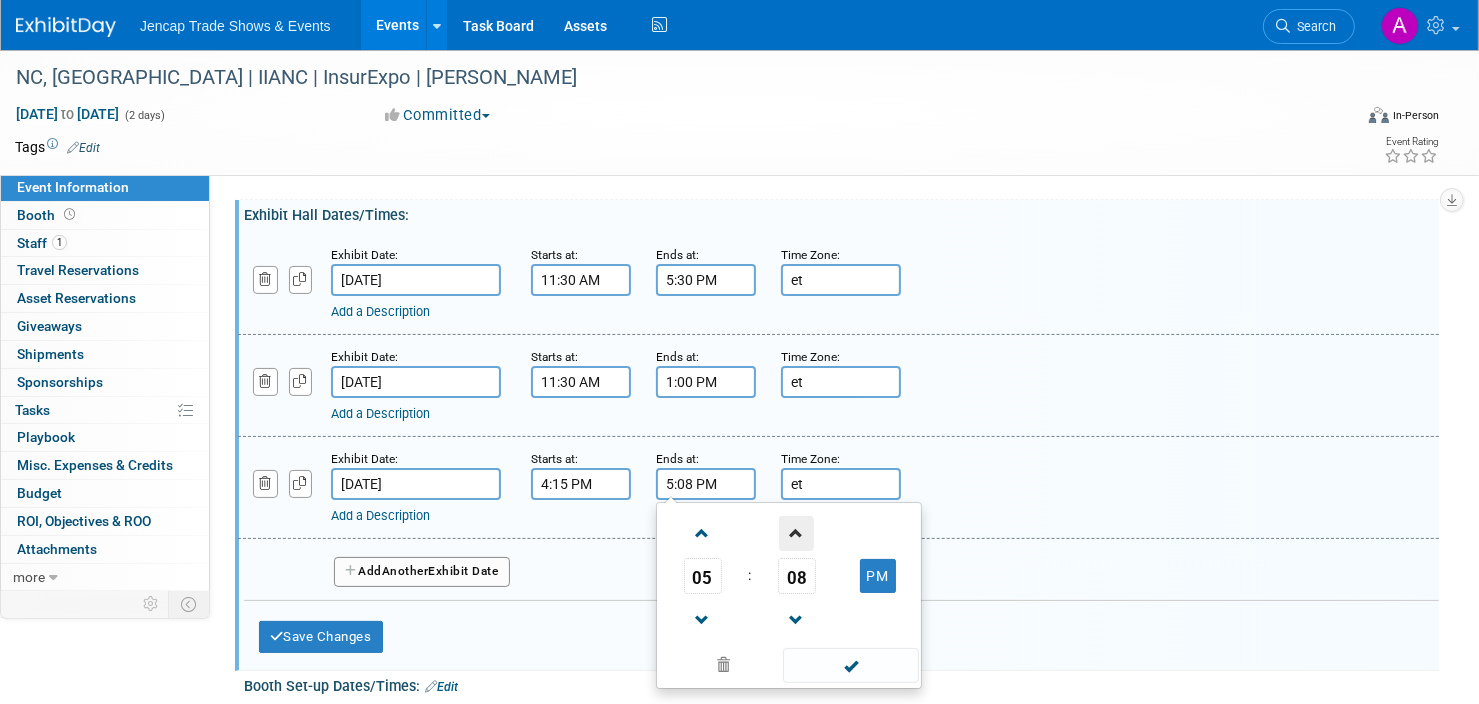 click at bounding box center (796, 533) 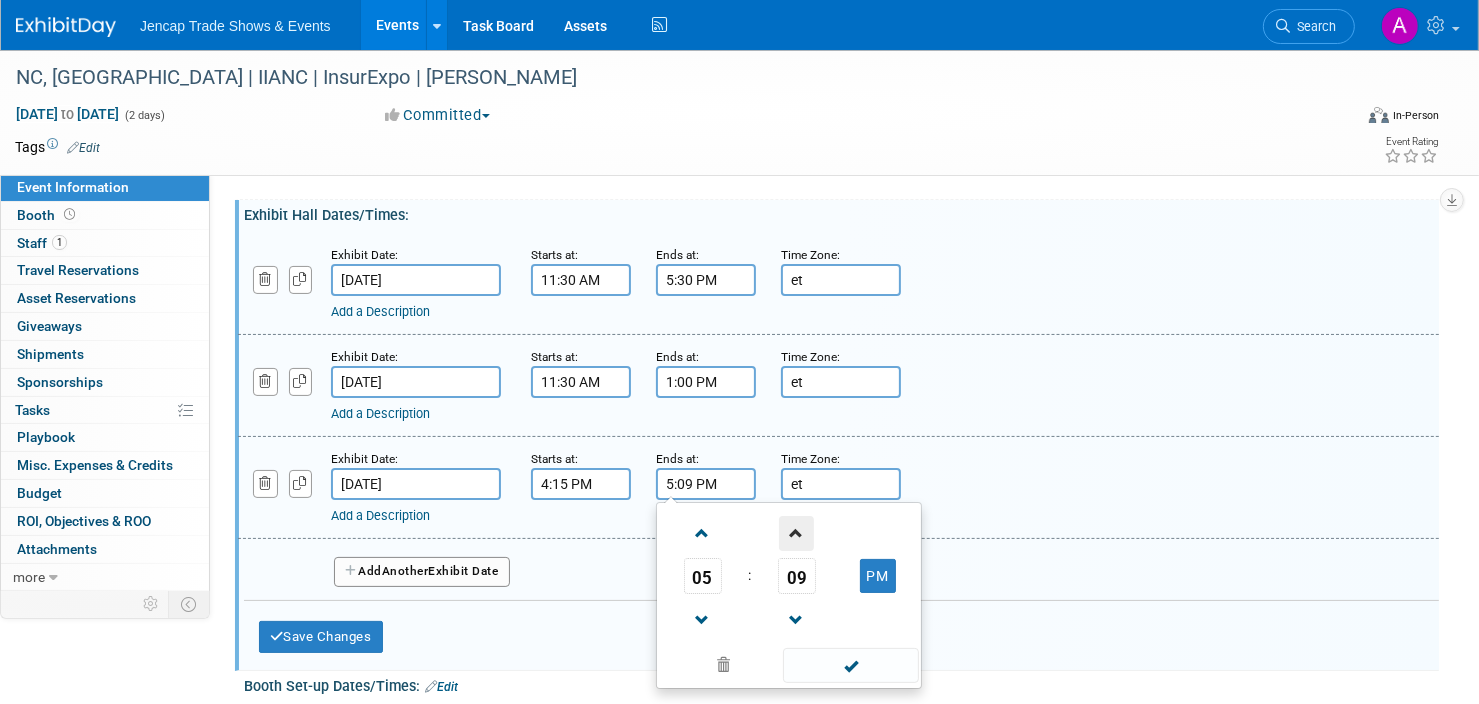 click at bounding box center (796, 533) 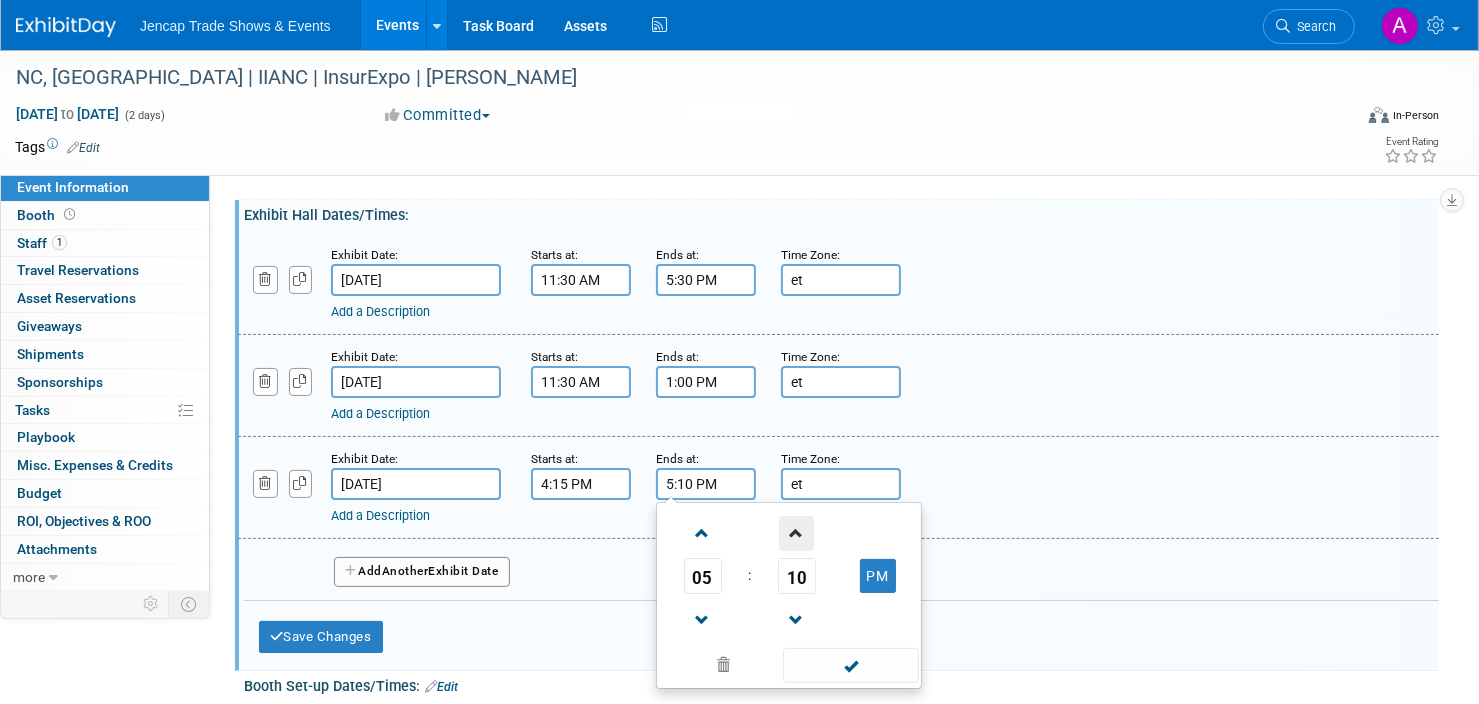 click at bounding box center [796, 533] 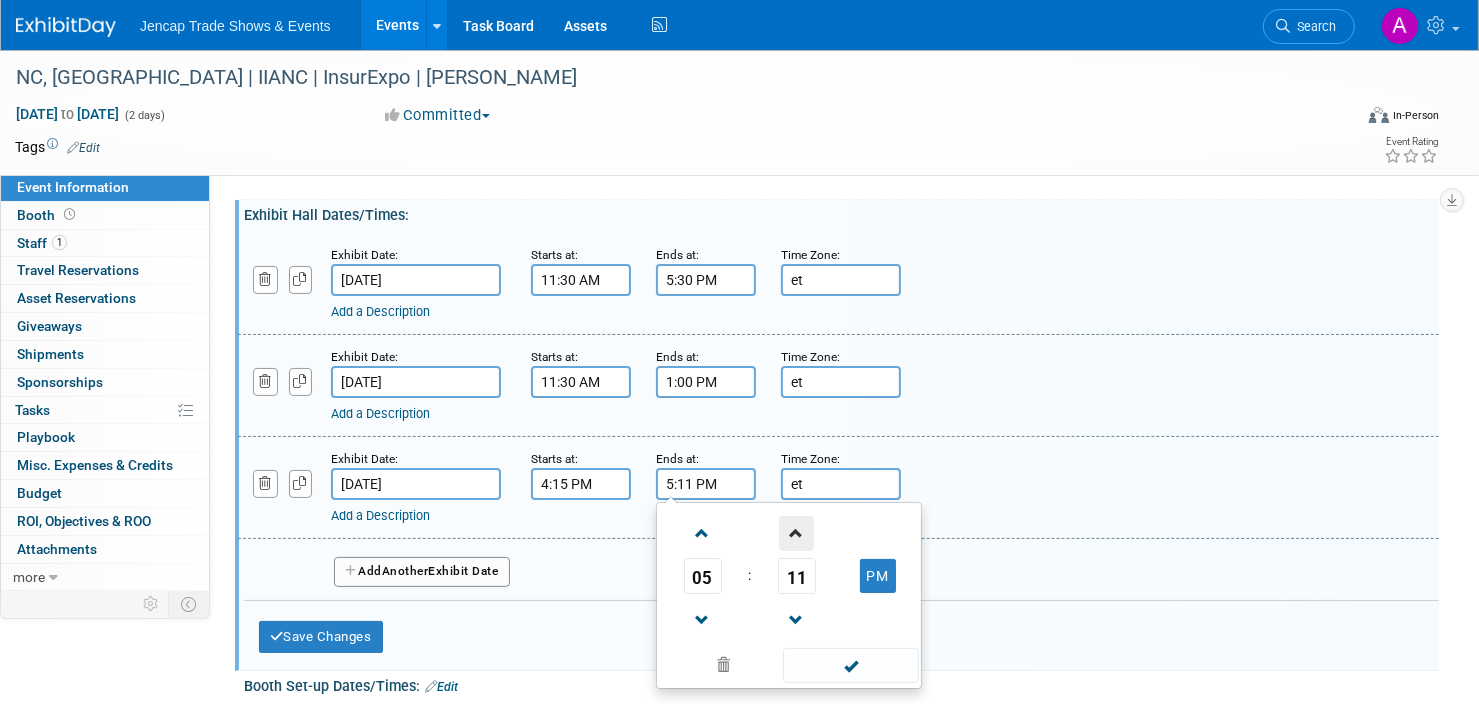 click at bounding box center (796, 533) 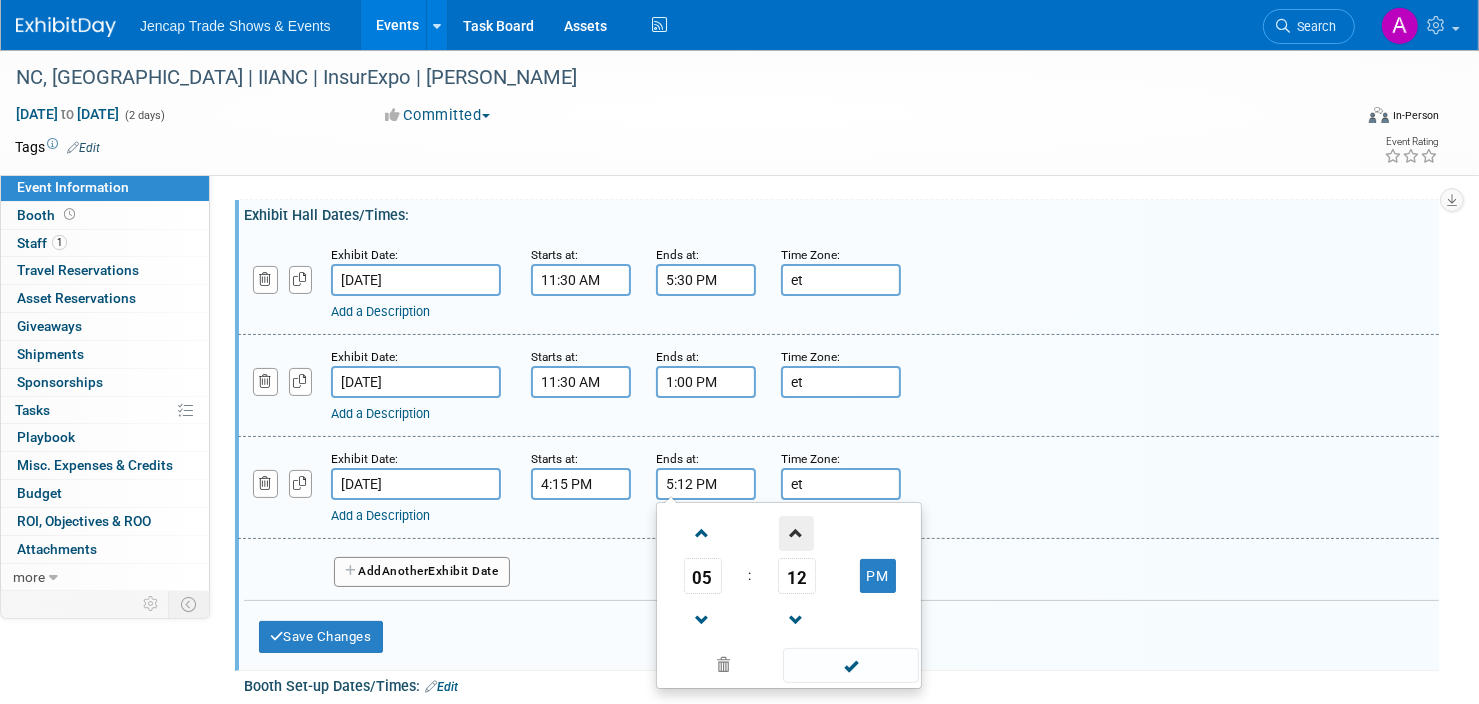 click at bounding box center (796, 533) 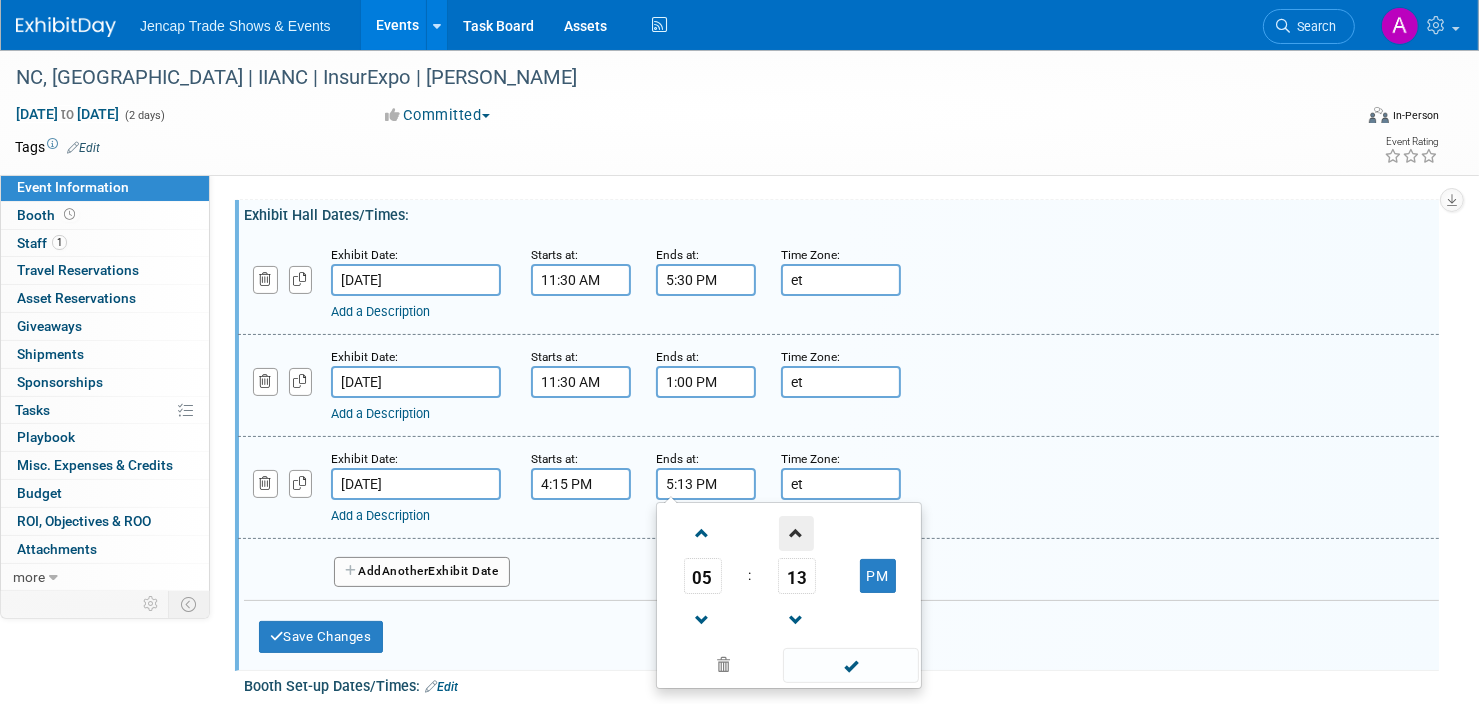 click at bounding box center [796, 533] 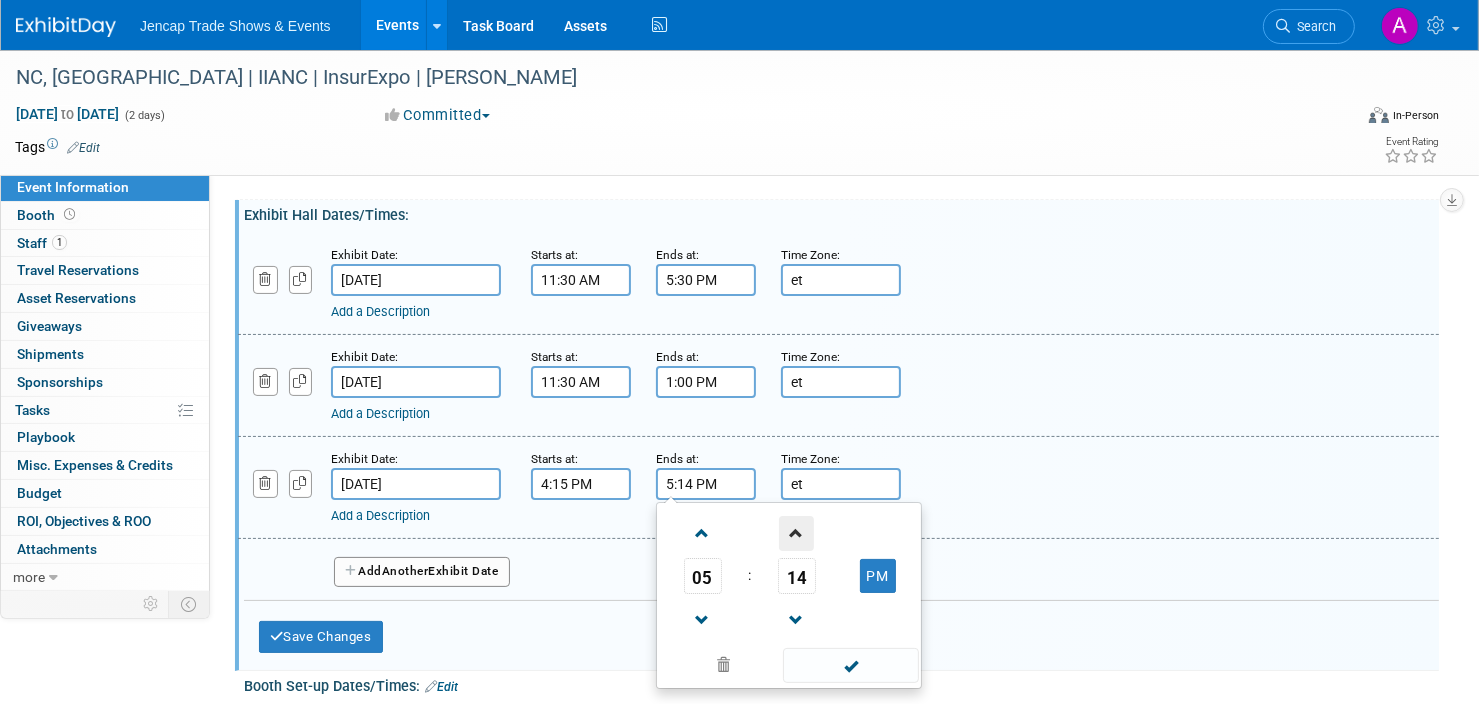 click at bounding box center (796, 533) 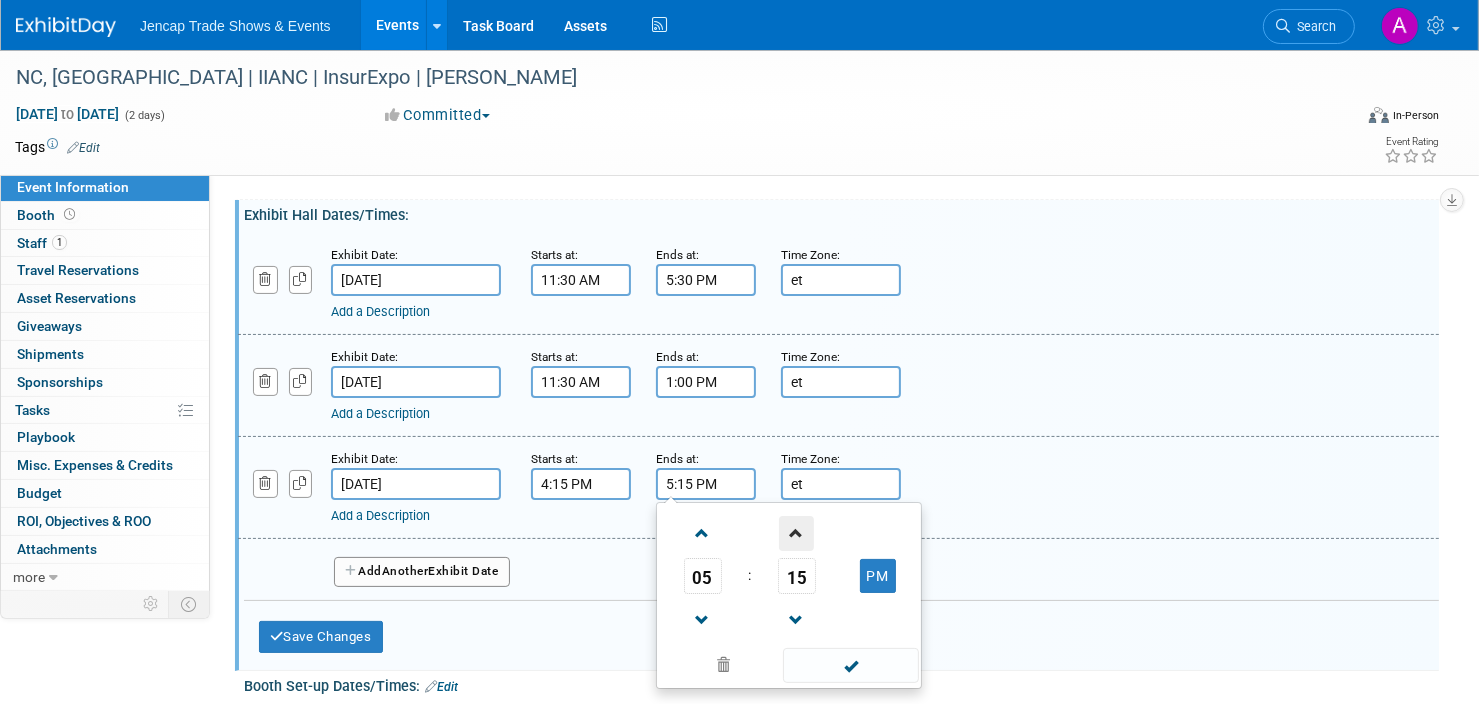 click at bounding box center [796, 533] 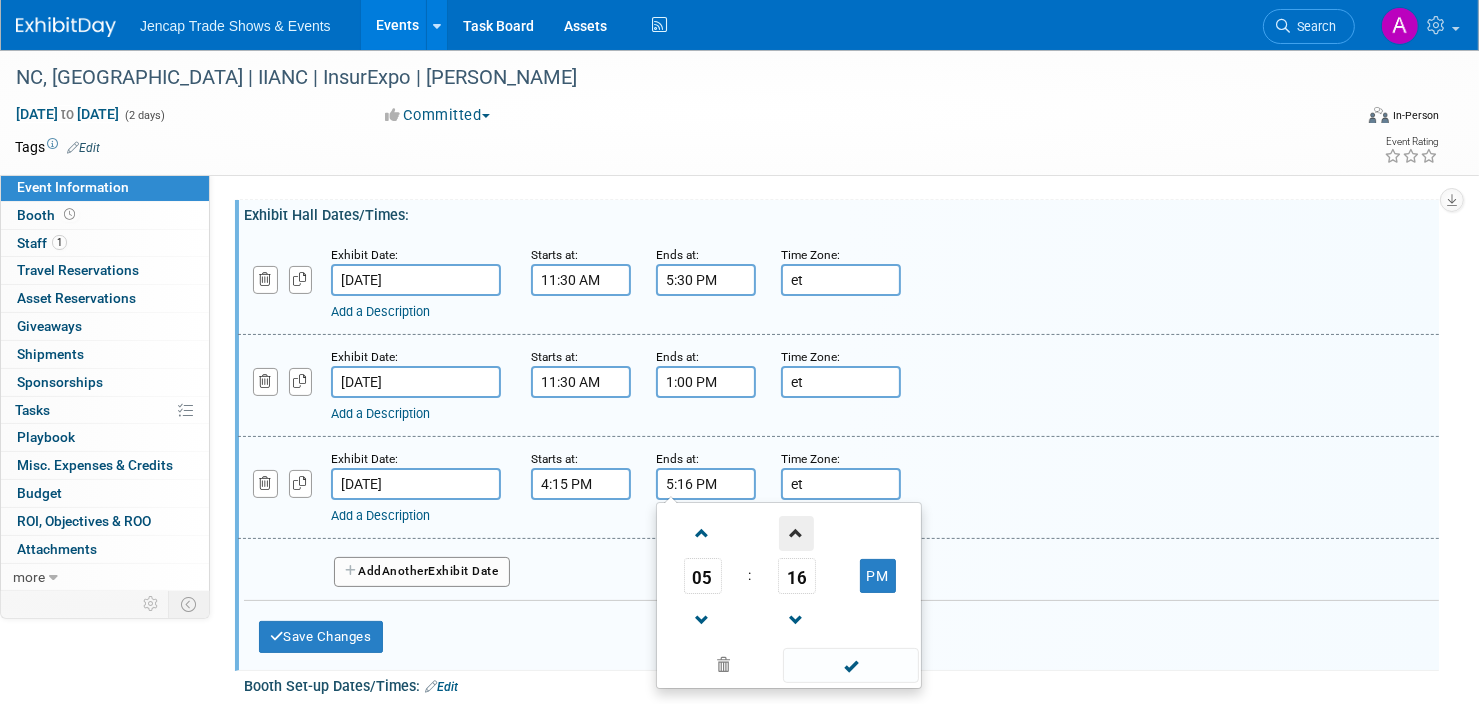 click at bounding box center [796, 533] 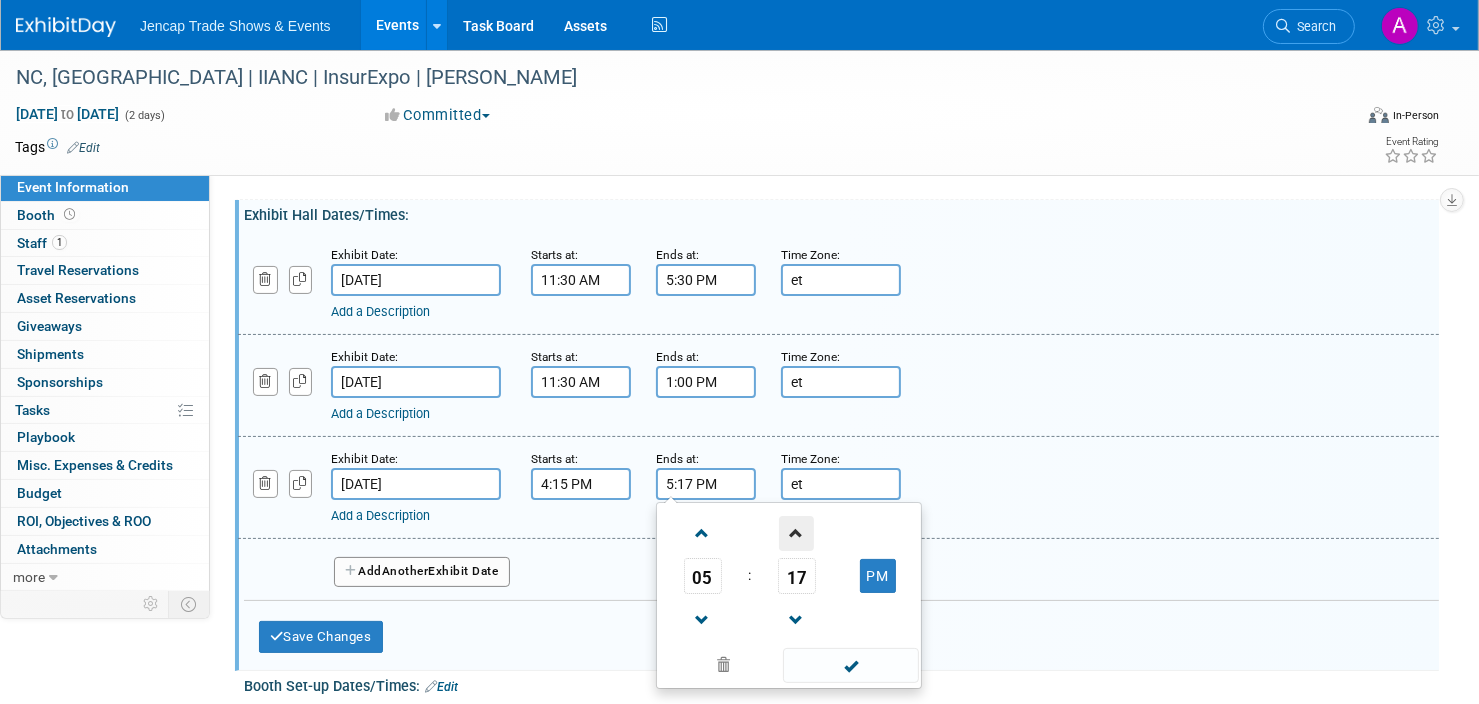 click at bounding box center [796, 533] 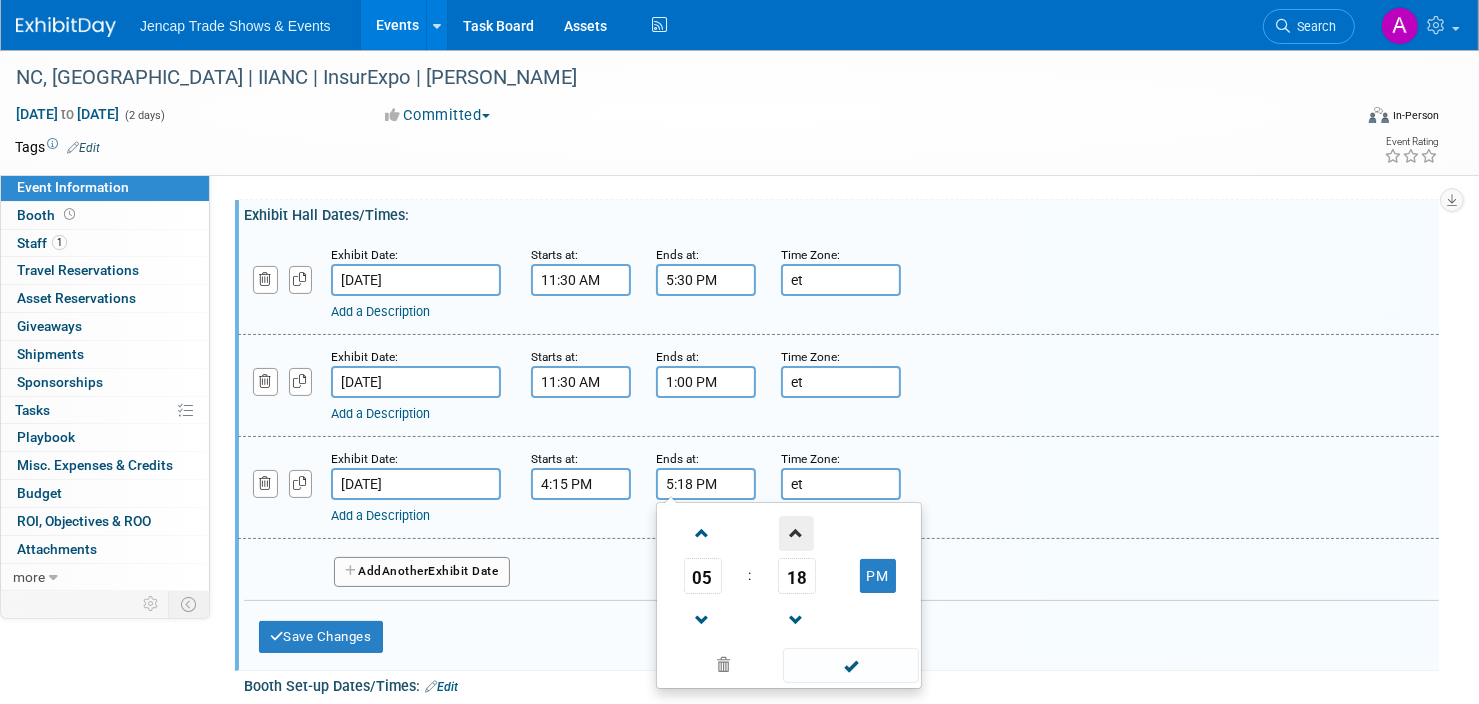click at bounding box center [796, 533] 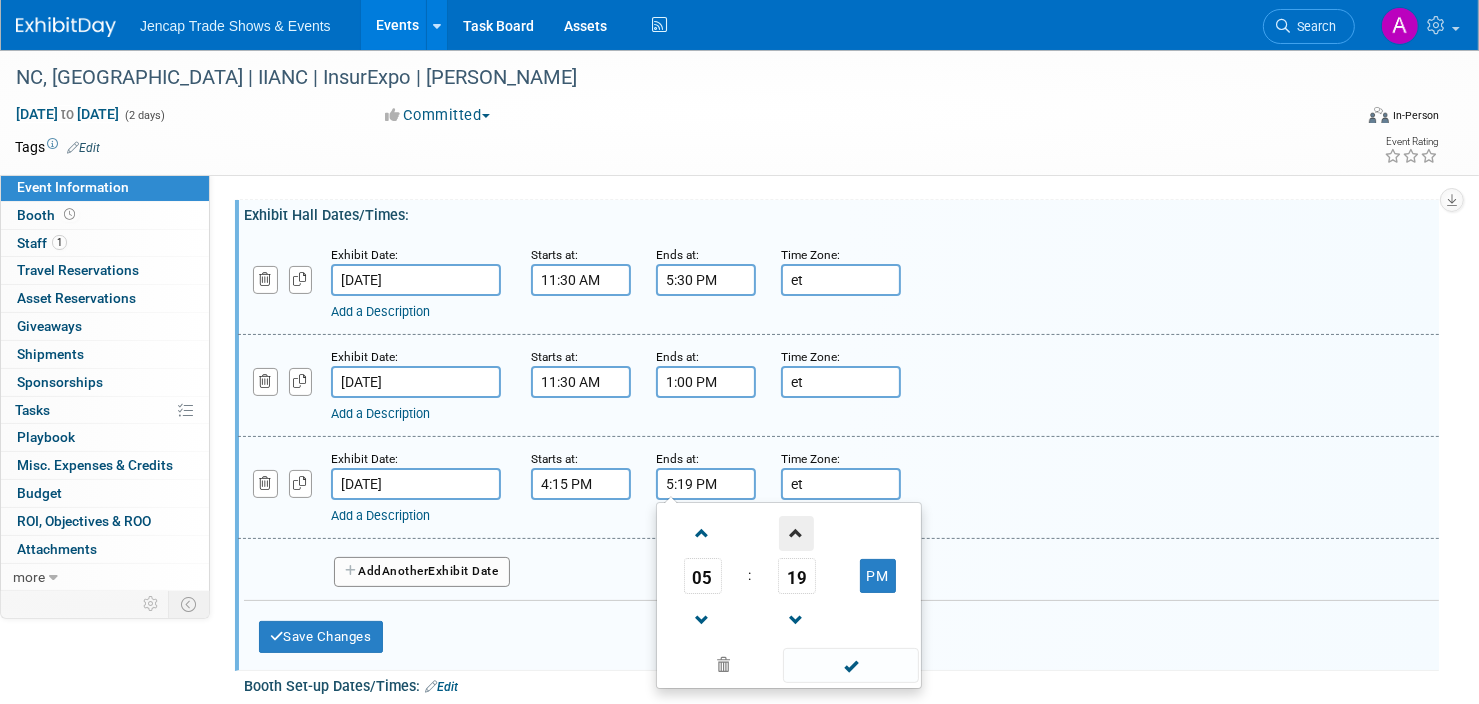 click at bounding box center (796, 533) 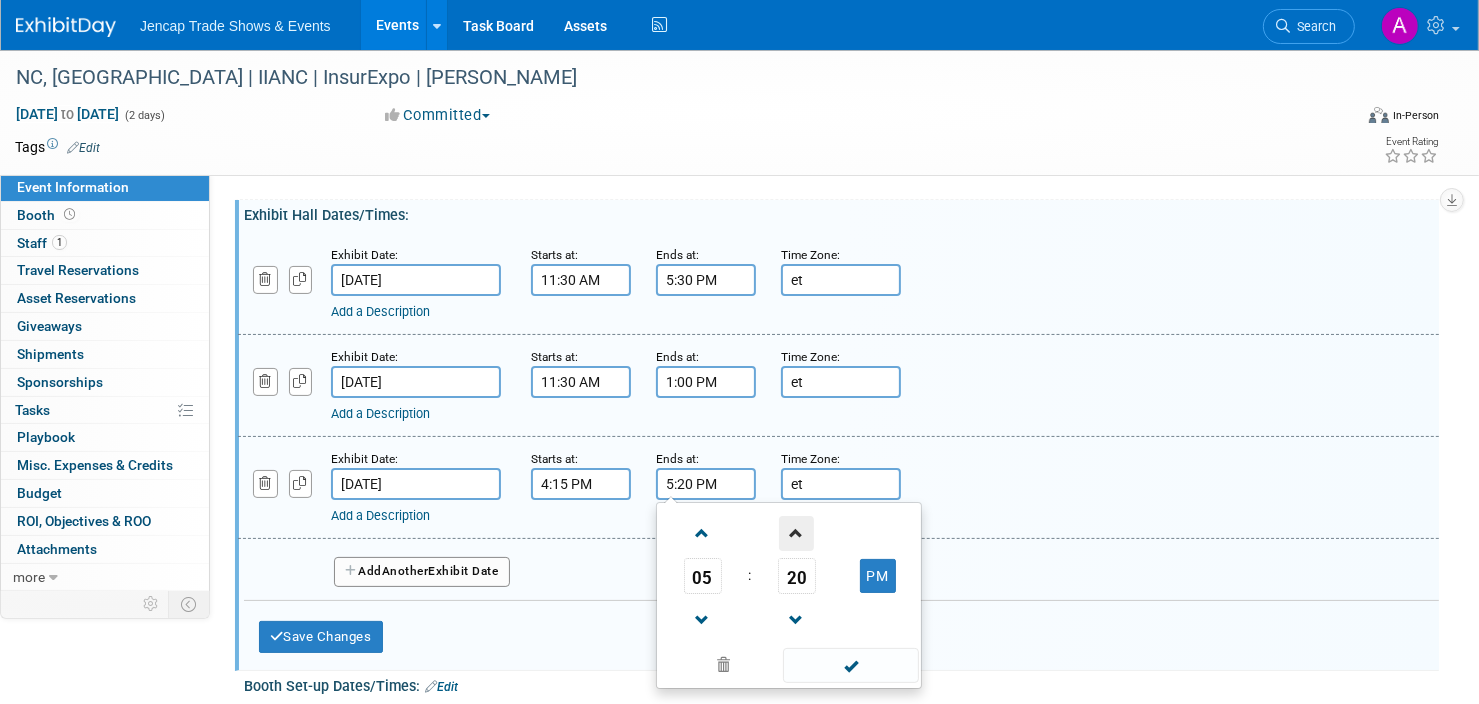 click at bounding box center [796, 533] 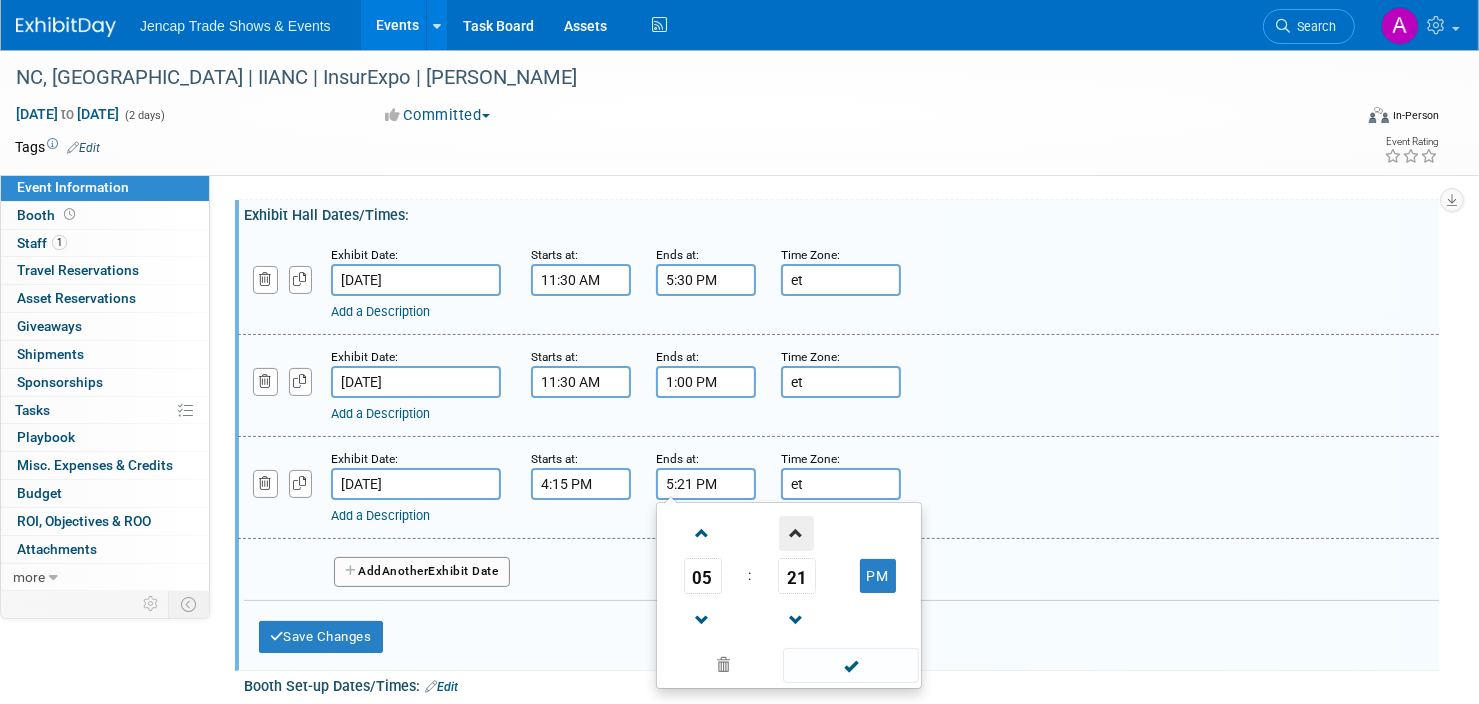 click at bounding box center [796, 533] 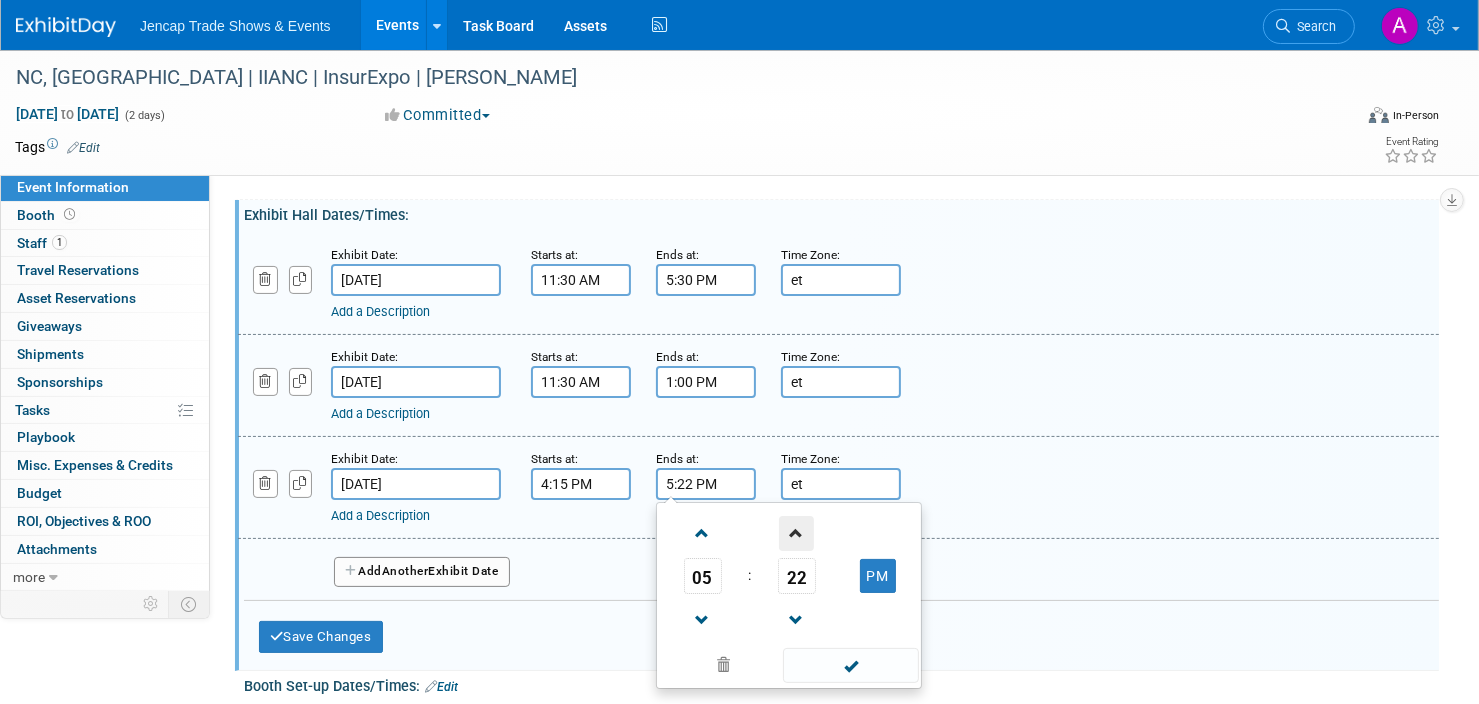 click at bounding box center [796, 533] 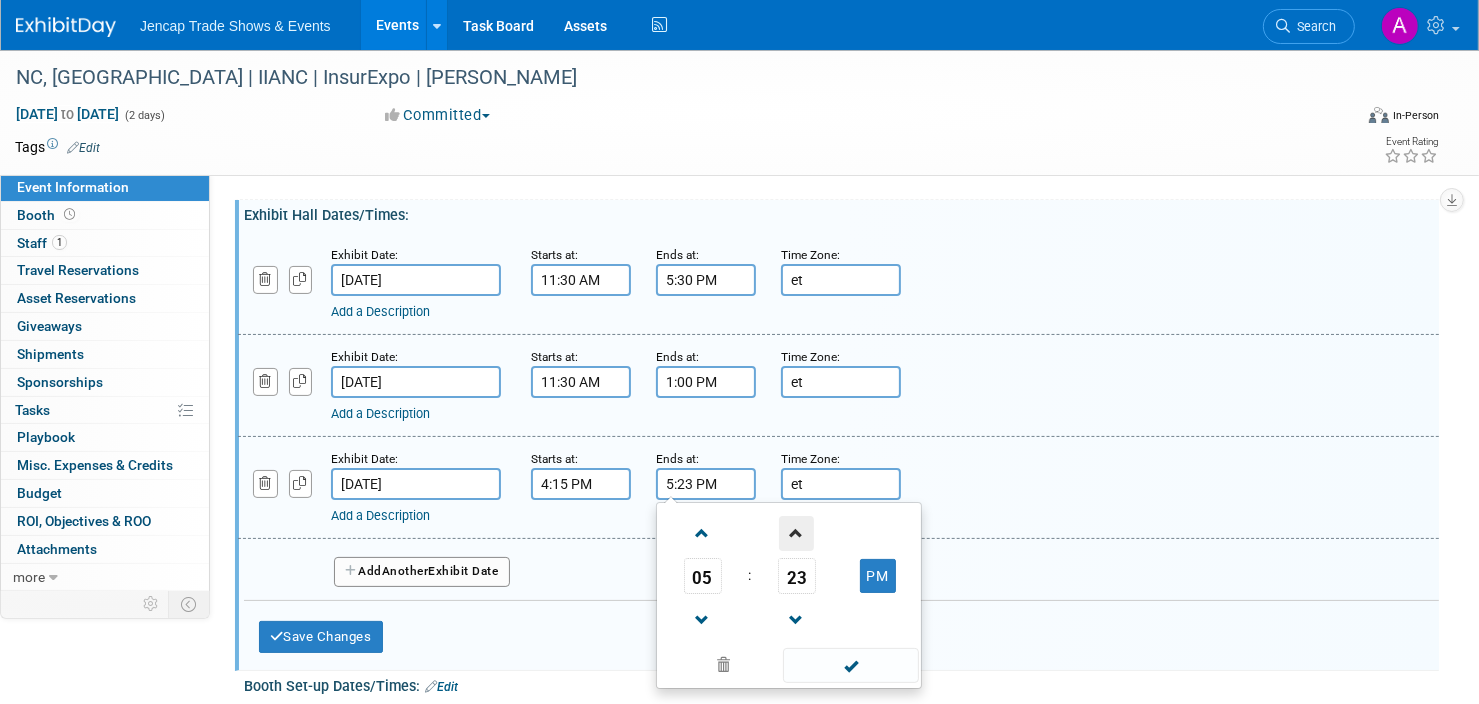 click at bounding box center [796, 533] 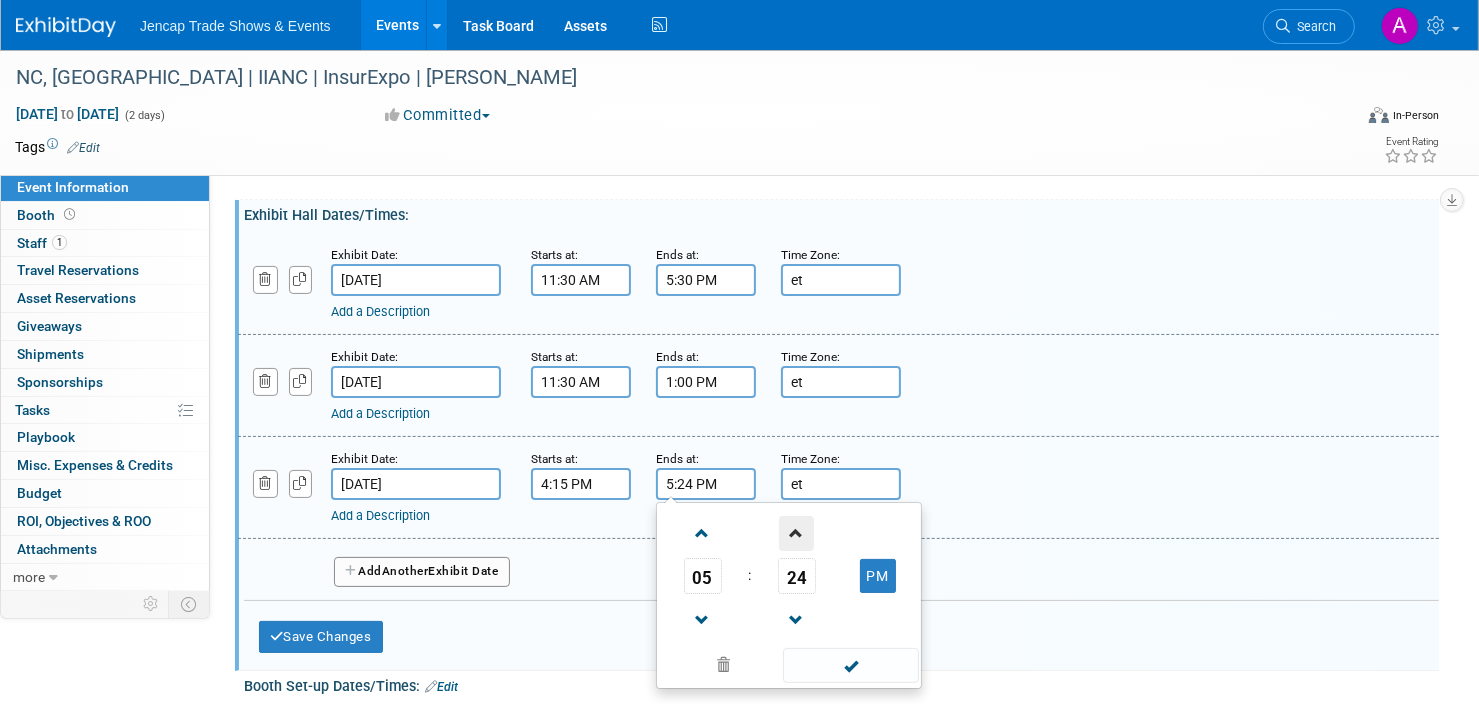 click at bounding box center [796, 533] 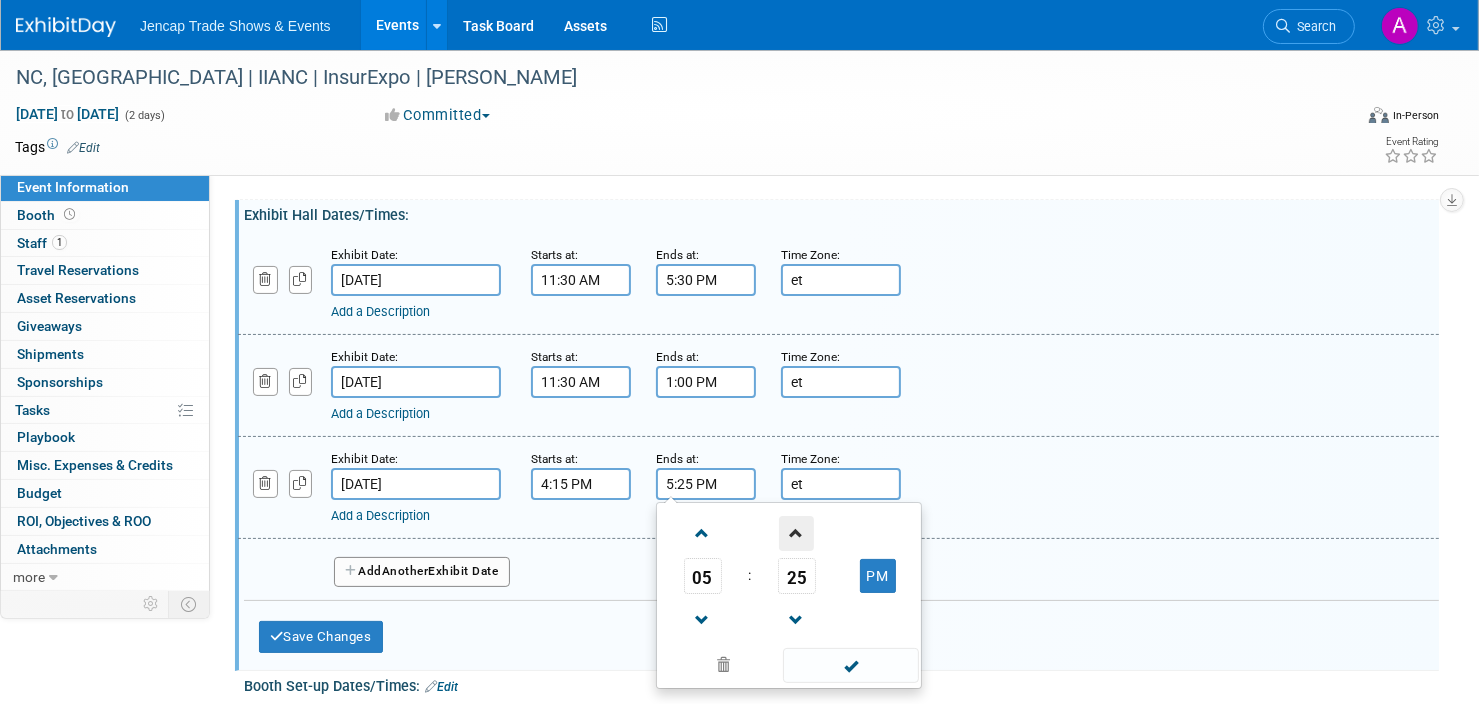 click at bounding box center (796, 533) 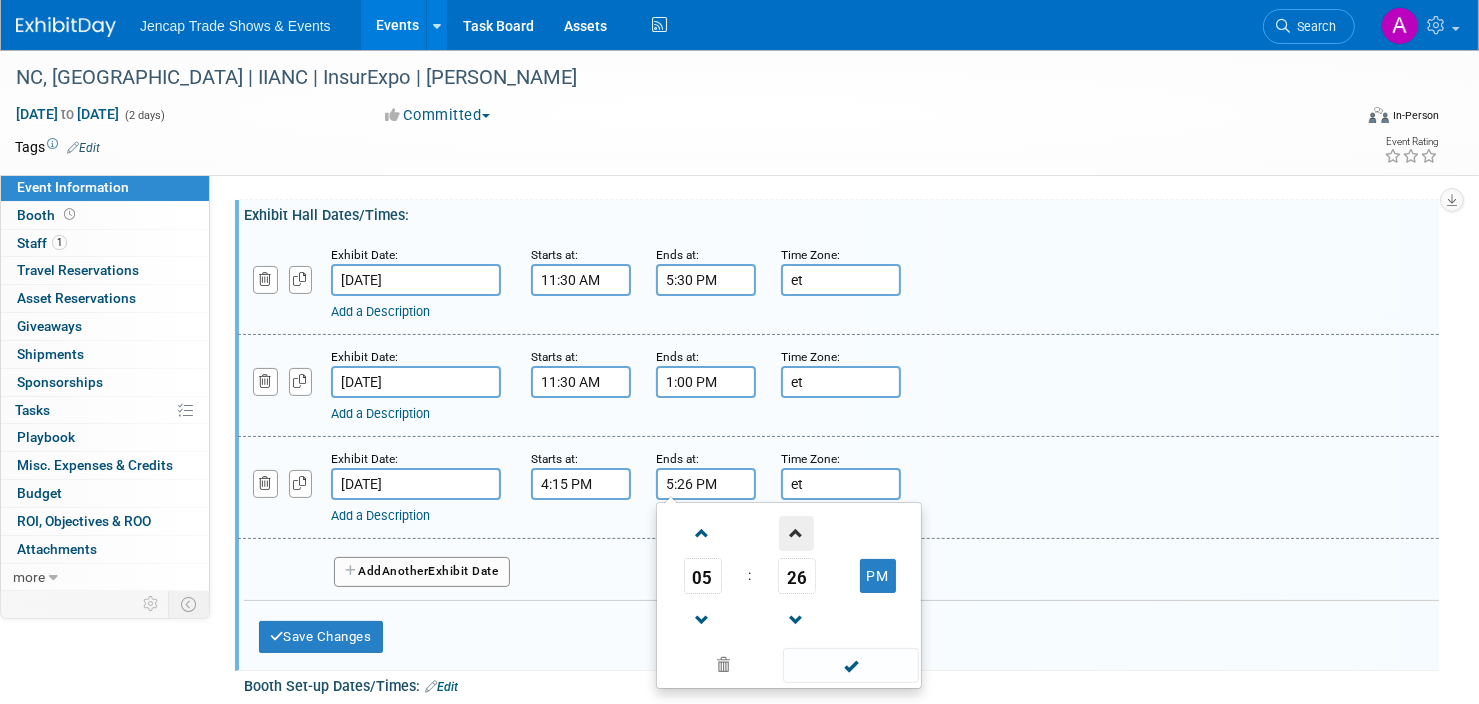 click at bounding box center [796, 533] 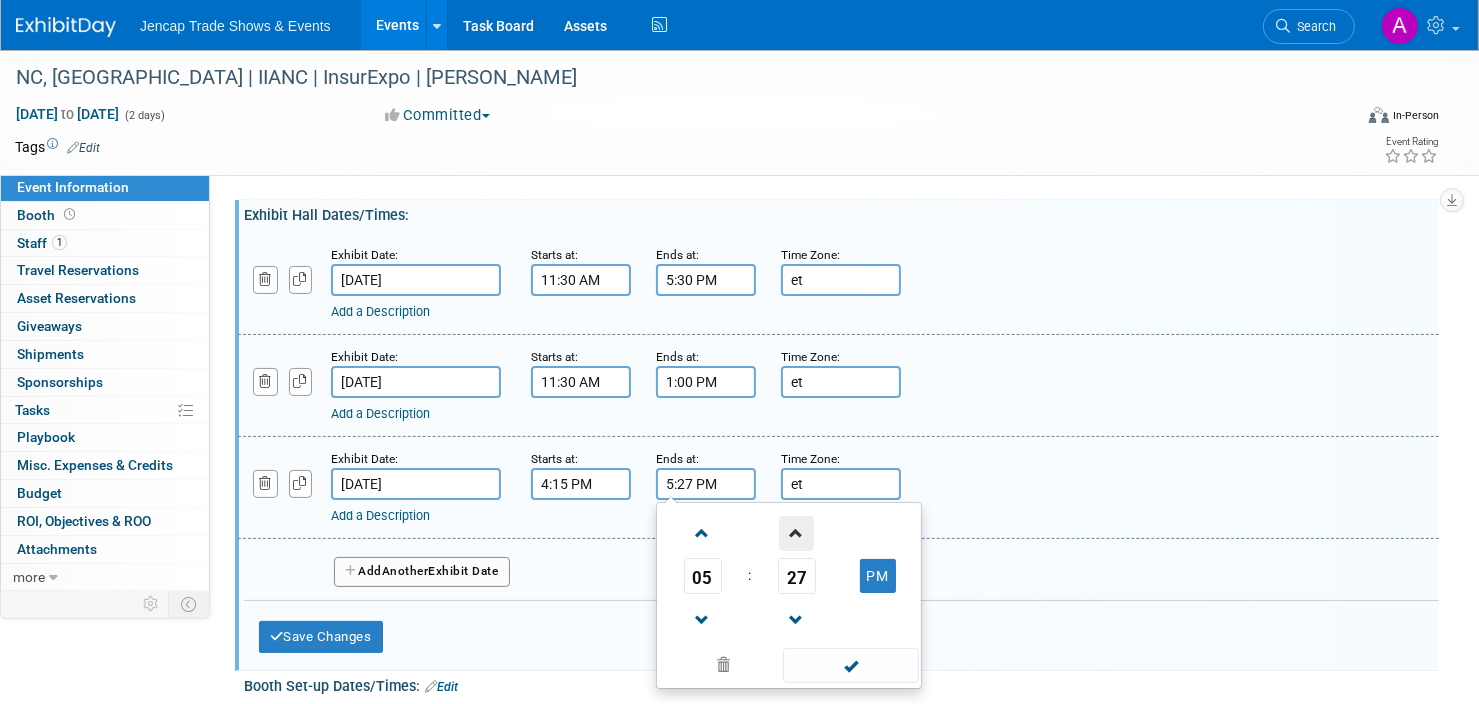 click at bounding box center [796, 533] 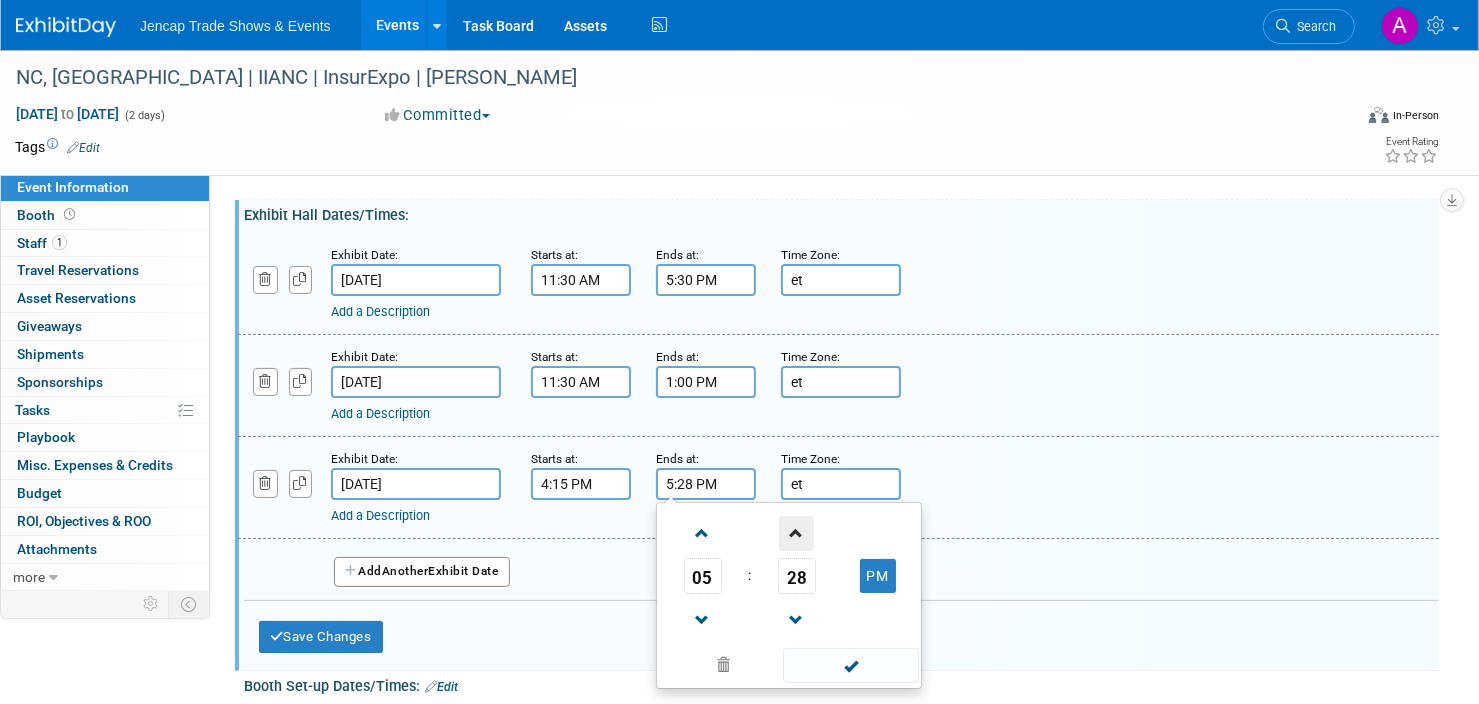 click at bounding box center (796, 533) 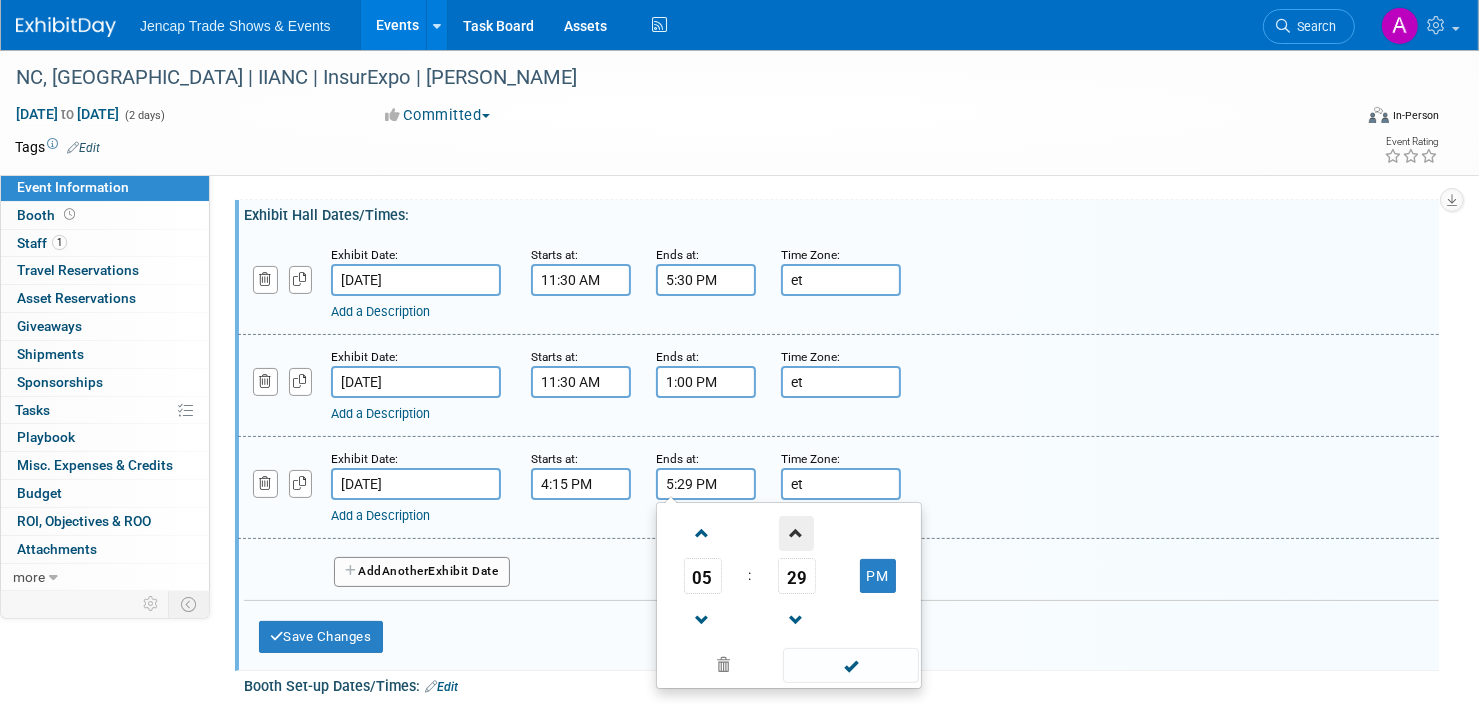 click at bounding box center (796, 533) 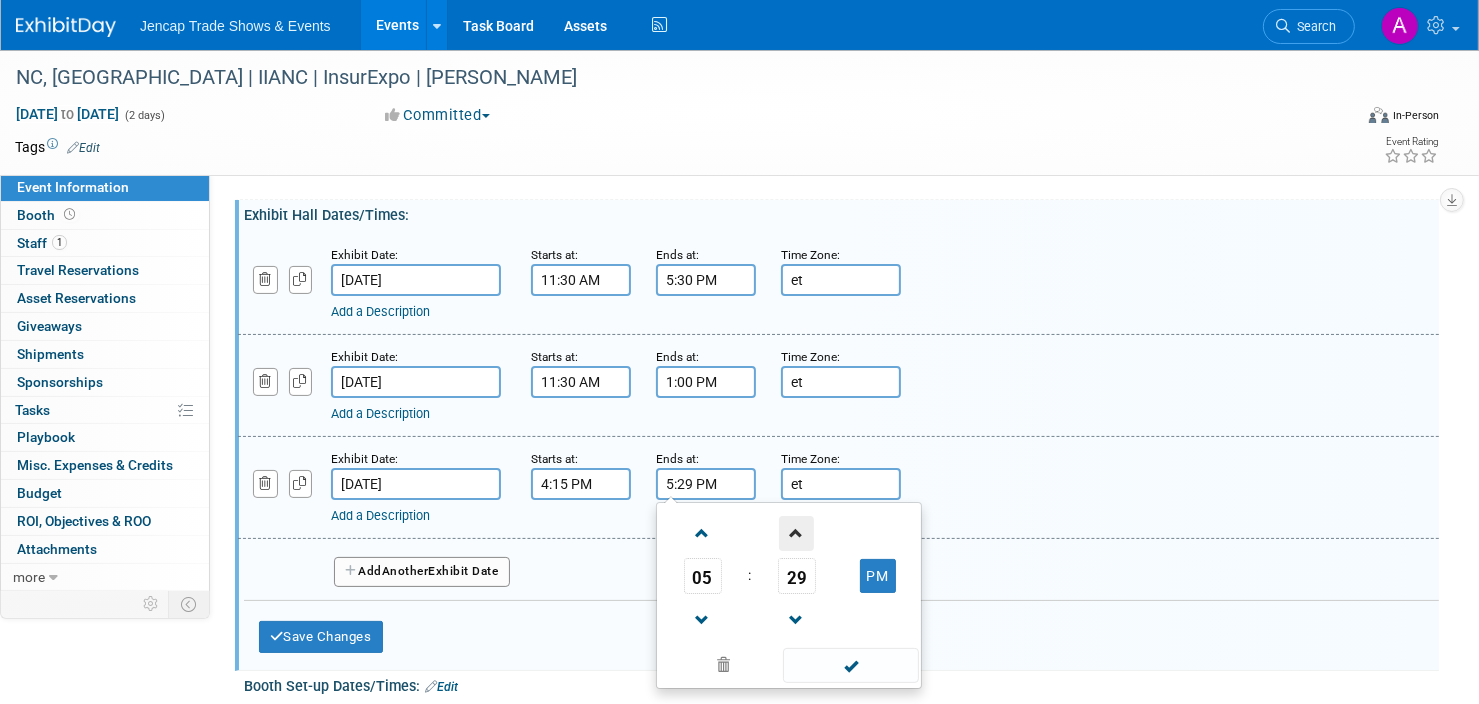 type on "5:30 PM" 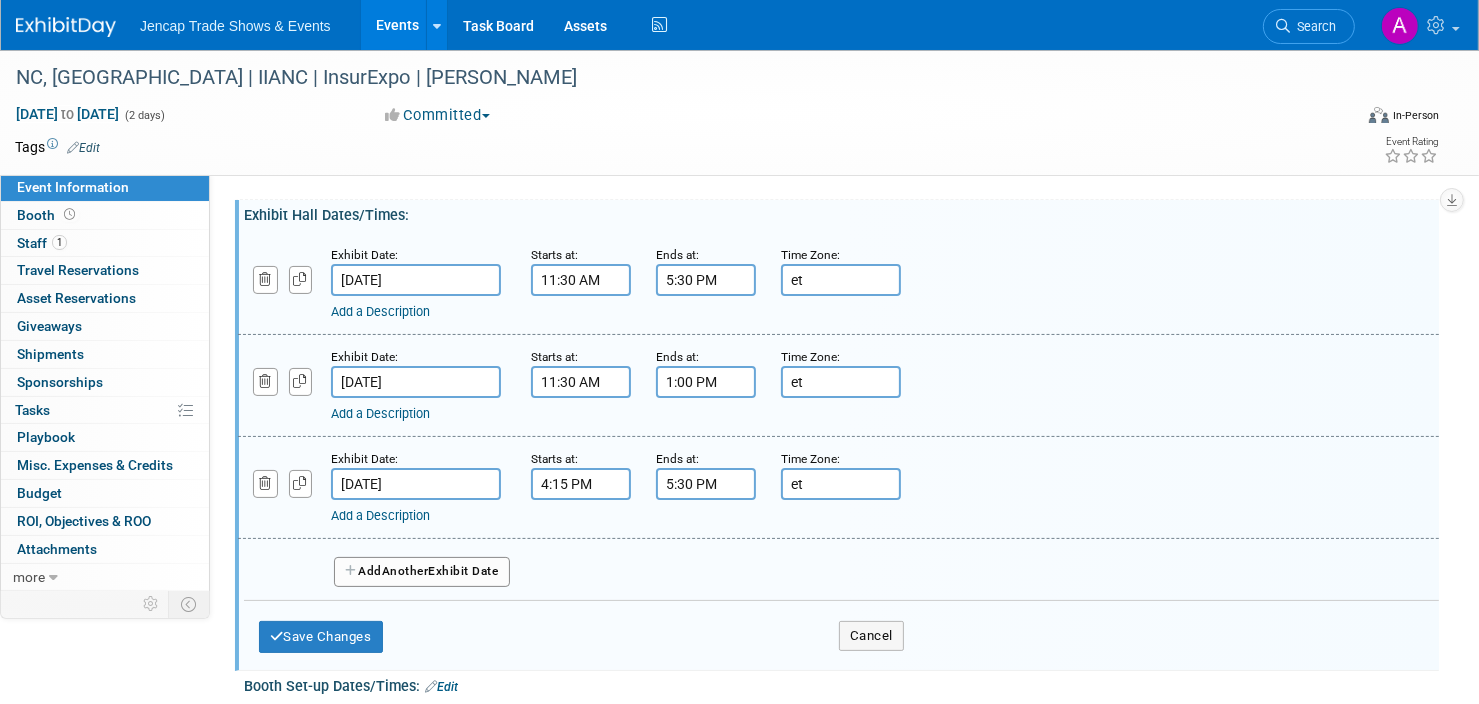 click on "Add a Description
Description:" at bounding box center (838, 486) 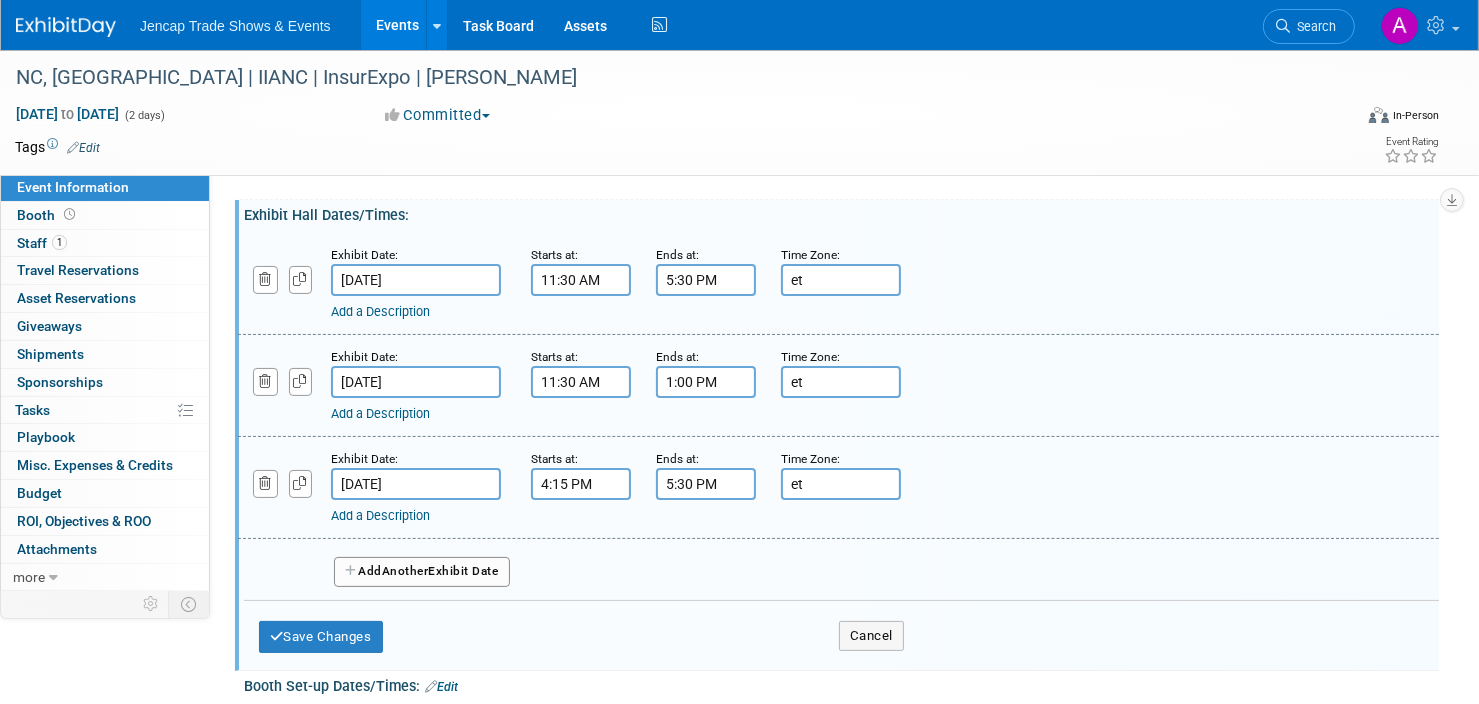 click on "Add  Another  Exhibit Date" at bounding box center [841, 570] 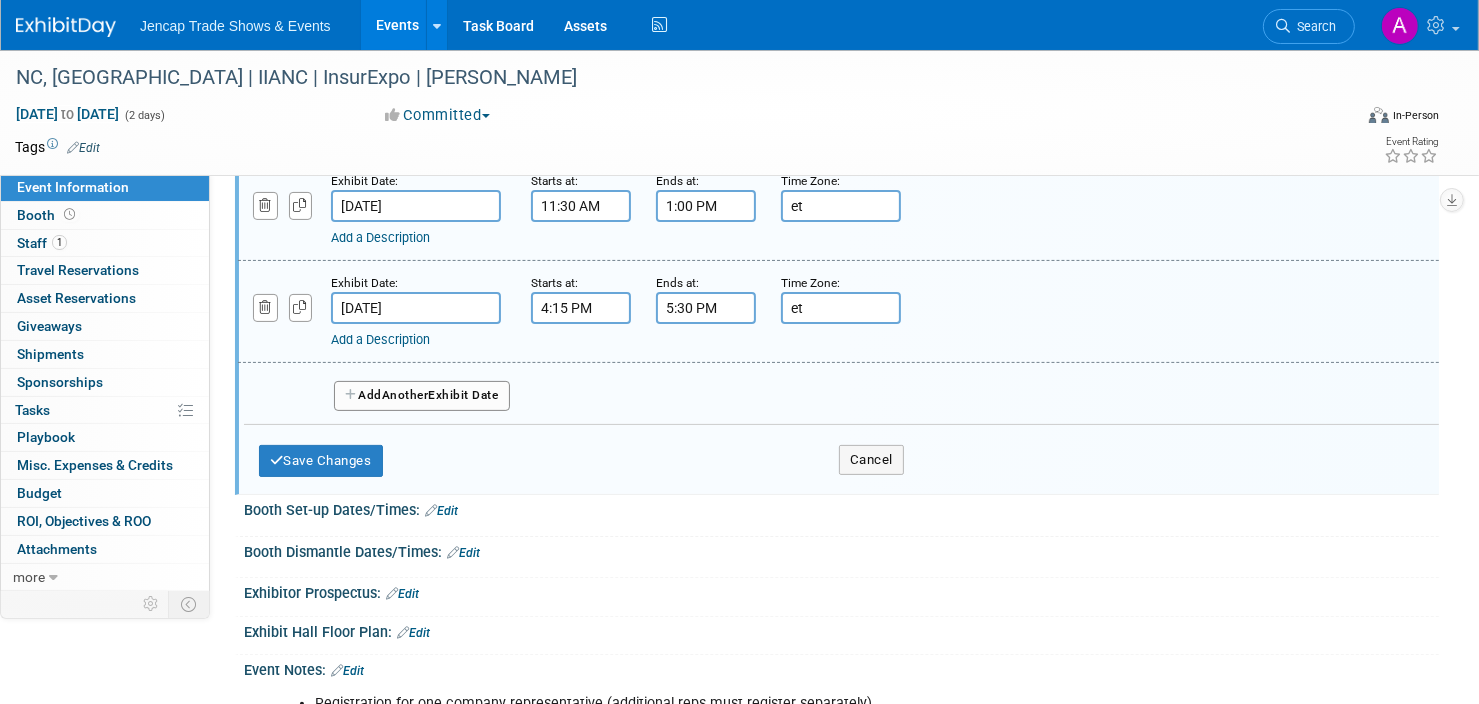scroll, scrollTop: 376, scrollLeft: 0, axis: vertical 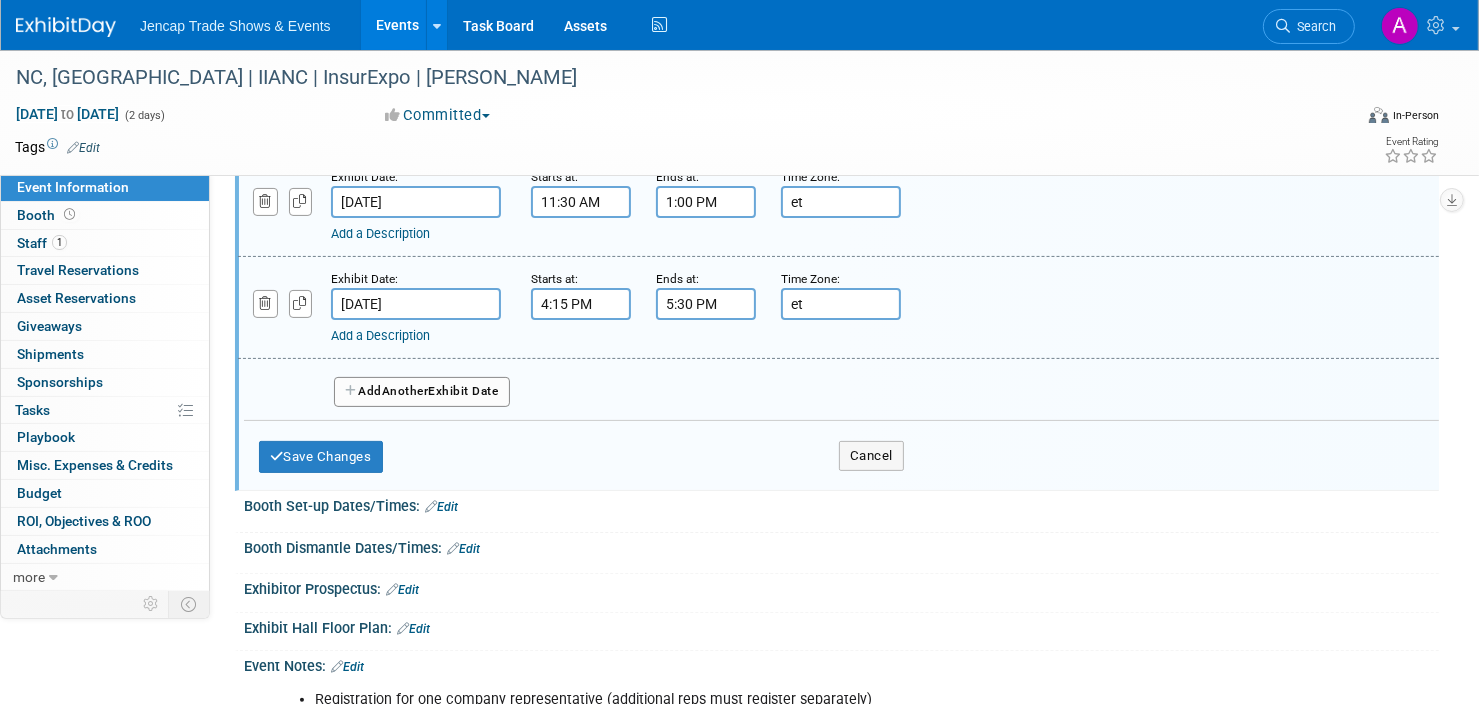 click on "Edit" at bounding box center [463, 549] 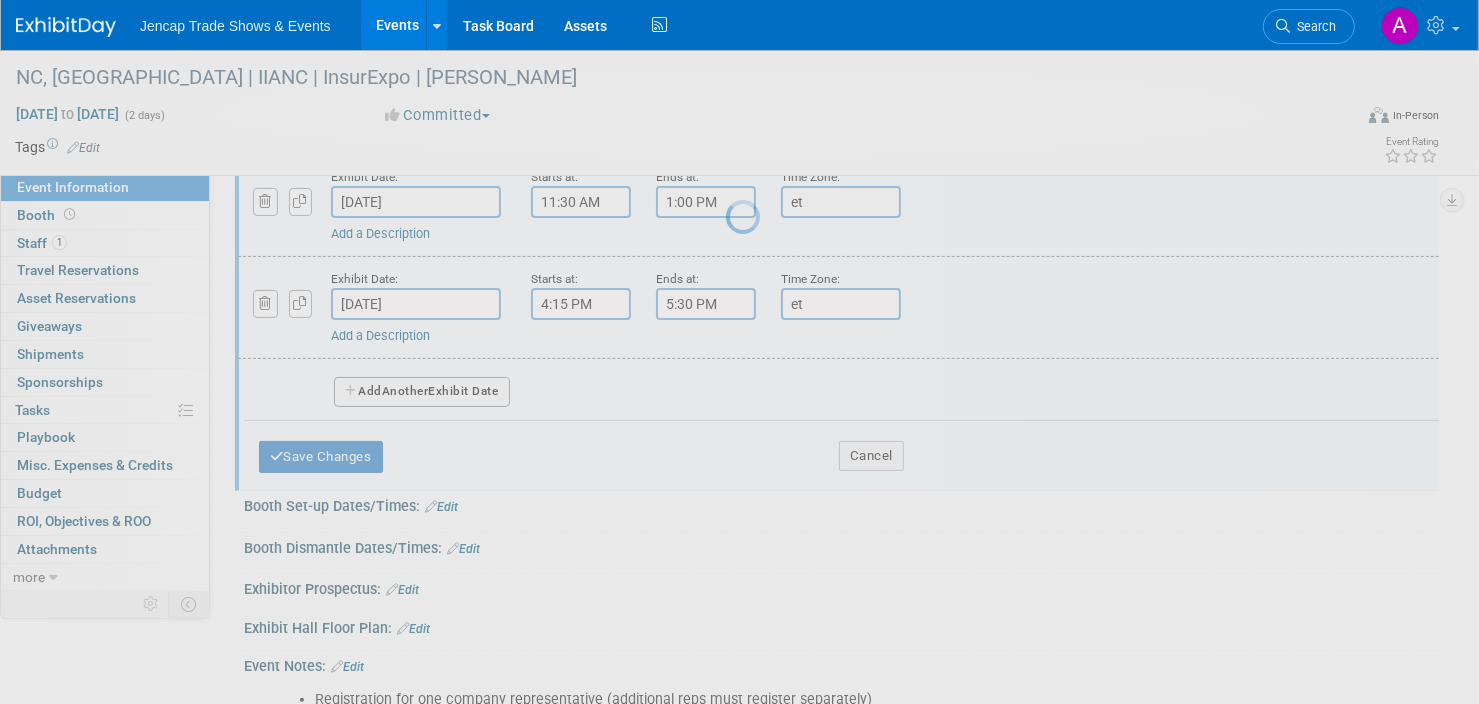 click at bounding box center (740, 352) 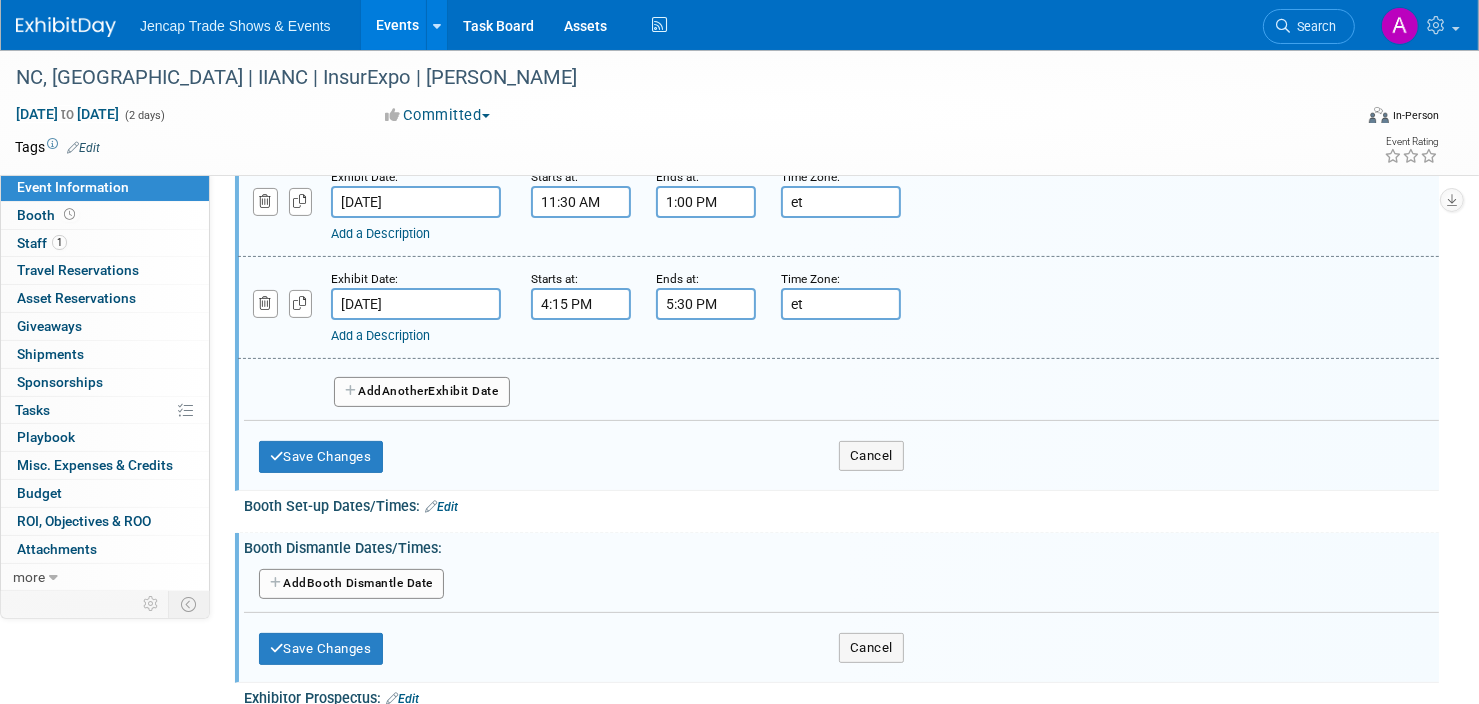 click on "Add  Another  Booth Dismantle Date" at bounding box center [351, 584] 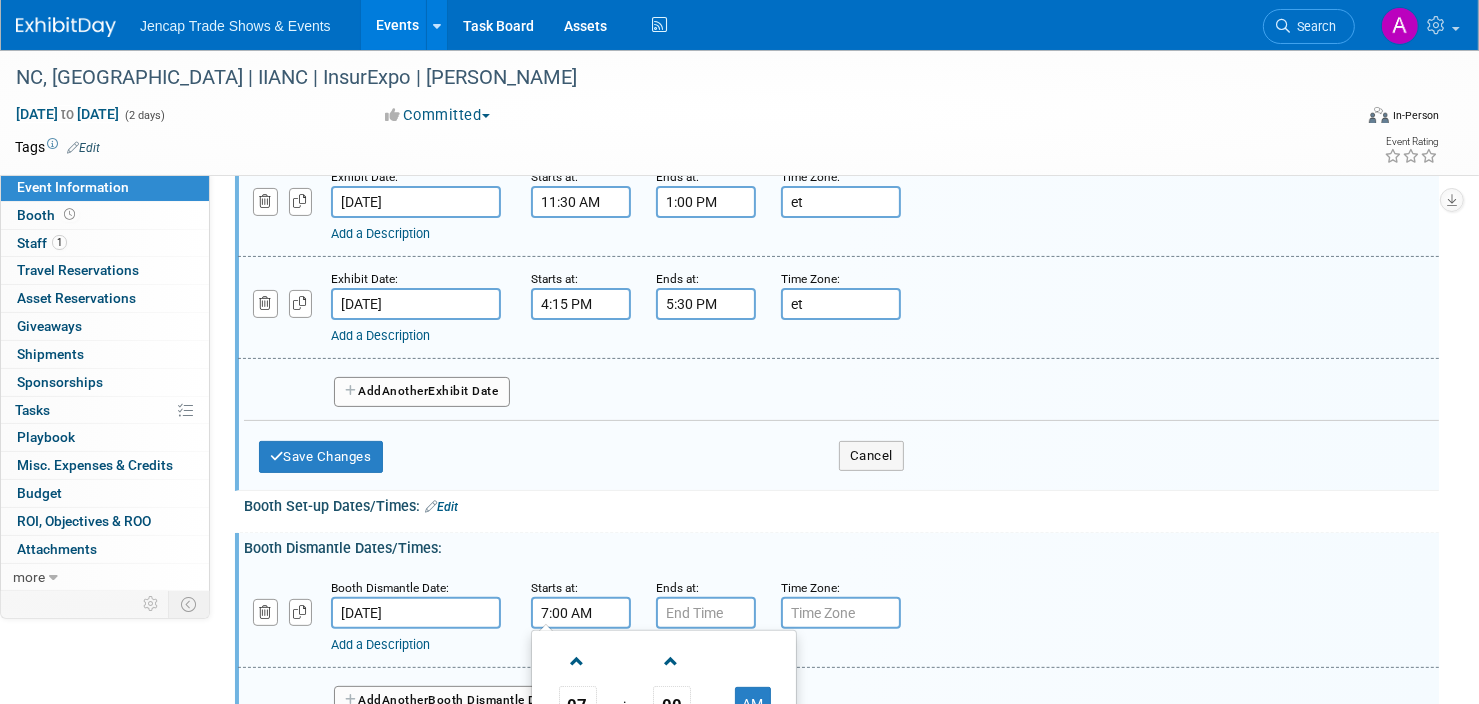 click on "7:00 AM" at bounding box center (581, 613) 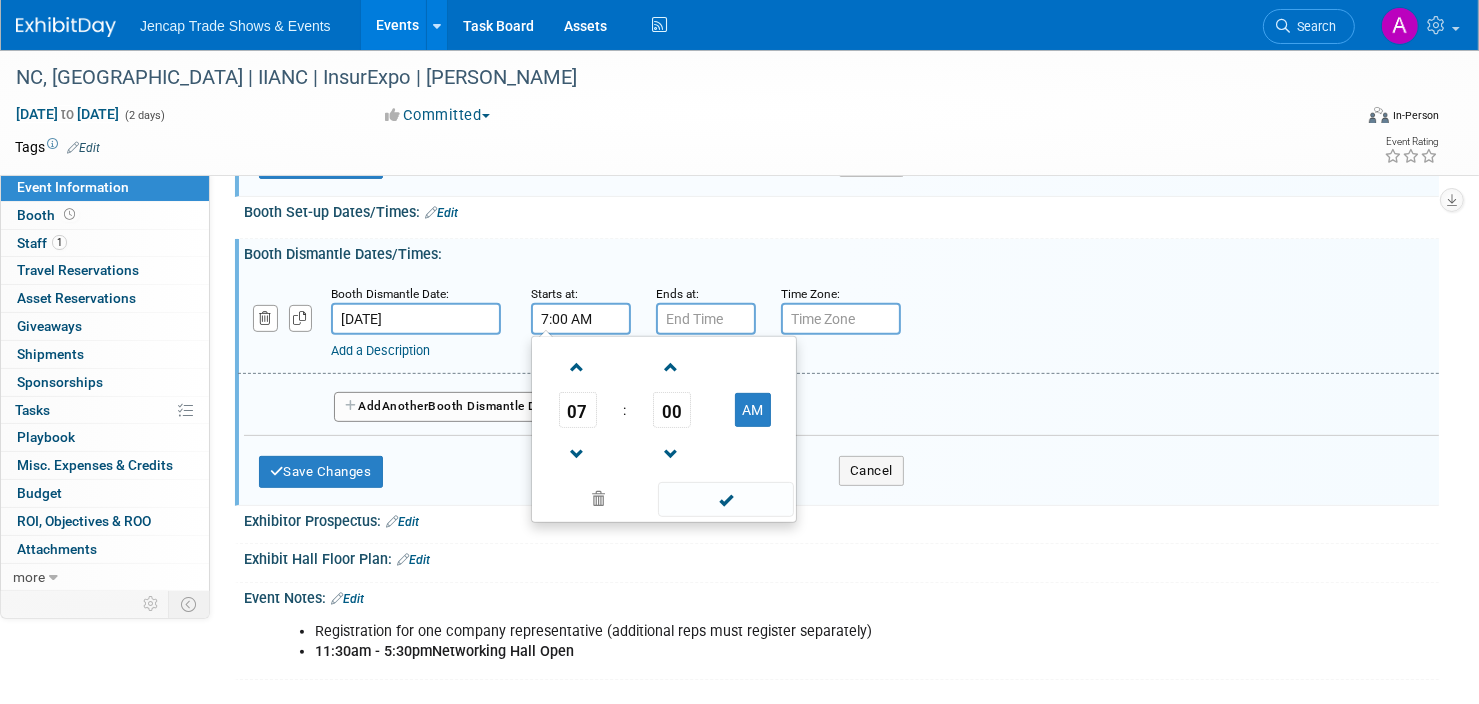 scroll, scrollTop: 684, scrollLeft: 0, axis: vertical 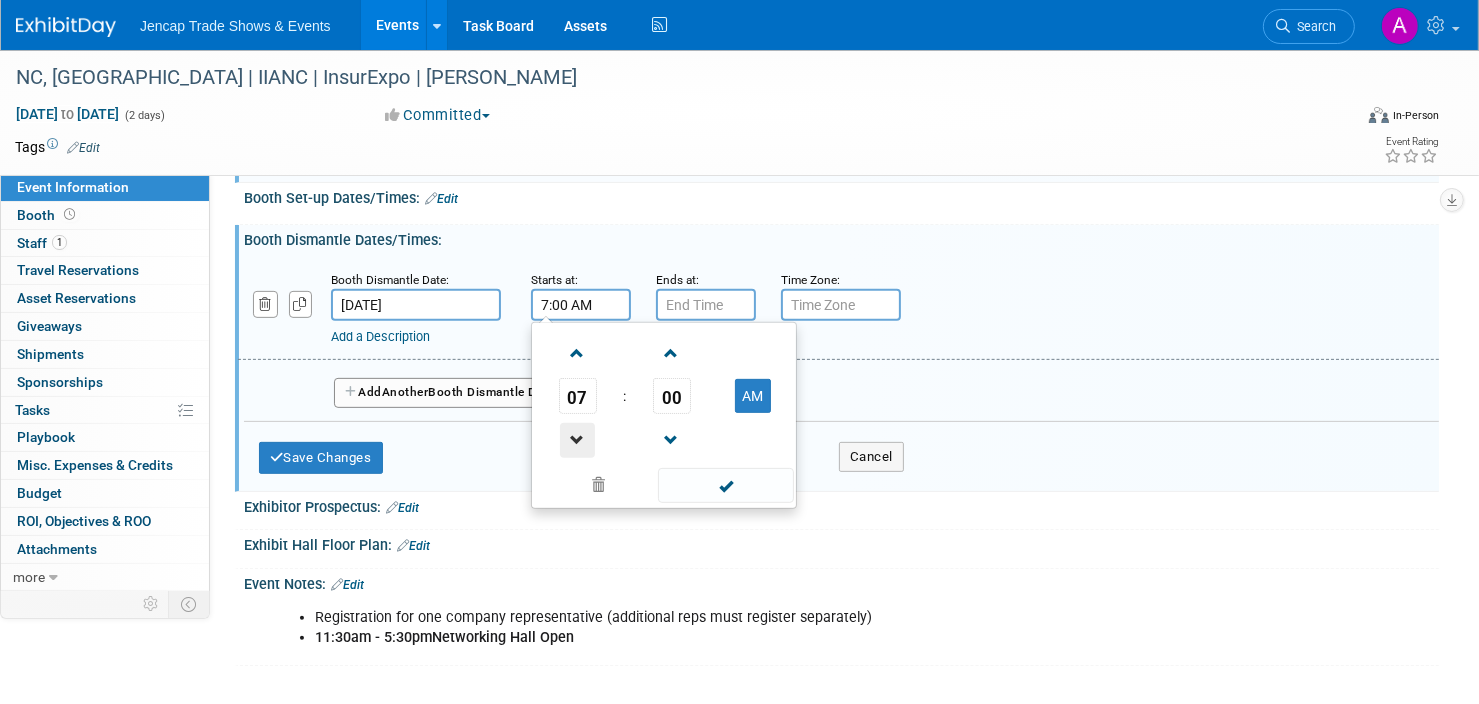 click at bounding box center [577, 440] 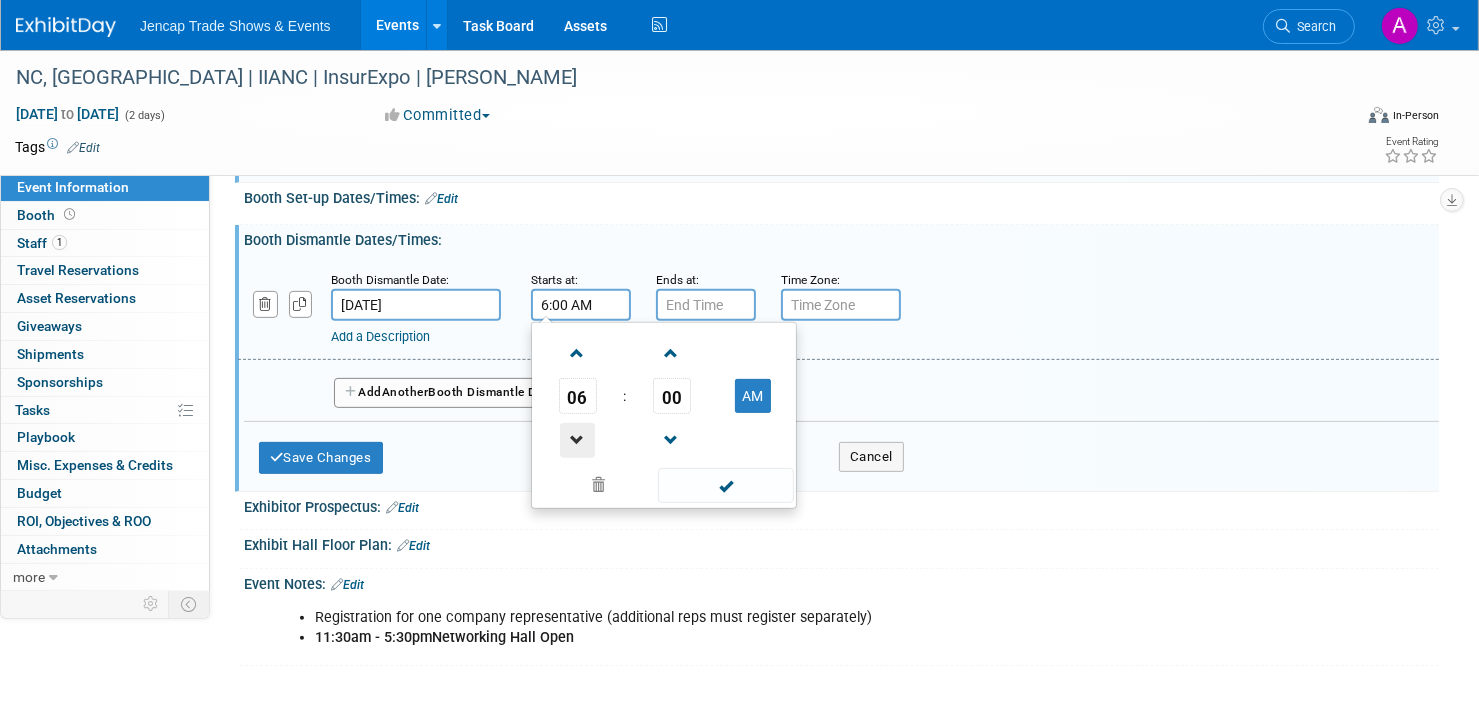 click at bounding box center [577, 440] 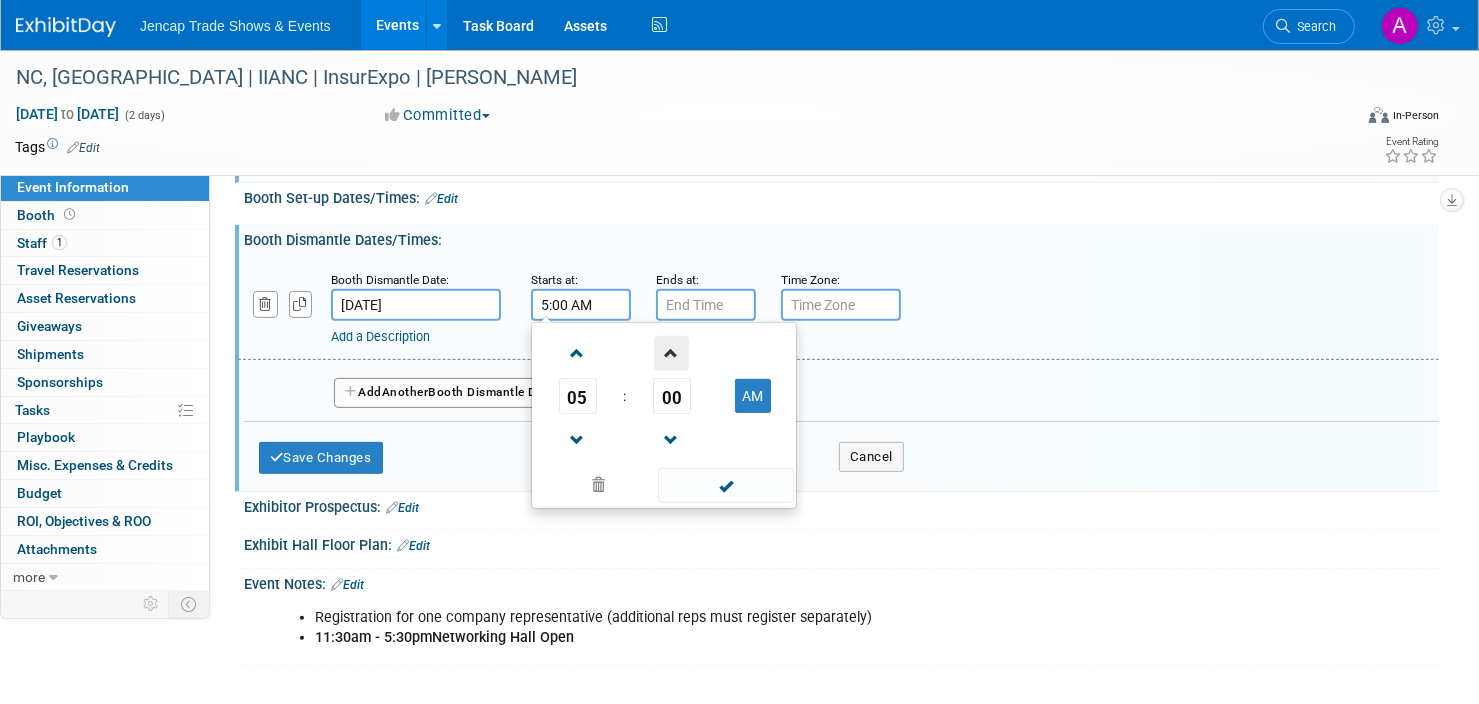 click at bounding box center (671, 353) 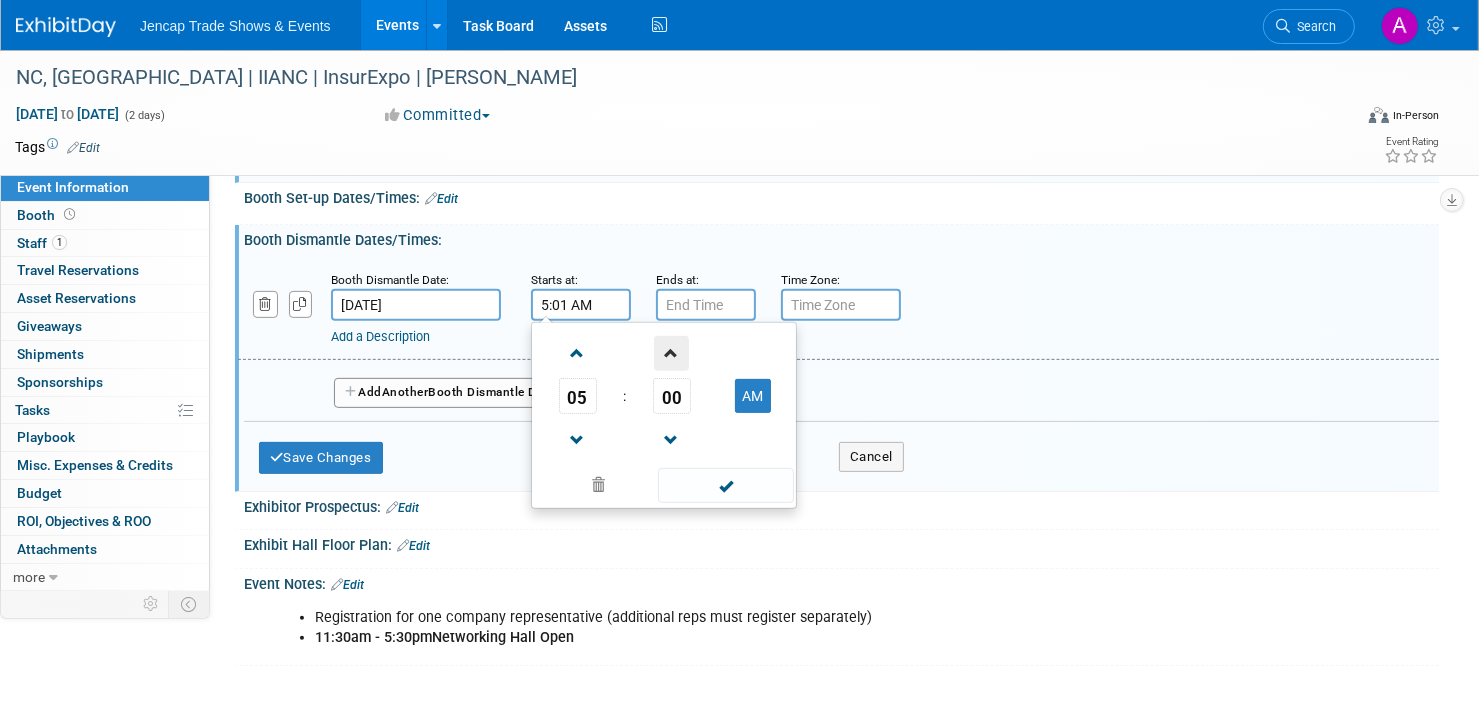 click at bounding box center (671, 353) 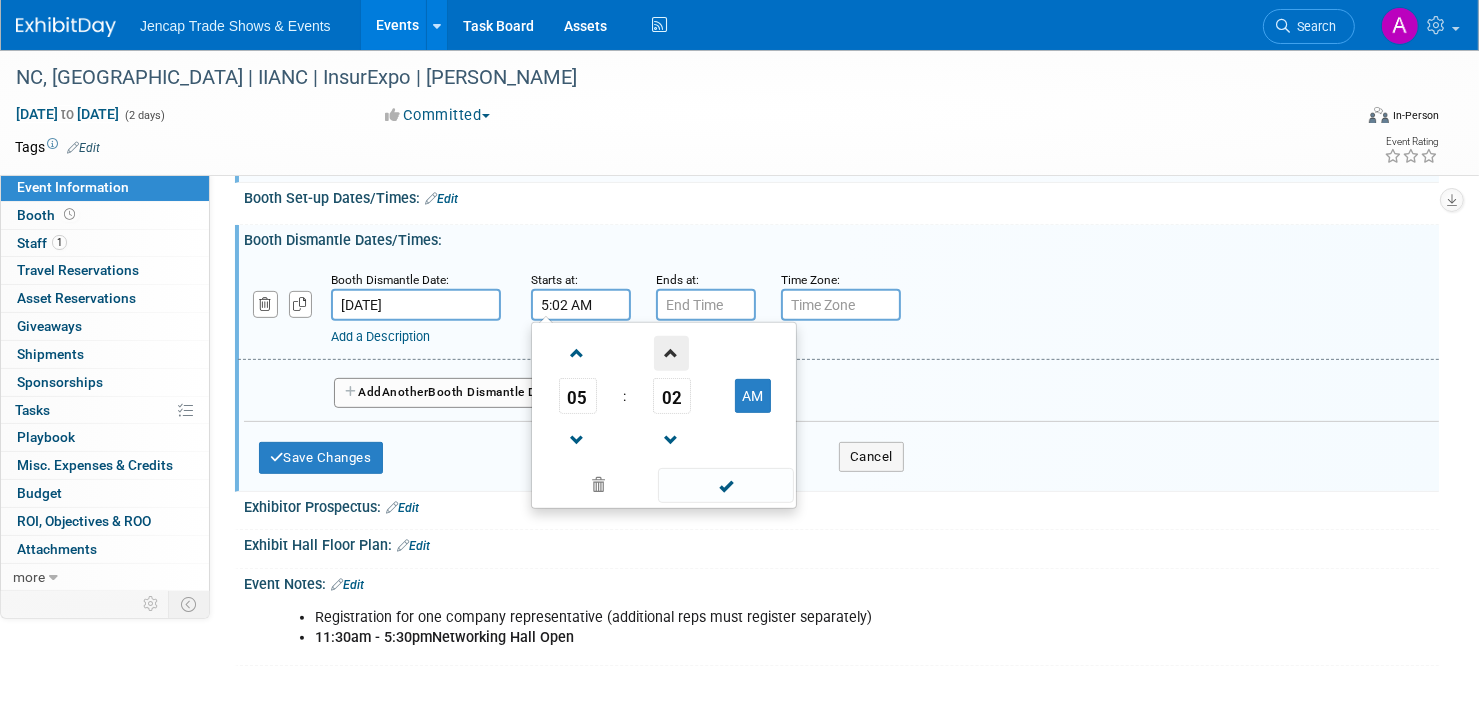 click at bounding box center [671, 353] 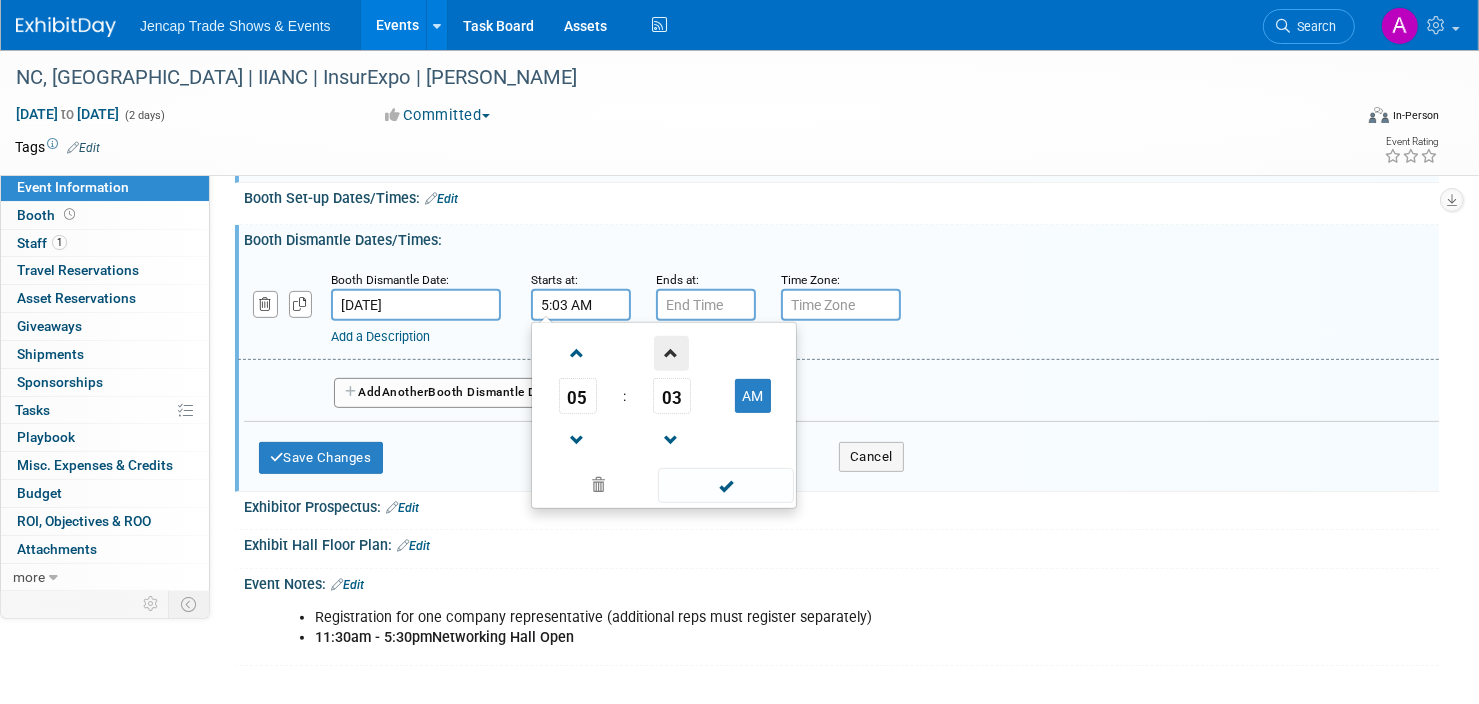 click at bounding box center (671, 353) 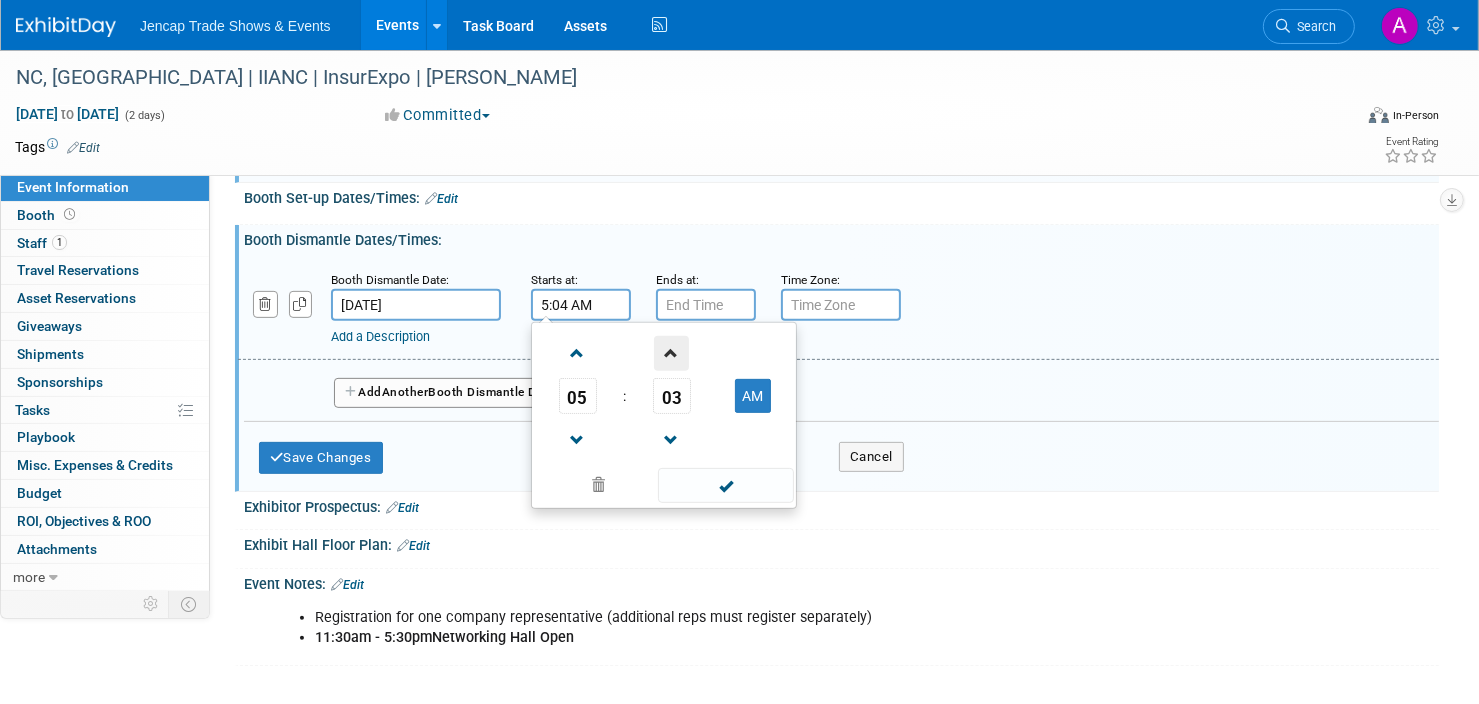 click at bounding box center (671, 353) 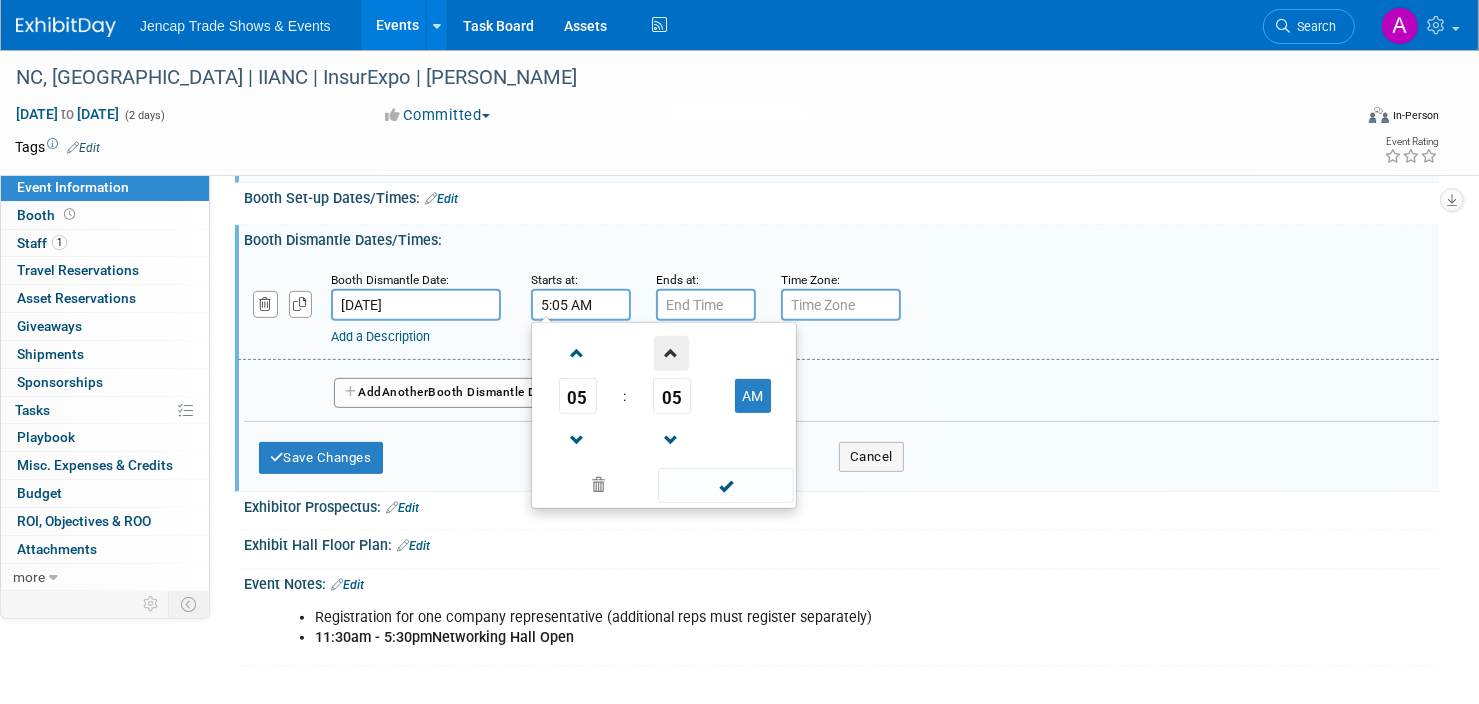 click at bounding box center (671, 353) 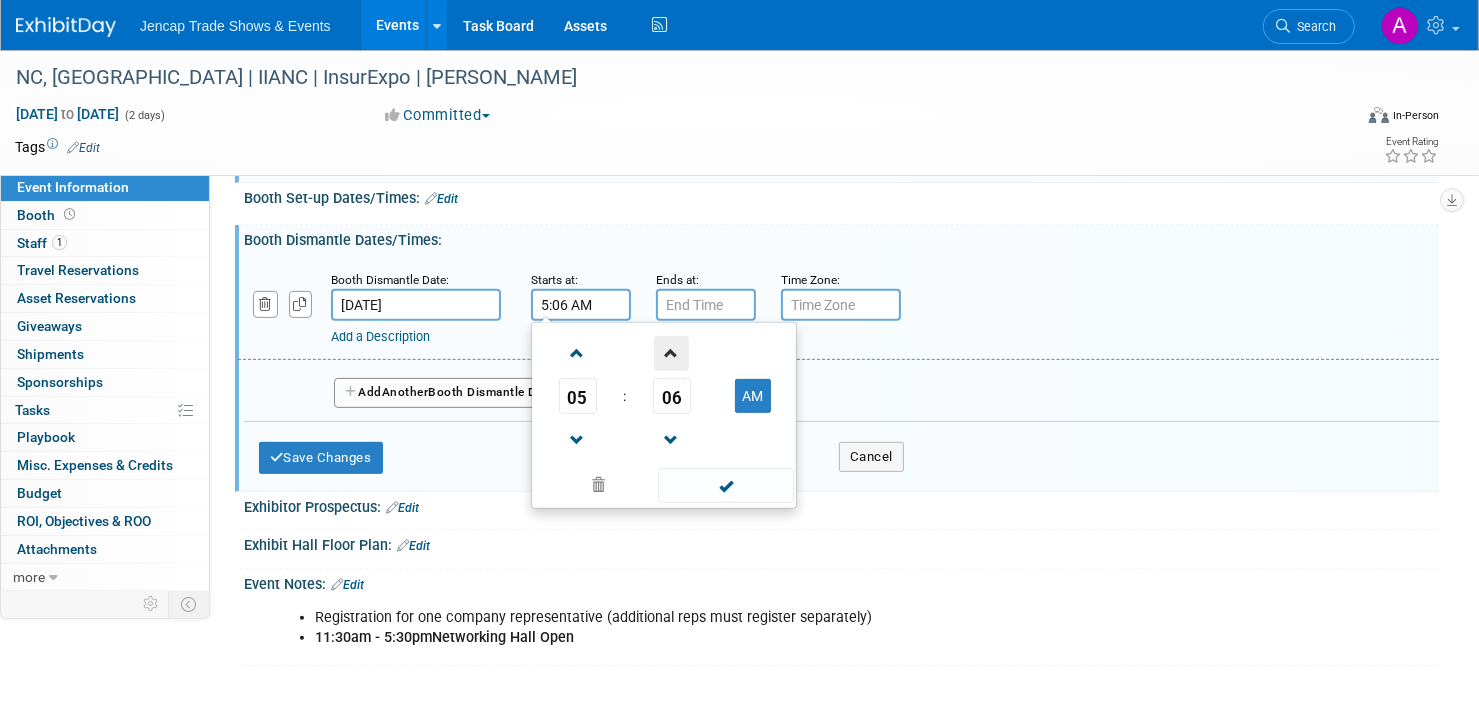 click at bounding box center (671, 353) 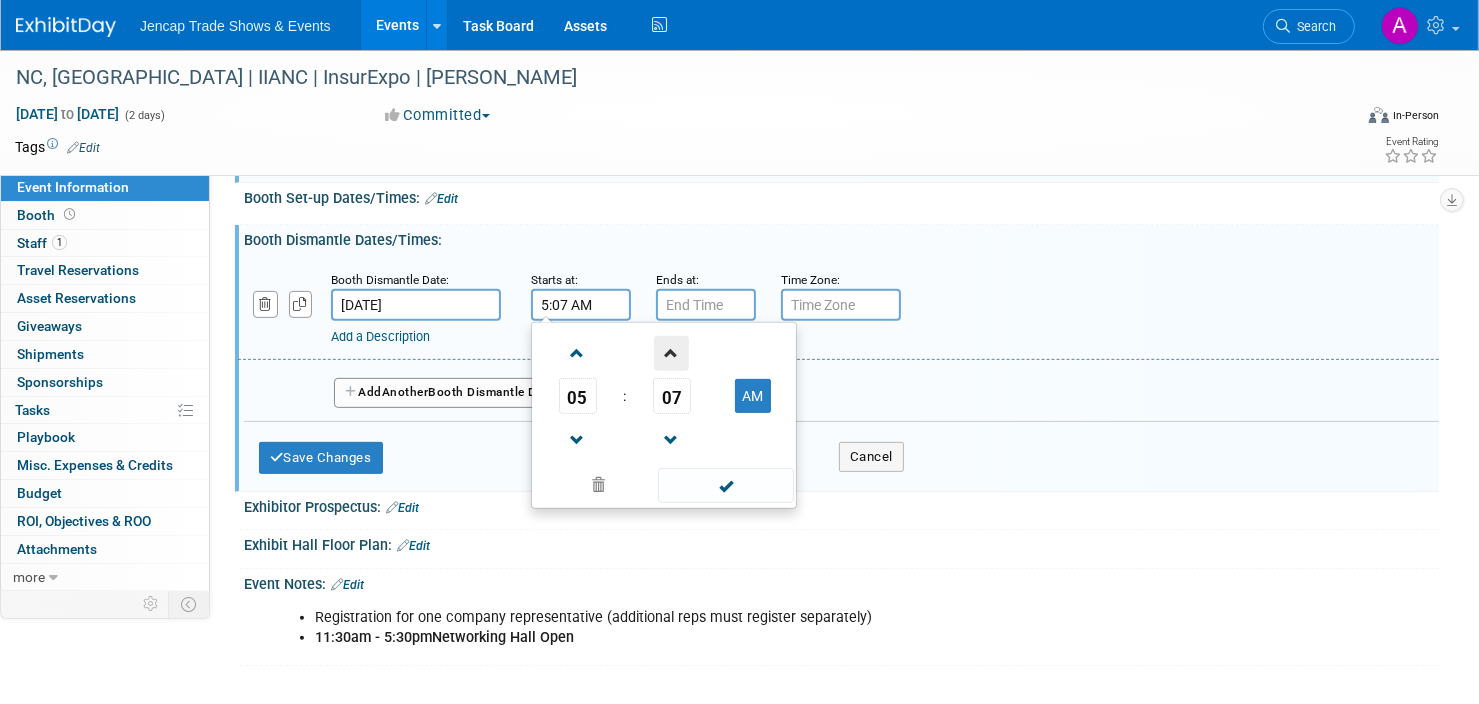 click at bounding box center (671, 353) 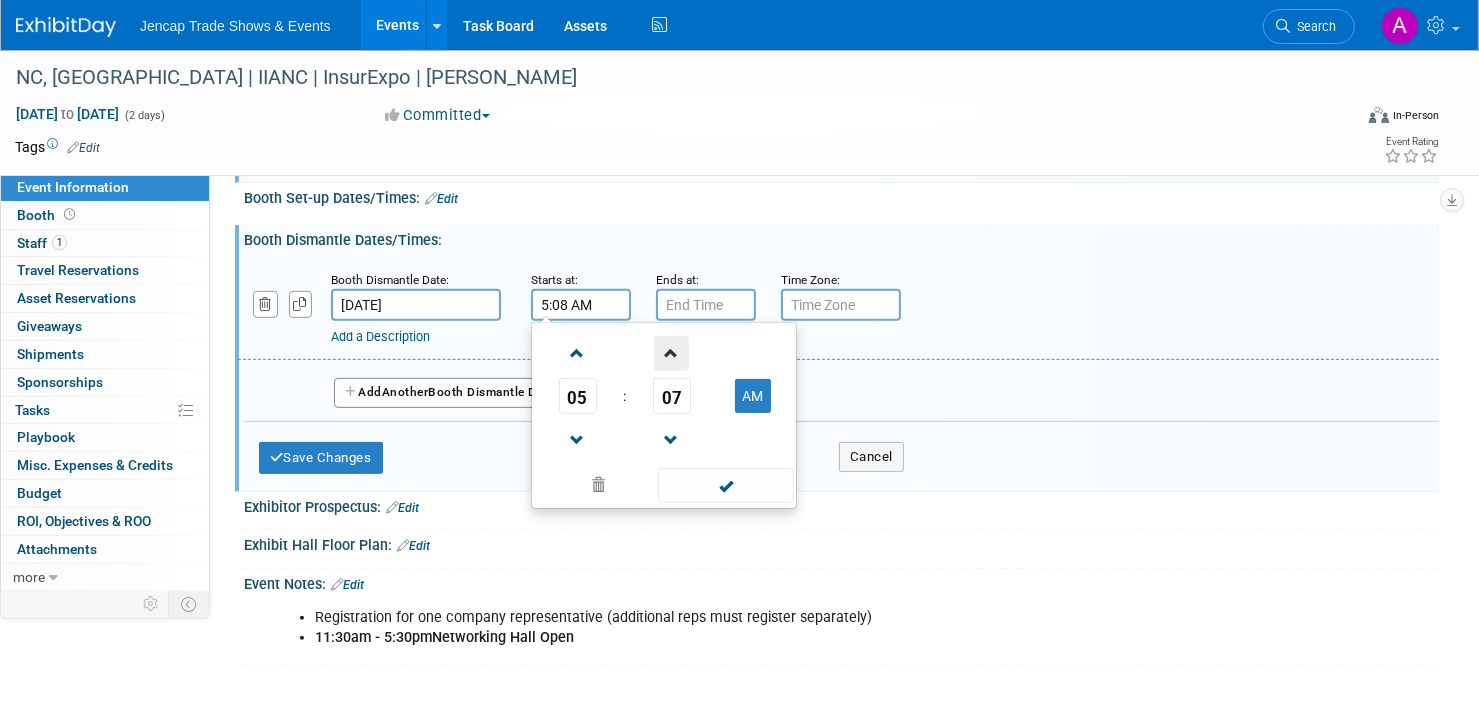 click at bounding box center (671, 353) 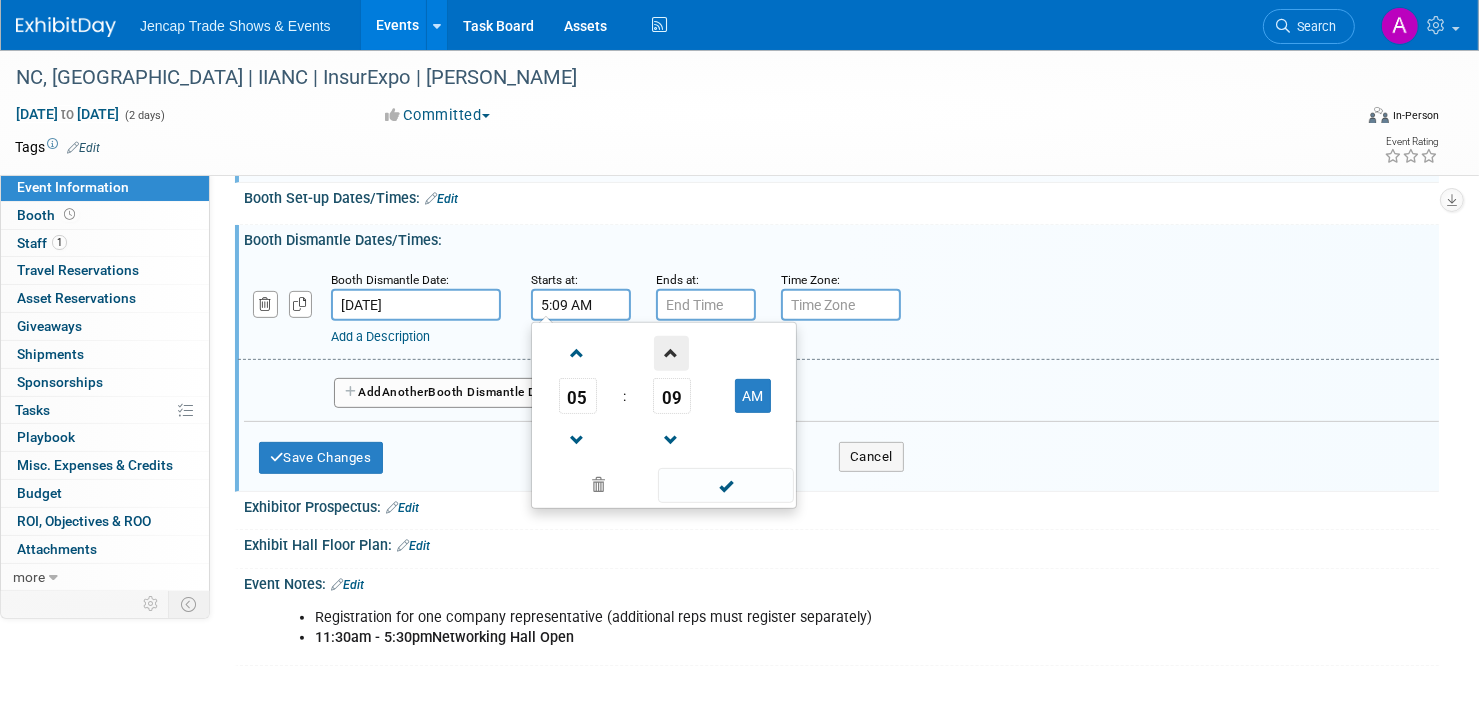 click at bounding box center [671, 353] 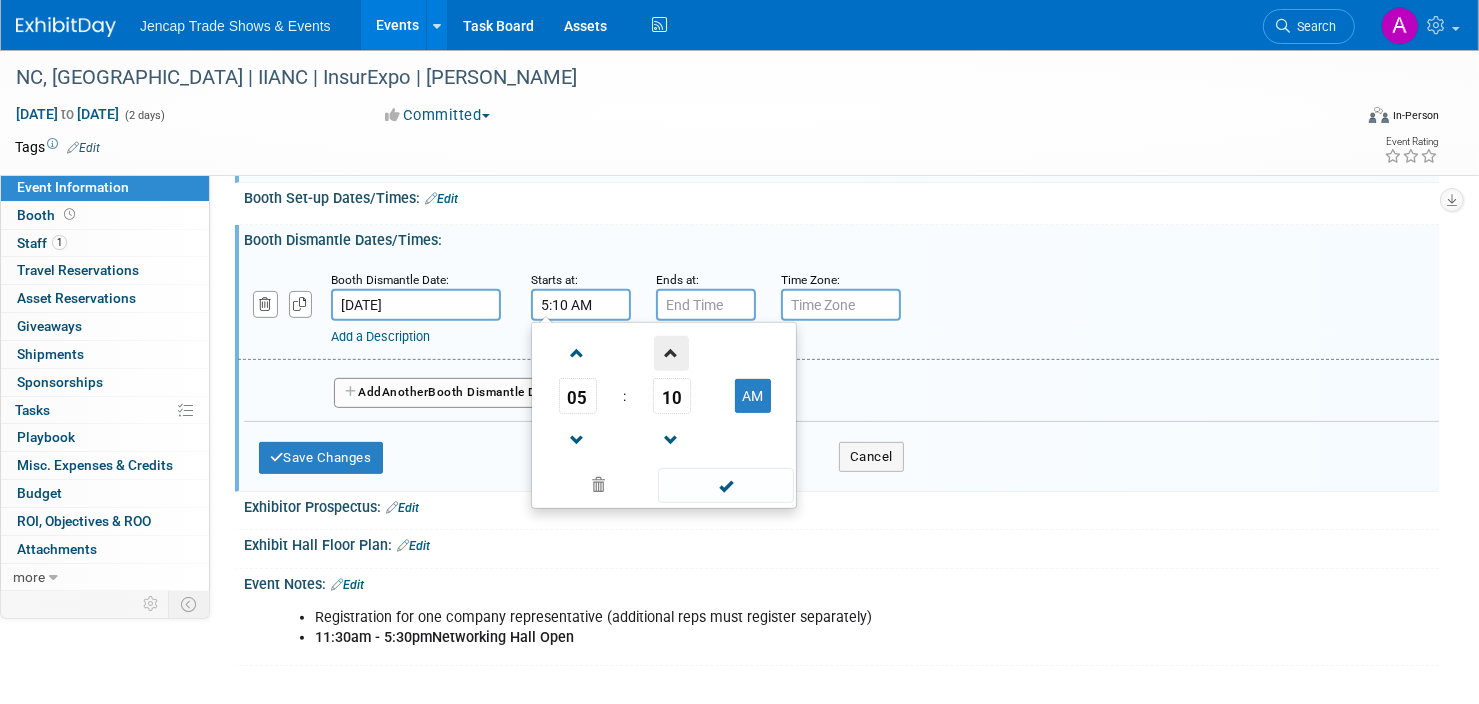click at bounding box center (671, 353) 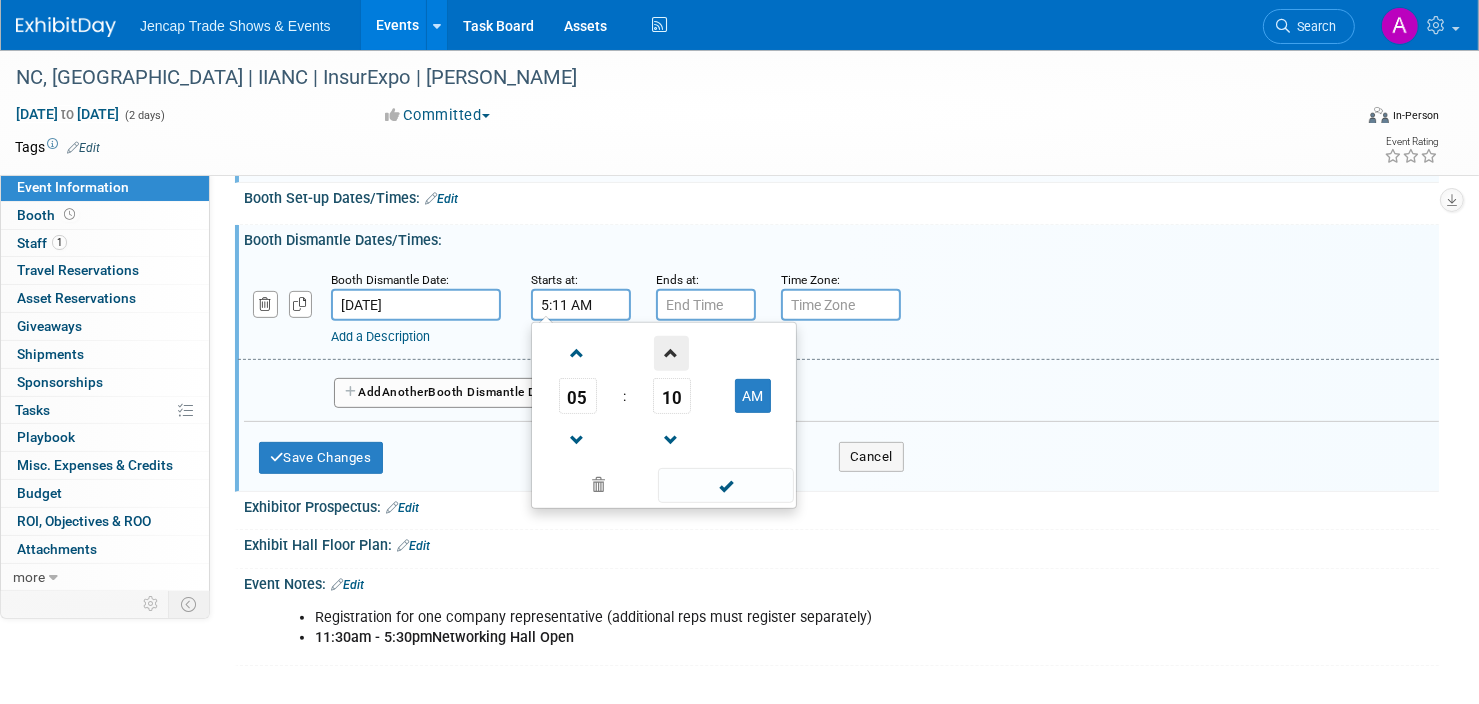 click at bounding box center [671, 353] 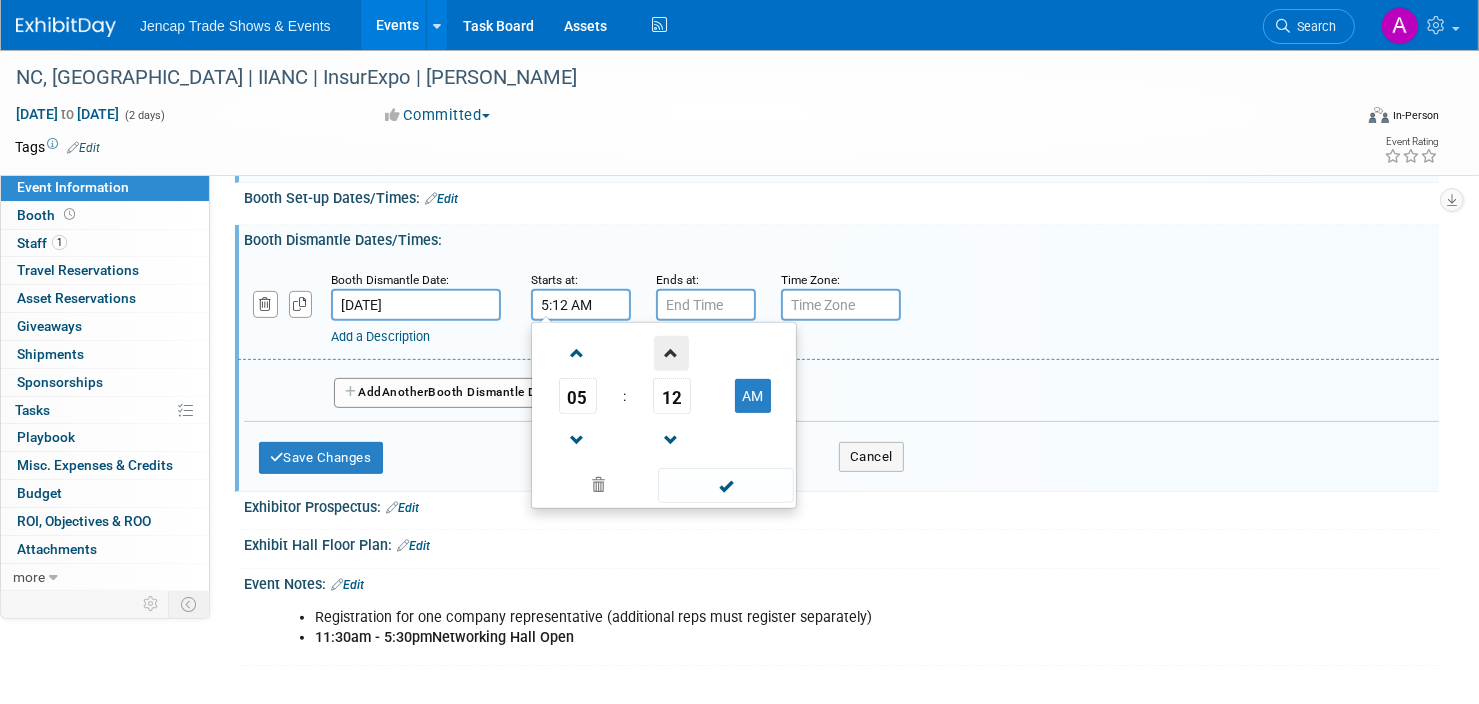click at bounding box center [671, 353] 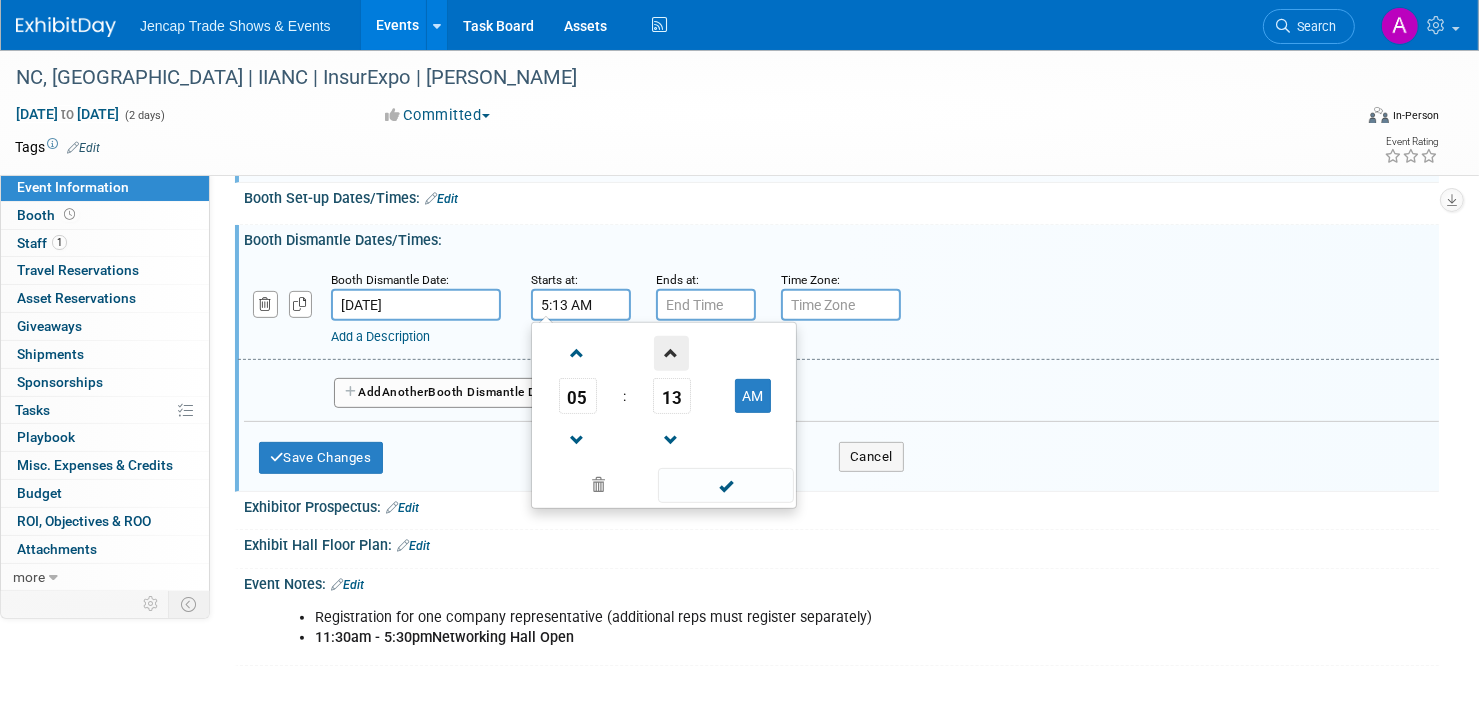 click at bounding box center (671, 353) 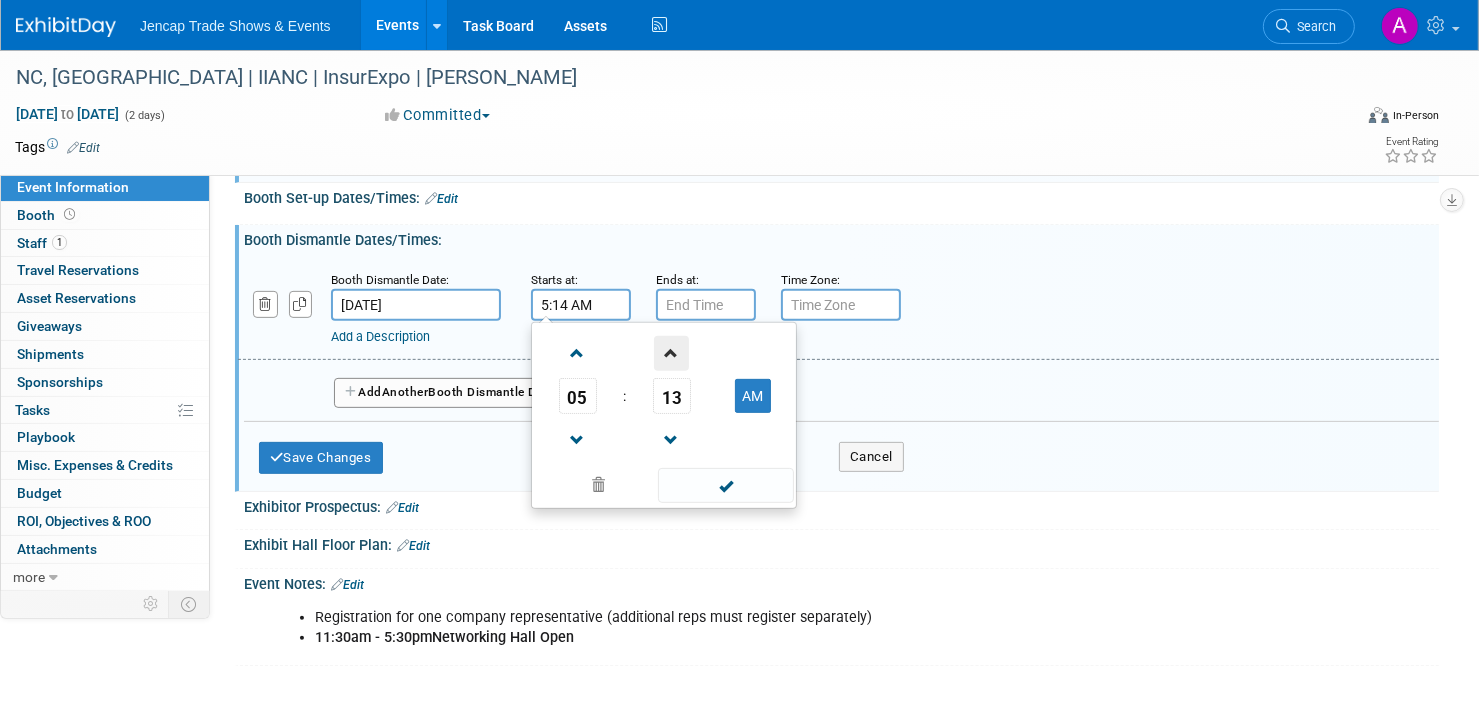 click at bounding box center [671, 353] 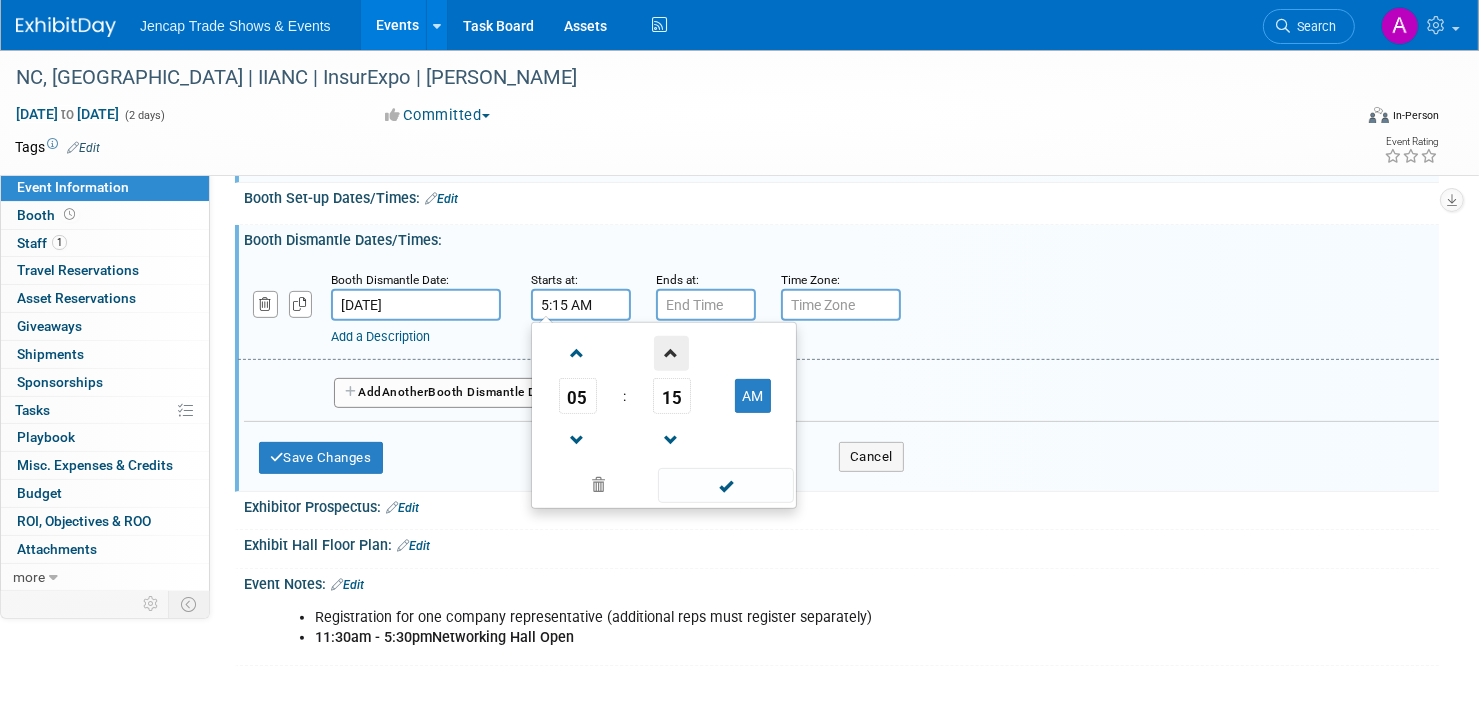 click at bounding box center [671, 353] 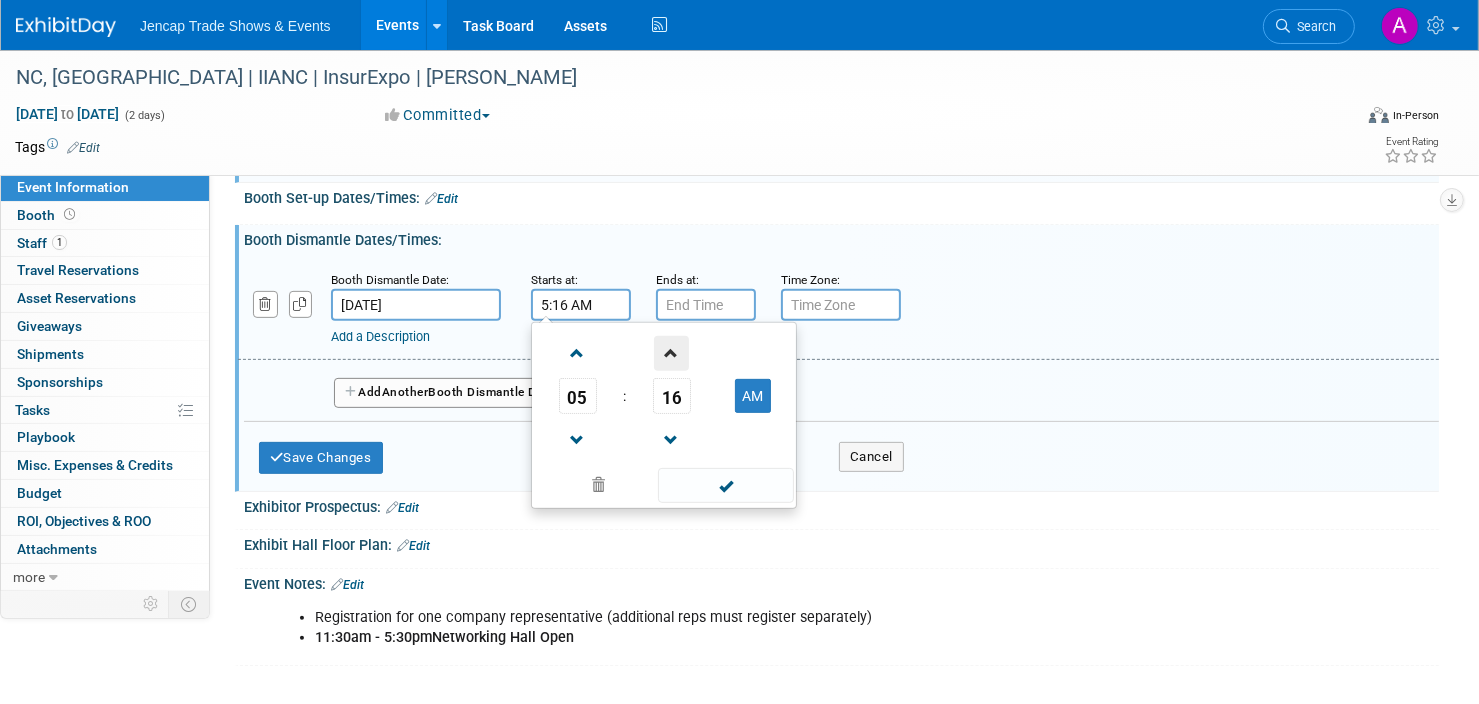 click at bounding box center (671, 353) 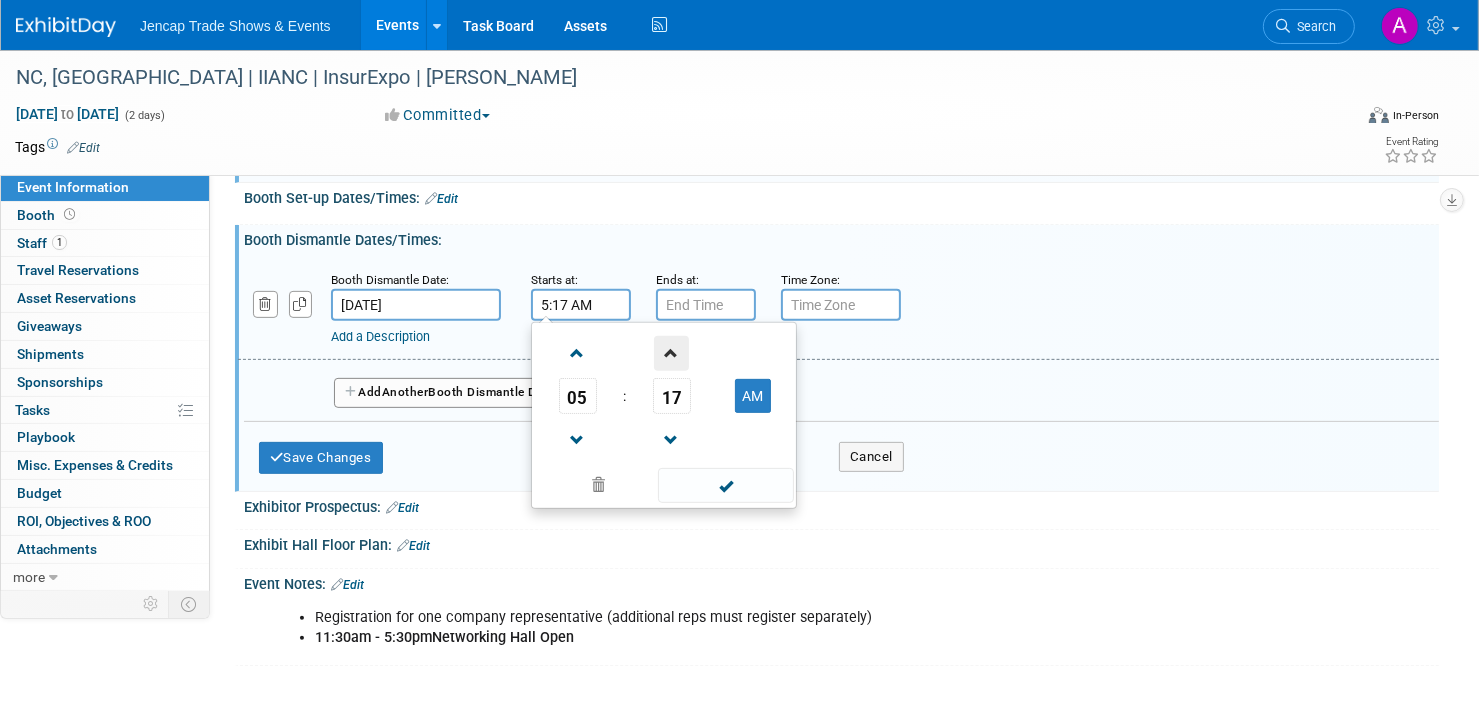 click at bounding box center (671, 353) 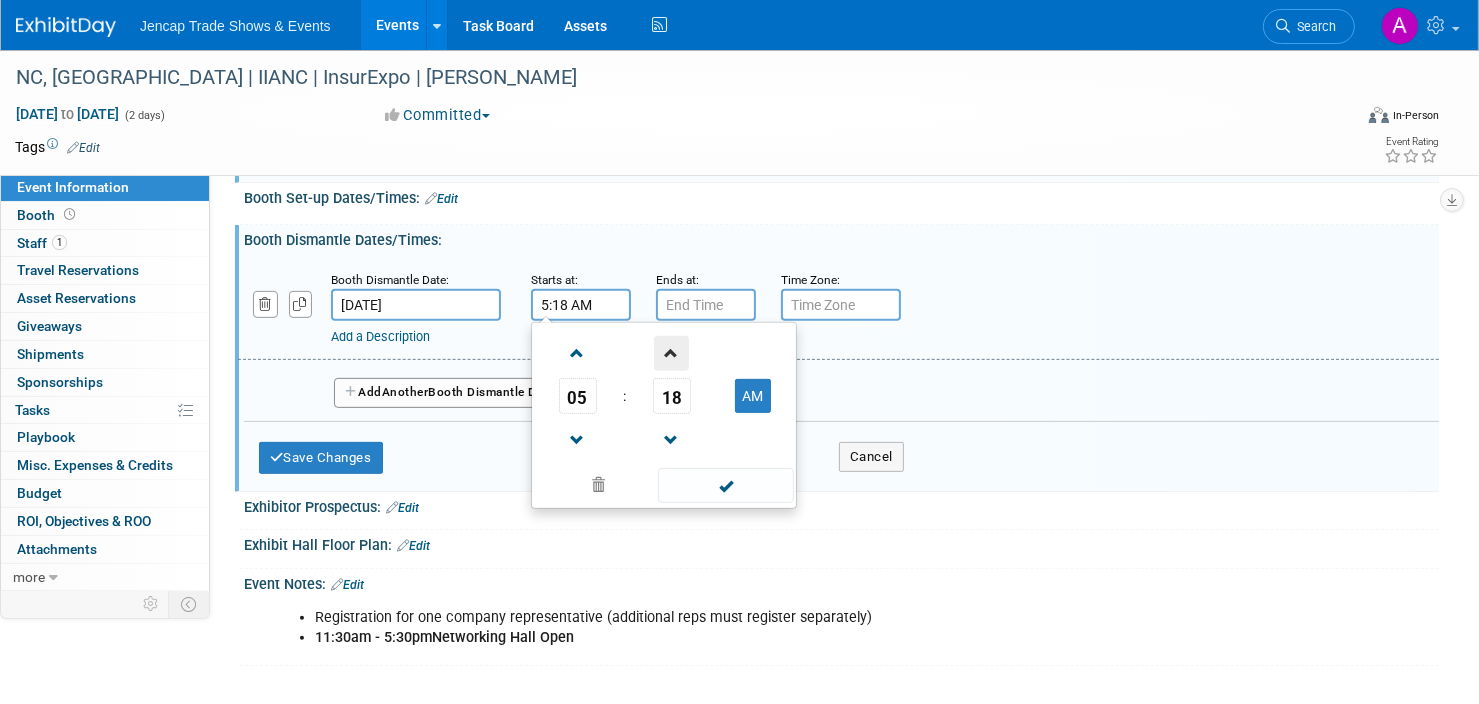 click at bounding box center (671, 353) 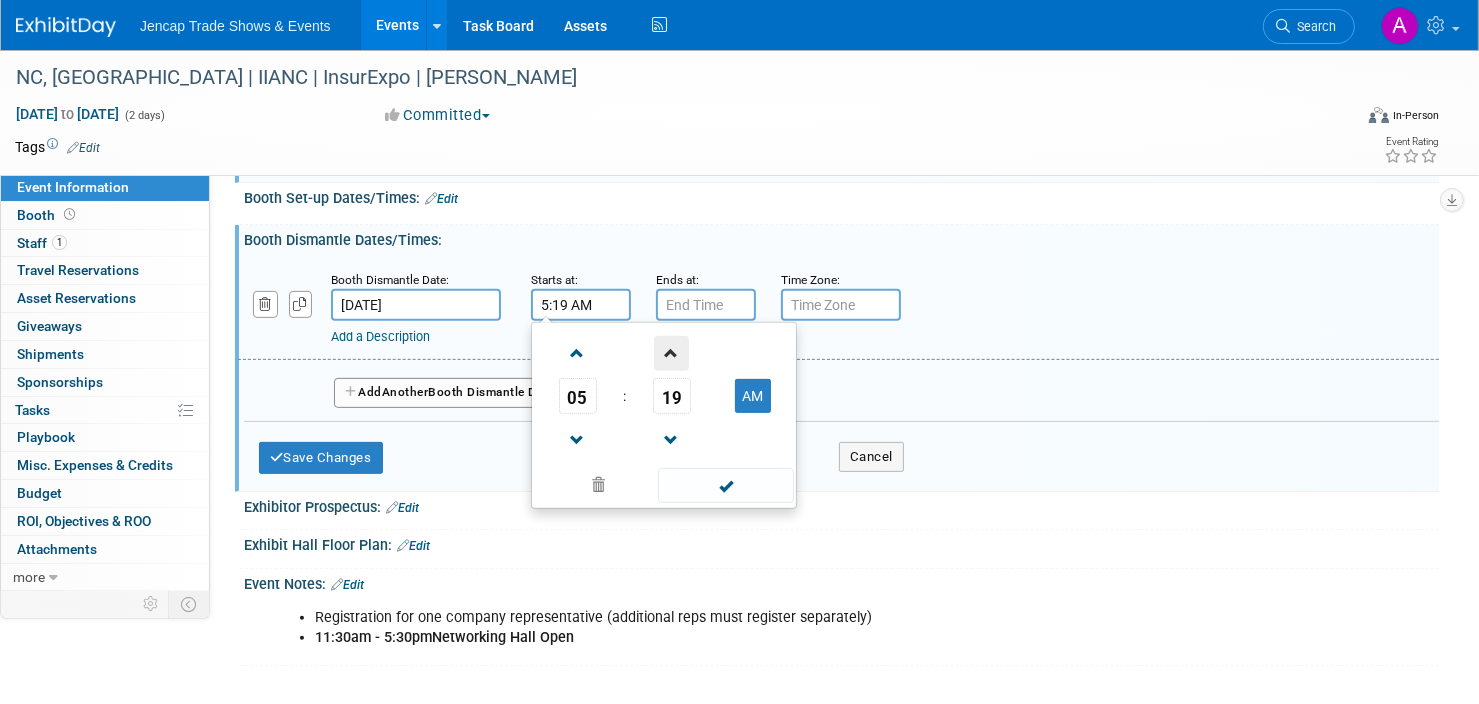 click at bounding box center [671, 353] 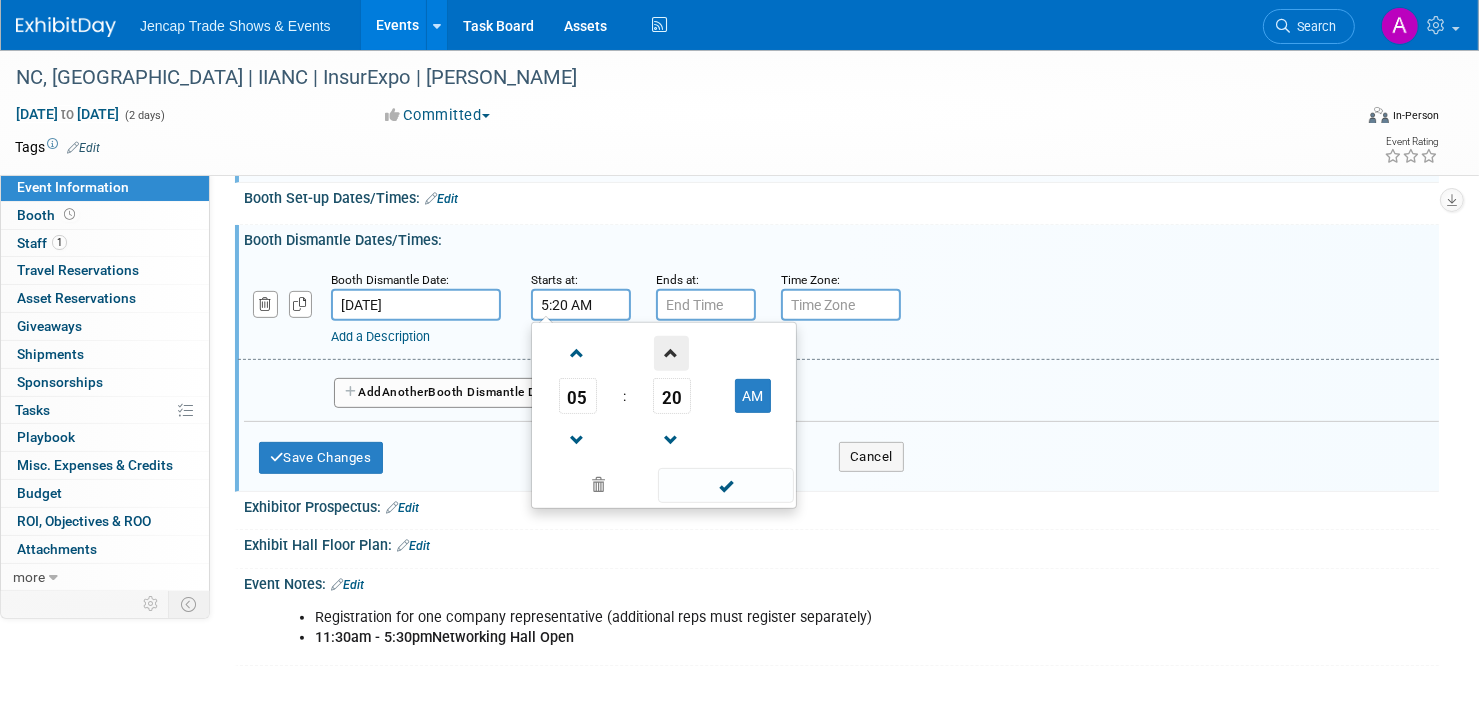 click at bounding box center (671, 353) 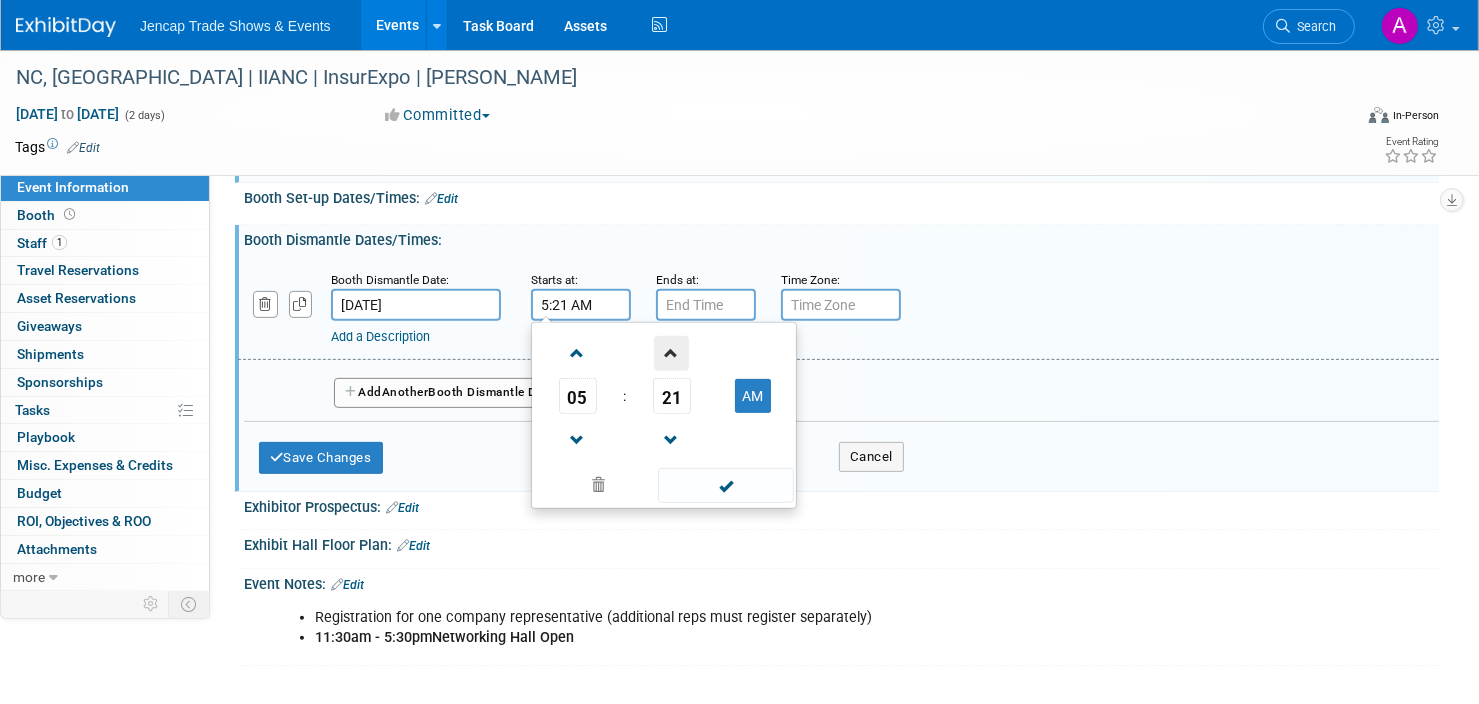 click at bounding box center [671, 353] 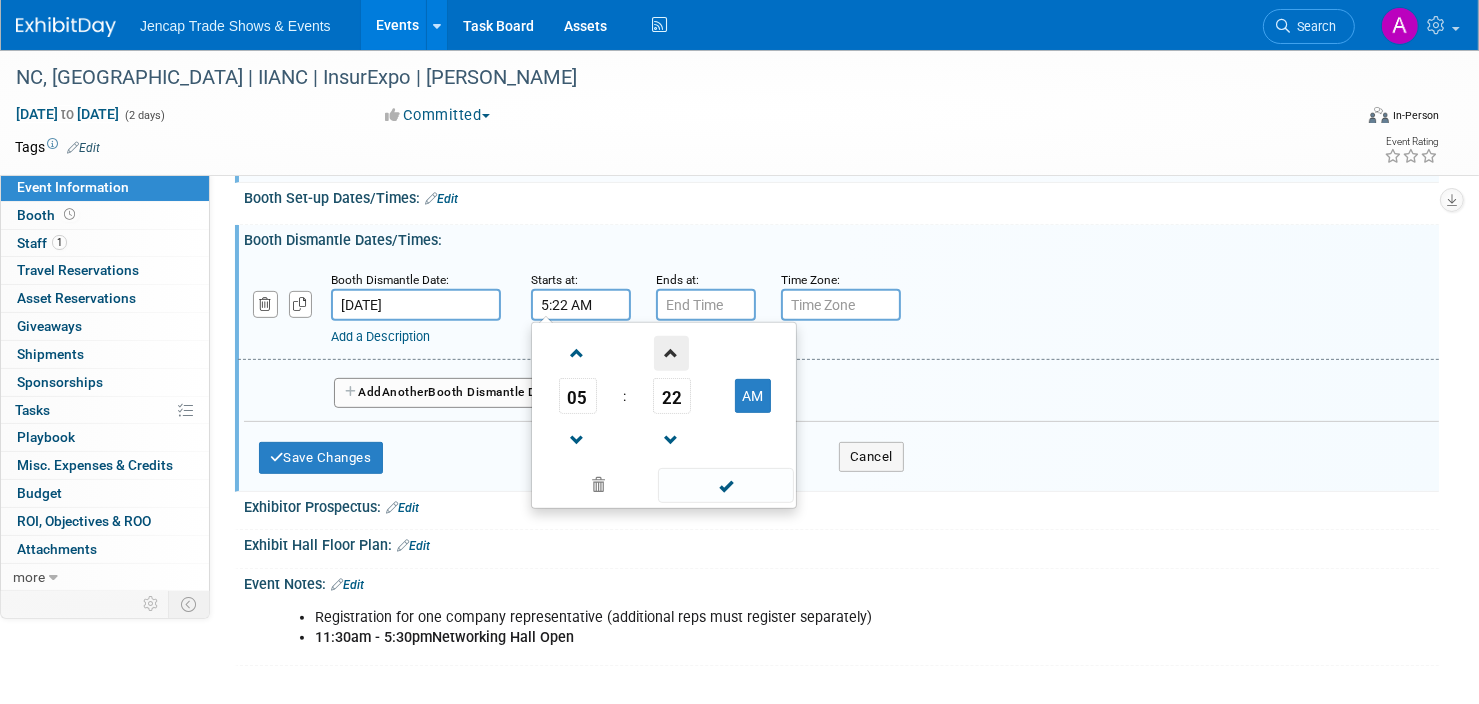 click at bounding box center (671, 353) 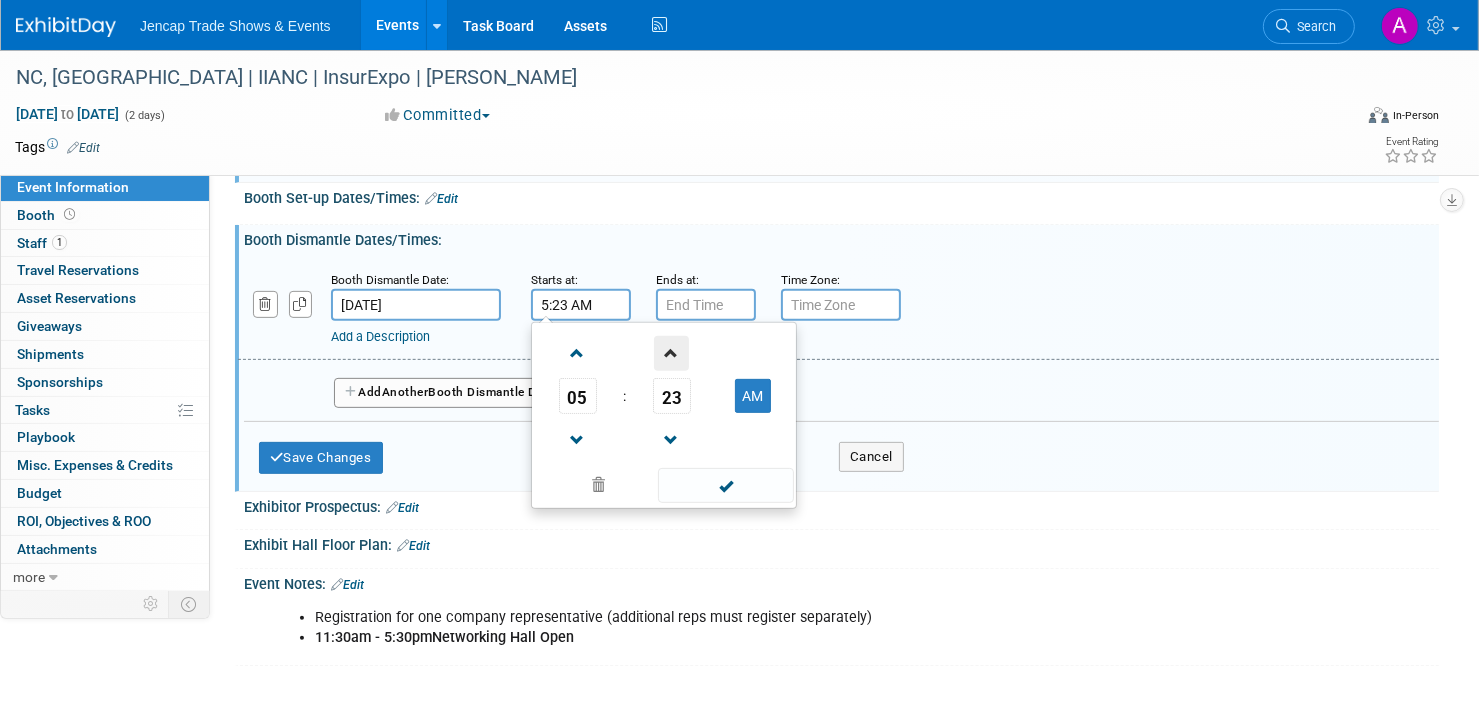 click at bounding box center (671, 353) 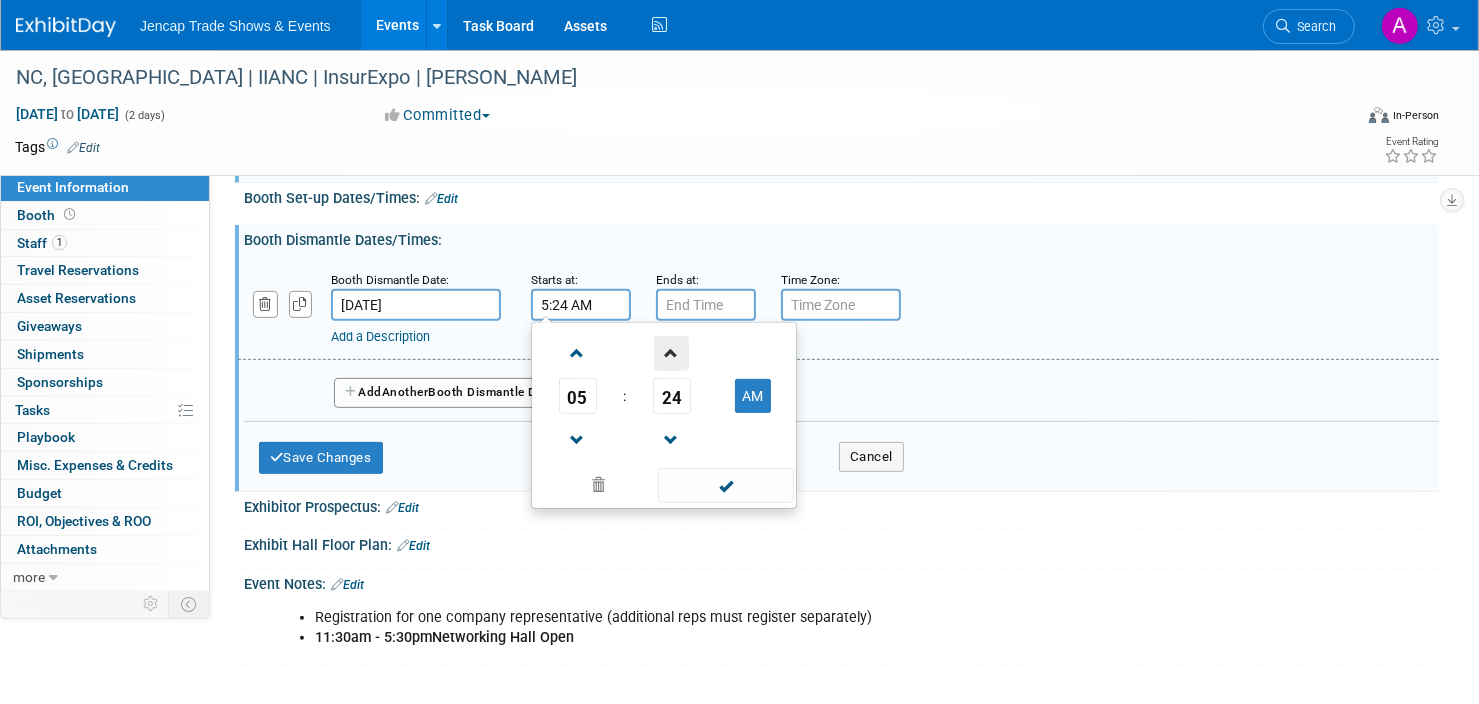 click at bounding box center [671, 353] 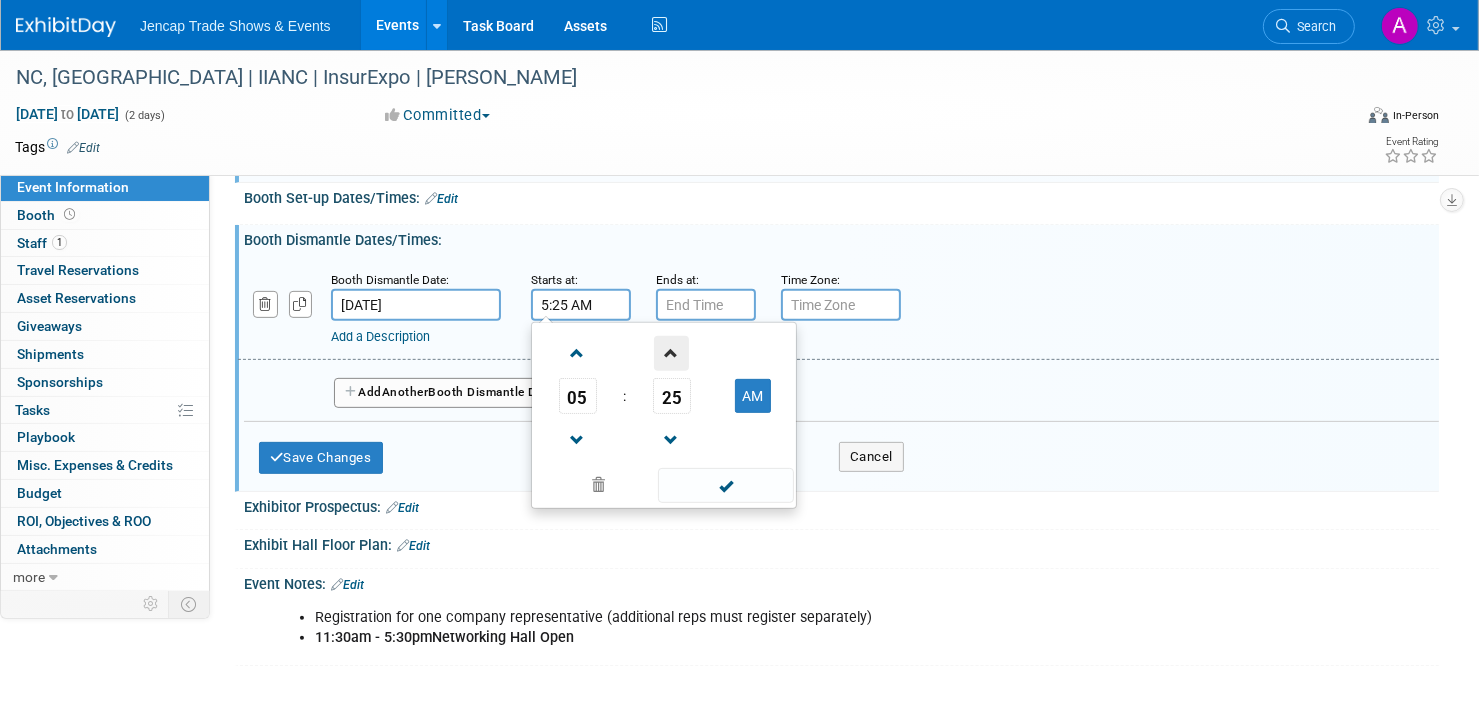 click at bounding box center [671, 353] 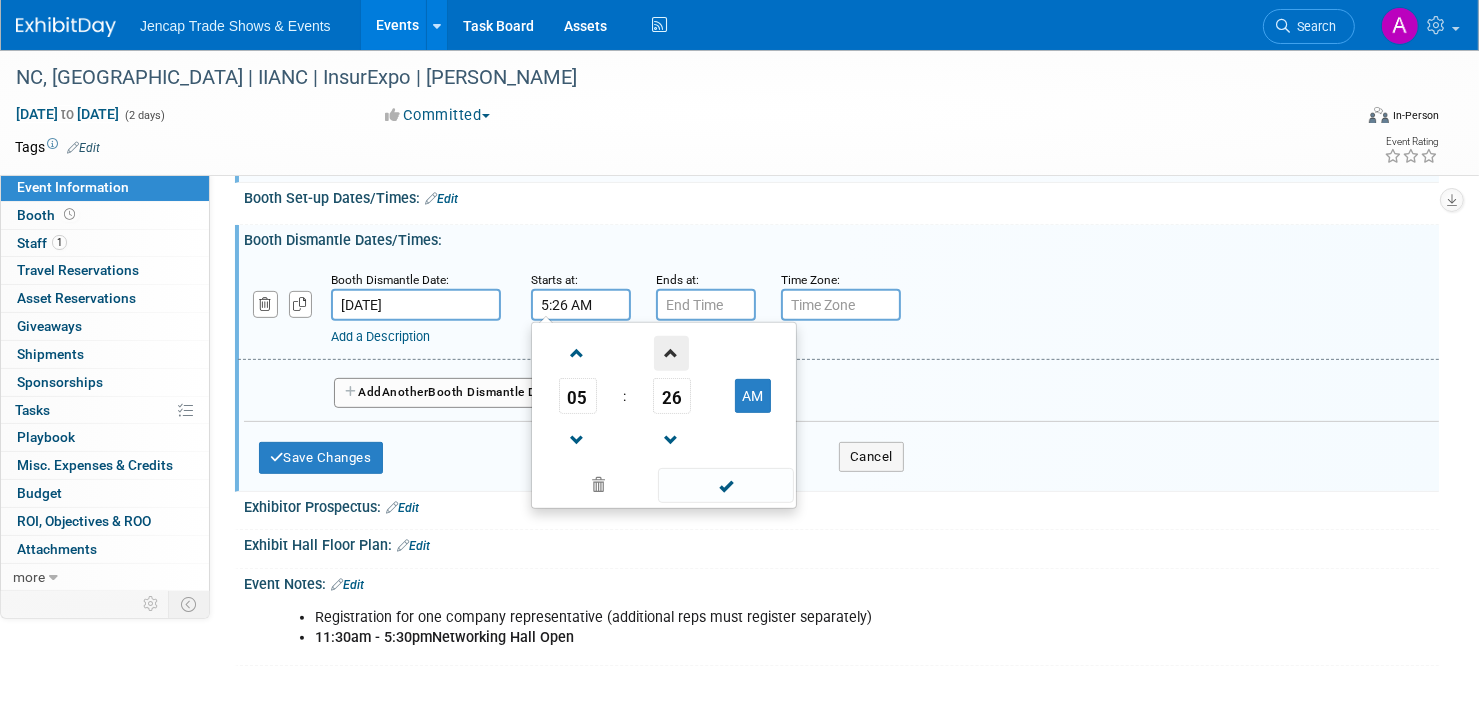 click at bounding box center (671, 353) 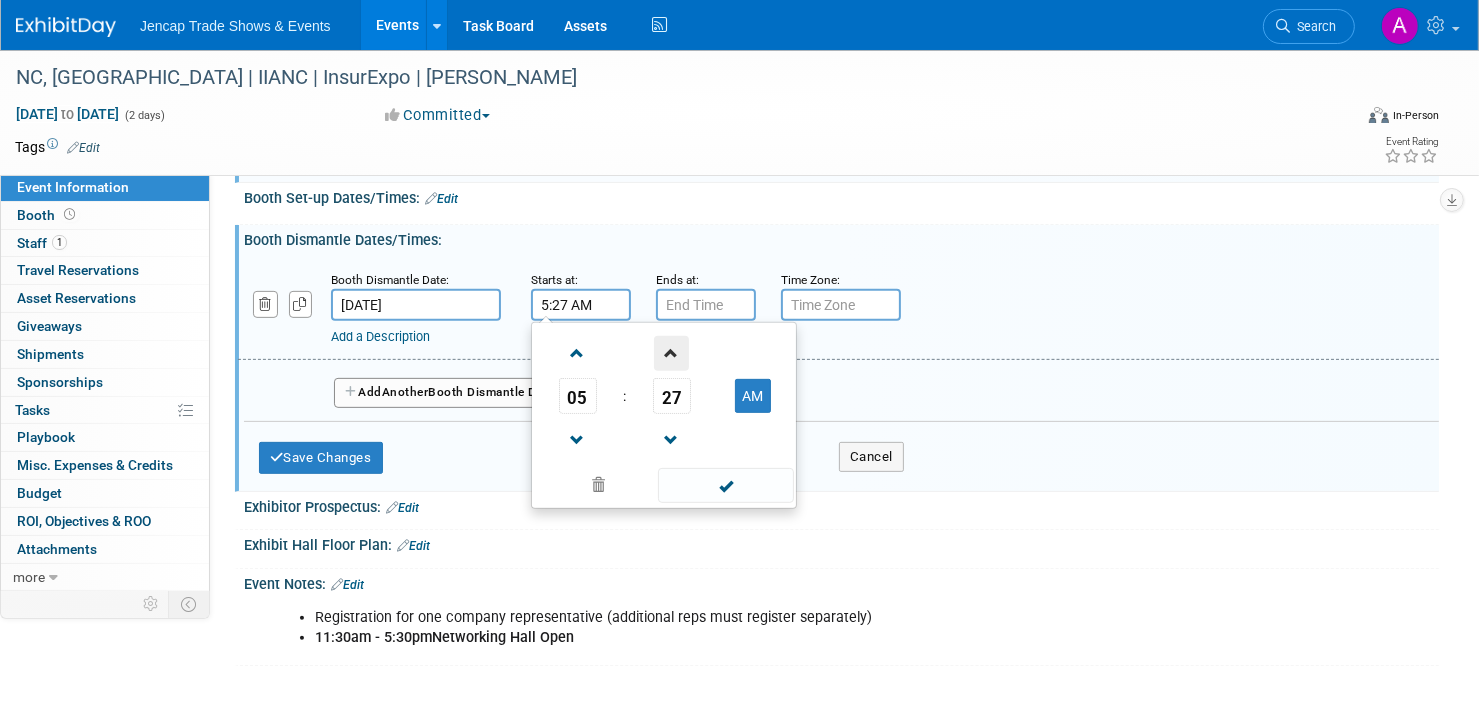 click at bounding box center [671, 353] 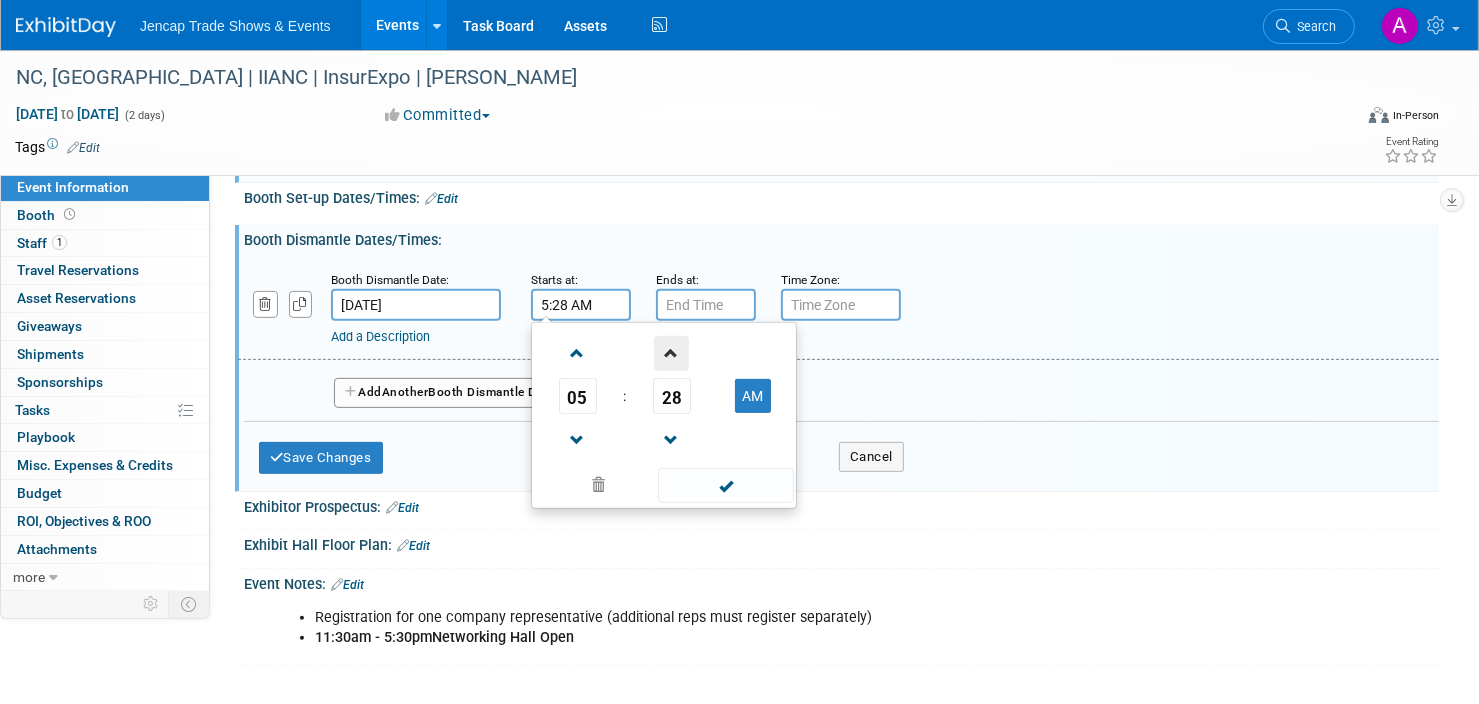 click at bounding box center [671, 353] 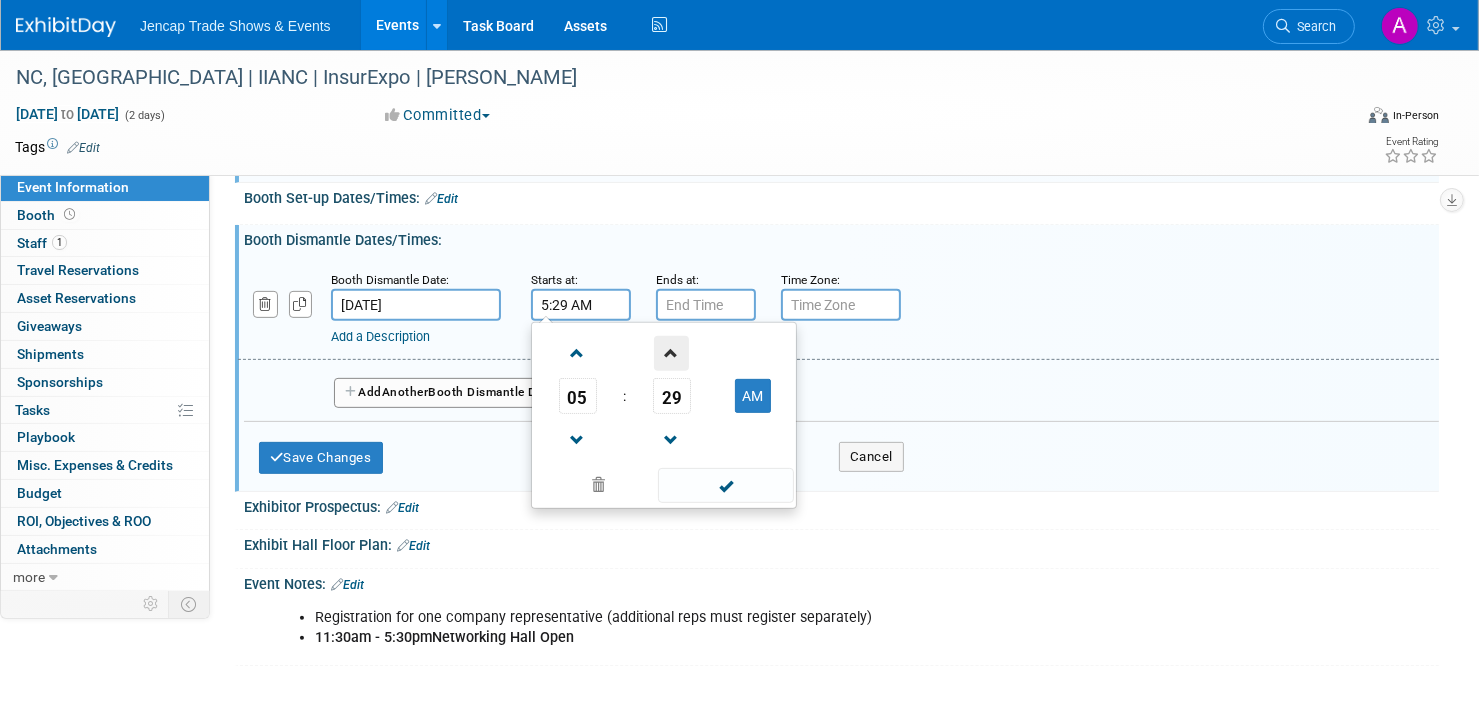 click at bounding box center (671, 353) 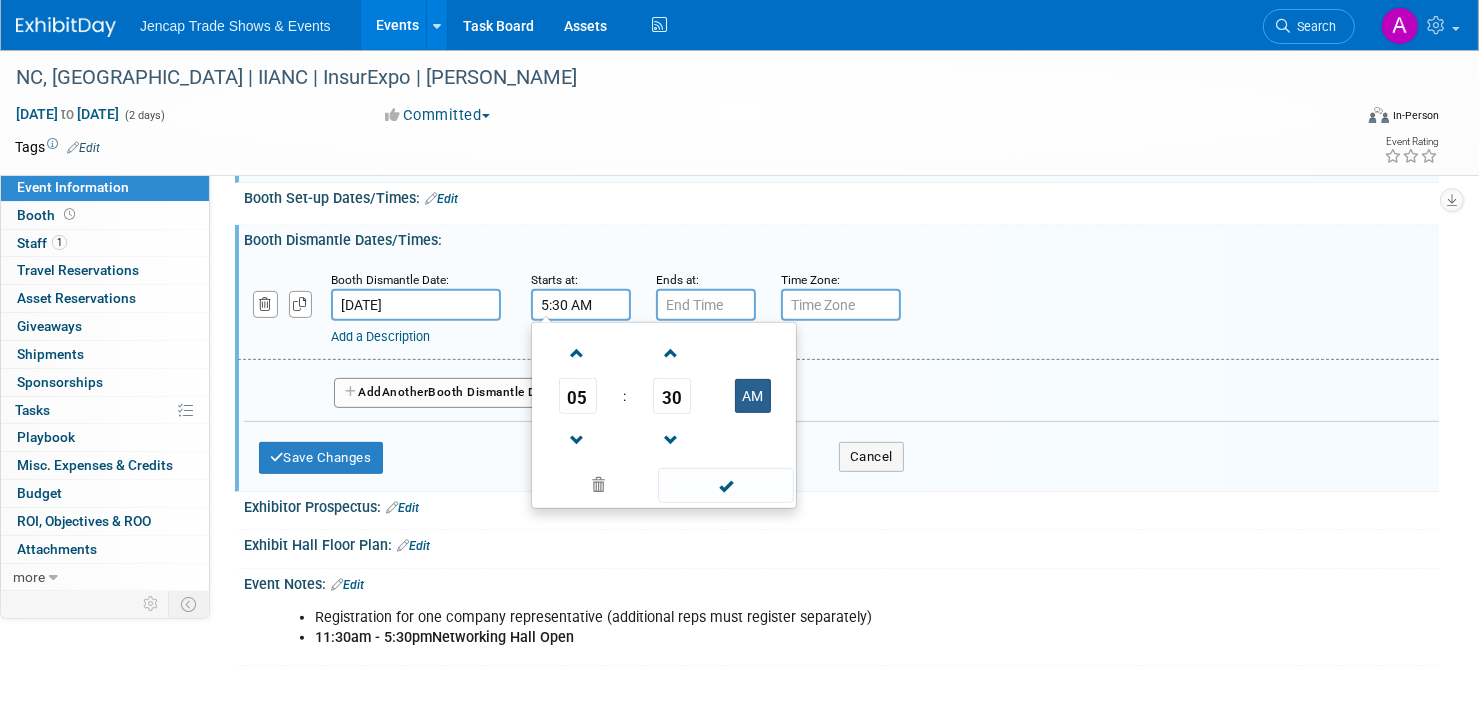 click on "AM" at bounding box center [753, 396] 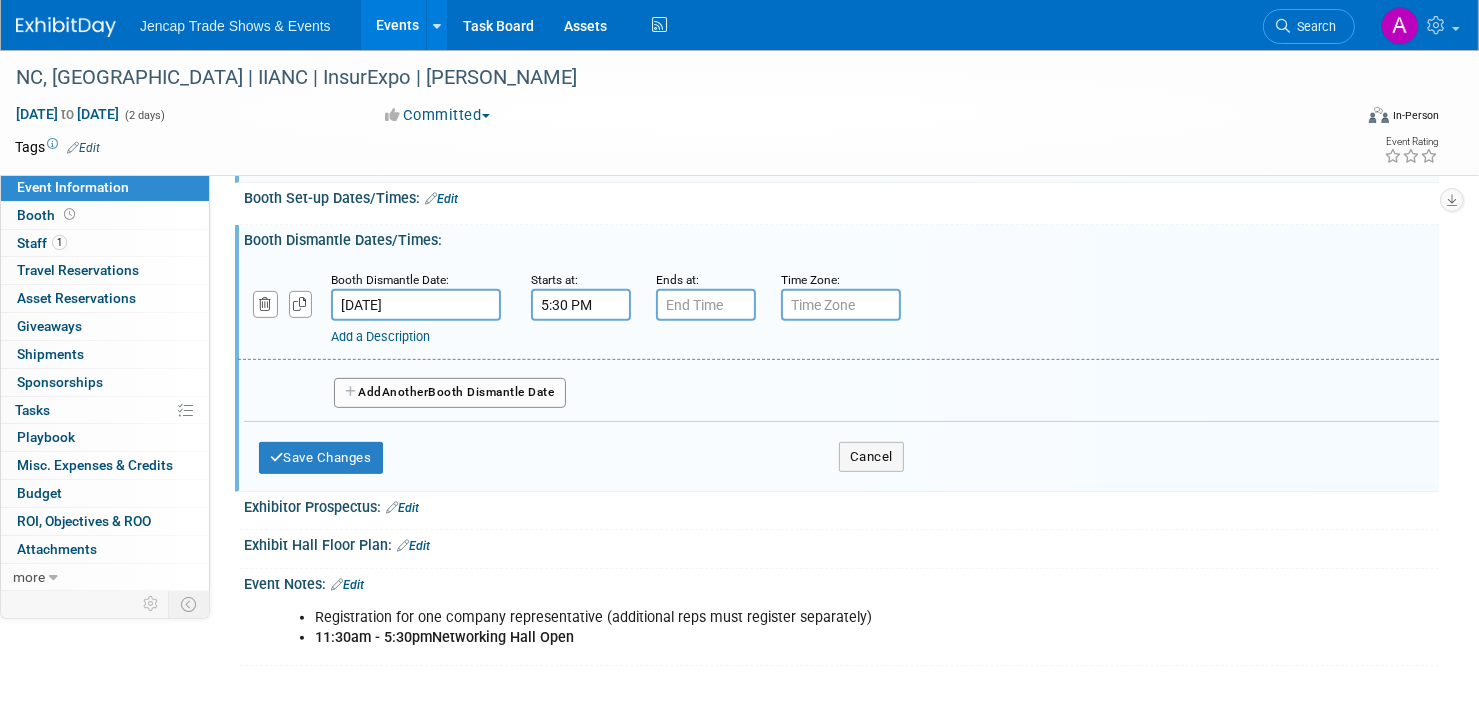 click on "Add  Another  Booth Dismantle Date" at bounding box center (841, 386) 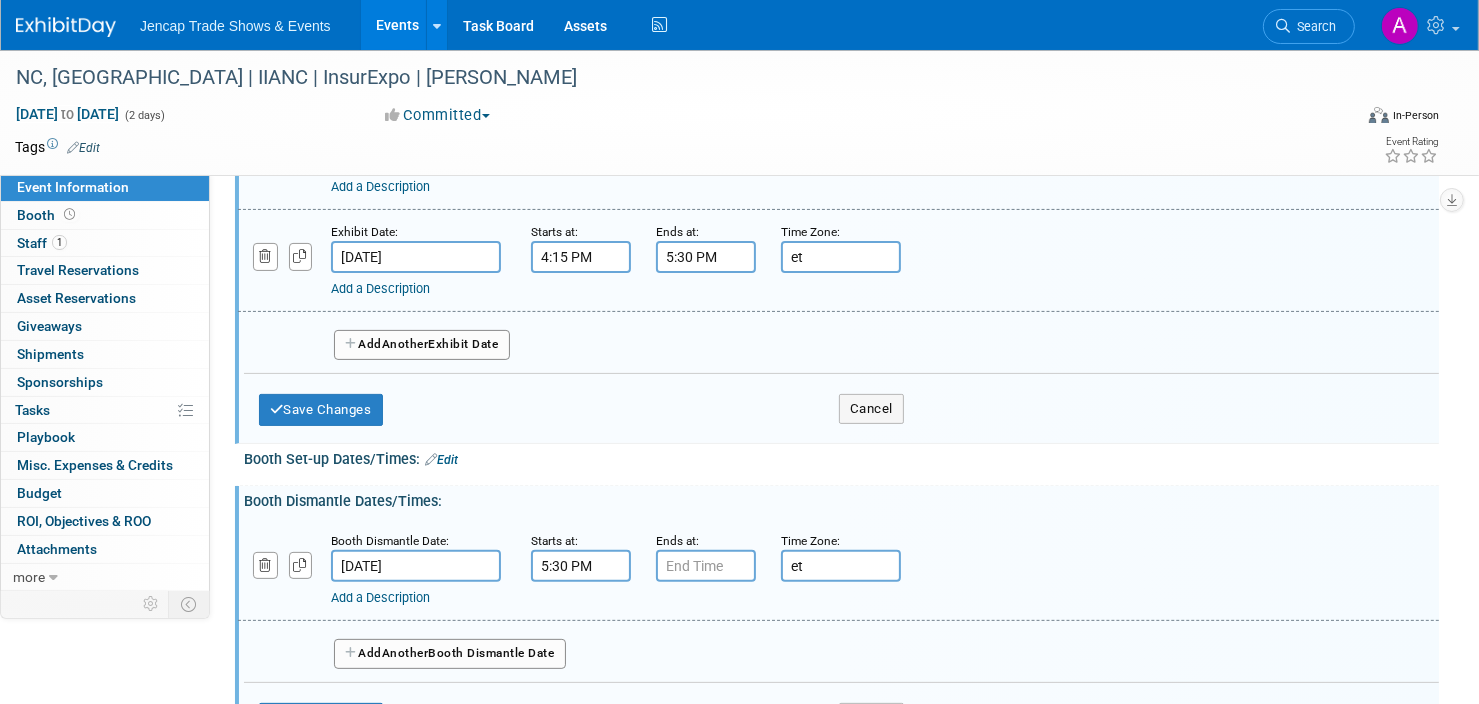 scroll, scrollTop: 398, scrollLeft: 0, axis: vertical 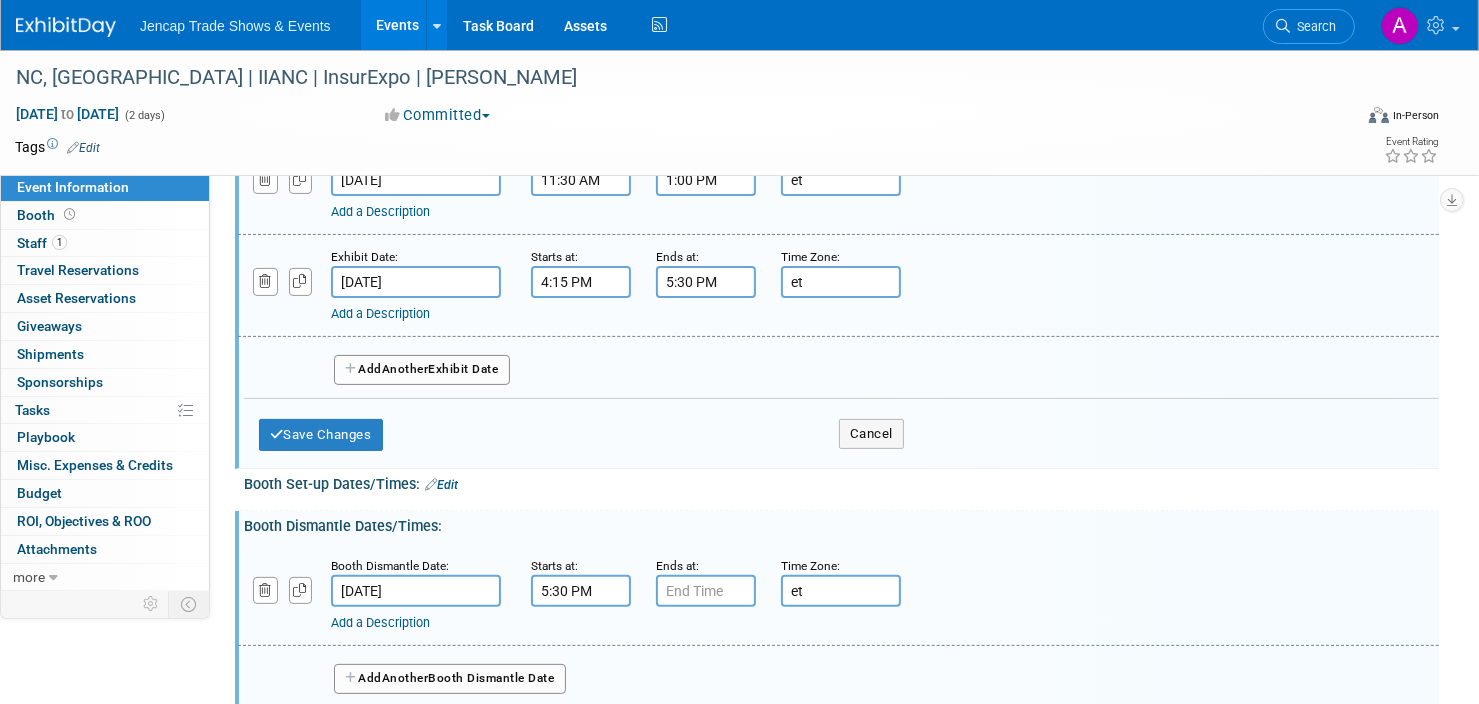 type on "et" 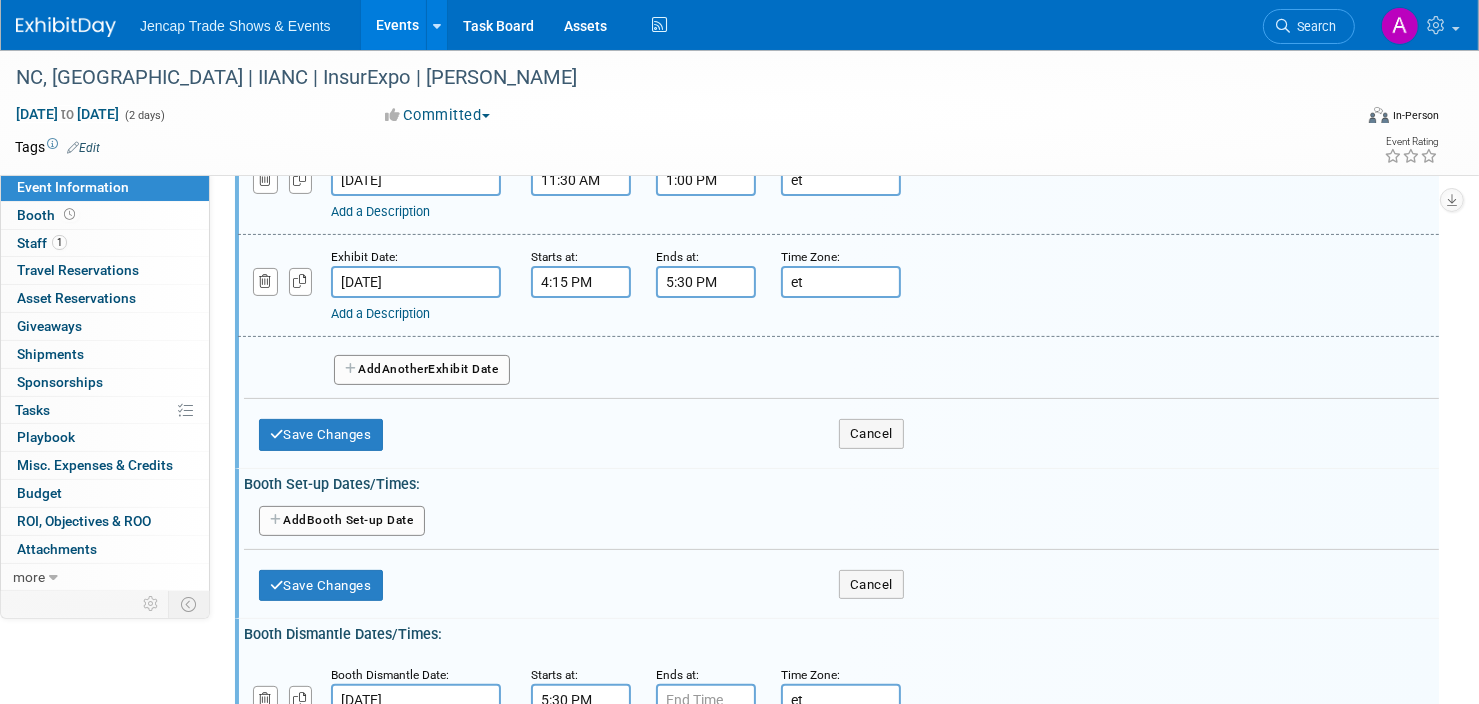click on "Add  Another  Booth Set-up Date" at bounding box center (342, 521) 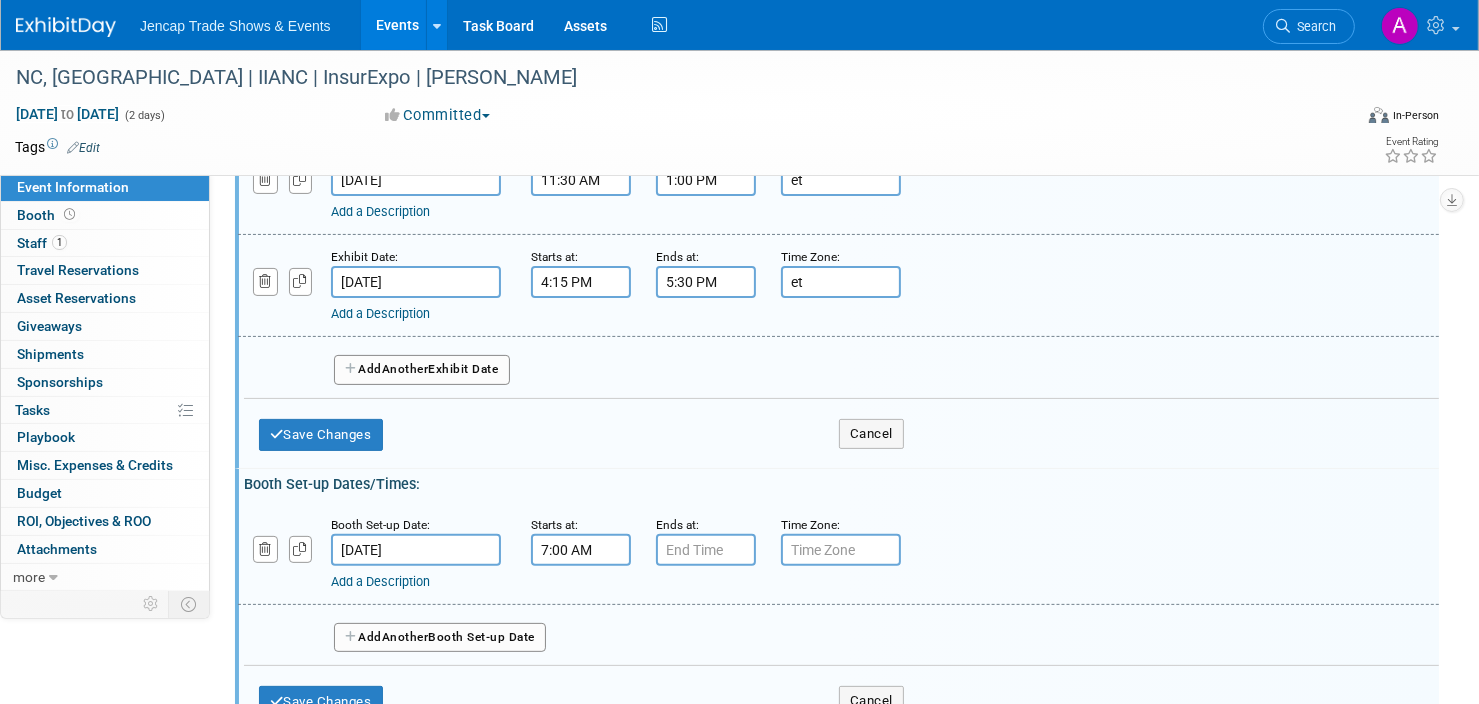 click on "7:00 AM" at bounding box center [581, 550] 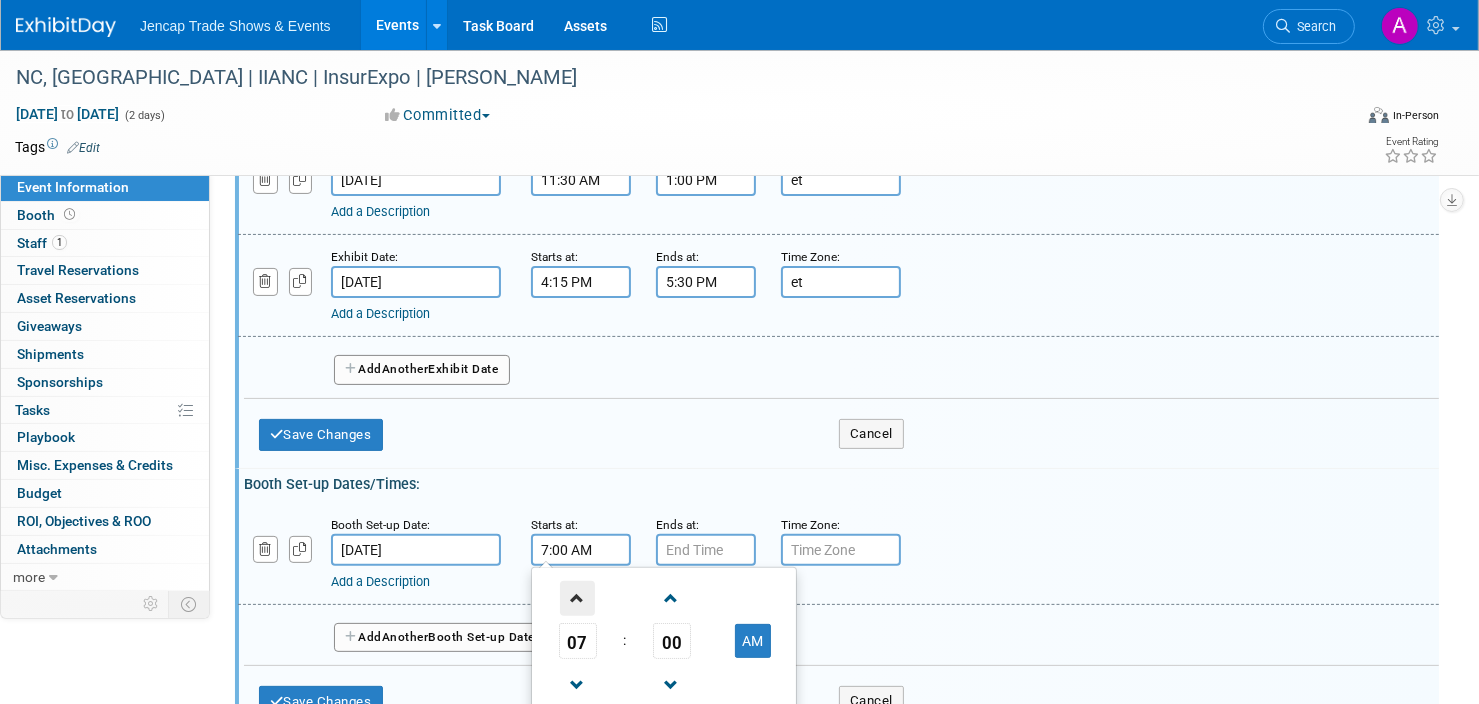 click at bounding box center (577, 598) 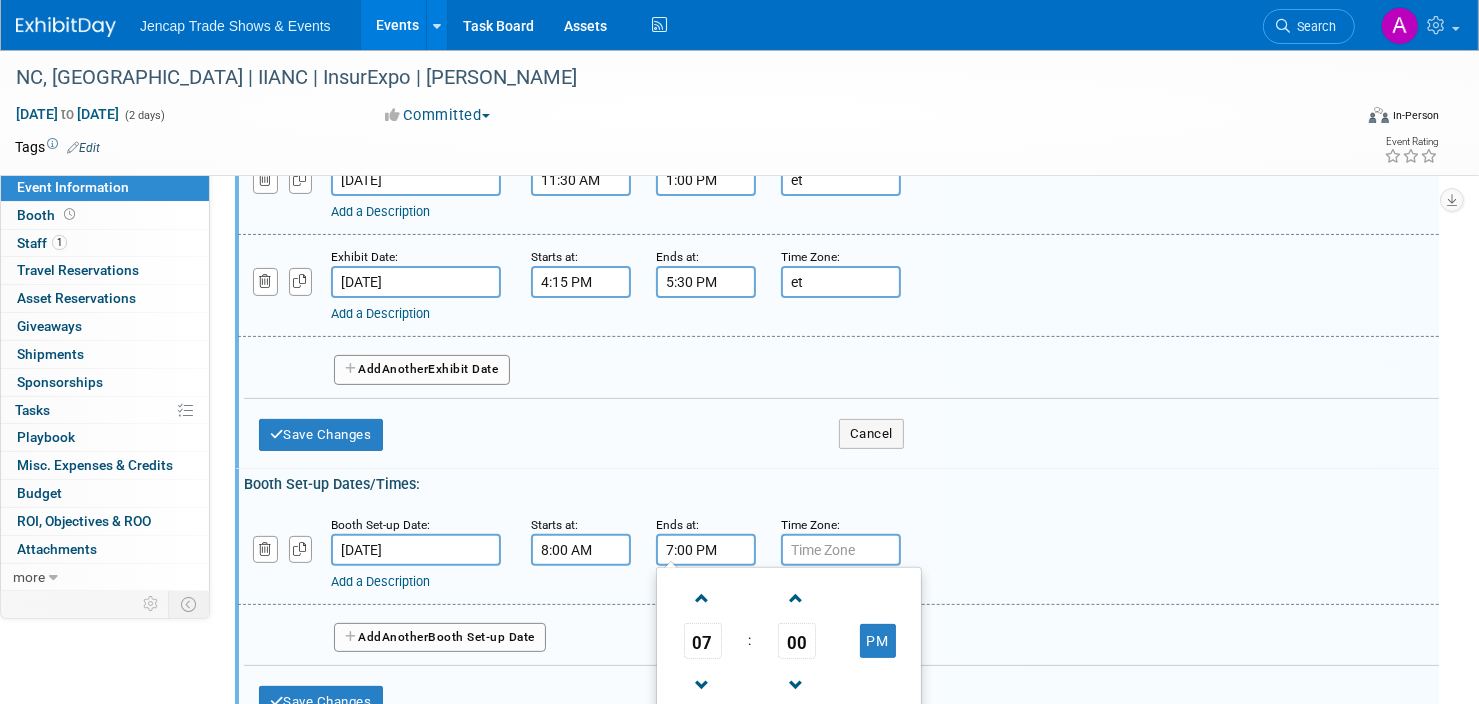 click on "7:00 PM" at bounding box center [706, 550] 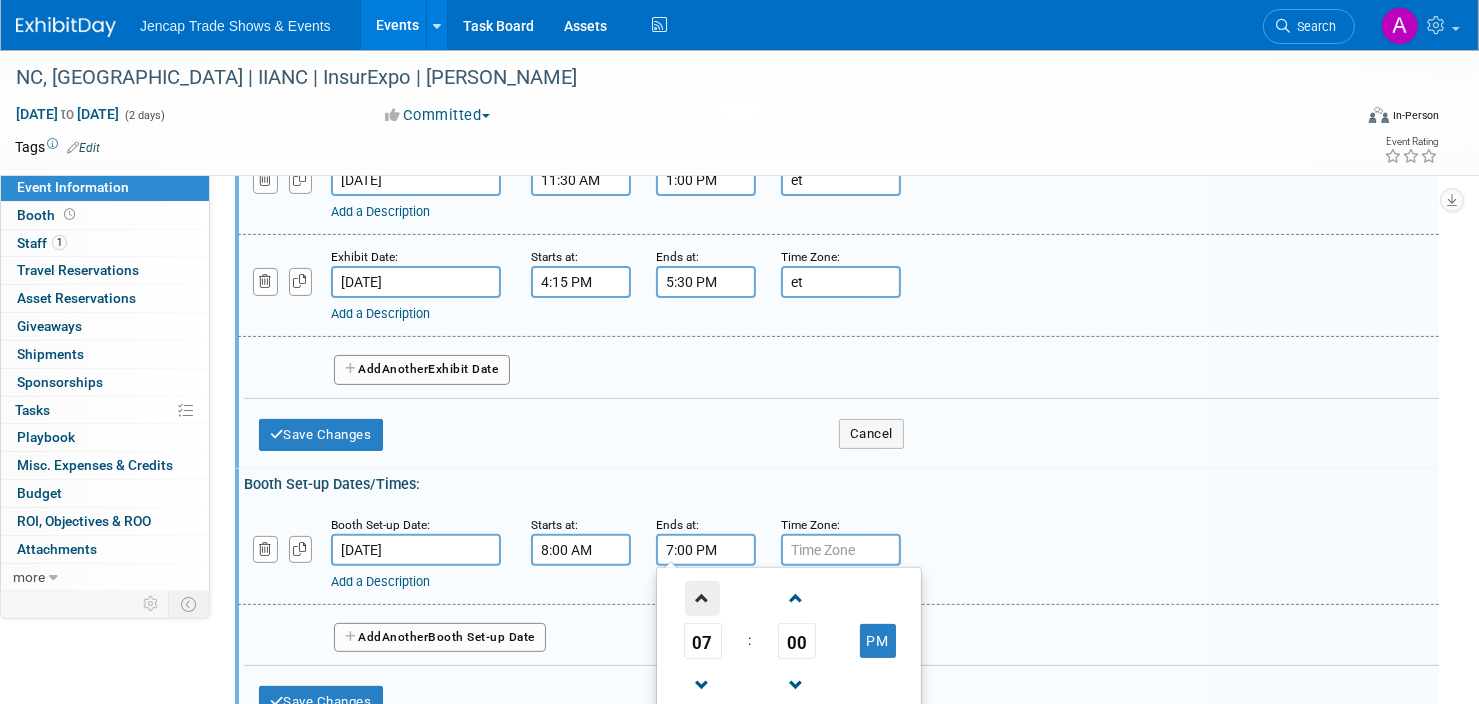 click at bounding box center [702, 598] 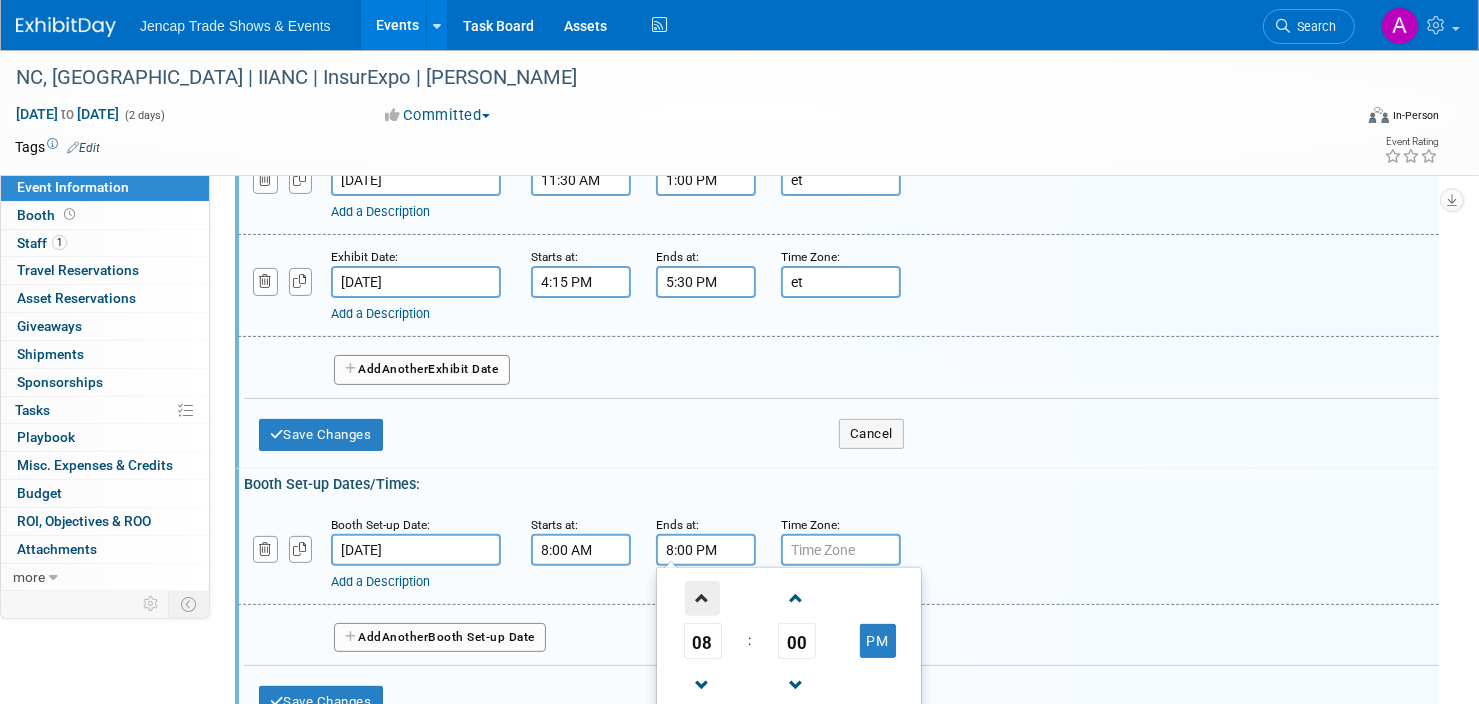 click at bounding box center (702, 598) 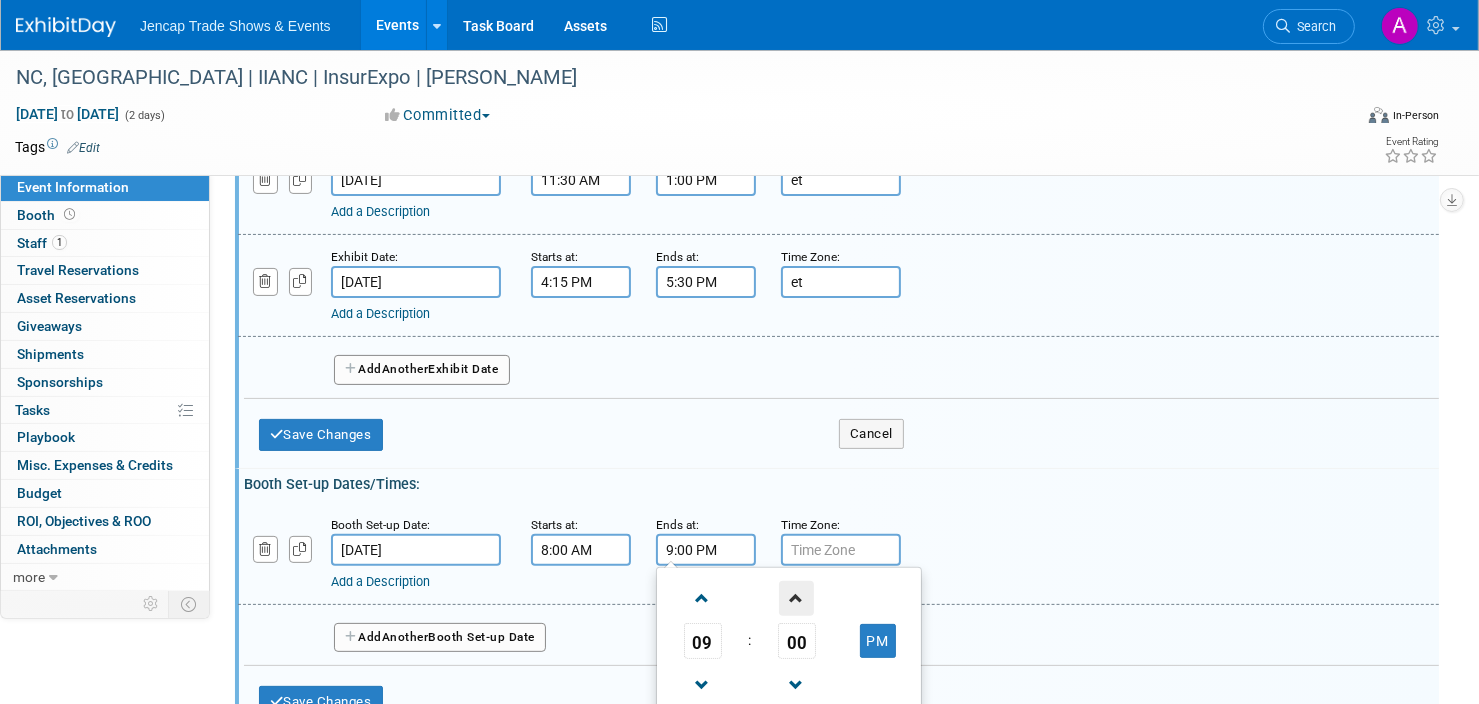 click at bounding box center (796, 598) 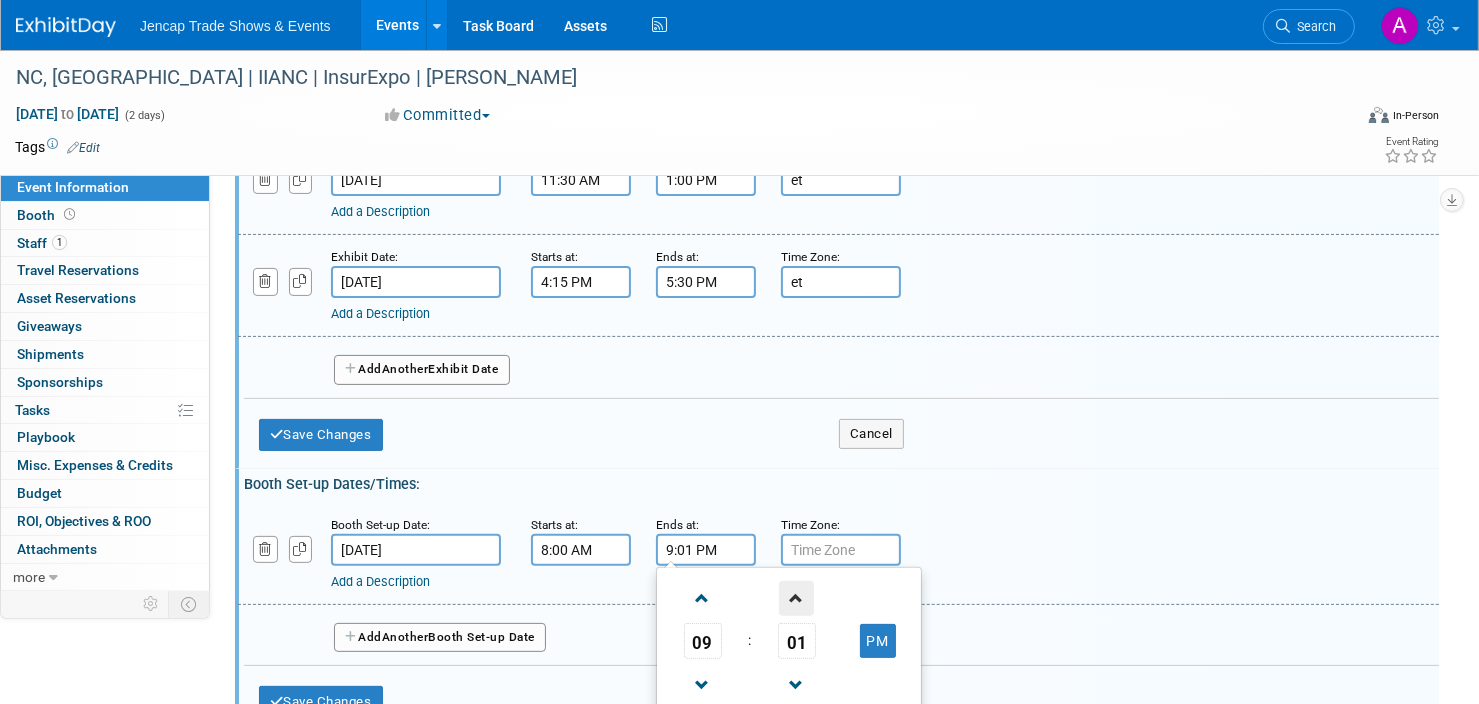 click at bounding box center [796, 598] 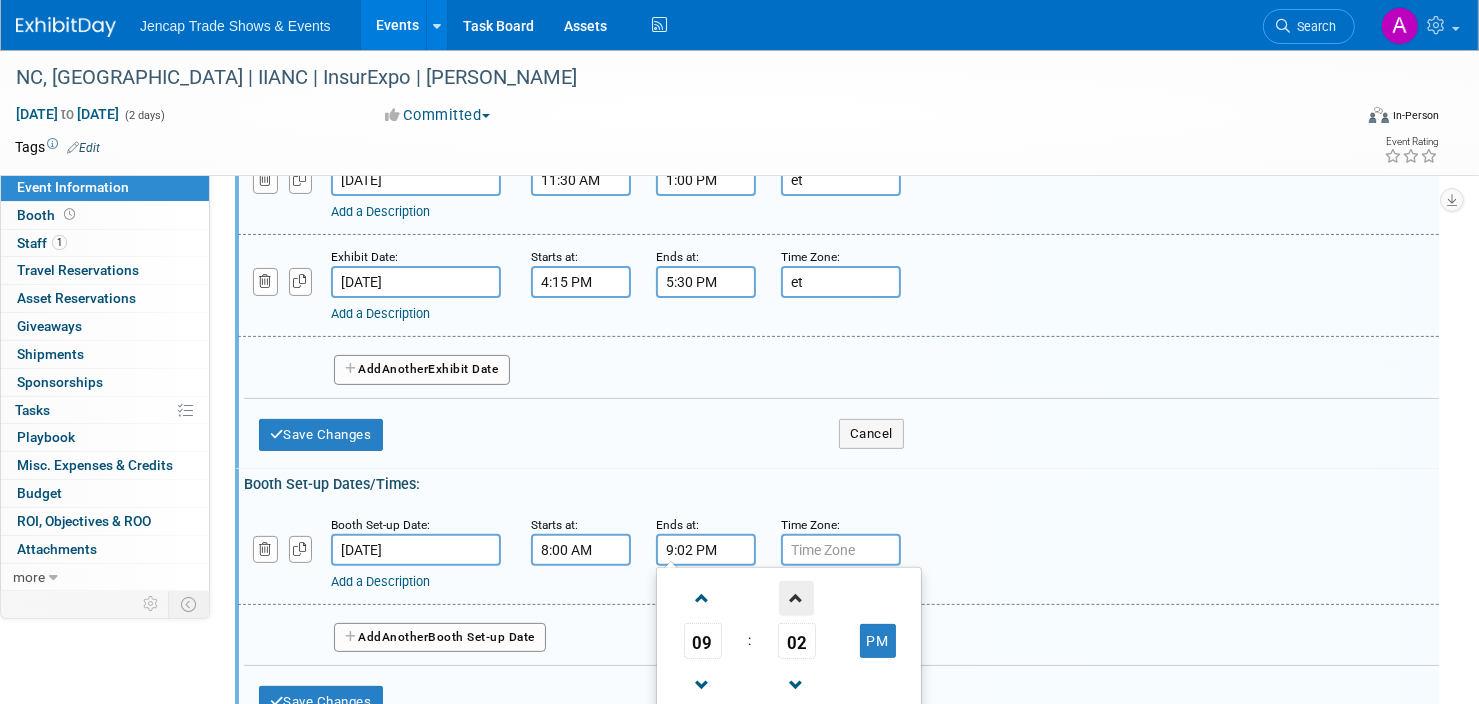 click at bounding box center (796, 598) 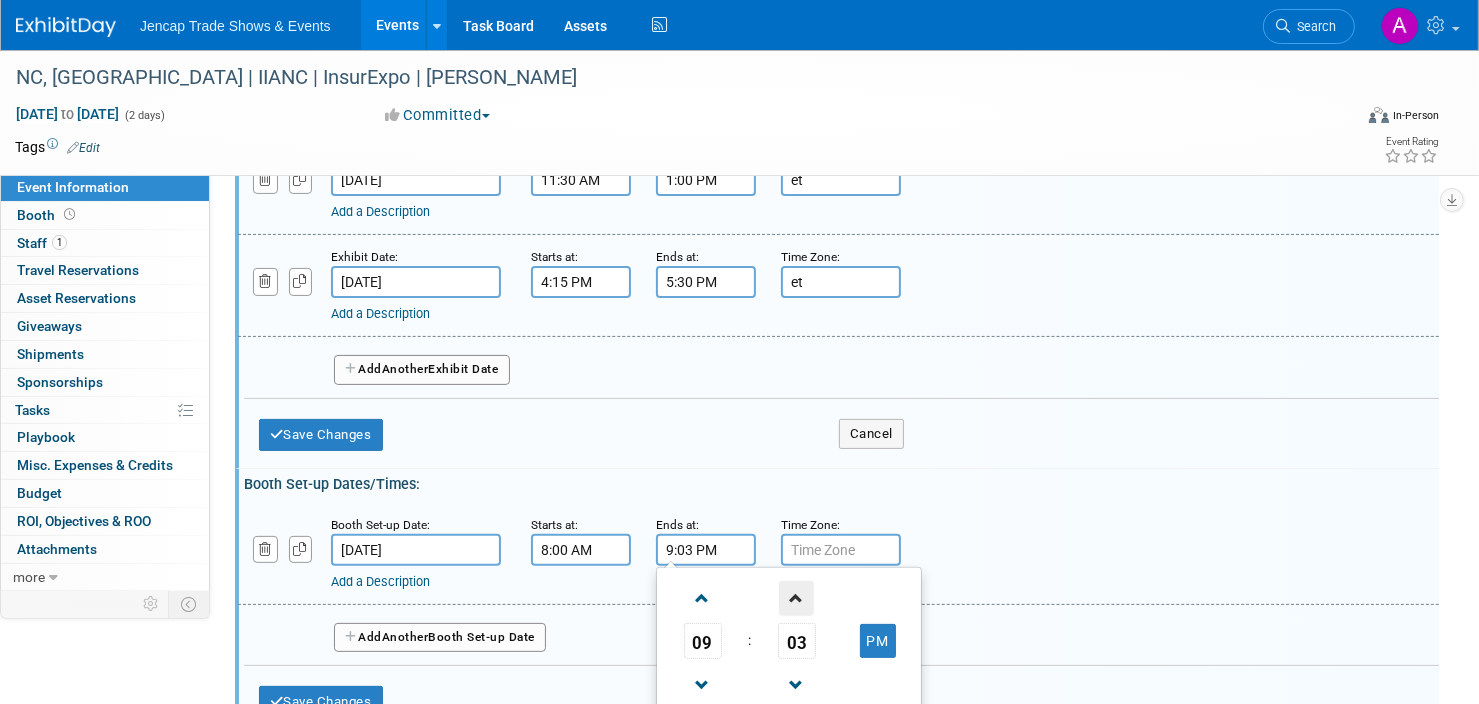 click at bounding box center [796, 598] 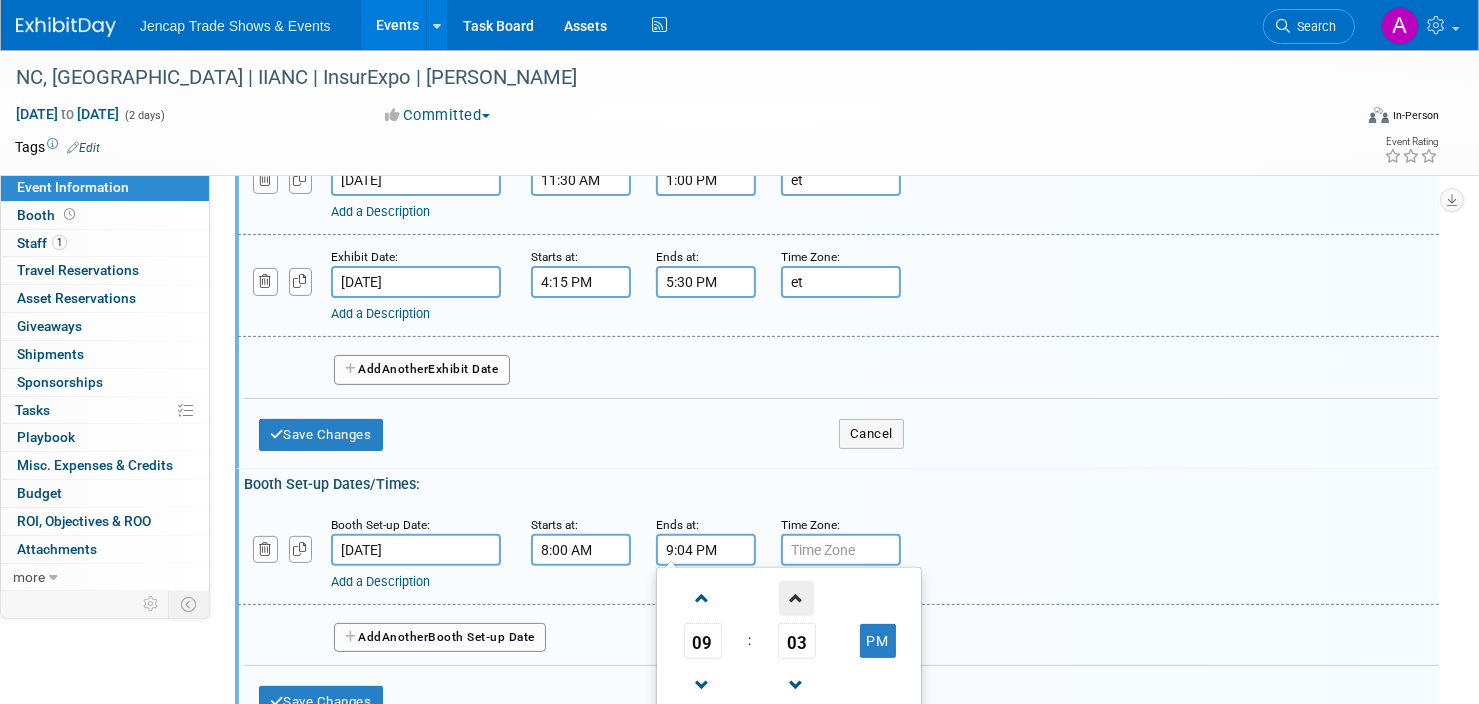 click at bounding box center [796, 598] 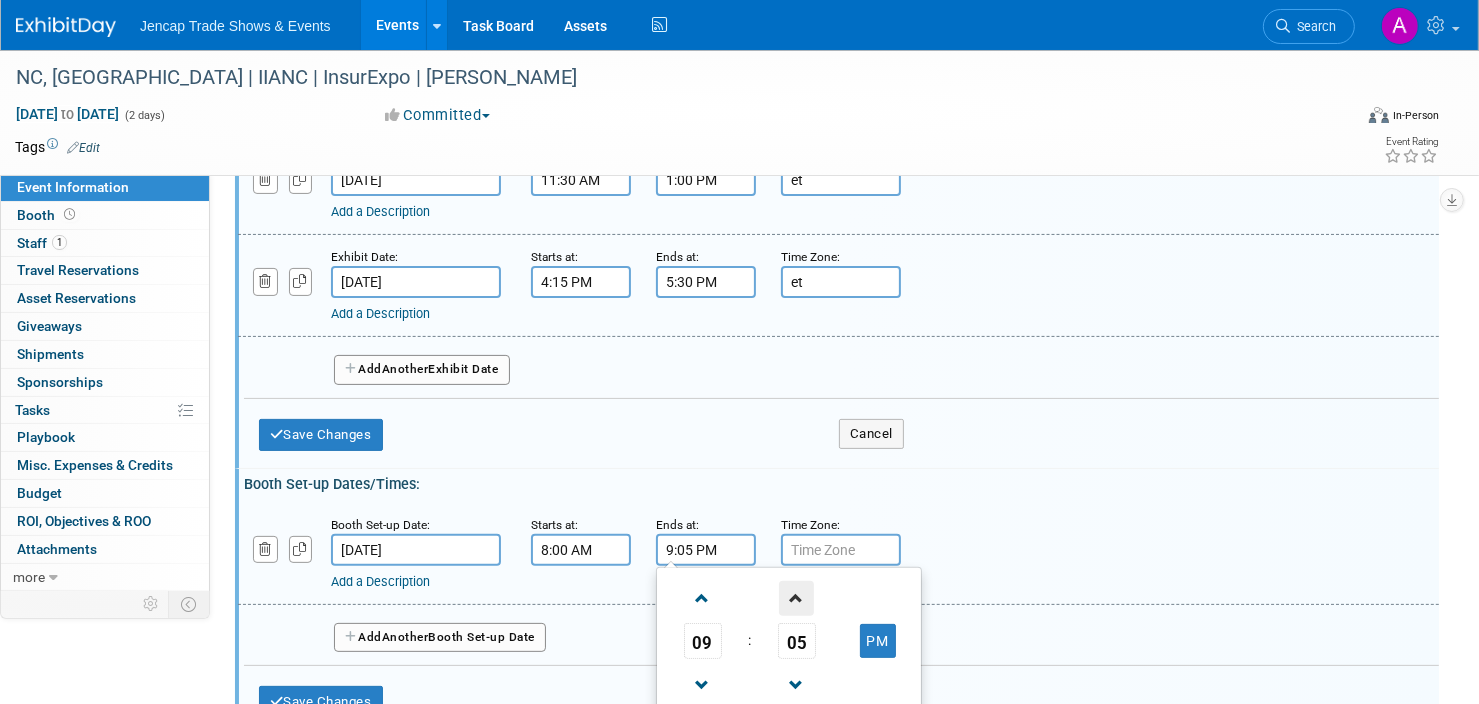 click at bounding box center [796, 598] 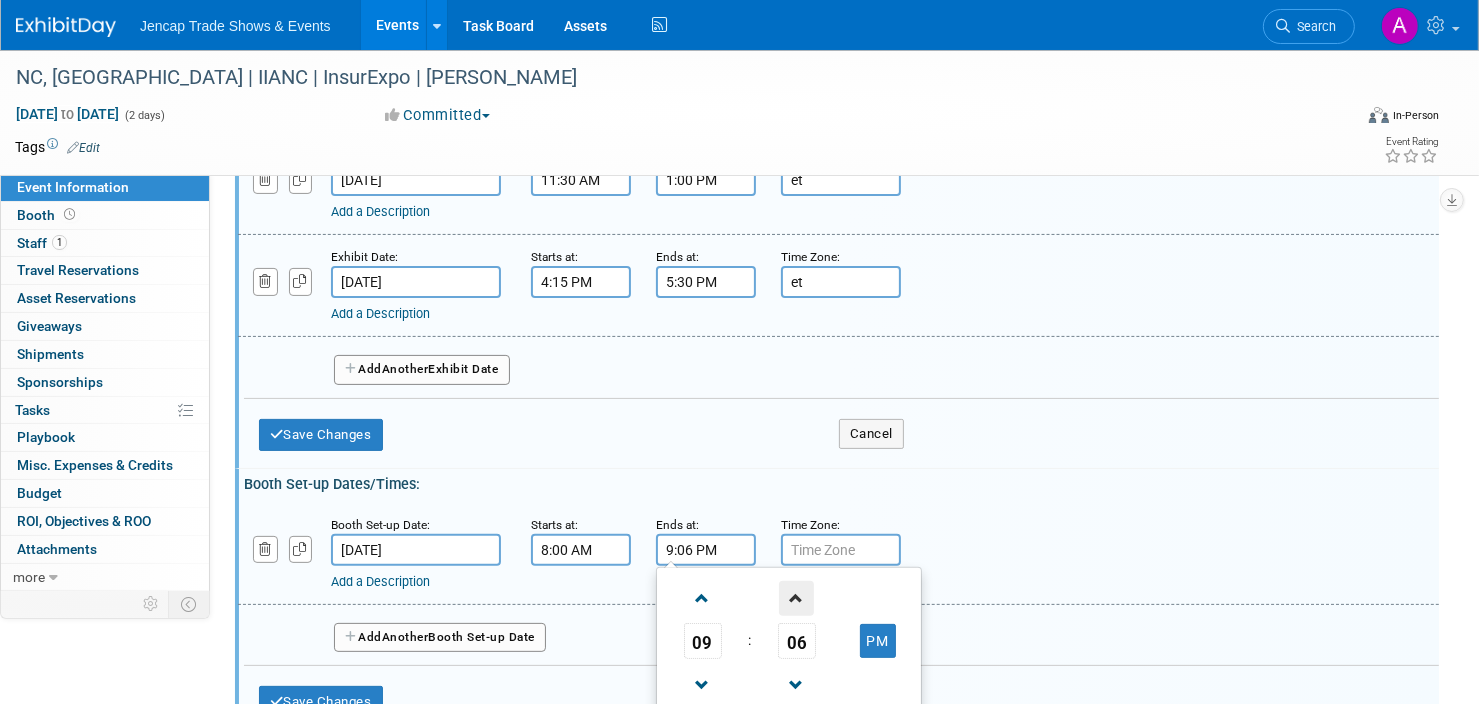 click at bounding box center (796, 598) 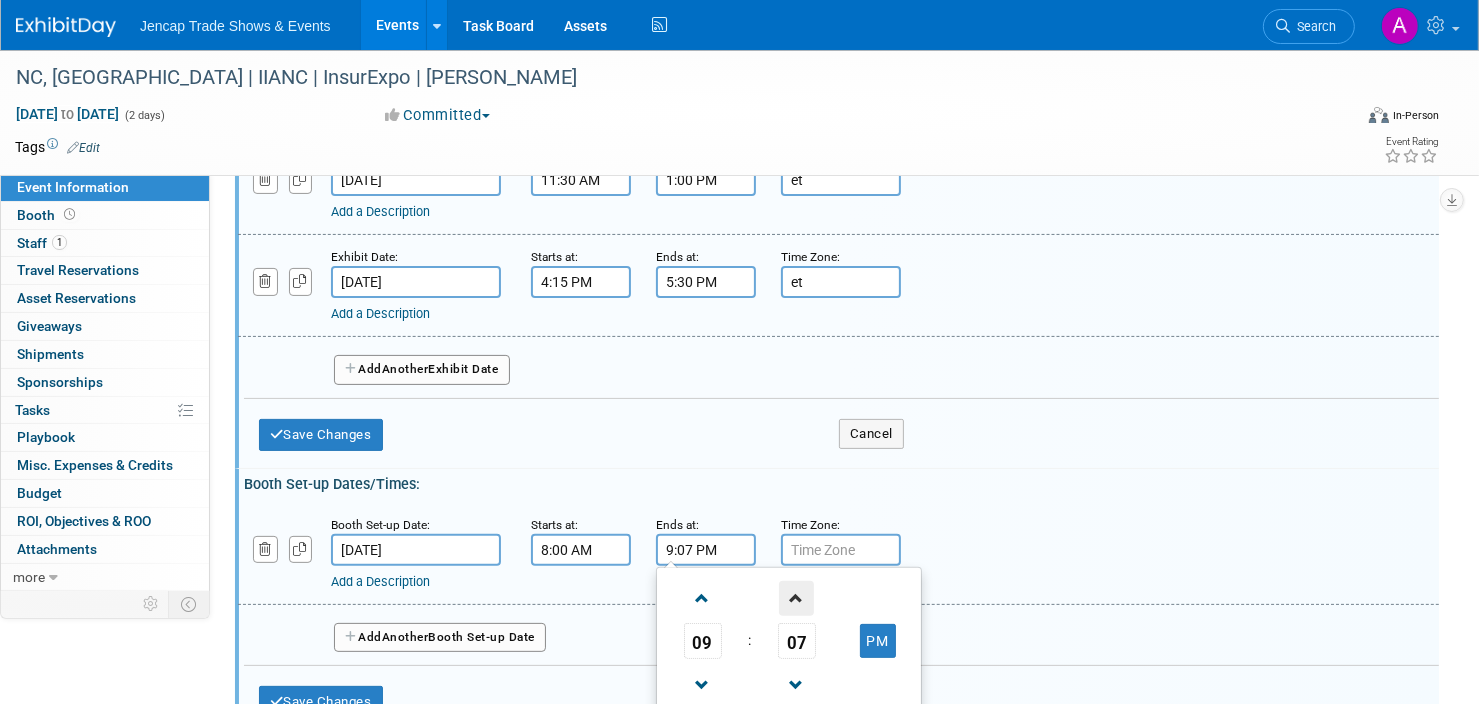 click at bounding box center [796, 598] 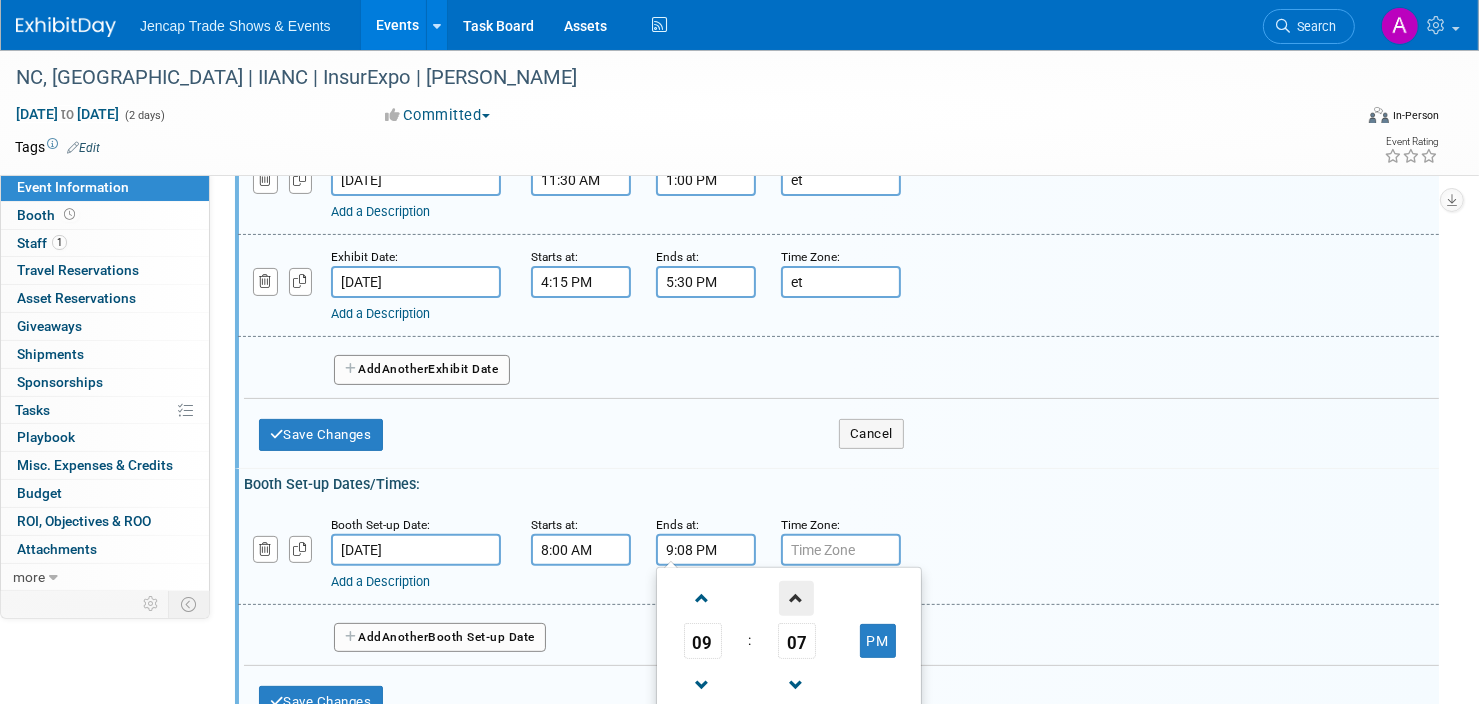 click at bounding box center (796, 598) 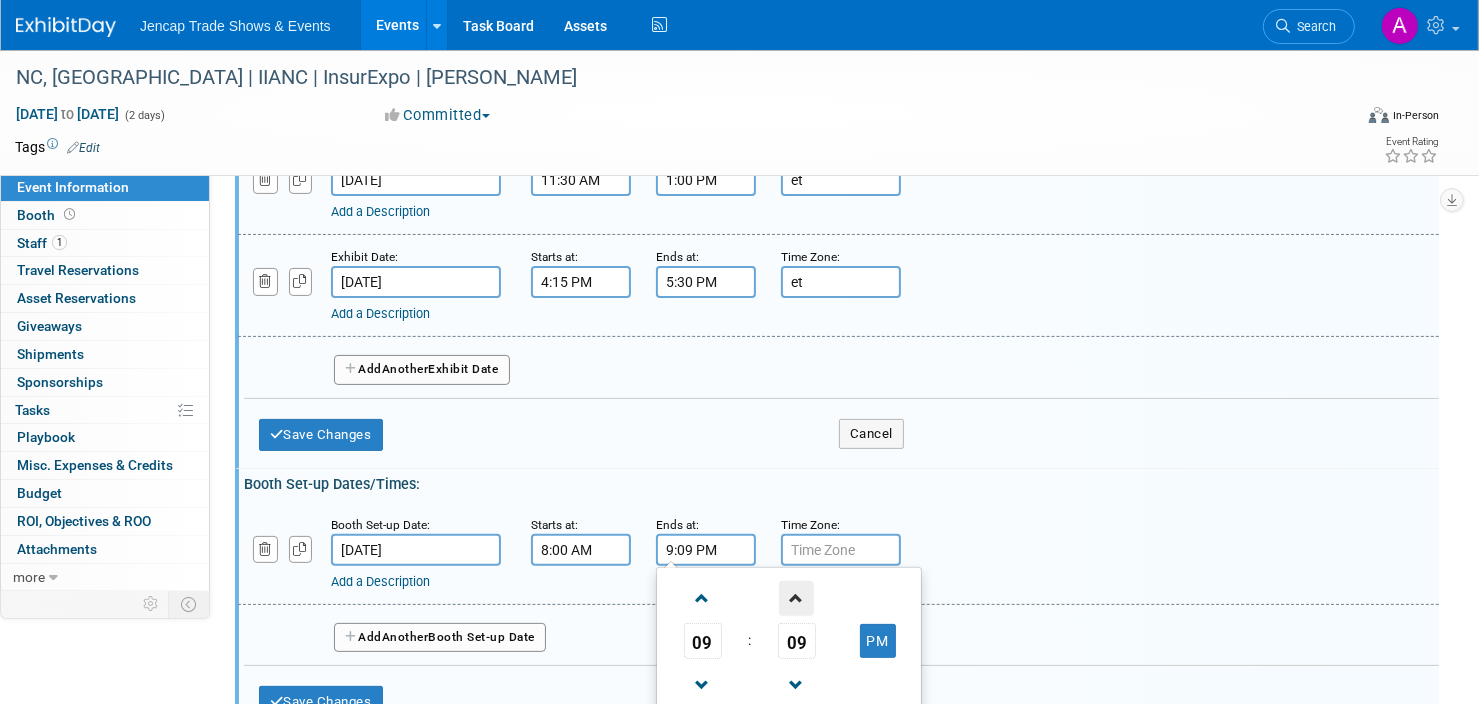 click at bounding box center [796, 598] 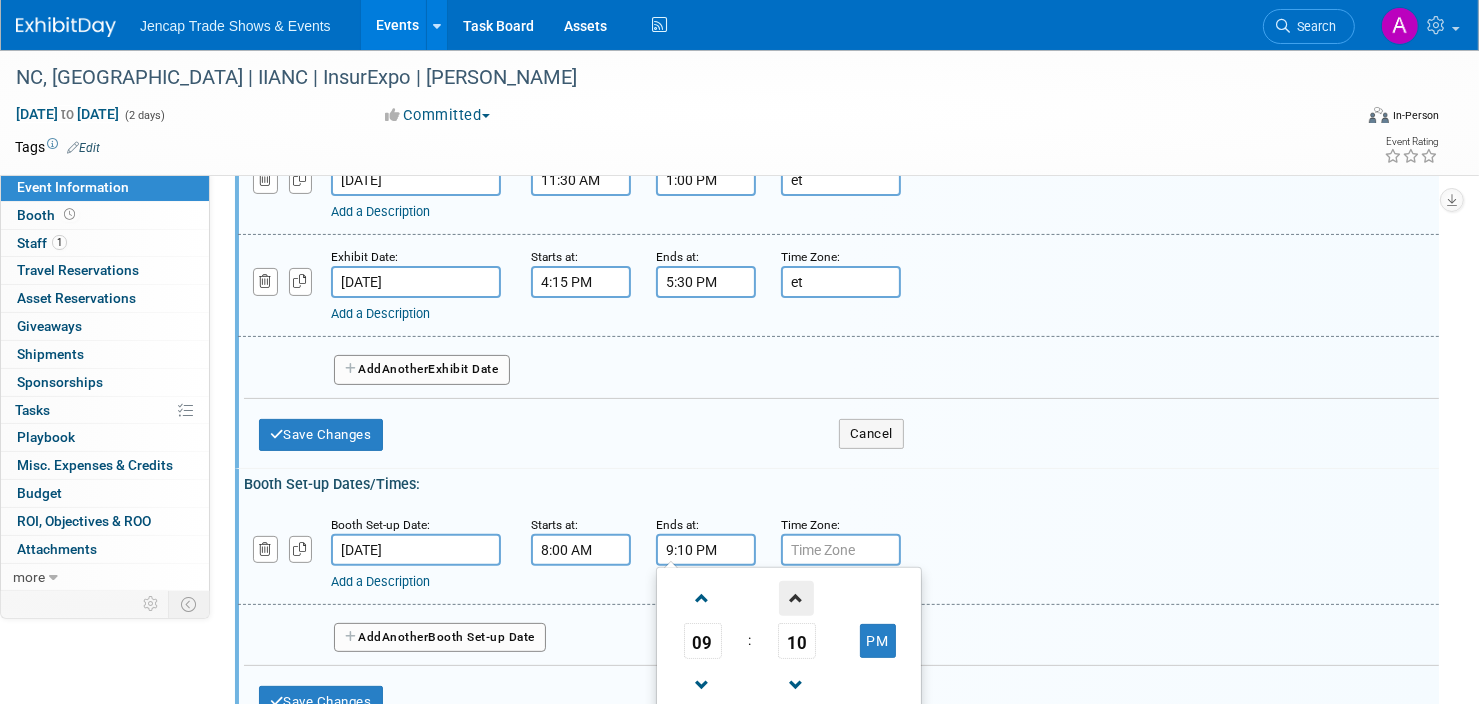 click at bounding box center [796, 598] 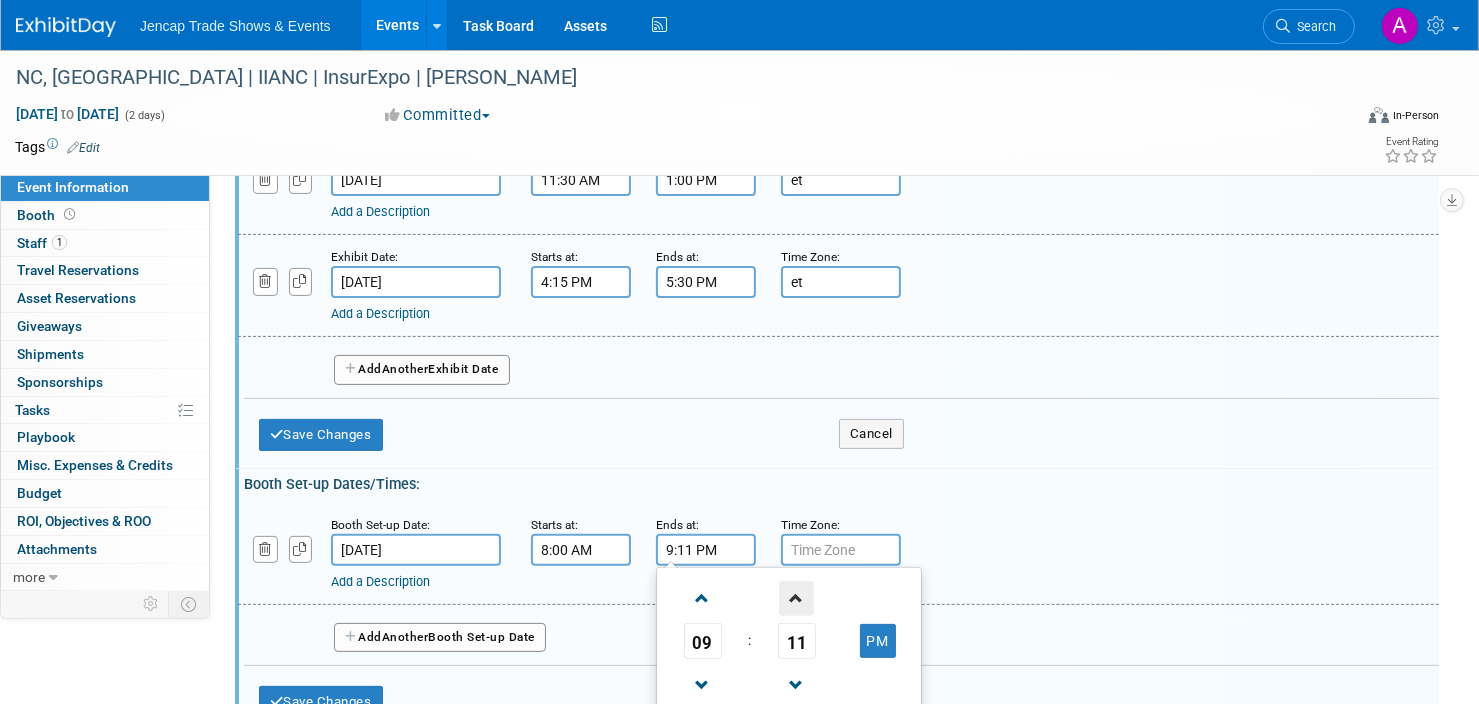 click at bounding box center (796, 598) 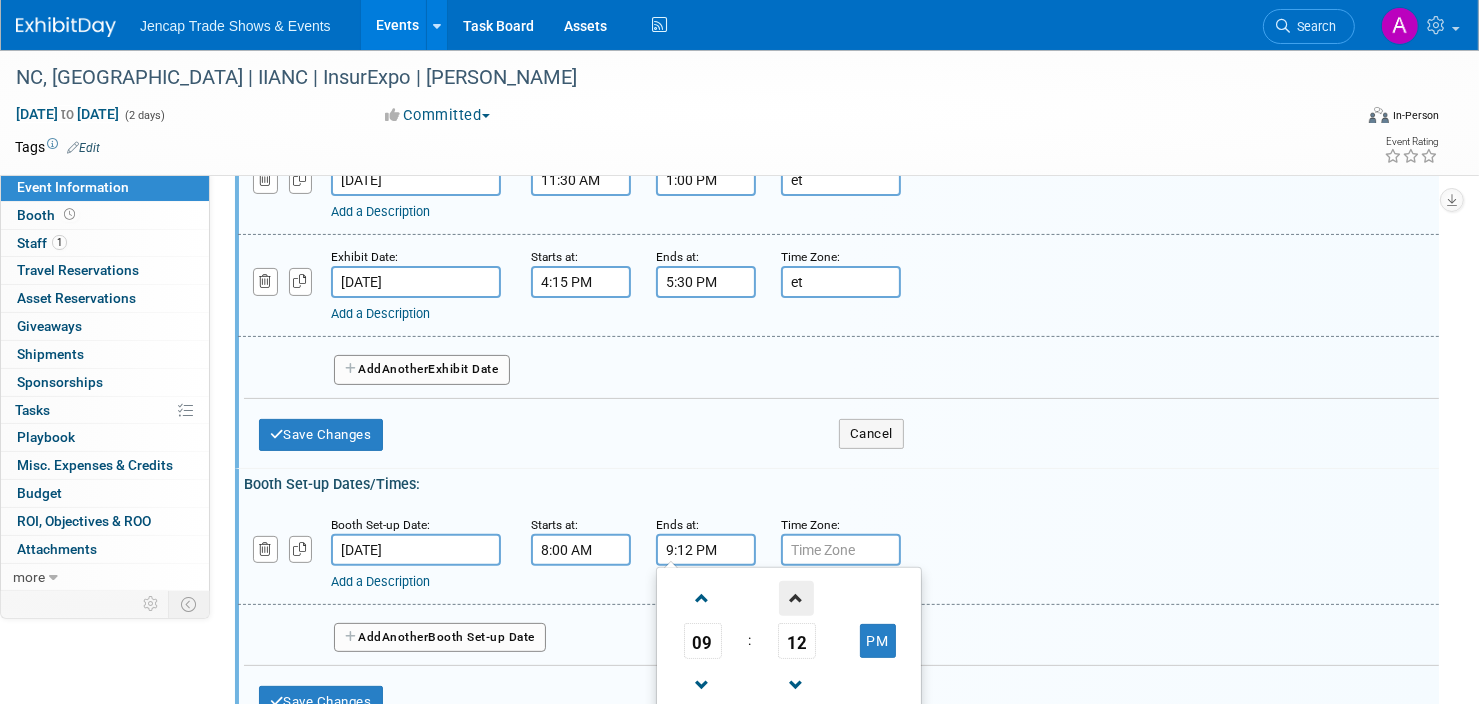 click at bounding box center [796, 598] 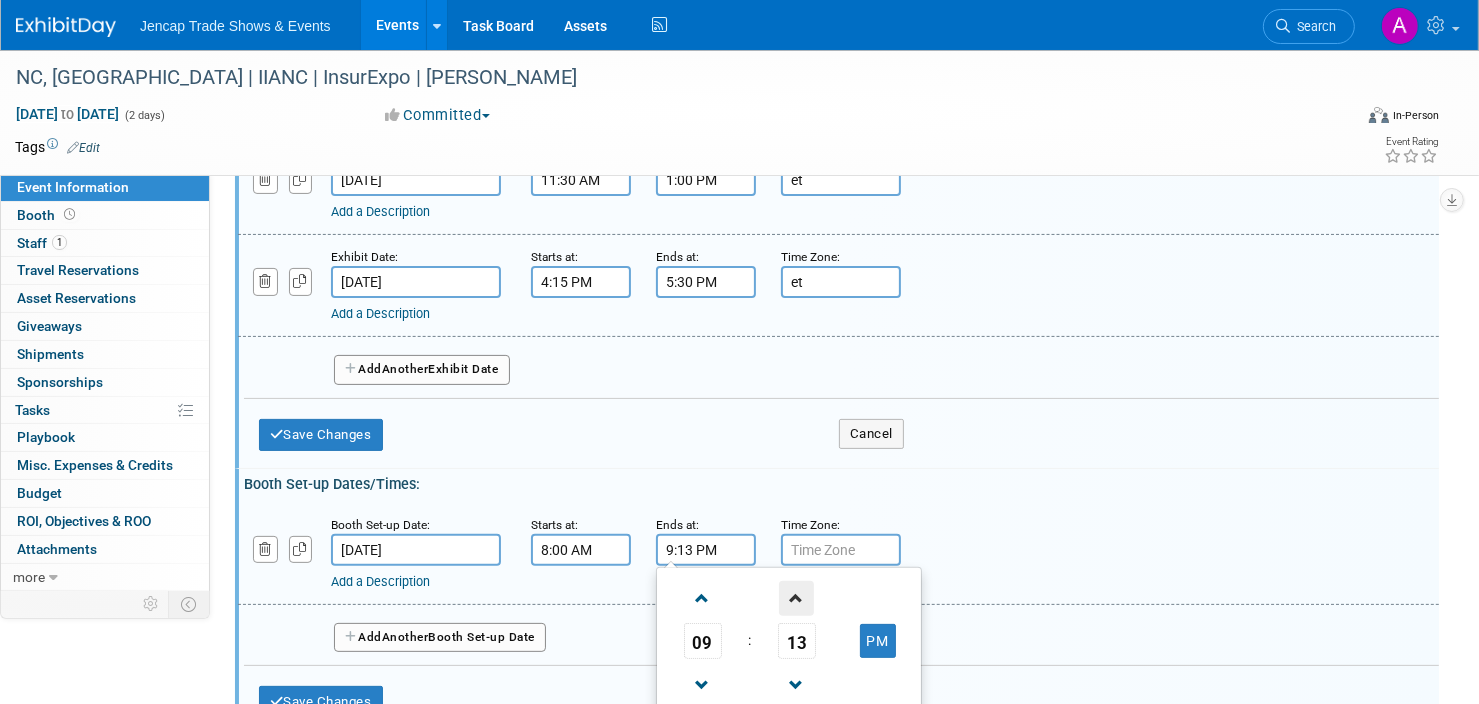 click at bounding box center (796, 598) 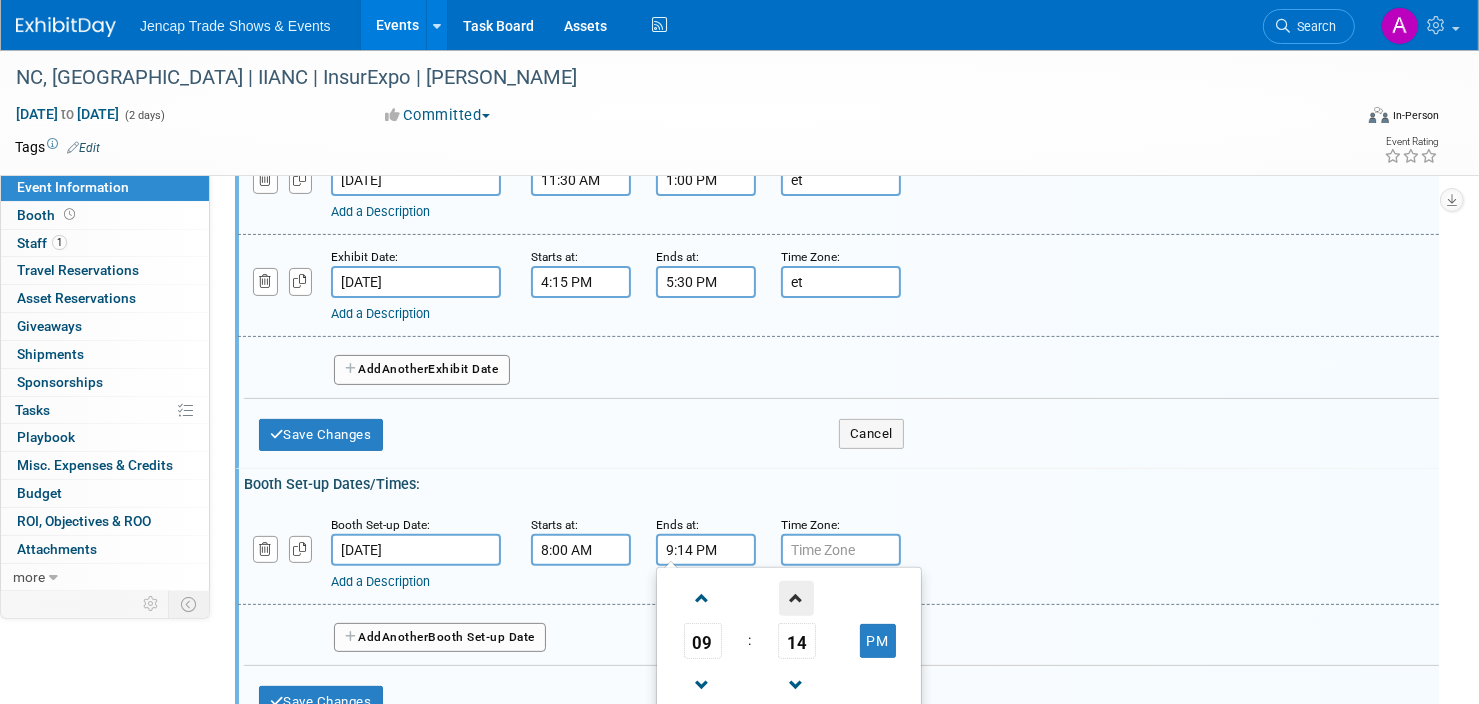 click at bounding box center (796, 598) 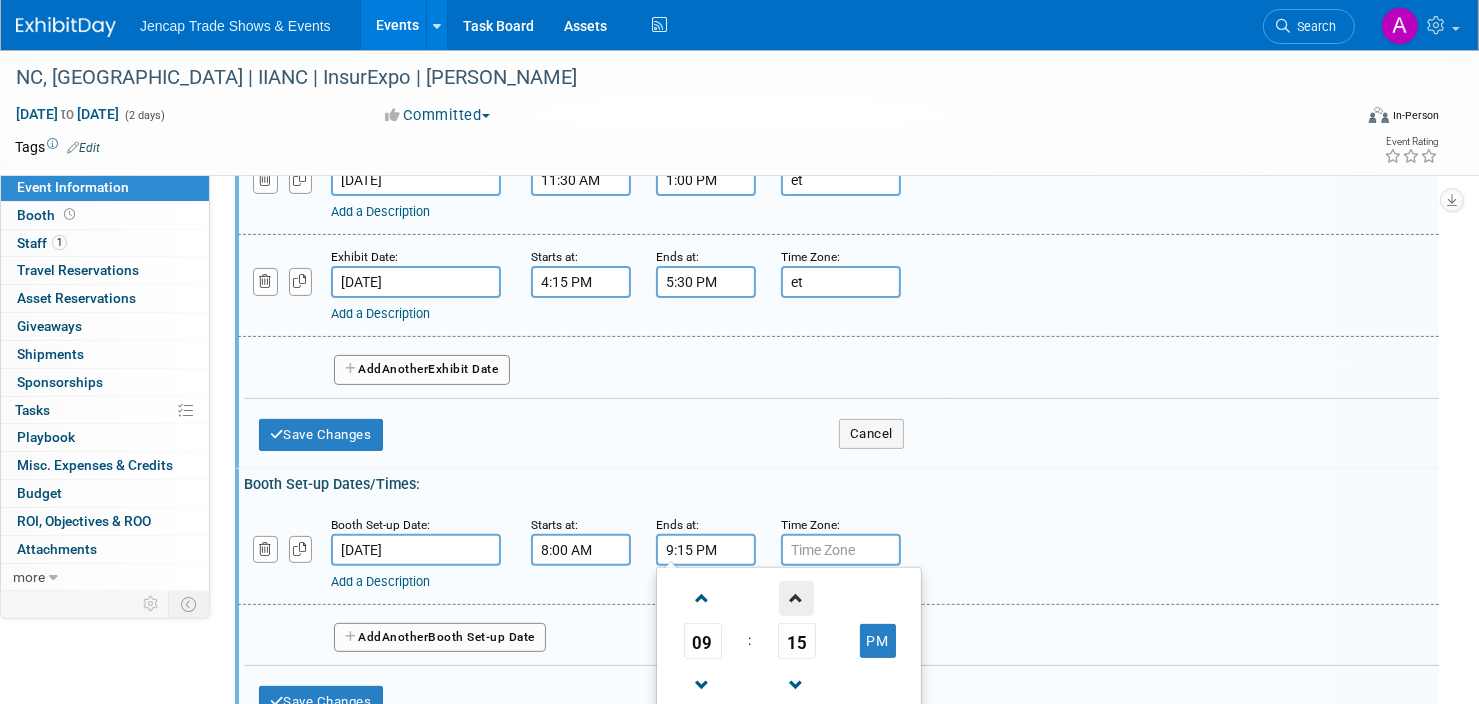 click at bounding box center [796, 598] 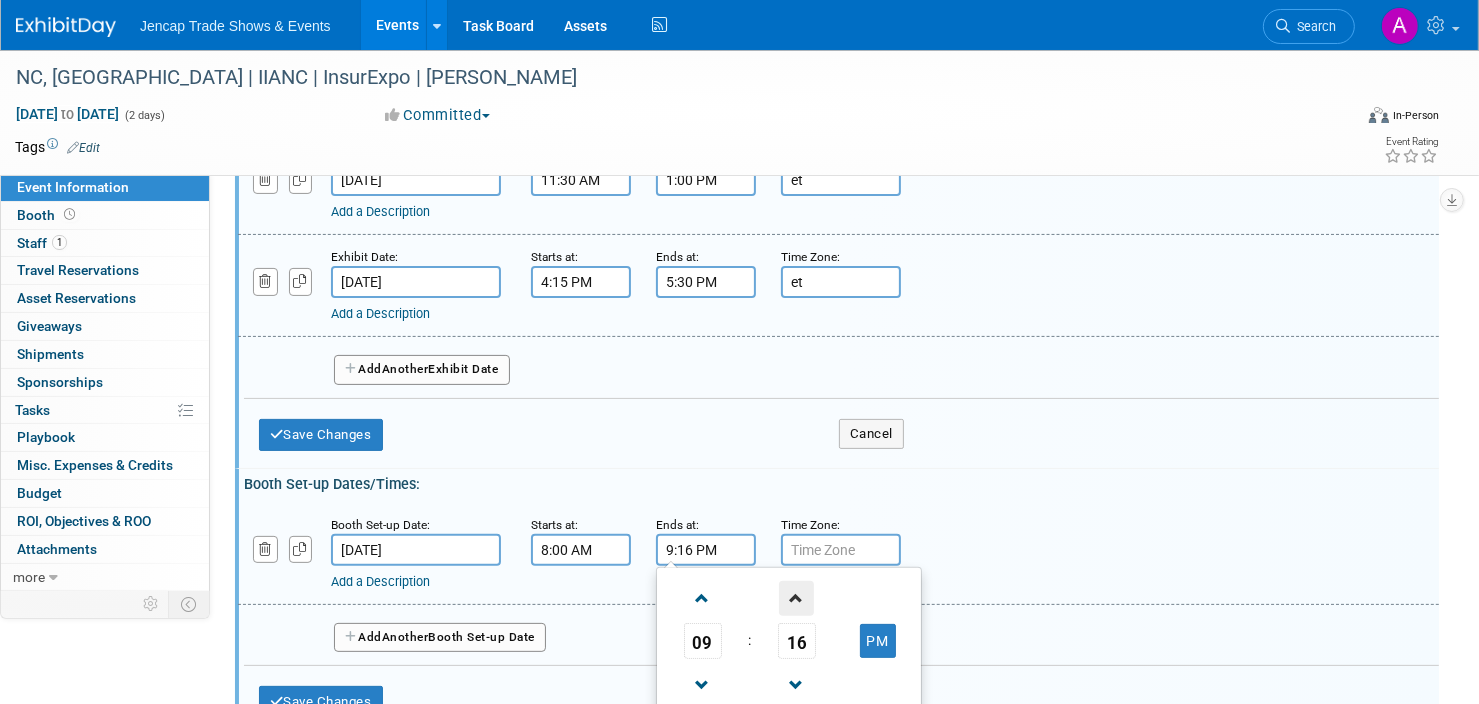click at bounding box center [796, 598] 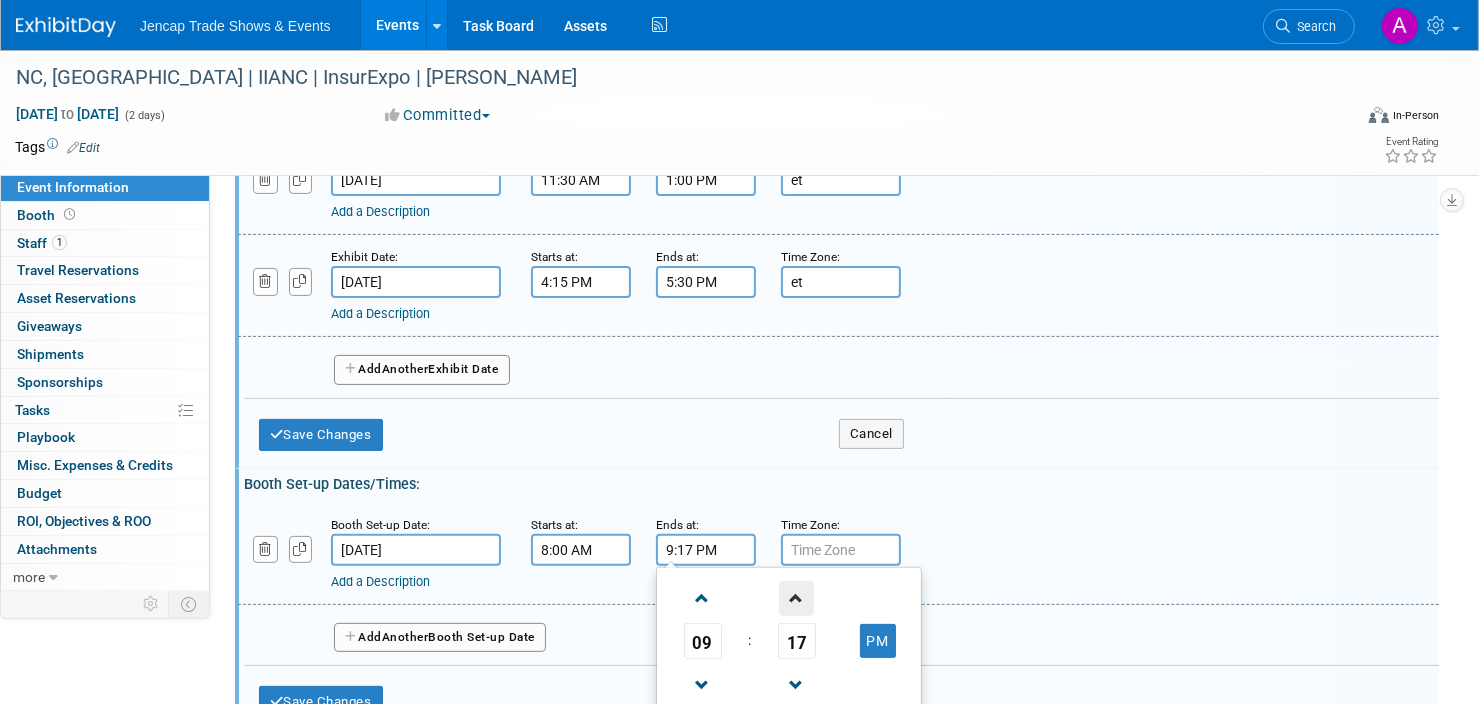 click at bounding box center (796, 598) 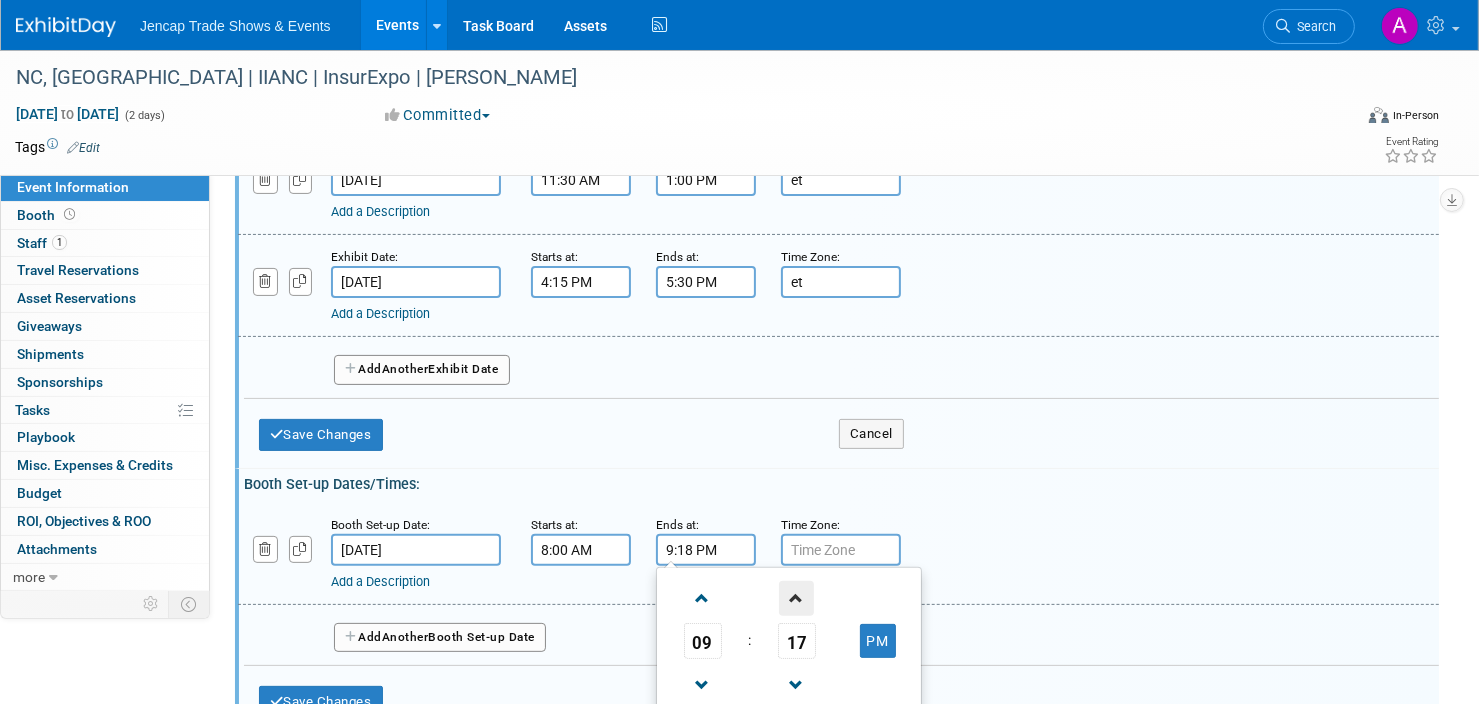 click at bounding box center (796, 598) 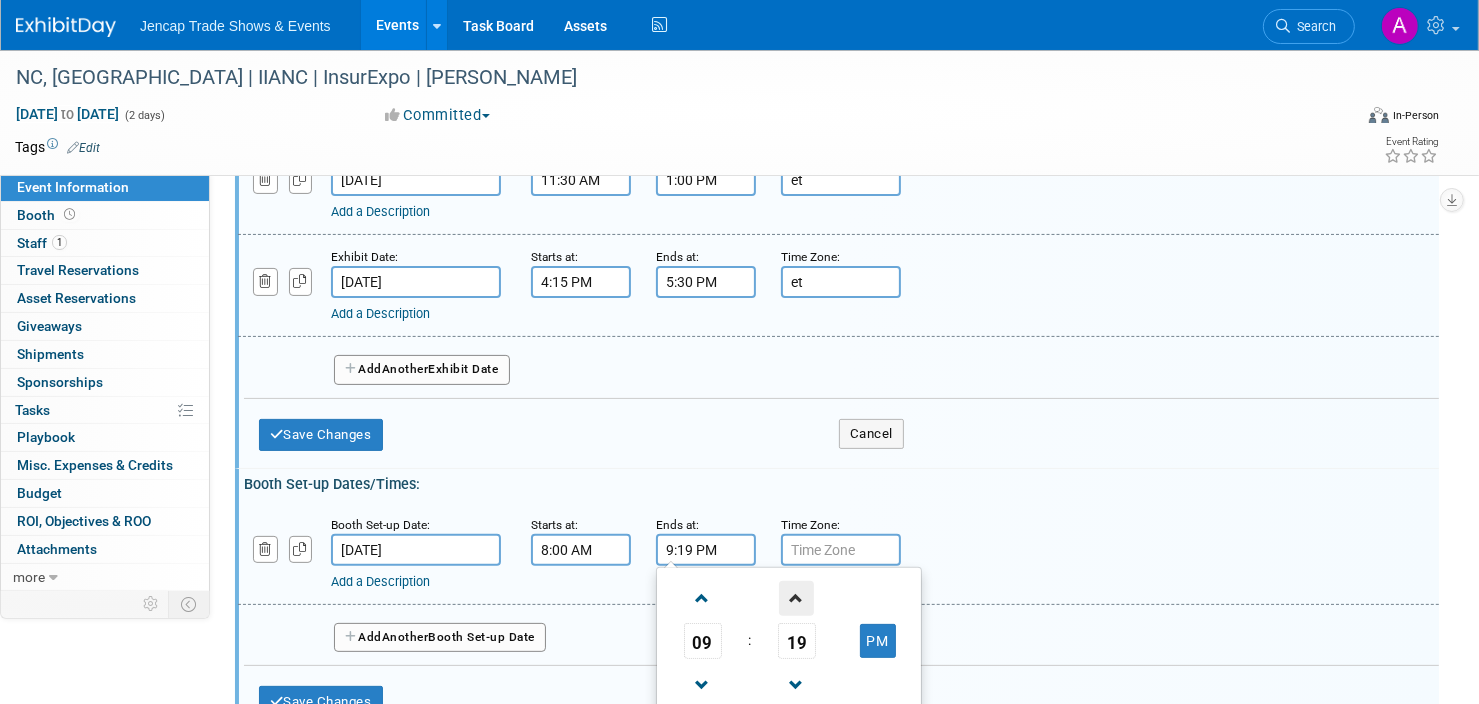 click at bounding box center [796, 598] 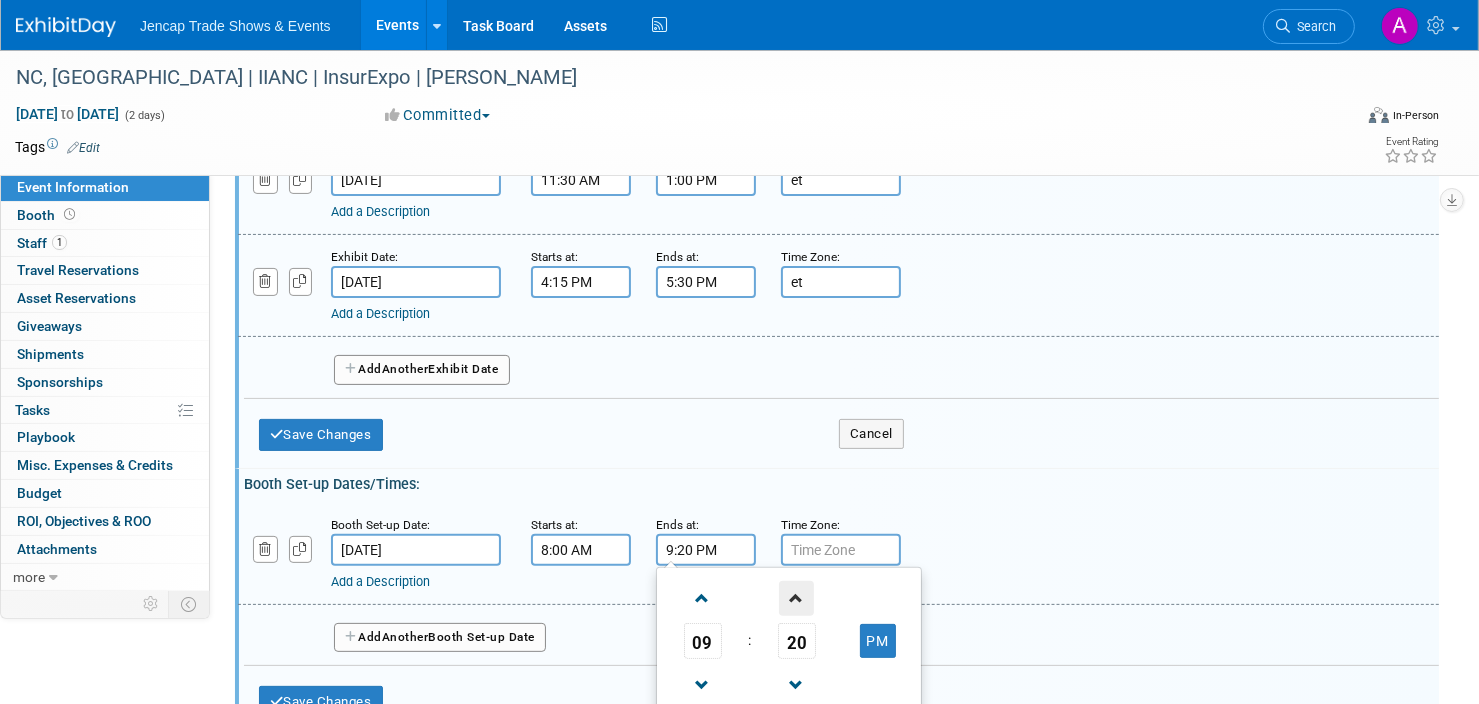 click at bounding box center (796, 598) 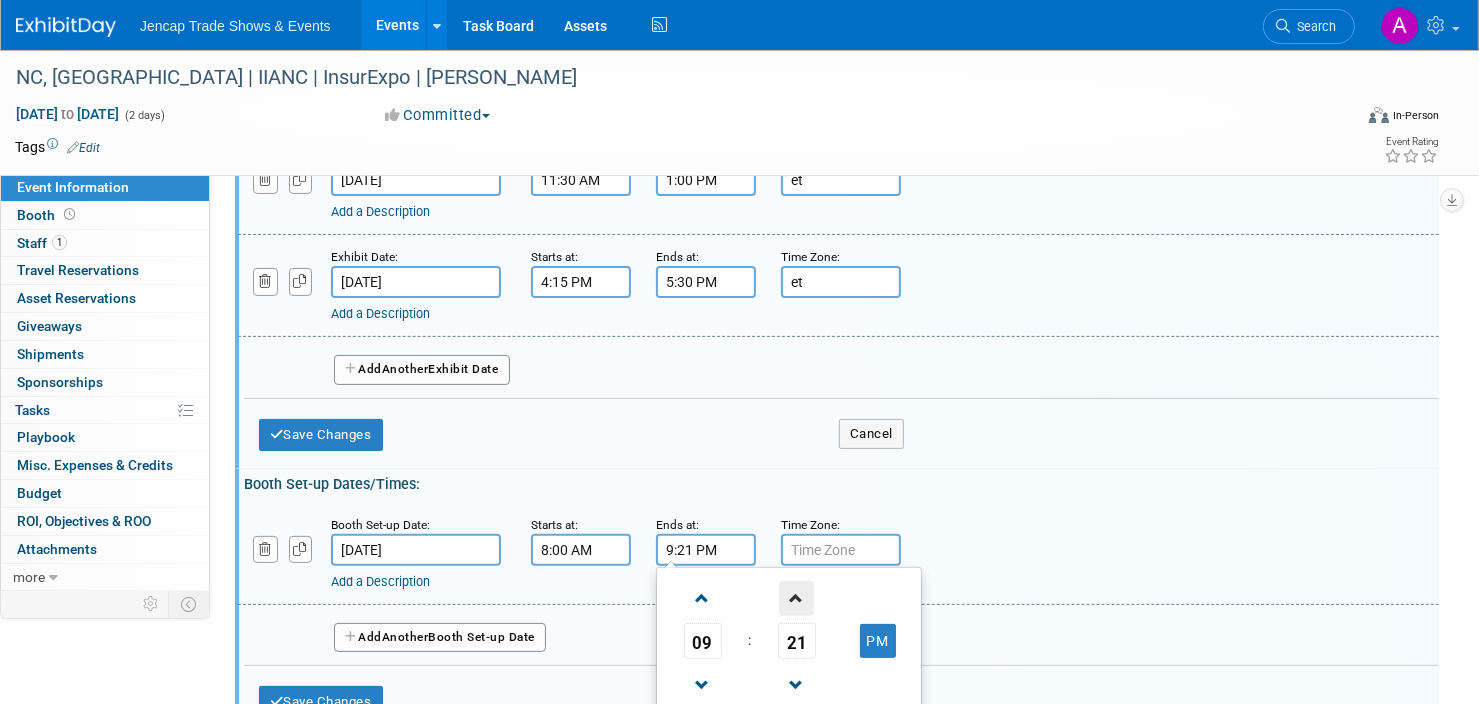 click at bounding box center (796, 598) 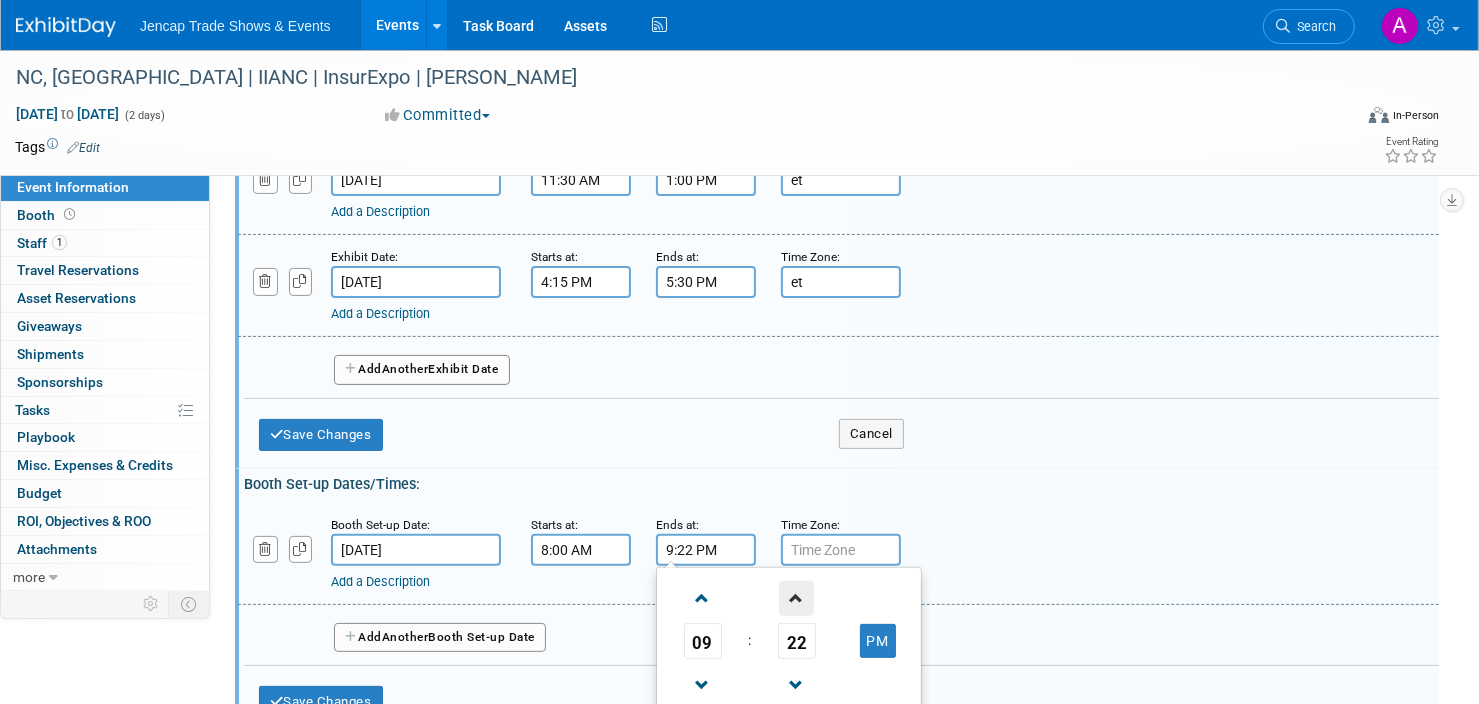 click at bounding box center (796, 598) 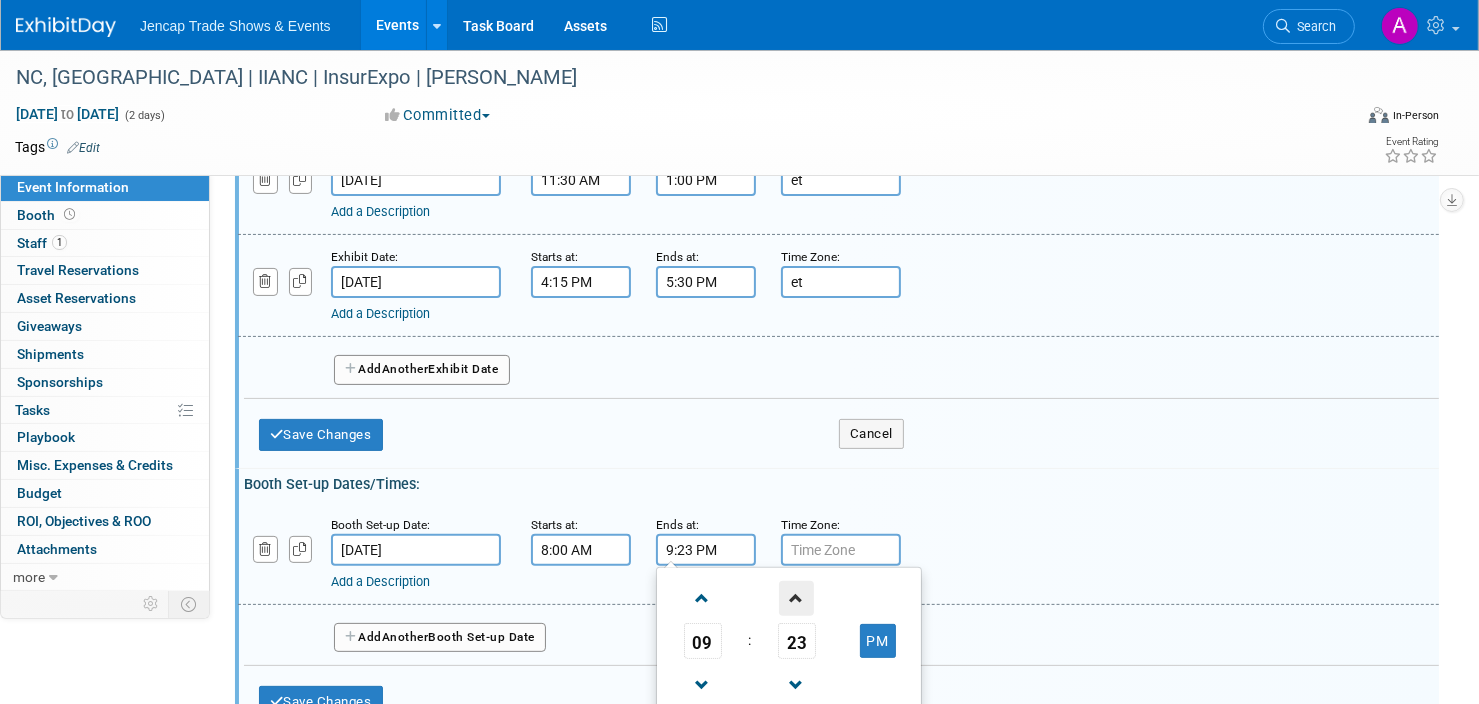 click at bounding box center (796, 598) 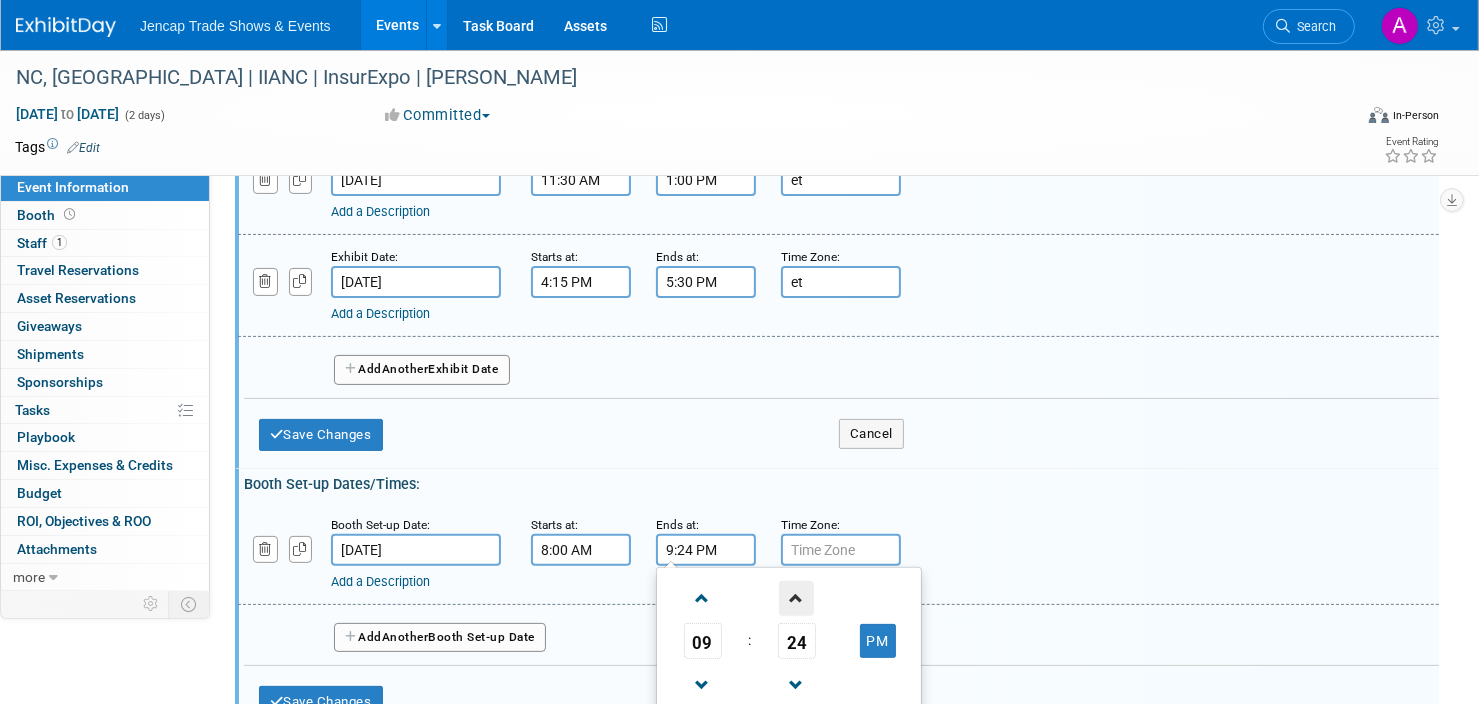 click at bounding box center (796, 598) 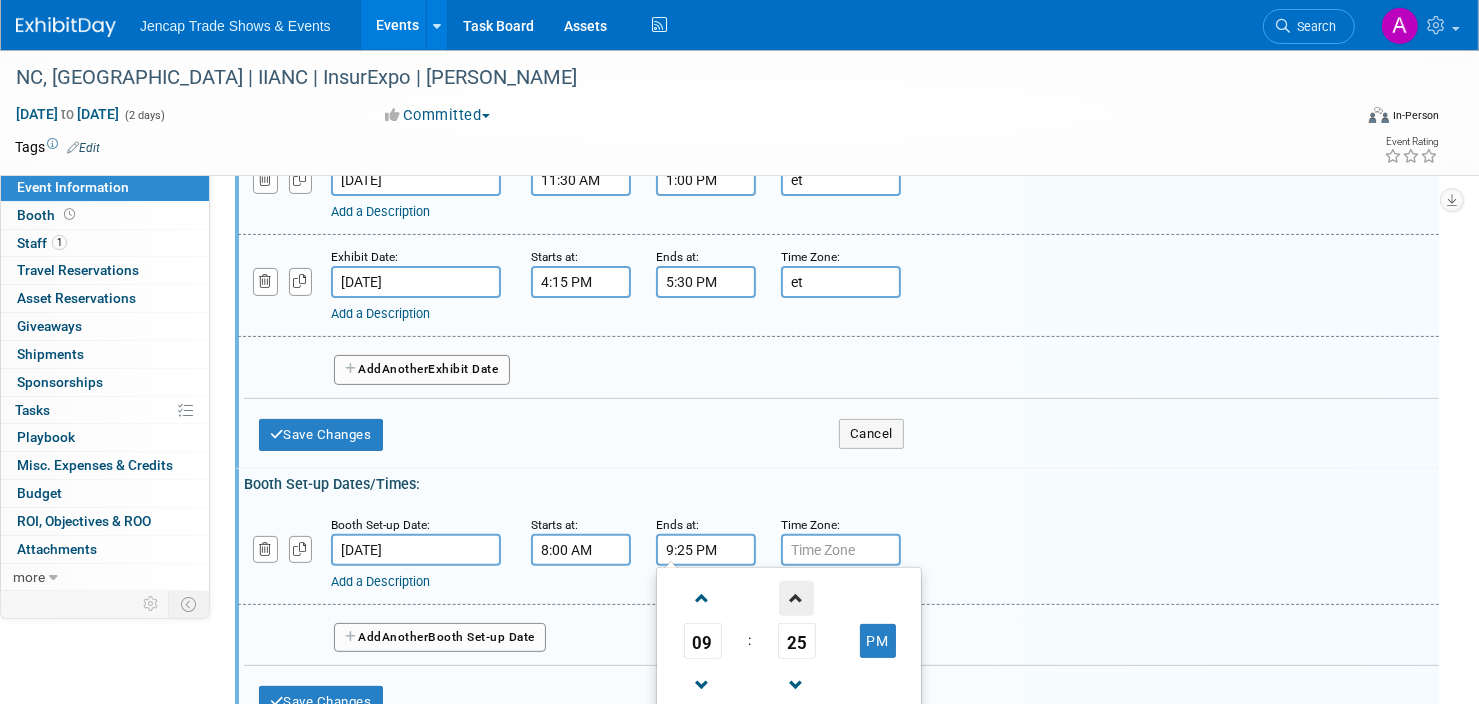 click at bounding box center [796, 598] 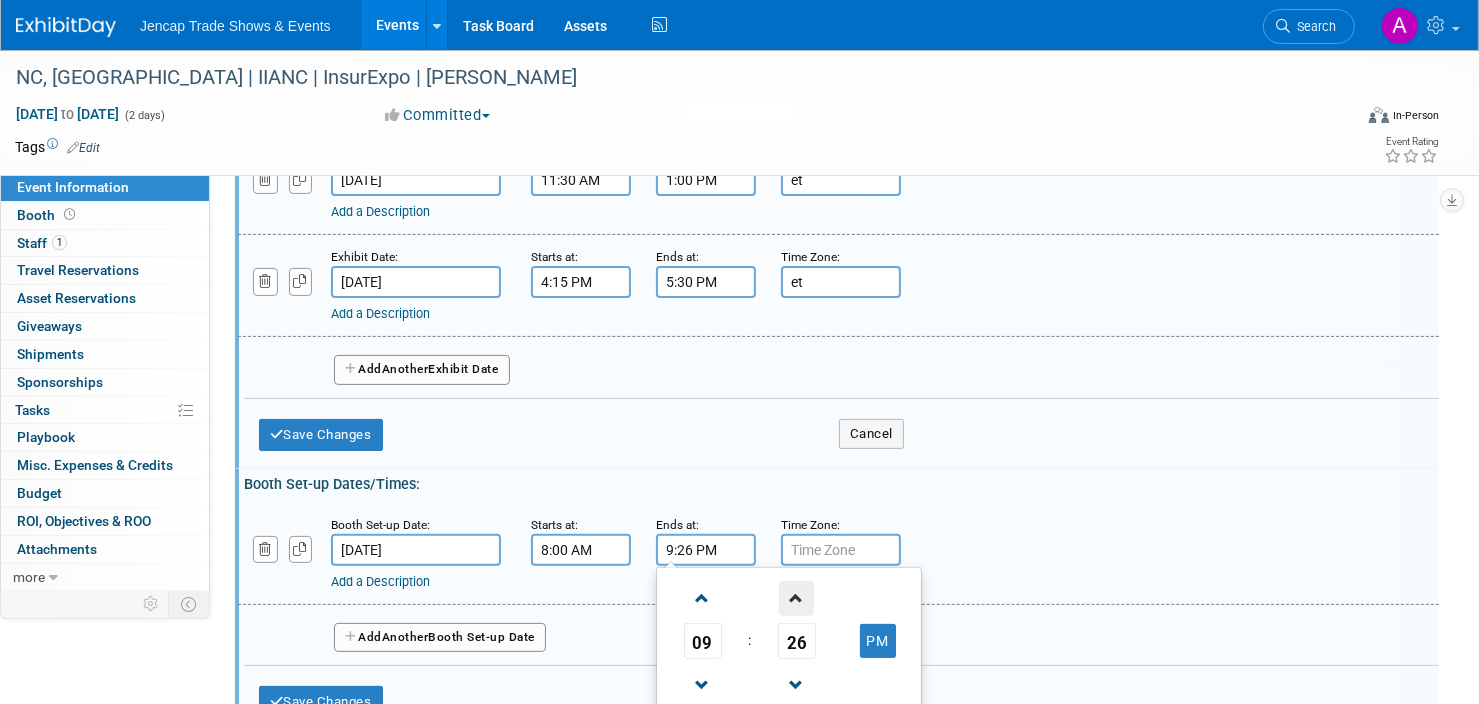 click at bounding box center [796, 598] 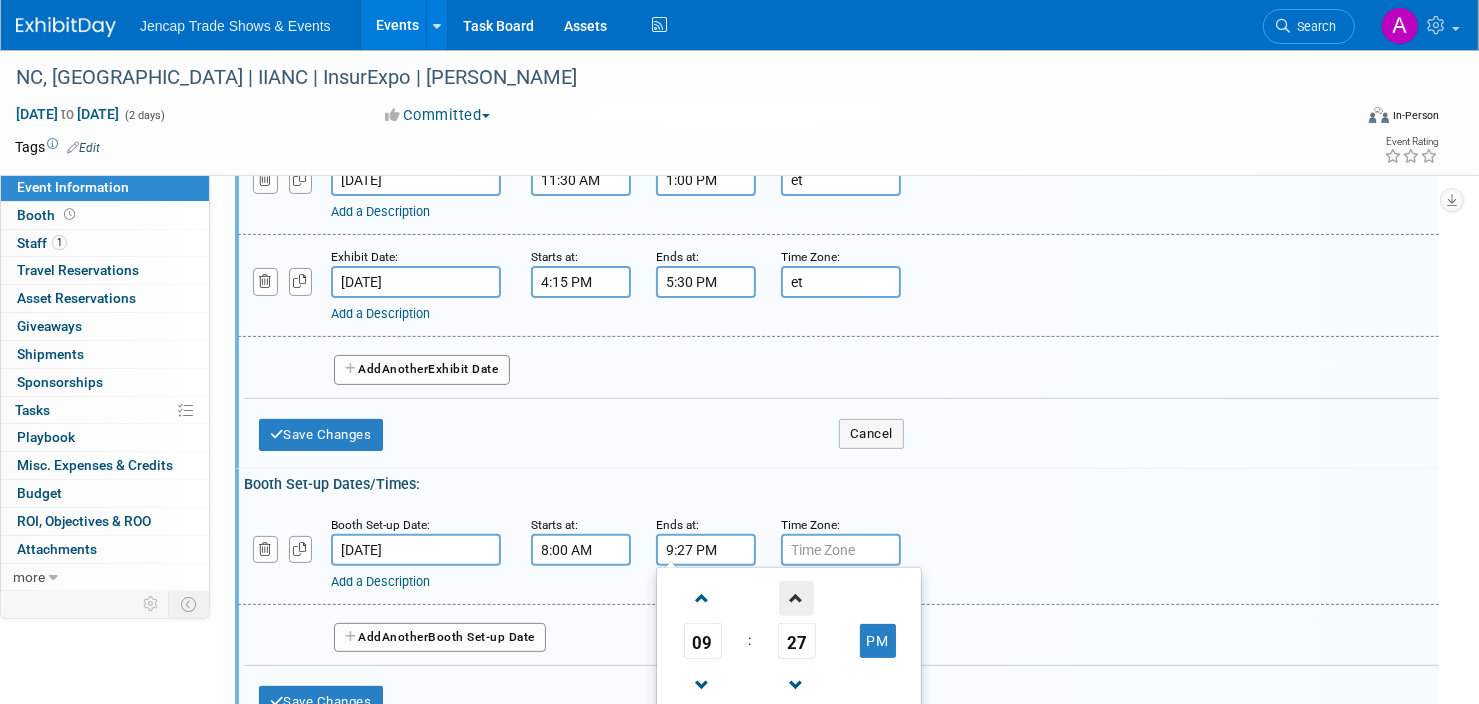 click at bounding box center (796, 598) 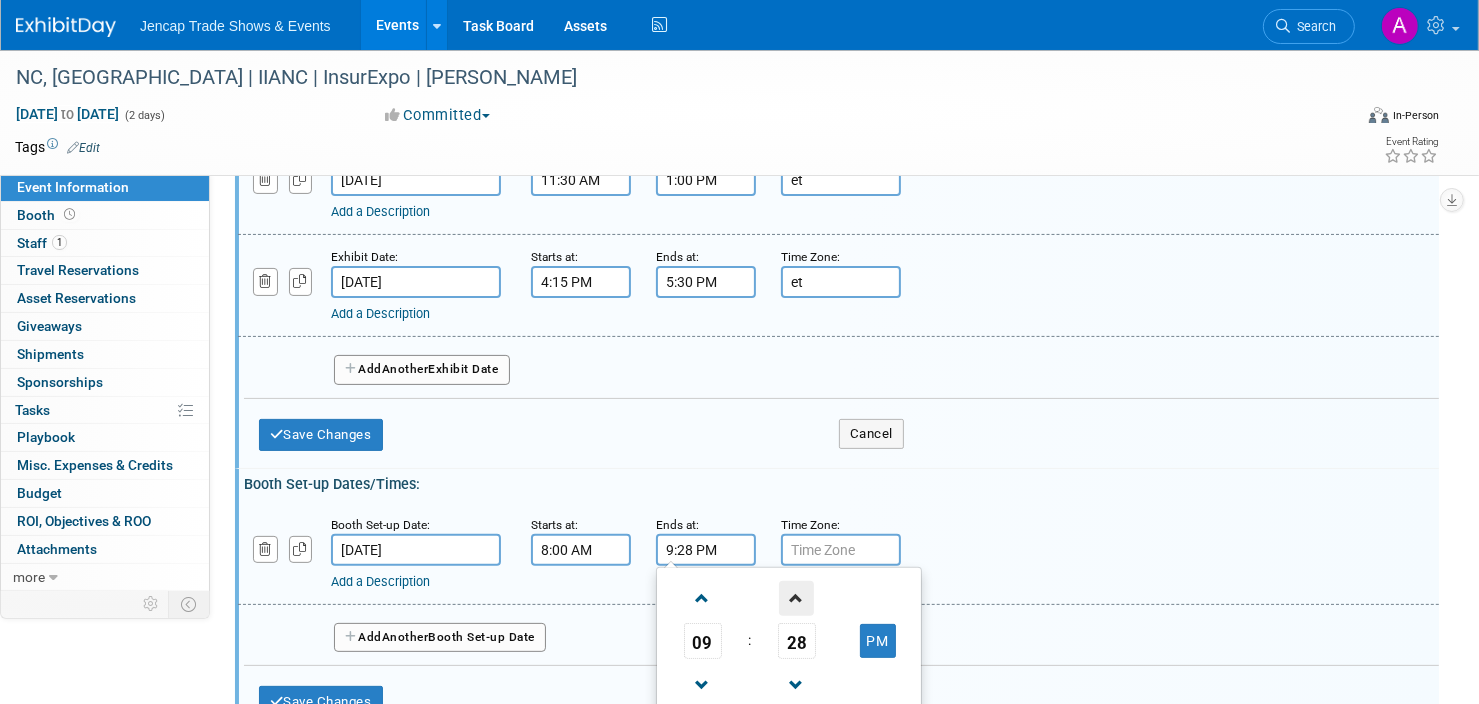 click at bounding box center [796, 598] 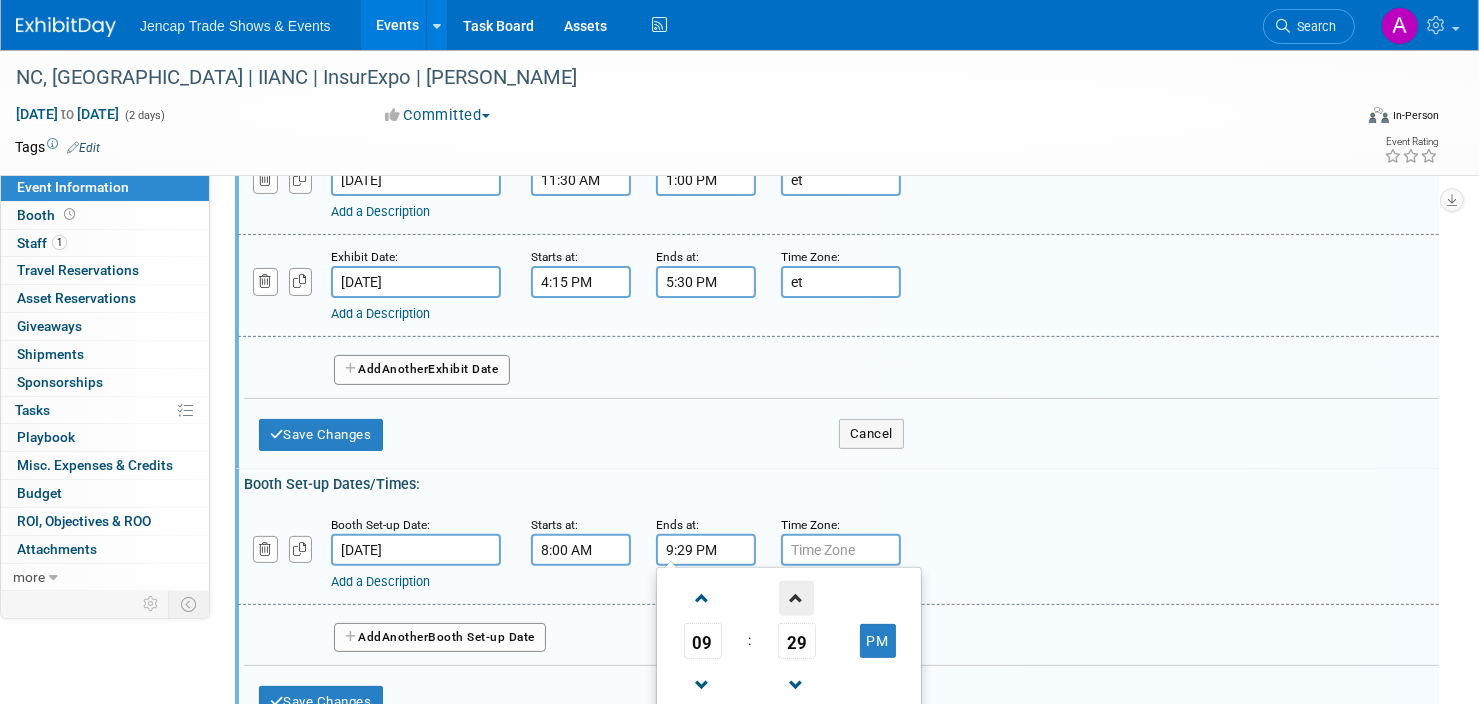 click at bounding box center [796, 598] 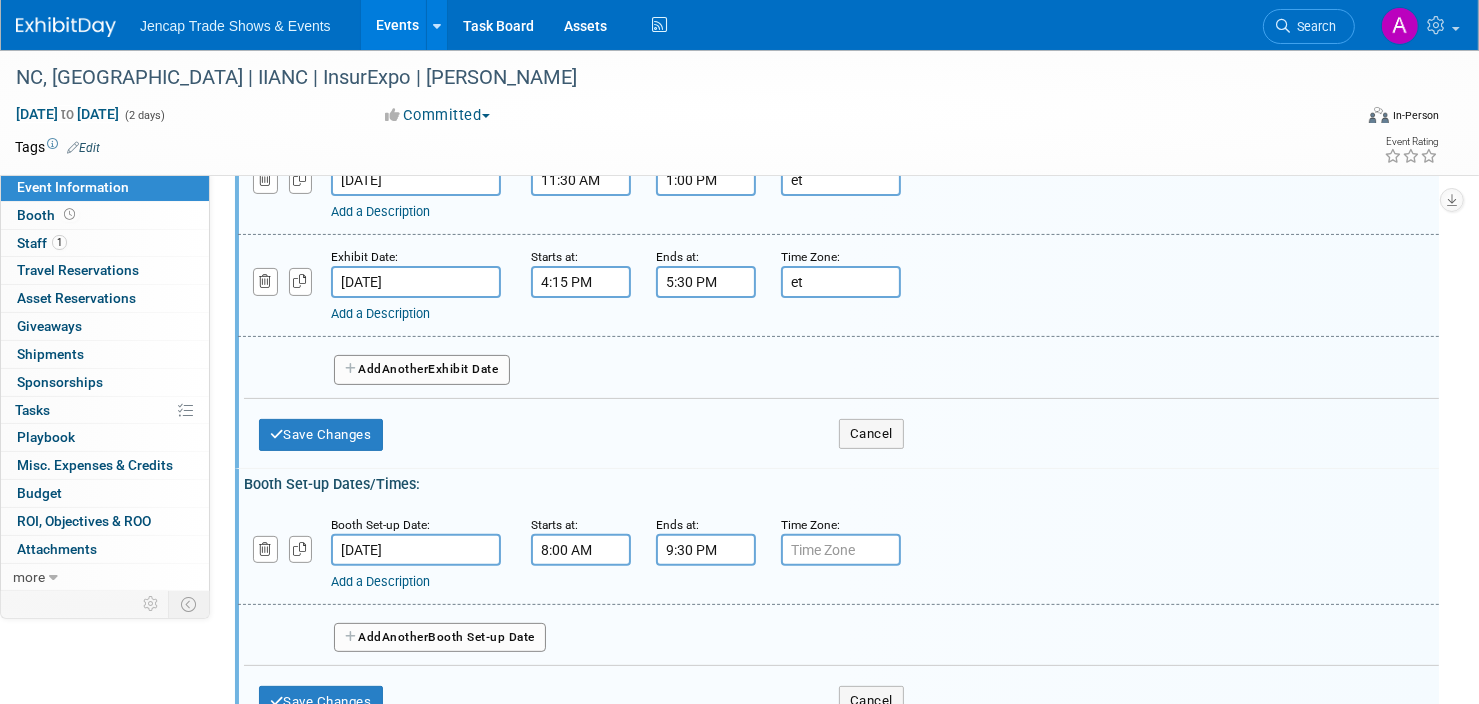 click on "Booth Set-up Dates/Times:
Edit" at bounding box center (841, 481) 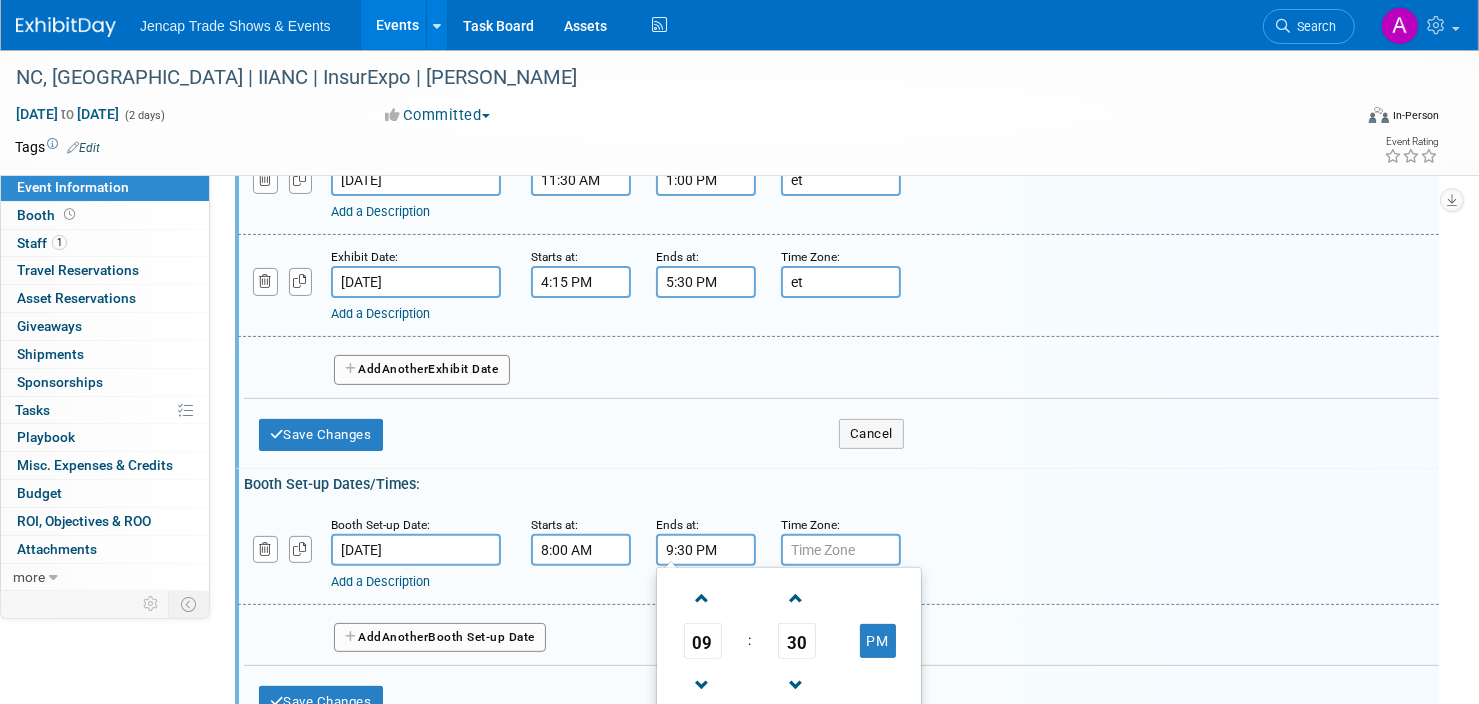 click on "9:30 PM" at bounding box center (706, 550) 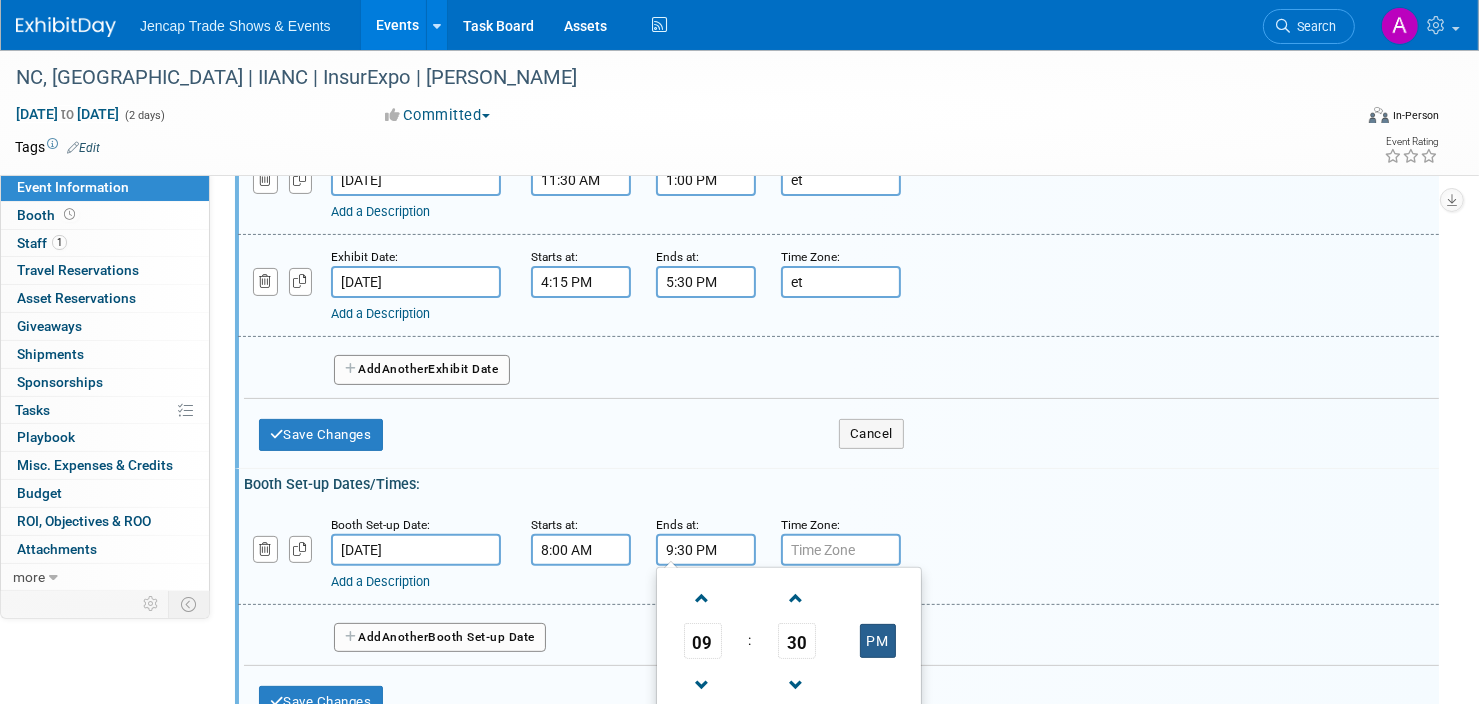 click on "PM" at bounding box center (878, 641) 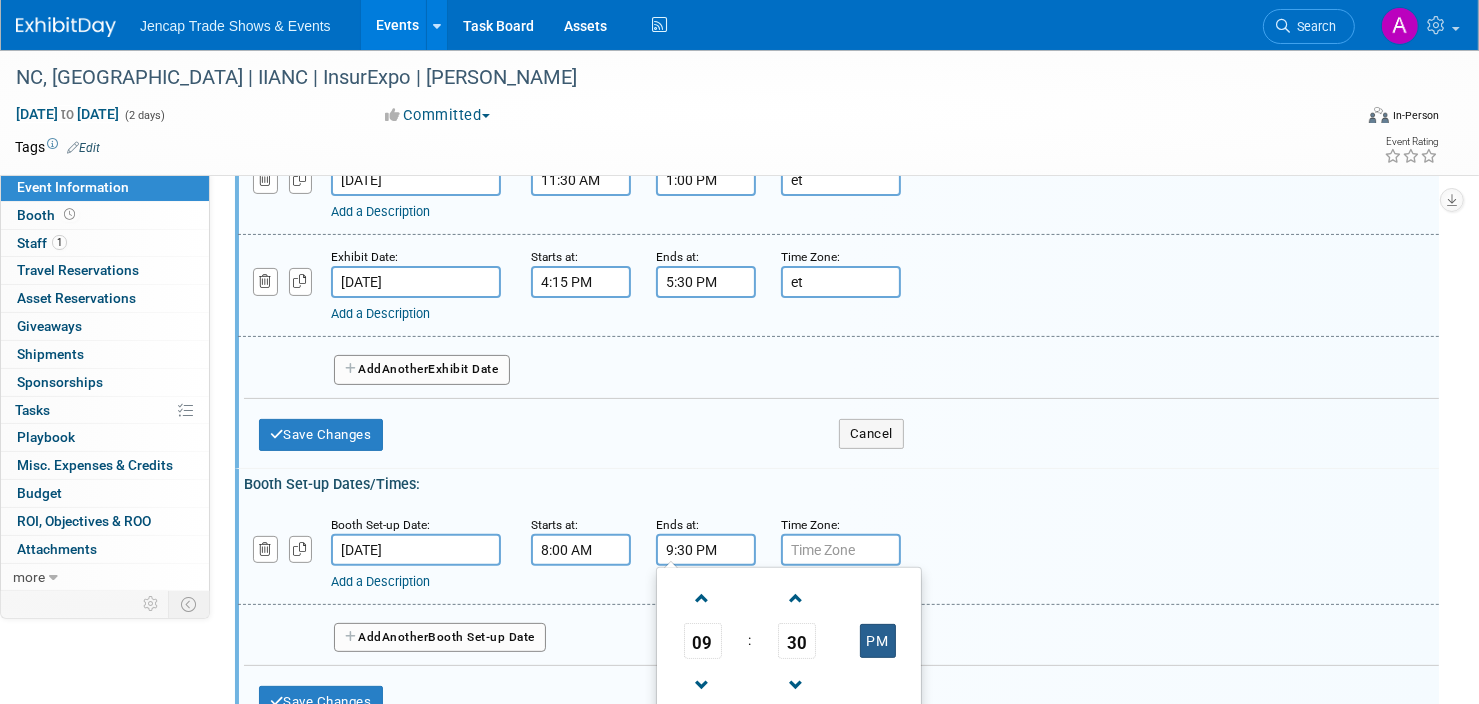 type on "9:30 AM" 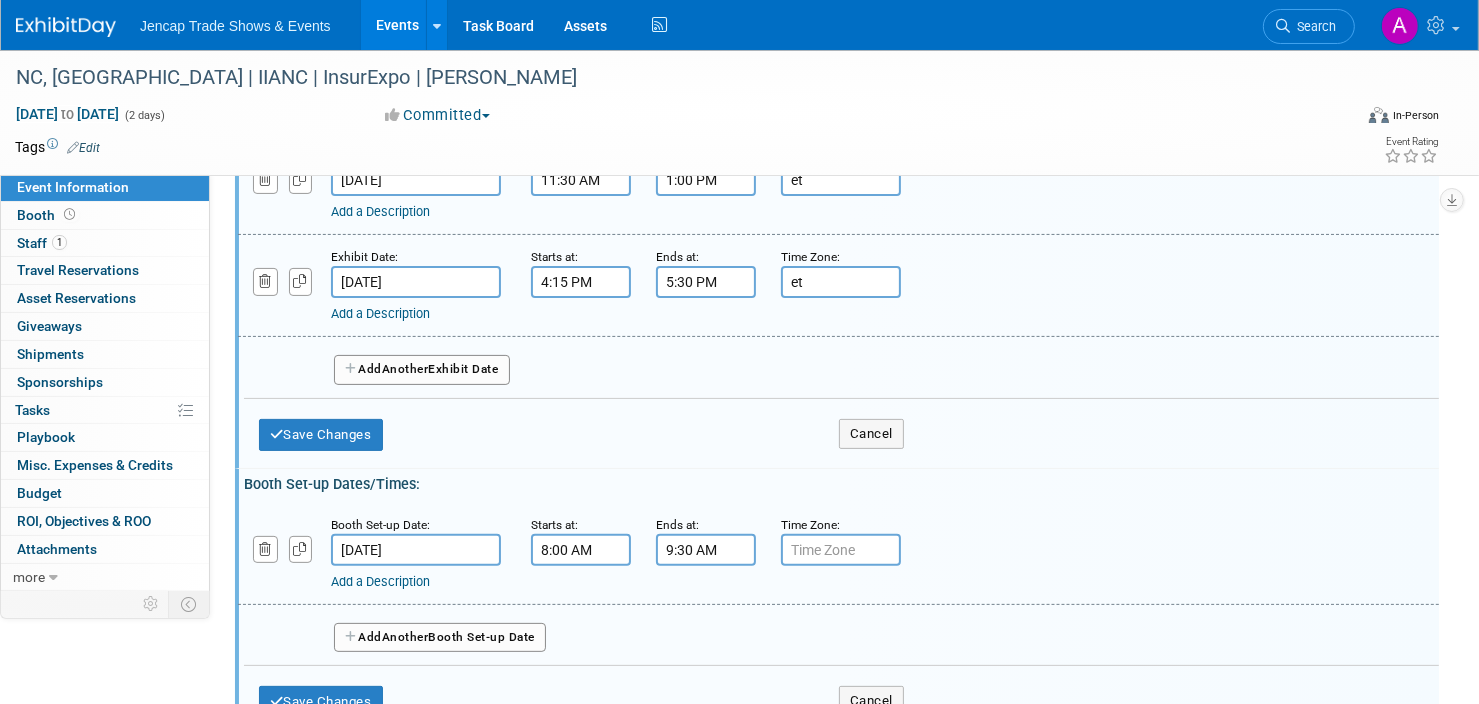 click on "Booth Set-up Dates/Times:
Edit" at bounding box center [841, 481] 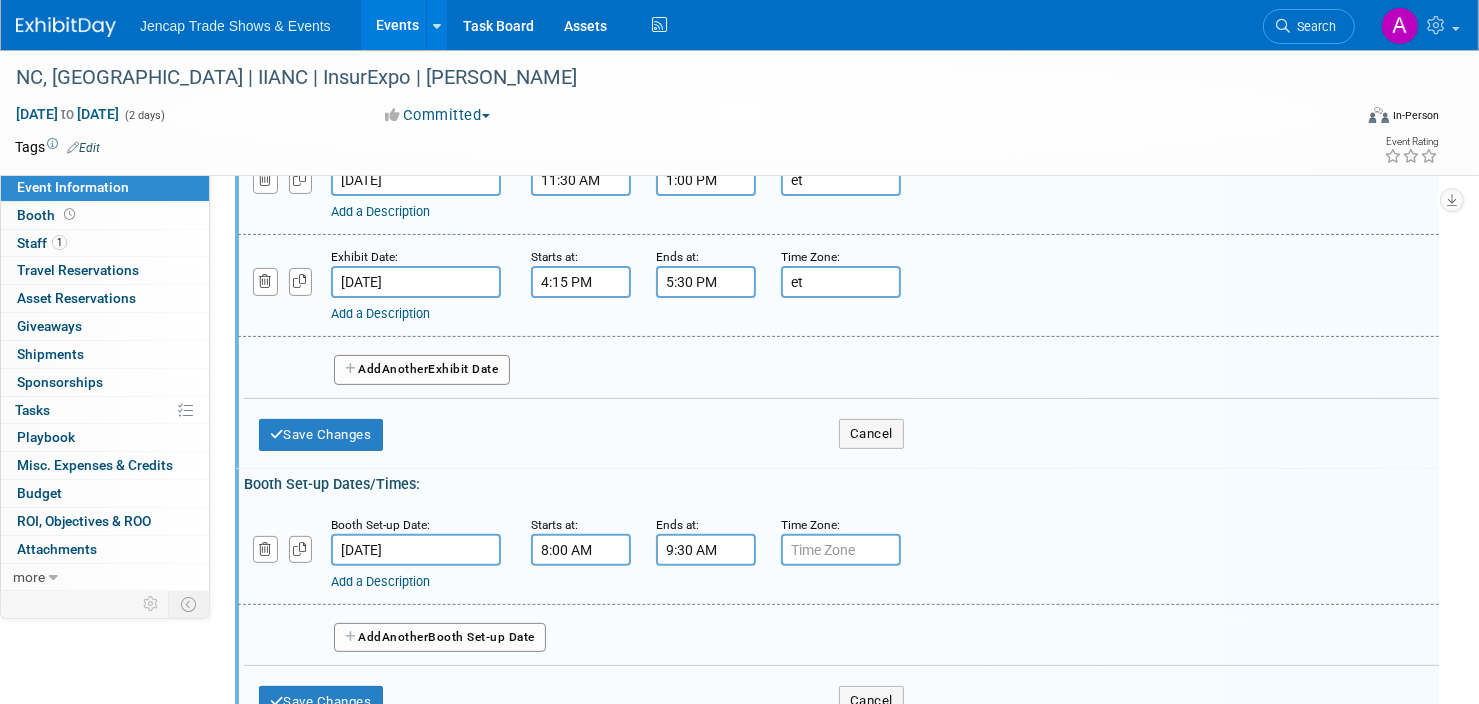 click on "Booth Set-up Dates/Times:
Edit" at bounding box center (841, 481) 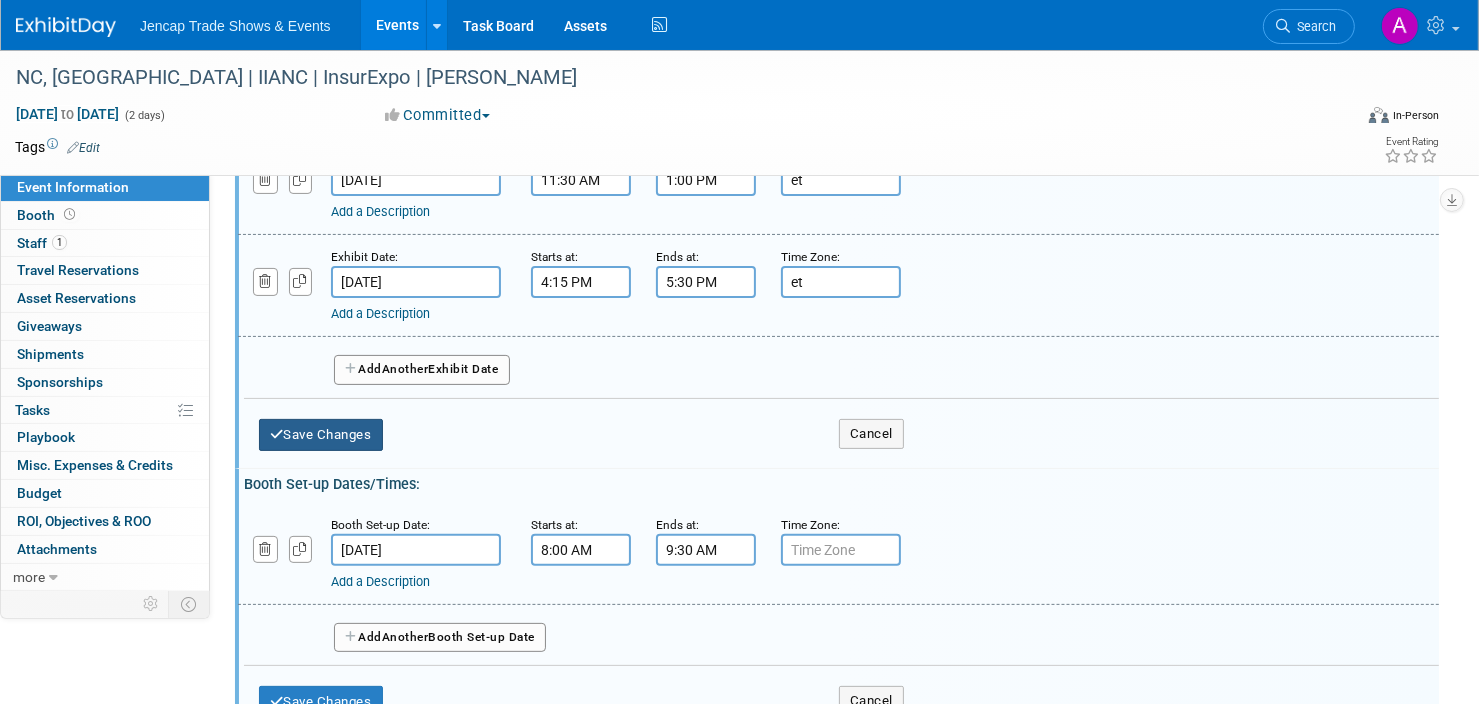 click on "Save Changes" at bounding box center [321, 435] 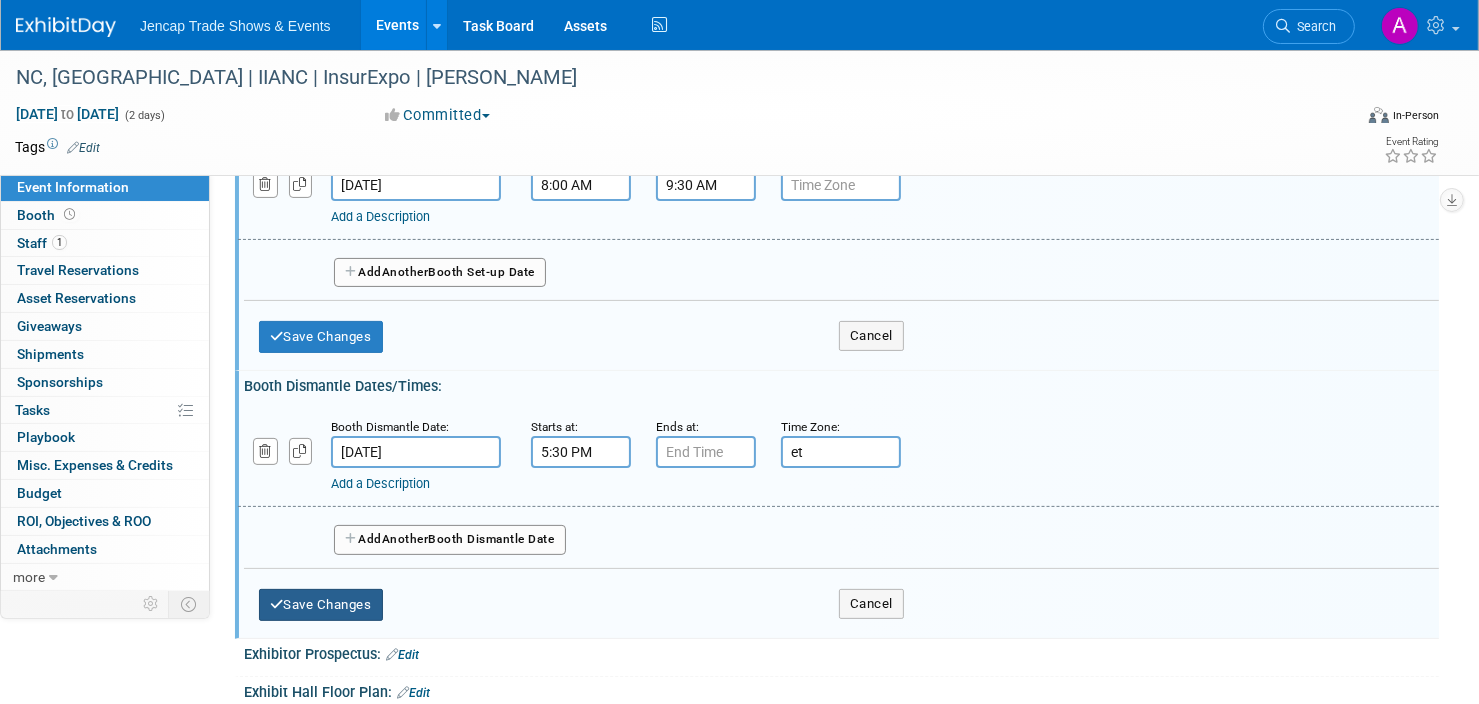 click on "Save Changes" at bounding box center (321, 605) 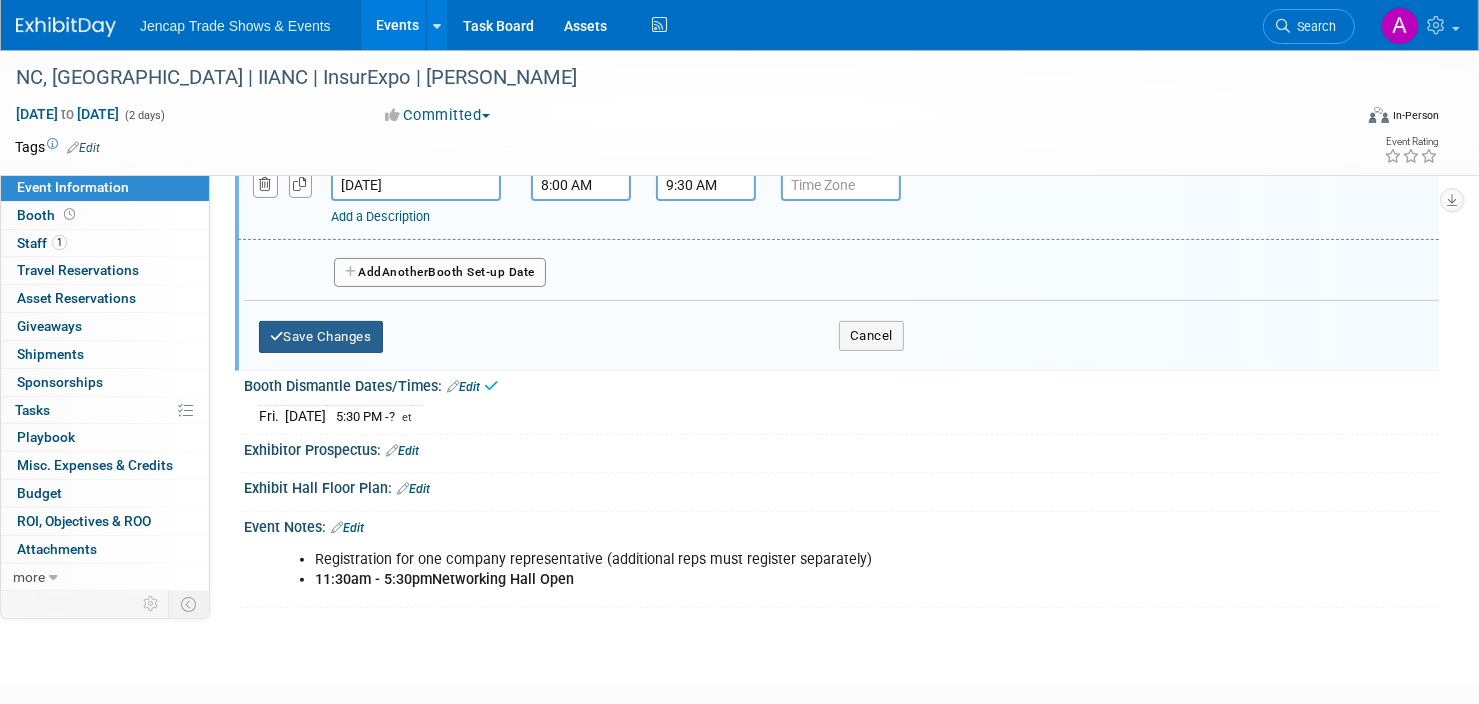 click on "Save Changes" at bounding box center [321, 337] 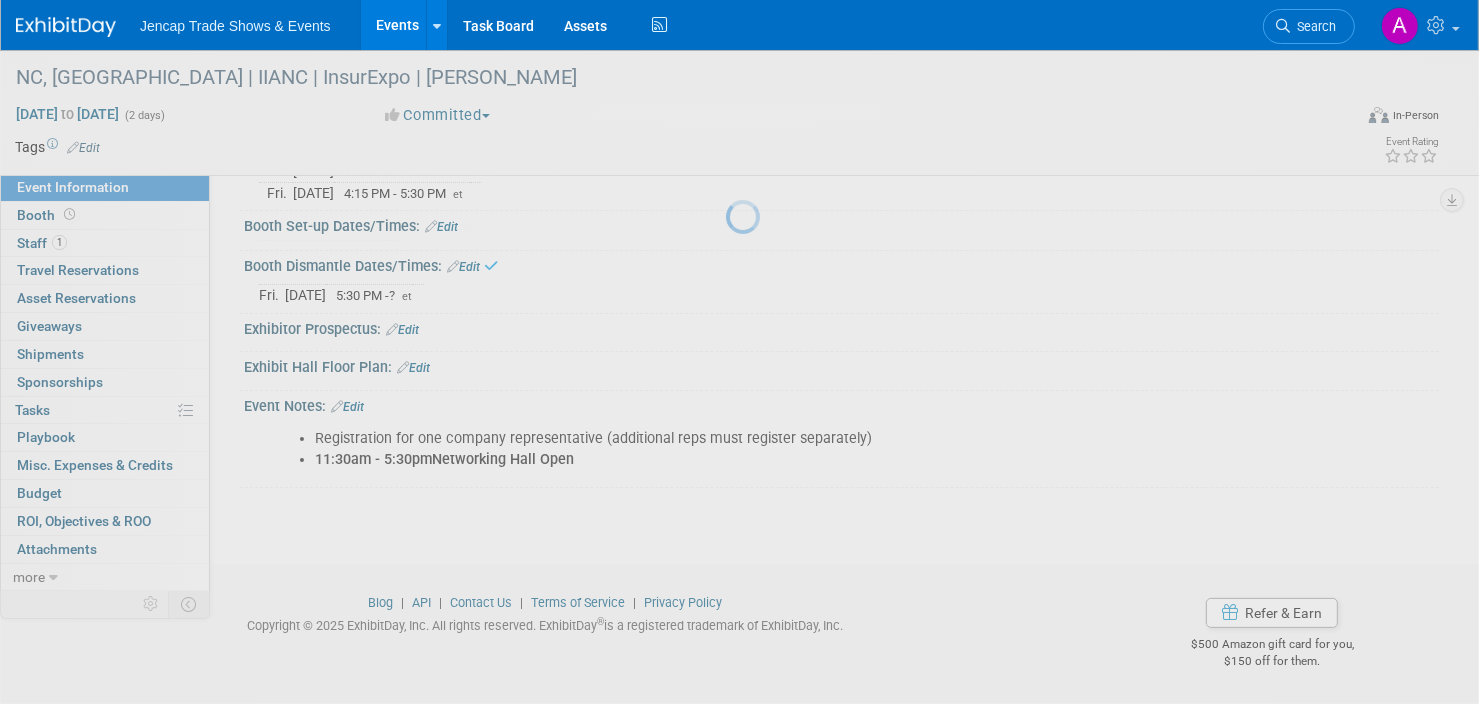 scroll, scrollTop: 281, scrollLeft: 0, axis: vertical 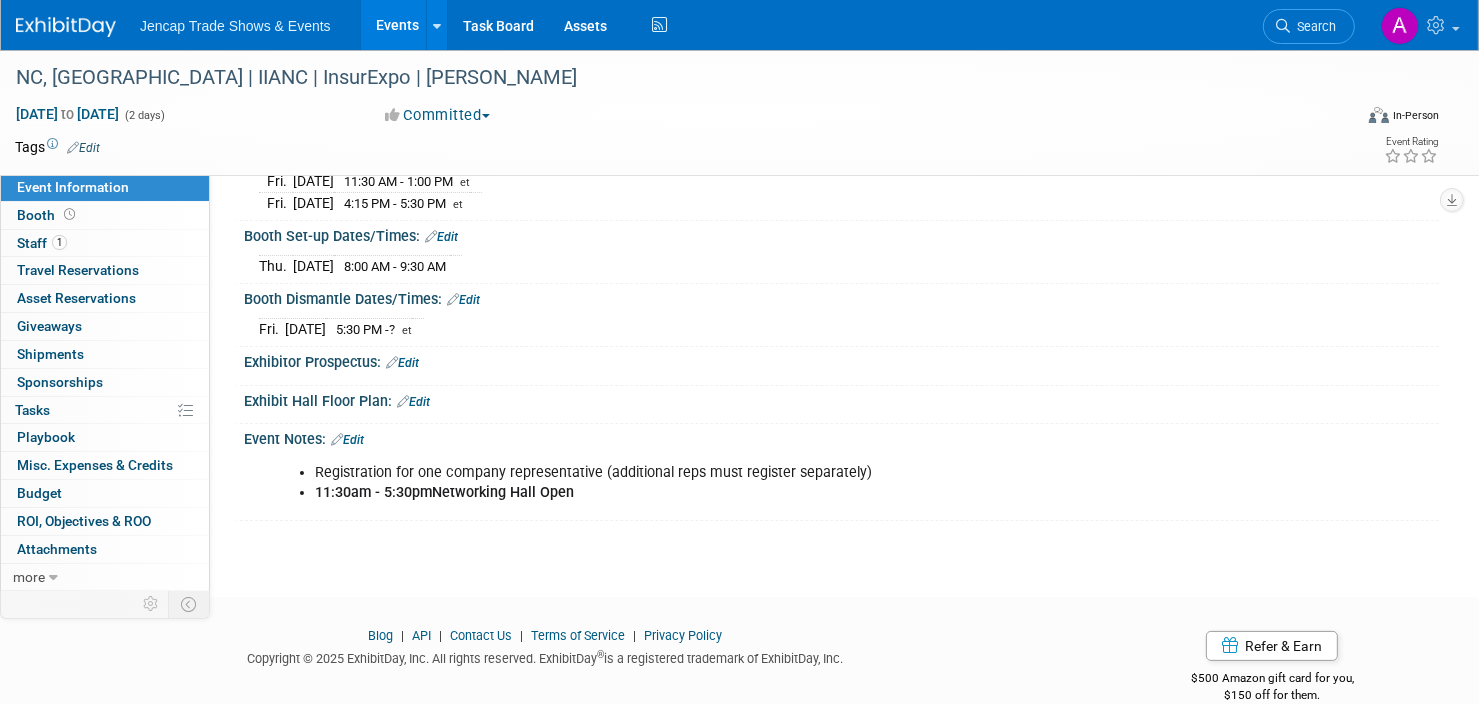 click on "Edit" at bounding box center [402, 363] 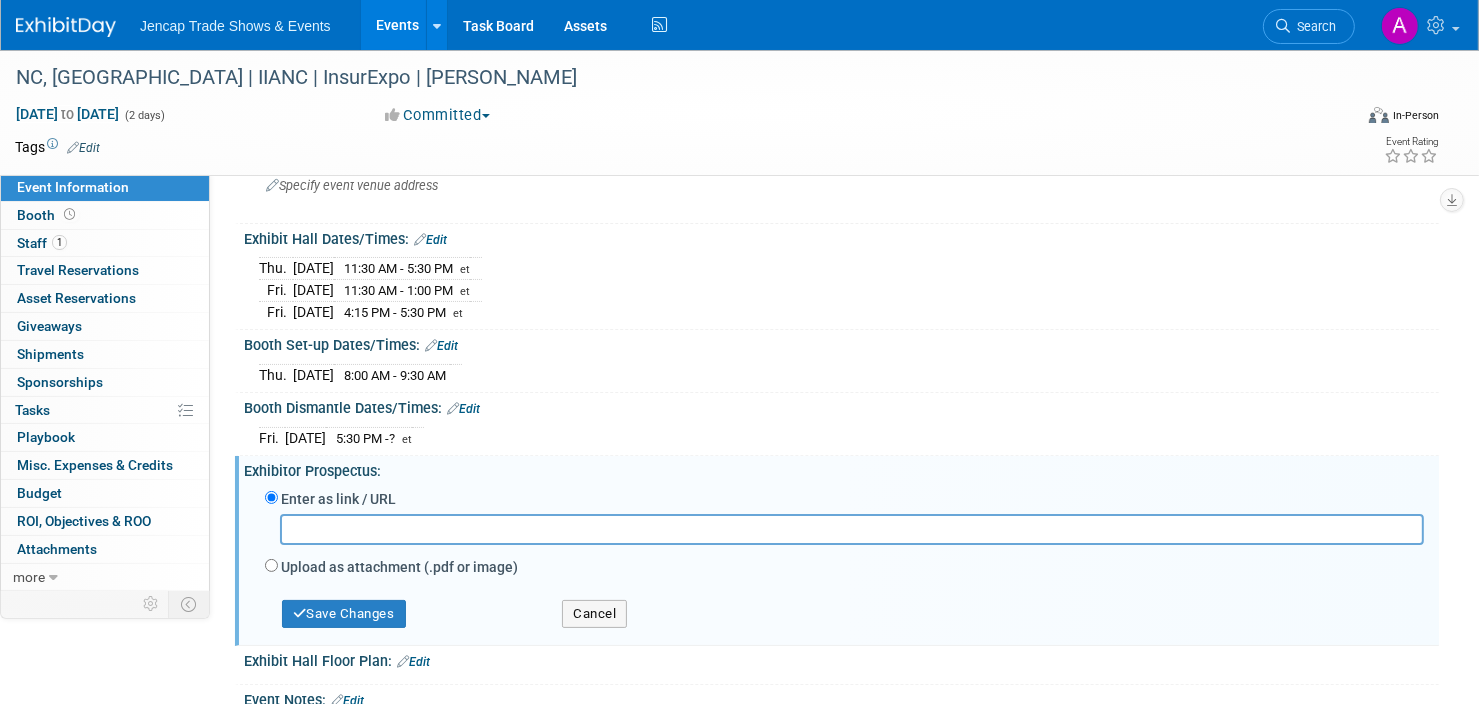 scroll, scrollTop: 0, scrollLeft: 0, axis: both 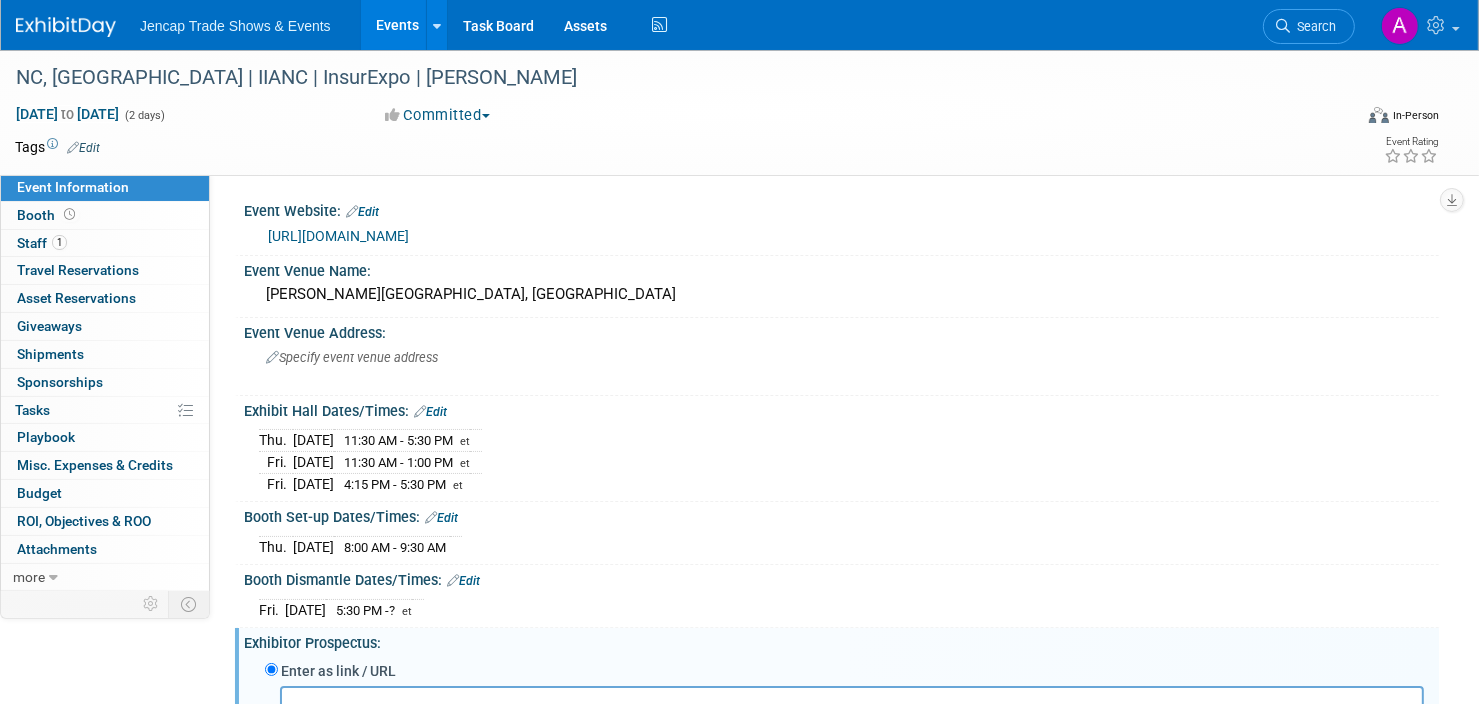 click on "https://www.iianc.com/conferences-events/event/2025/09/25/default-calendar/insurexpo25#about" at bounding box center [338, 236] 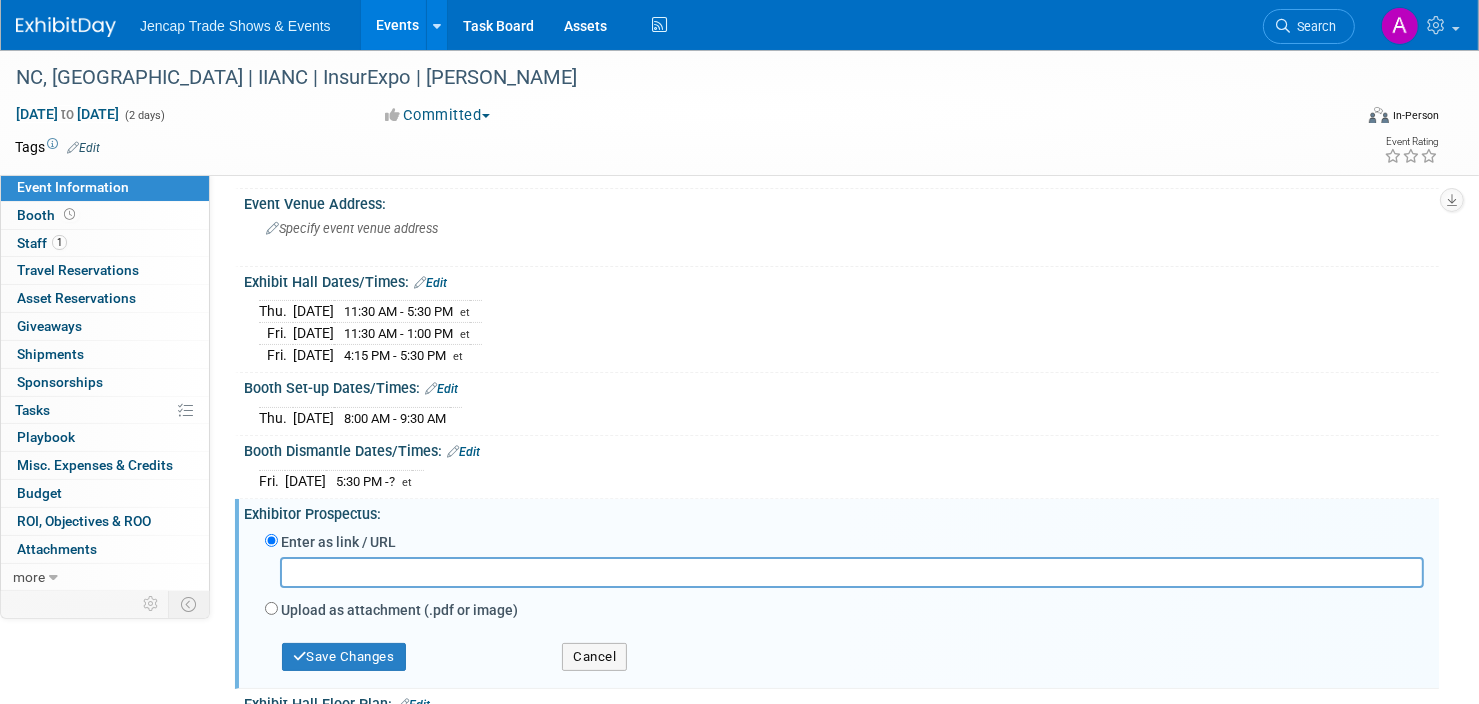 scroll, scrollTop: 155, scrollLeft: 0, axis: vertical 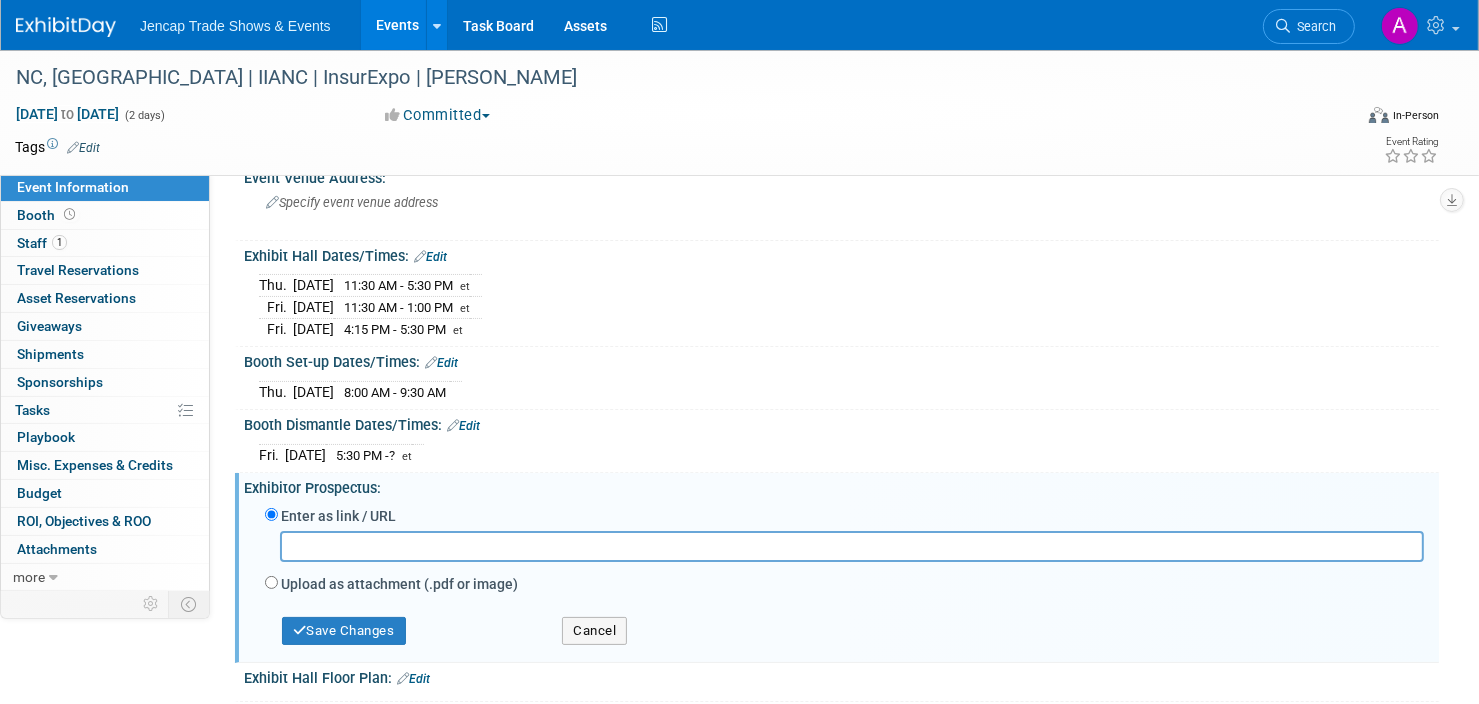 paste on "https://www.iianc.com/conferences-events/event/2025/09/25/default-calendar/insurexpo25#exhibitor-information" 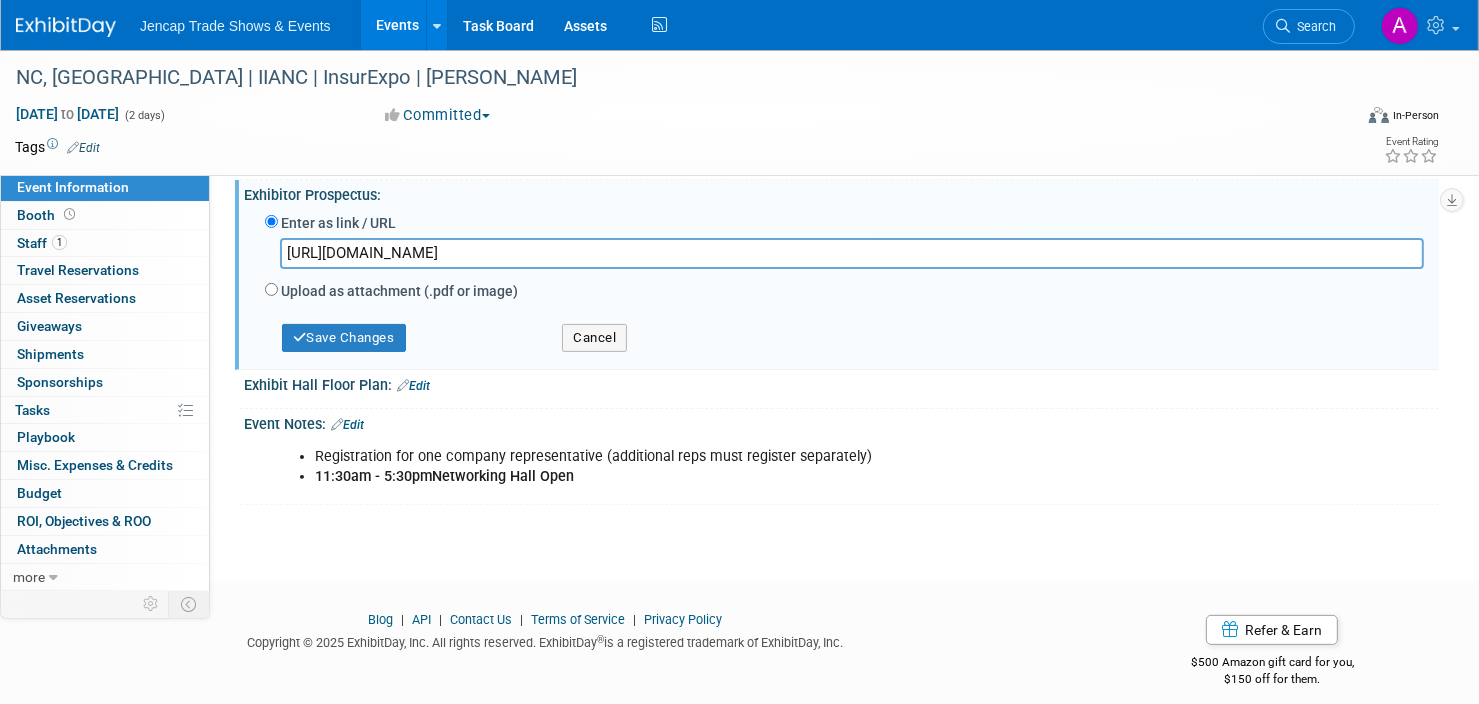 scroll, scrollTop: 457, scrollLeft: 0, axis: vertical 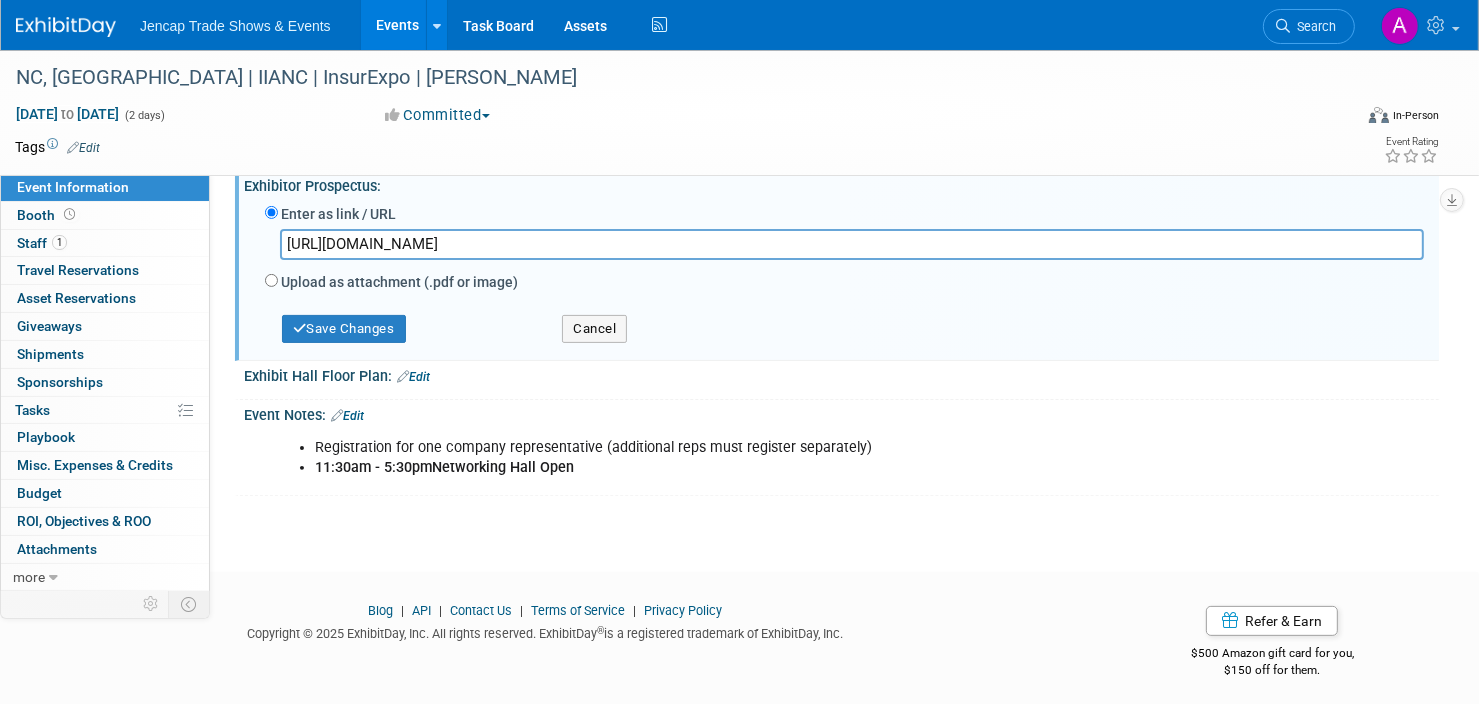 type on "https://www.iianc.com/conferences-events/event/2025/09/25/default-calendar/insurexpo25#exhibitor-information" 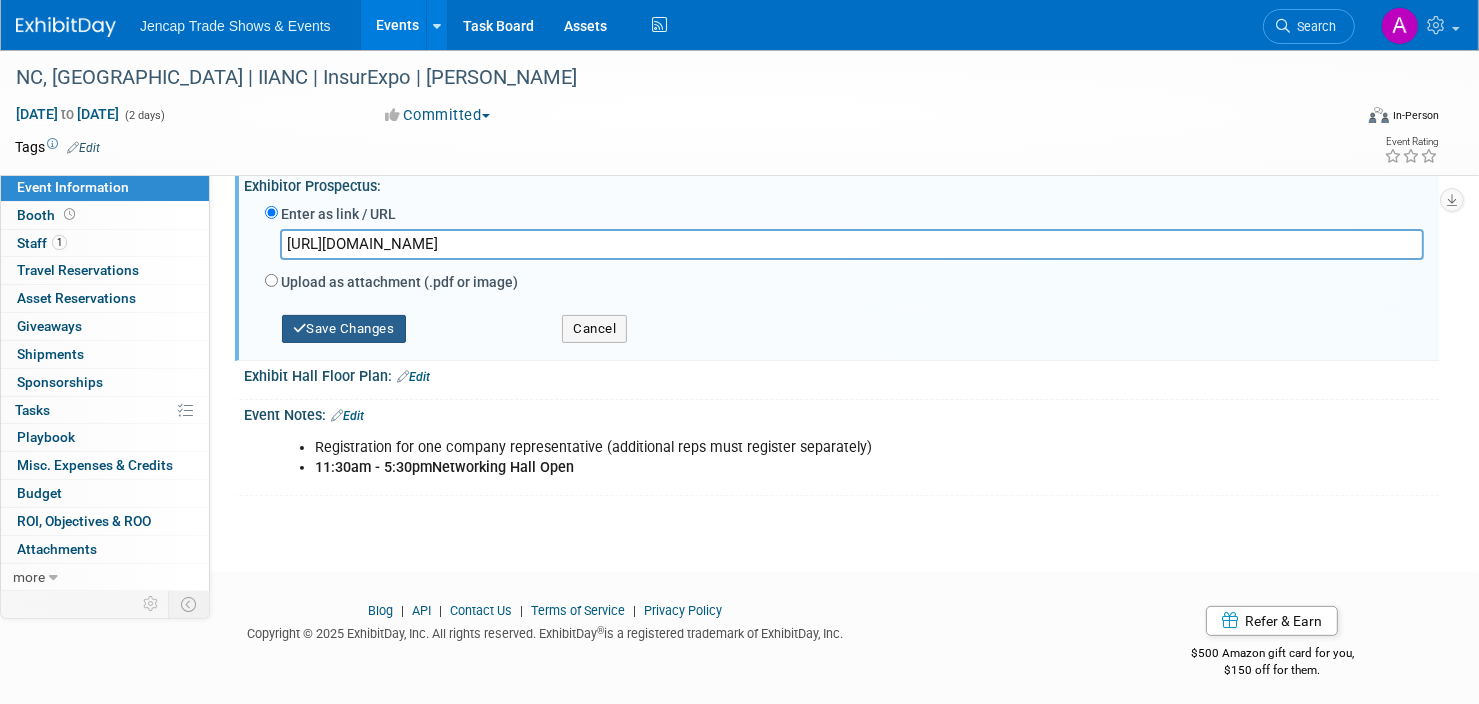 click on "Save Changes" at bounding box center (344, 329) 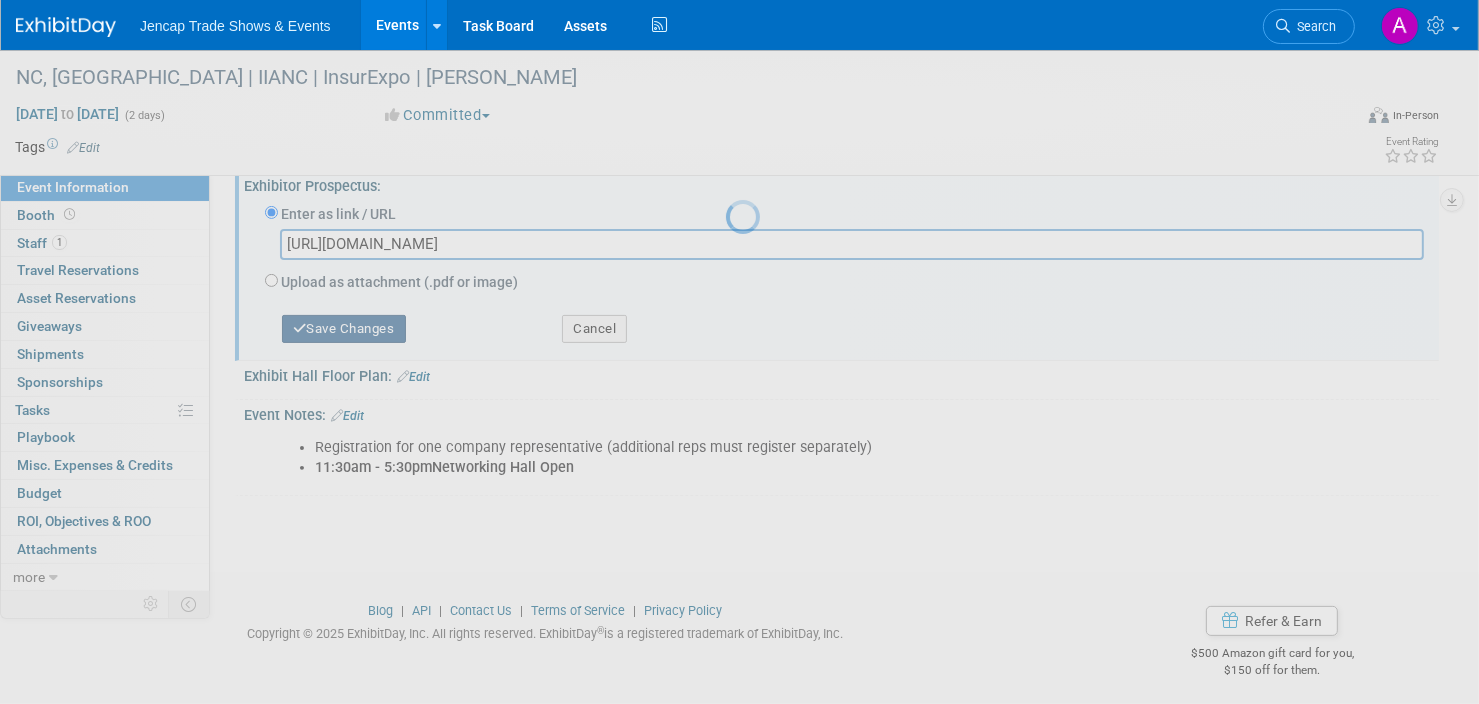 scroll, scrollTop: 329, scrollLeft: 0, axis: vertical 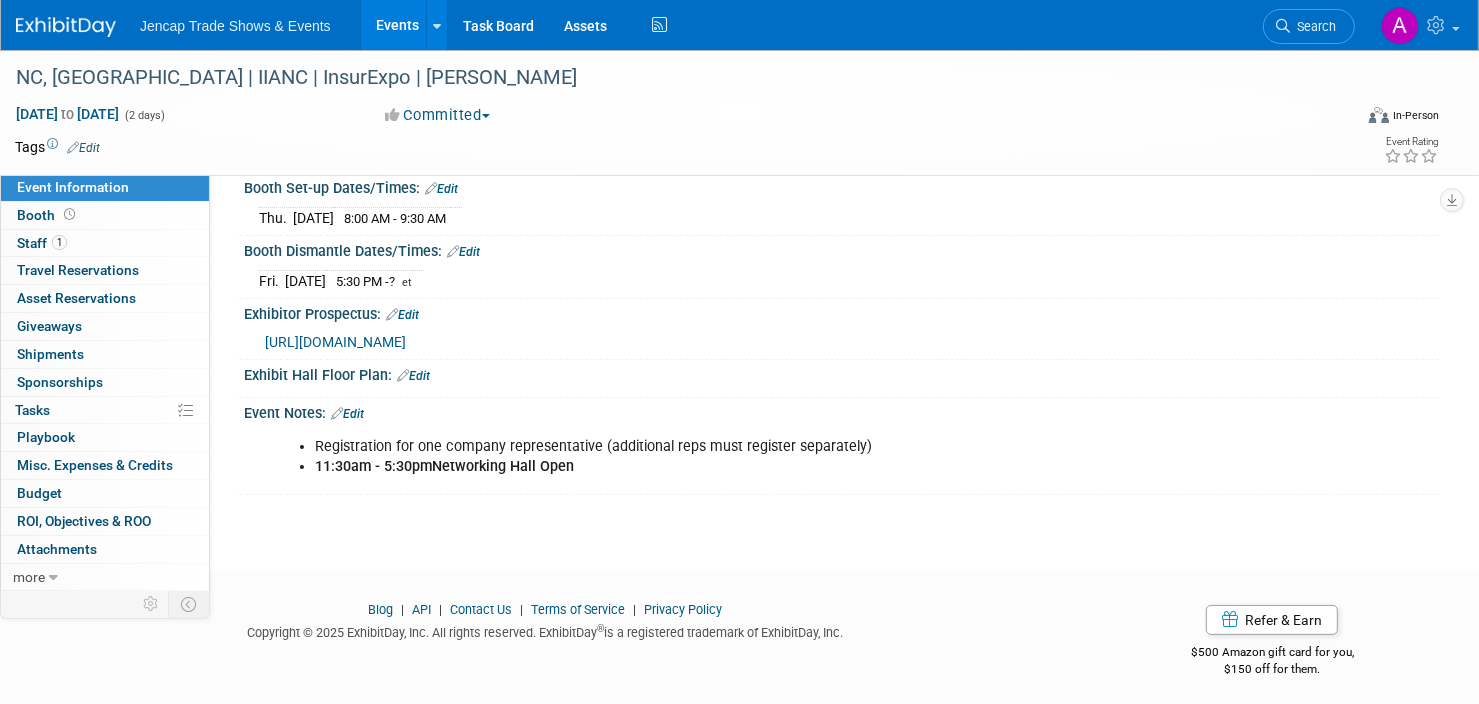 click on "Edit" at bounding box center (413, 376) 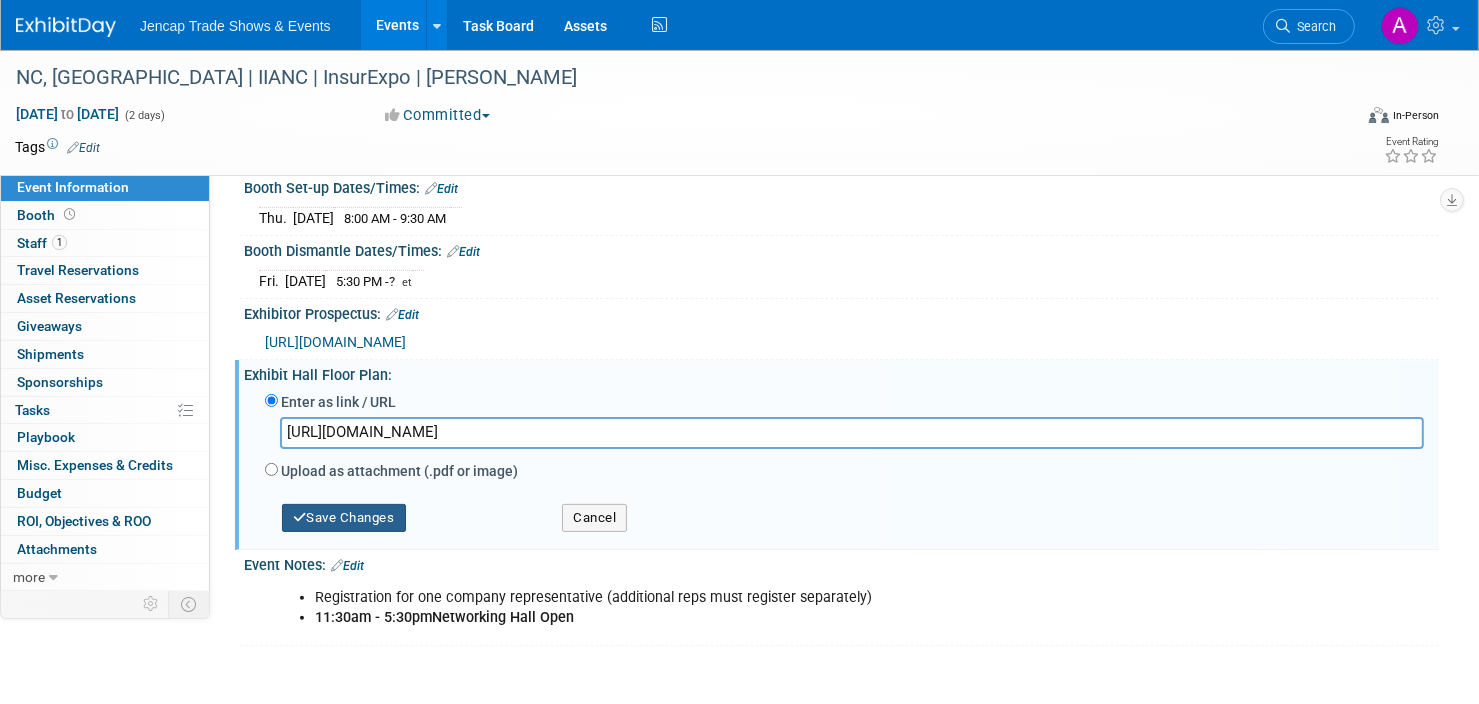type on "https://homebase.map-dynamics.com/iianc2025/floorplan" 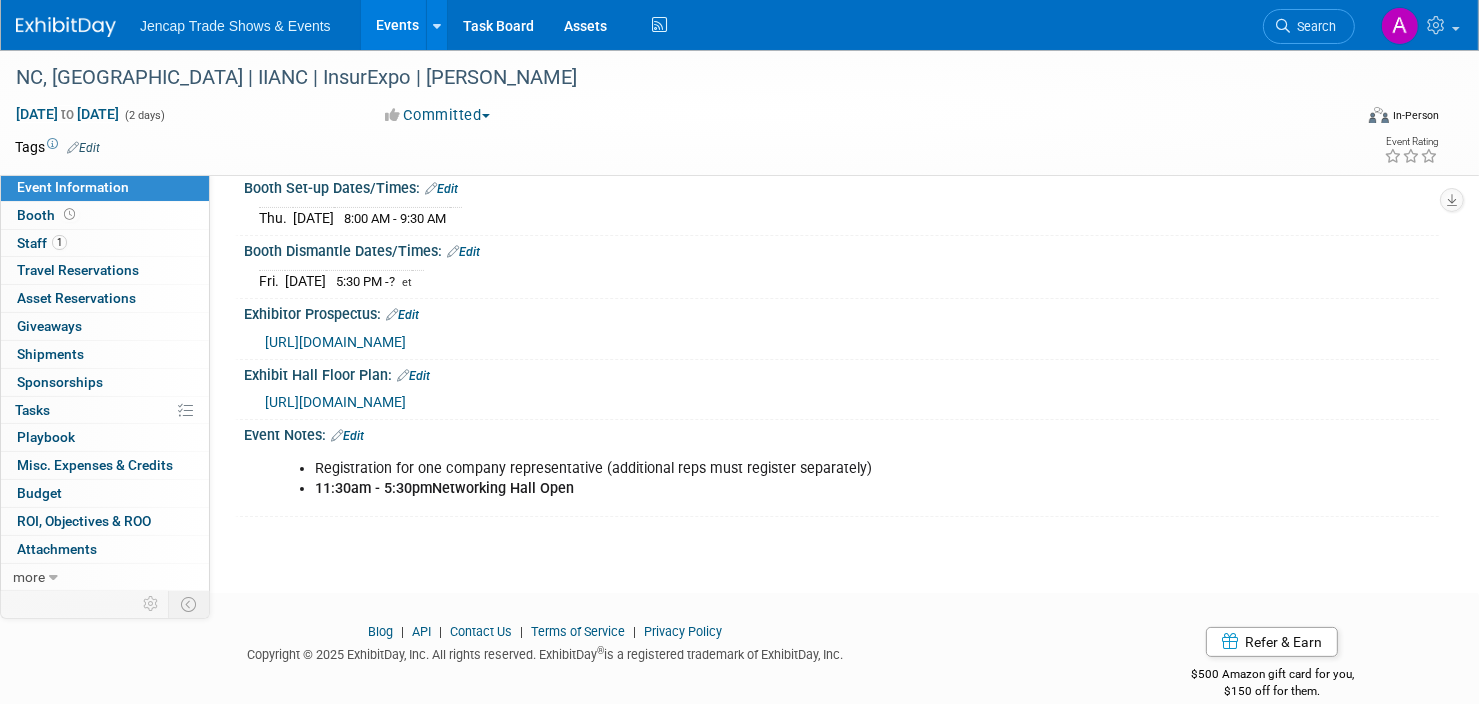click on "Edit" at bounding box center (347, 436) 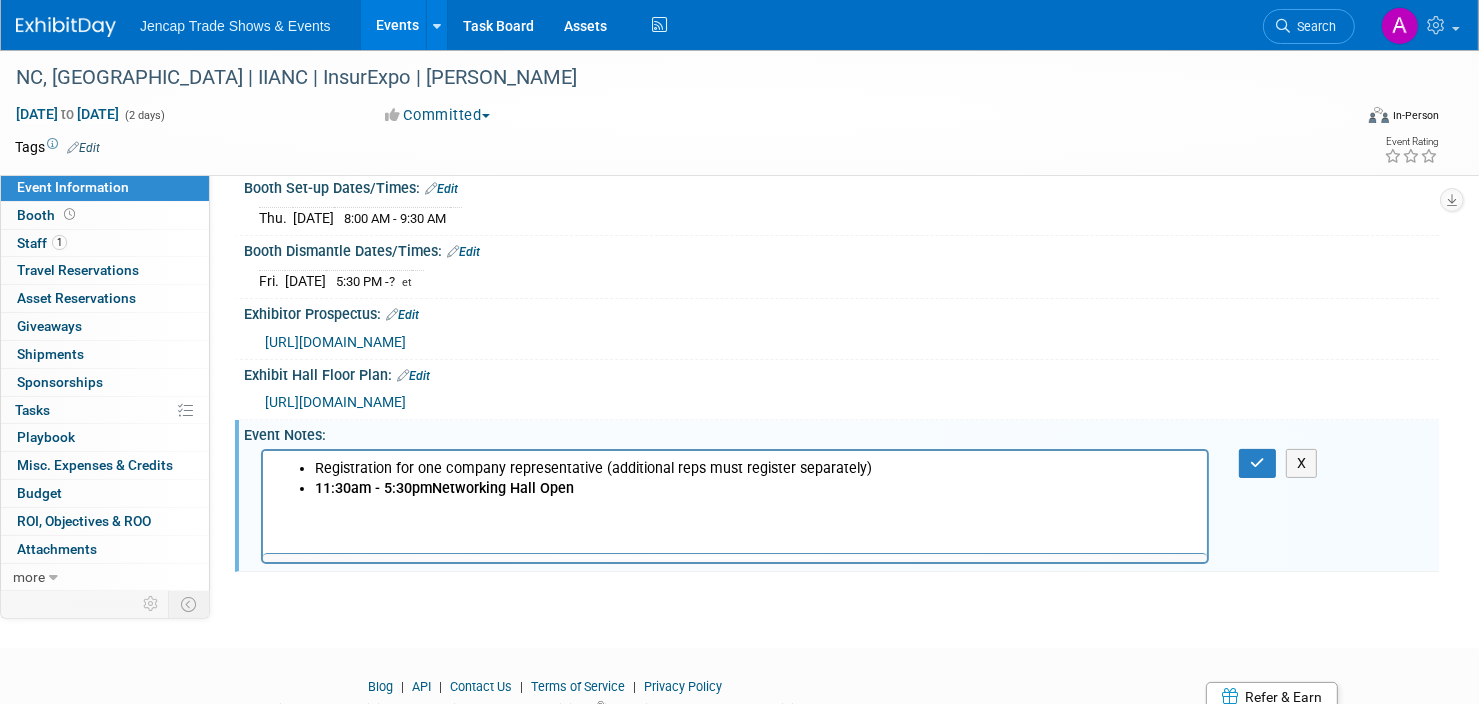 scroll, scrollTop: 0, scrollLeft: 0, axis: both 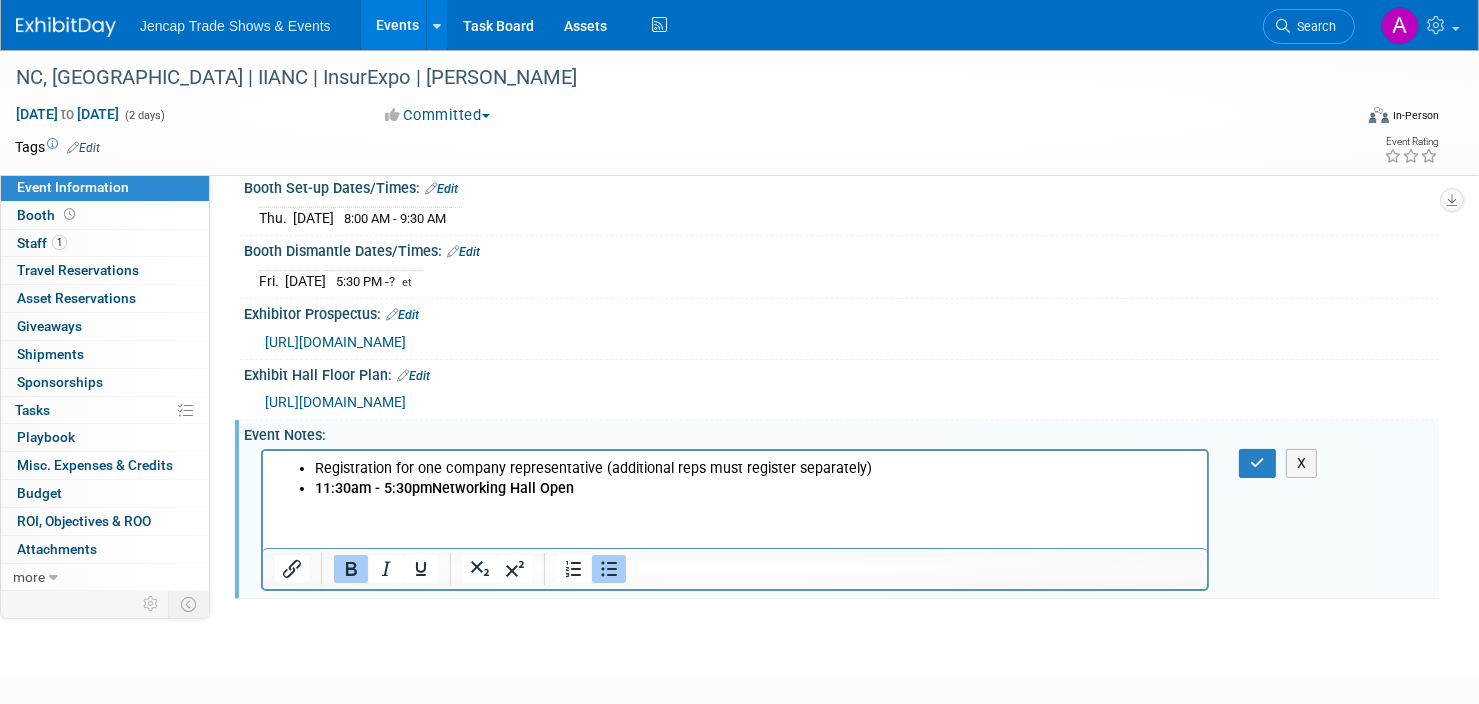 click on "Registration for one company representative (additional reps must register separately) 11:30am - 5:30pm Networking Hall Open" at bounding box center [734, 474] 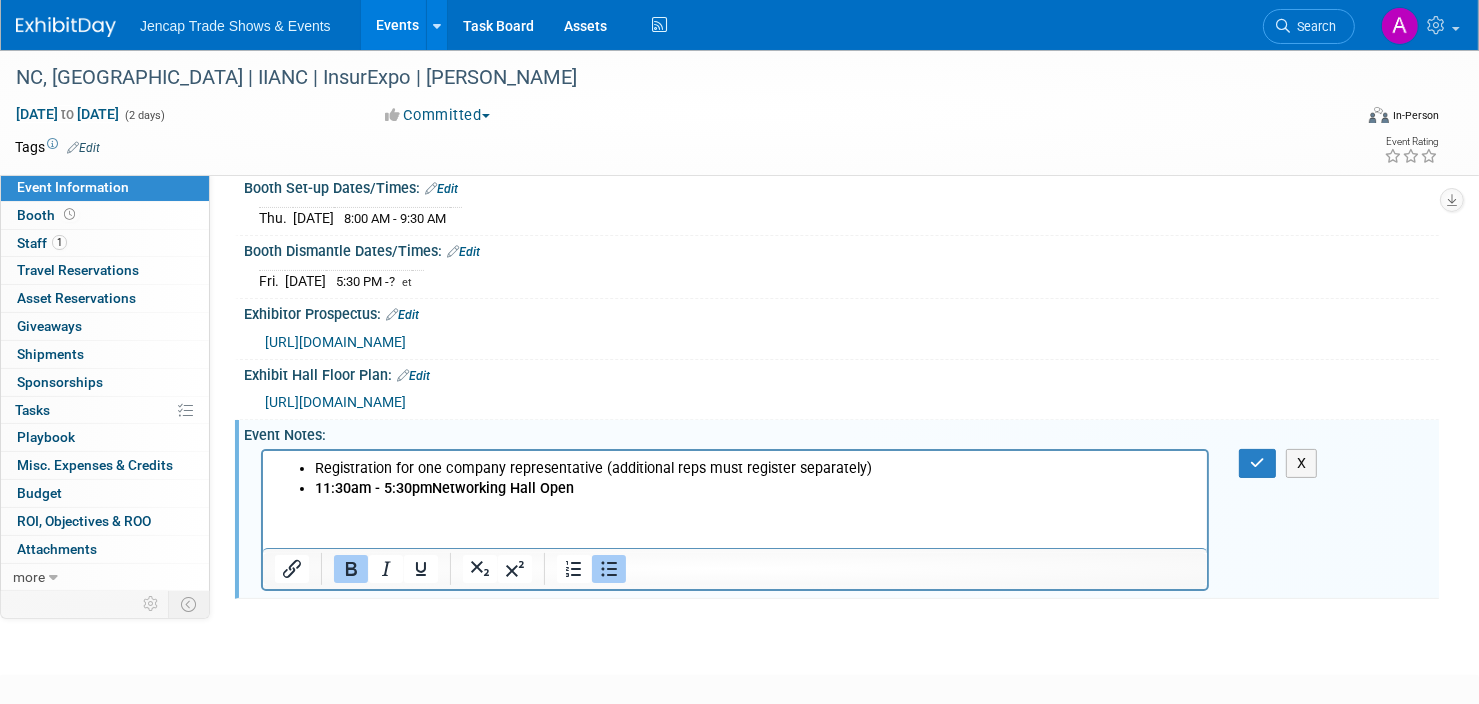 click on "11:30am - 5:30pm Networking Hall Open" at bounding box center [754, 488] 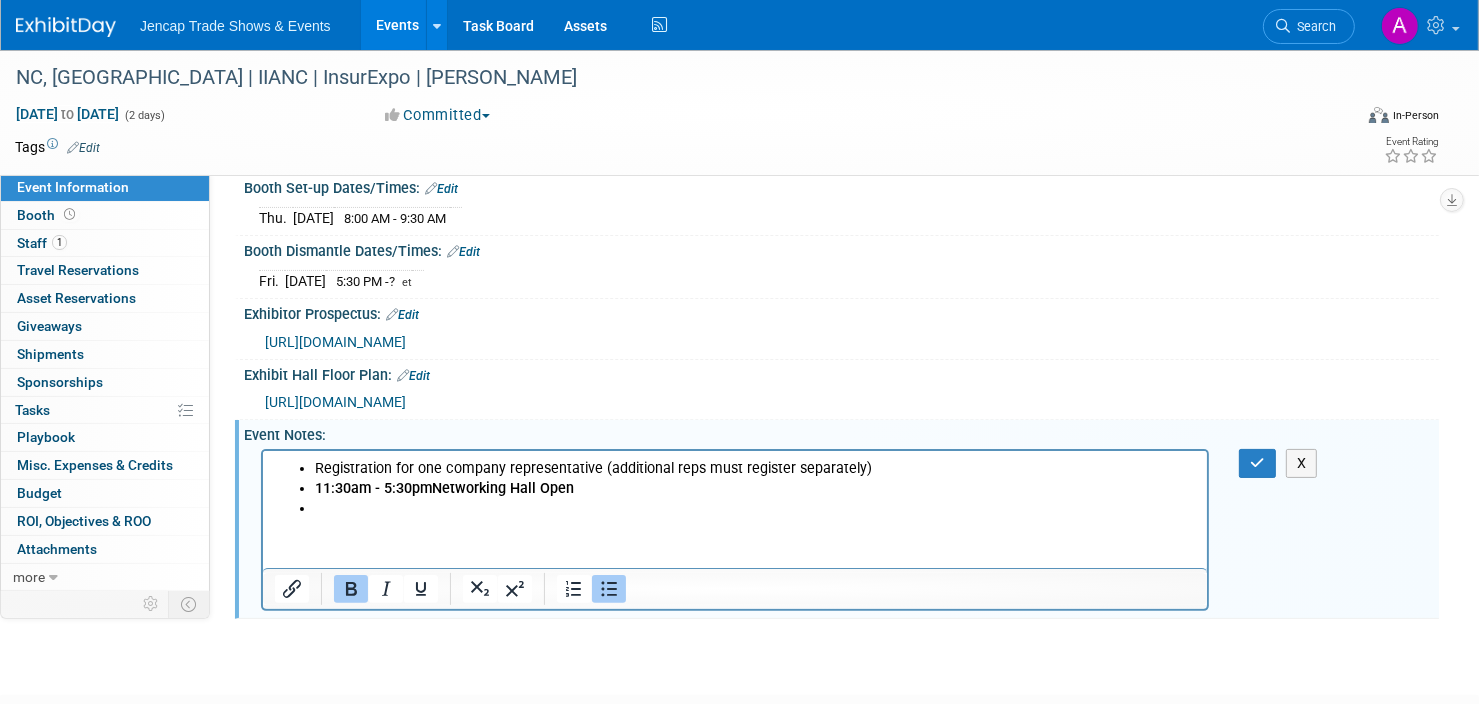 type 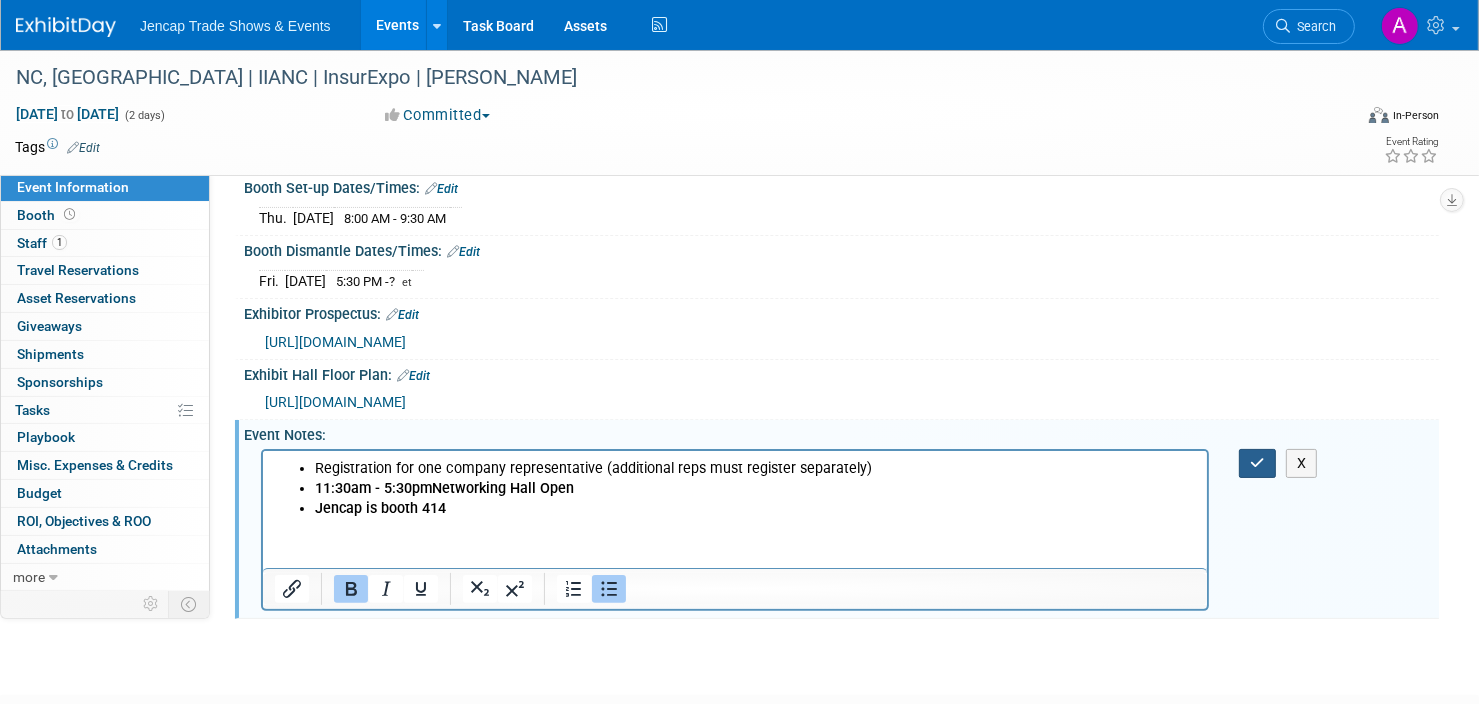 click at bounding box center [1257, 463] 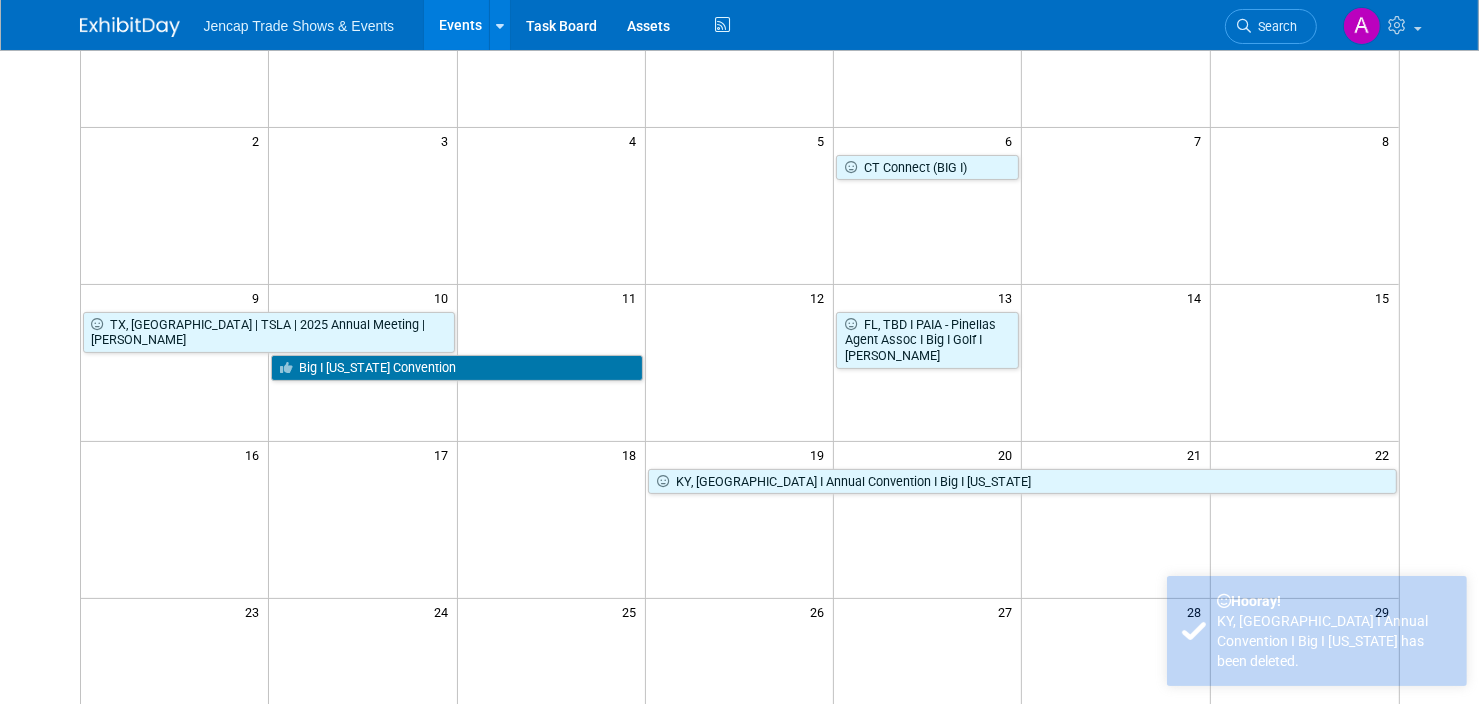 scroll, scrollTop: 252, scrollLeft: 0, axis: vertical 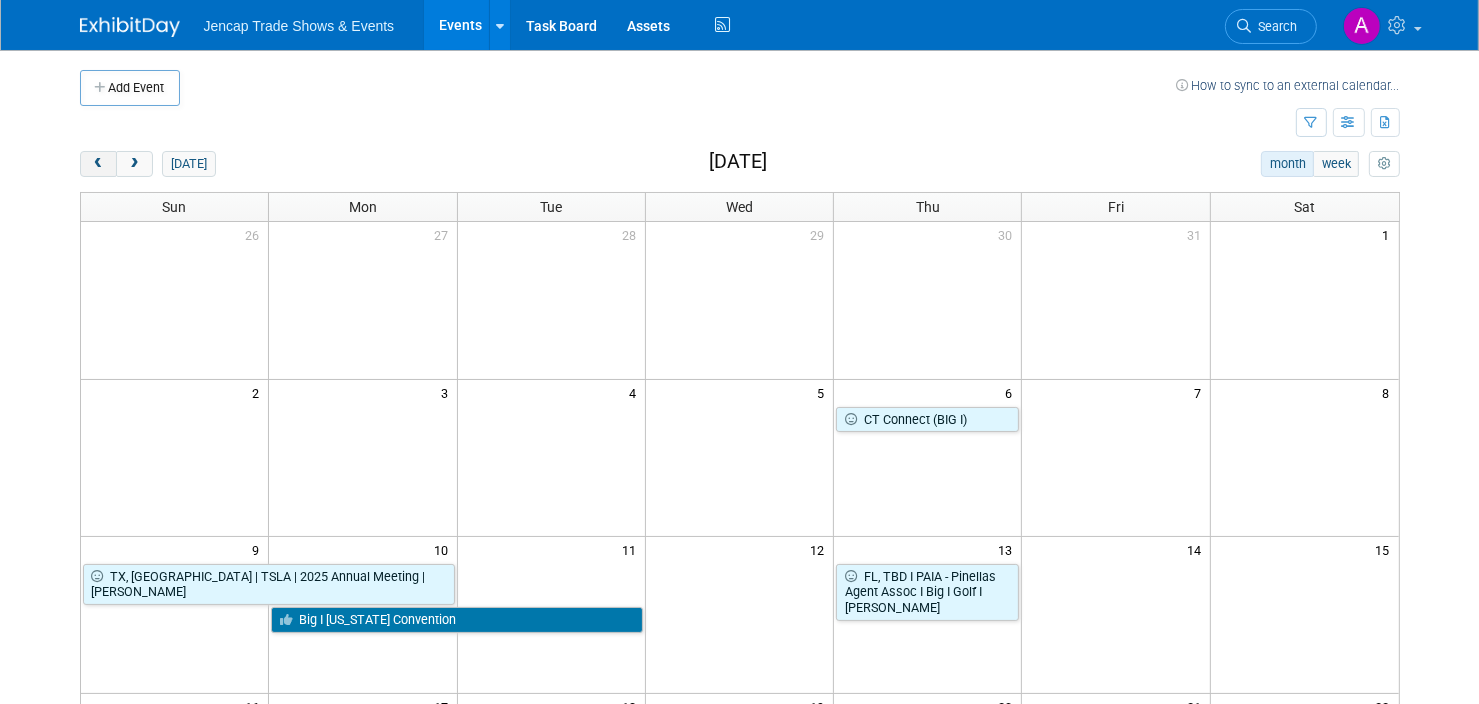 click at bounding box center (98, 164) 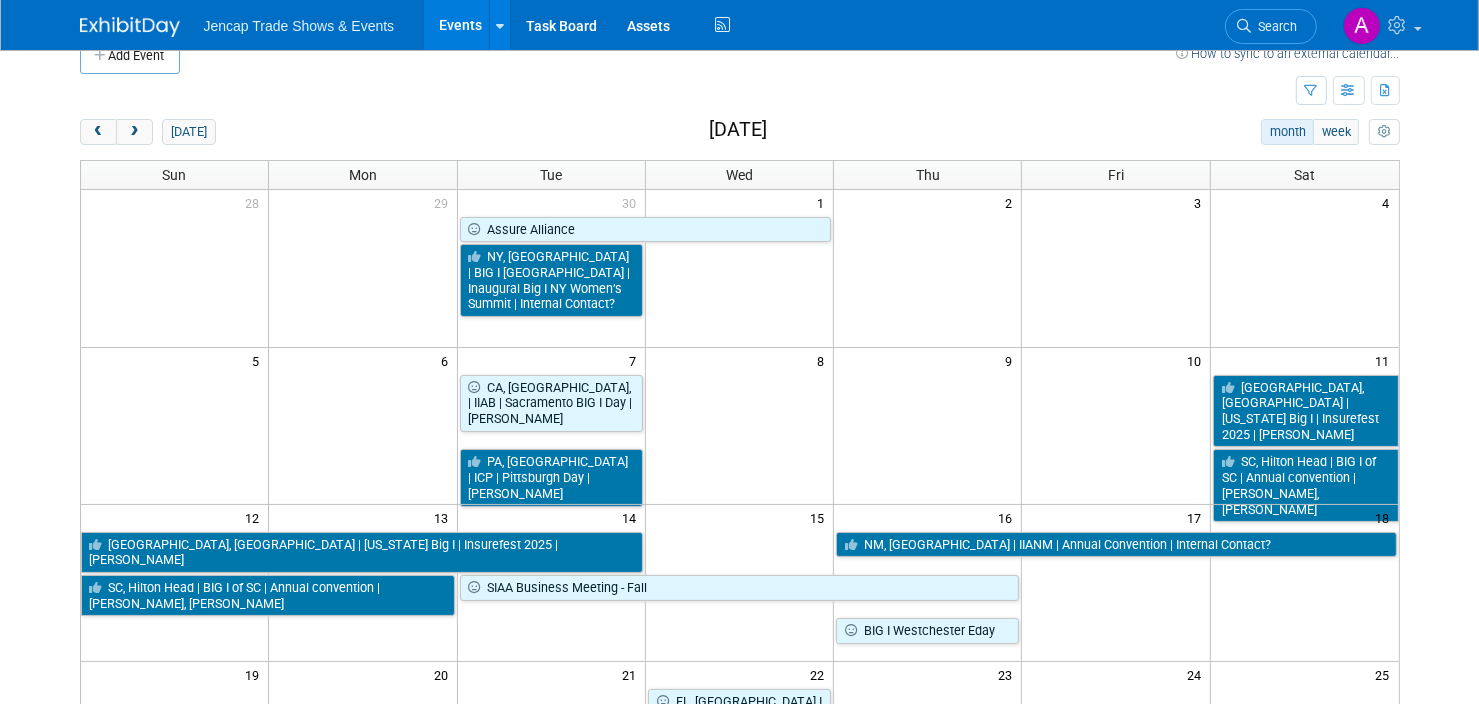 scroll, scrollTop: 29, scrollLeft: 0, axis: vertical 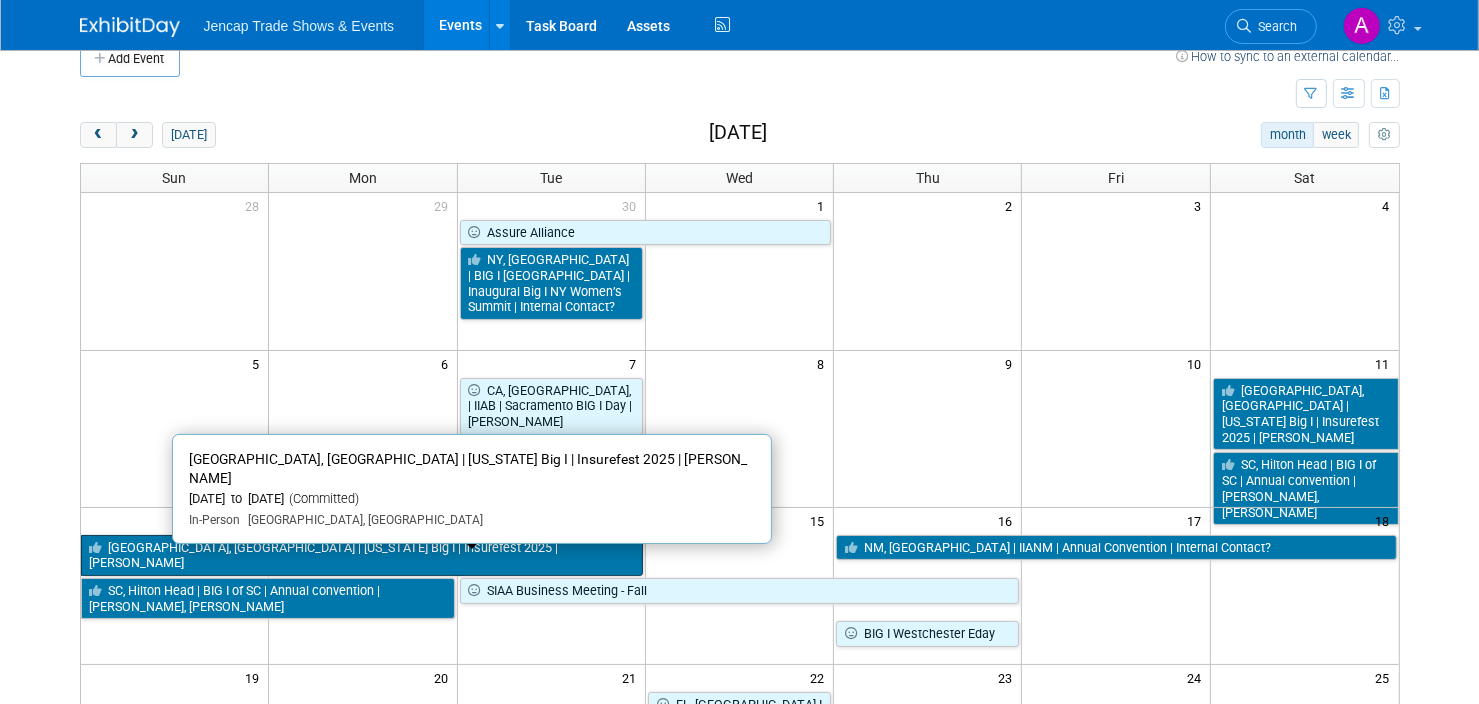 click on "[GEOGRAPHIC_DATA], [GEOGRAPHIC_DATA] | [US_STATE] Big I | Insurefest 2025 | [PERSON_NAME]" at bounding box center (362, 555) 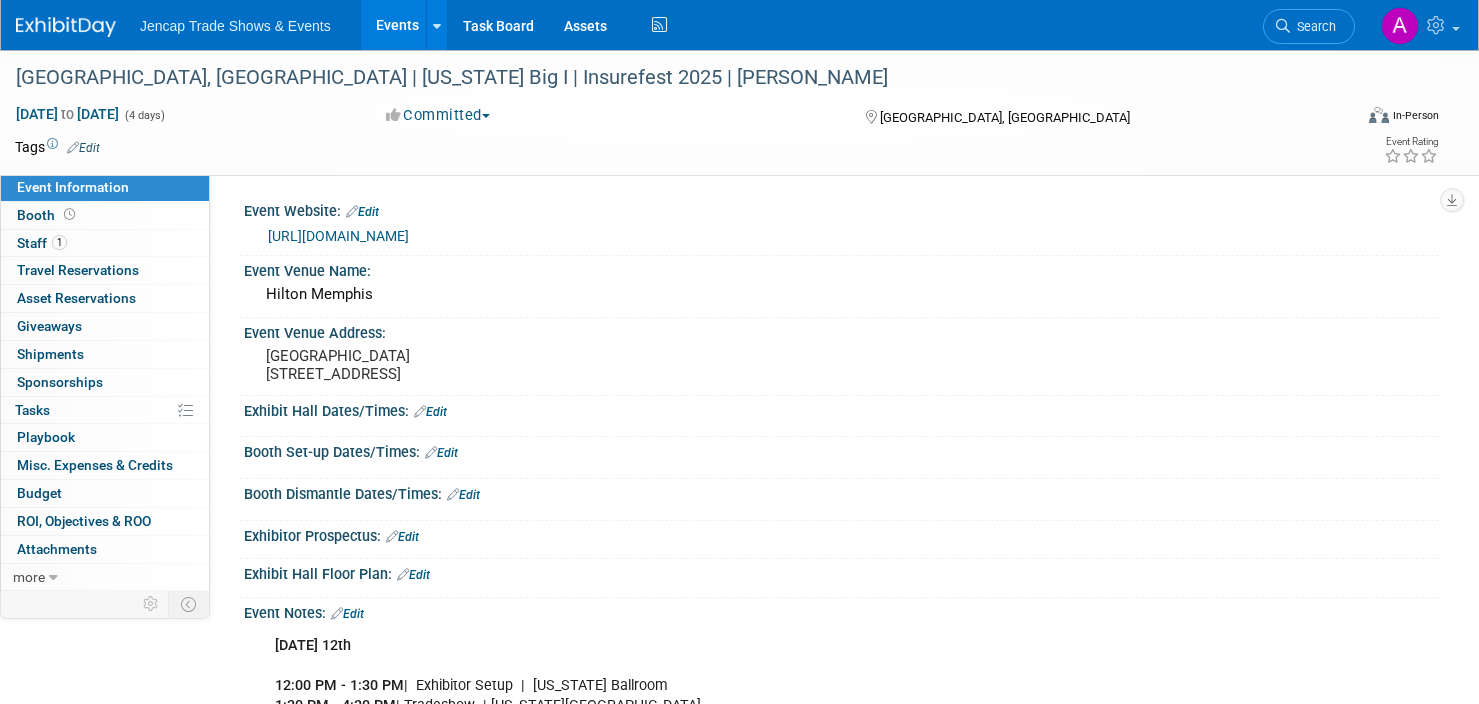 scroll, scrollTop: 0, scrollLeft: 0, axis: both 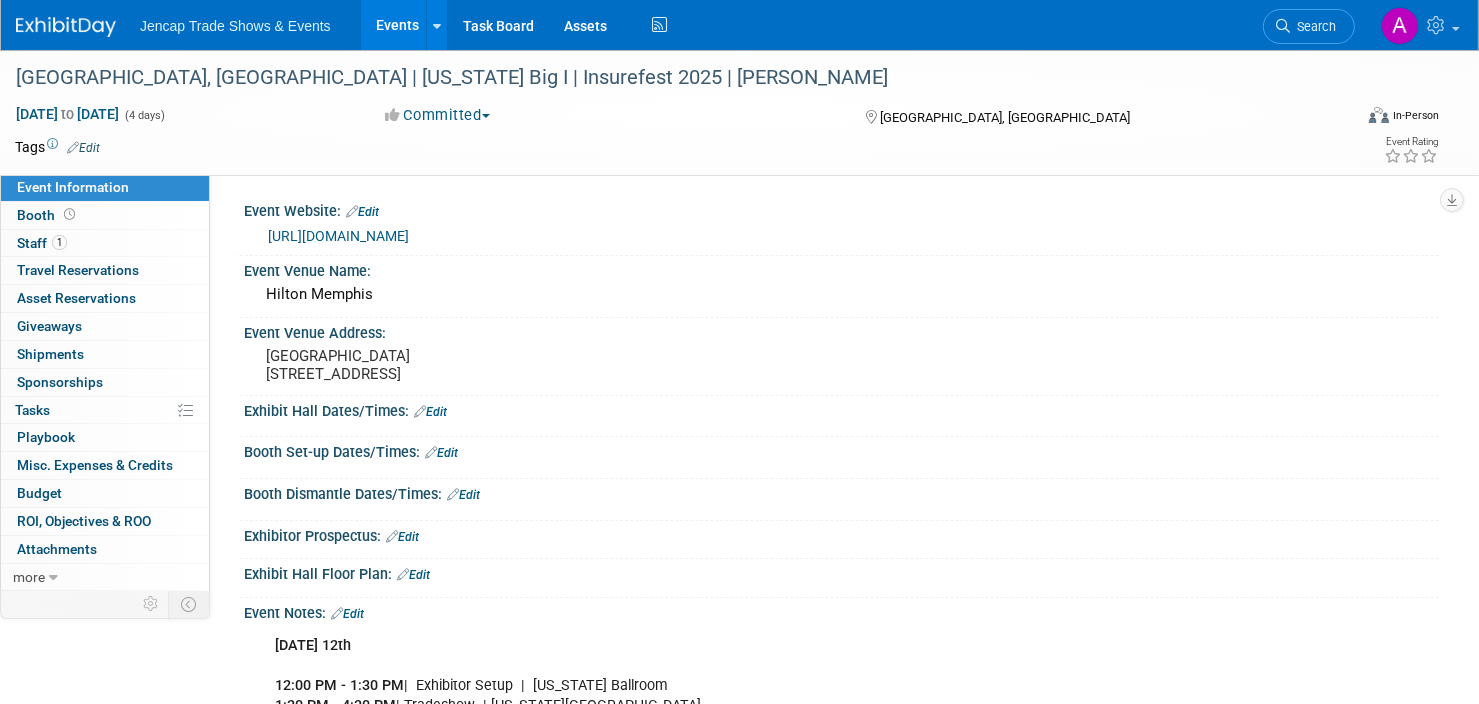 drag, startPoint x: 431, startPoint y: 231, endPoint x: 386, endPoint y: 233, distance: 45.044422 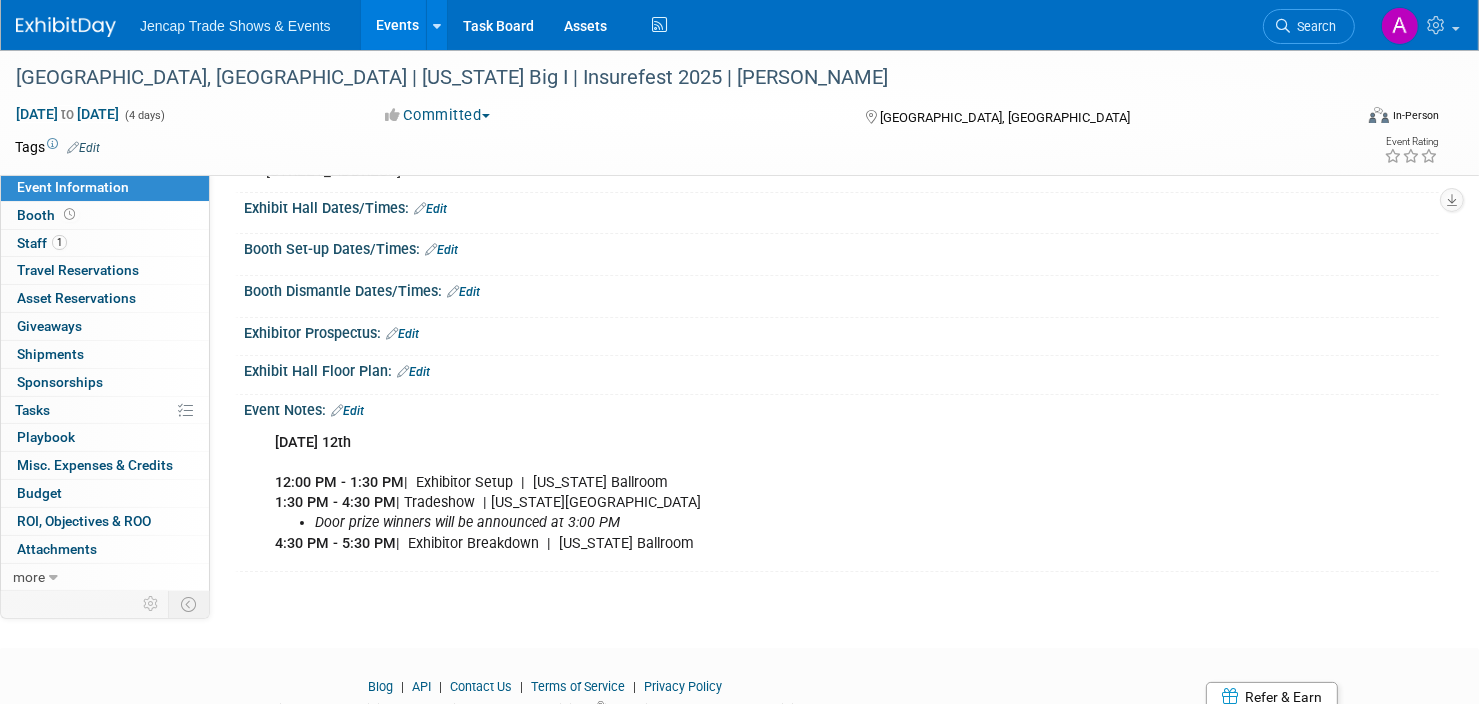 scroll, scrollTop: 201, scrollLeft: 0, axis: vertical 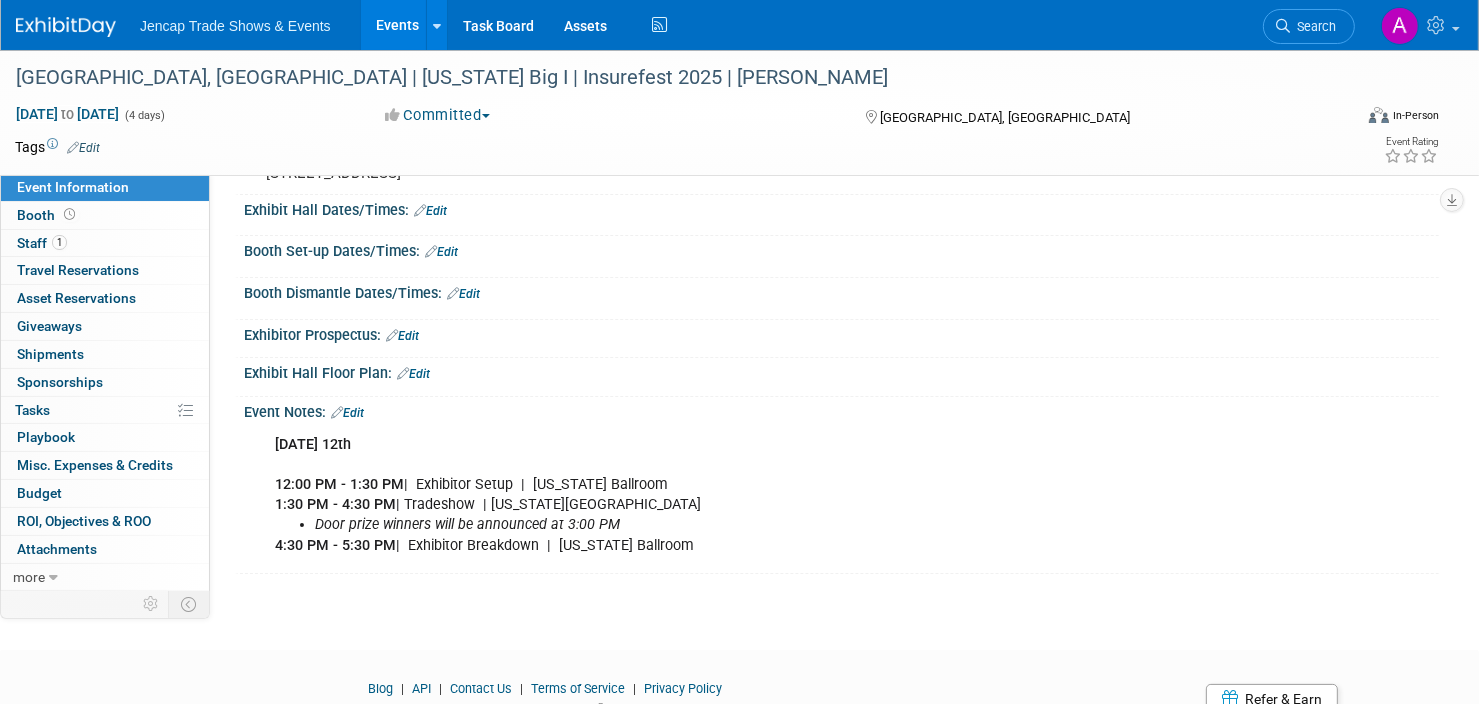 click on "Edit" at bounding box center [441, 252] 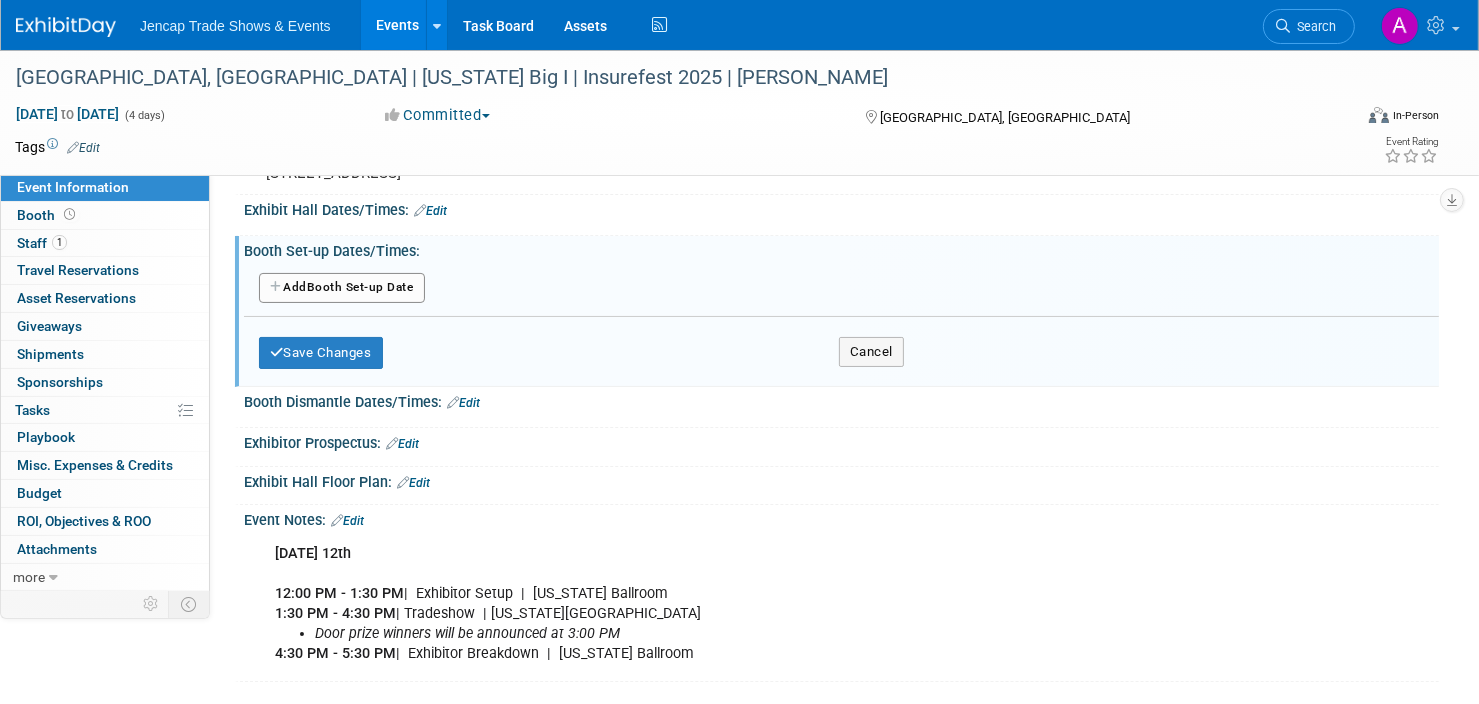 click on "Add  Another  Booth Set-up Date" at bounding box center [342, 288] 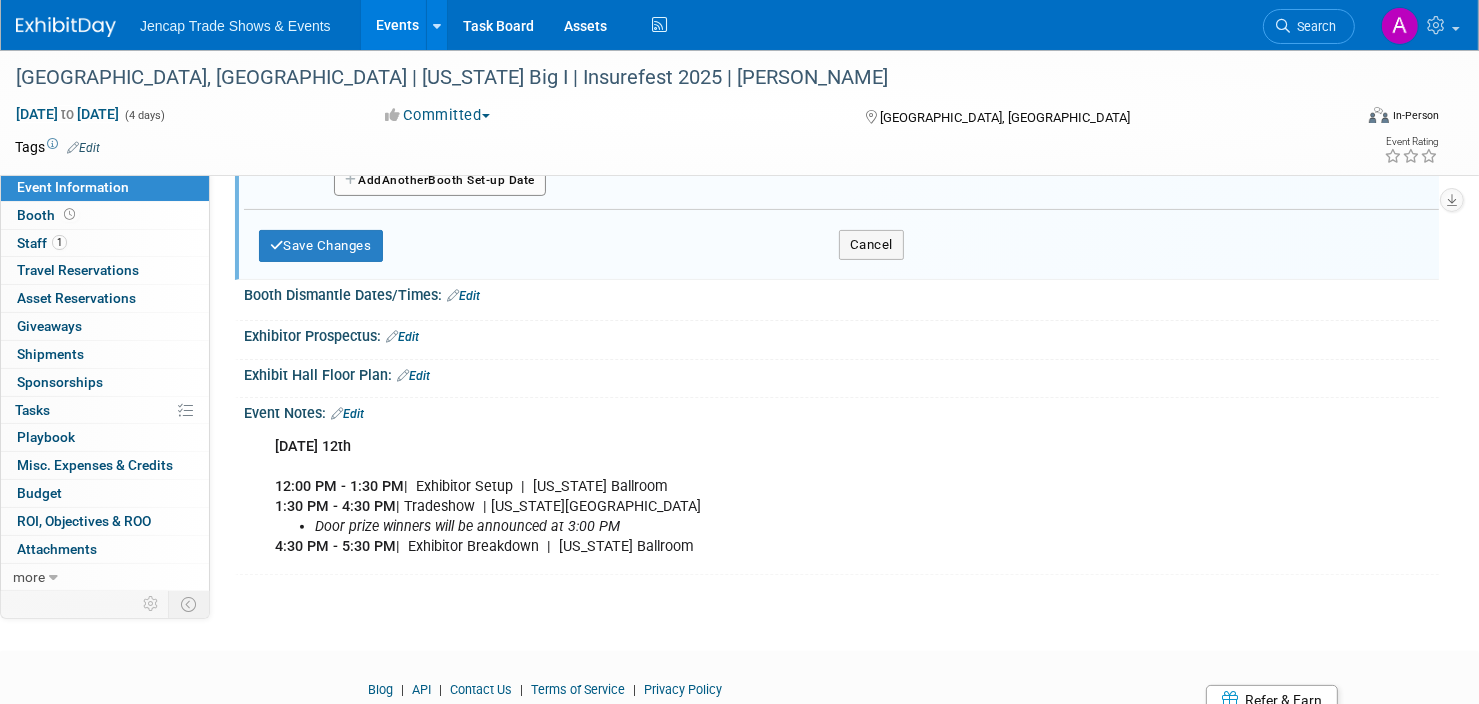 scroll, scrollTop: 464, scrollLeft: 0, axis: vertical 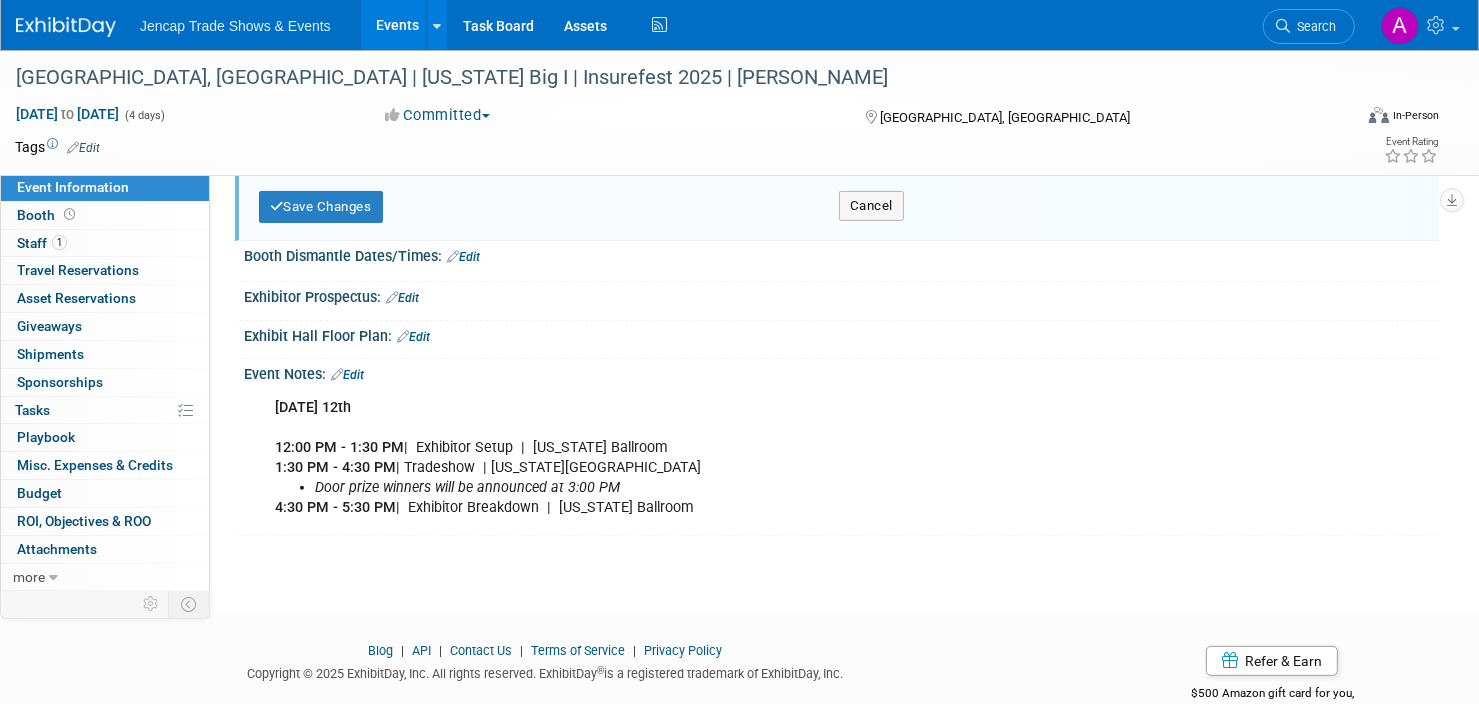 click on "Exhibitor Prospectus:
Edit" at bounding box center (841, 295) 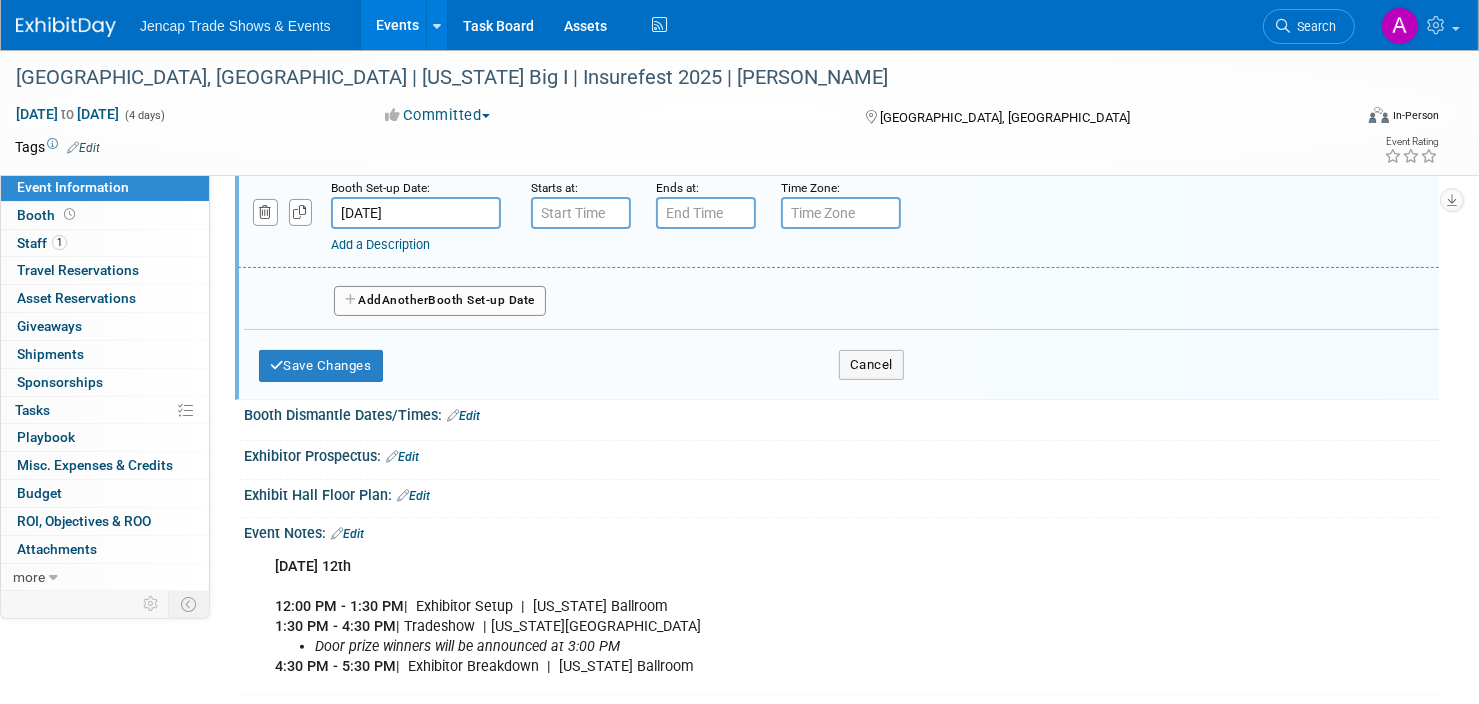 scroll, scrollTop: 303, scrollLeft: 0, axis: vertical 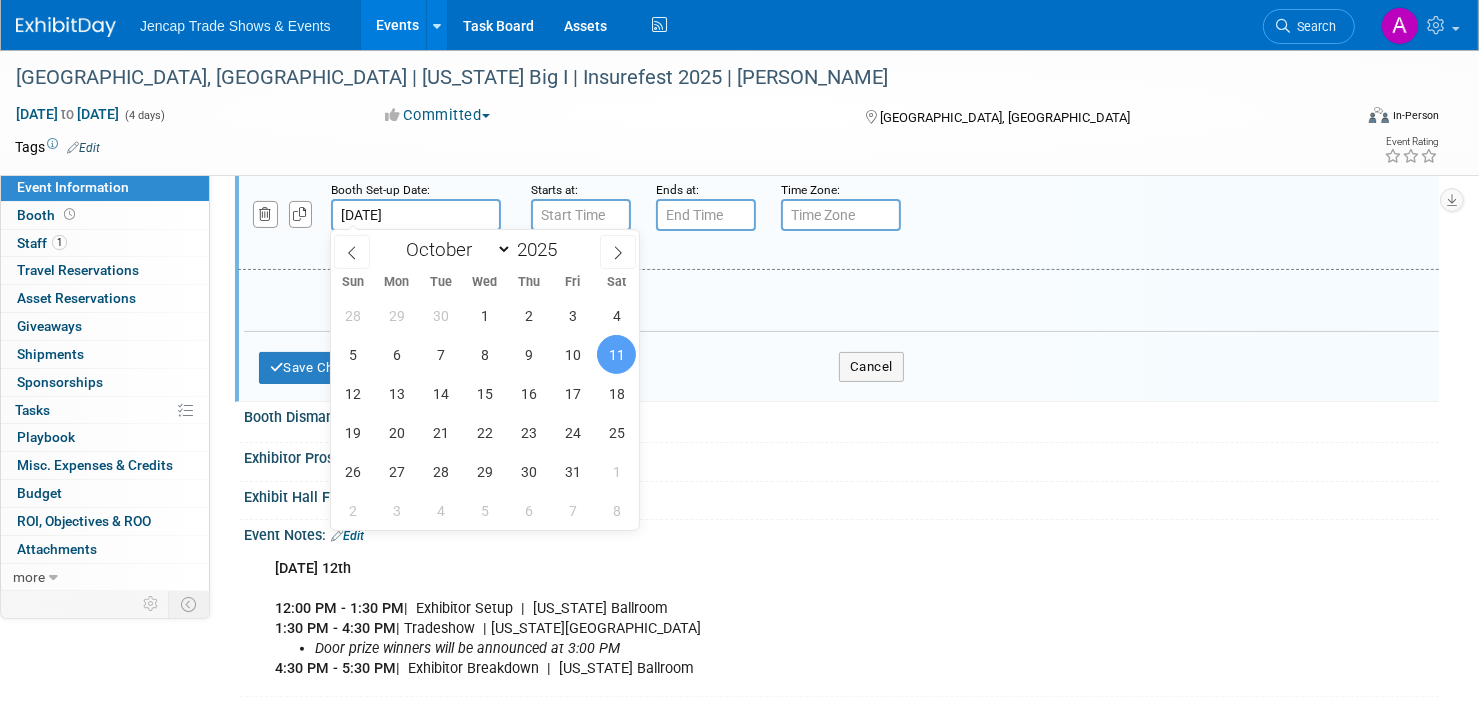 click on "Oct 11, 2025" at bounding box center [416, 215] 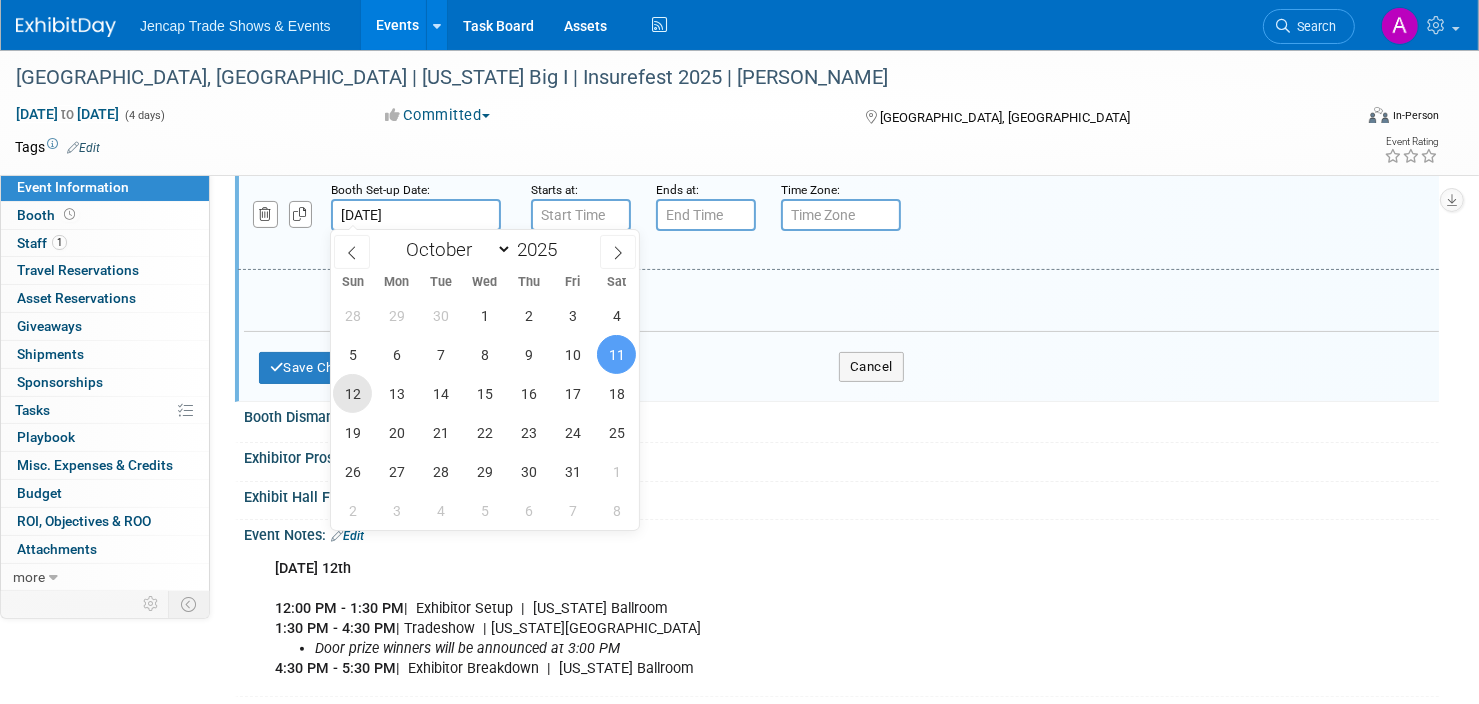 click on "12" at bounding box center [352, 393] 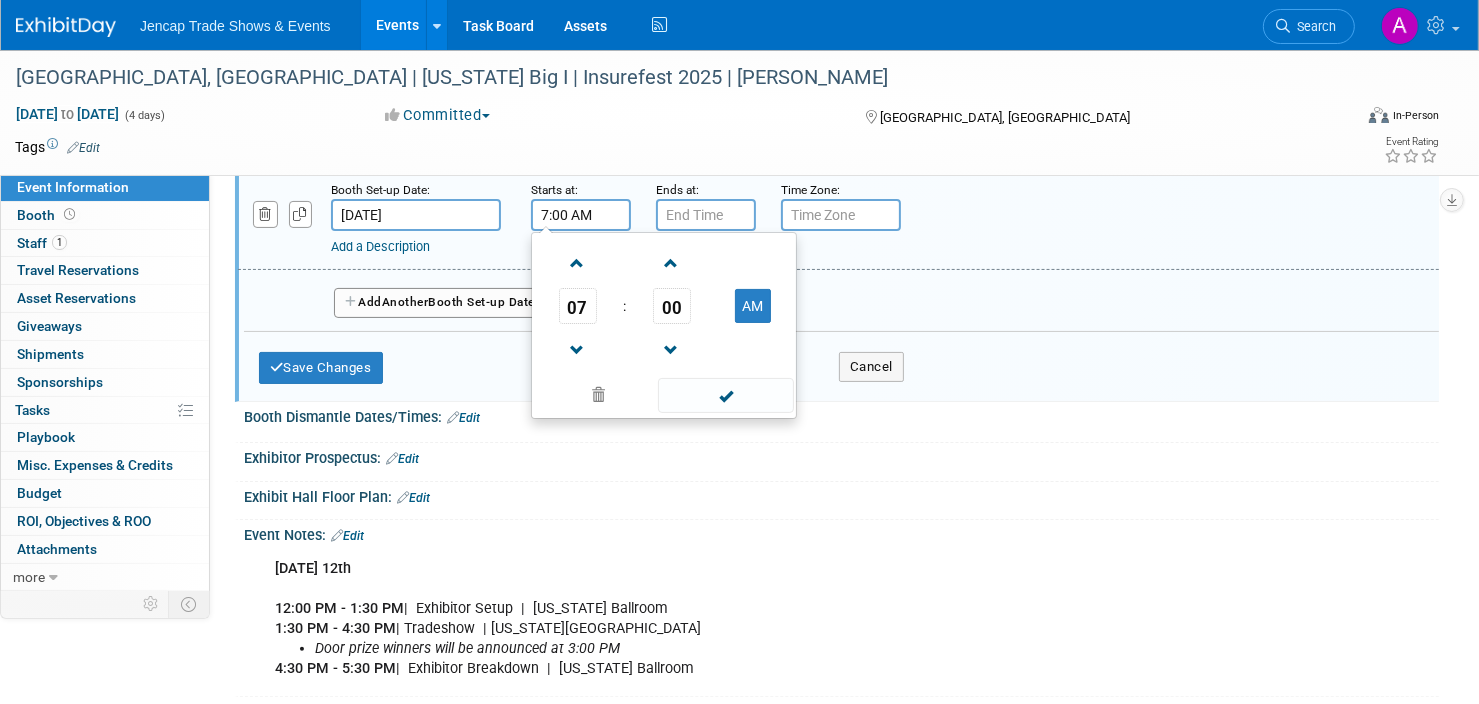 click on "7:00 AM" at bounding box center (581, 215) 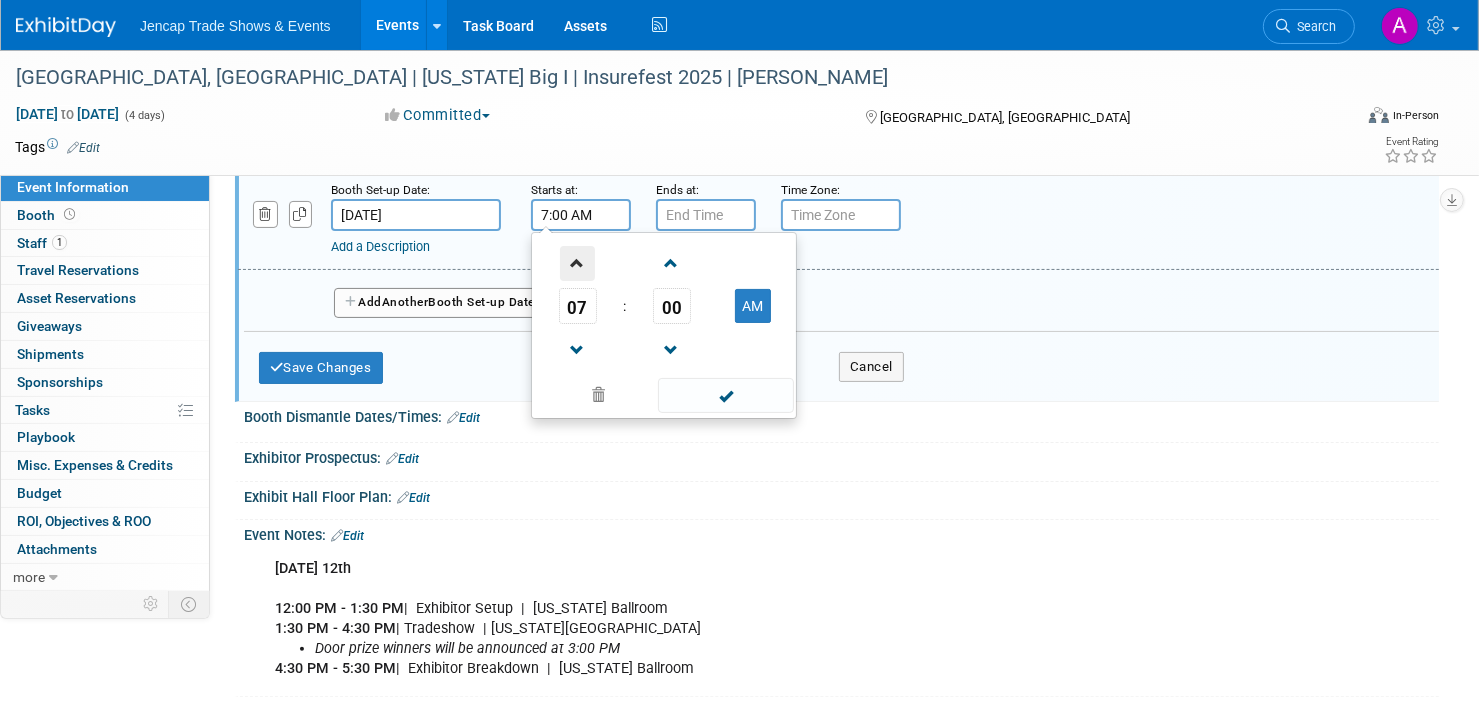 click at bounding box center (577, 263) 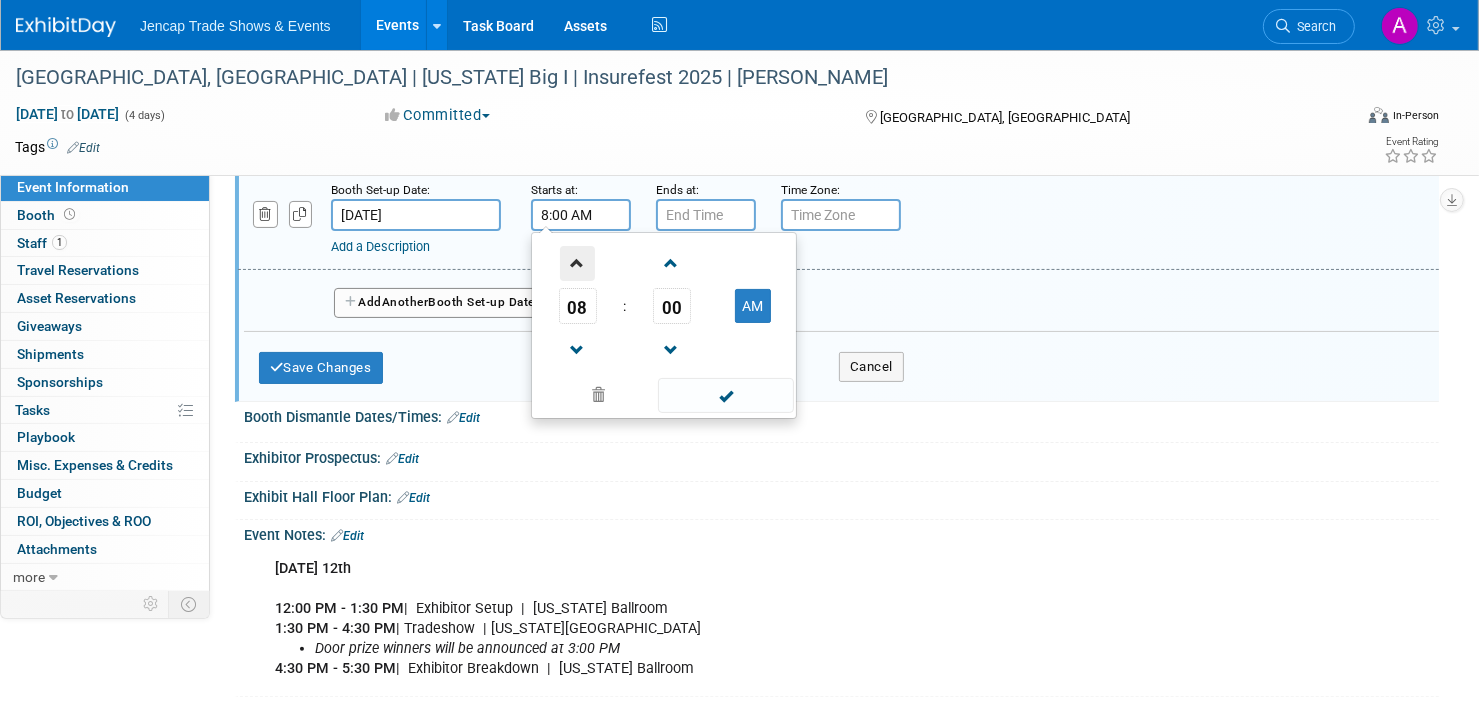 click at bounding box center (577, 263) 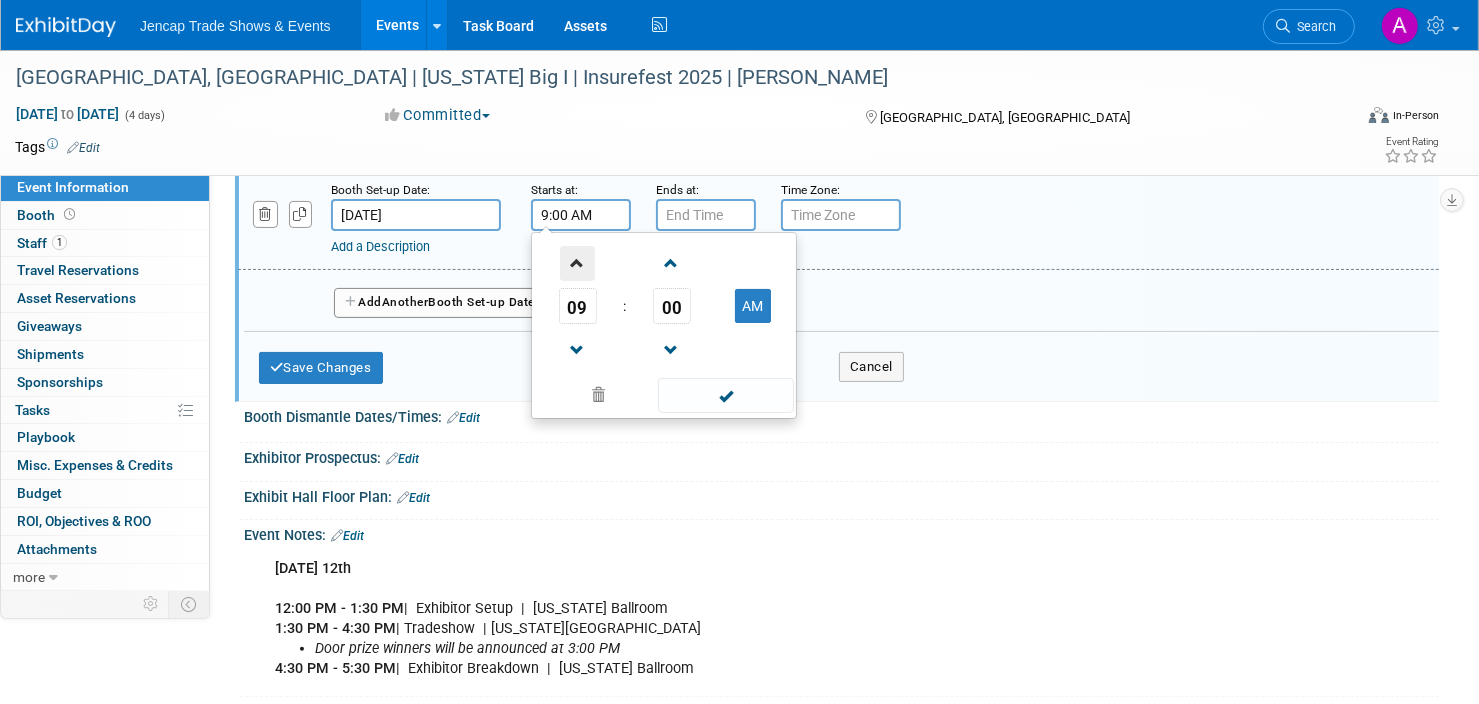 click at bounding box center (577, 263) 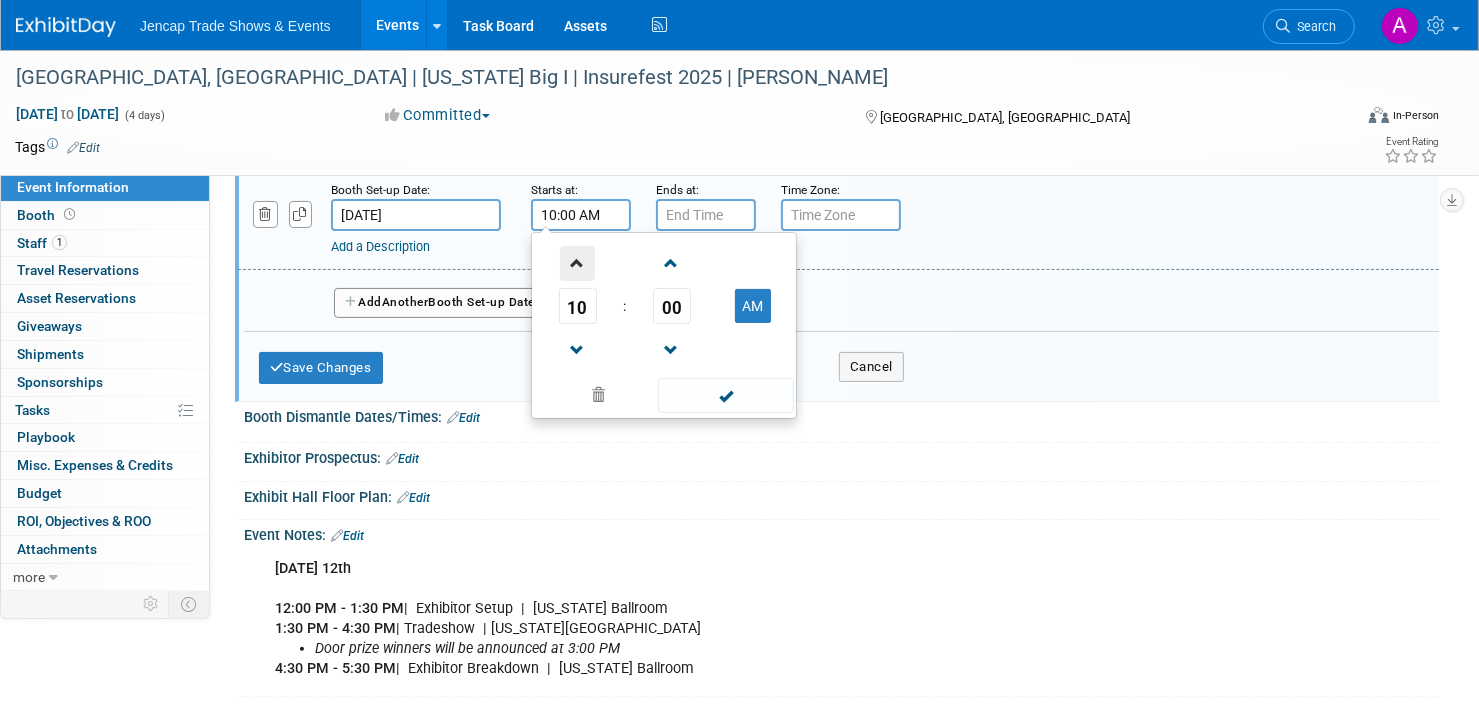 click at bounding box center [577, 263] 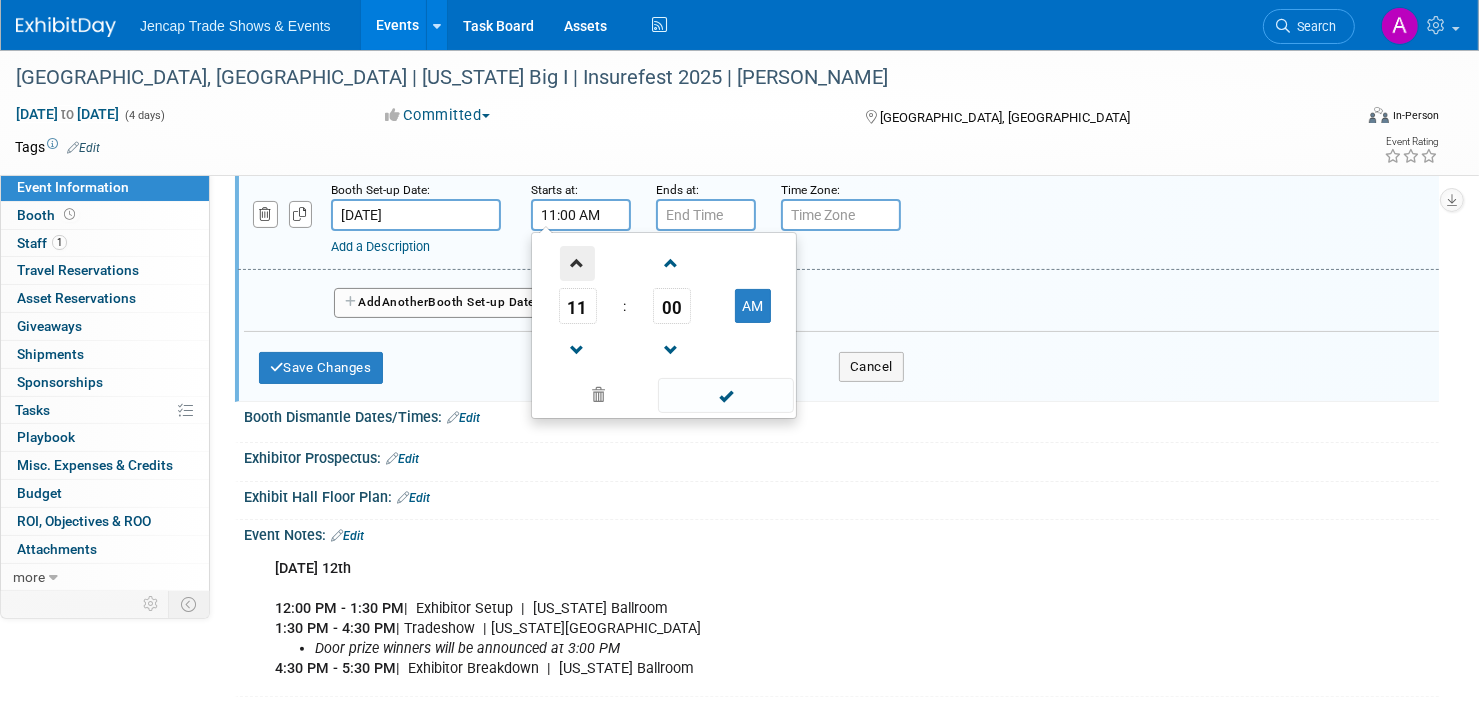 click at bounding box center (577, 263) 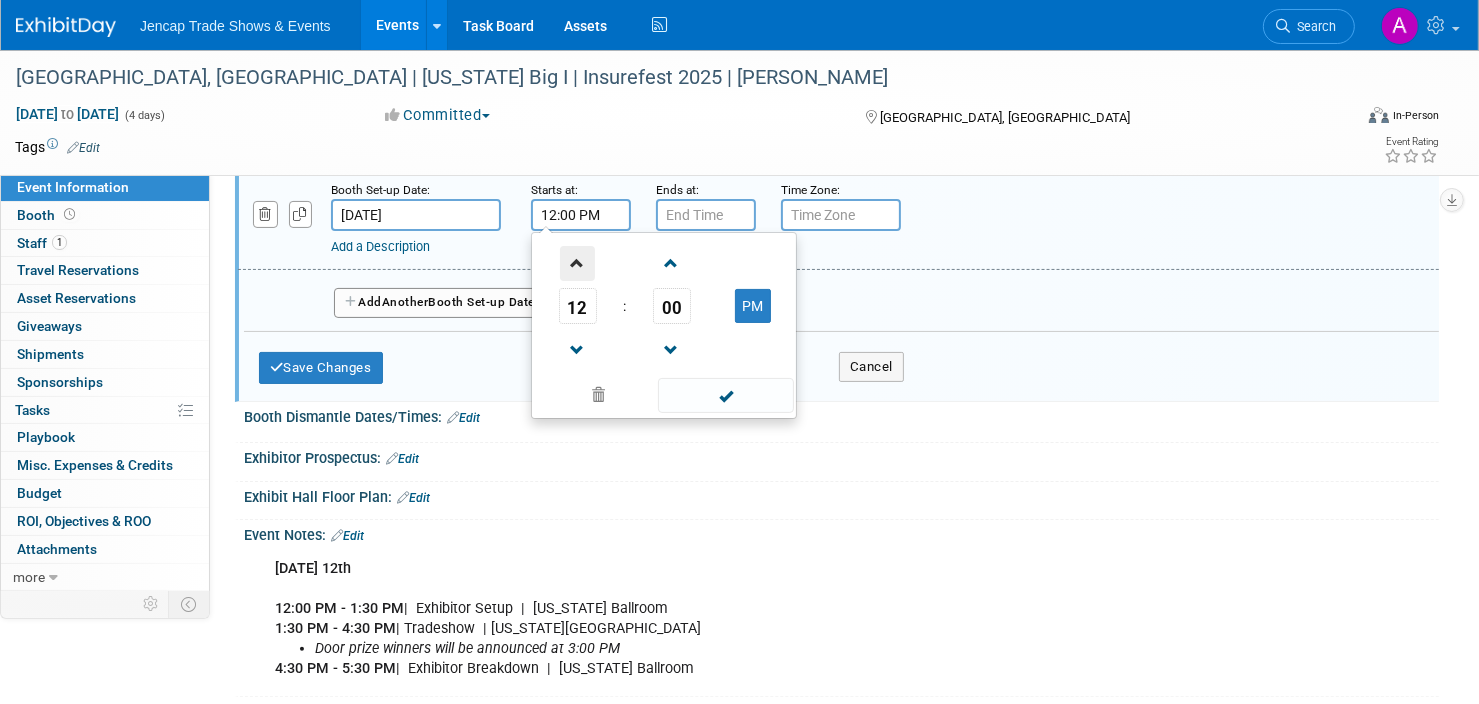 click at bounding box center (577, 263) 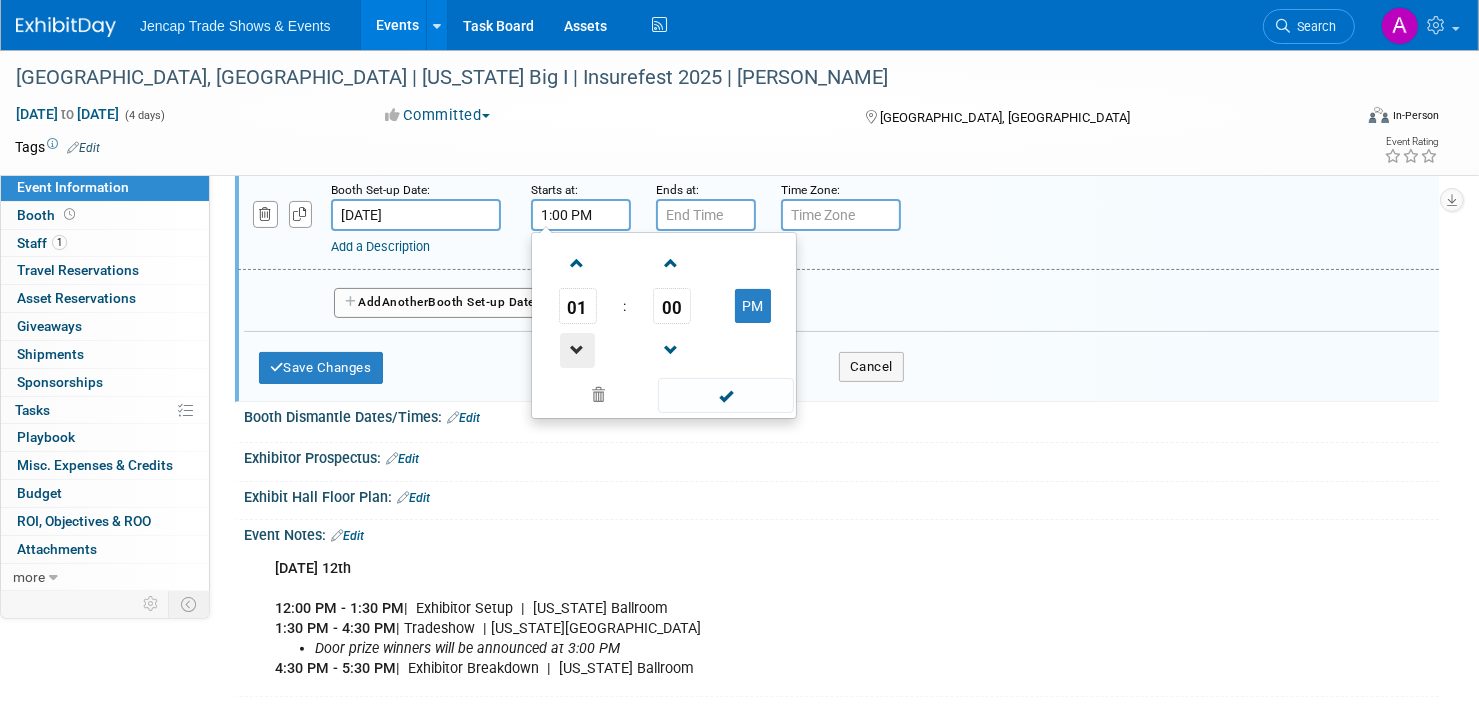click at bounding box center [577, 350] 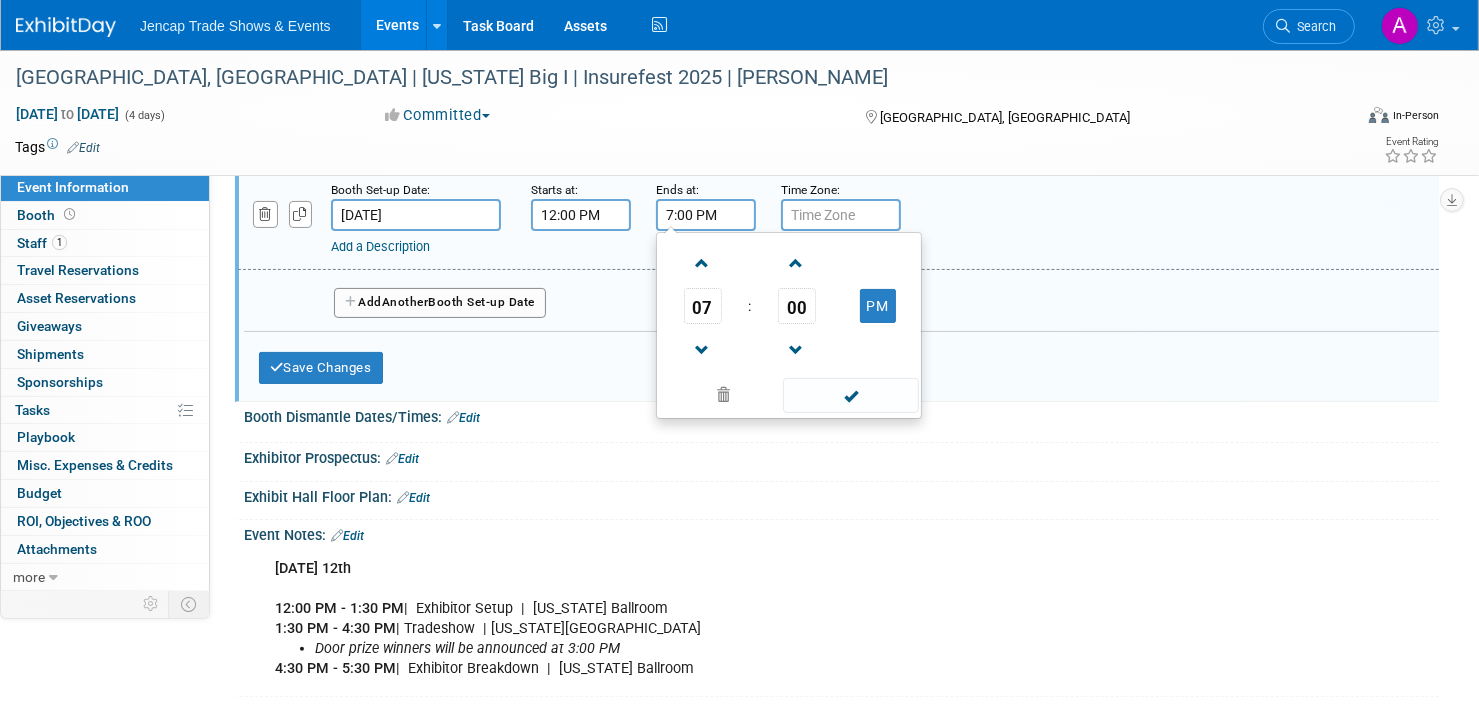 click on "7:00 PM" at bounding box center (706, 215) 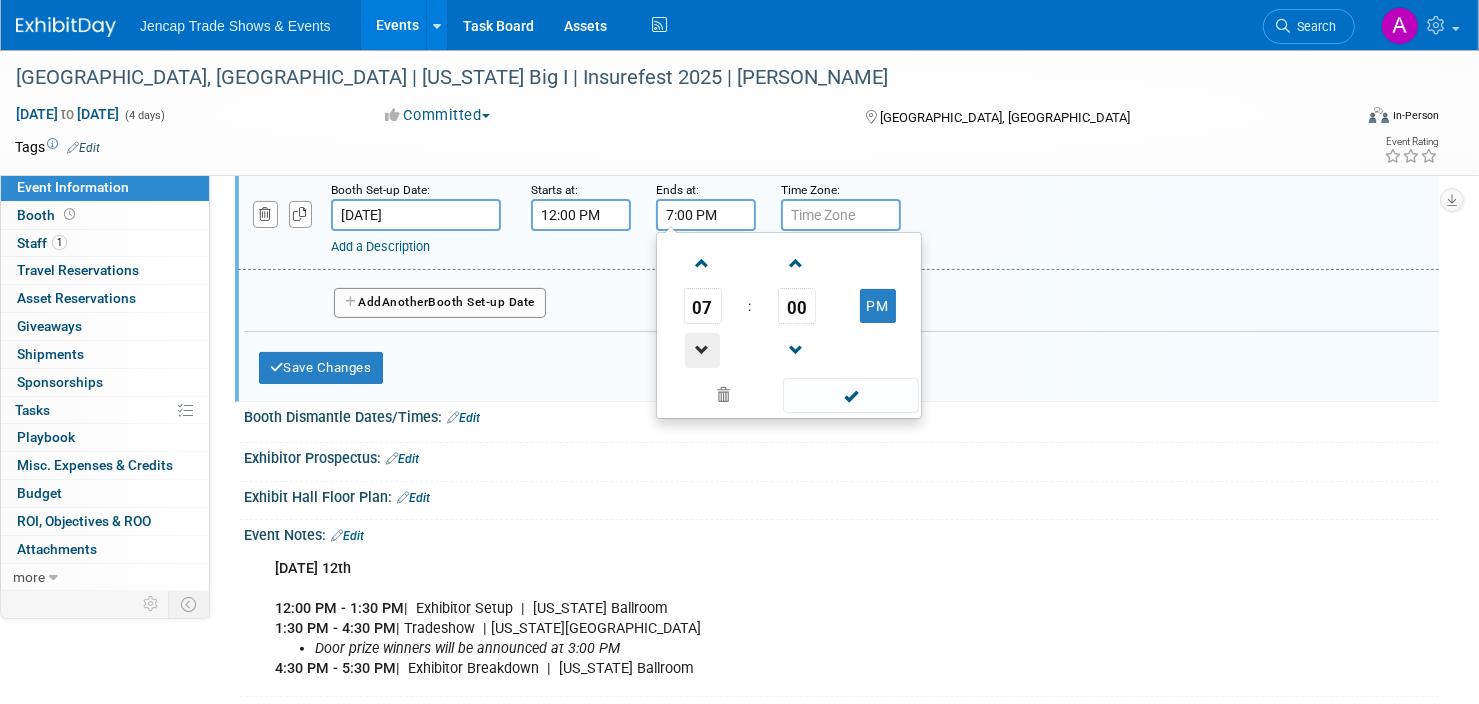 click at bounding box center [702, 350] 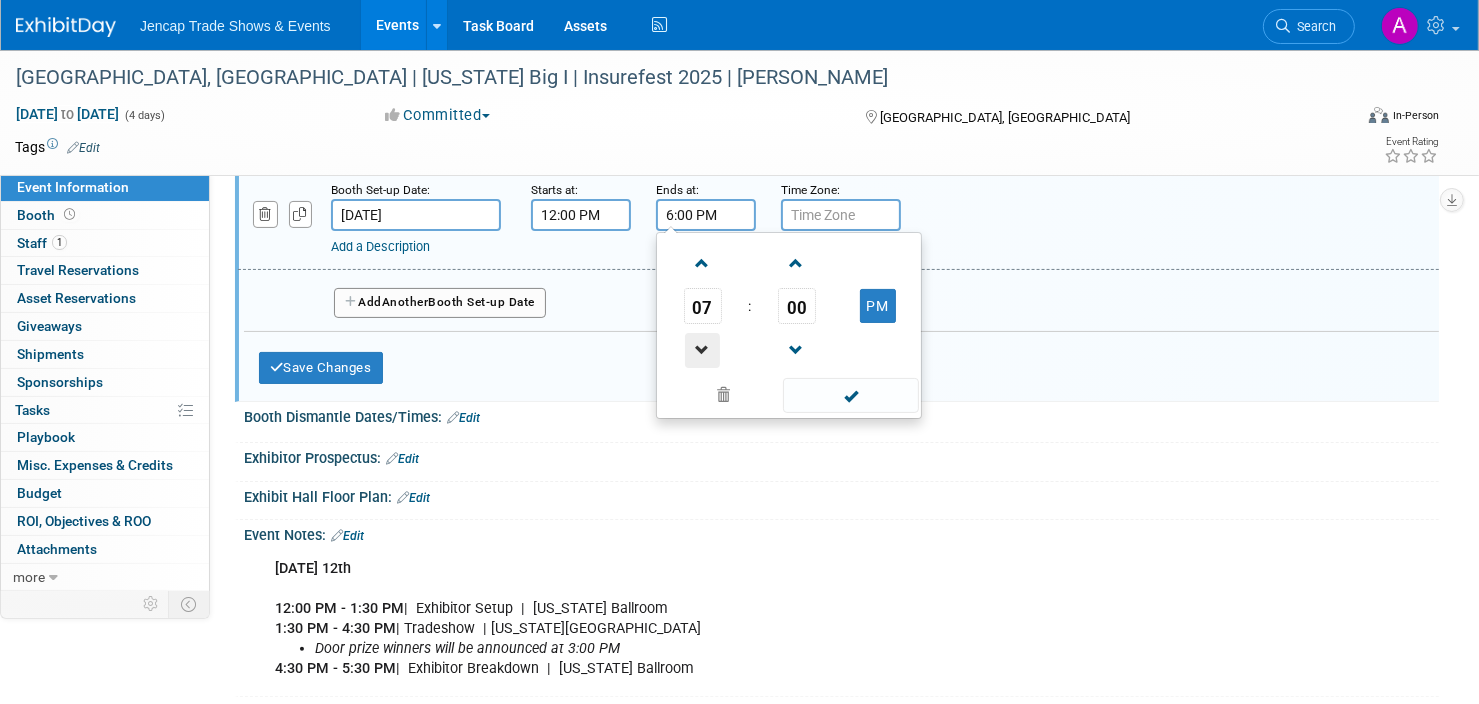 click at bounding box center (702, 350) 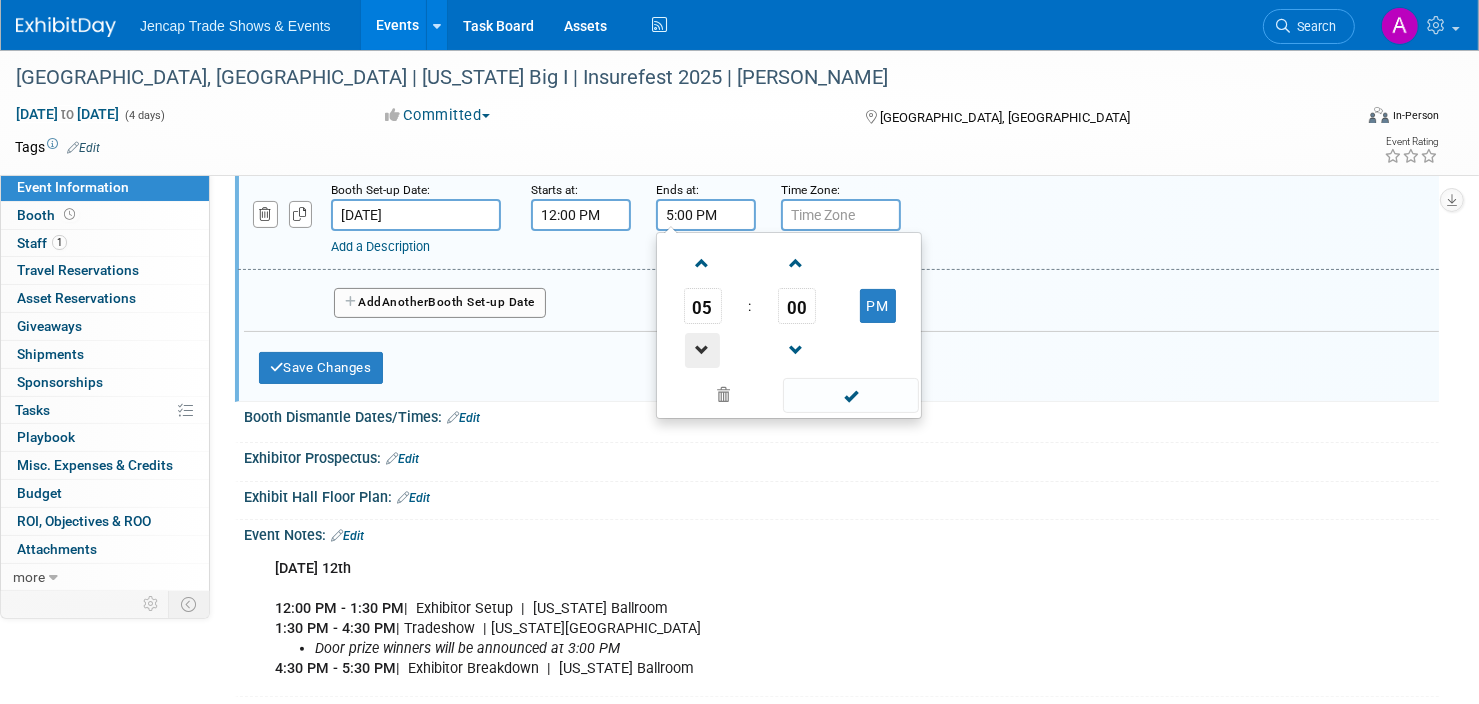 click at bounding box center [702, 350] 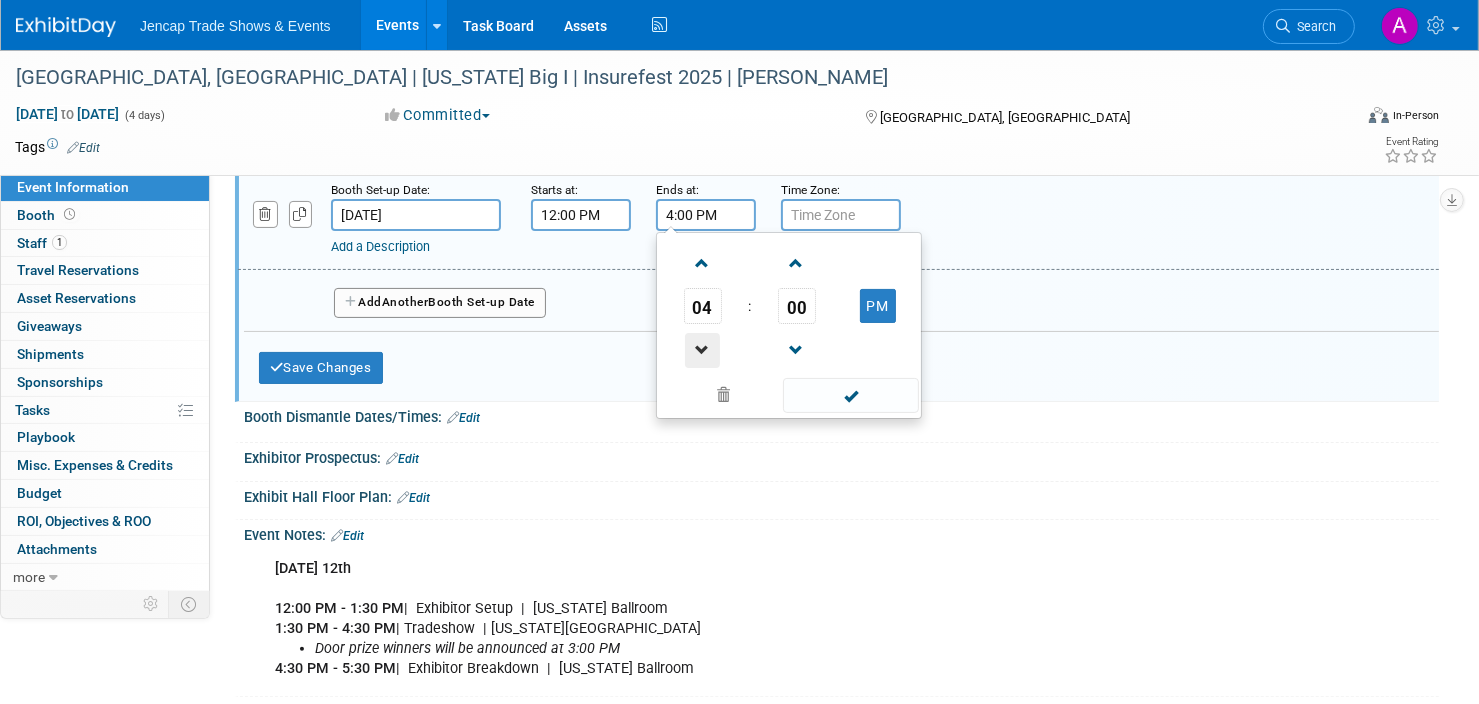 click at bounding box center [702, 350] 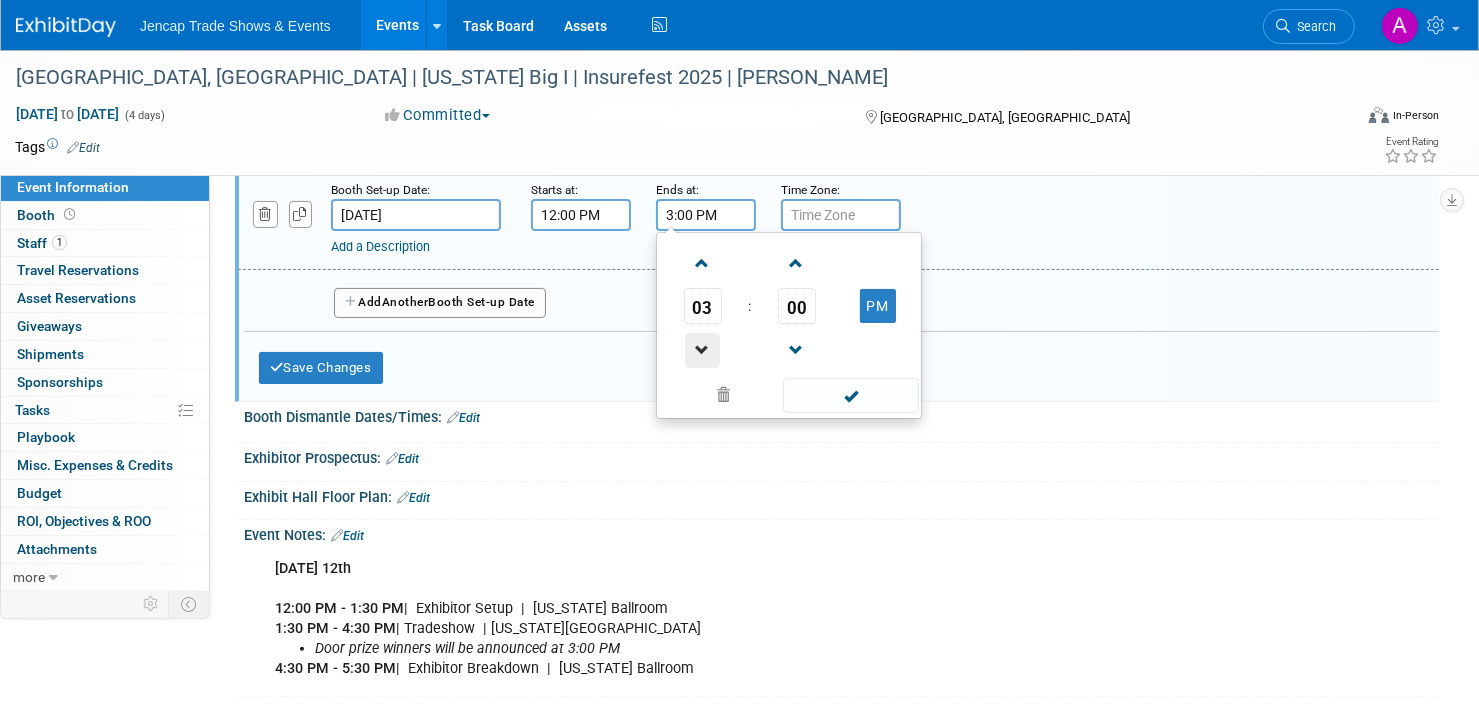 click at bounding box center (702, 350) 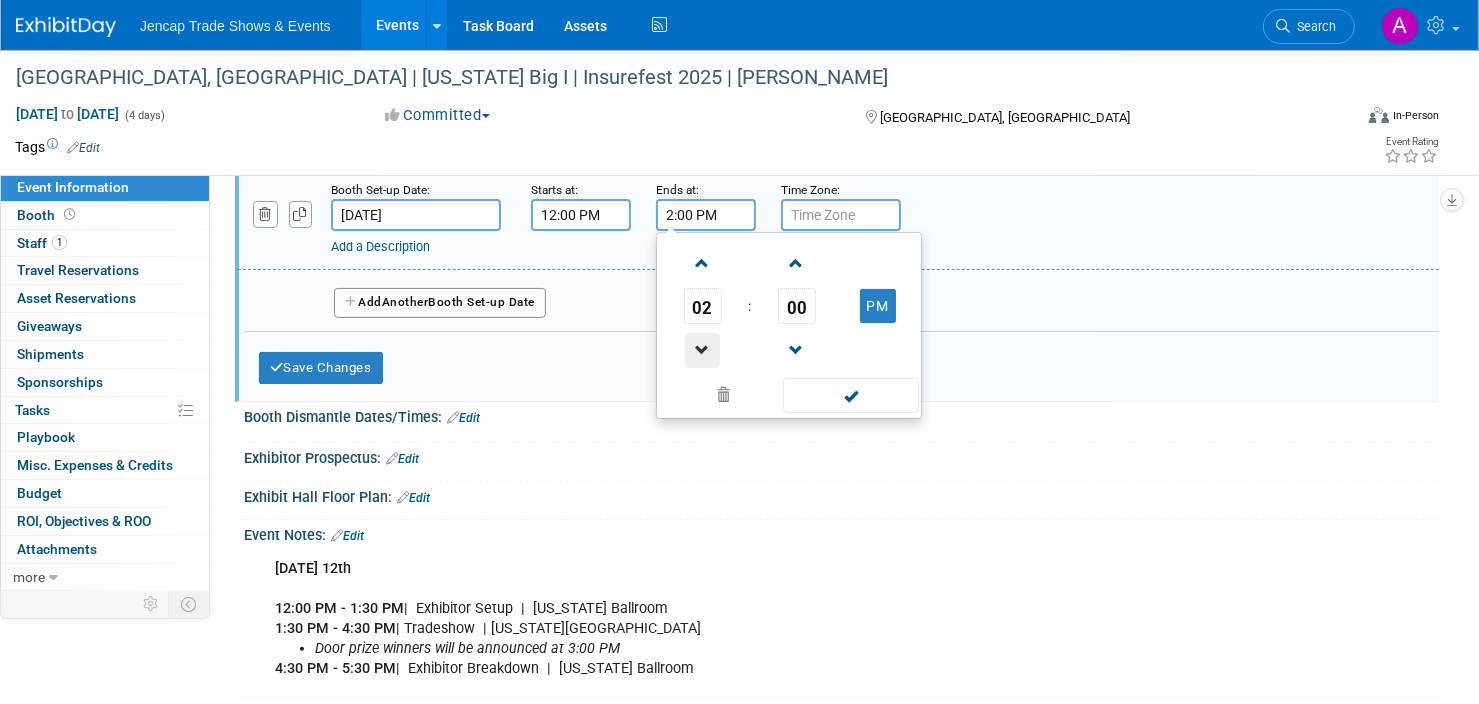 click at bounding box center (702, 350) 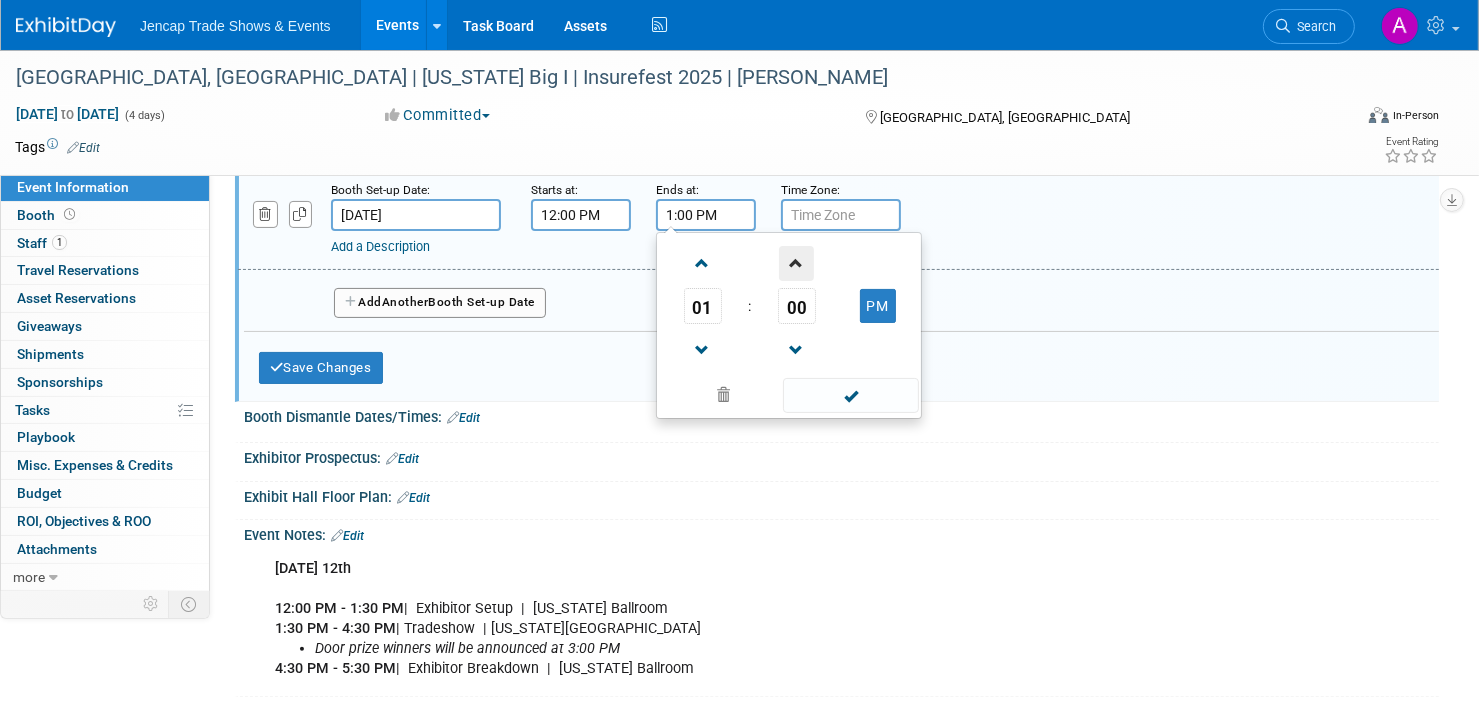 click at bounding box center [796, 263] 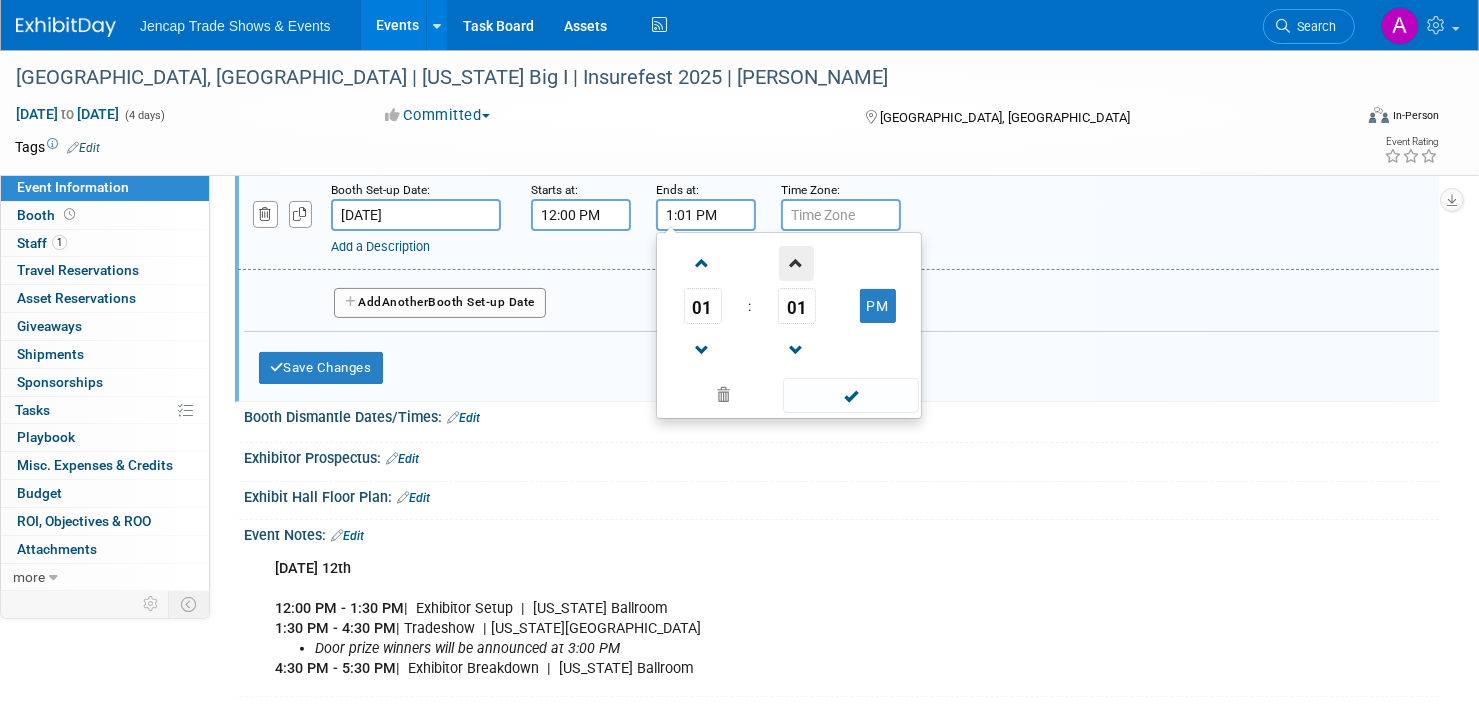 click at bounding box center [796, 263] 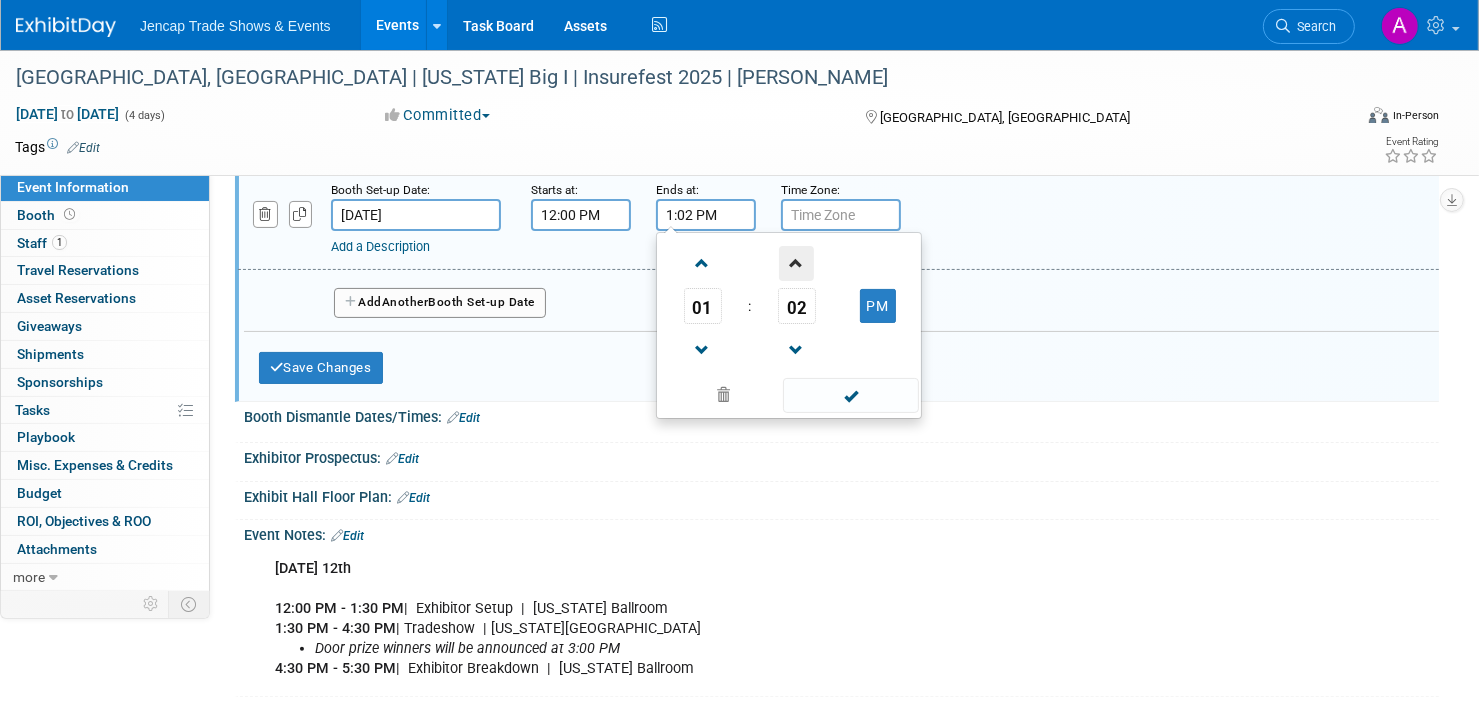 click at bounding box center (796, 263) 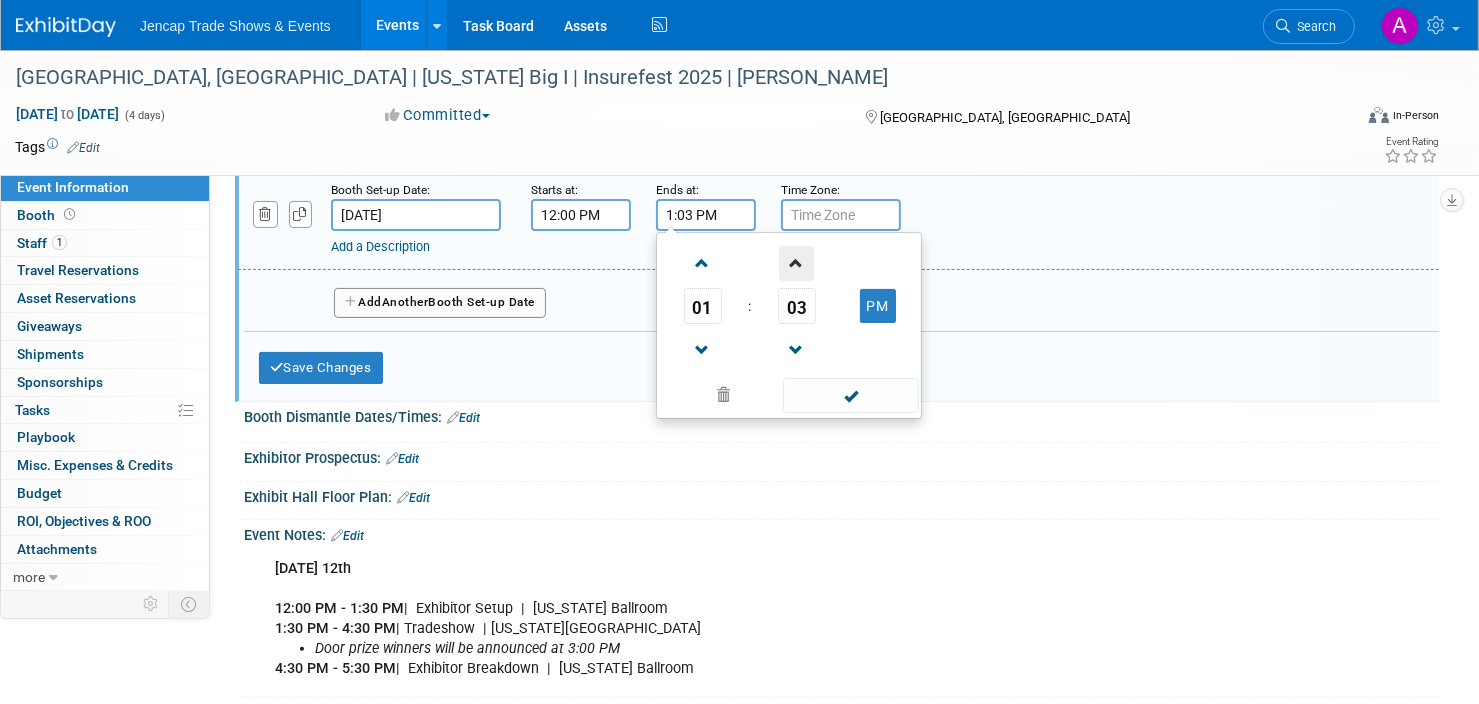 click at bounding box center (796, 263) 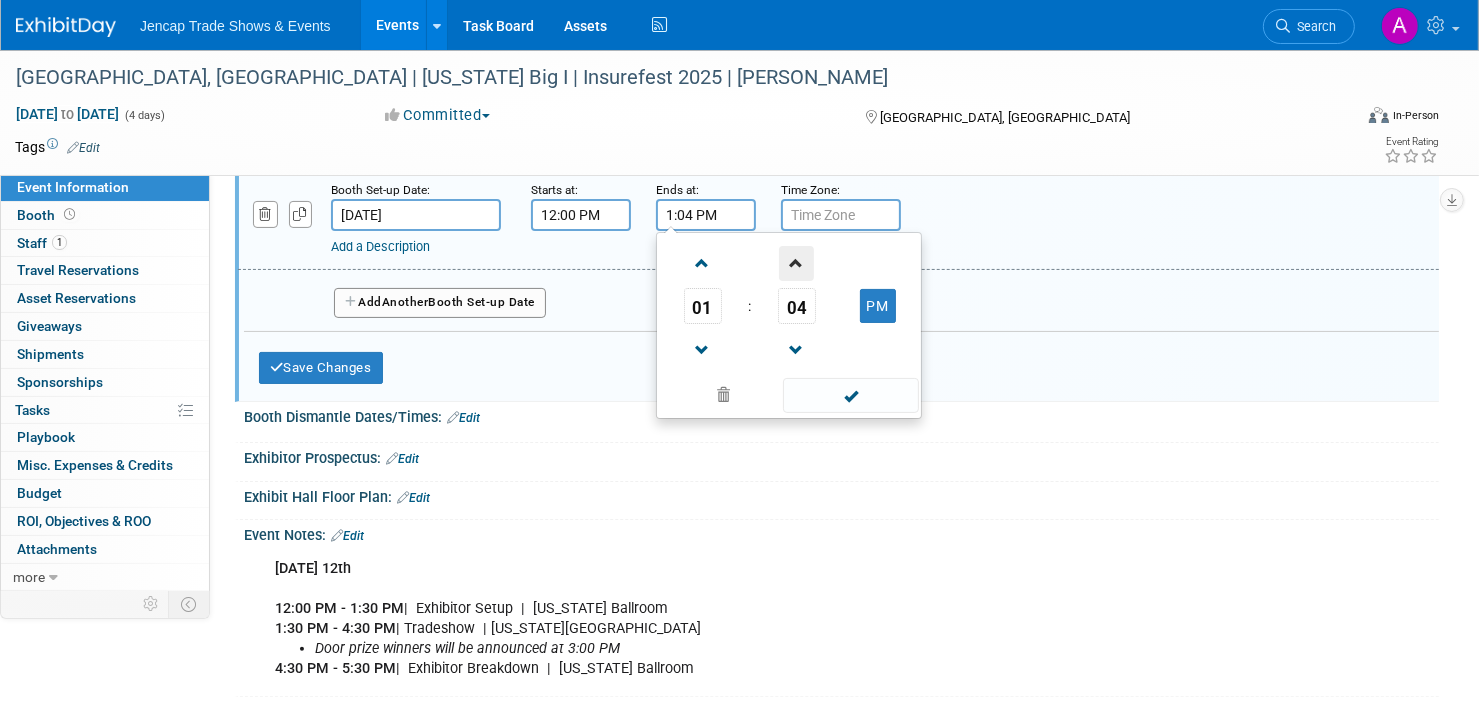 click at bounding box center [796, 263] 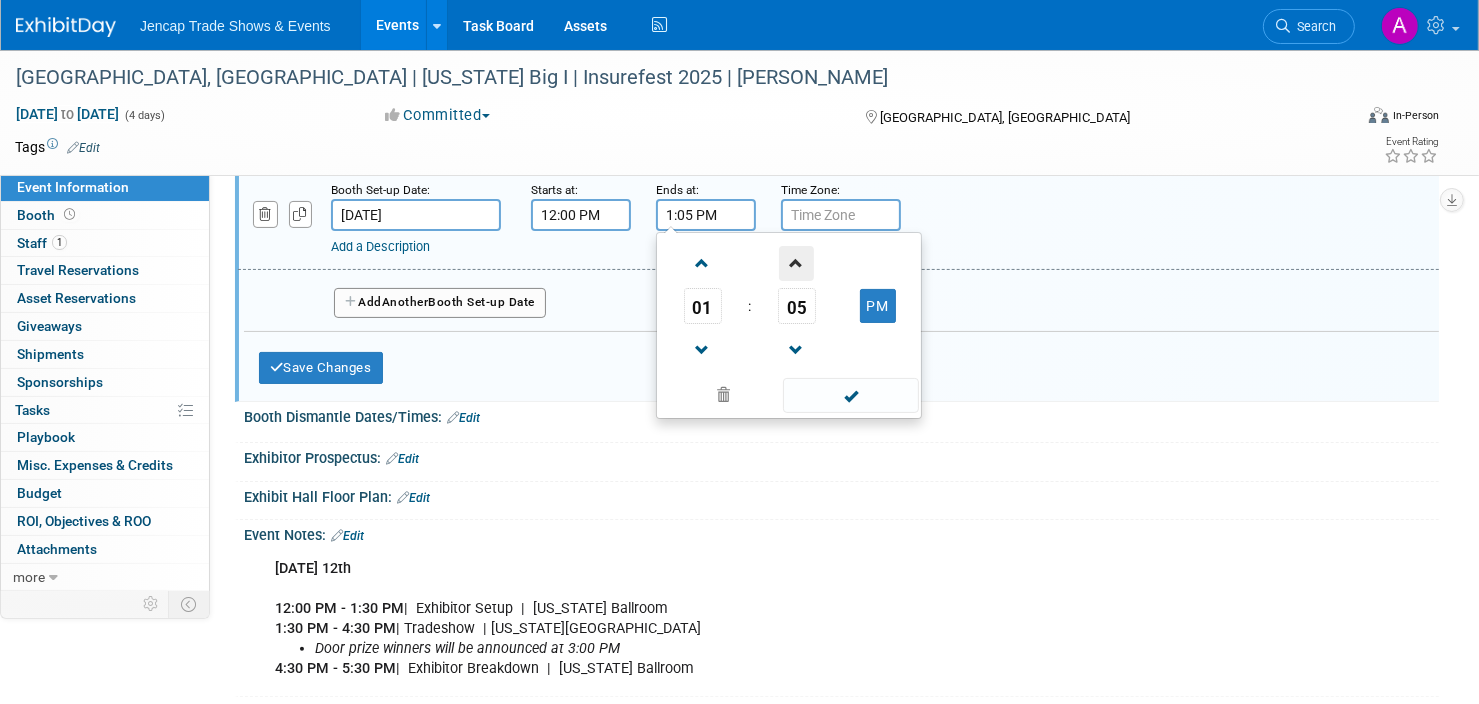 click at bounding box center (796, 263) 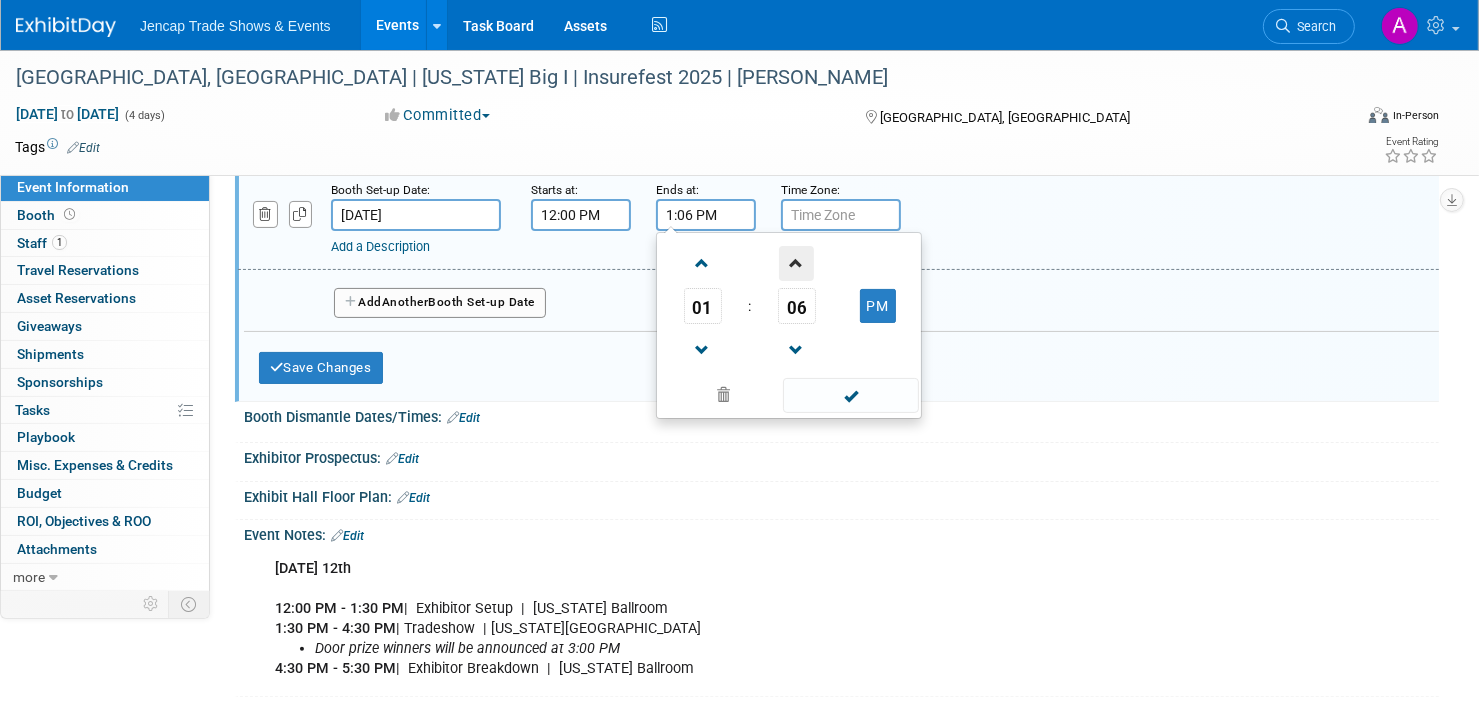 click at bounding box center (796, 263) 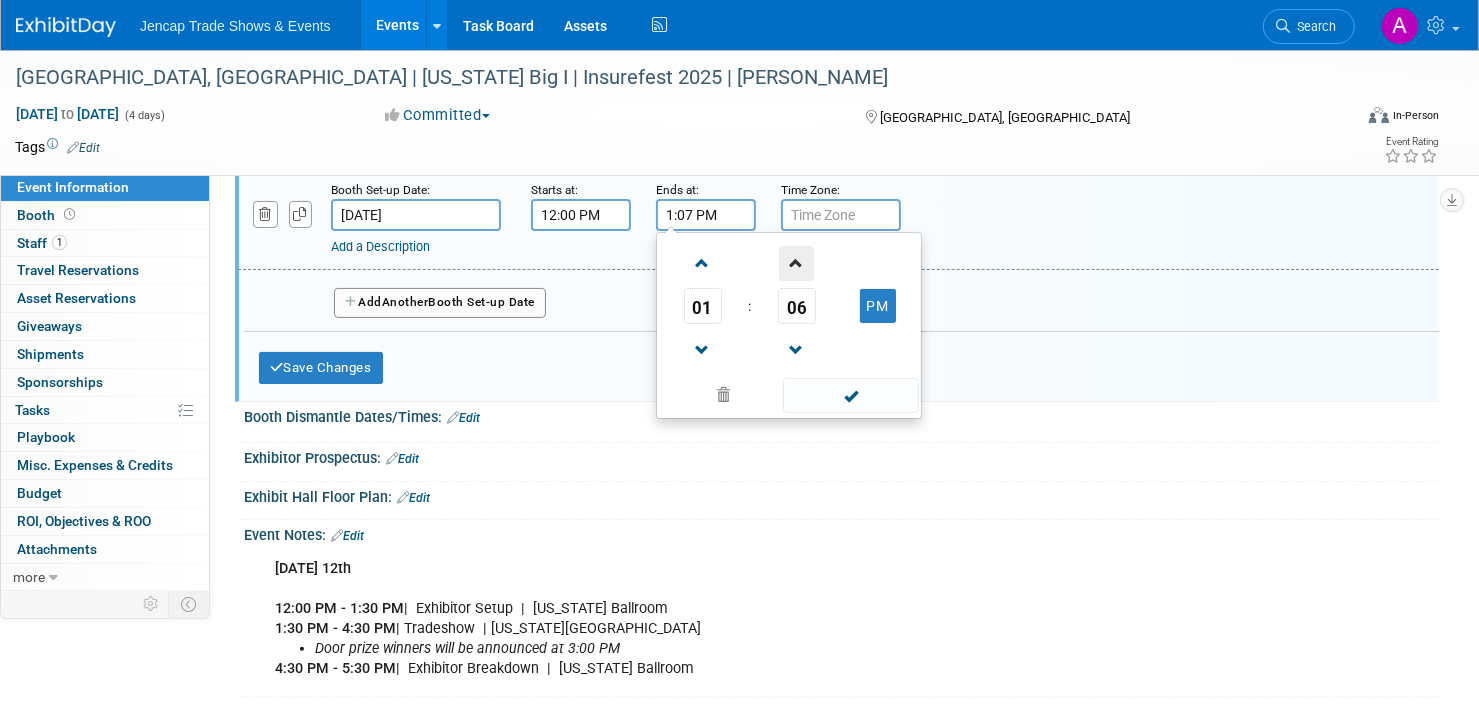 click at bounding box center (796, 263) 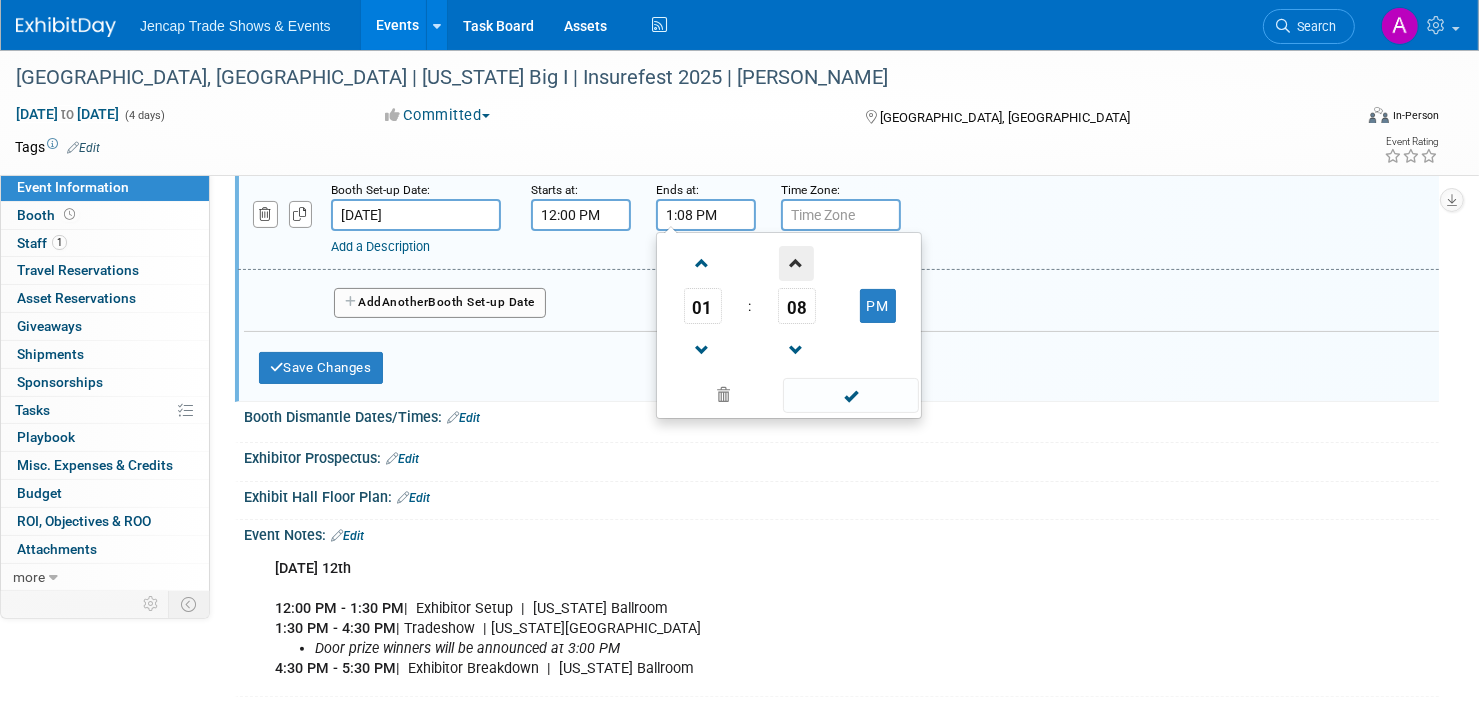 click at bounding box center (796, 263) 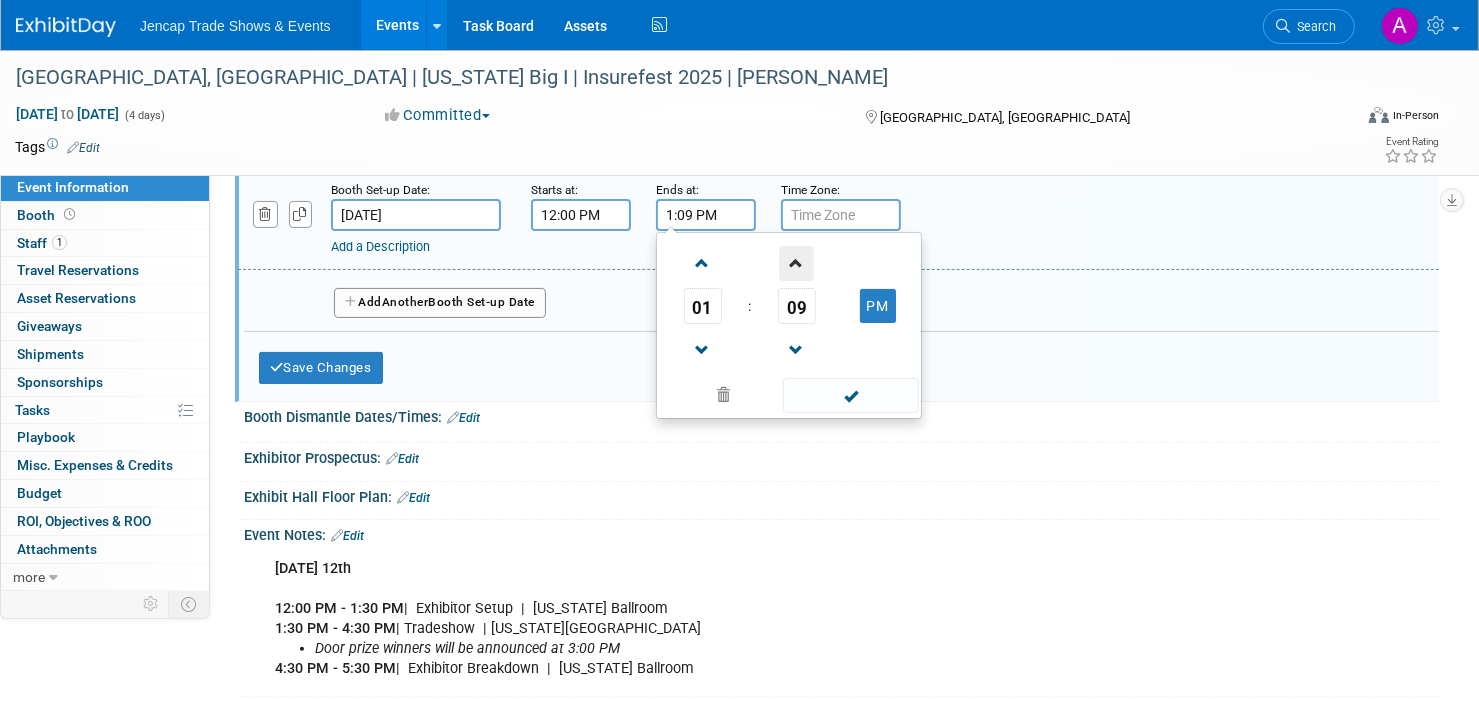 click at bounding box center (796, 263) 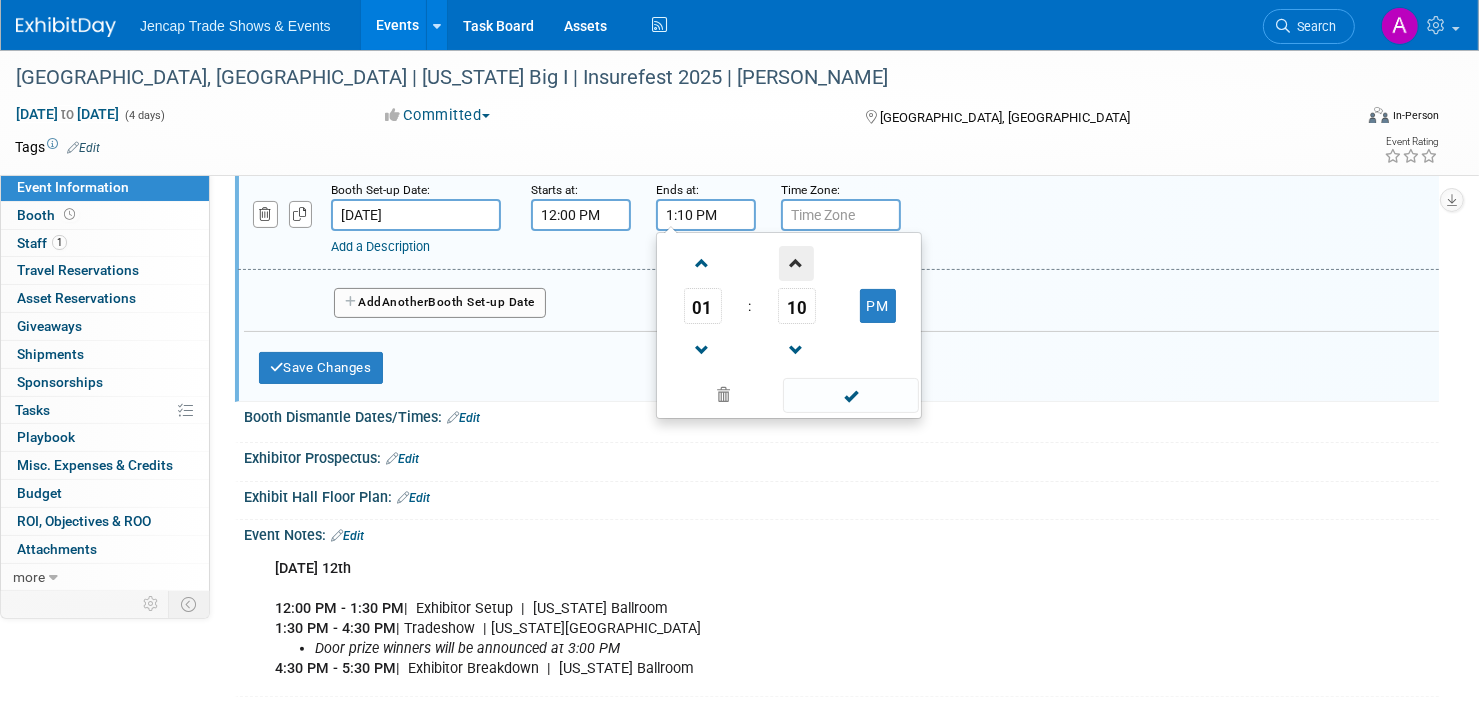 click at bounding box center [796, 263] 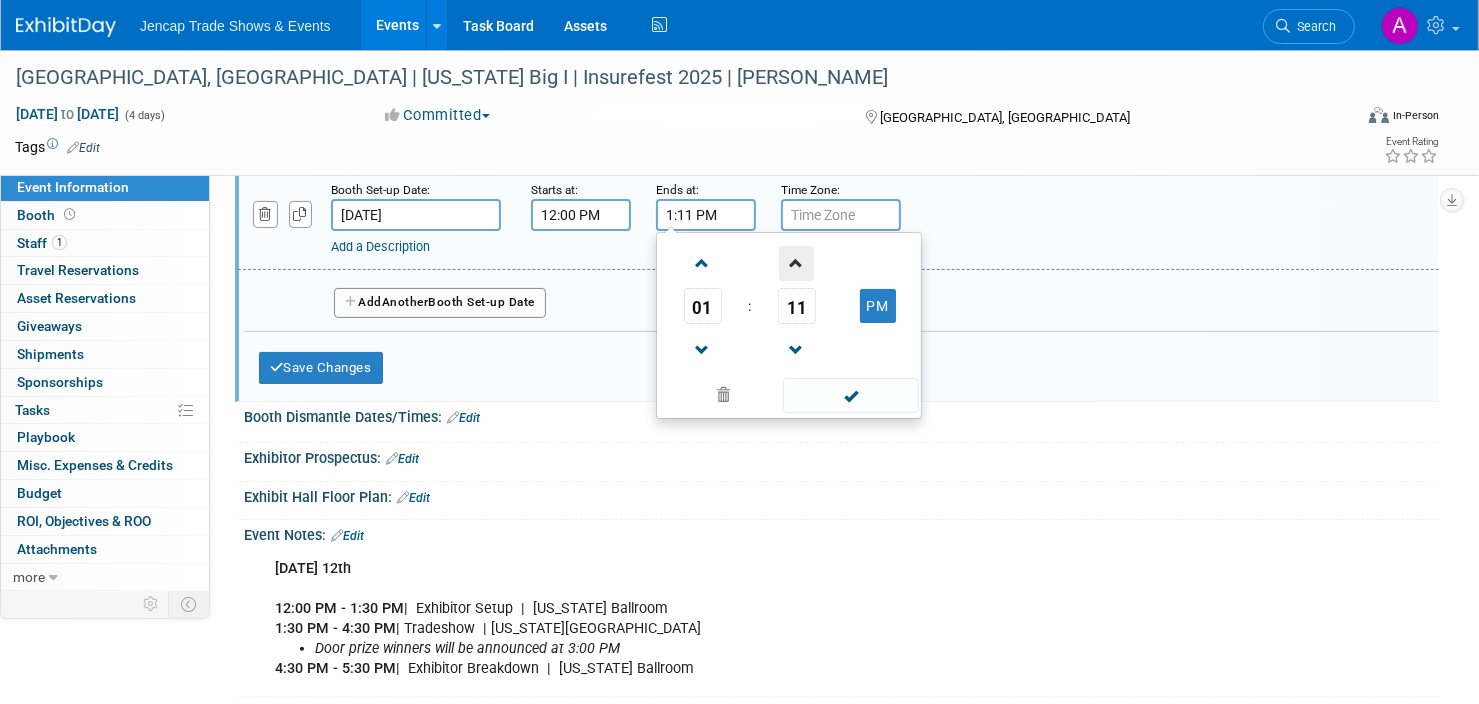 click at bounding box center (796, 263) 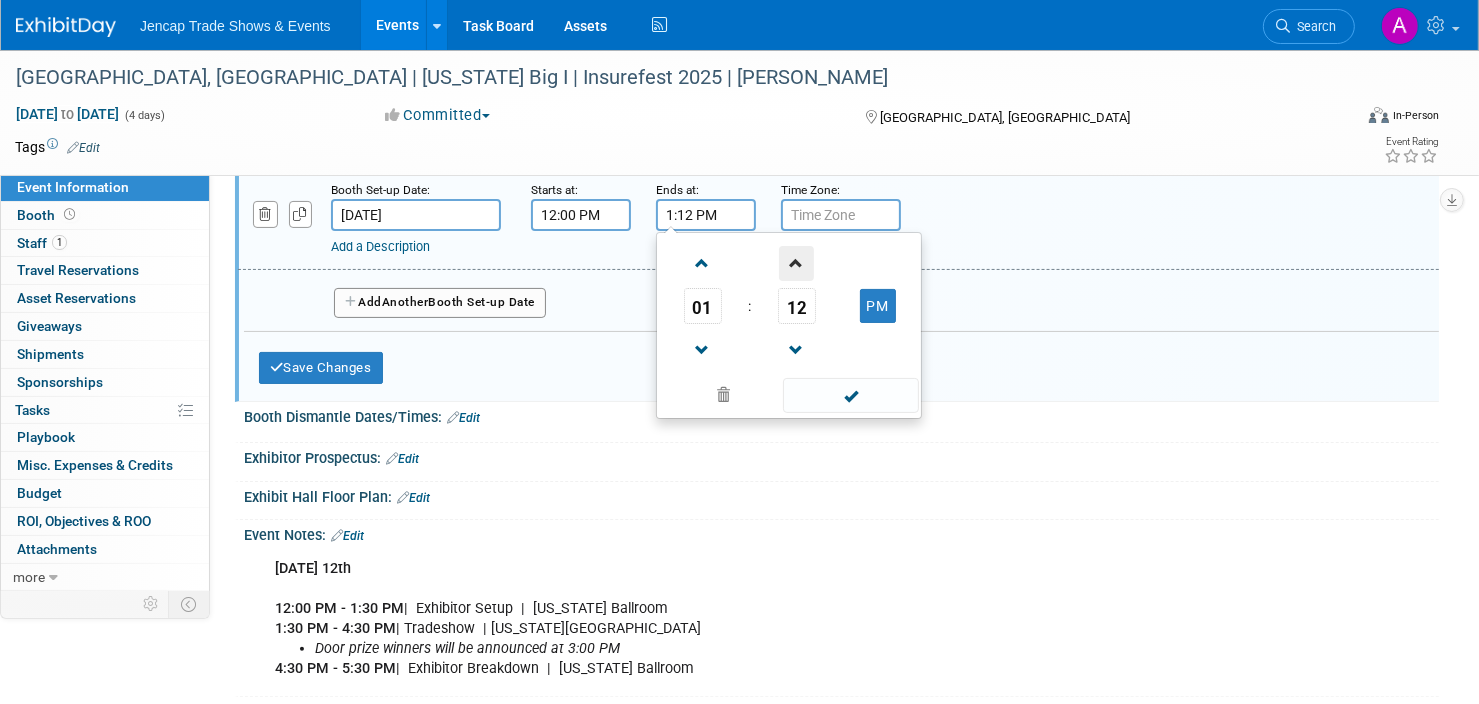 click at bounding box center [796, 263] 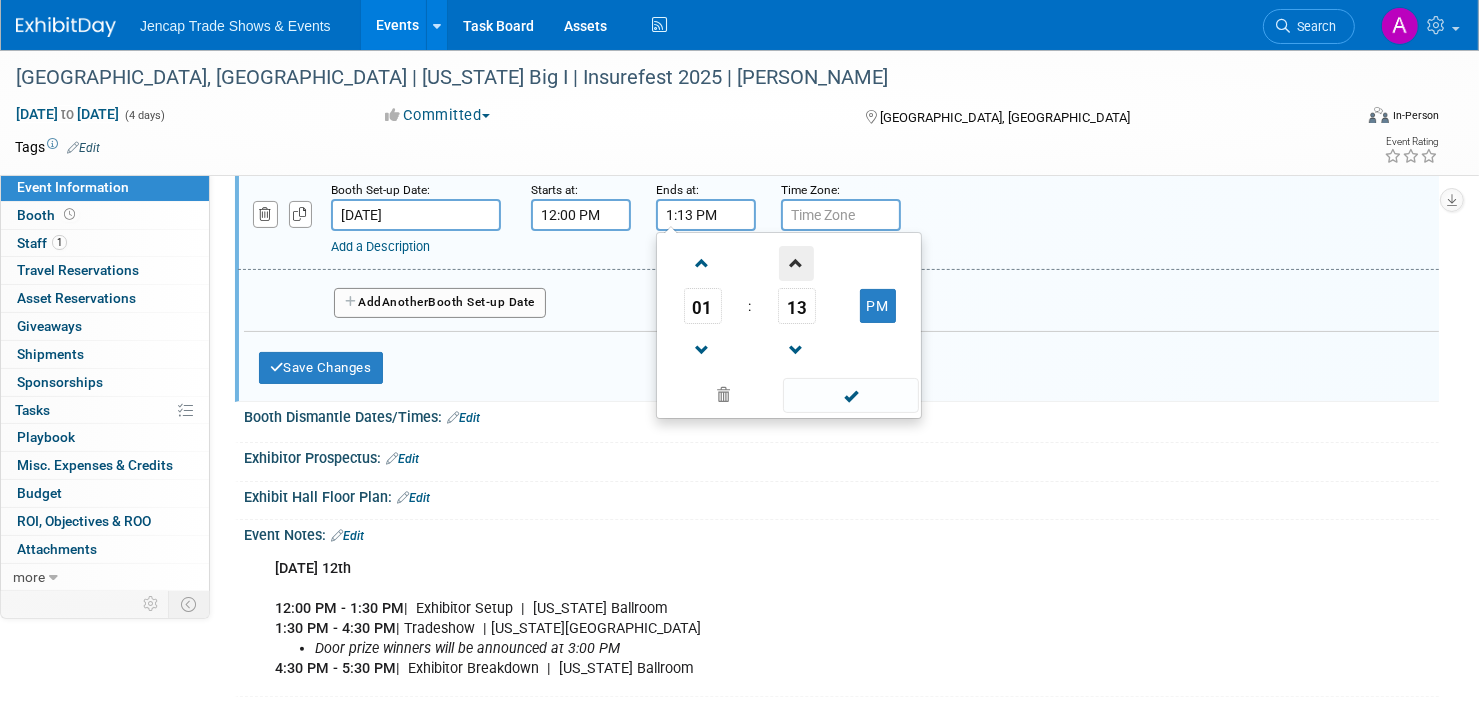 click at bounding box center (796, 263) 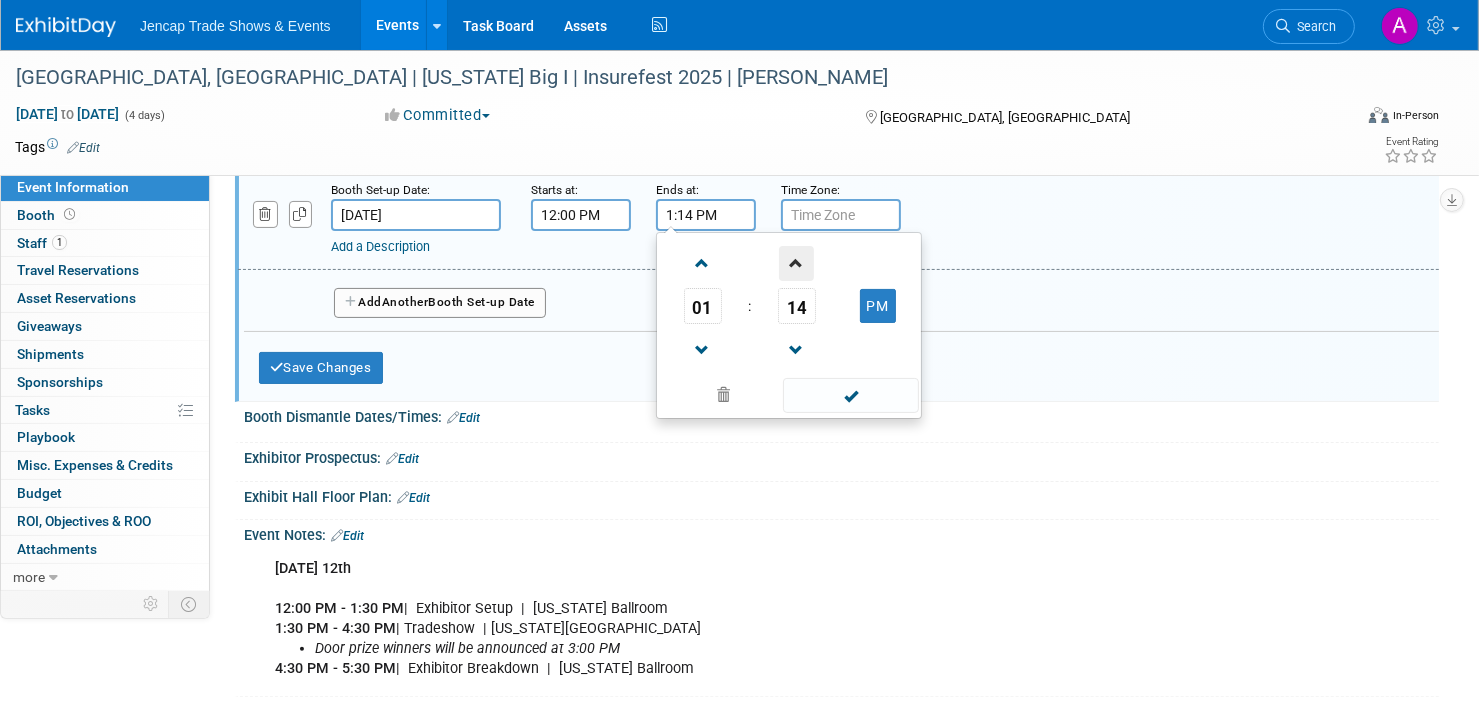click at bounding box center [796, 263] 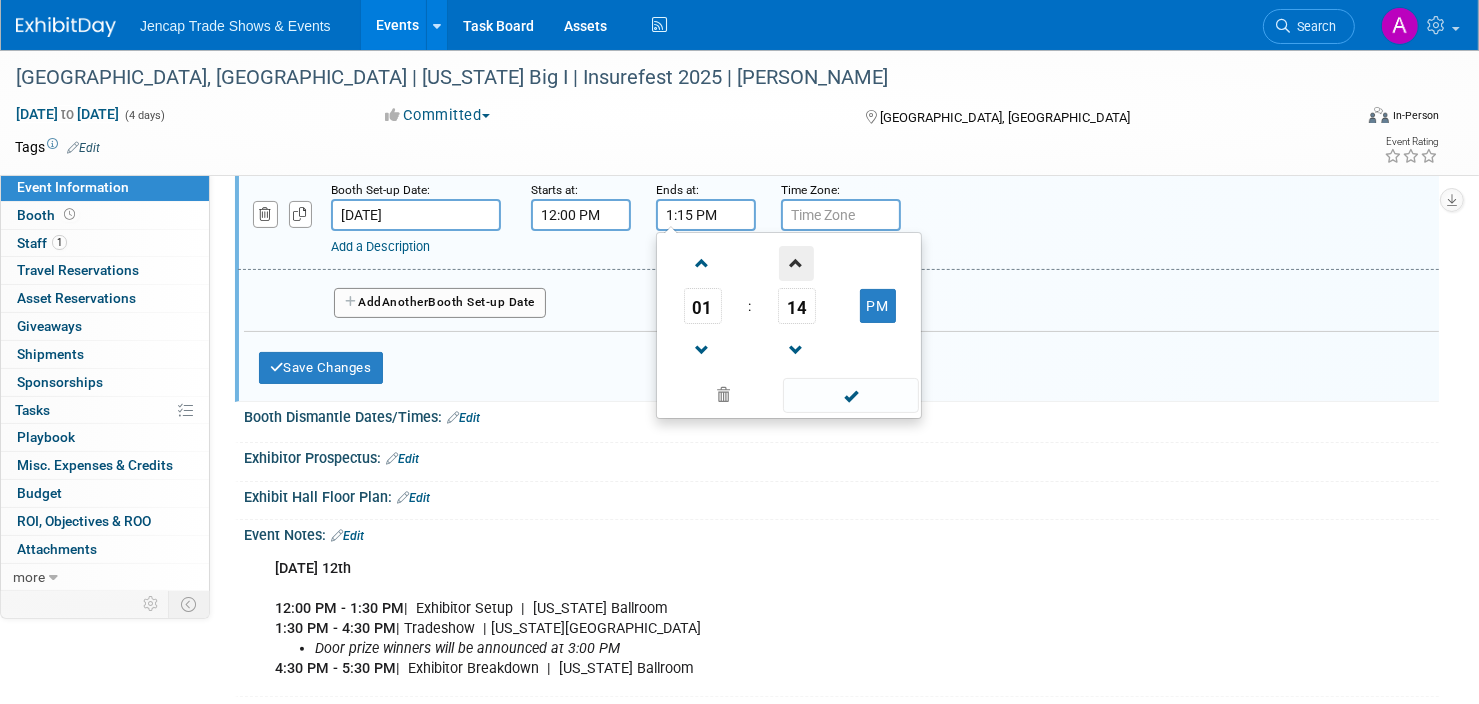 click at bounding box center (796, 263) 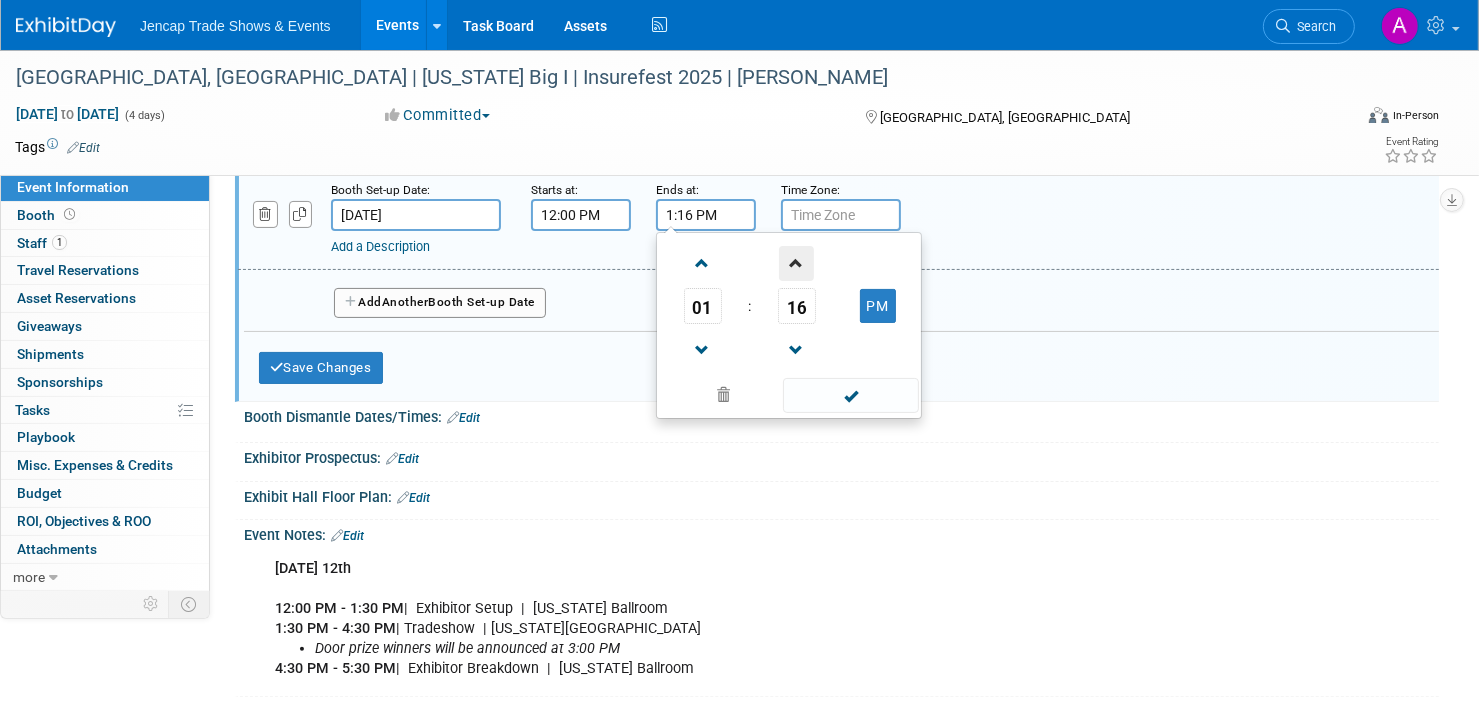 click at bounding box center [796, 263] 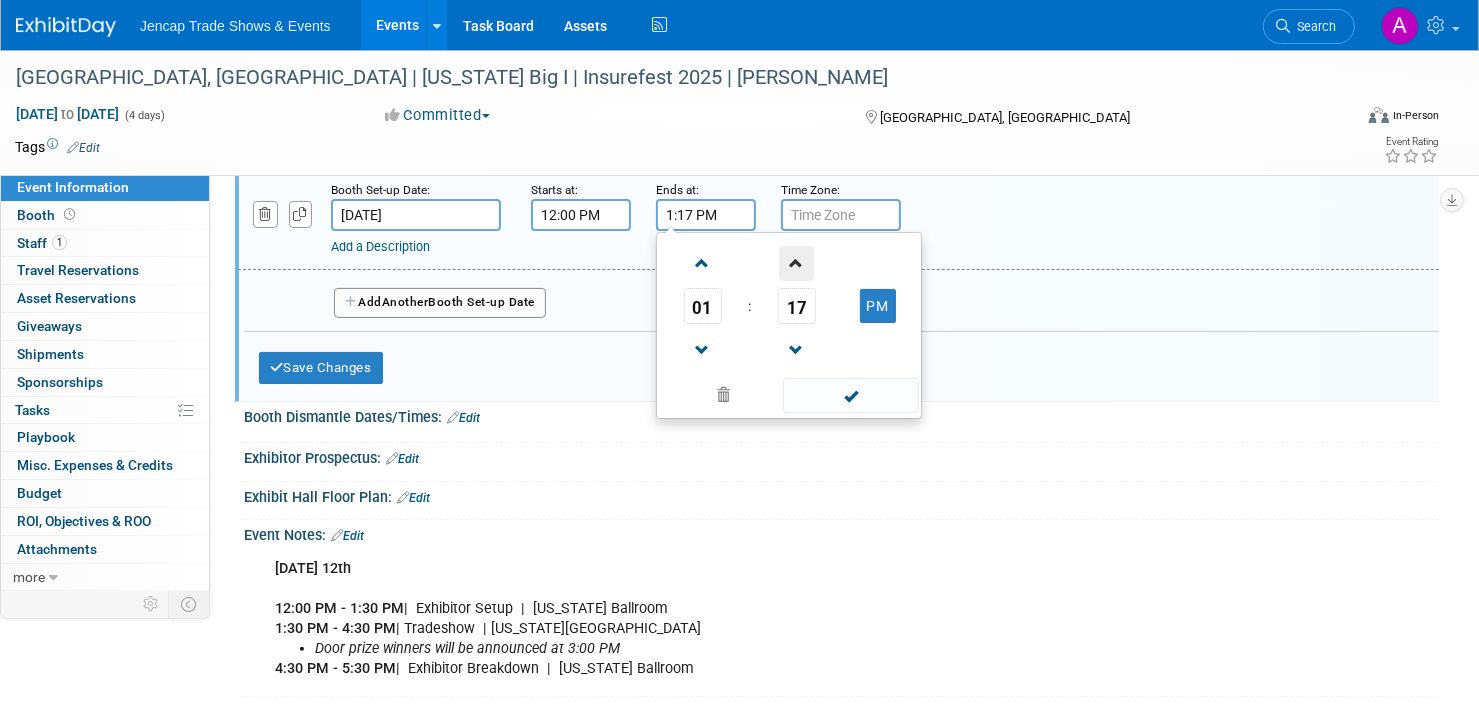 click at bounding box center [796, 263] 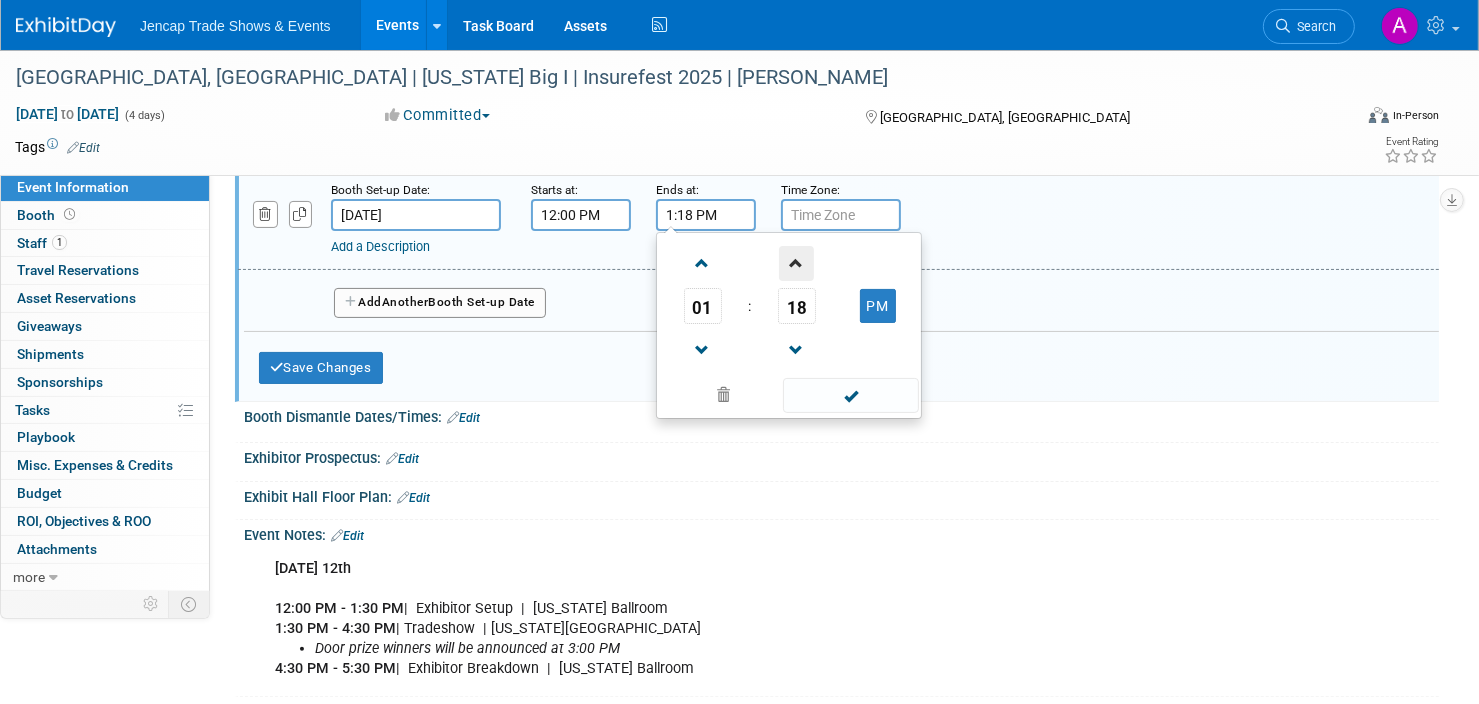 click at bounding box center [796, 263] 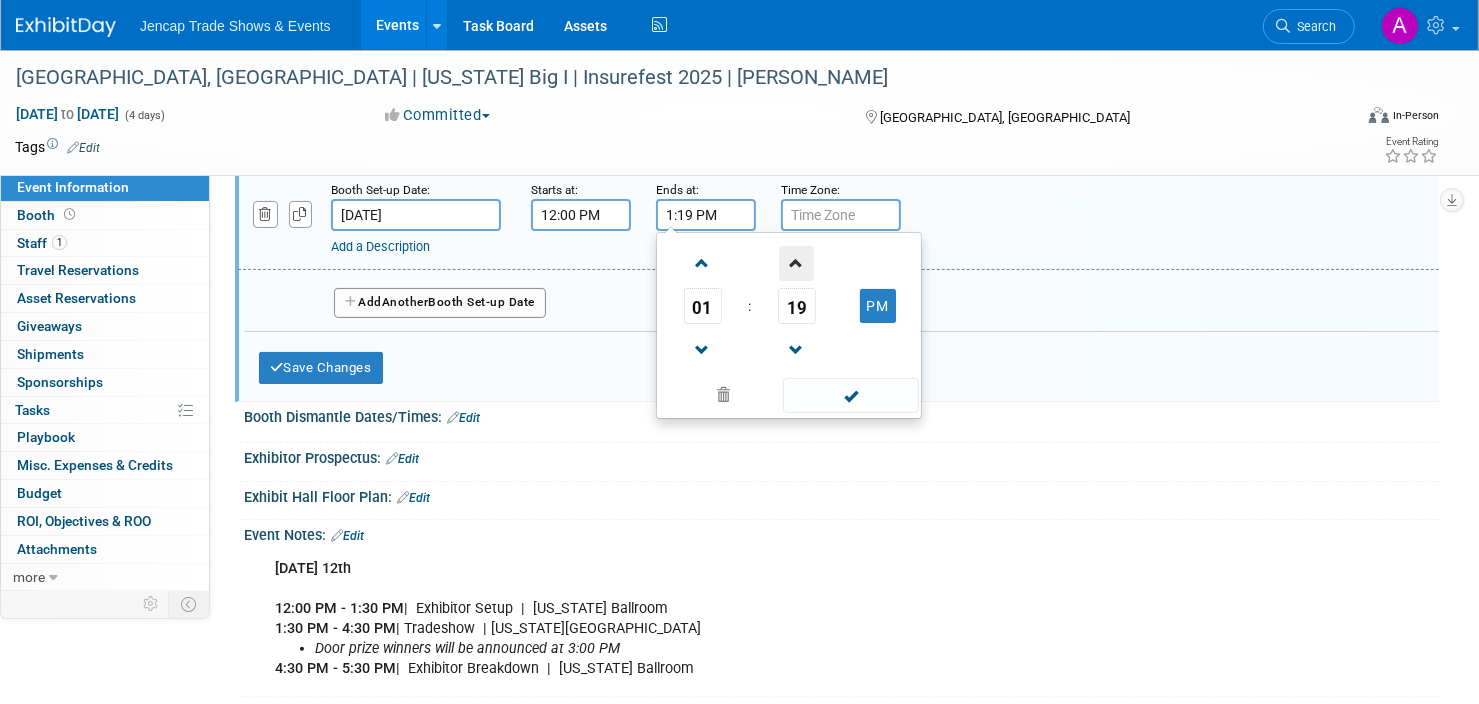 click at bounding box center [796, 263] 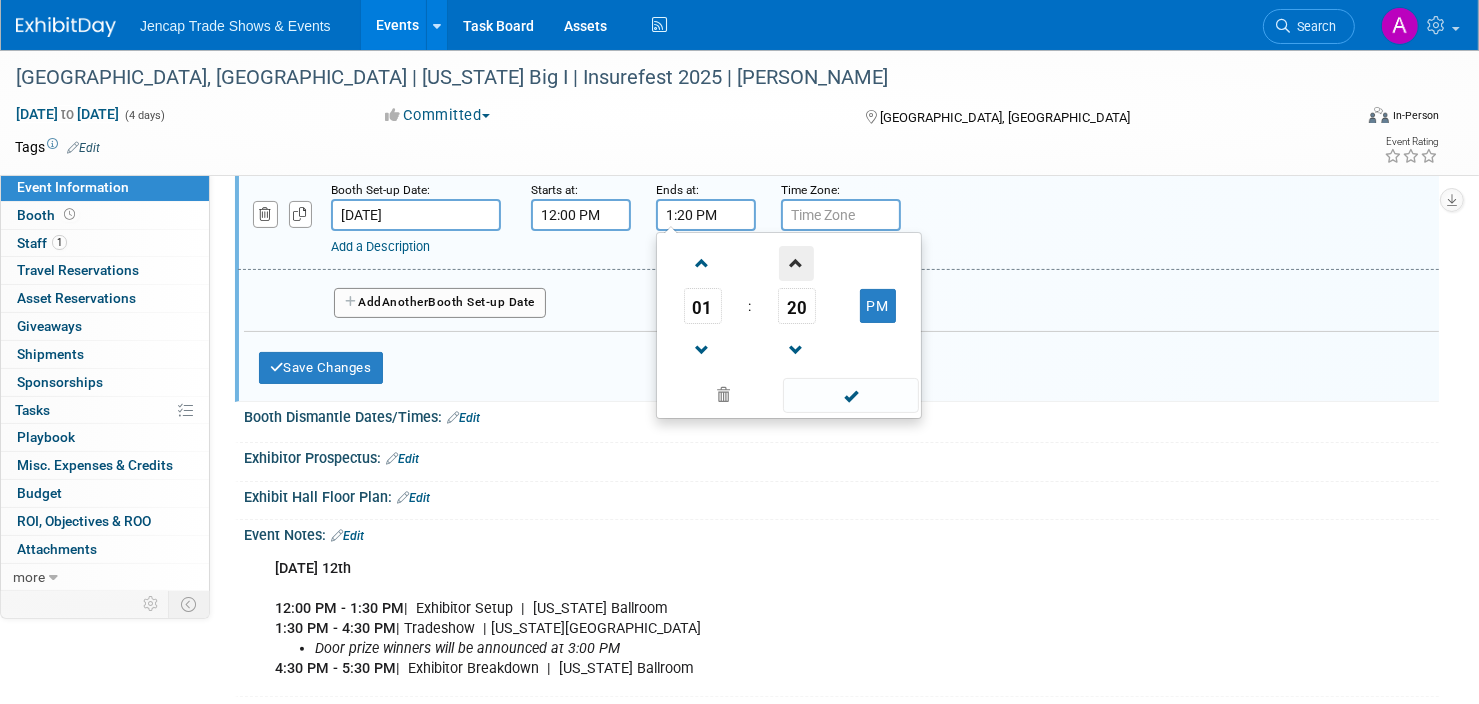 click at bounding box center (796, 263) 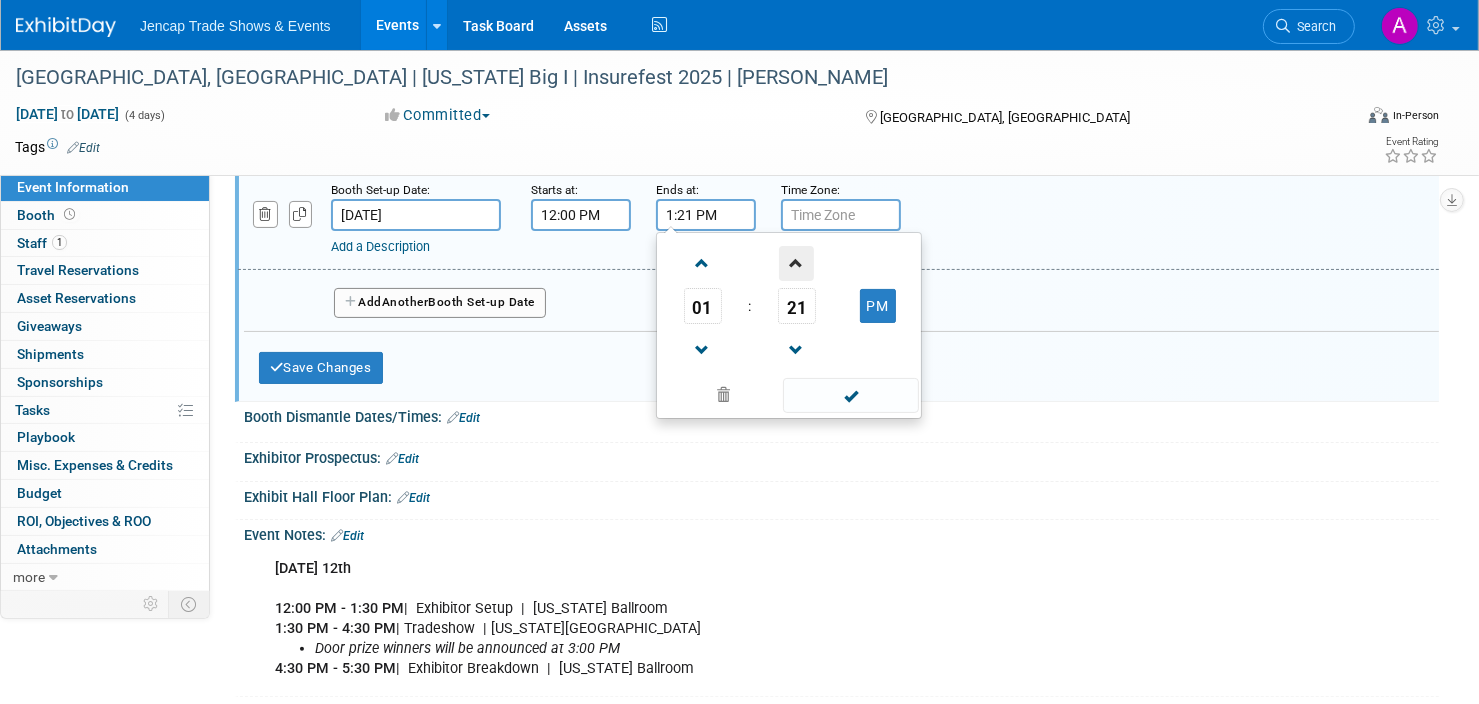 click at bounding box center (796, 263) 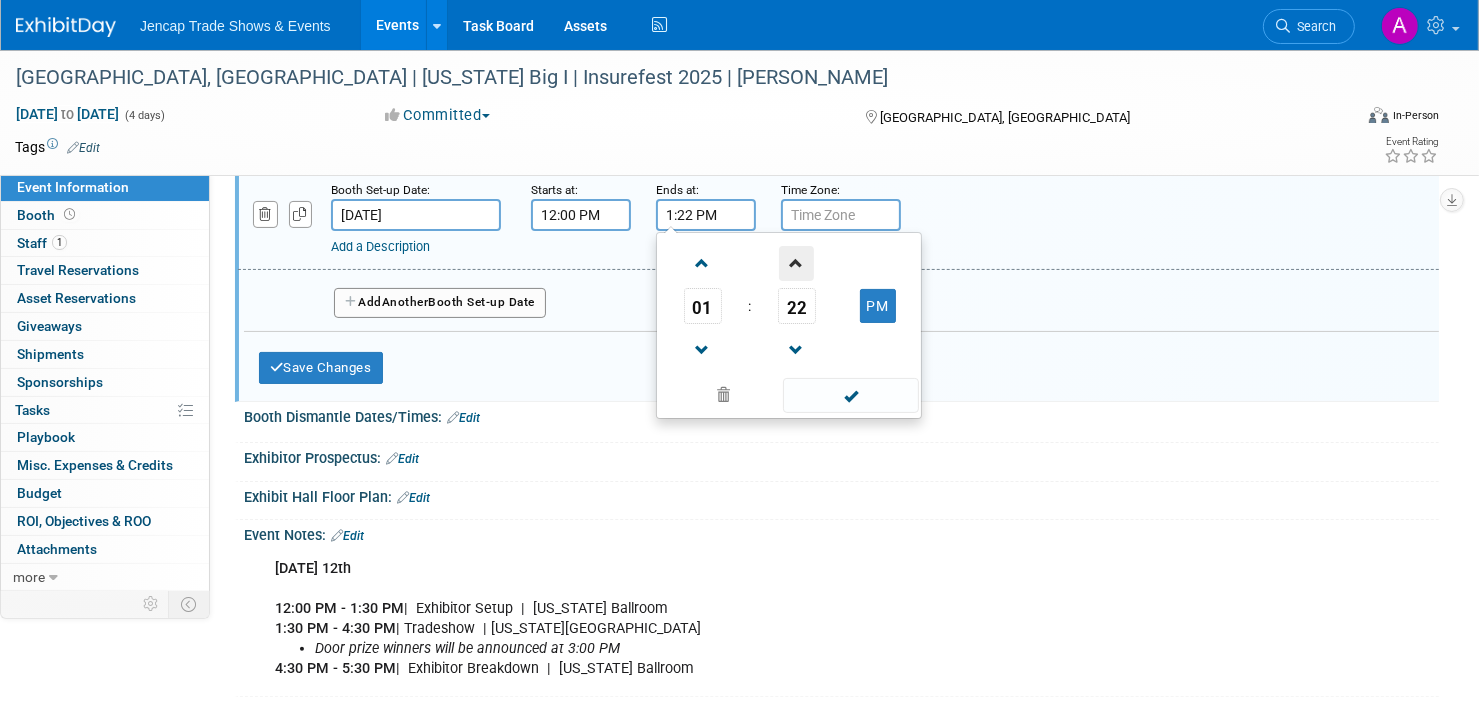 click at bounding box center (796, 263) 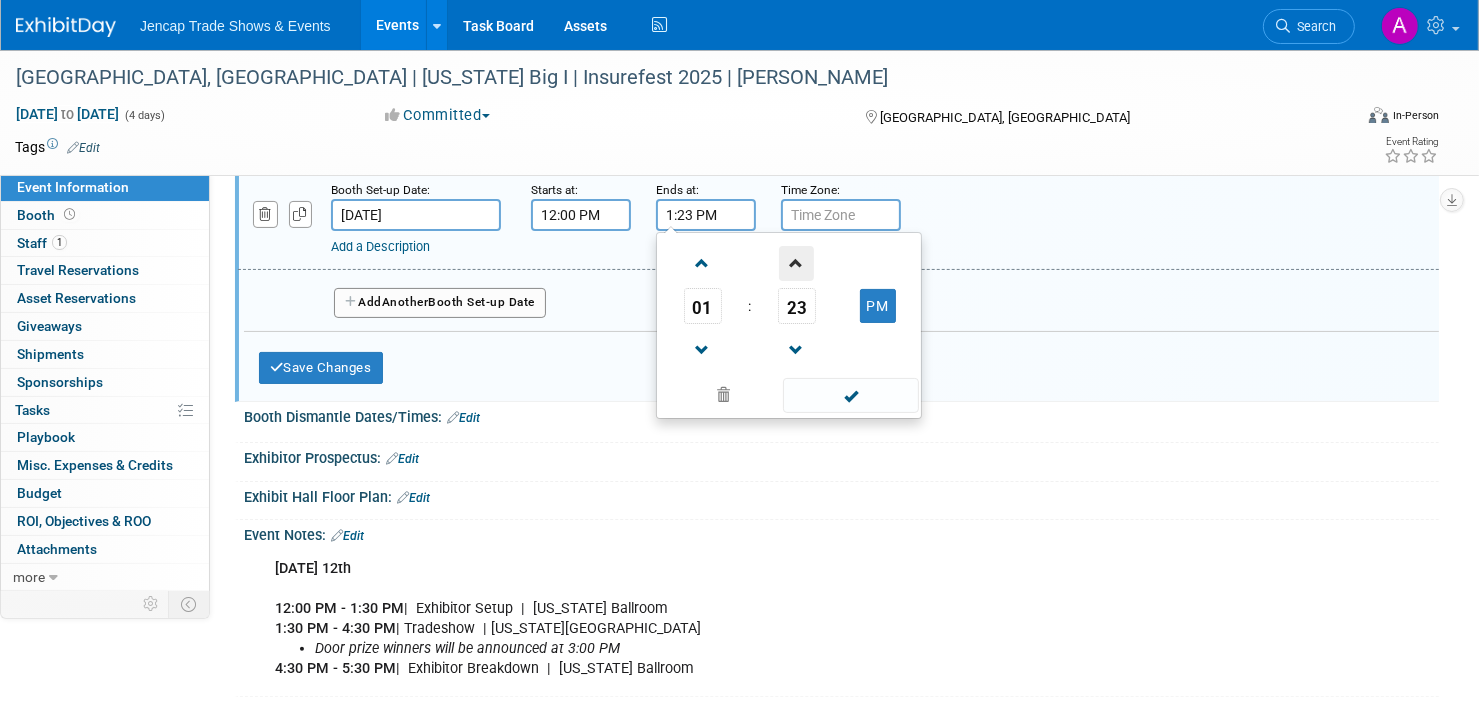 click at bounding box center [796, 263] 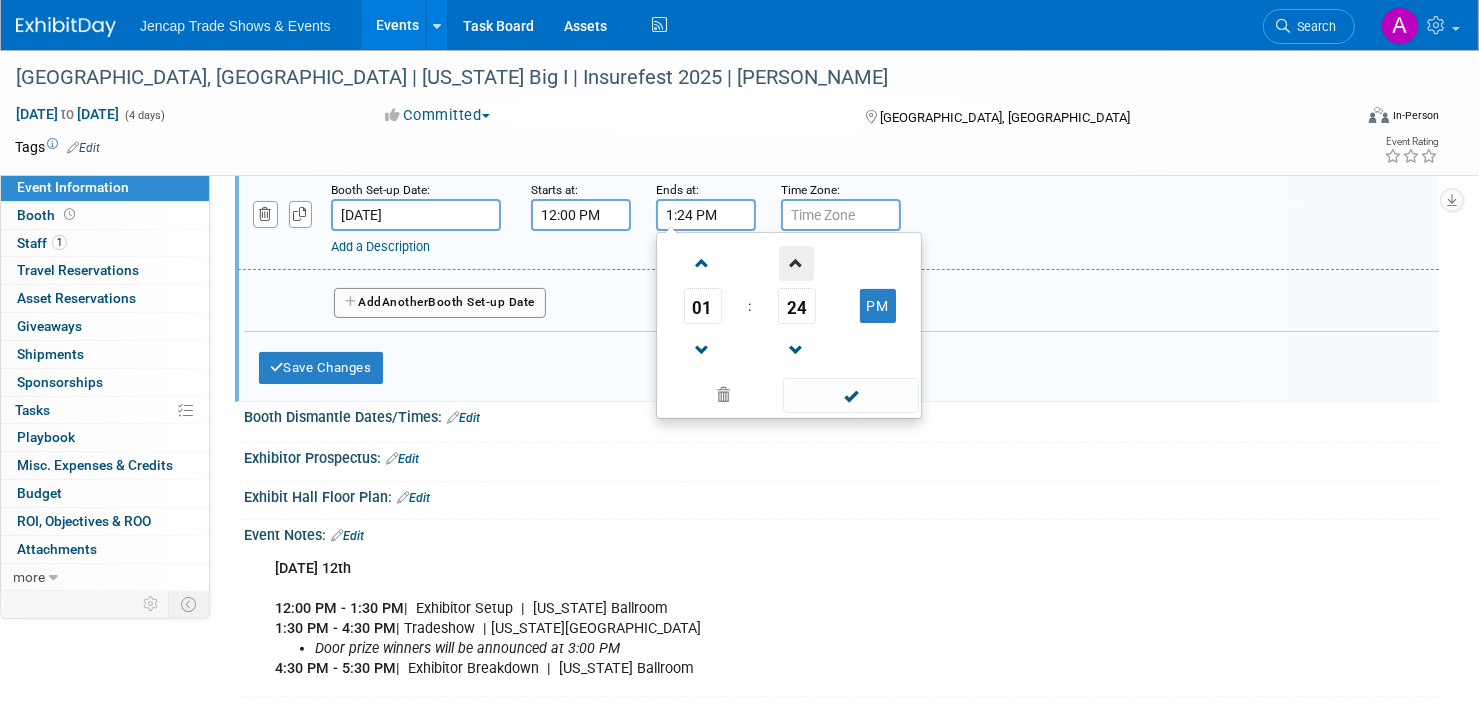 click at bounding box center [796, 263] 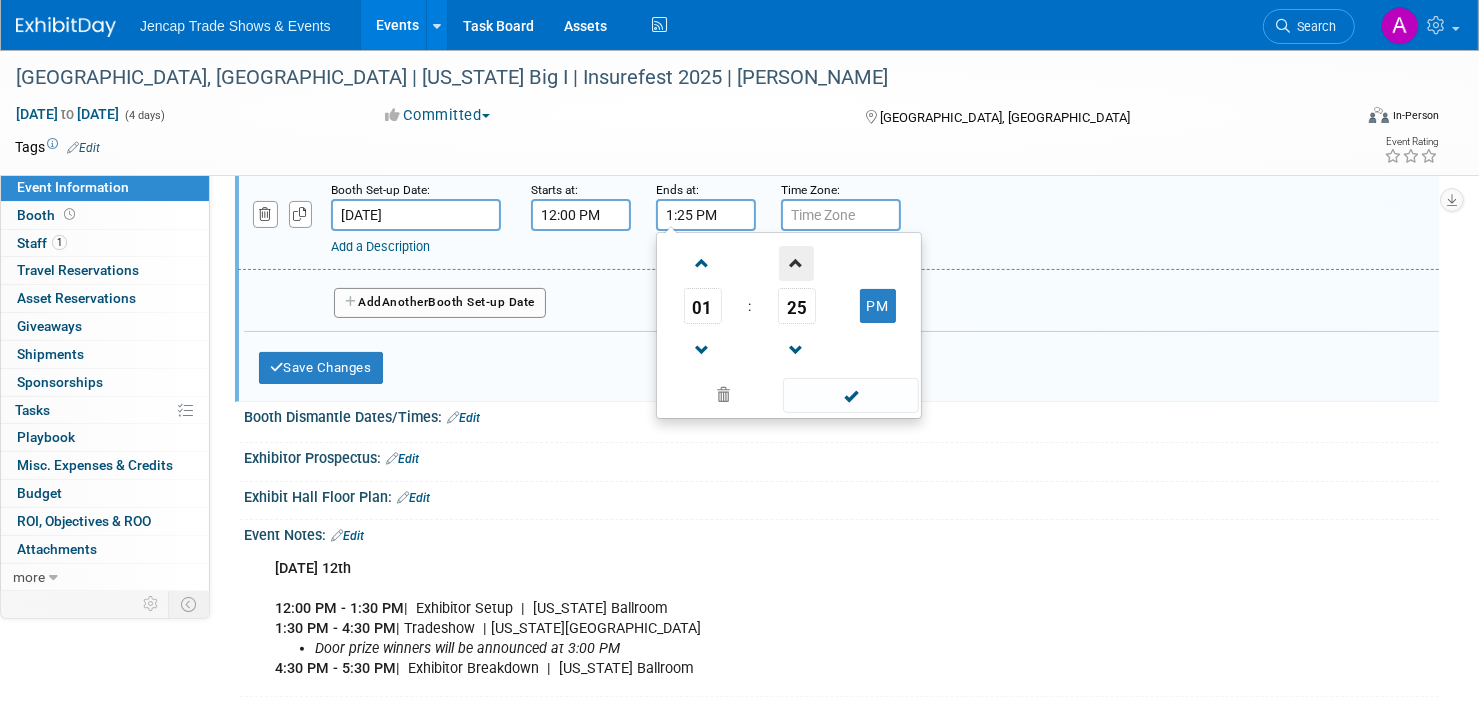 click at bounding box center [796, 263] 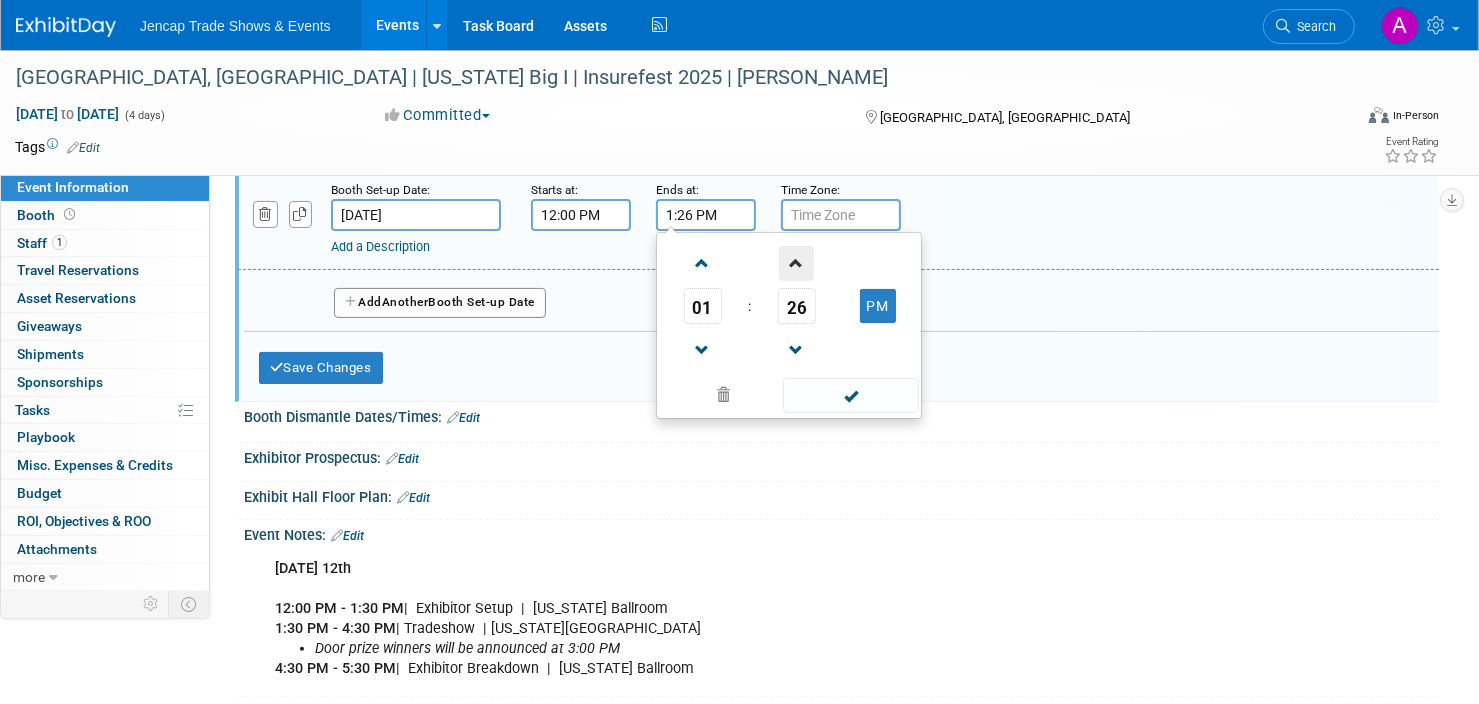 click at bounding box center (796, 263) 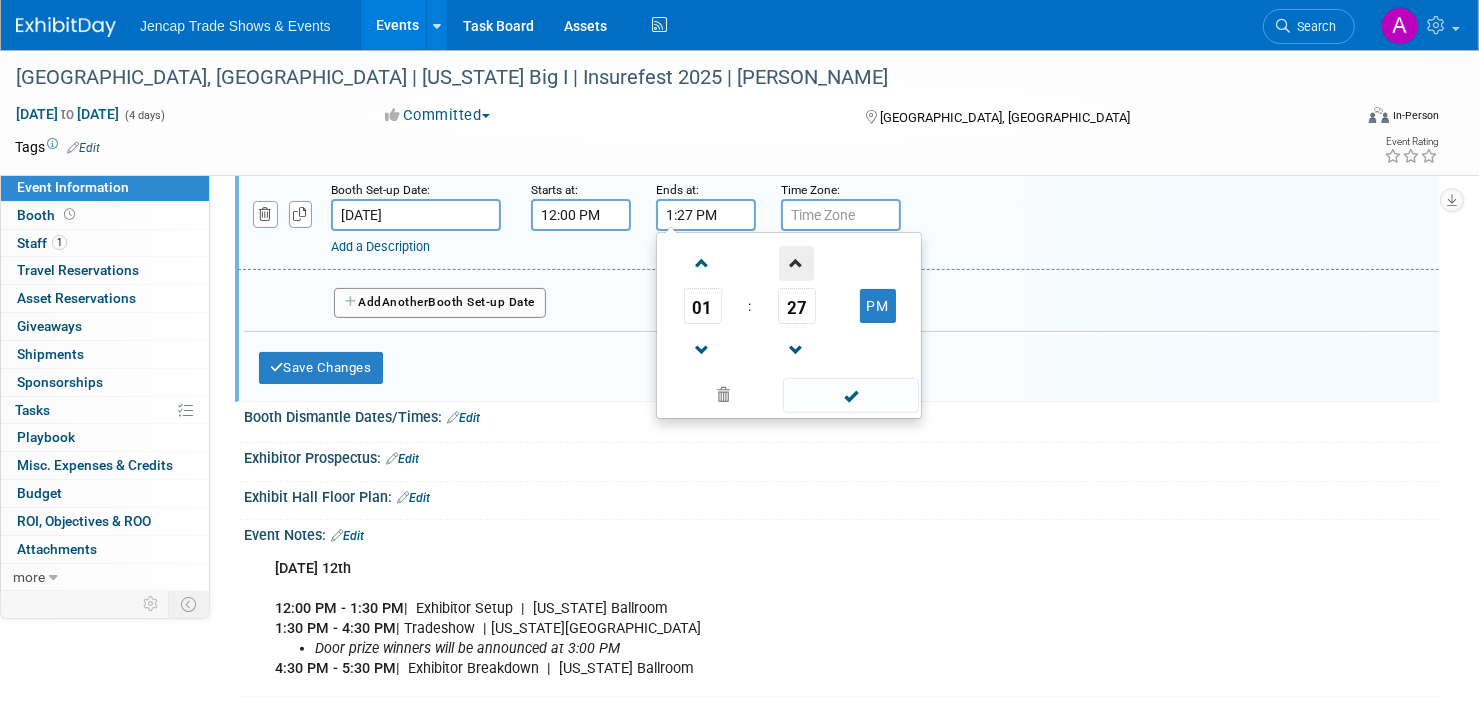 click at bounding box center [796, 263] 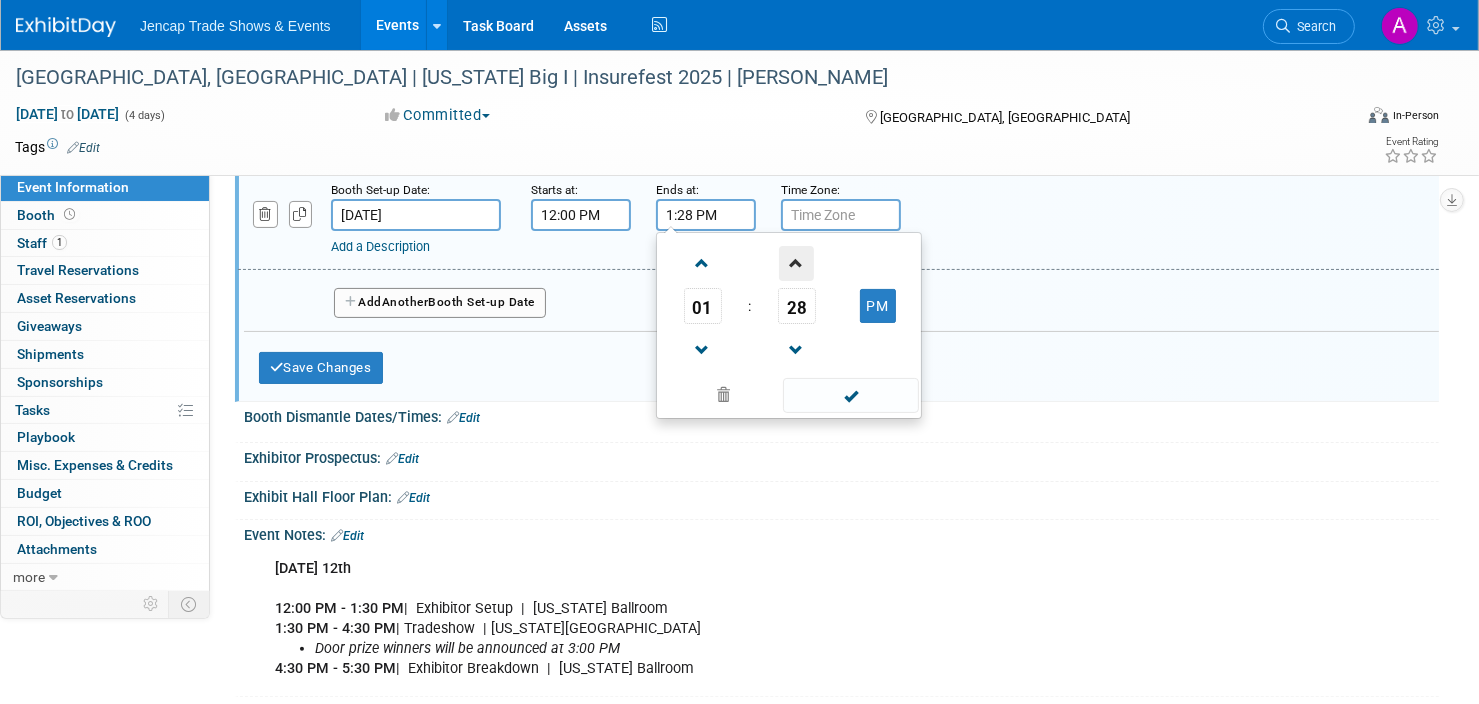 click at bounding box center (796, 263) 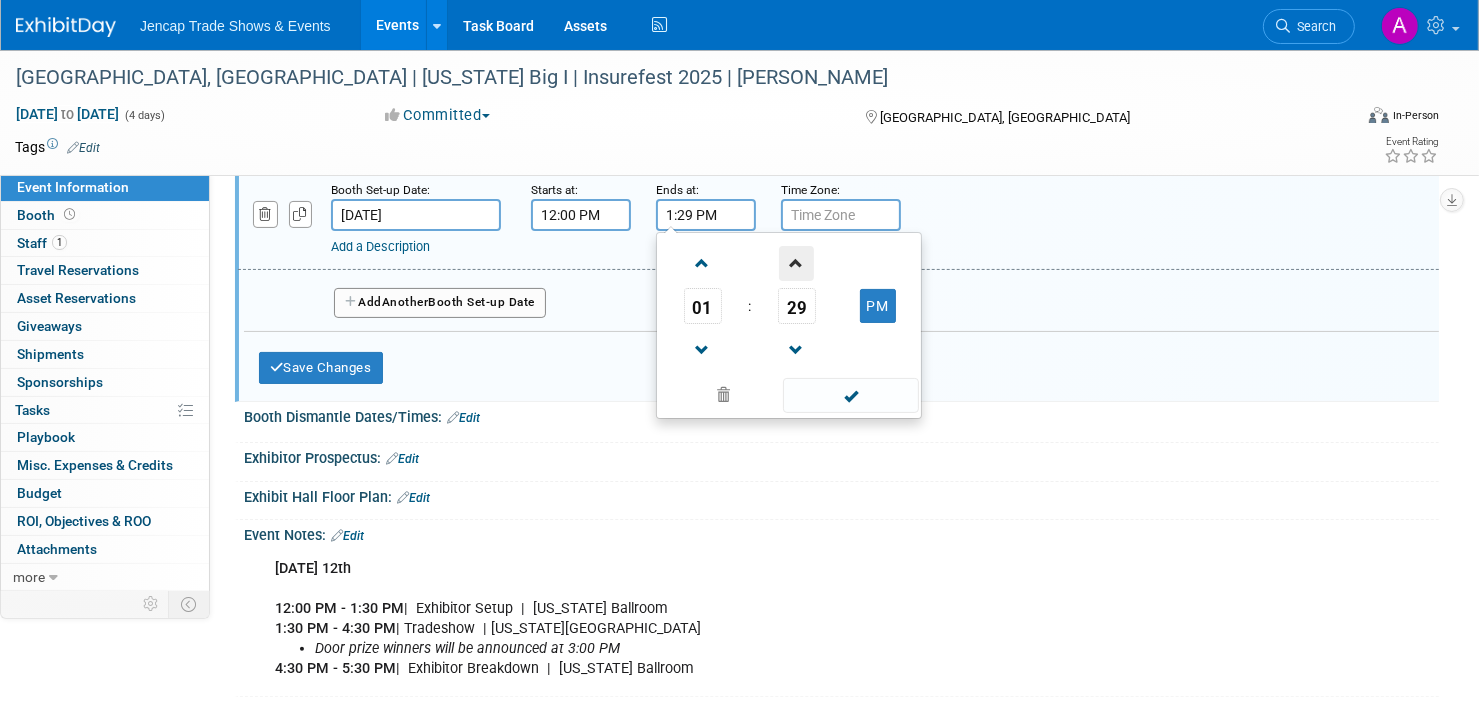 click at bounding box center [796, 263] 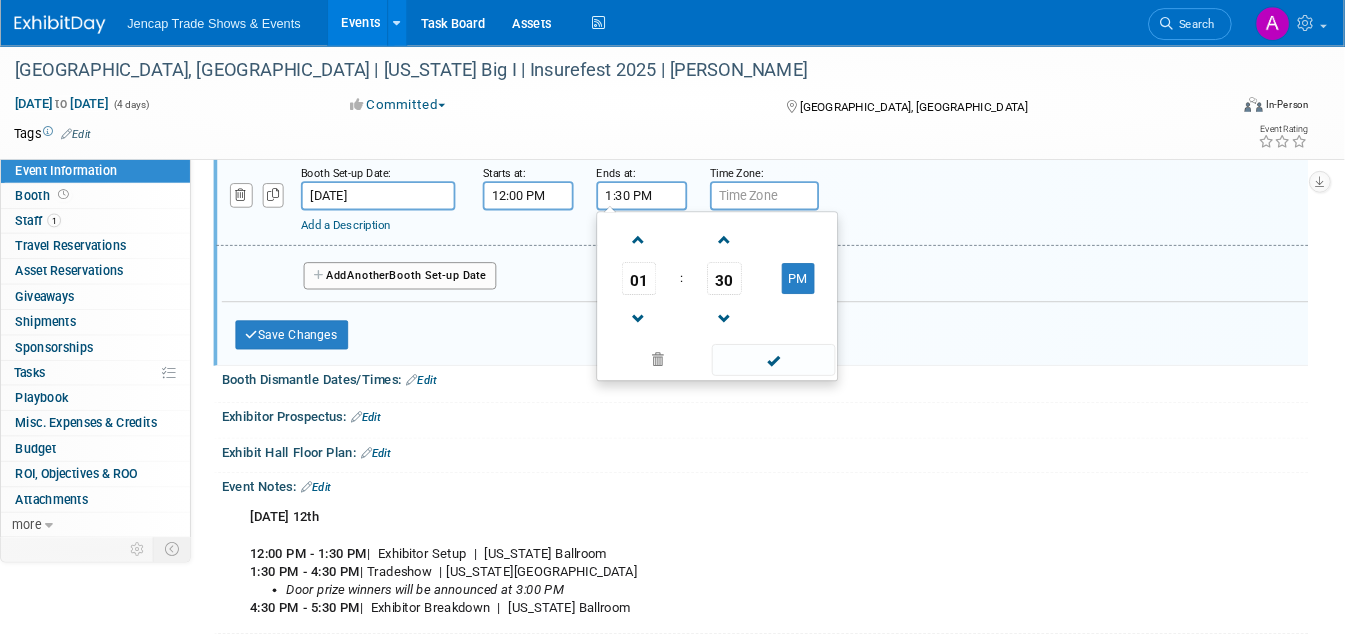 scroll, scrollTop: 303, scrollLeft: 0, axis: vertical 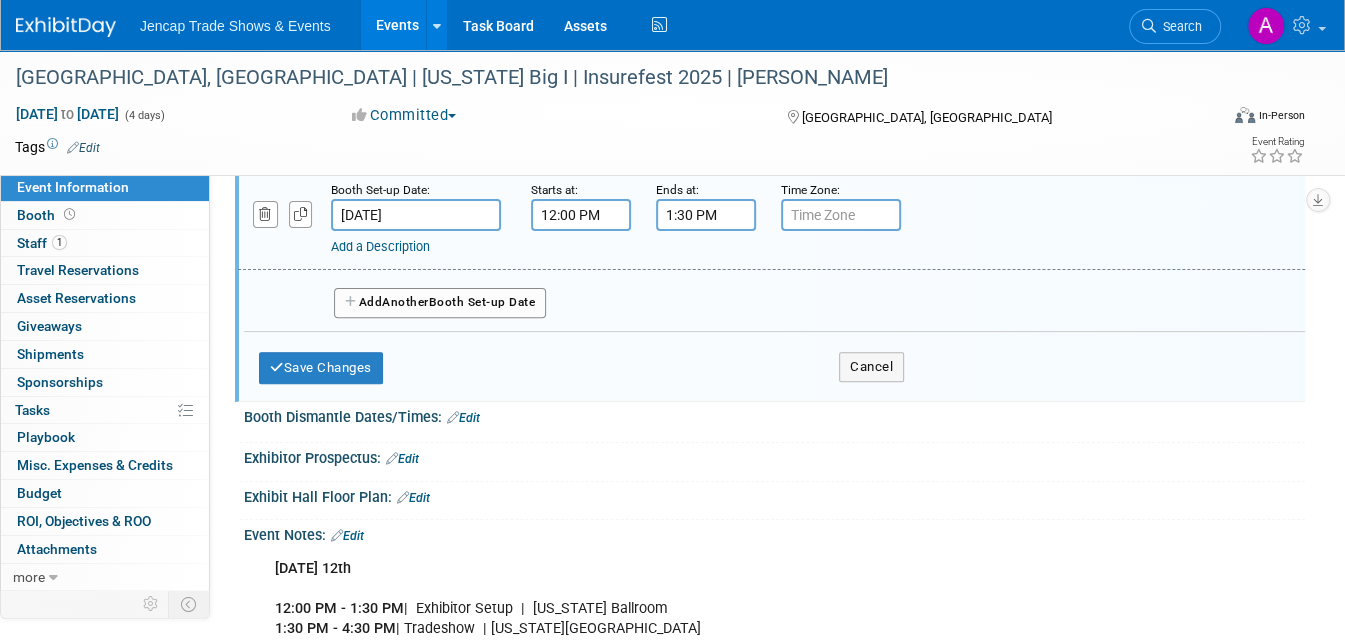 click on "Add a Description" at bounding box center (726, 247) 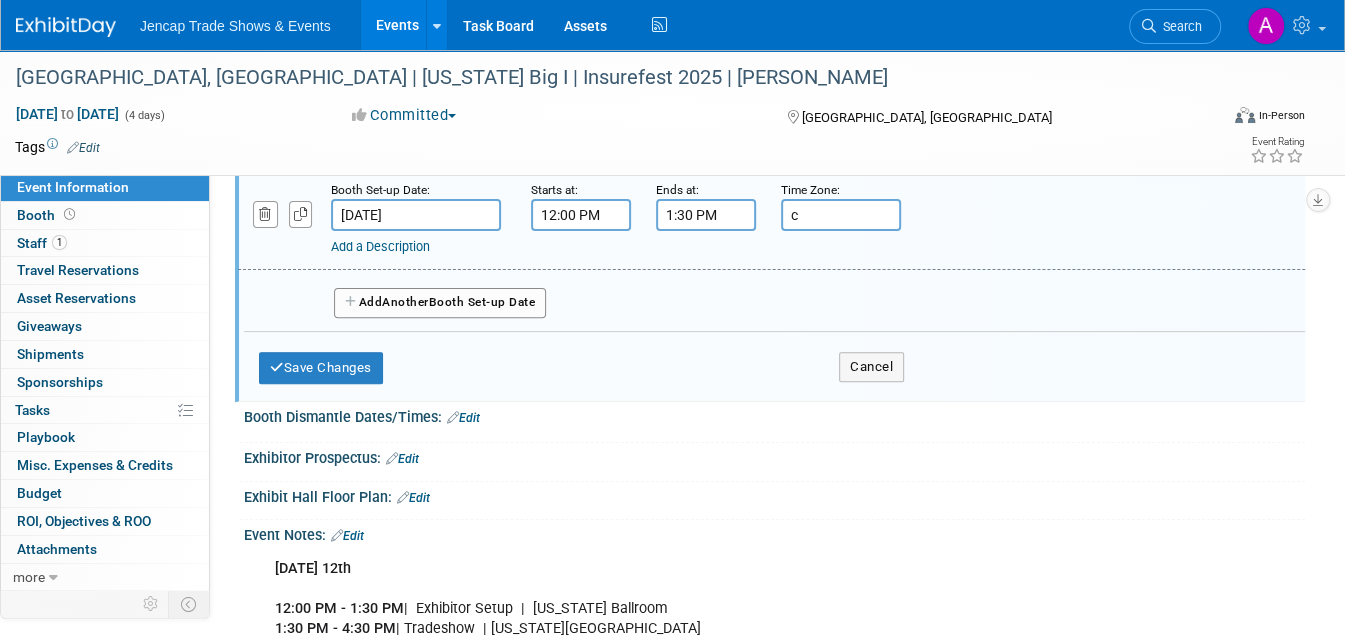click on "c" at bounding box center [841, 215] 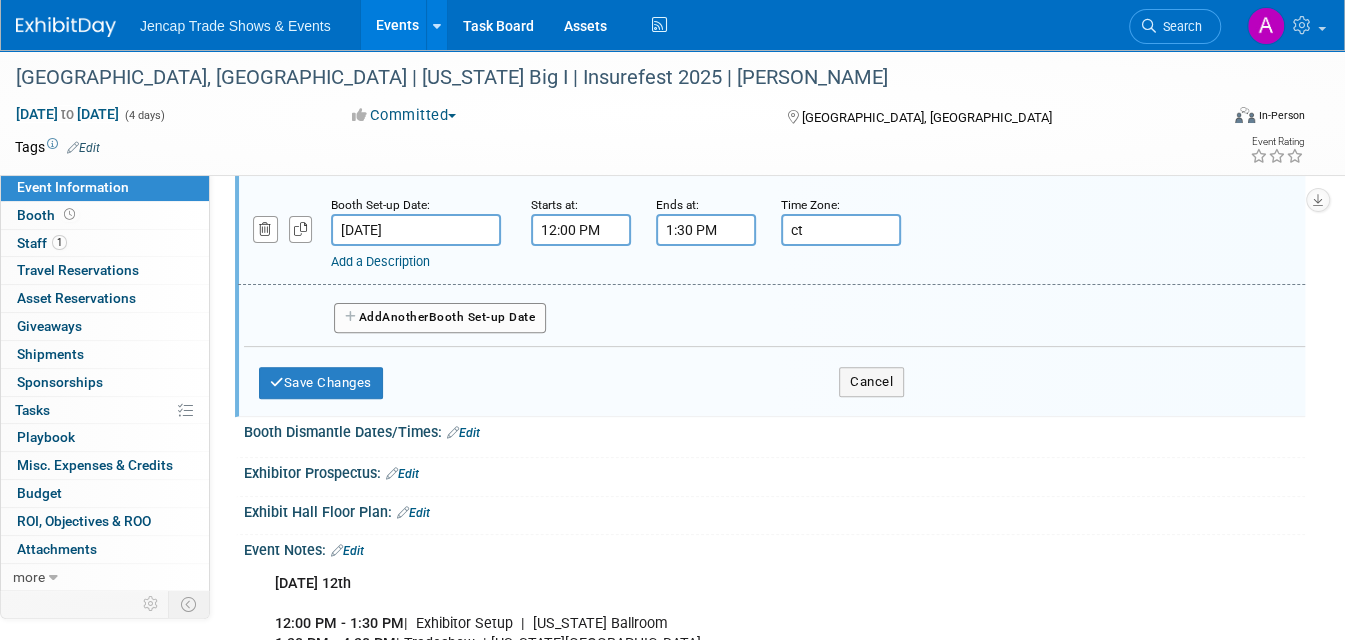scroll, scrollTop: 287, scrollLeft: 0, axis: vertical 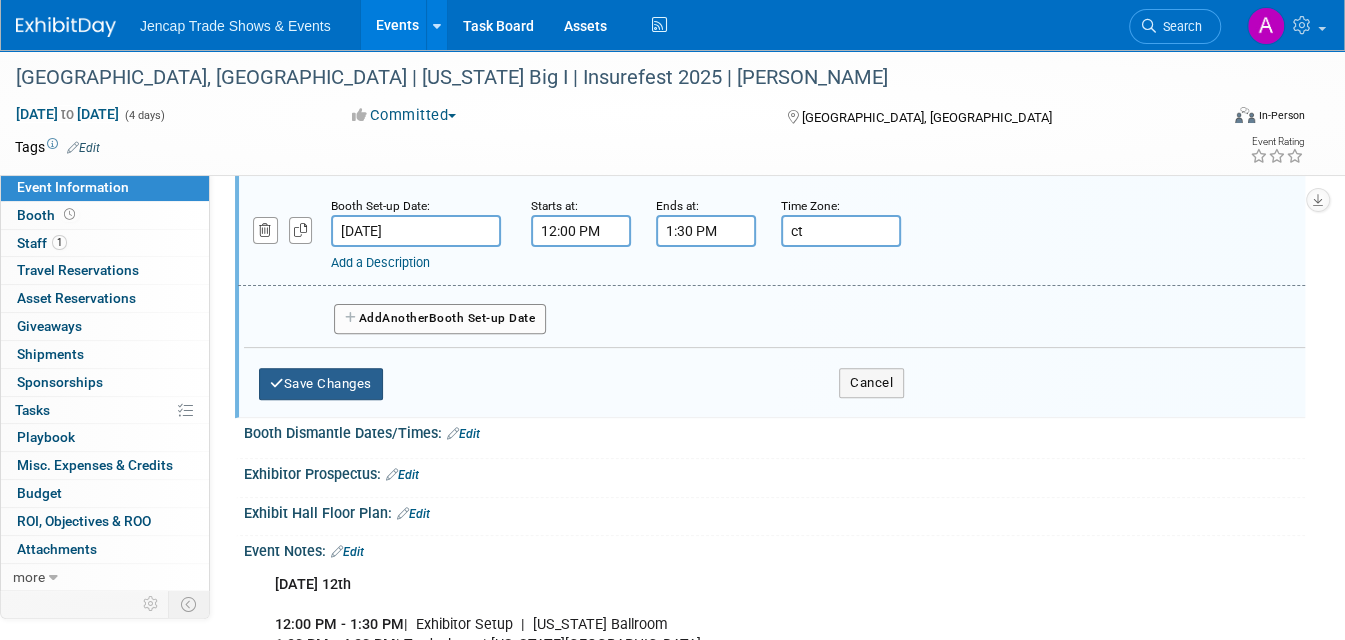 type on "ct" 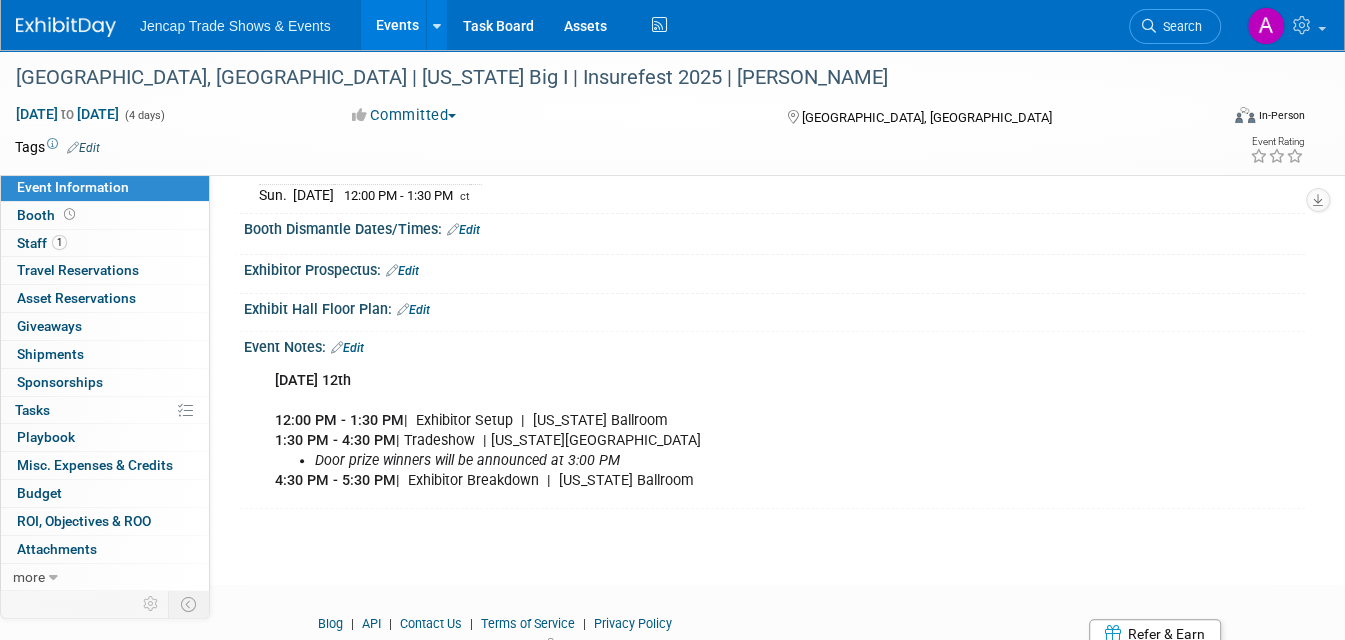 click on "Edit" at bounding box center [463, 230] 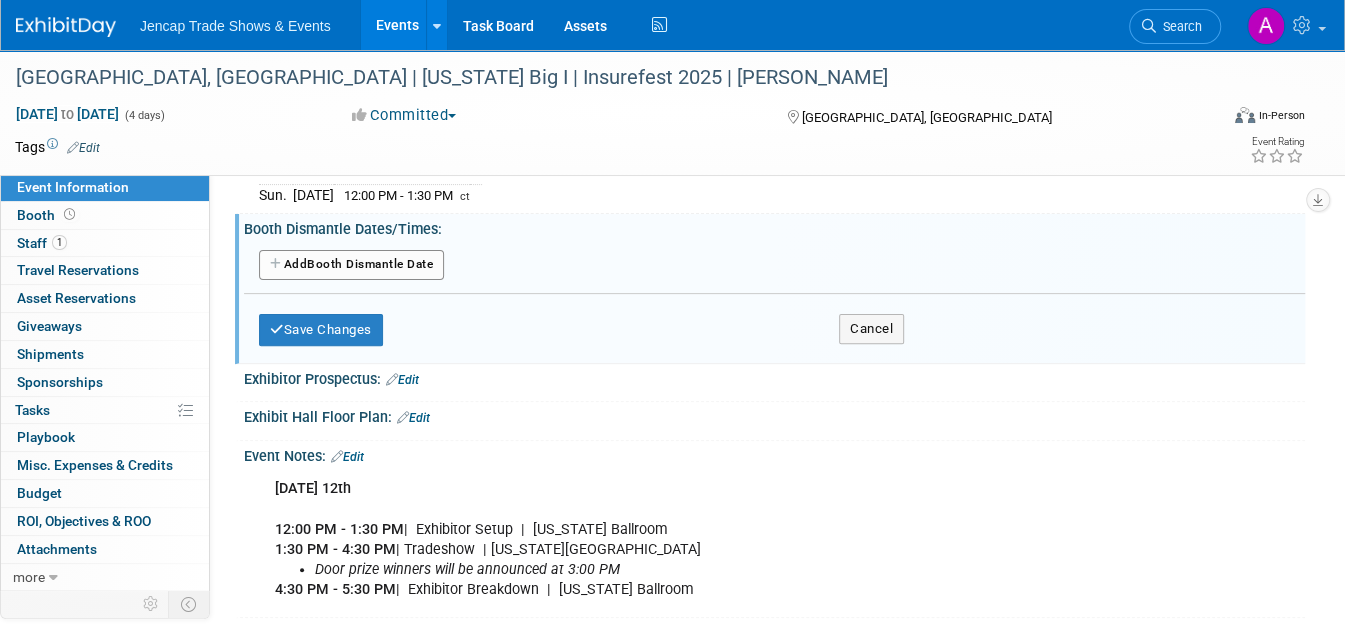 click on "Add  Another  Booth Dismantle Date" at bounding box center [351, 265] 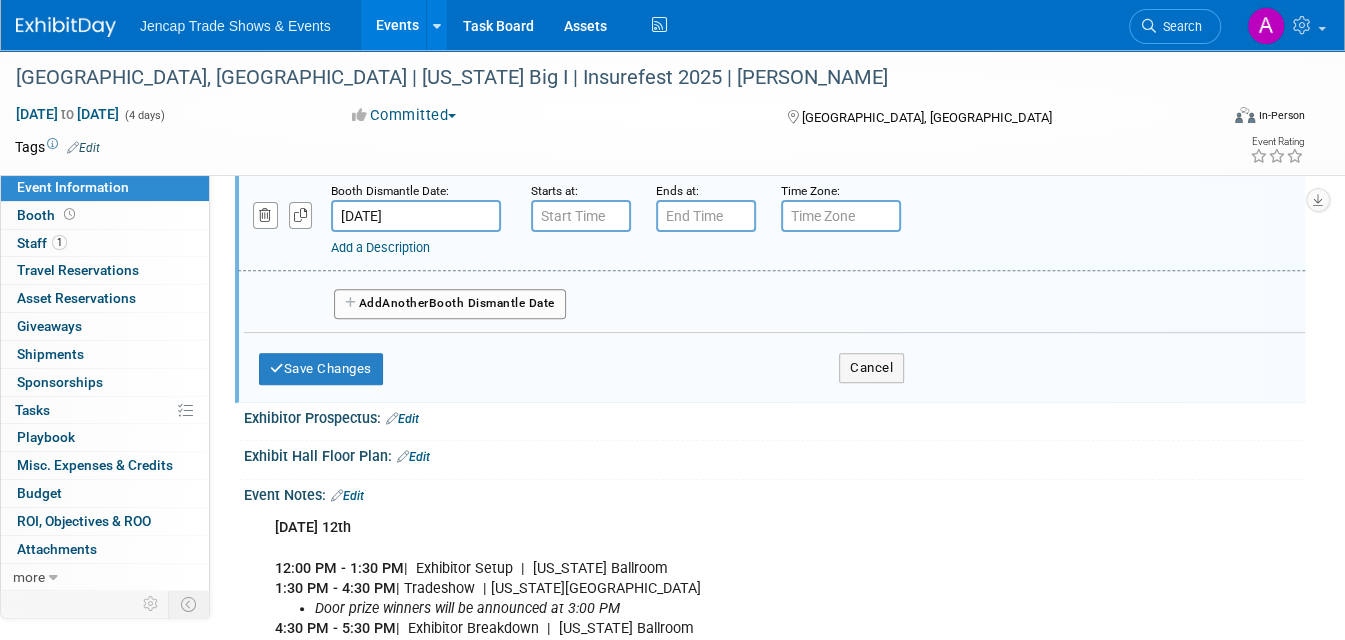 scroll, scrollTop: 370, scrollLeft: 0, axis: vertical 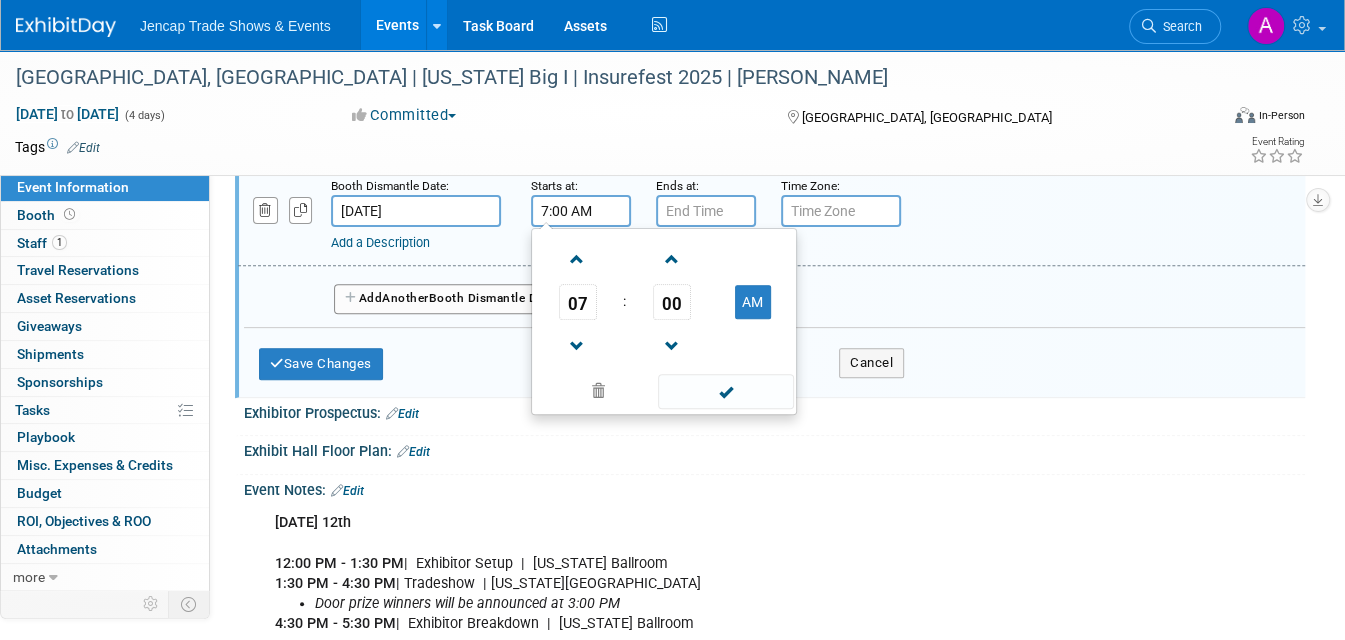click on "7:00 AM" at bounding box center [581, 211] 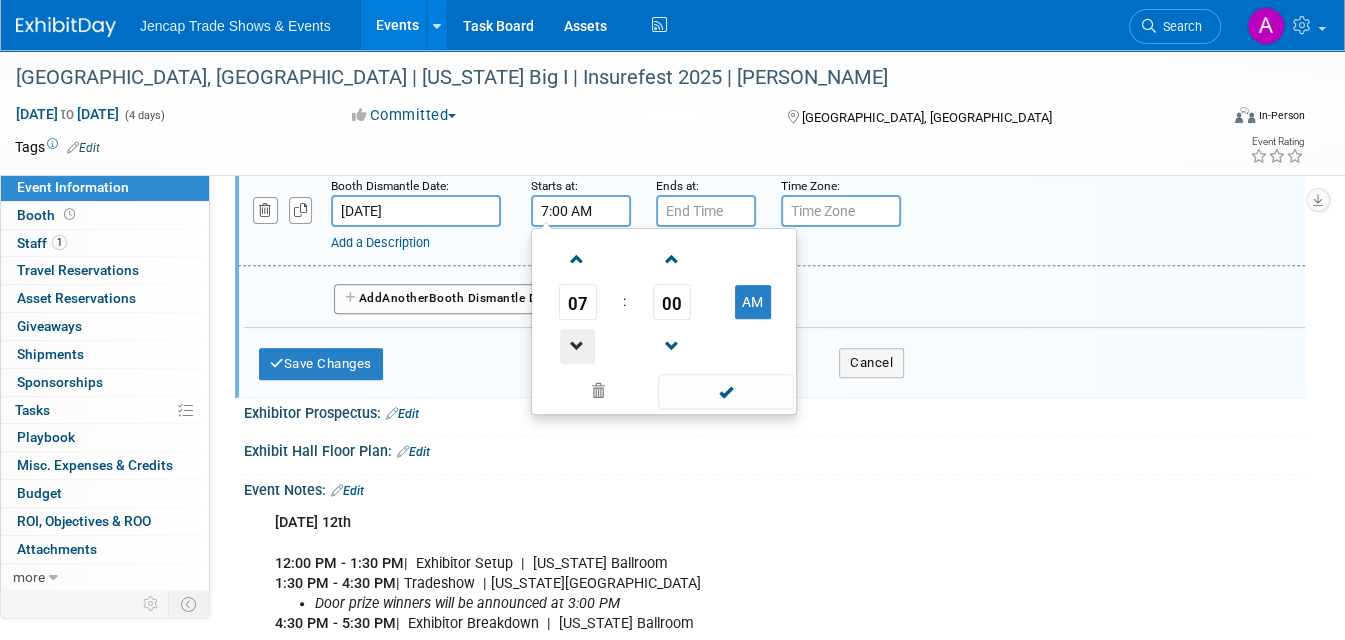click at bounding box center [577, 346] 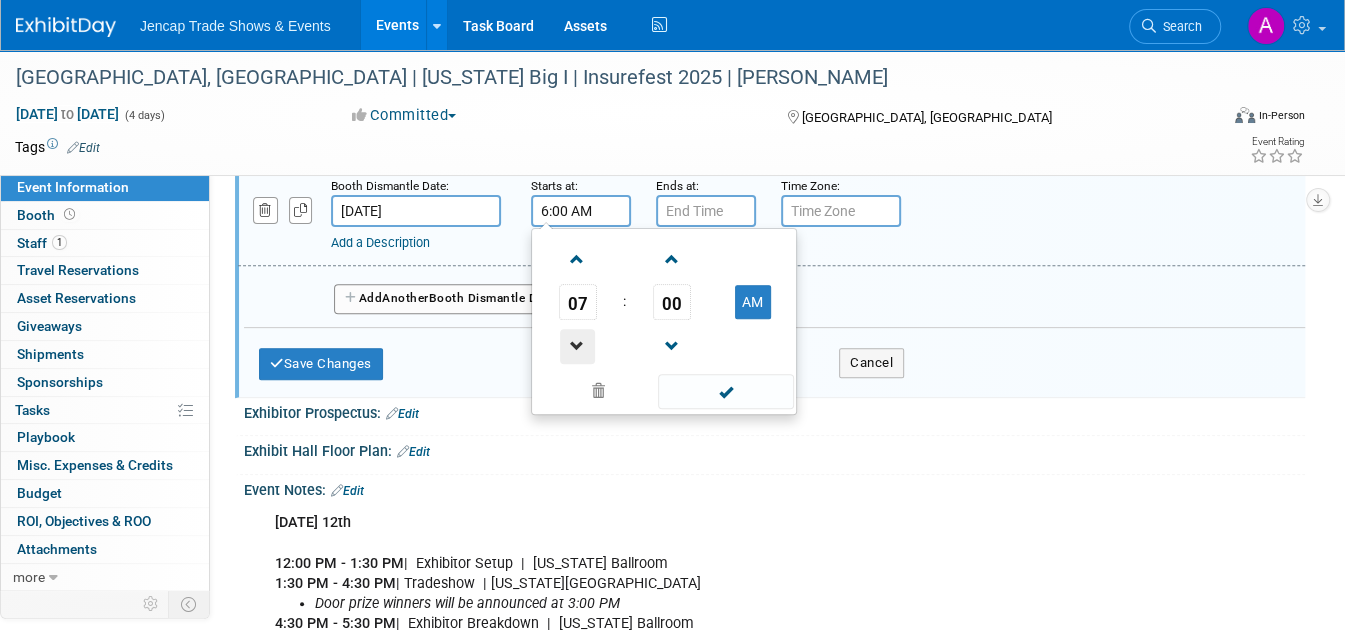 click at bounding box center (577, 346) 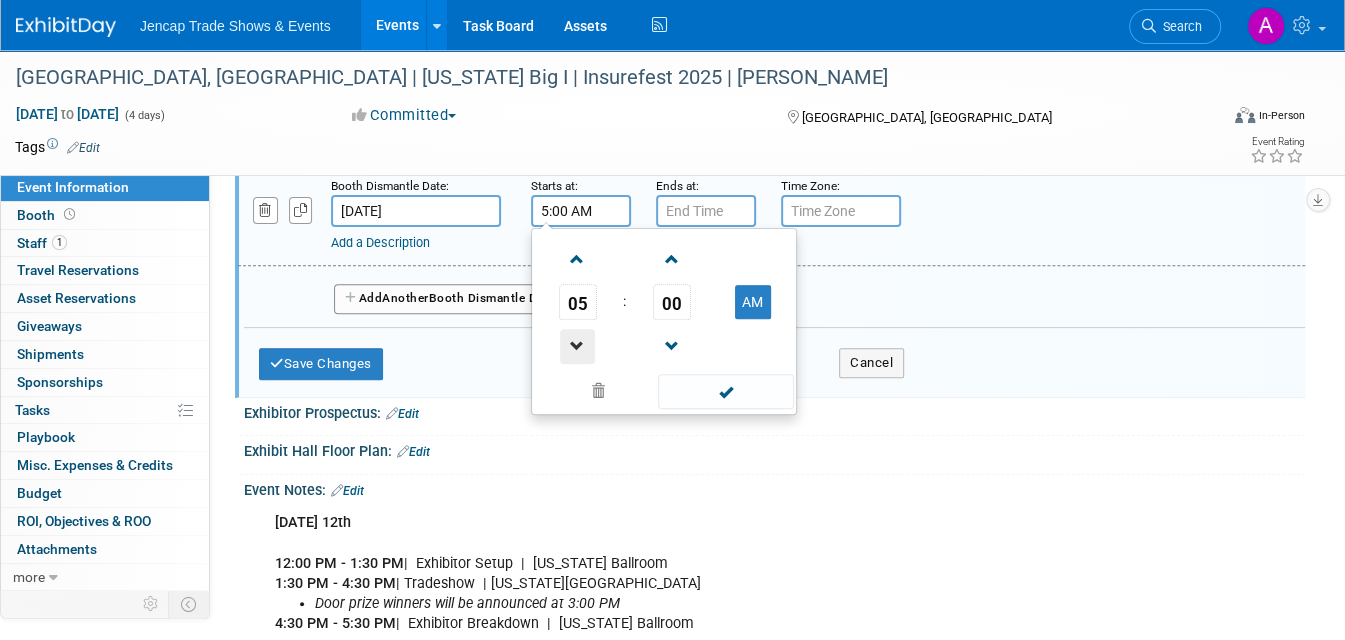 click at bounding box center [577, 346] 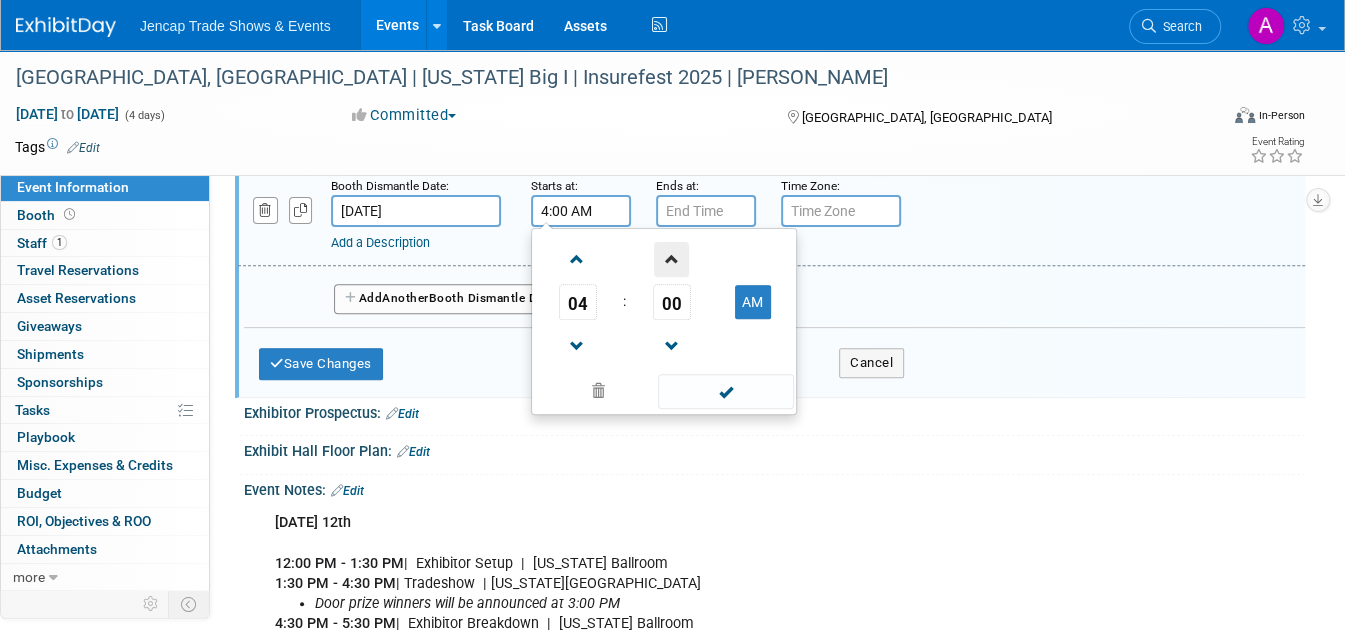 click at bounding box center (671, 259) 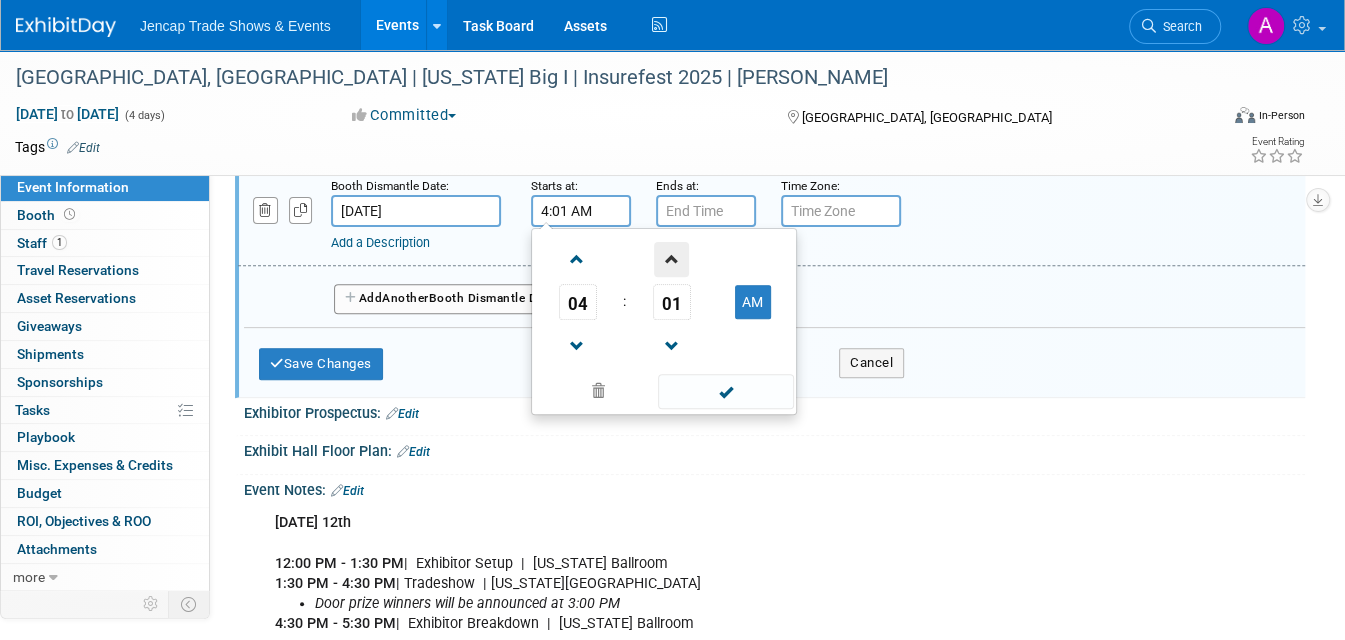click at bounding box center [671, 259] 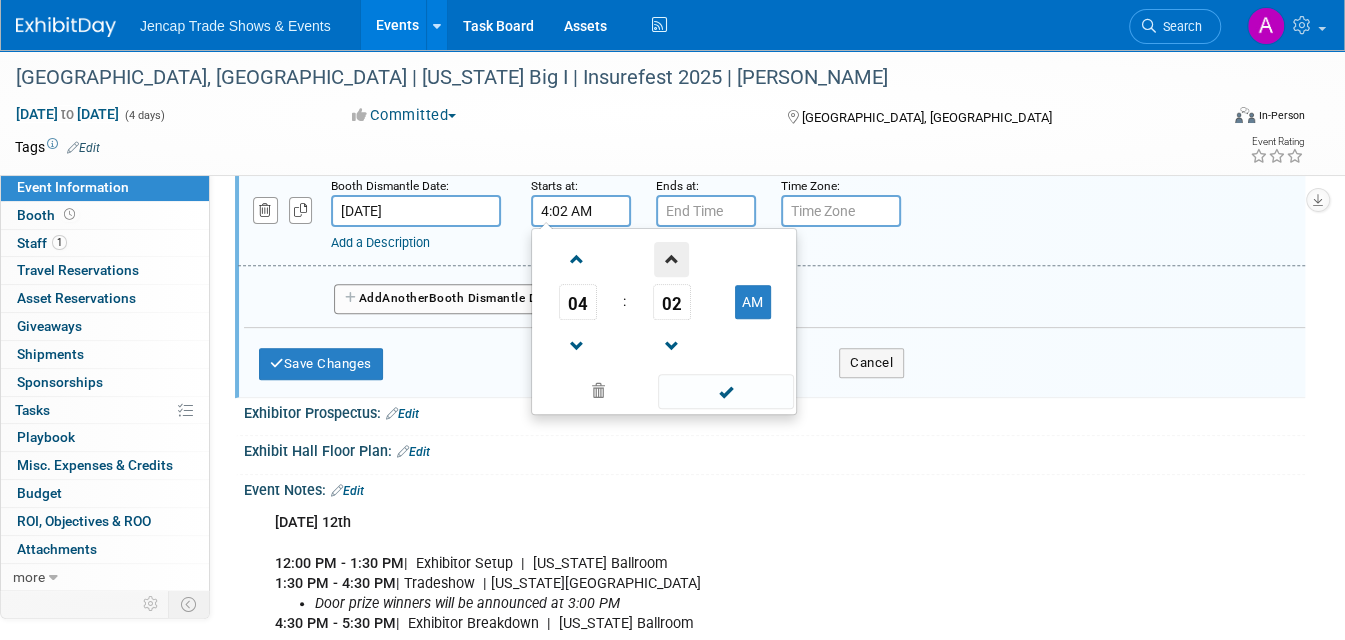 click at bounding box center [671, 259] 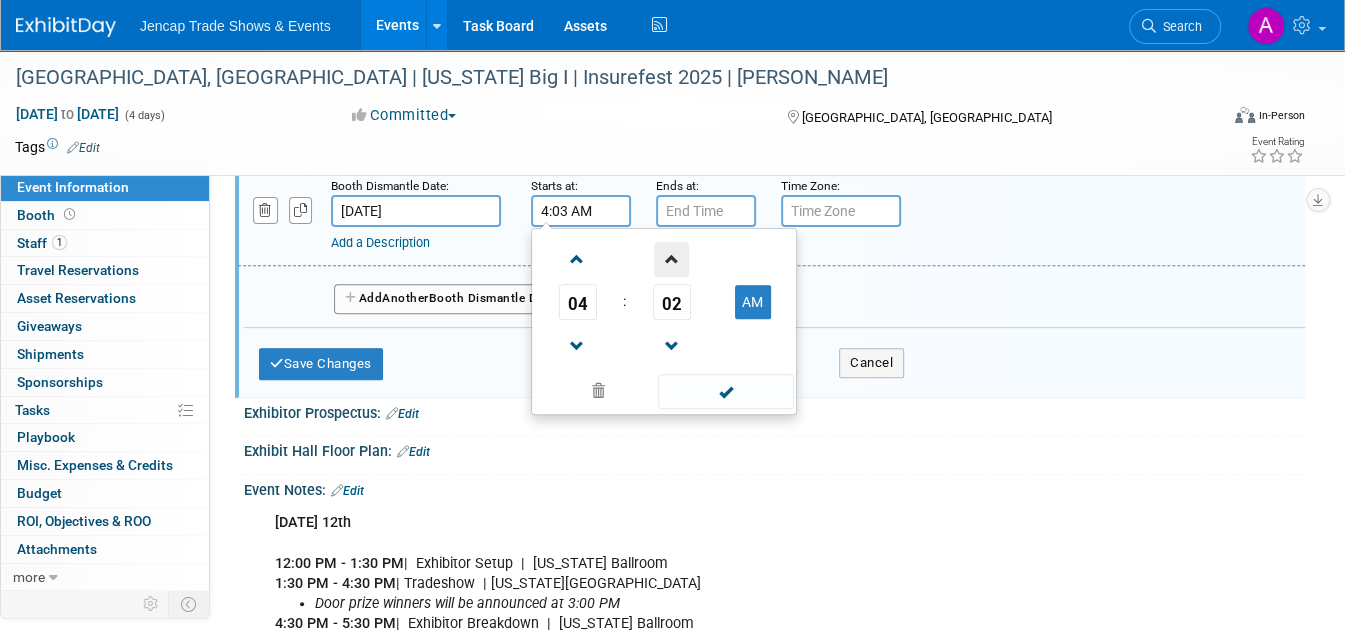click at bounding box center [671, 259] 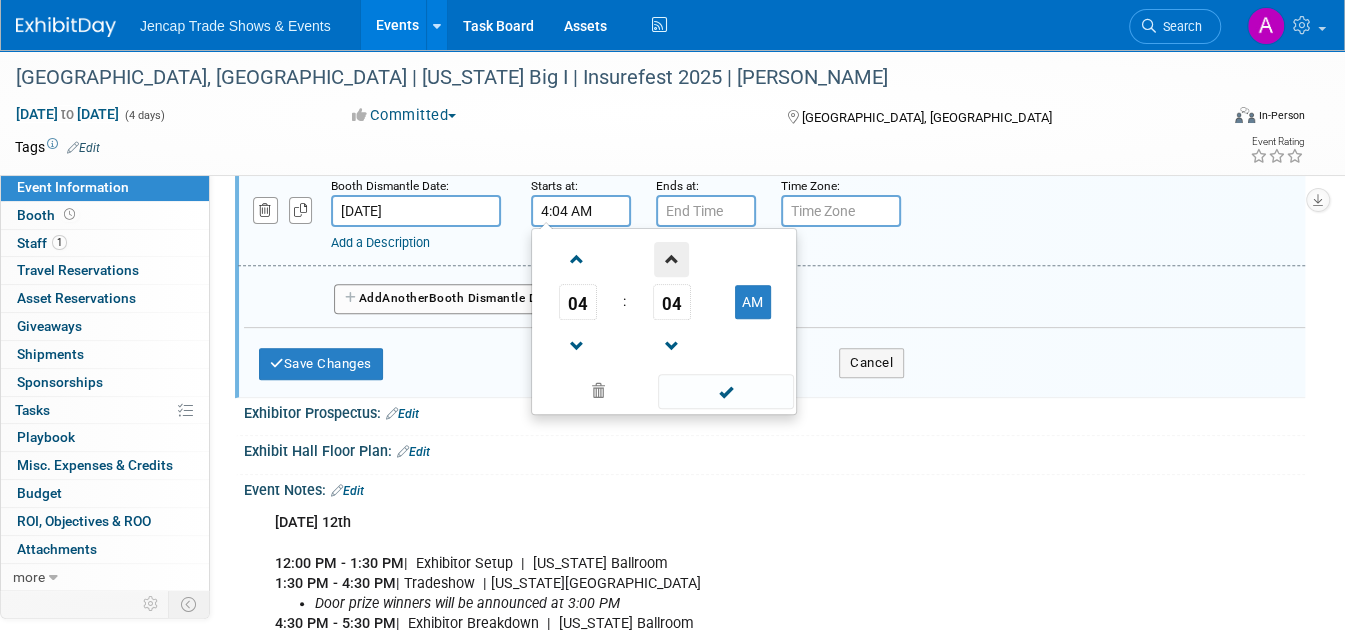 click at bounding box center (671, 259) 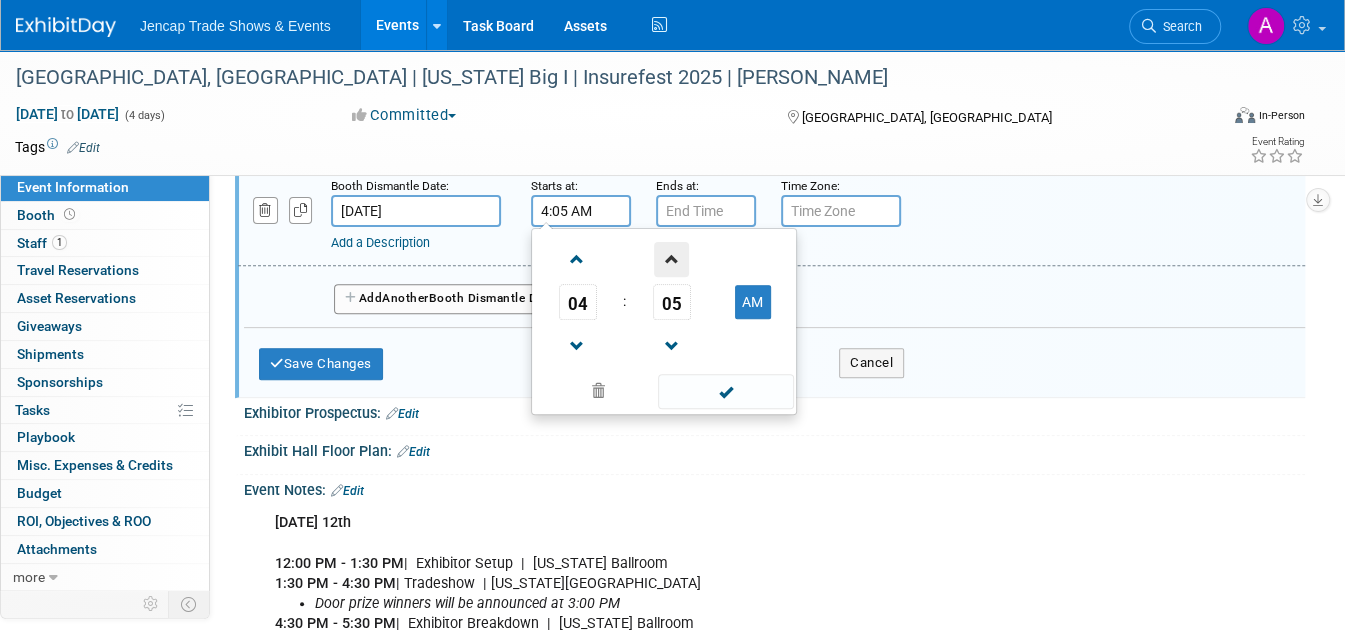 click at bounding box center [671, 259] 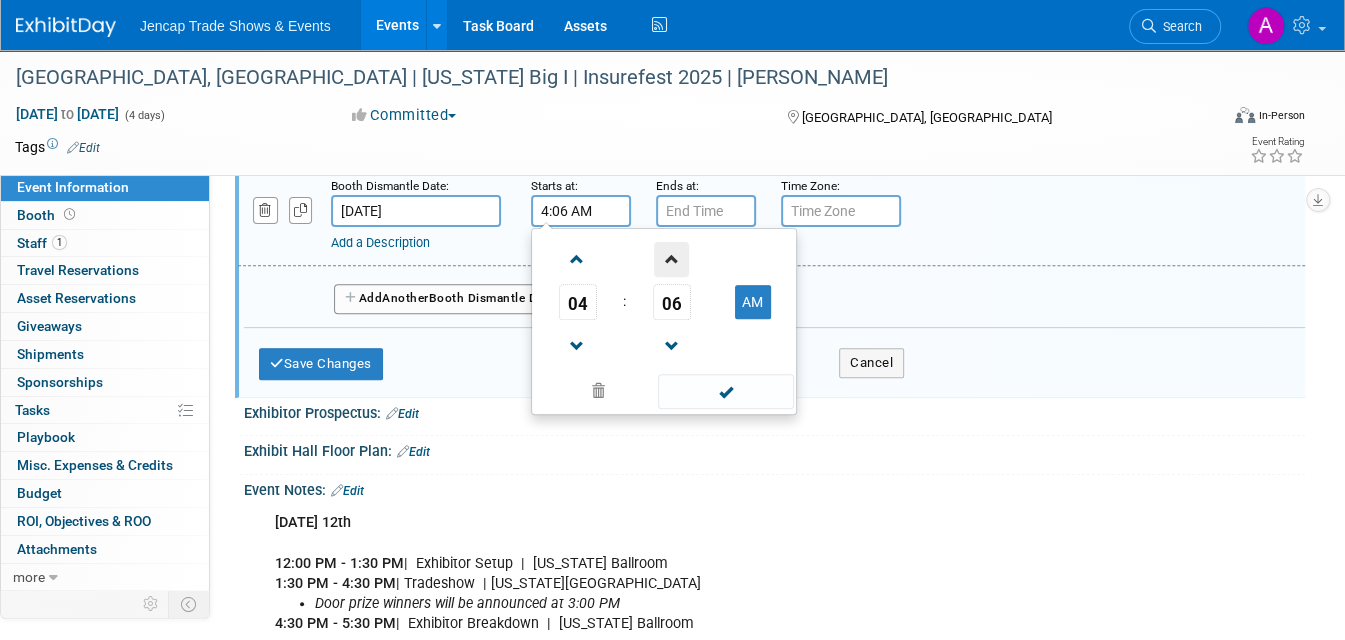 click at bounding box center (671, 259) 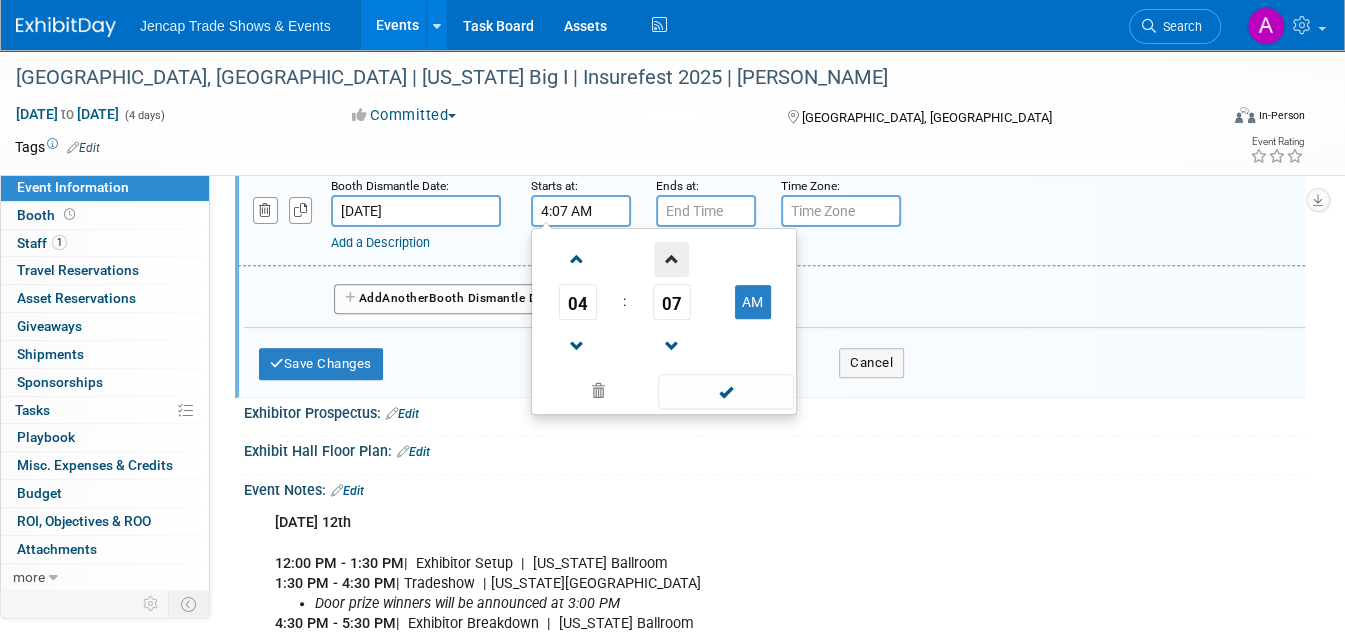 click at bounding box center (671, 259) 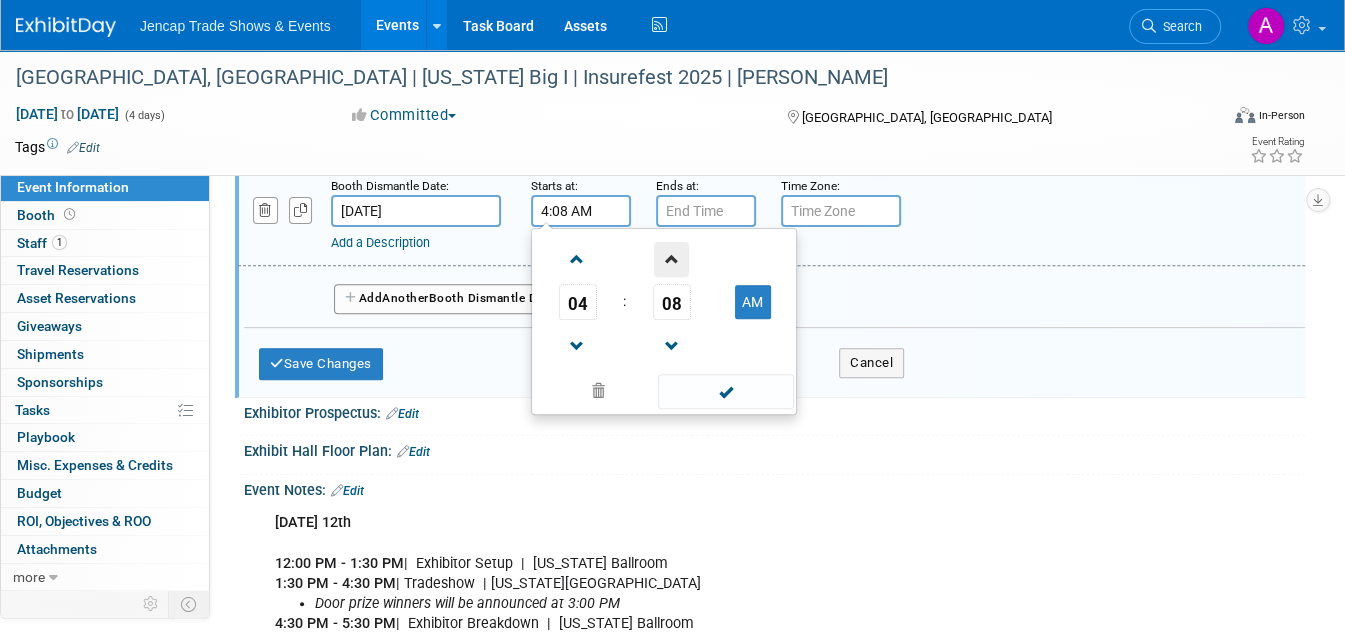 click at bounding box center (671, 259) 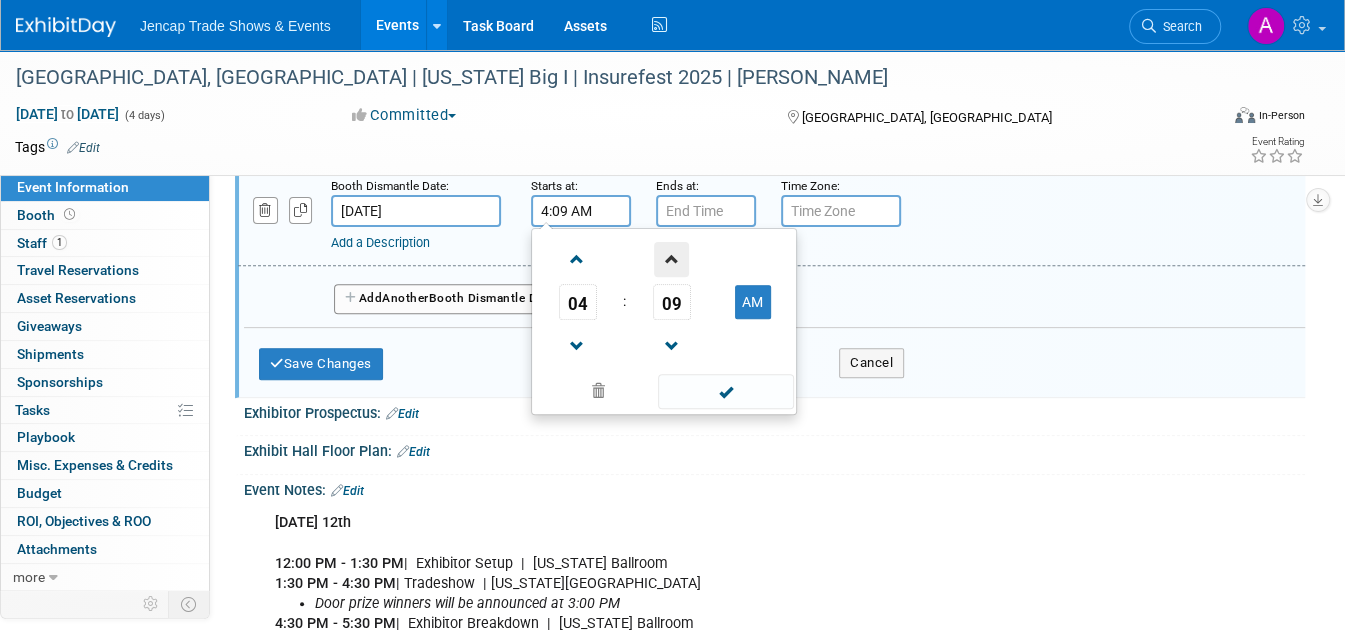 click at bounding box center (671, 259) 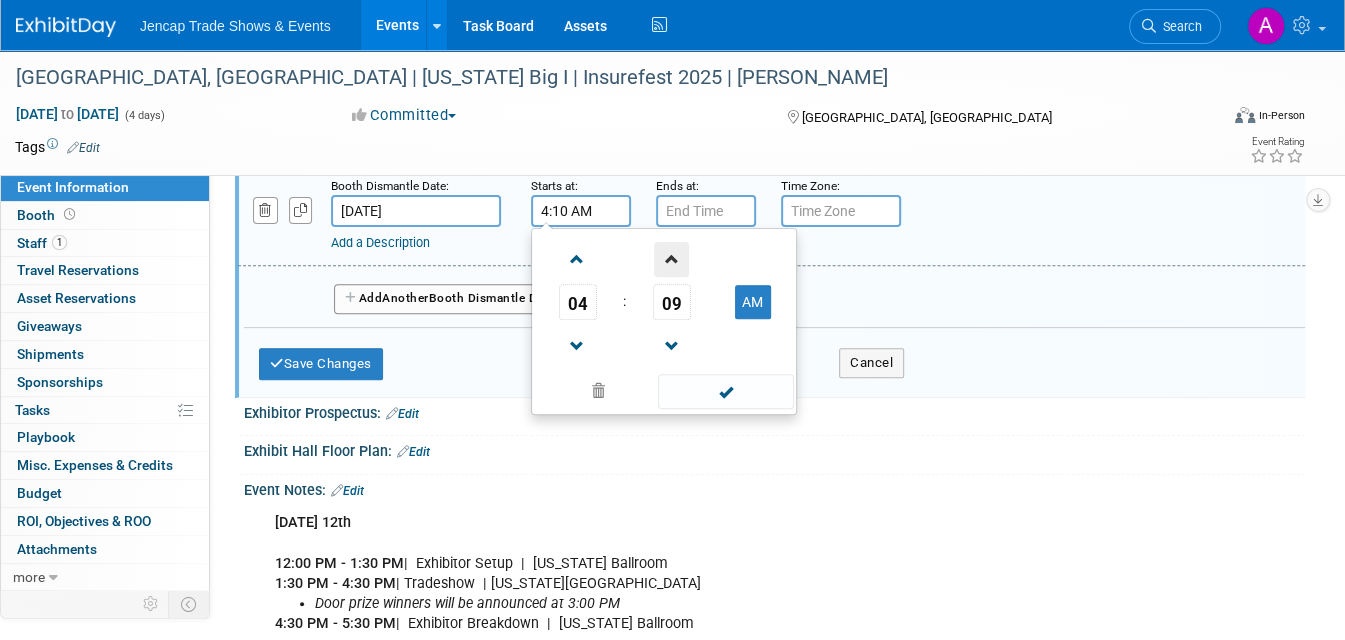 click at bounding box center (671, 259) 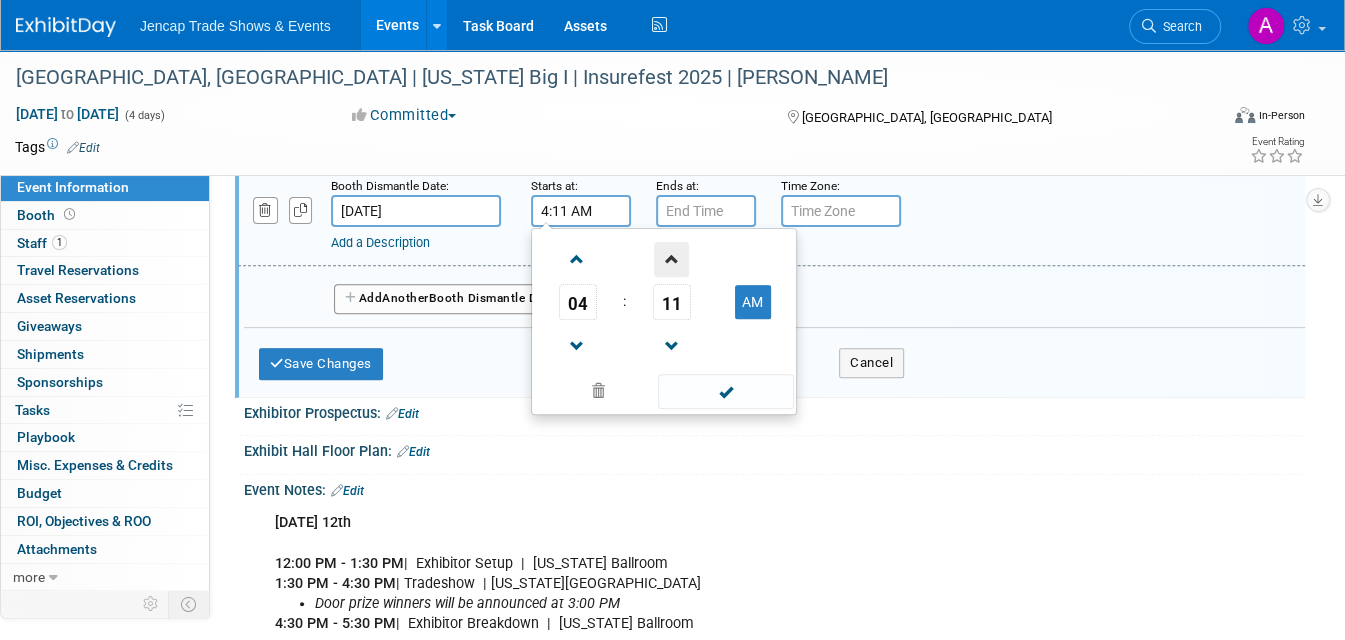 click at bounding box center [671, 259] 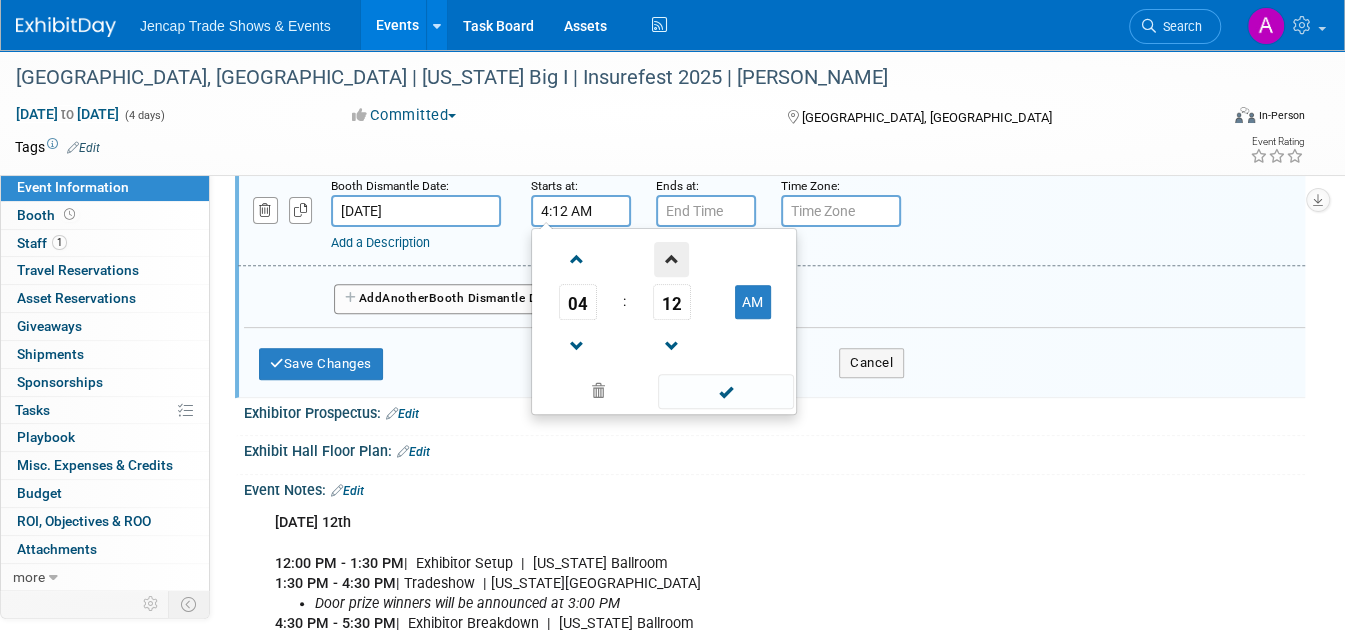 click at bounding box center [671, 259] 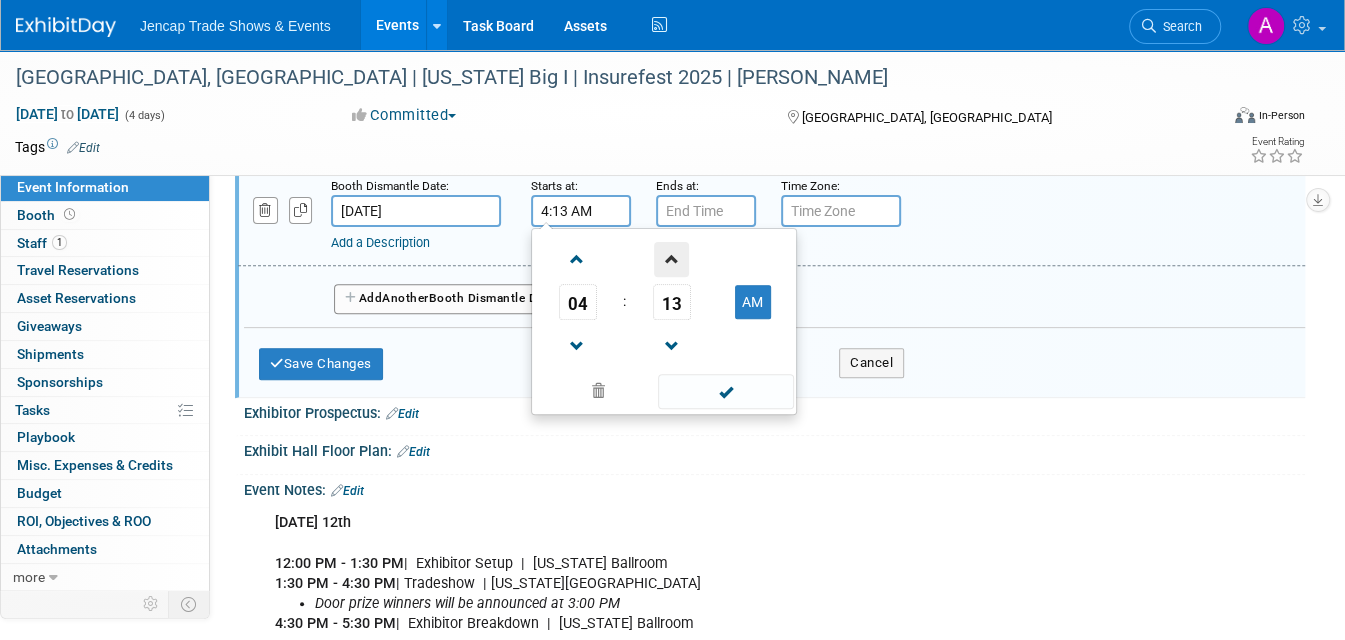 click at bounding box center [671, 259] 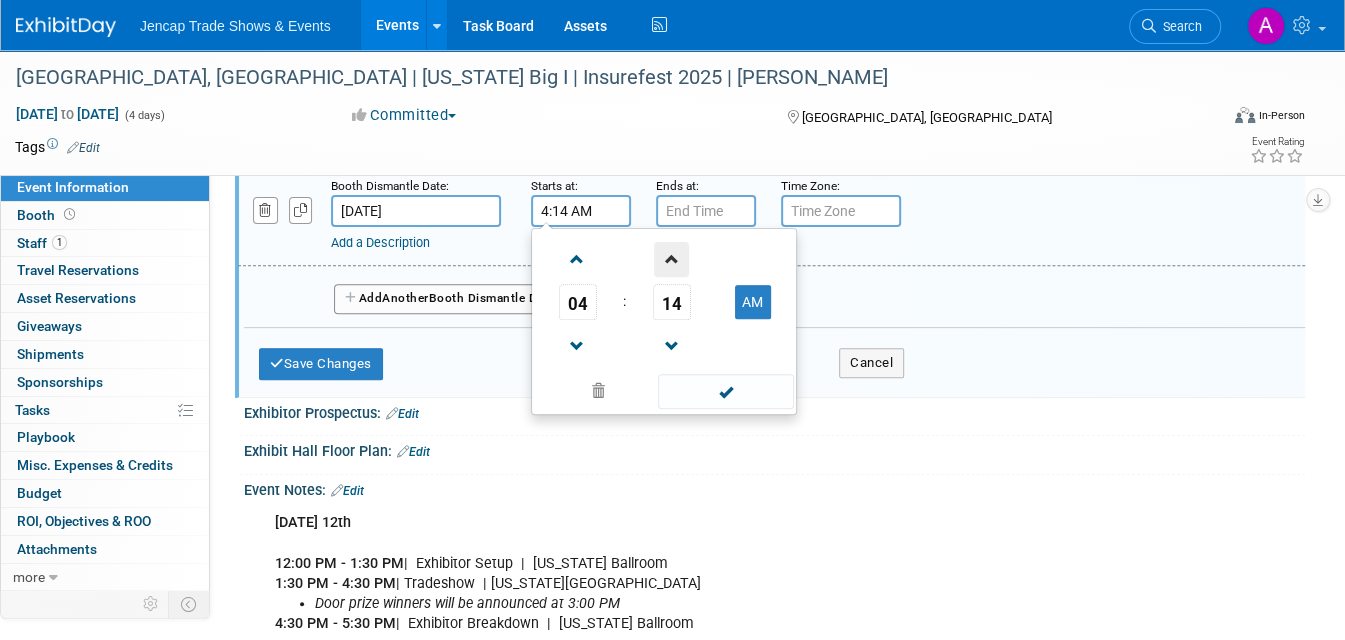 click at bounding box center [671, 259] 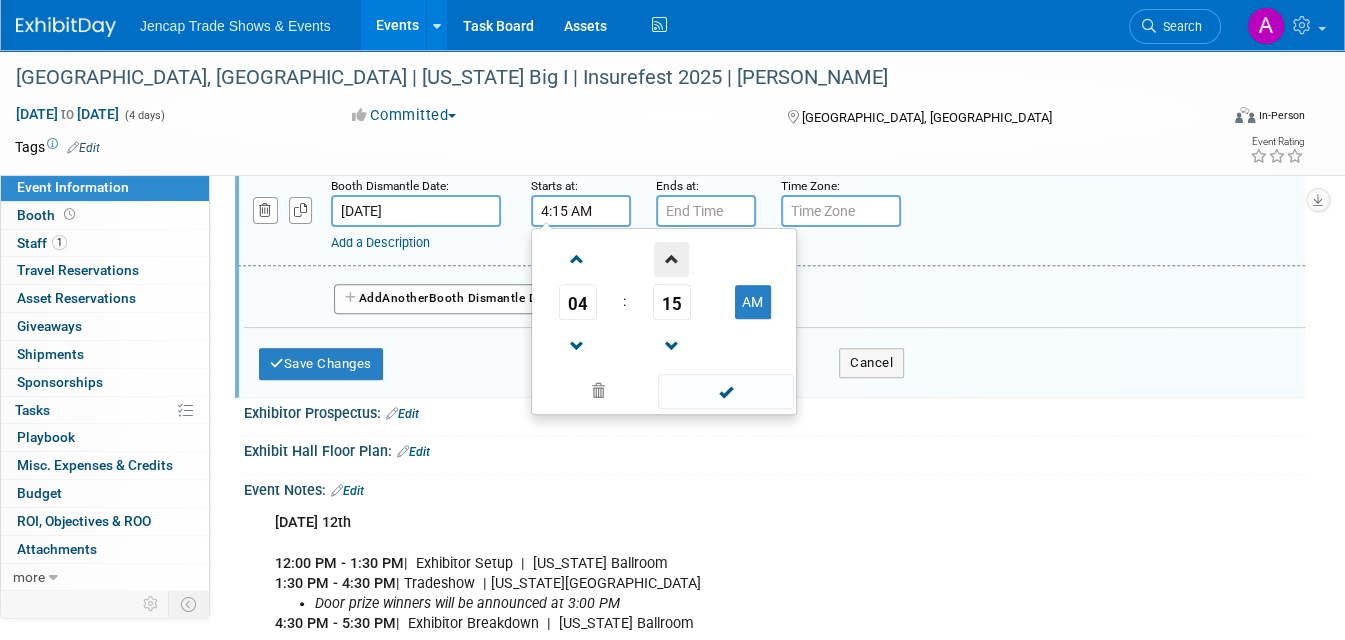 click at bounding box center [671, 259] 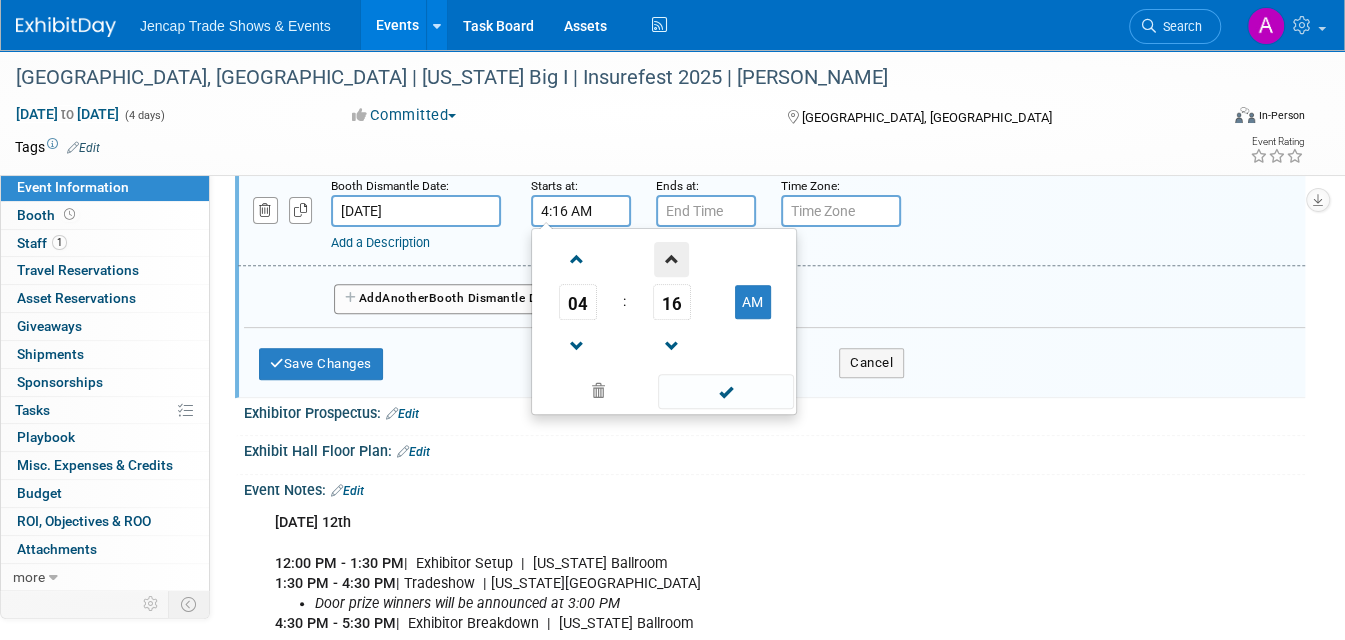 click at bounding box center [671, 259] 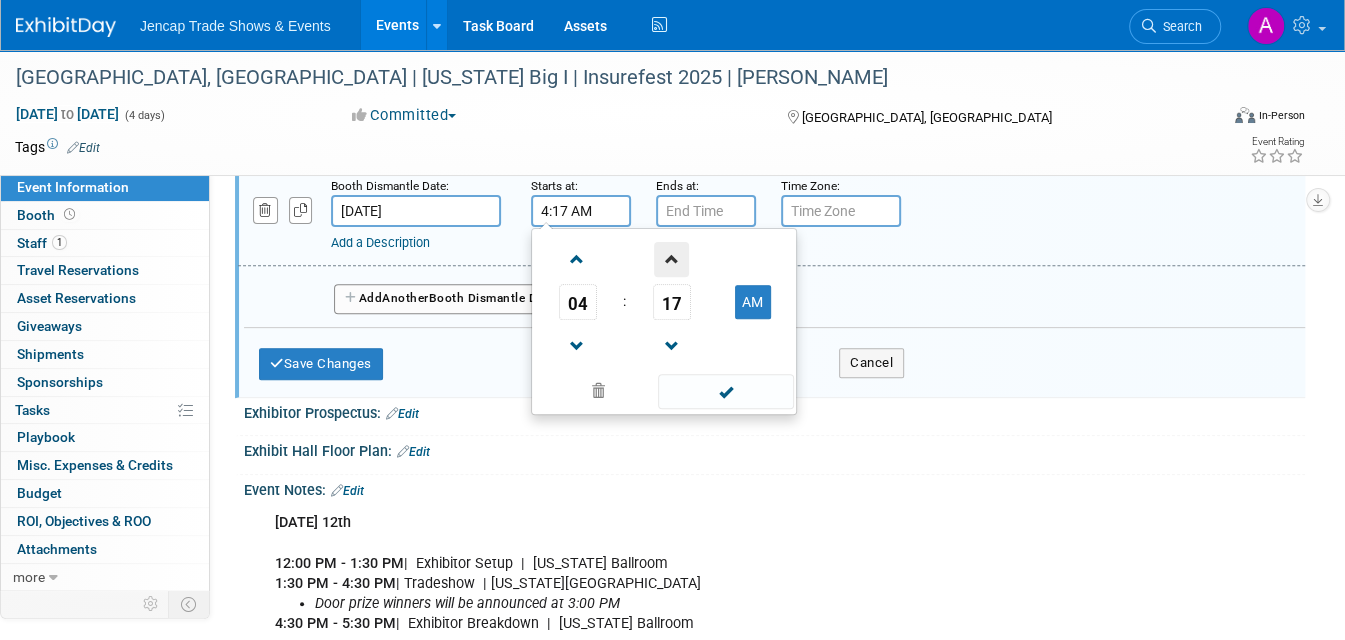 click at bounding box center [671, 259] 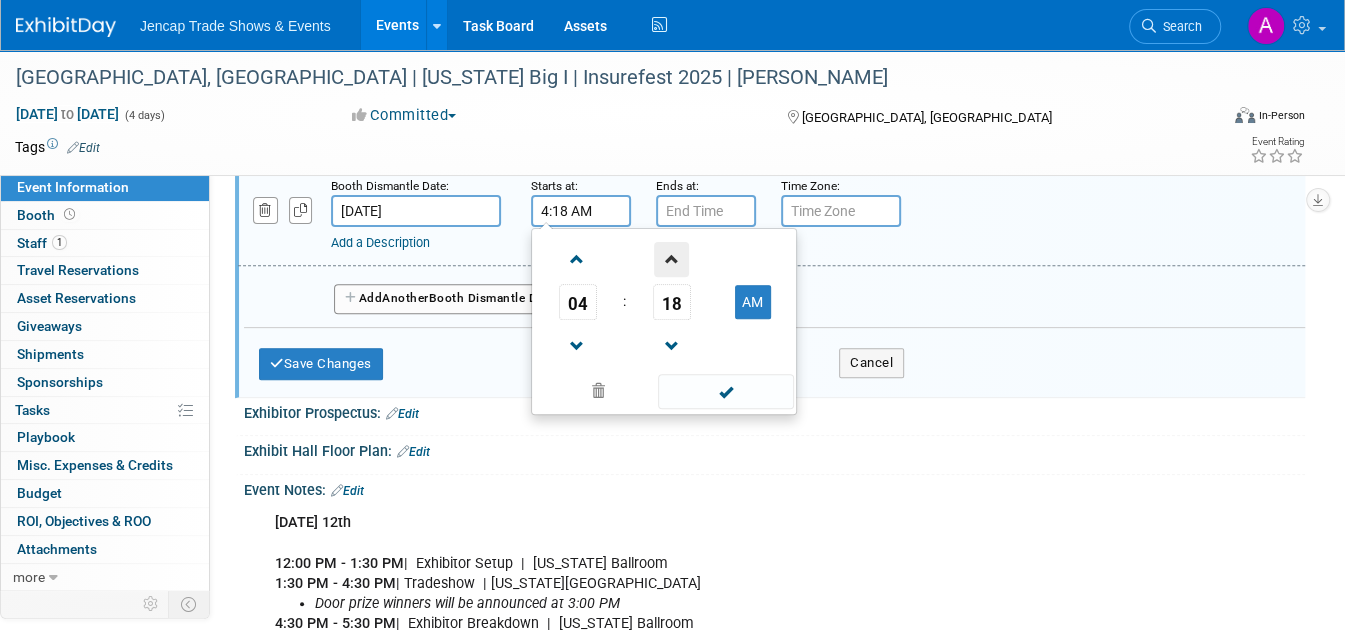 click at bounding box center (671, 259) 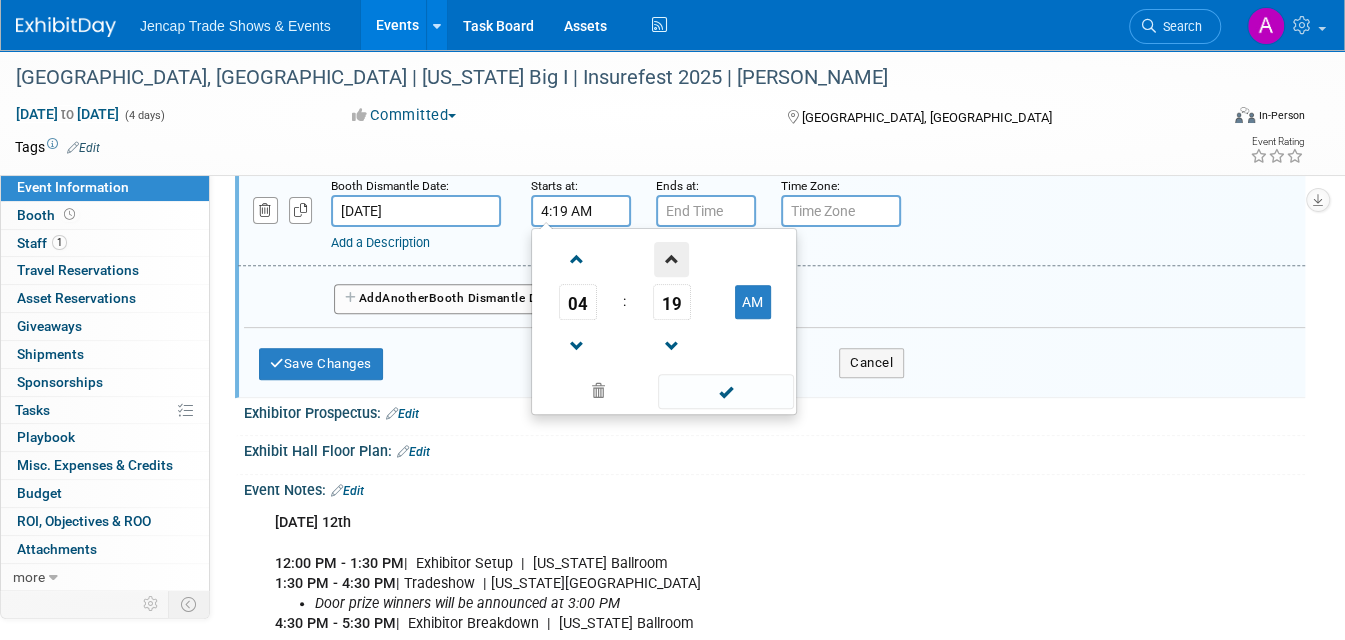 click at bounding box center [671, 259] 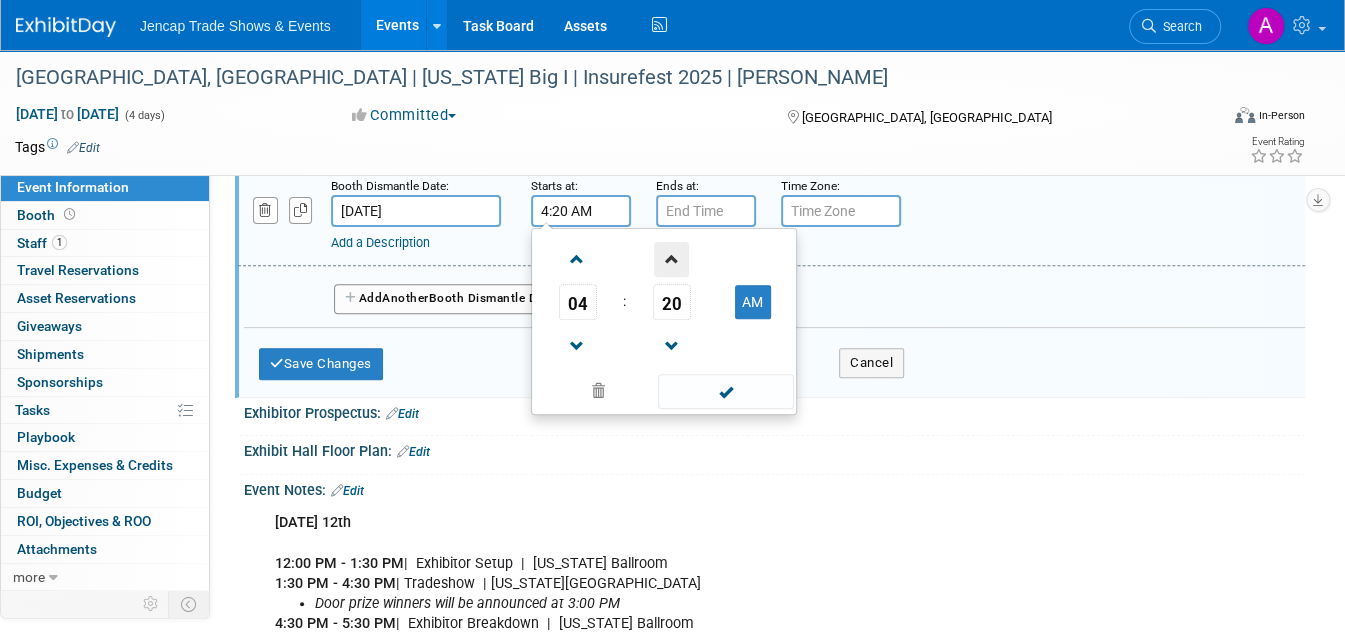 click at bounding box center (671, 259) 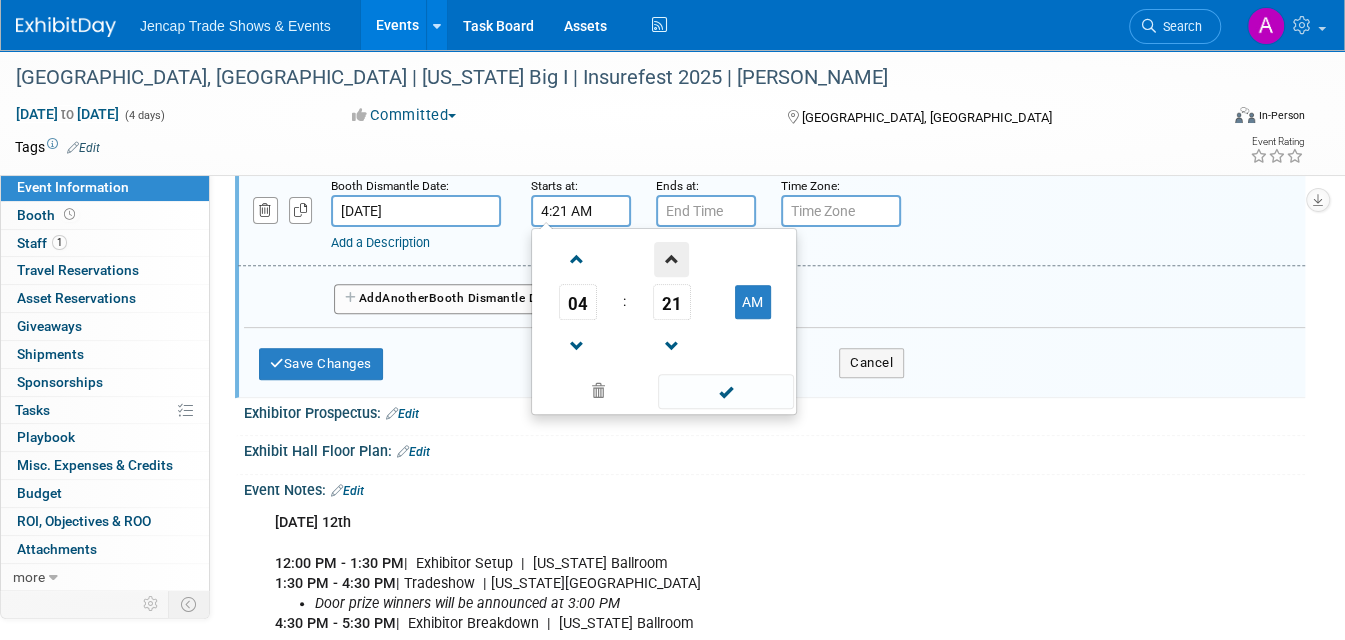 click at bounding box center (671, 259) 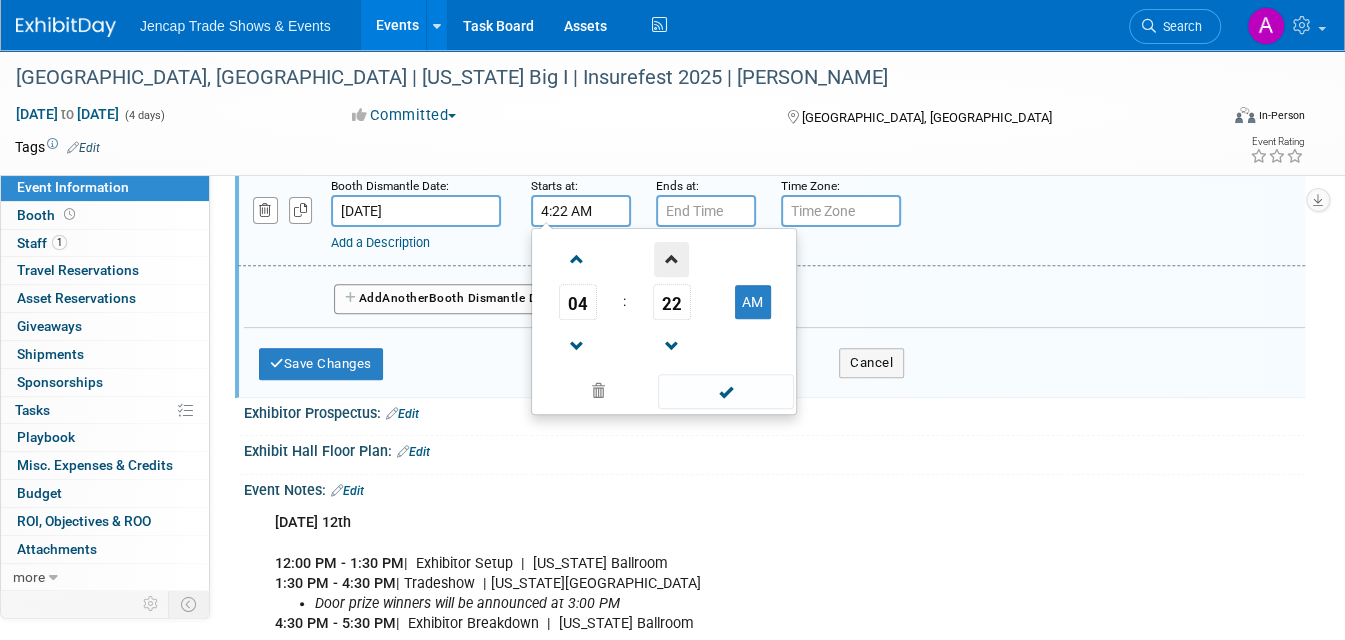 click at bounding box center [671, 259] 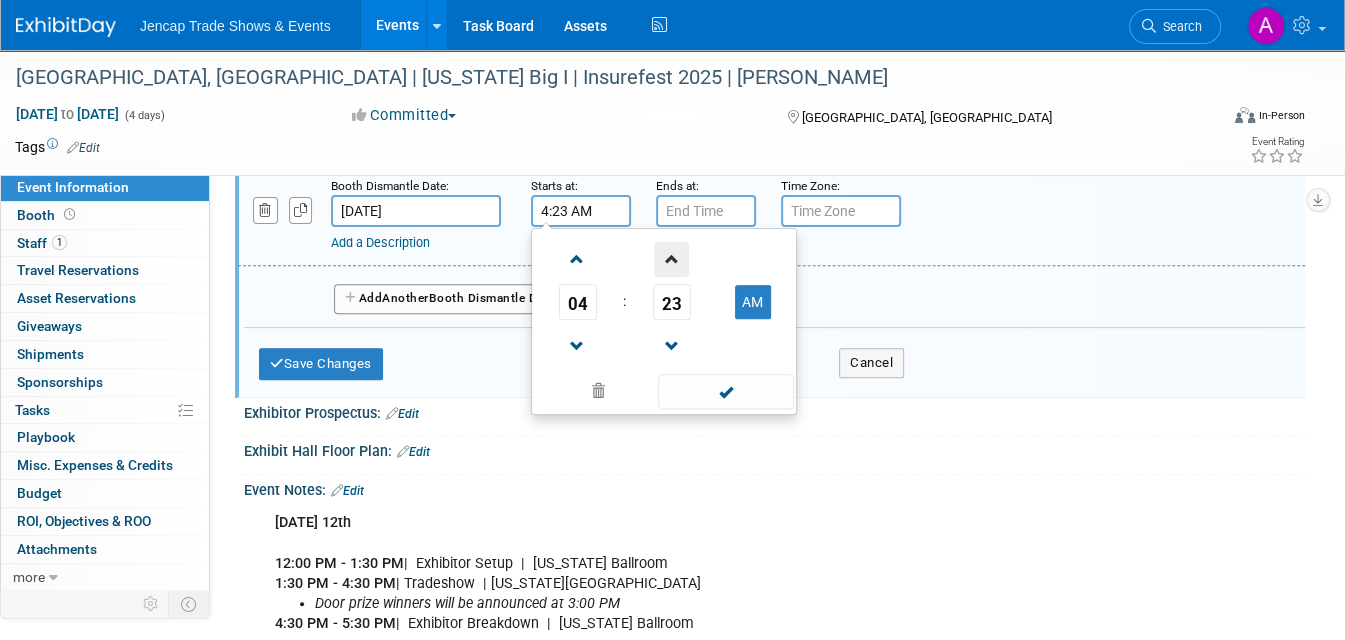 click at bounding box center [671, 259] 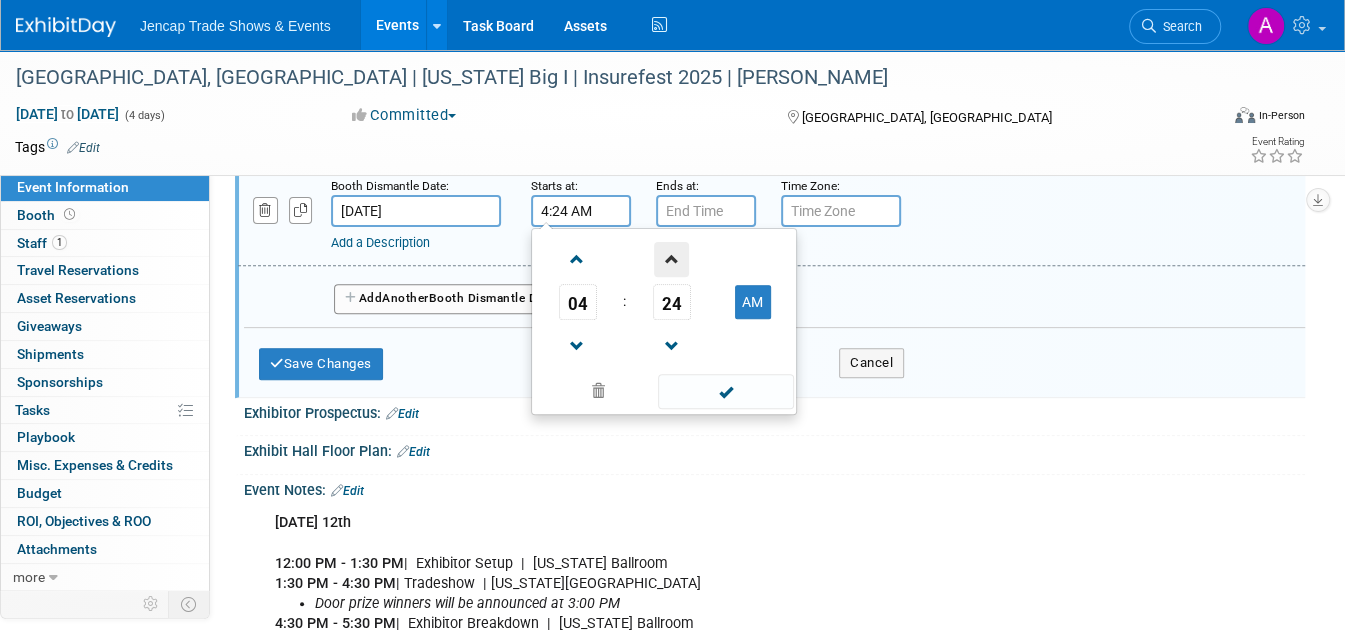 click at bounding box center [671, 259] 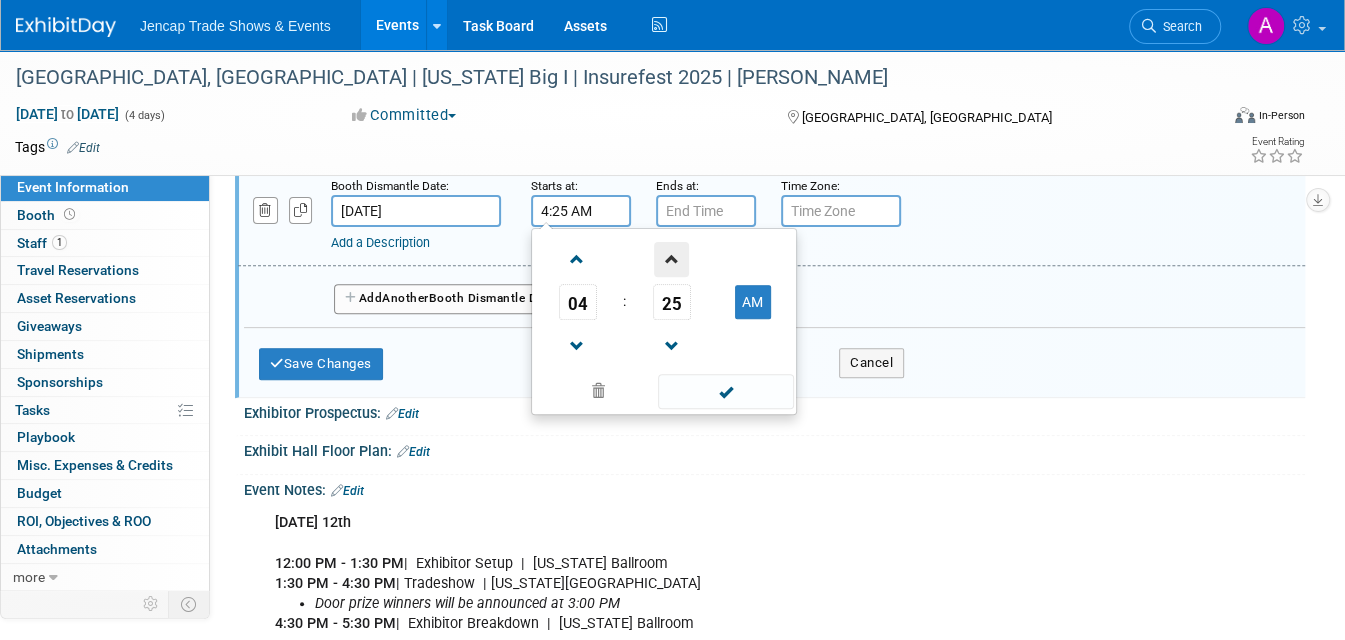 click at bounding box center (671, 259) 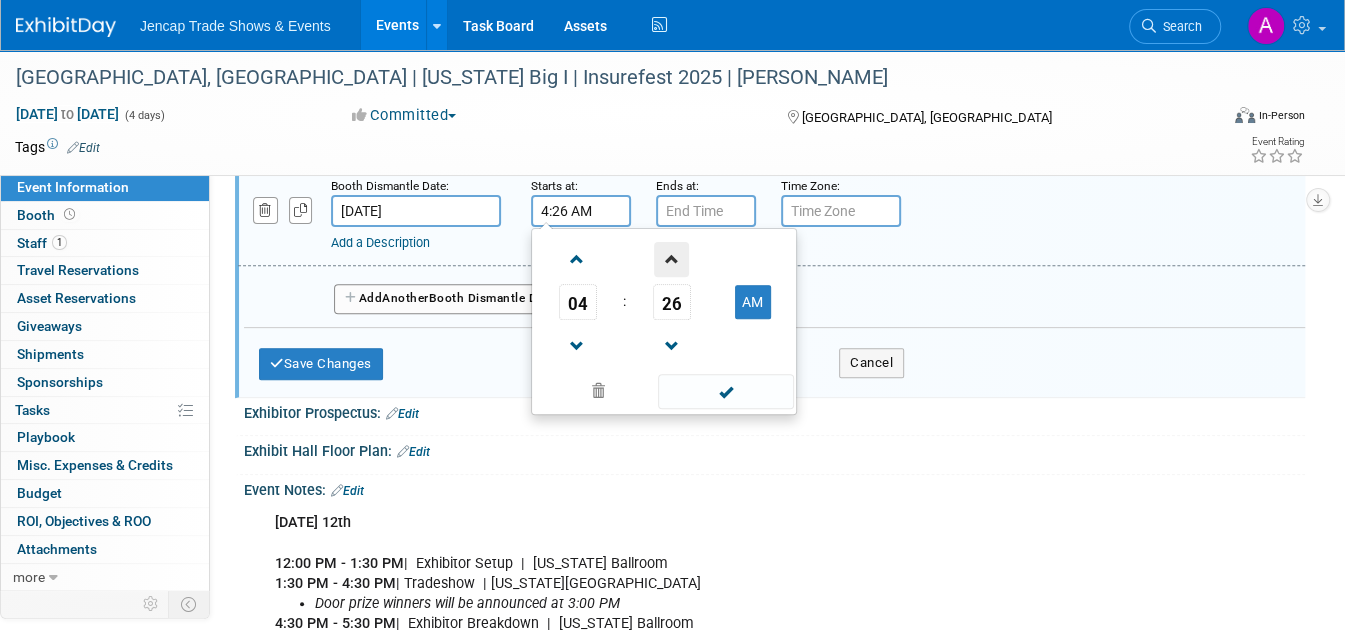 click at bounding box center (671, 259) 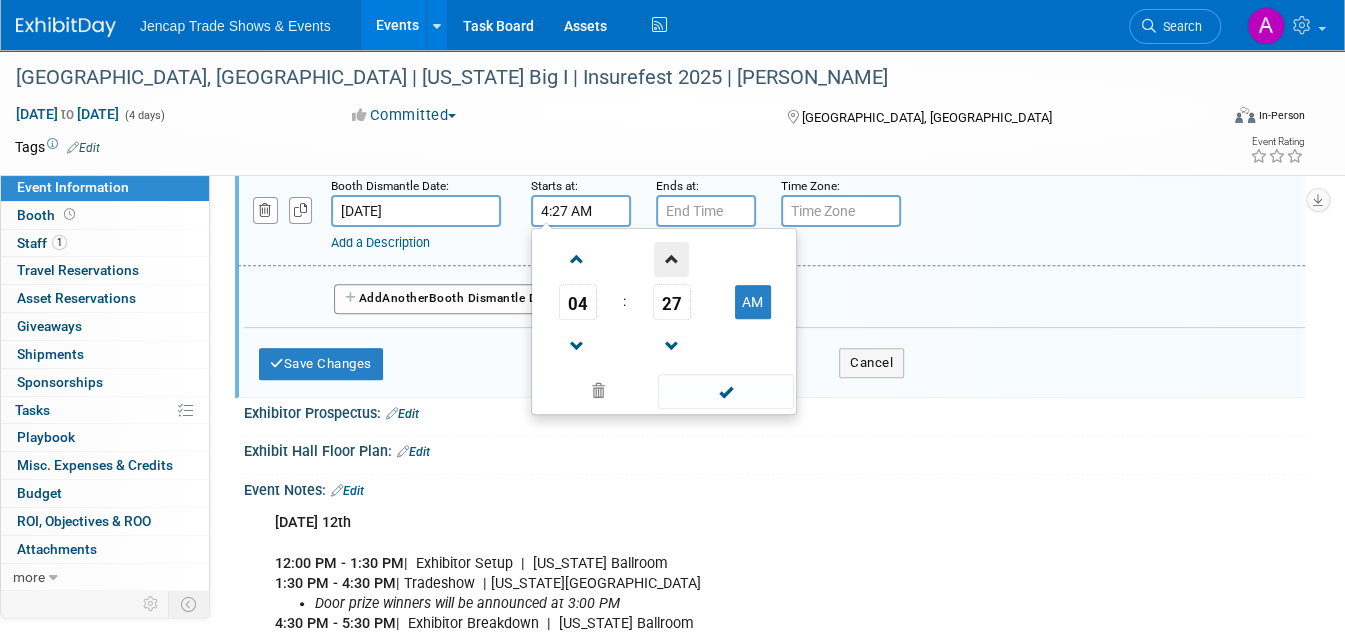 click at bounding box center [671, 259] 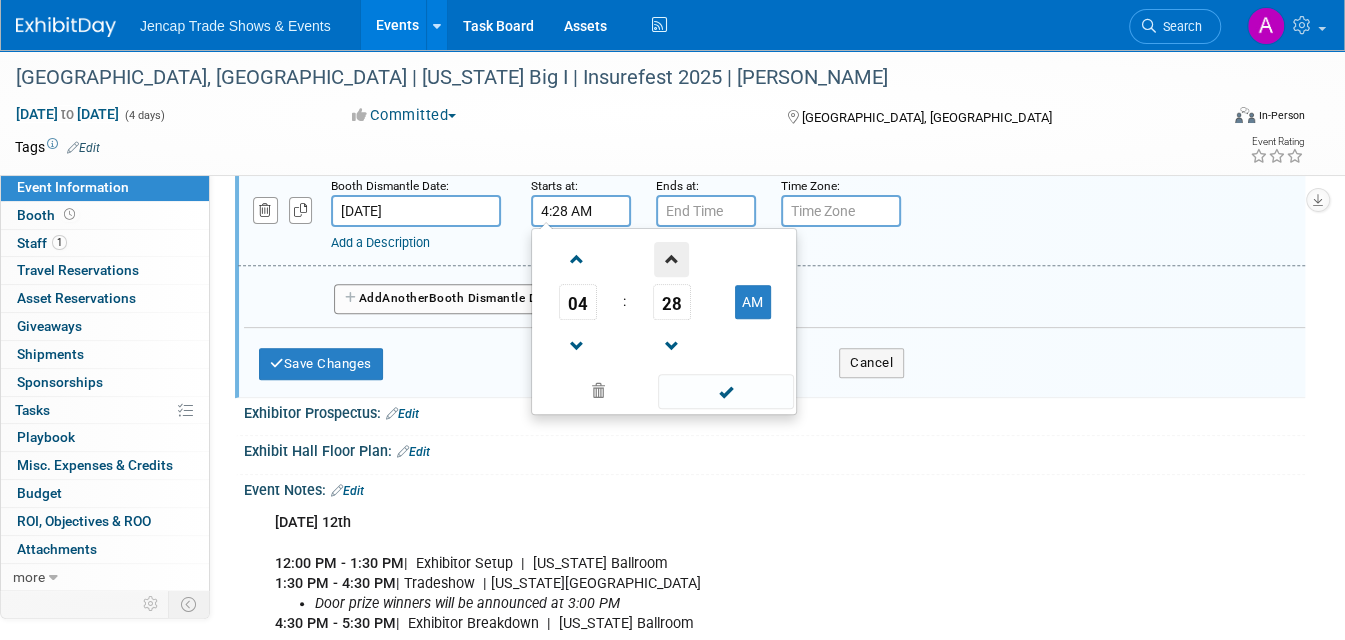 click at bounding box center (671, 259) 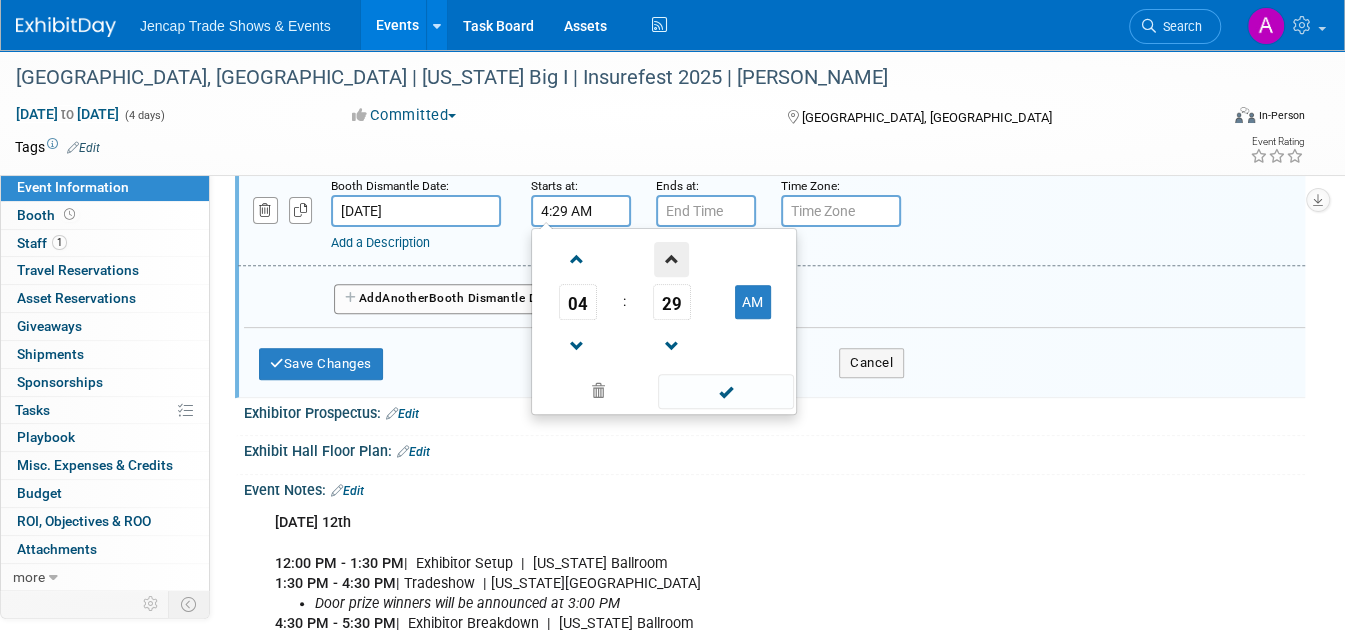 click at bounding box center [671, 259] 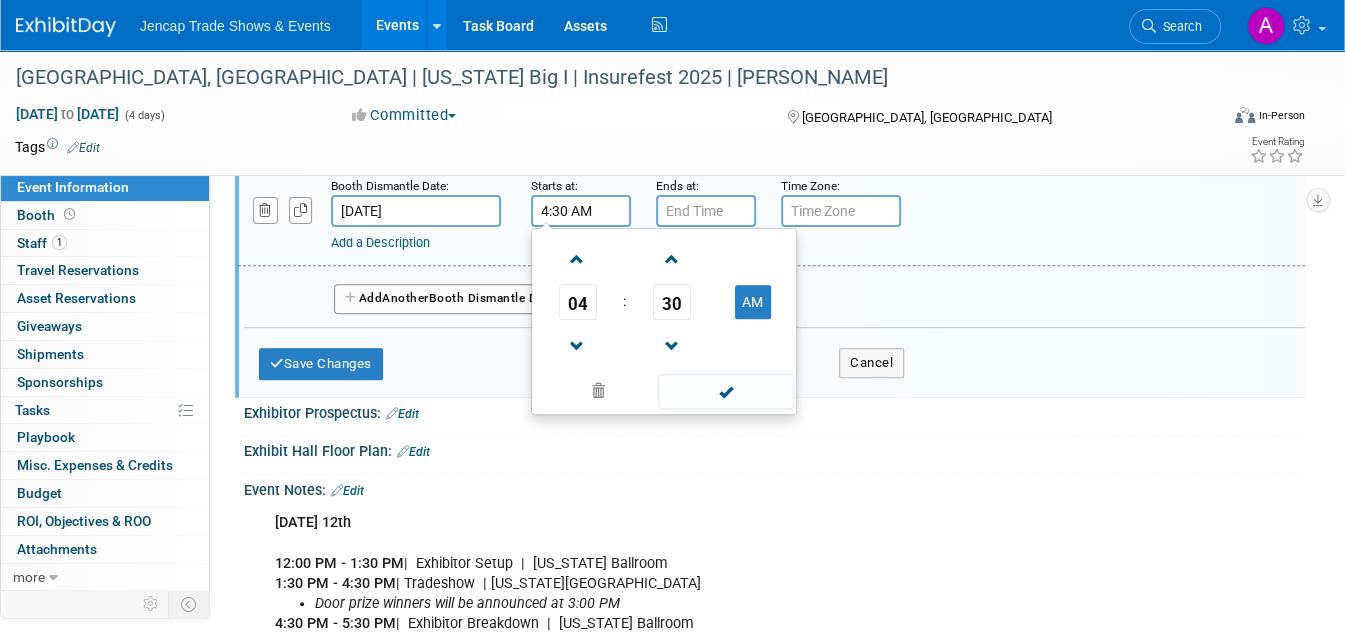 scroll, scrollTop: 371, scrollLeft: 0, axis: vertical 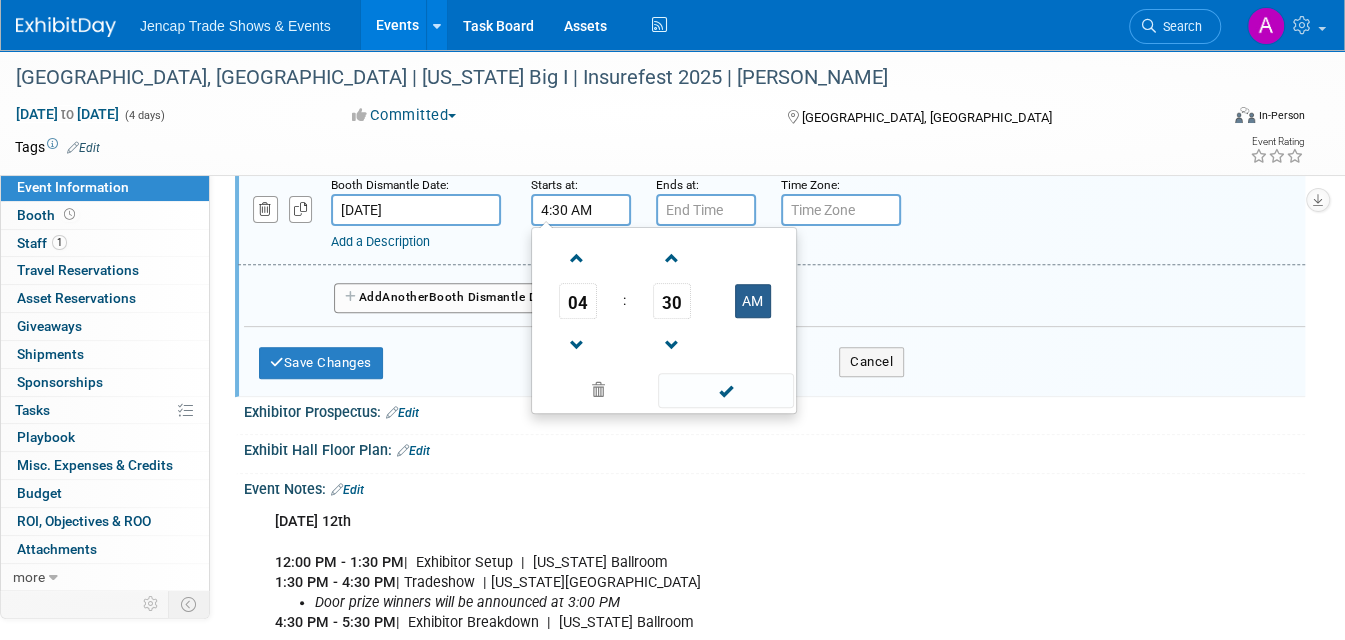 click on "AM" at bounding box center (753, 301) 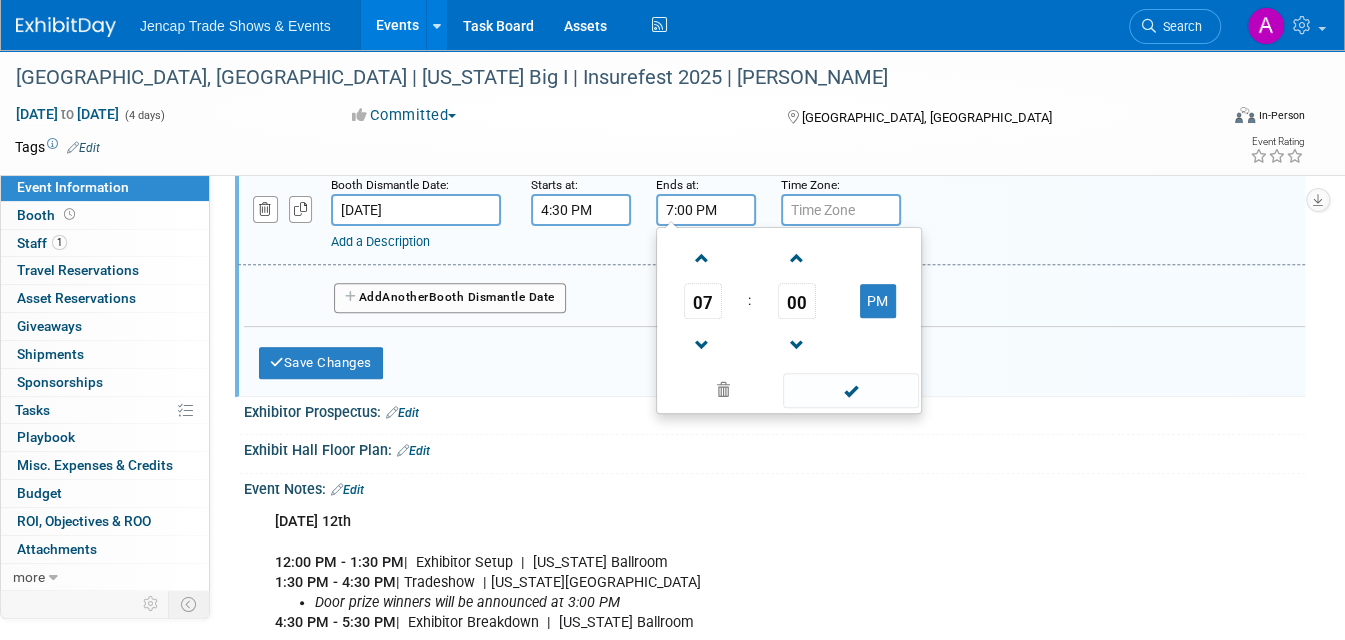 click on "7:00 PM" at bounding box center [706, 210] 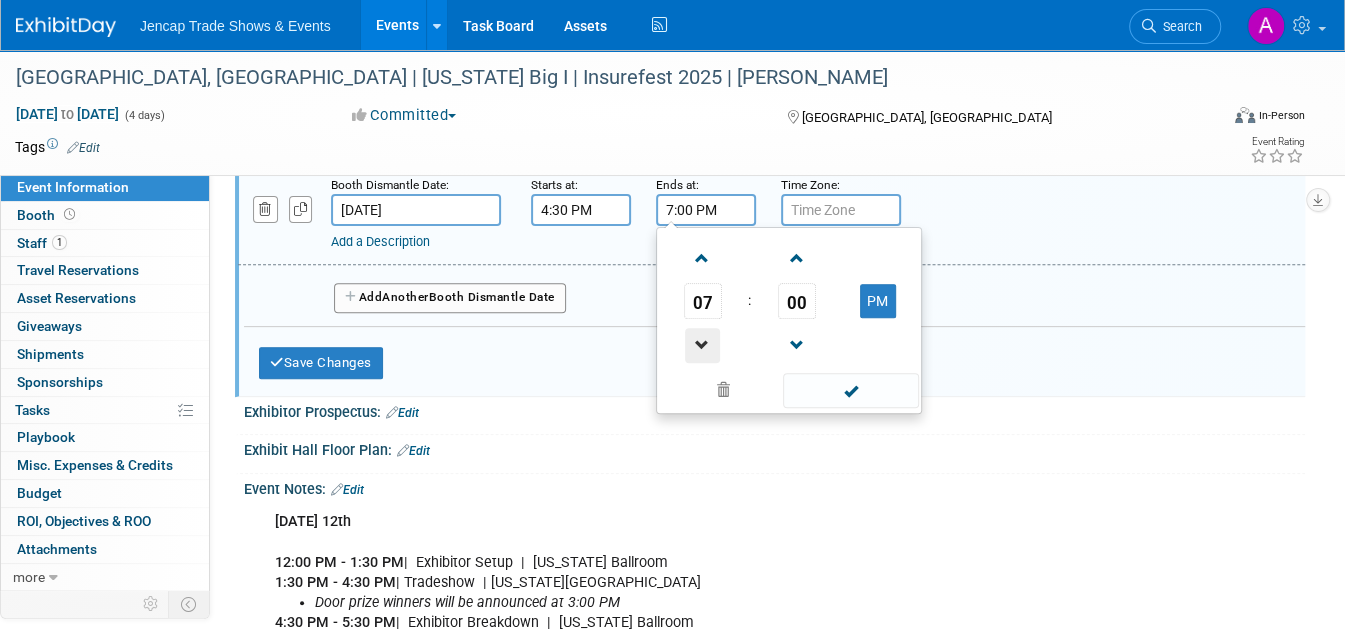 click at bounding box center (702, 345) 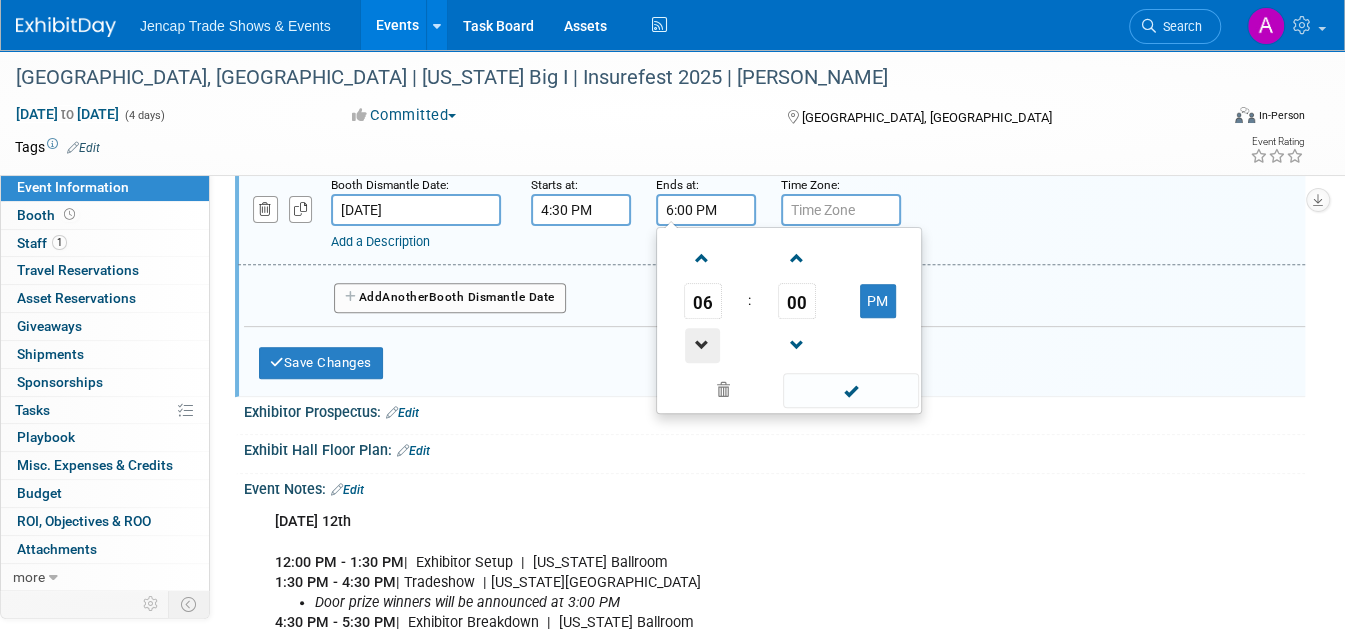 click at bounding box center [702, 345] 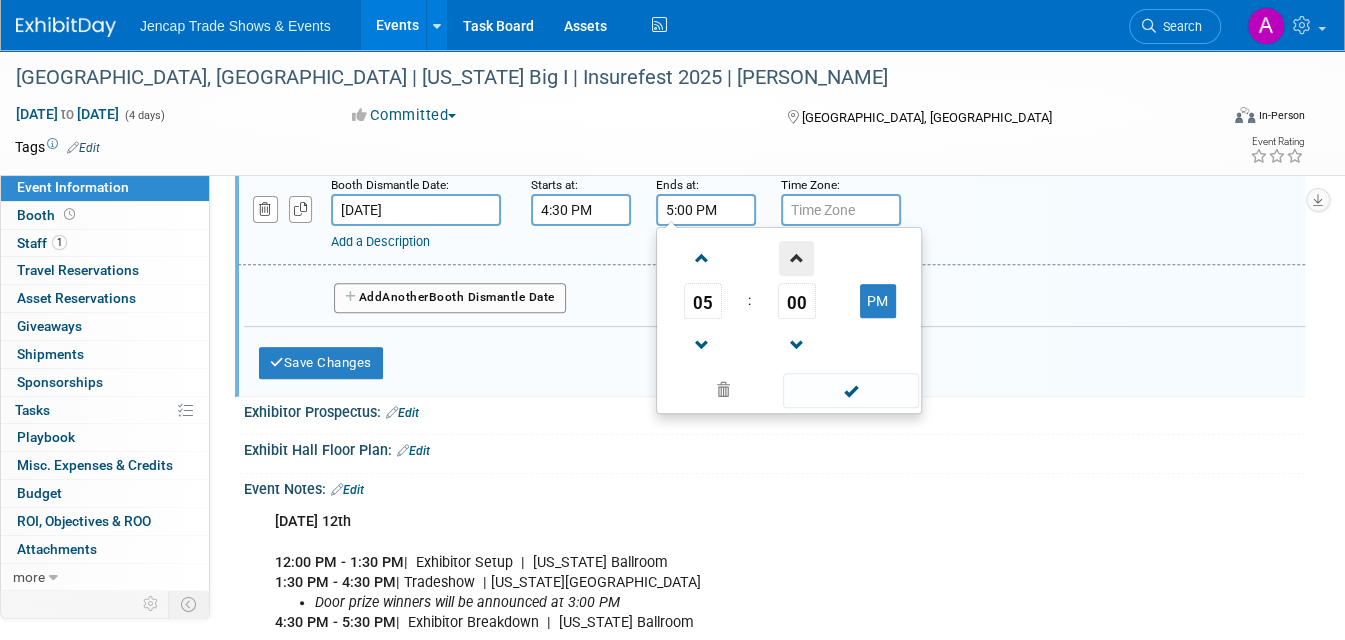 click at bounding box center [796, 258] 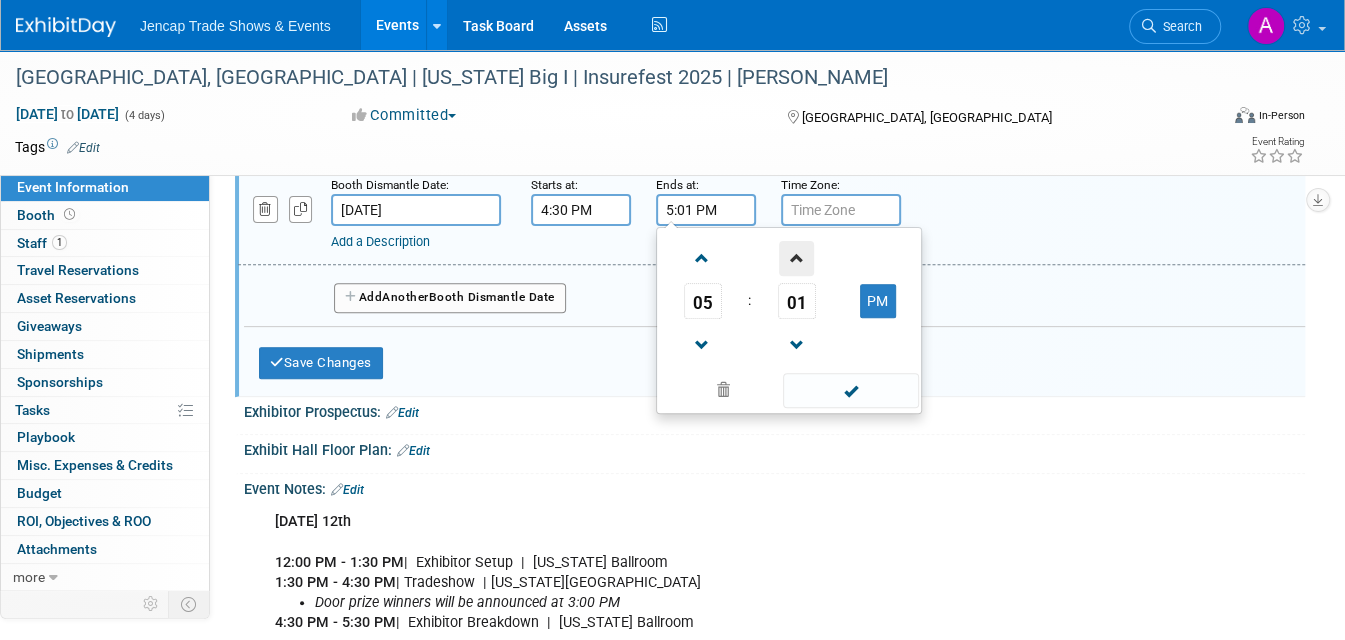 click at bounding box center [796, 258] 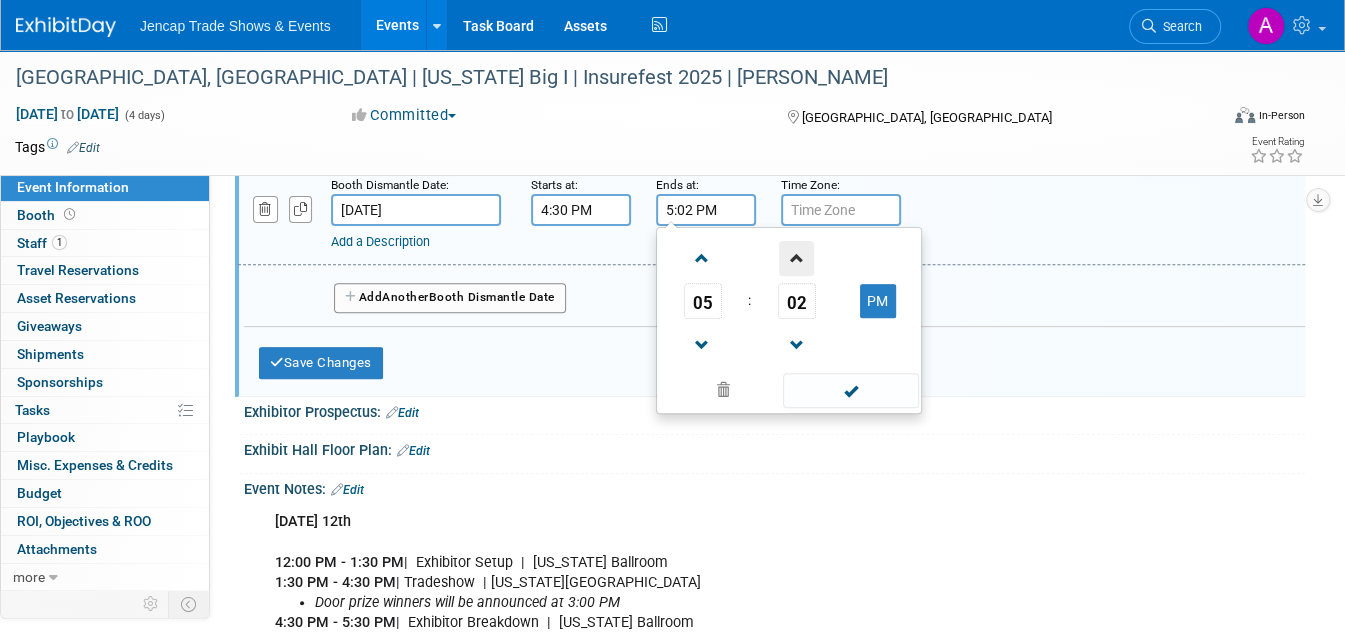 click at bounding box center (796, 258) 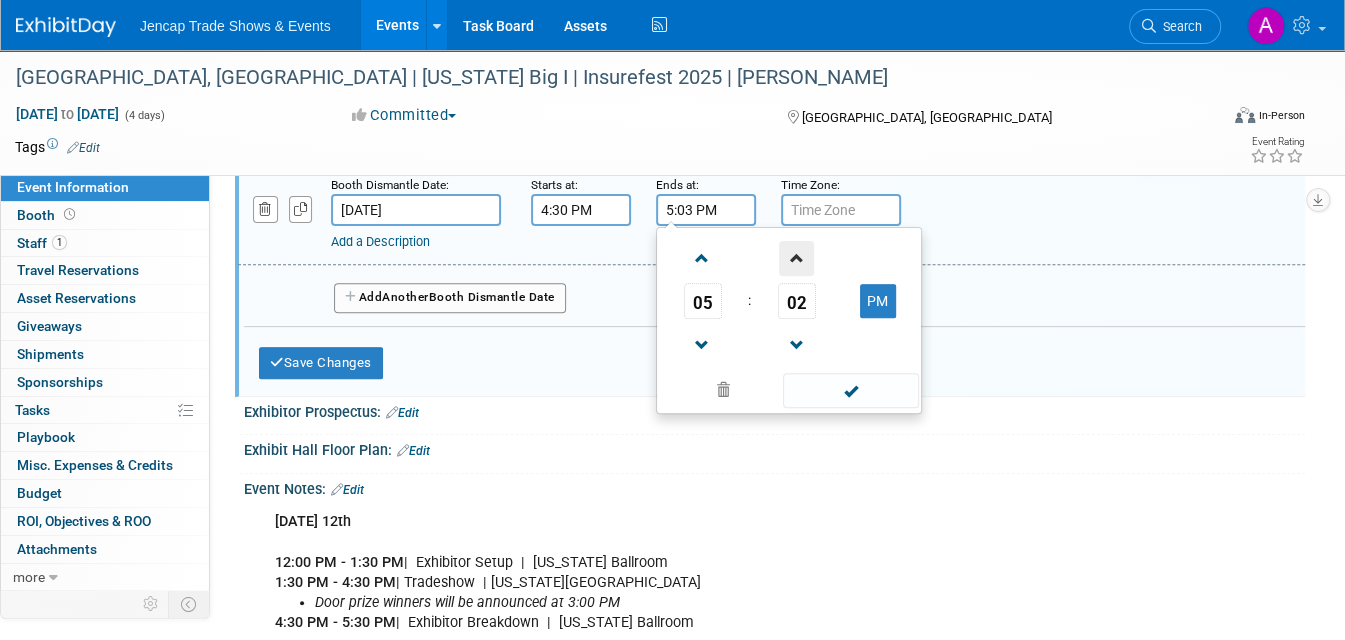 click at bounding box center [796, 258] 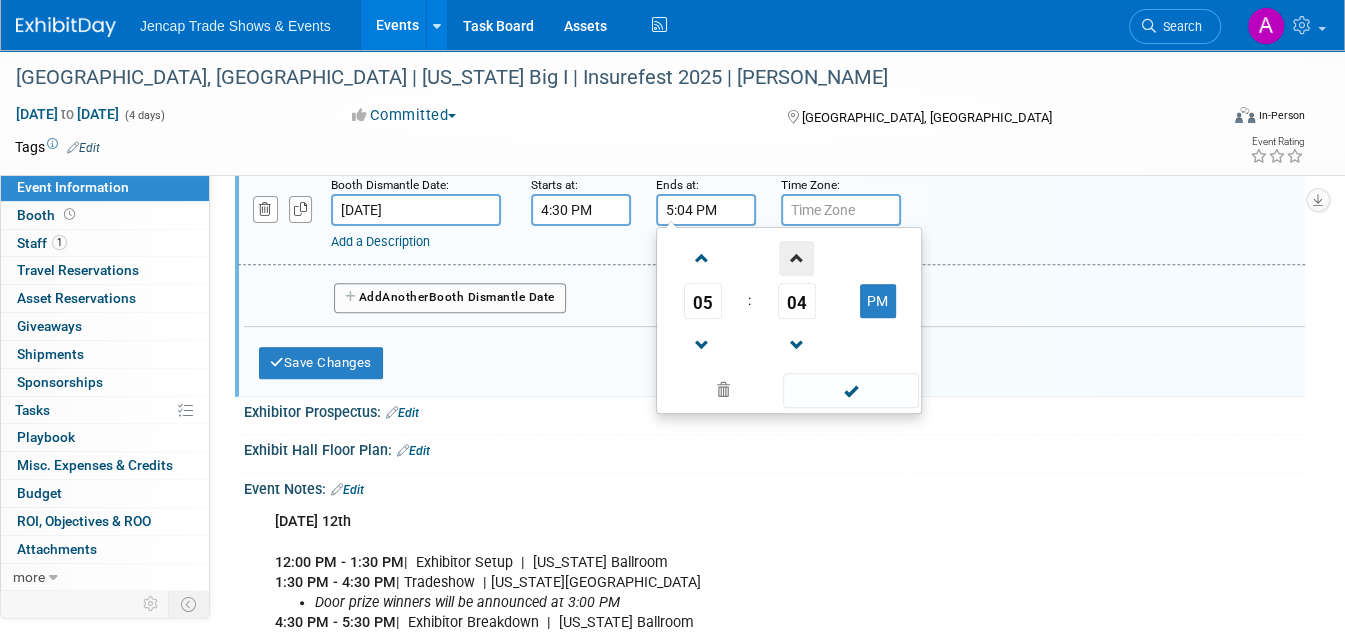 click at bounding box center (796, 258) 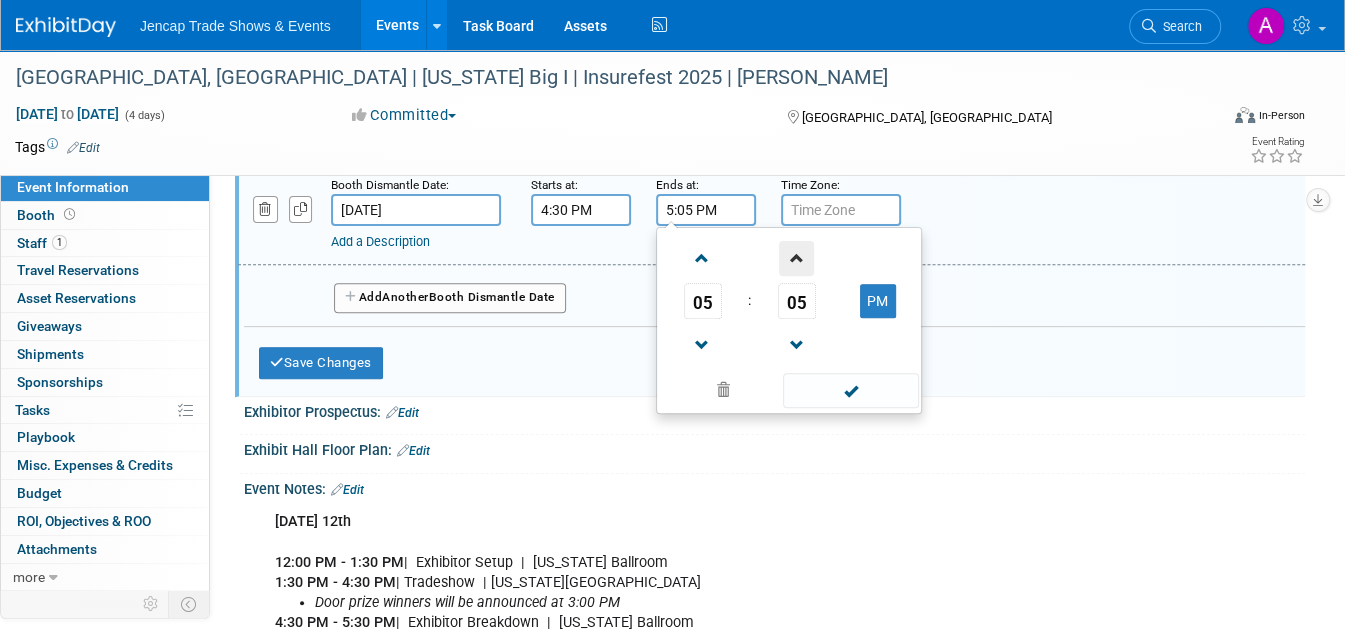 click at bounding box center [796, 258] 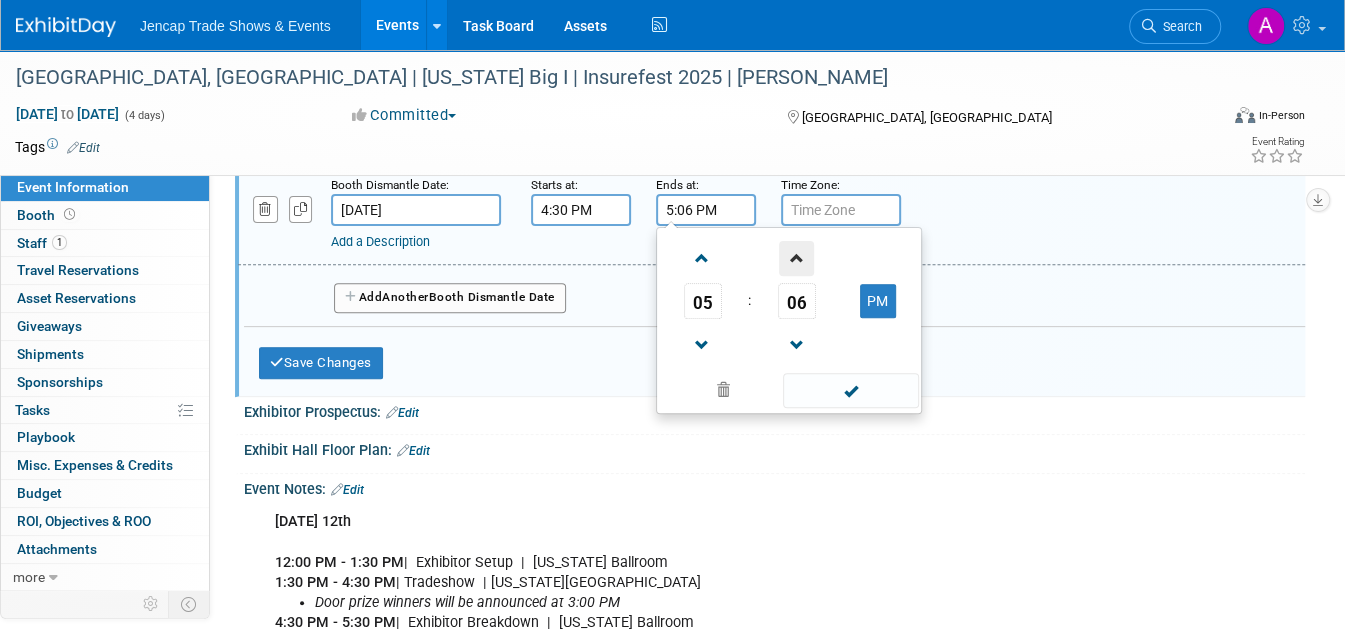 click at bounding box center [796, 258] 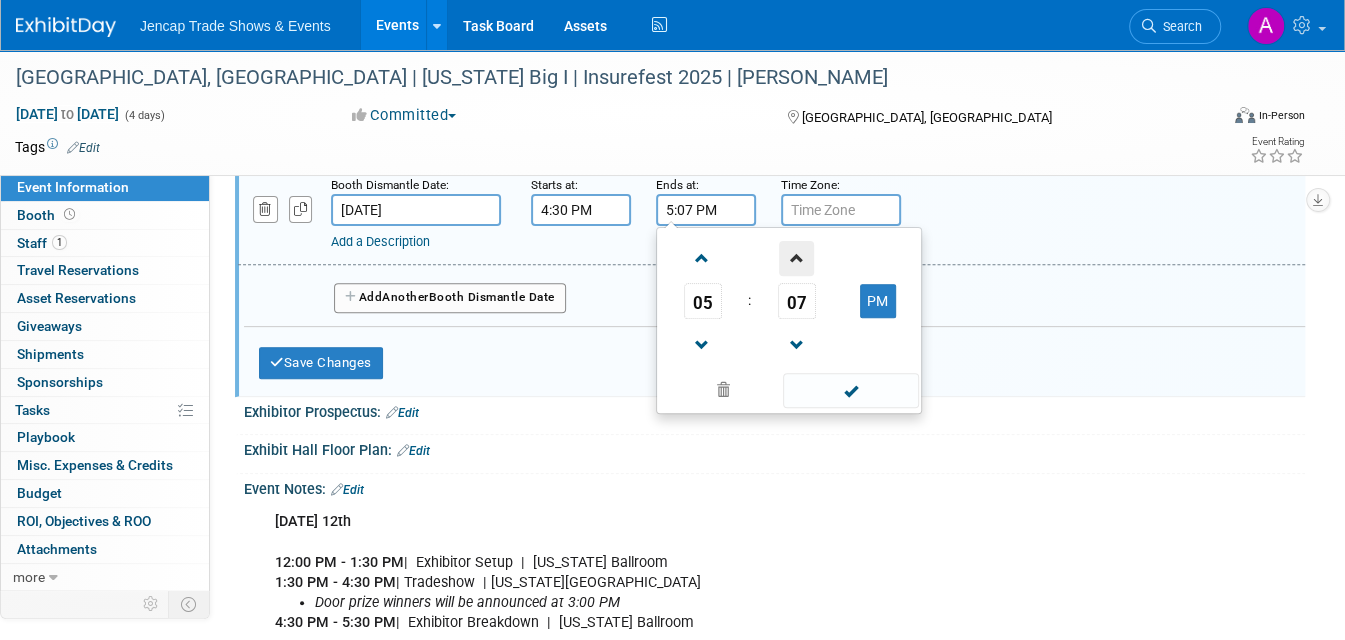 click at bounding box center [796, 258] 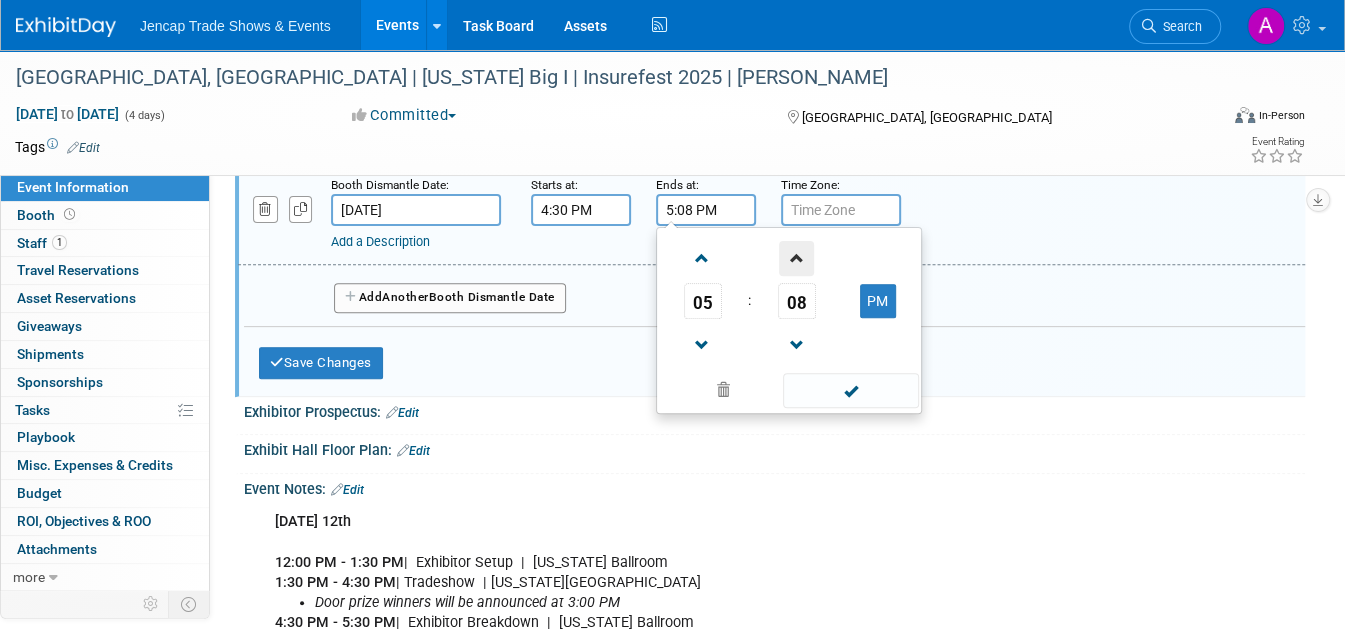 click at bounding box center (796, 258) 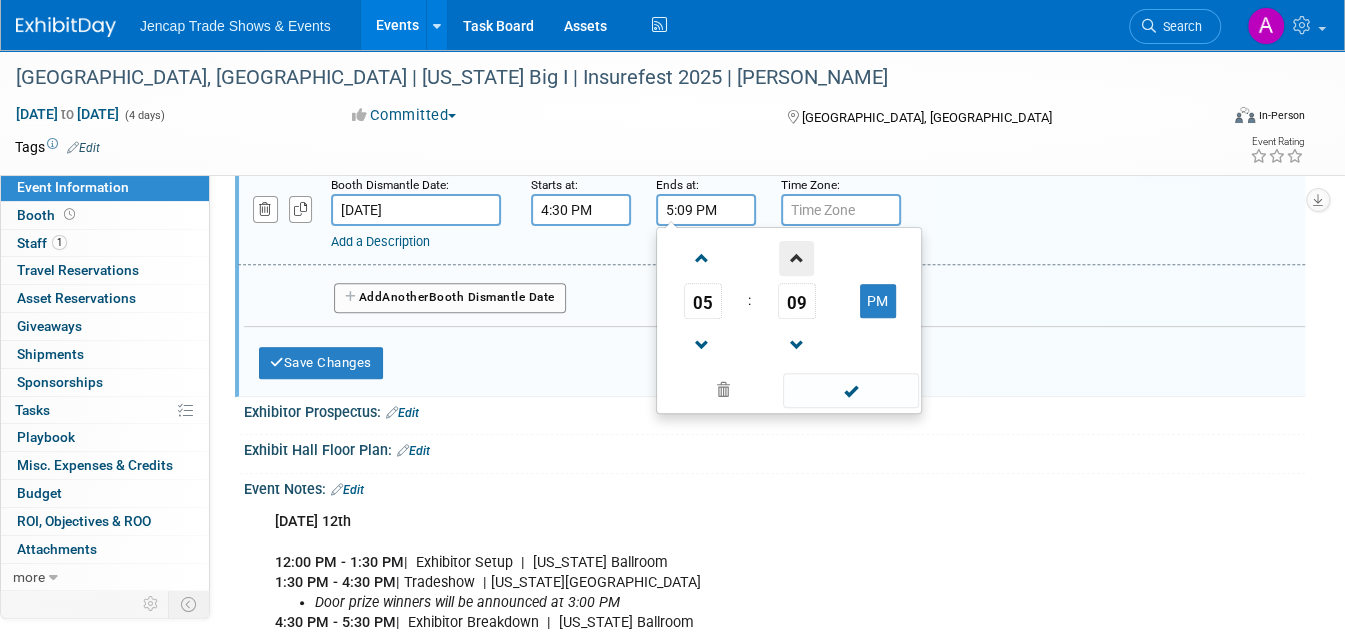 click at bounding box center (796, 258) 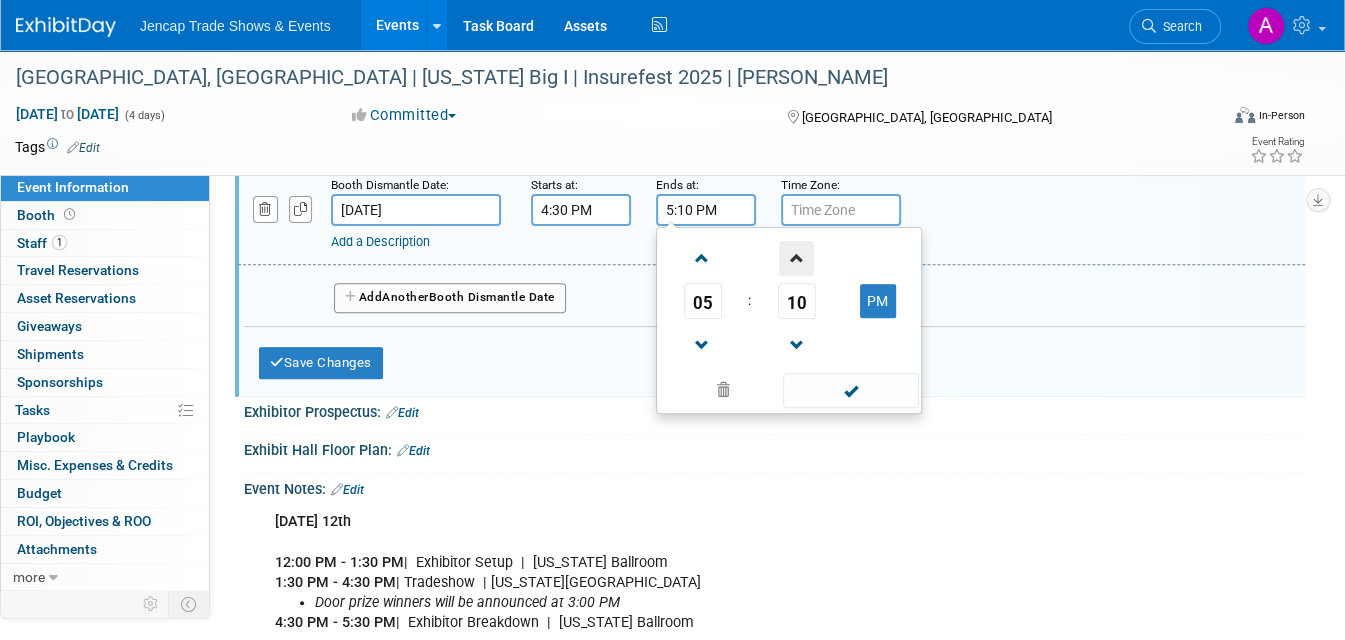 click at bounding box center [796, 258] 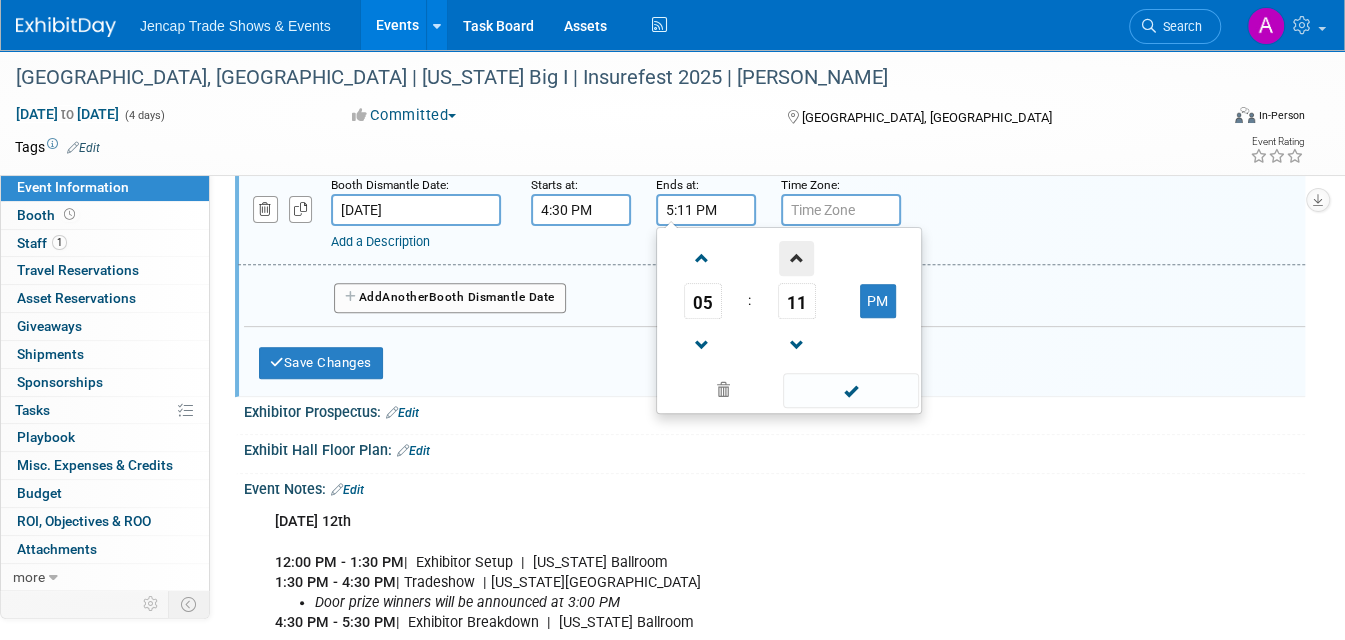 click at bounding box center [796, 258] 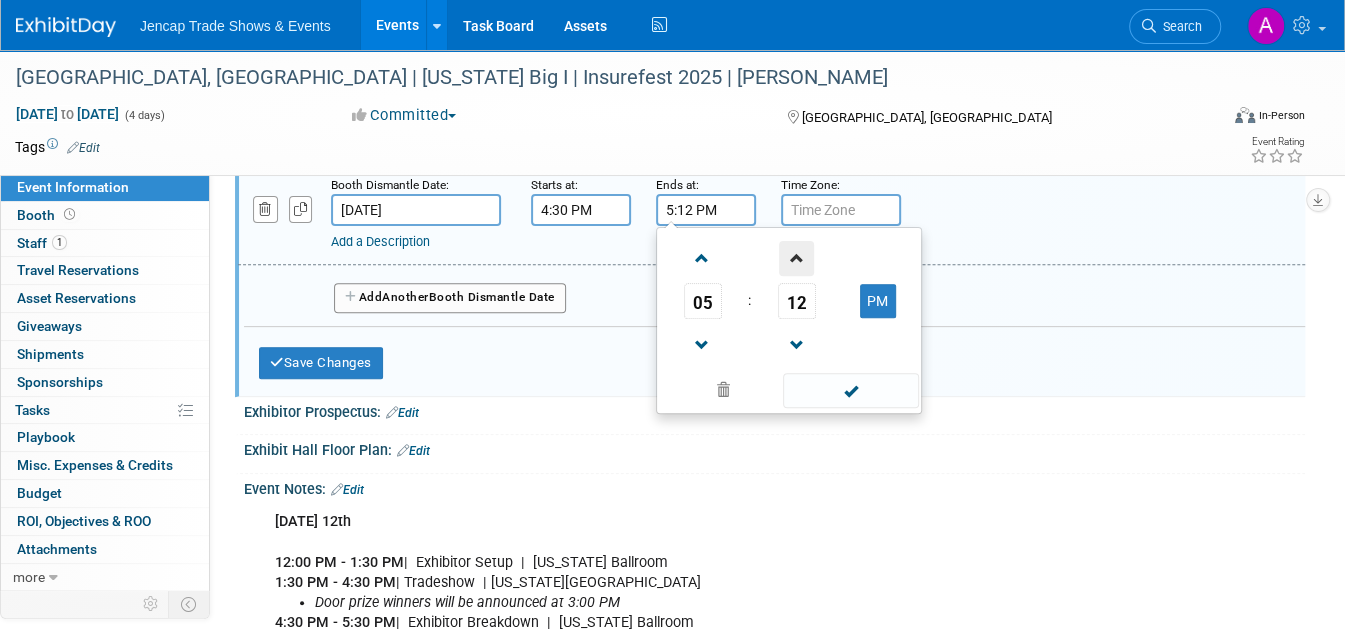 click at bounding box center (796, 258) 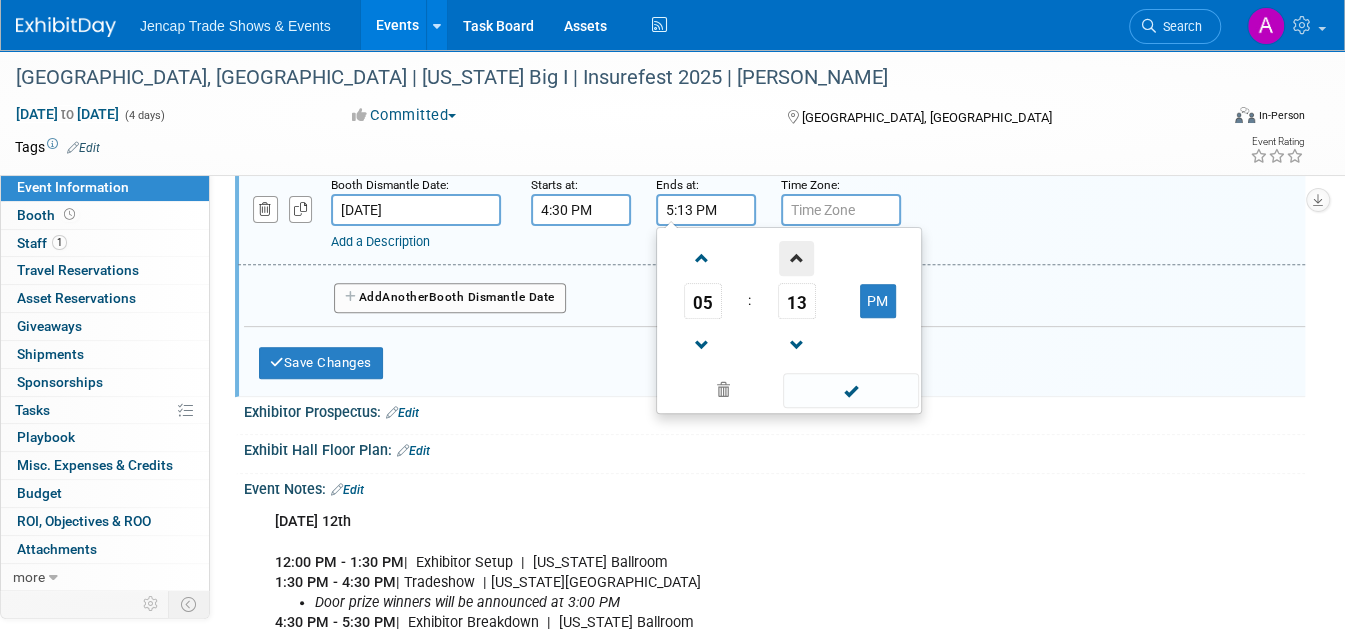click at bounding box center [796, 258] 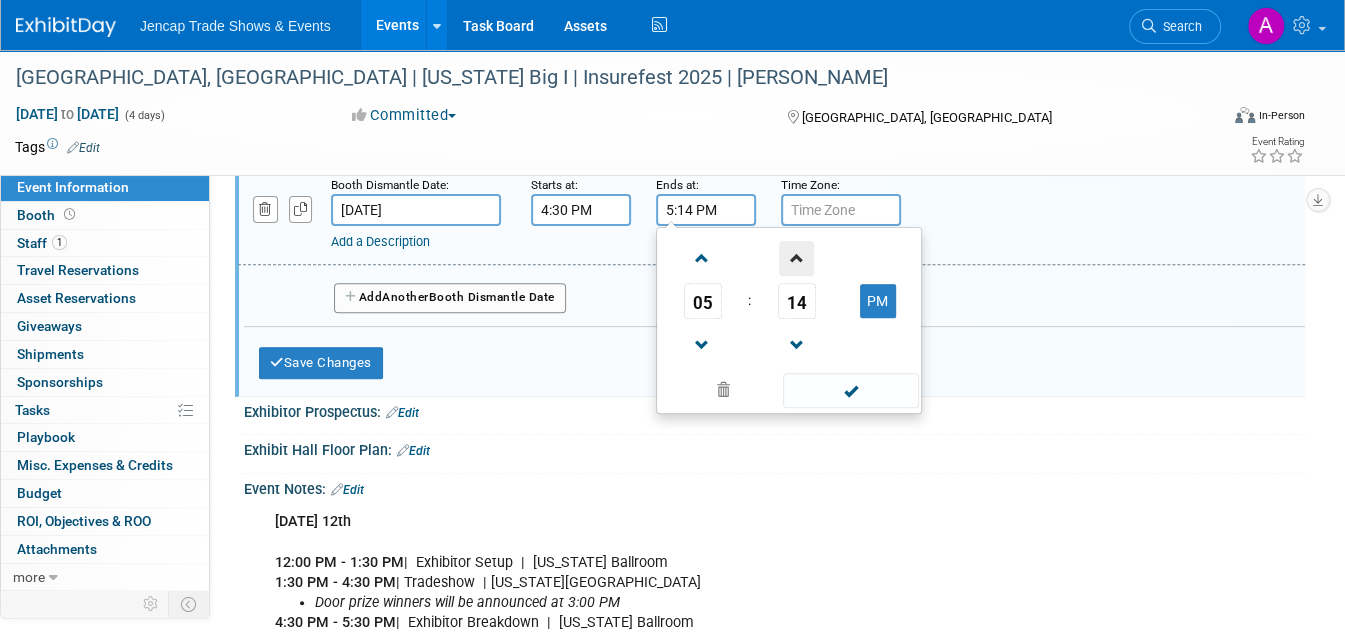 click at bounding box center [796, 258] 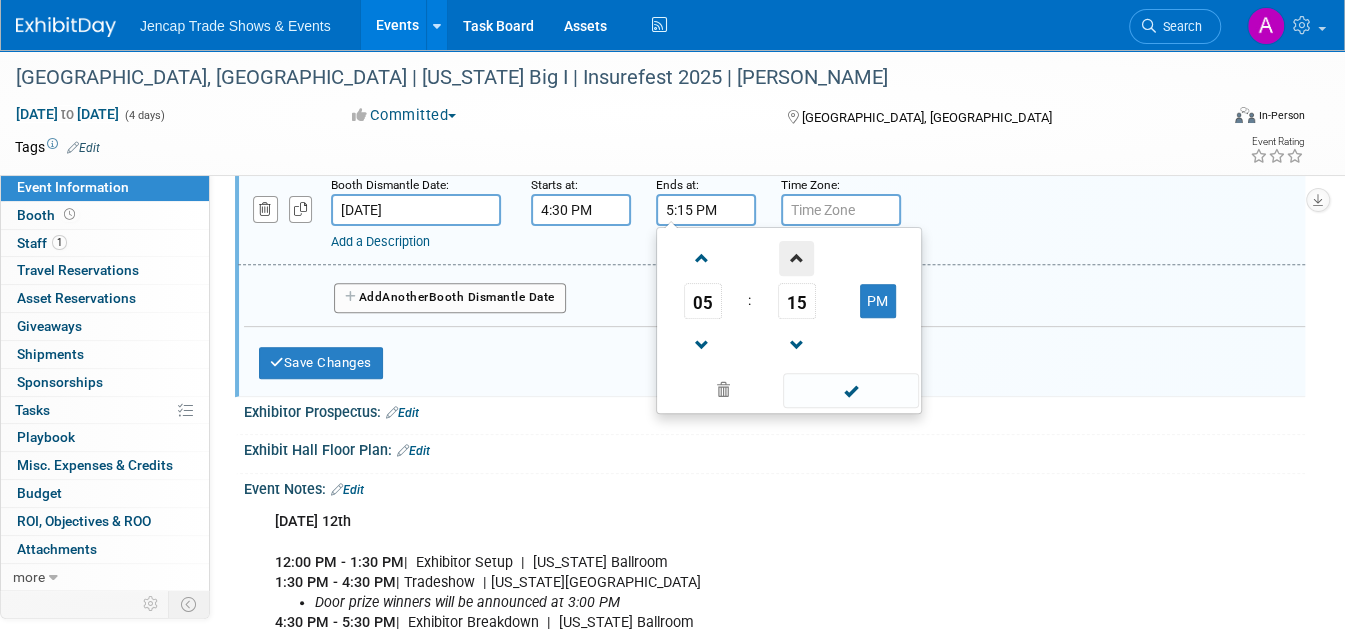 click at bounding box center (796, 258) 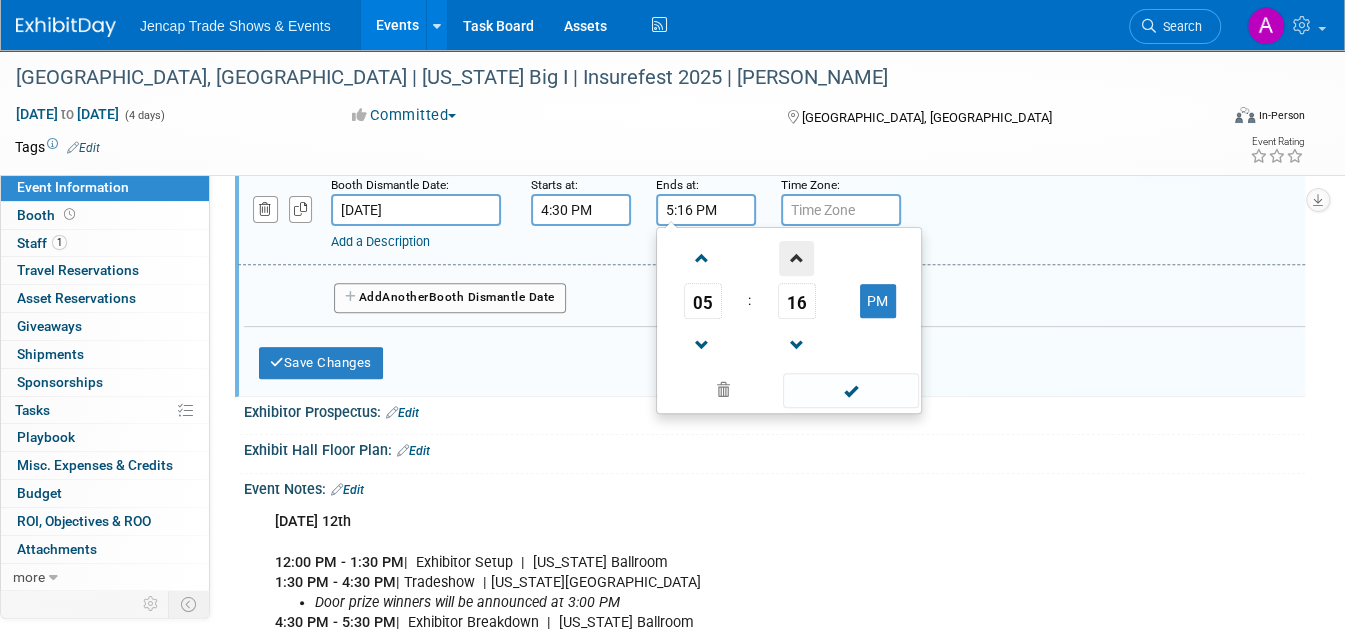 click at bounding box center [796, 258] 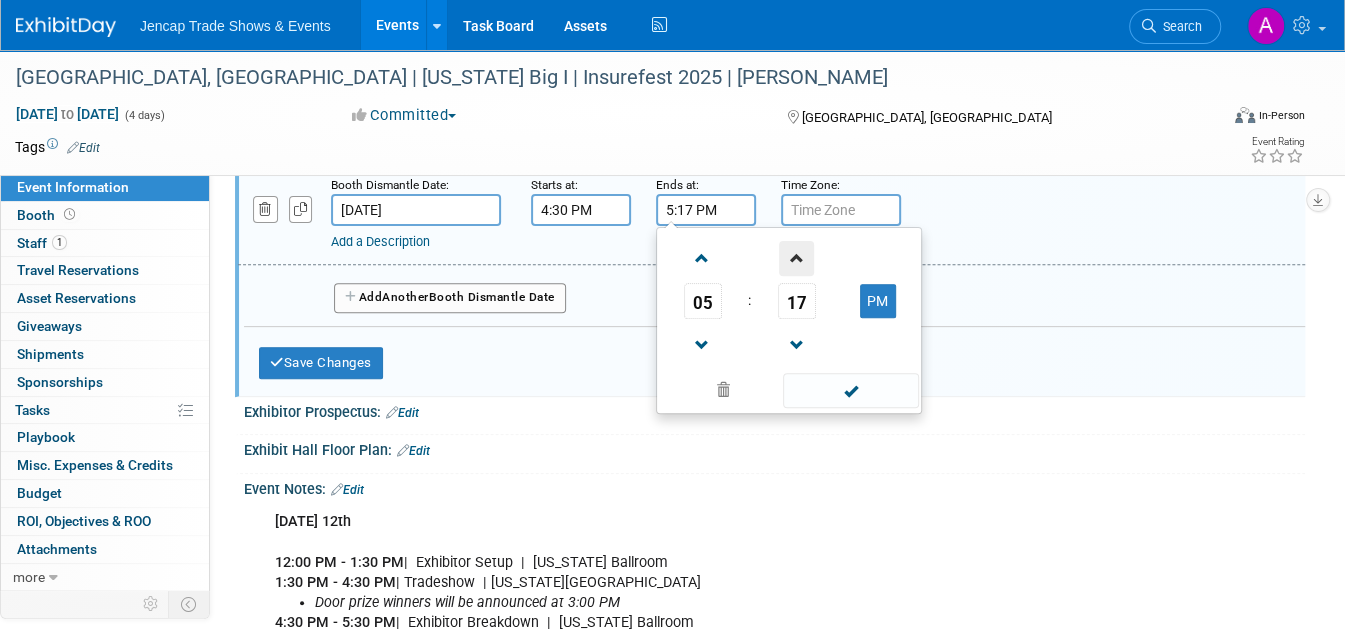 click at bounding box center (796, 258) 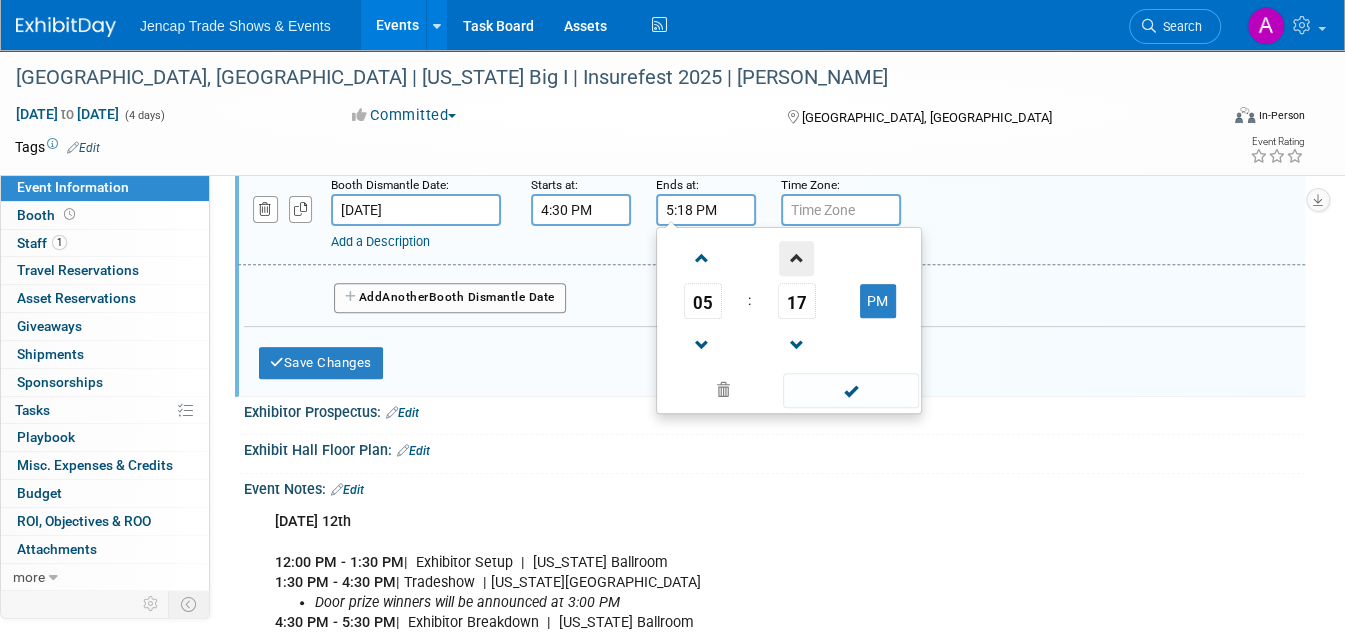 click at bounding box center [796, 258] 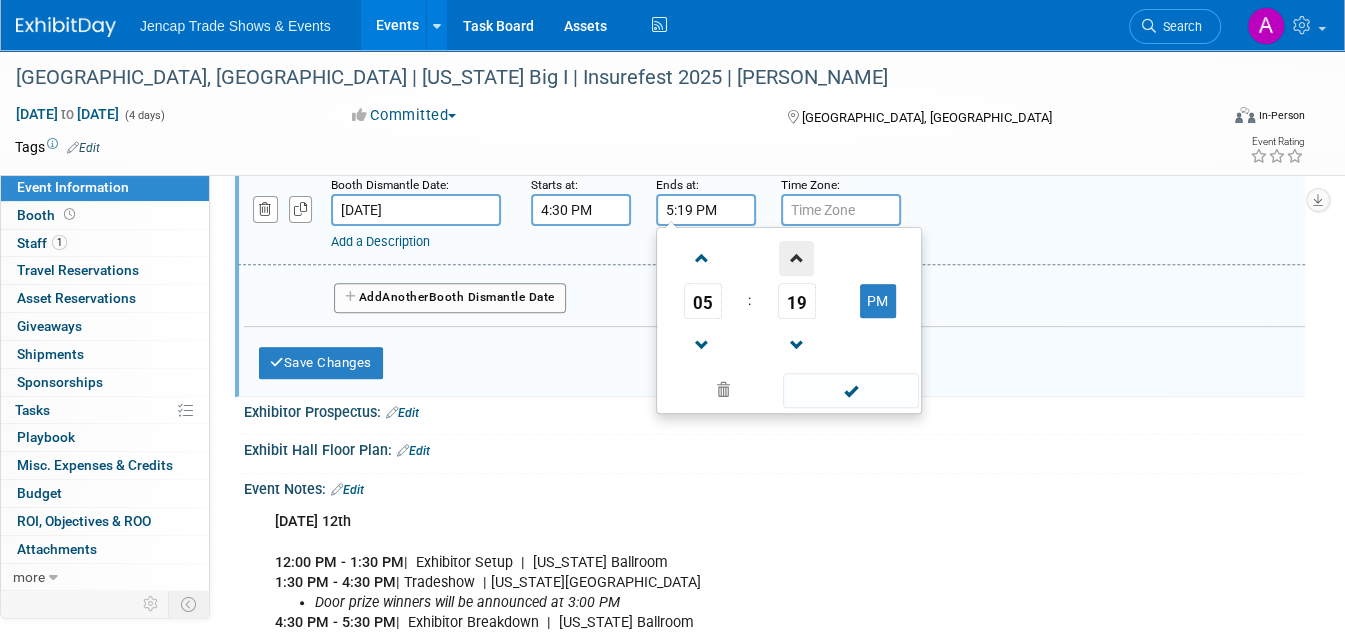 click at bounding box center [796, 258] 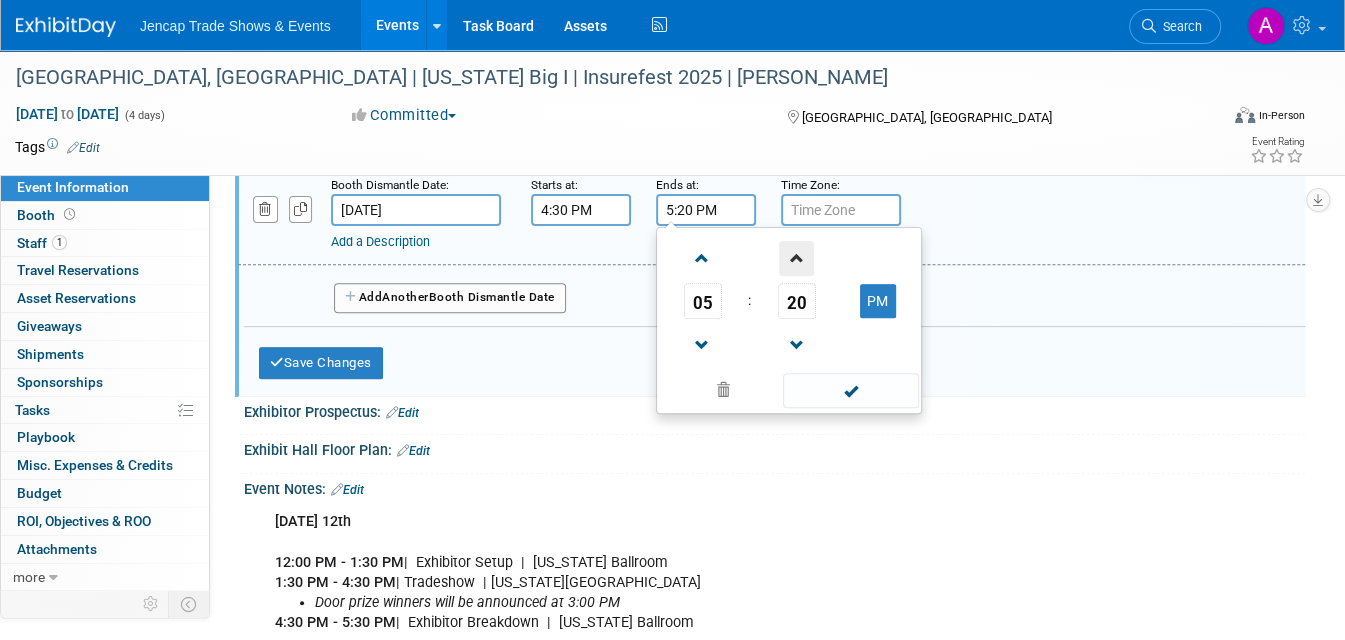 click at bounding box center [796, 258] 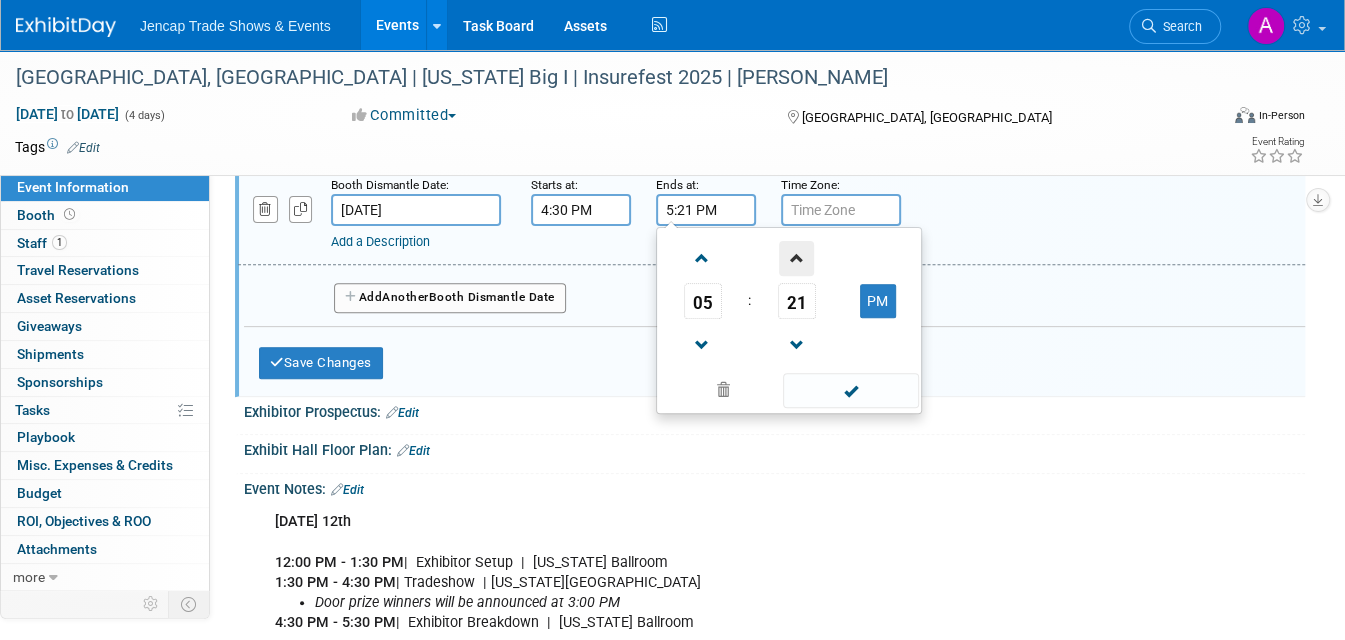 click at bounding box center [796, 258] 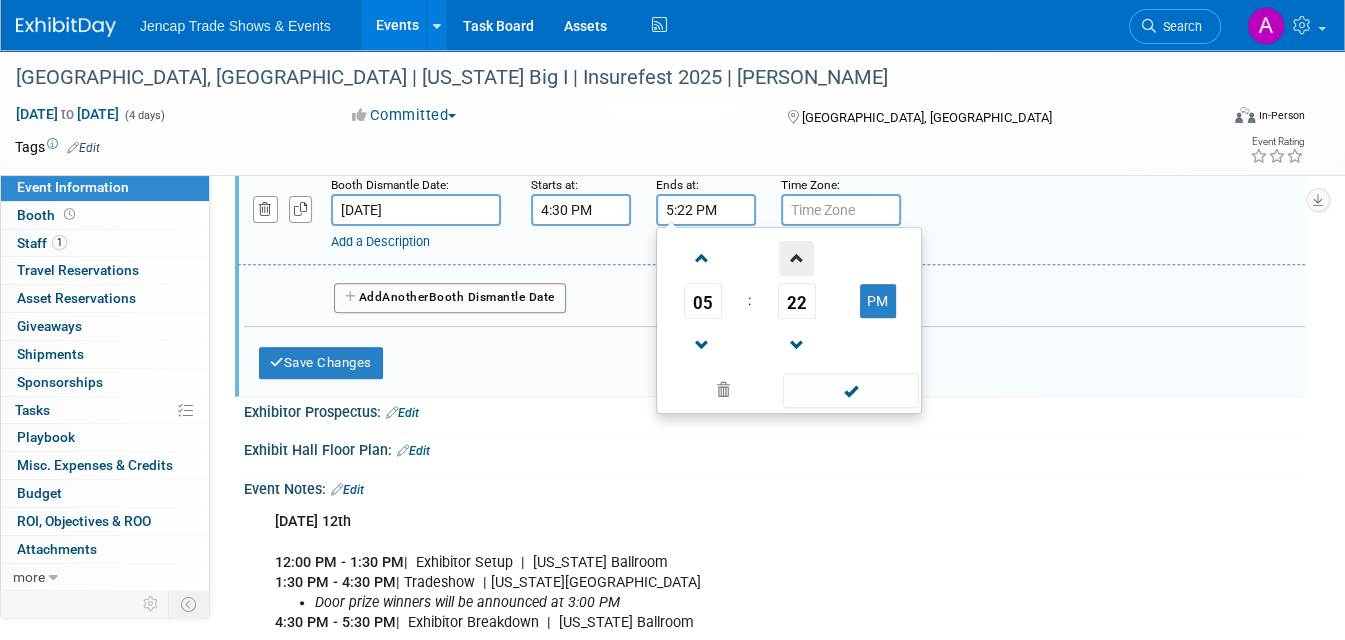 click at bounding box center [796, 258] 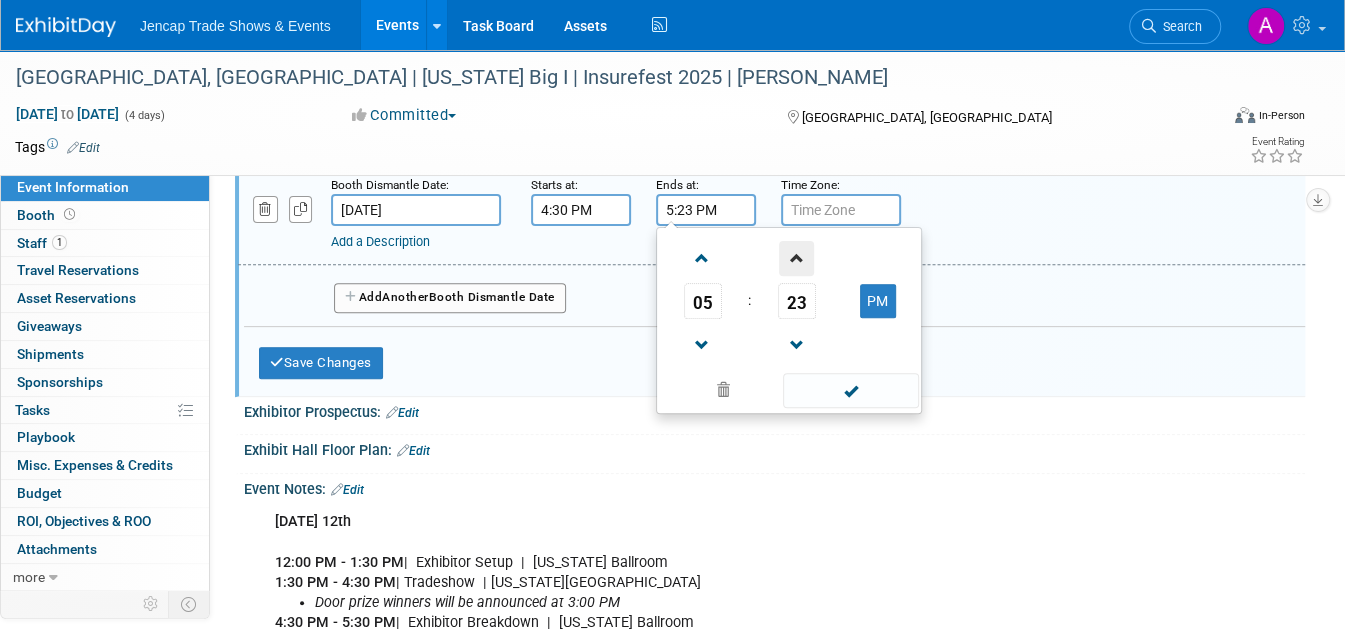 click at bounding box center (796, 258) 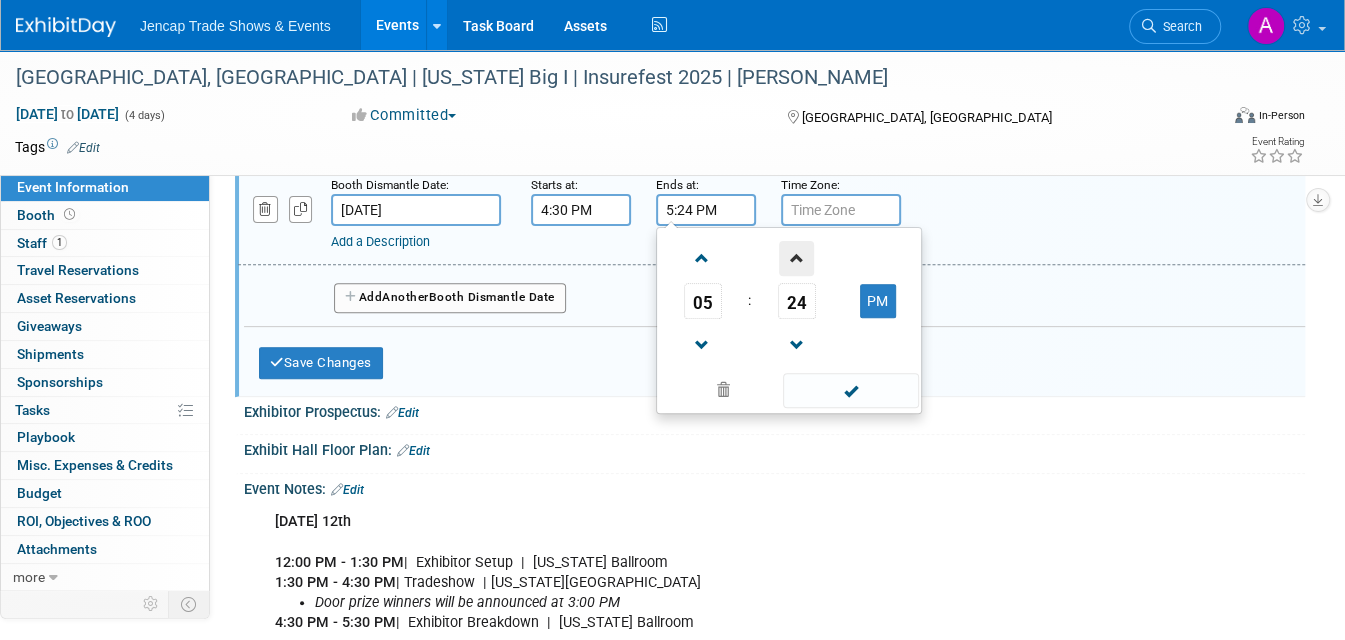 click at bounding box center [796, 258] 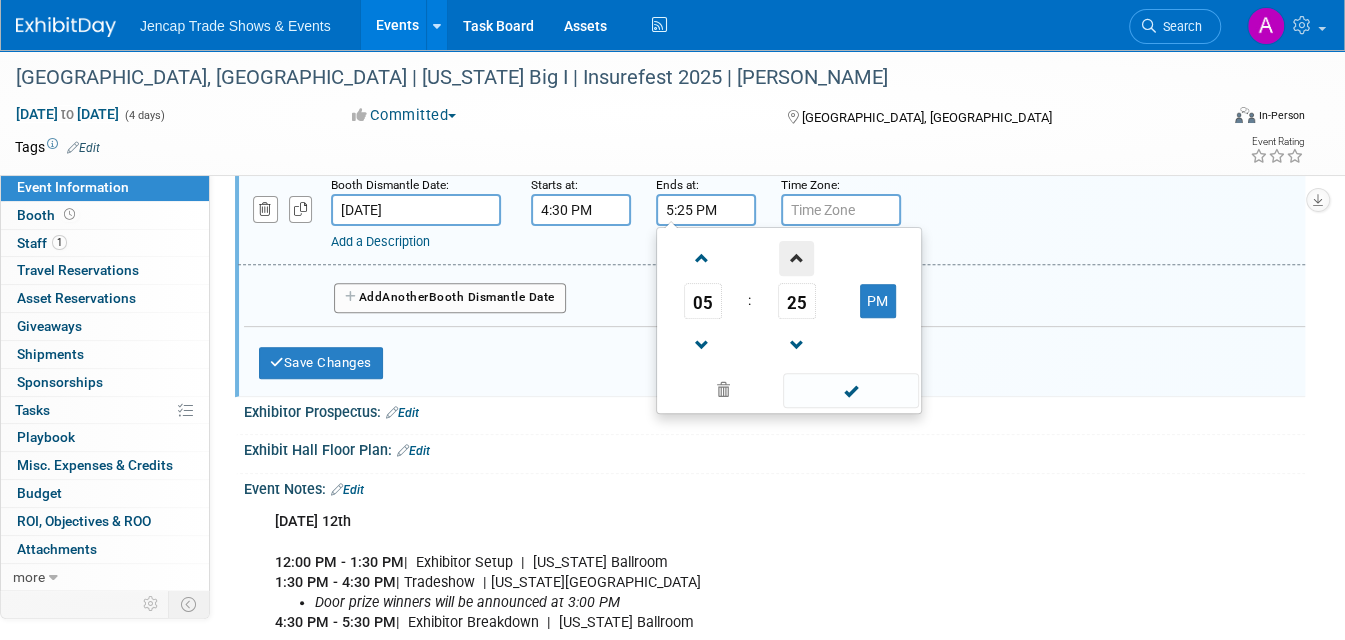 click at bounding box center (796, 258) 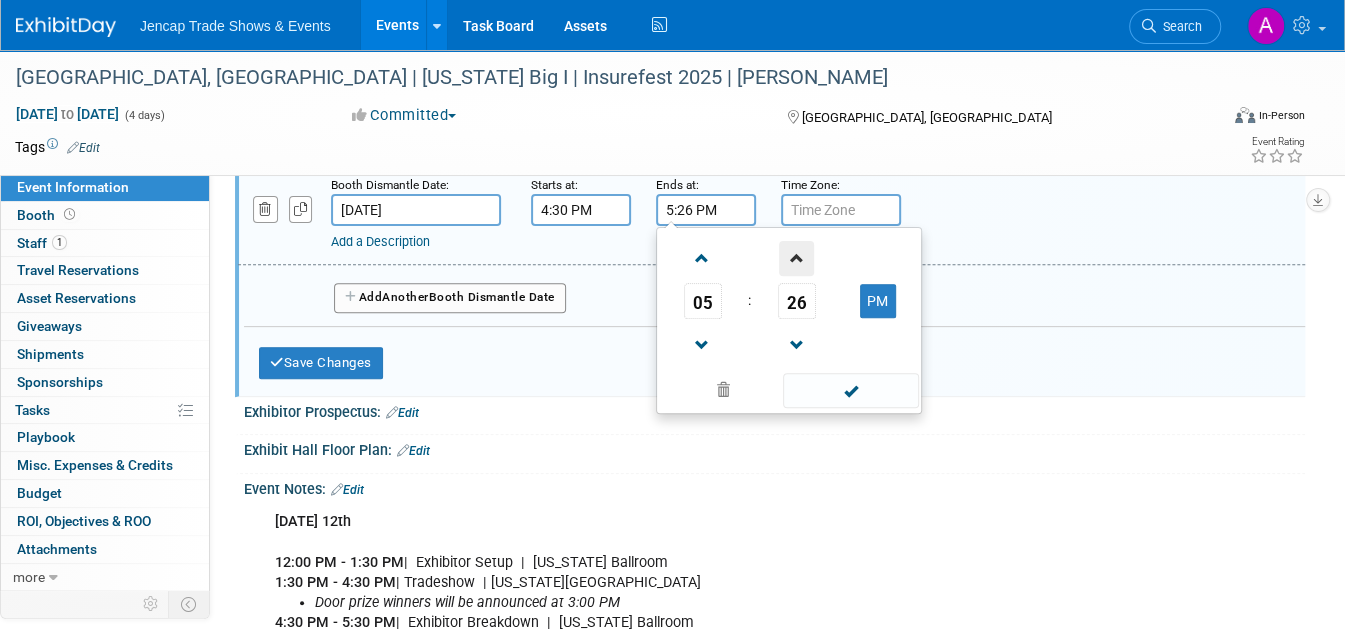 click at bounding box center [796, 258] 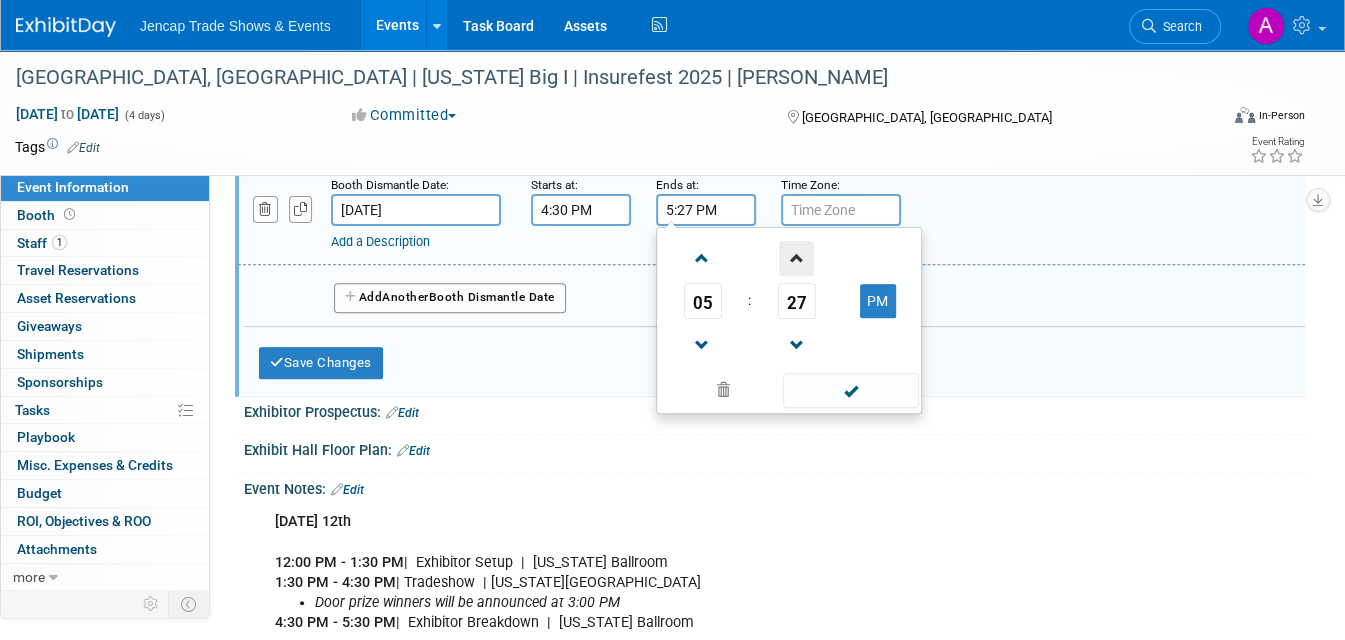 click at bounding box center (796, 258) 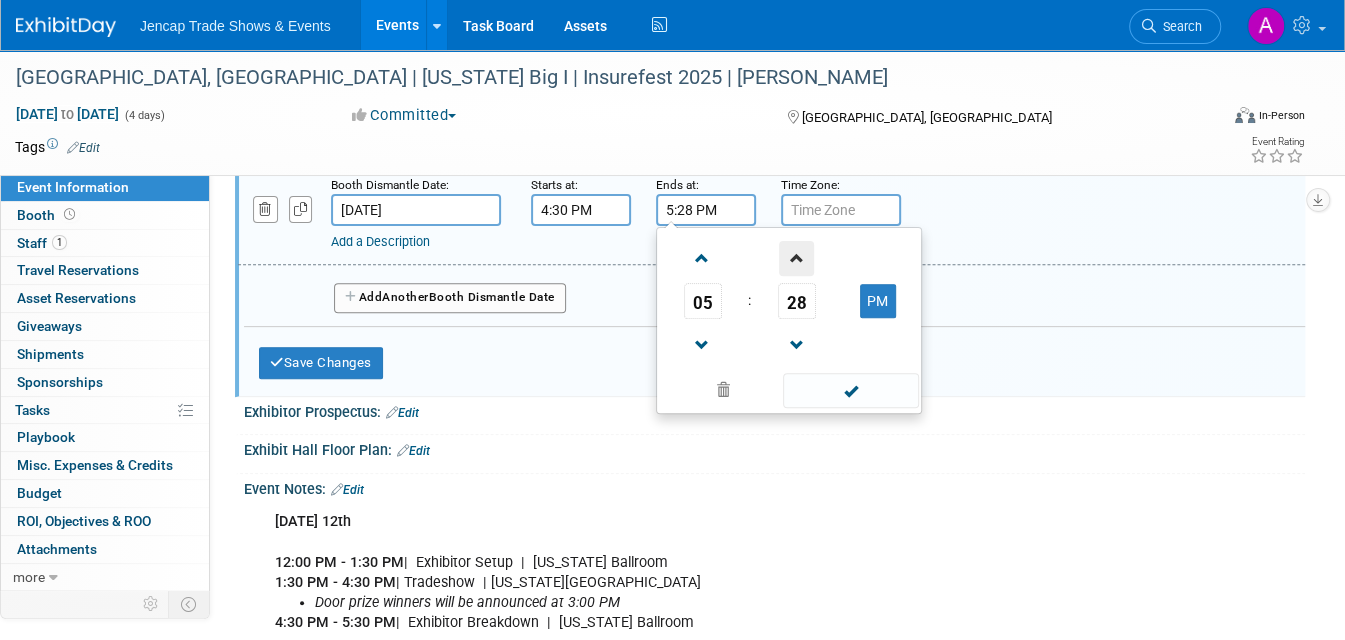 click at bounding box center (796, 258) 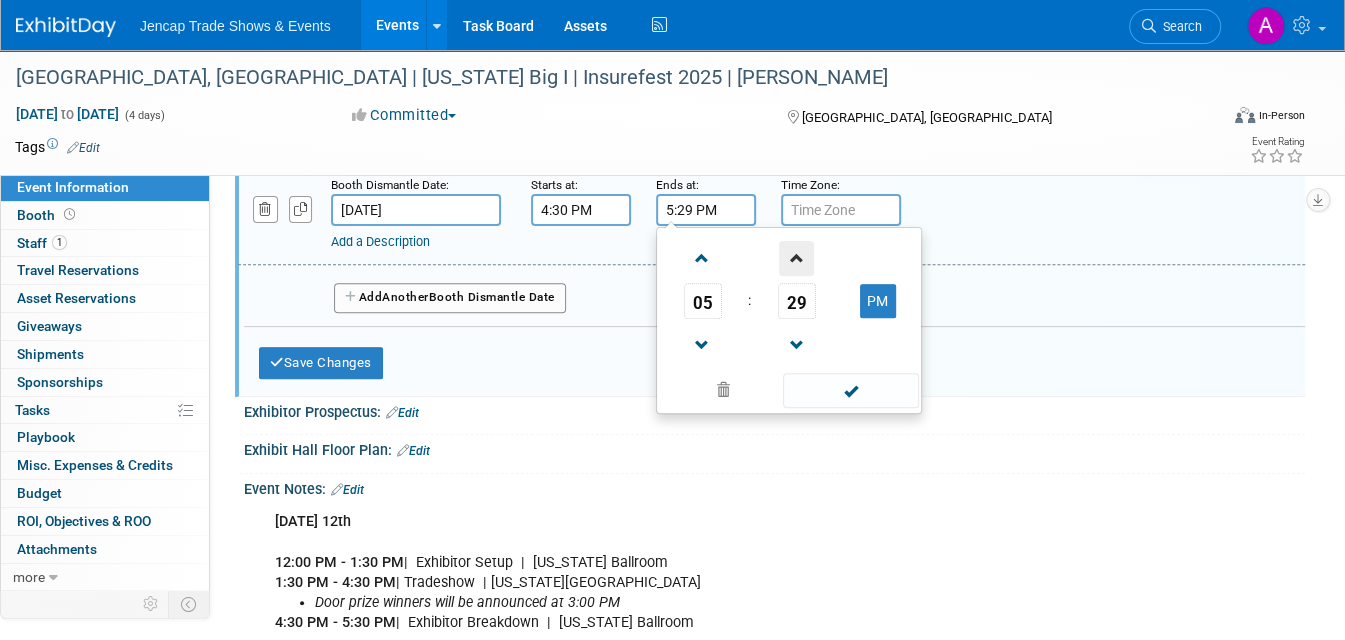 click at bounding box center (796, 258) 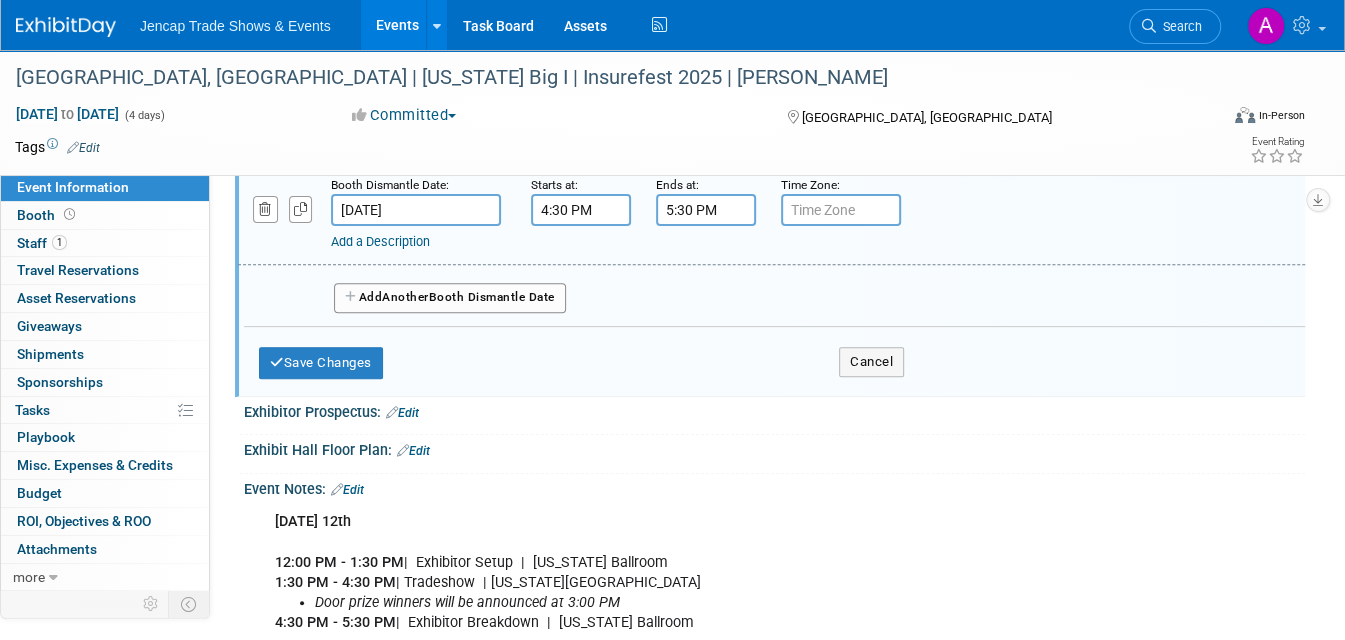 click at bounding box center [841, 210] 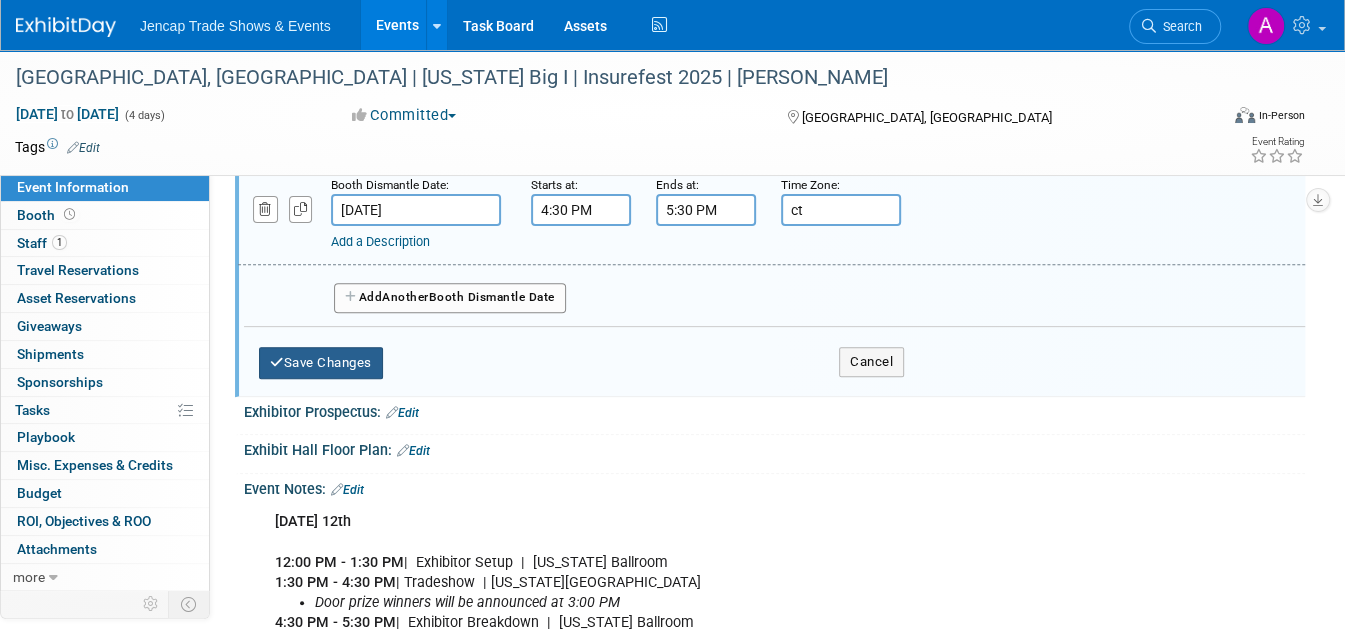 type on "ct" 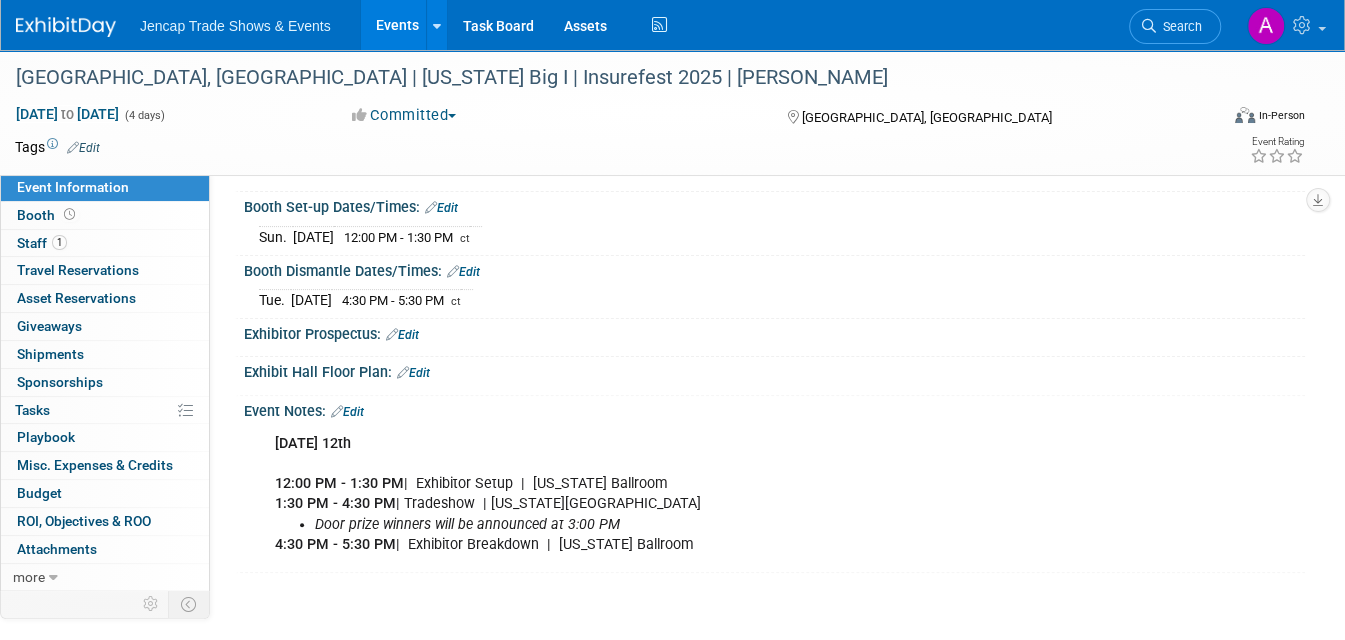 scroll, scrollTop: 209, scrollLeft: 0, axis: vertical 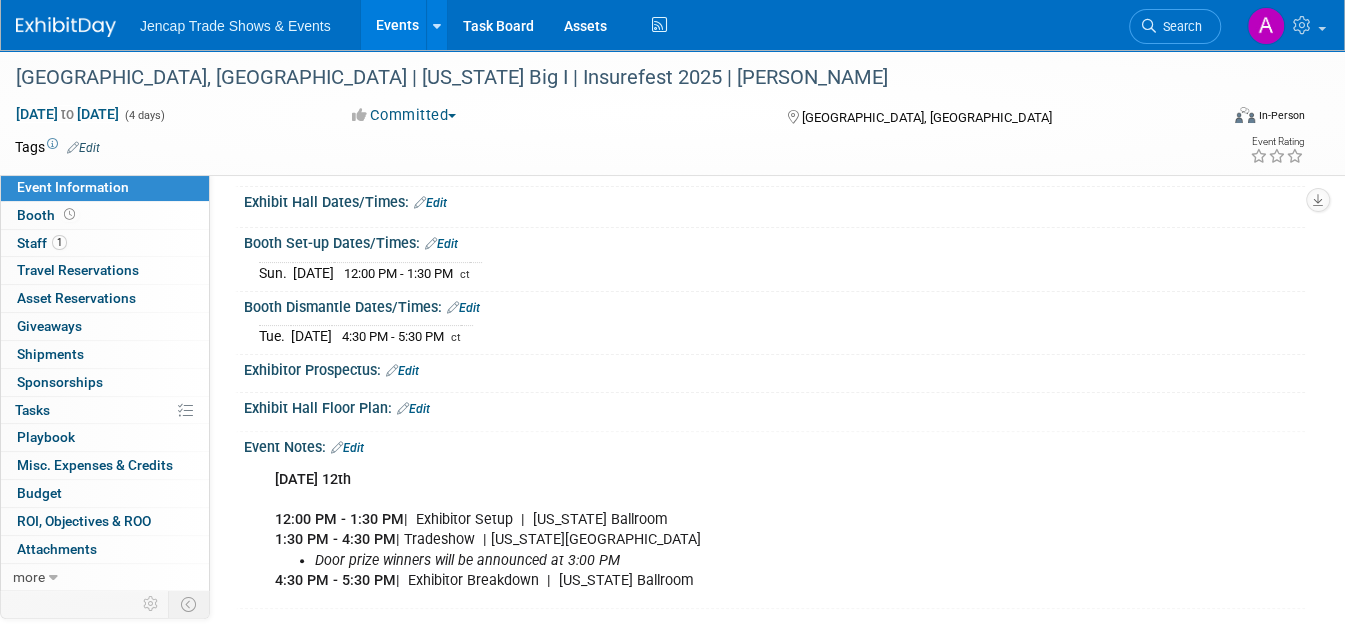 click on "Edit" at bounding box center (430, 203) 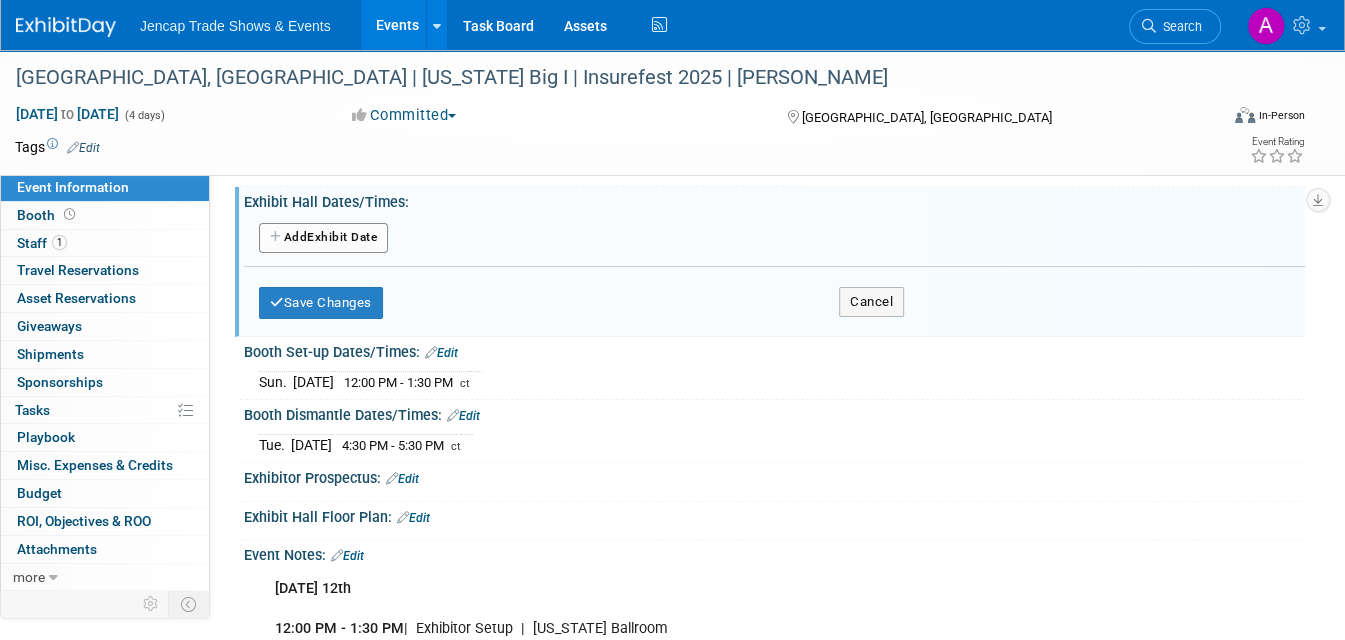 click on "Add  Another  Exhibit Date" at bounding box center [323, 238] 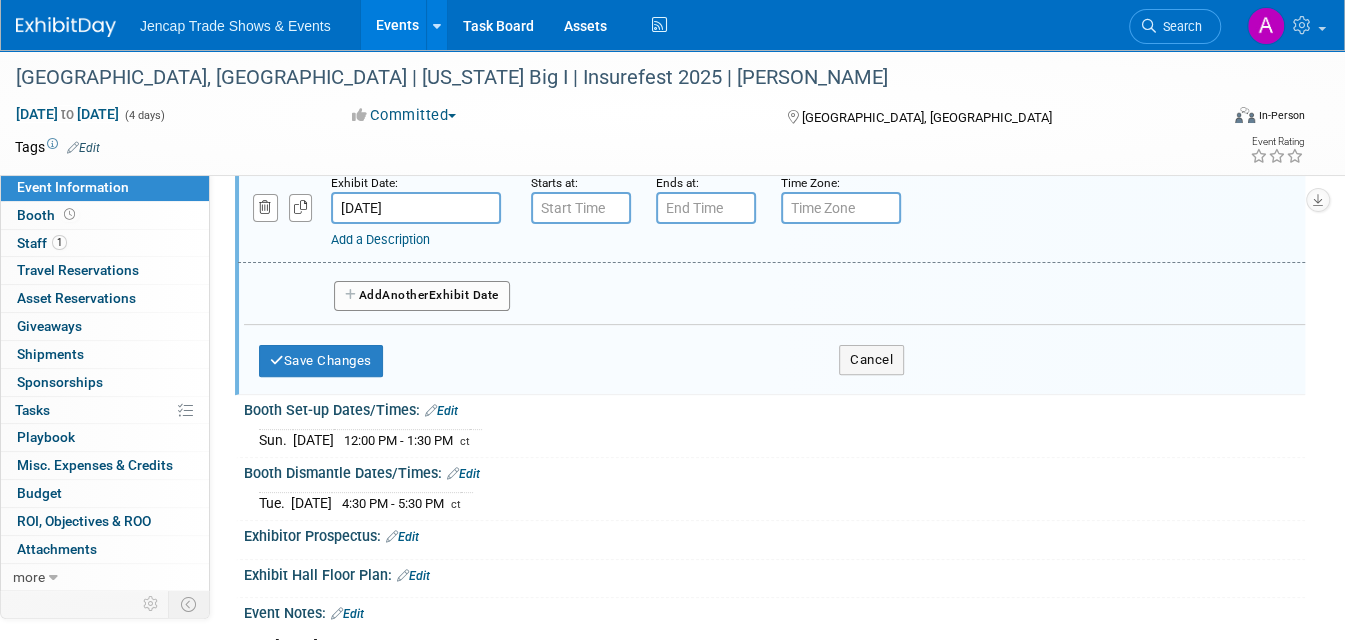 scroll, scrollTop: 237, scrollLeft: 0, axis: vertical 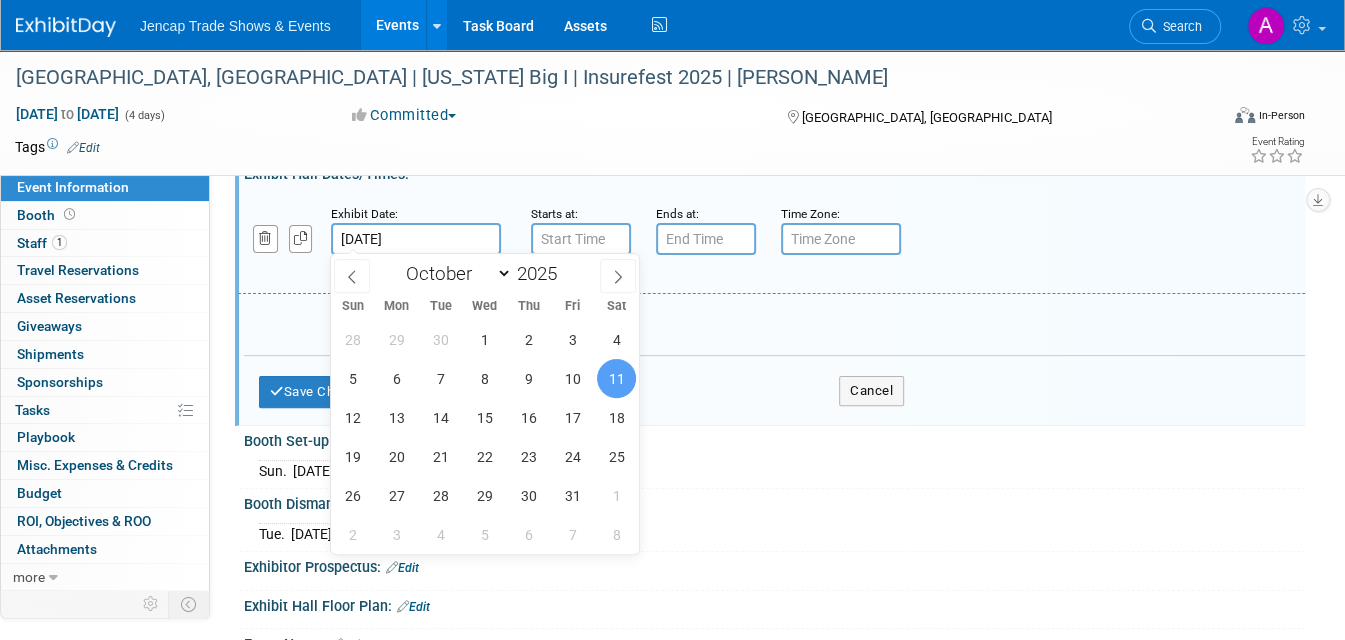 click on "Oct 11, 2025" at bounding box center (416, 239) 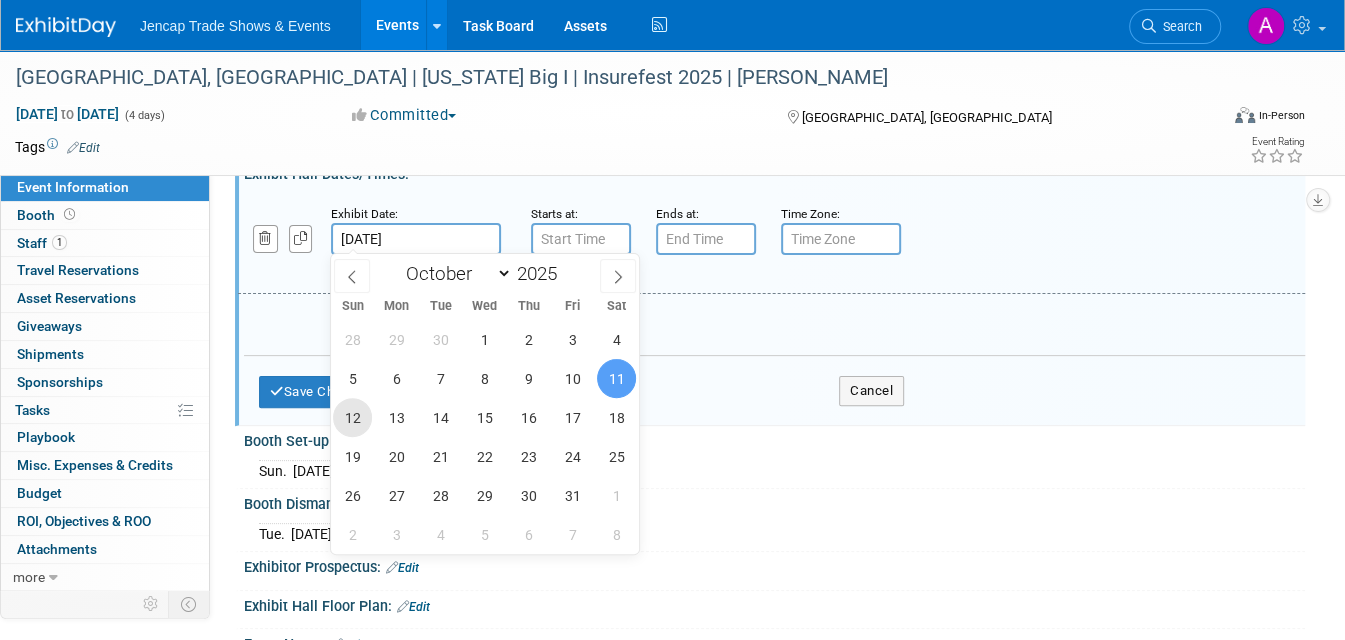 click on "12" at bounding box center (352, 417) 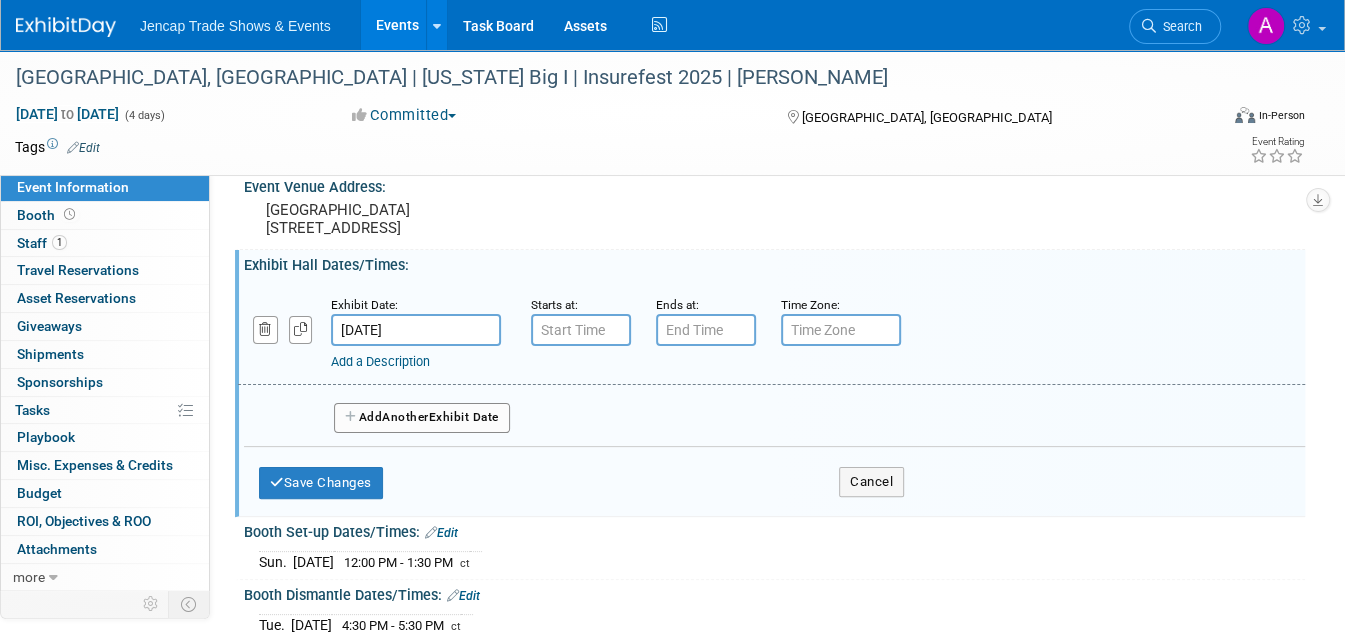 scroll, scrollTop: 141, scrollLeft: 0, axis: vertical 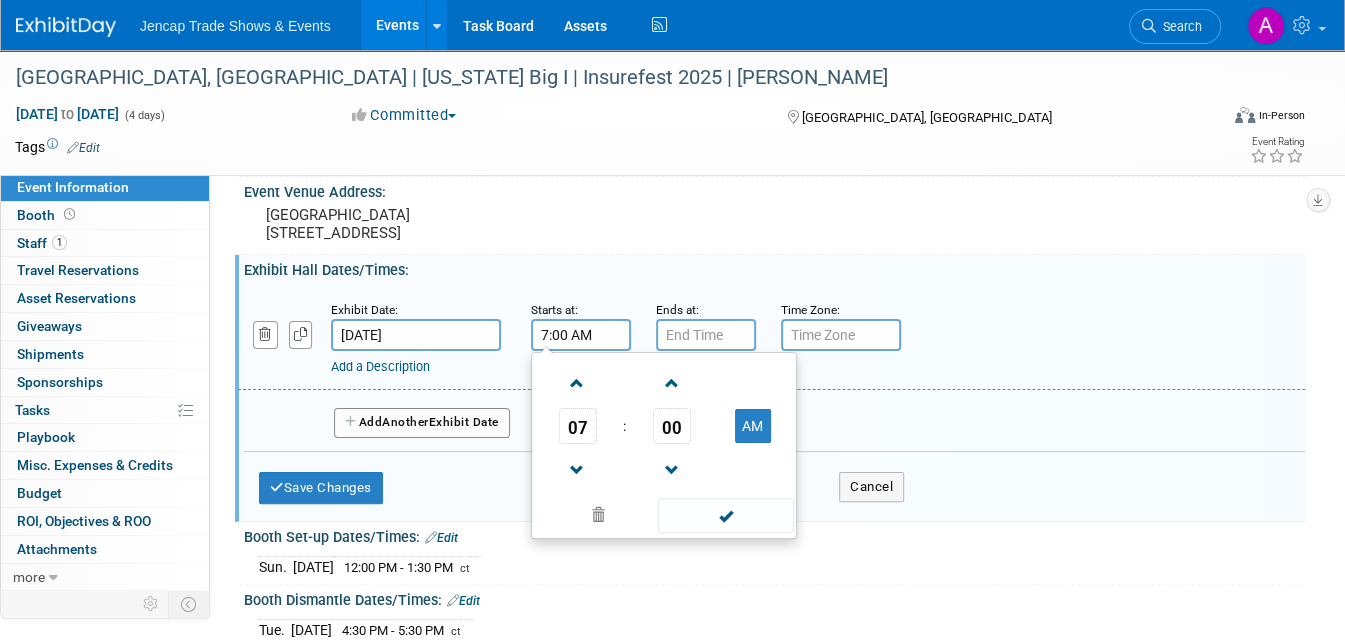 click on "7:00 AM" at bounding box center [581, 335] 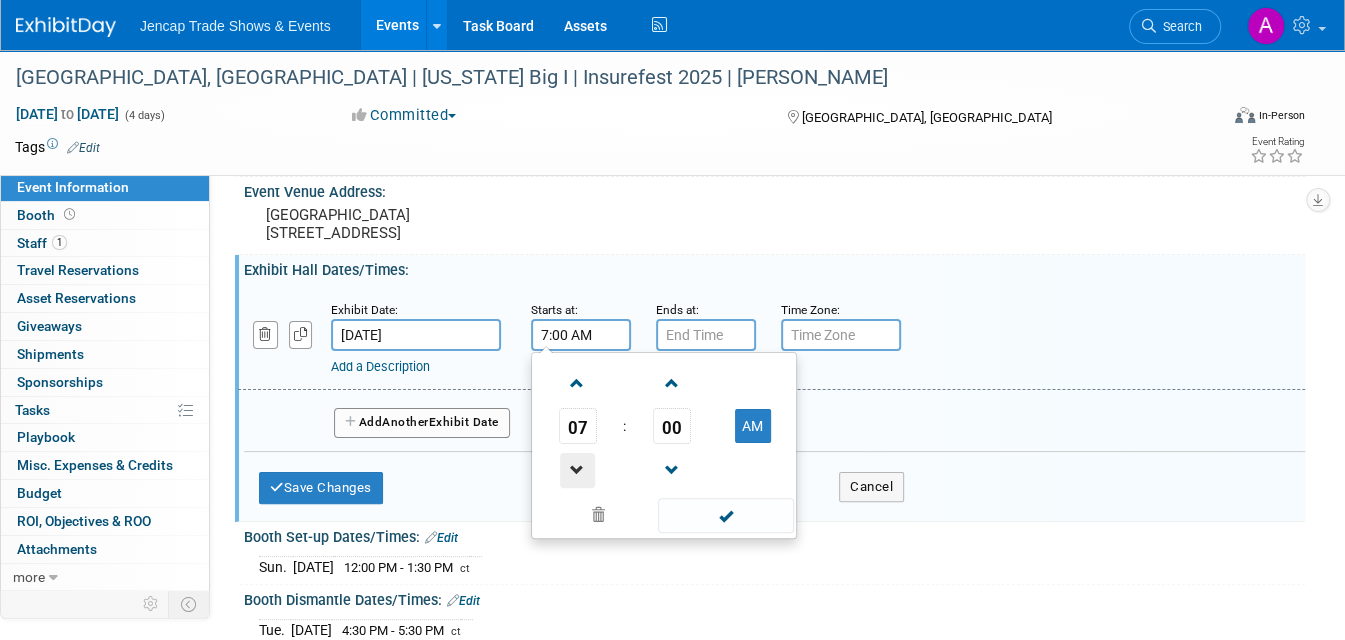 click at bounding box center [577, 470] 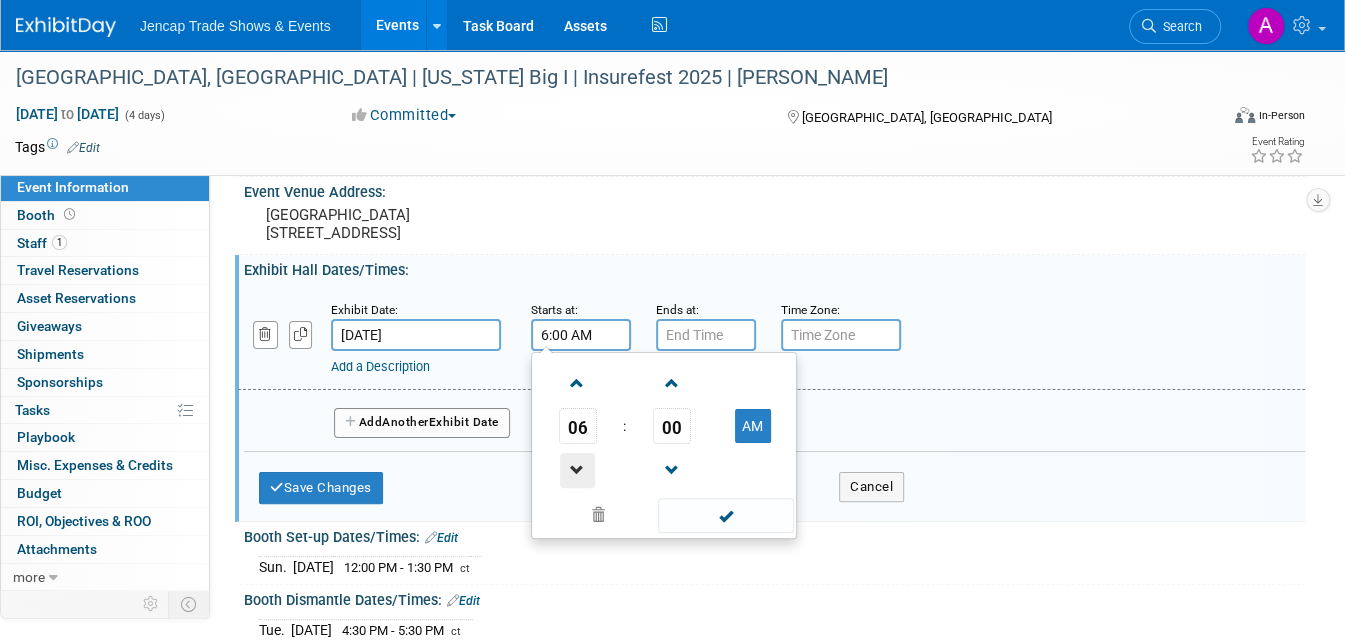 click at bounding box center [577, 470] 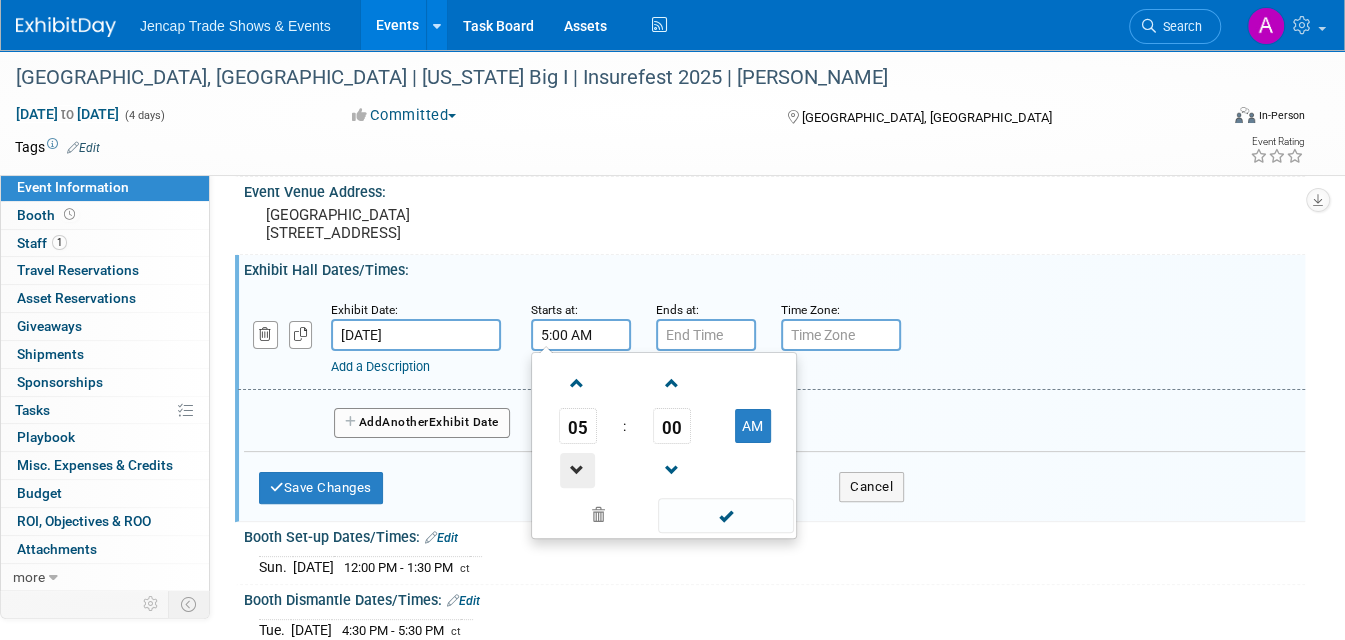 click at bounding box center (577, 470) 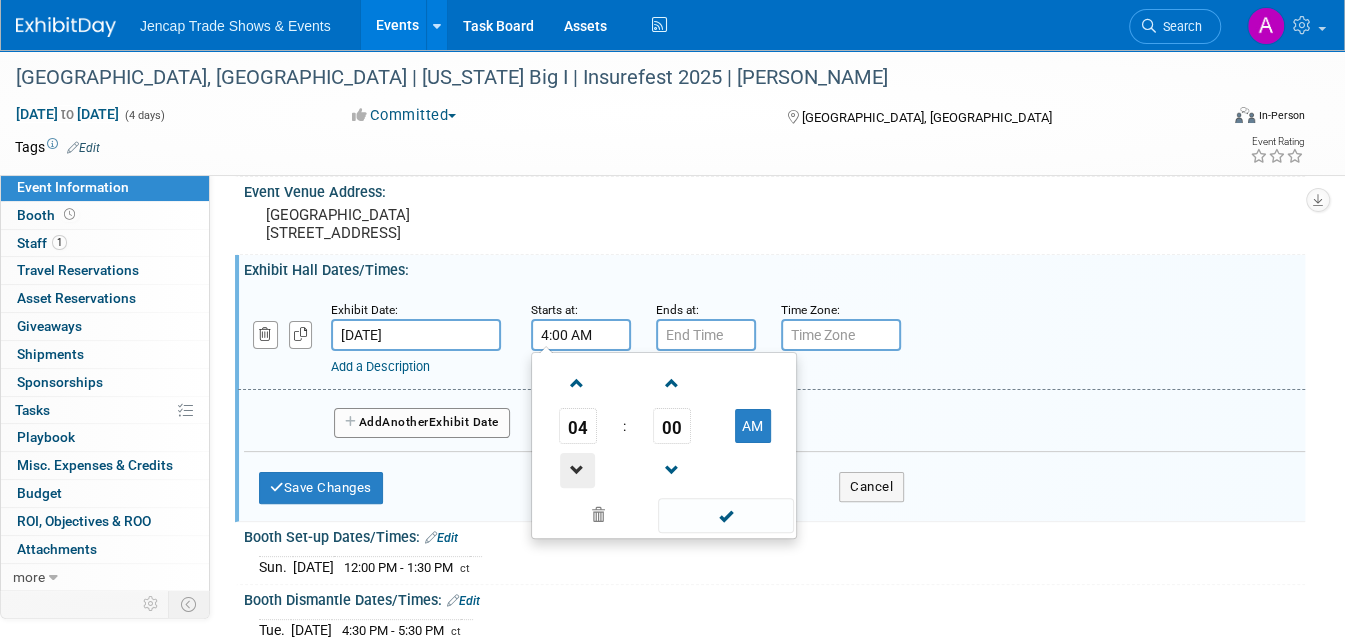 click at bounding box center (577, 470) 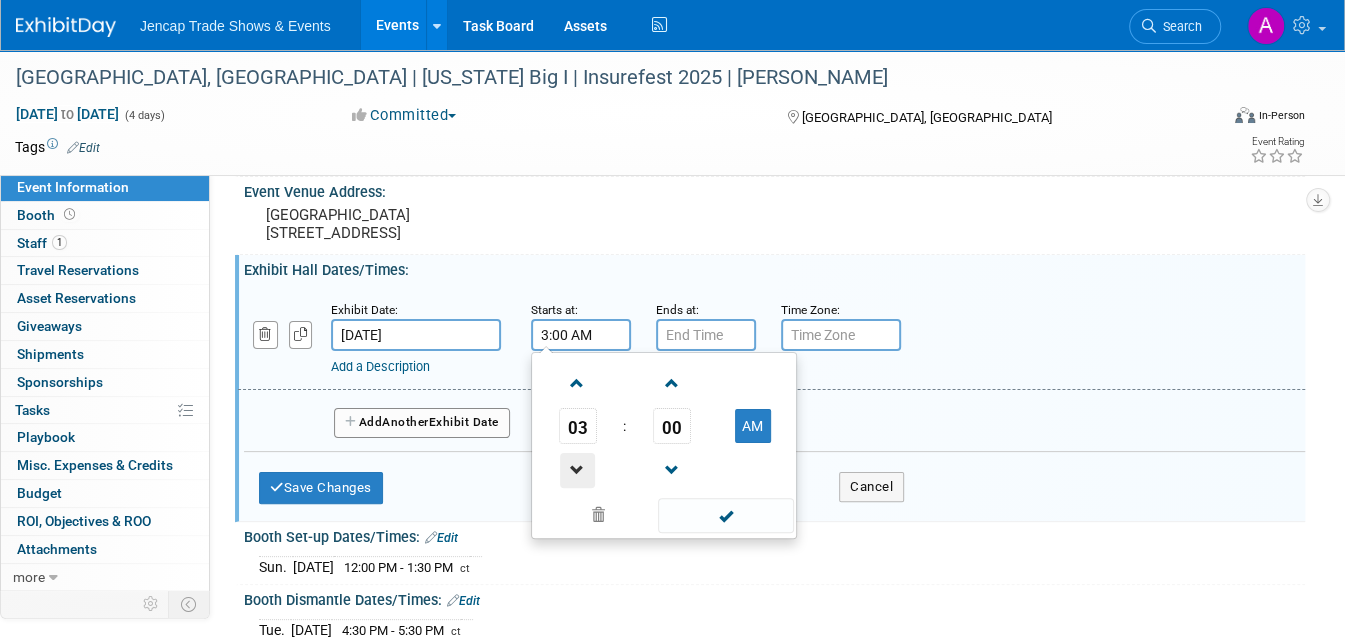 click at bounding box center [577, 470] 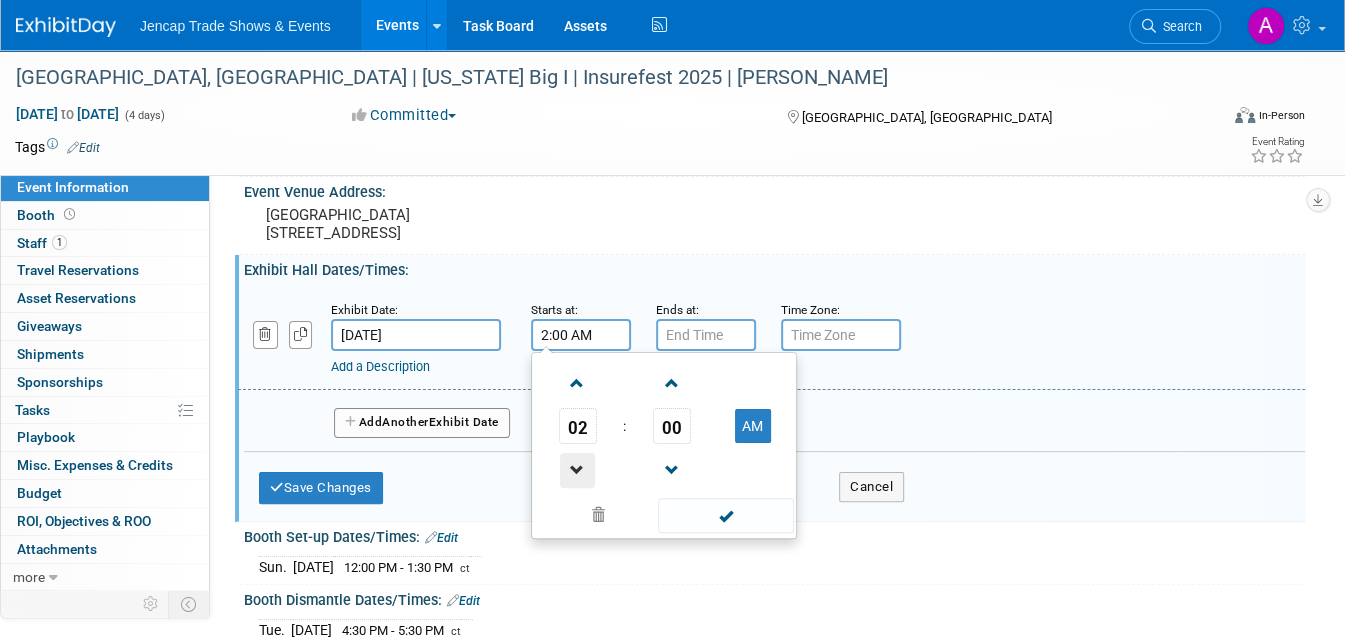 click at bounding box center [577, 470] 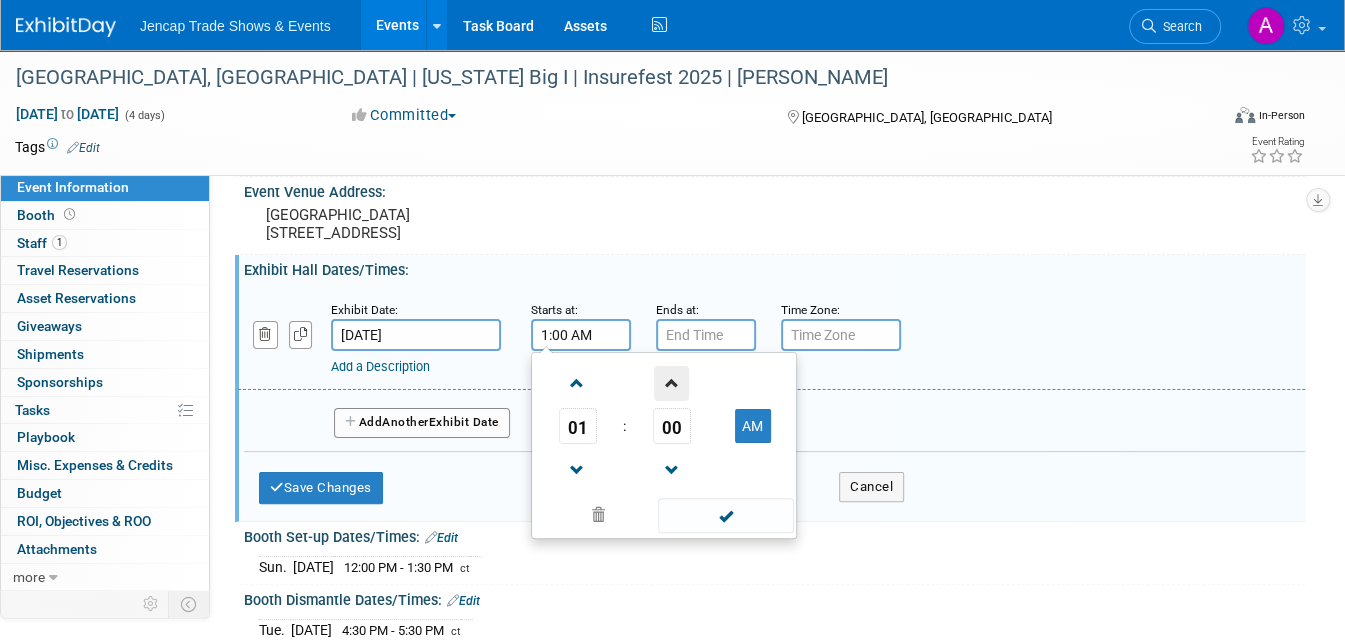 click at bounding box center (671, 383) 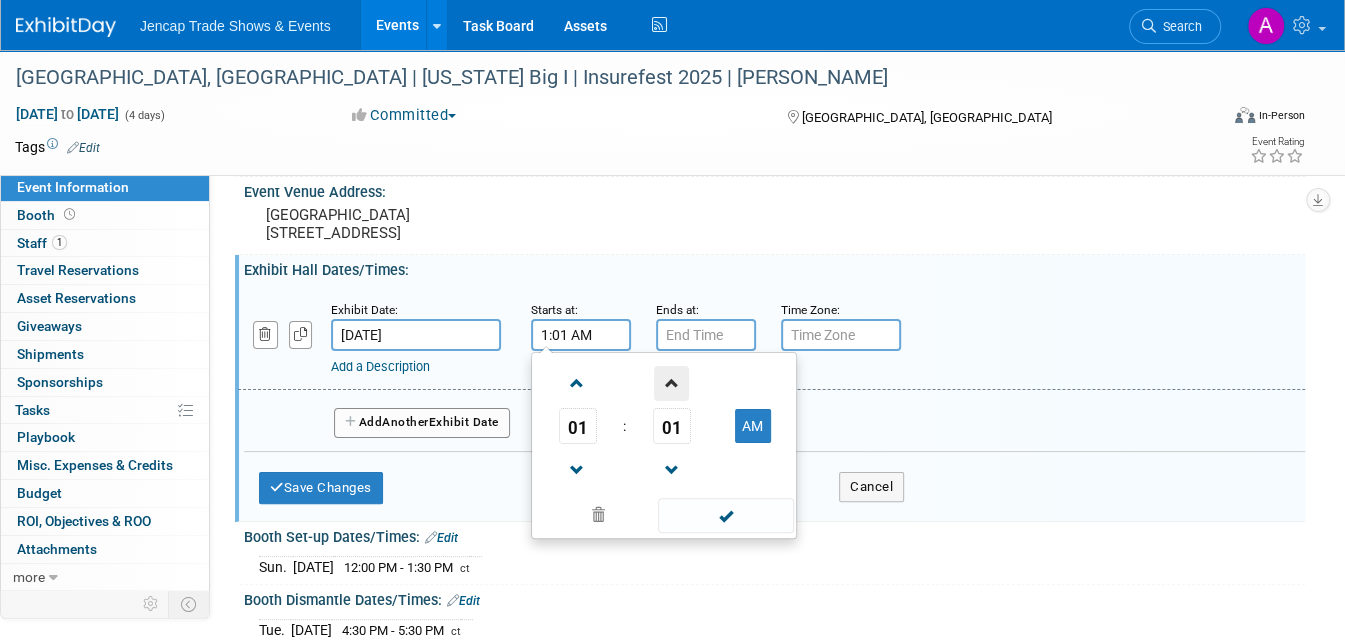 click at bounding box center (671, 383) 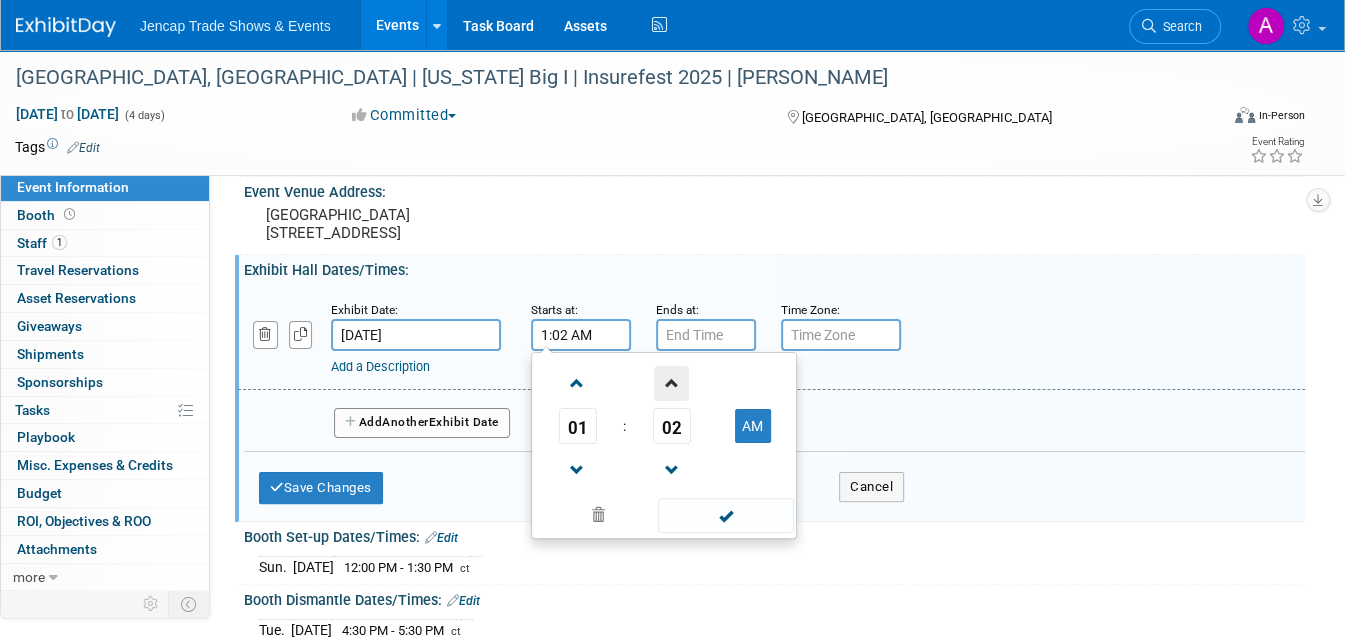 click at bounding box center (671, 383) 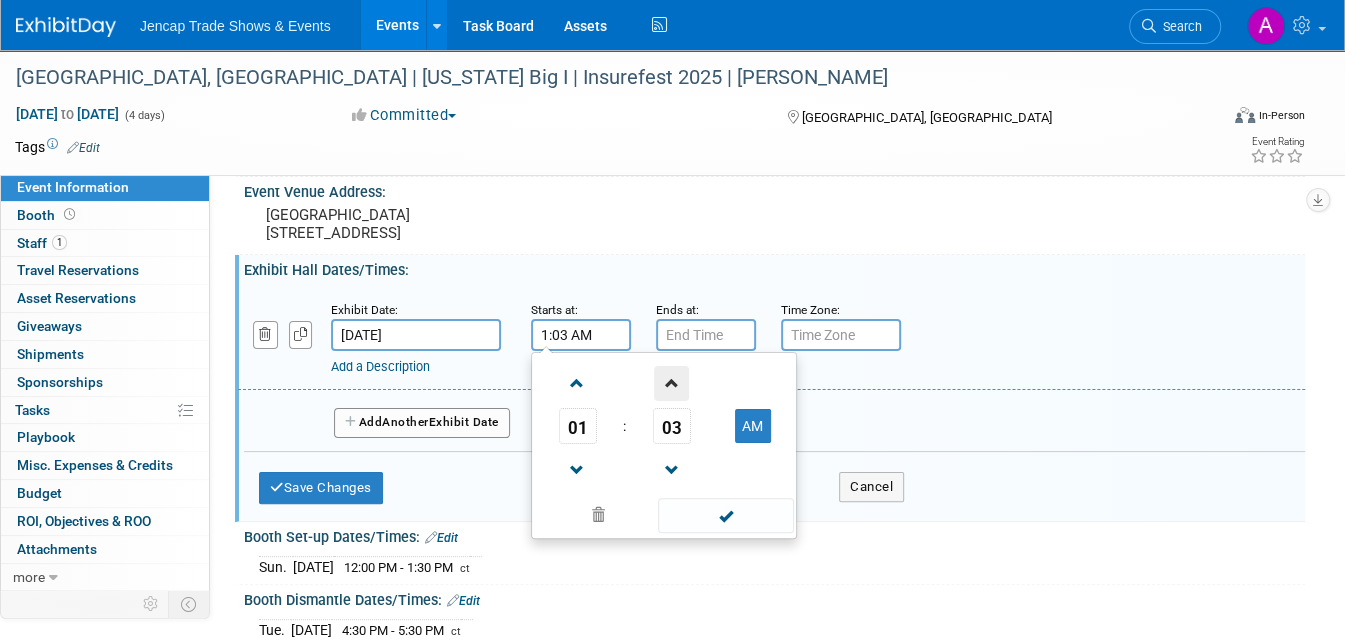 click at bounding box center [671, 383] 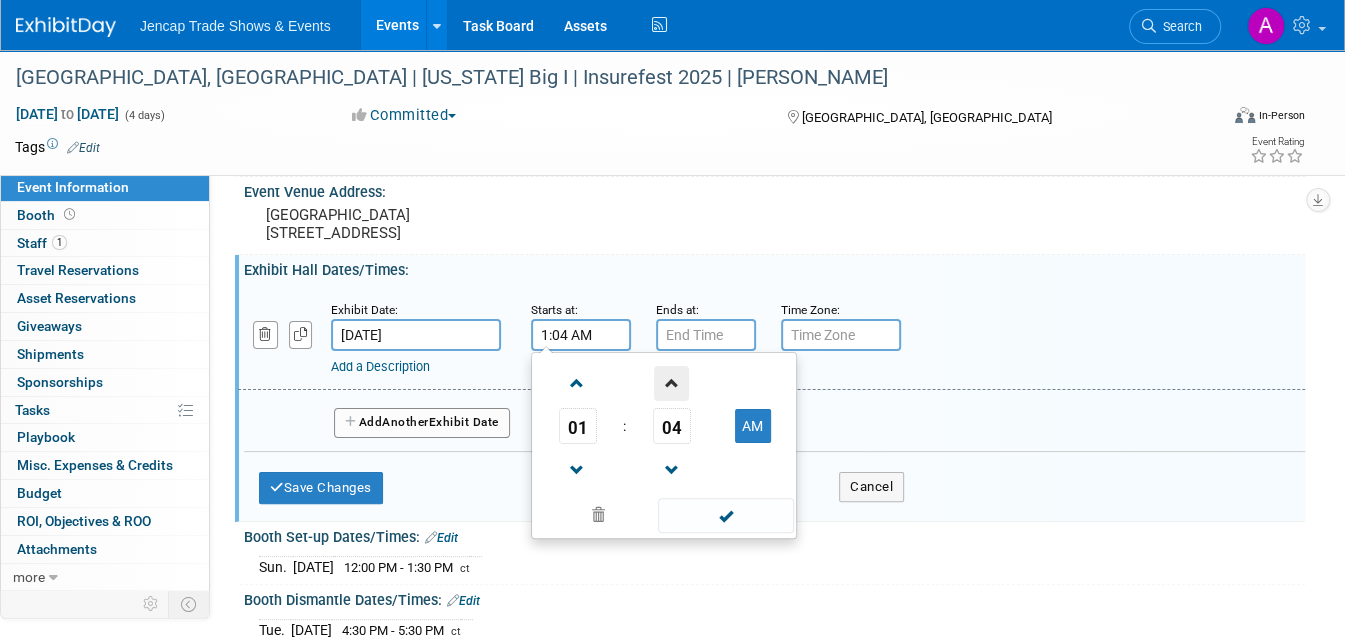 click at bounding box center (671, 383) 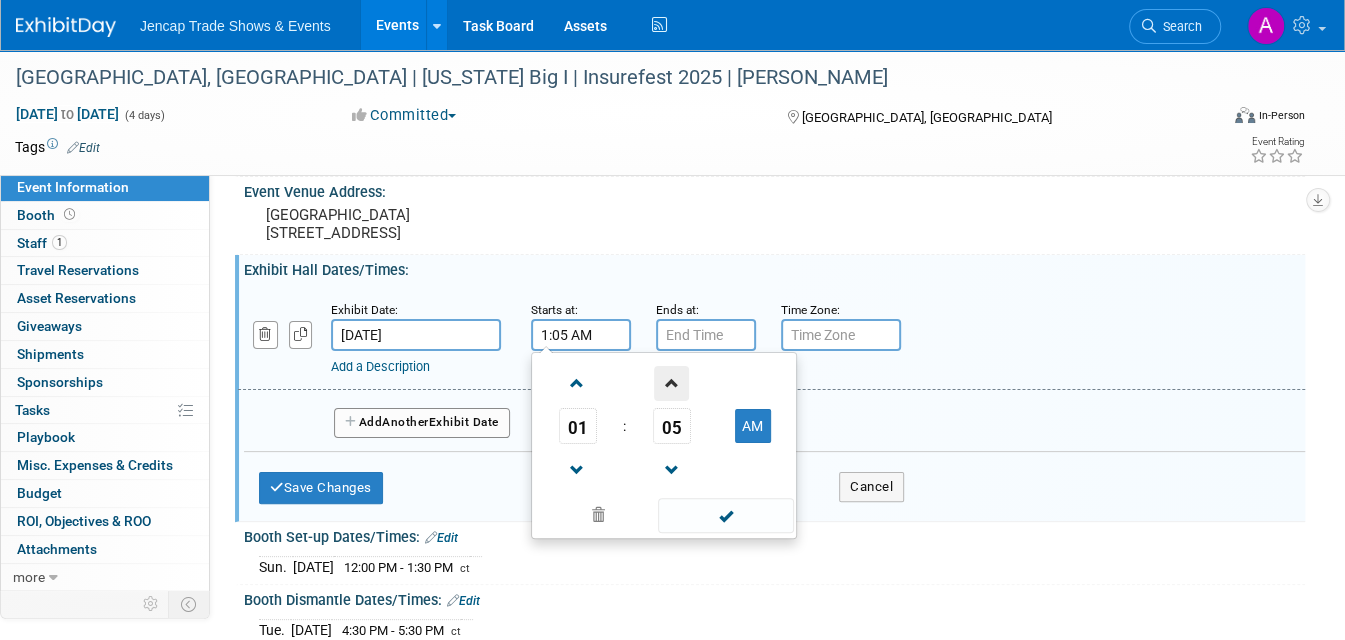 click at bounding box center (671, 383) 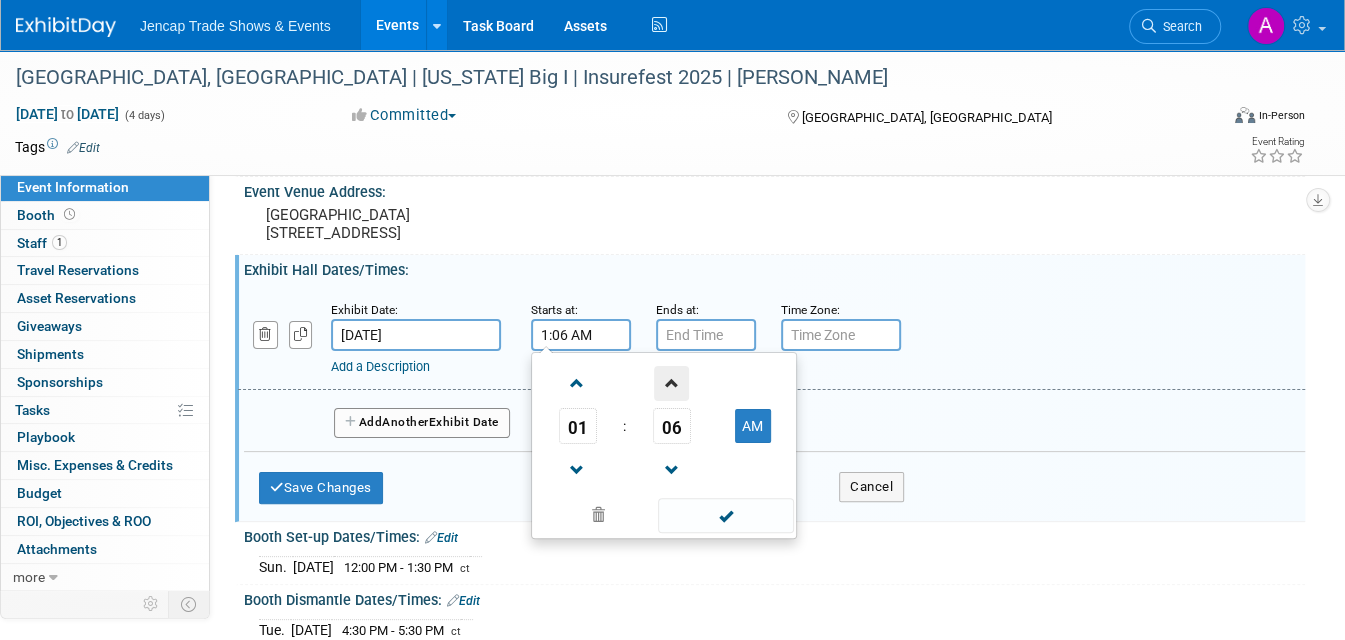 click at bounding box center (671, 383) 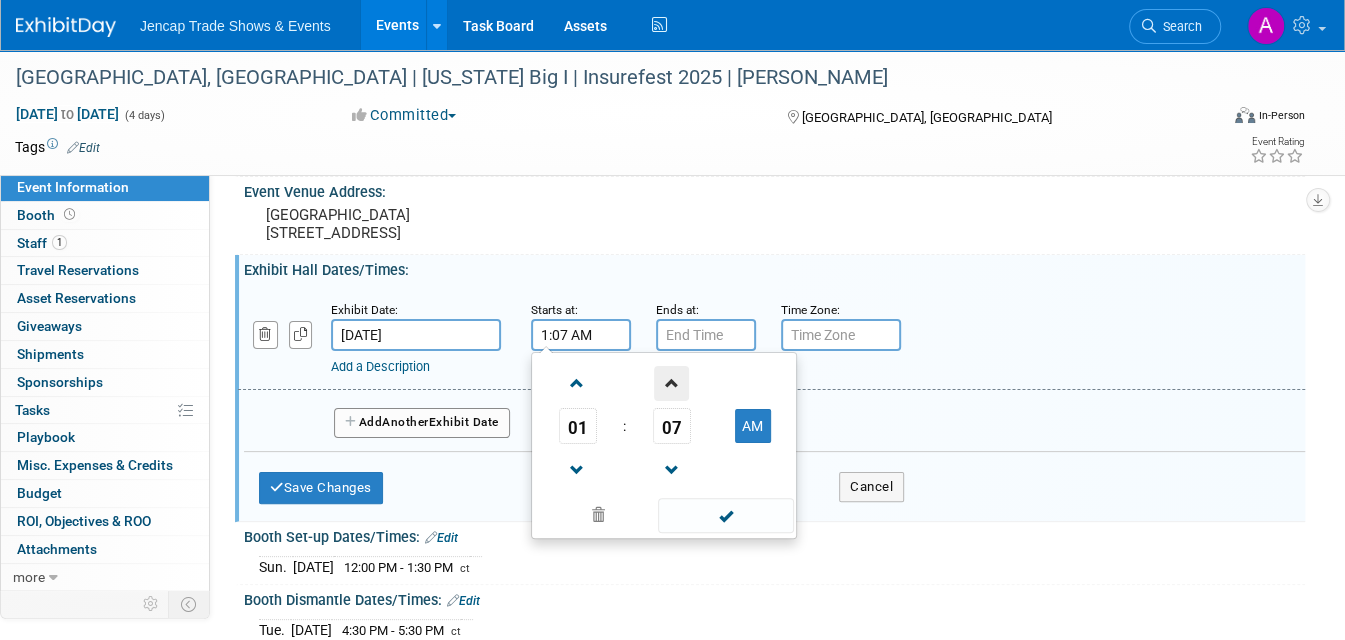 click at bounding box center [671, 383] 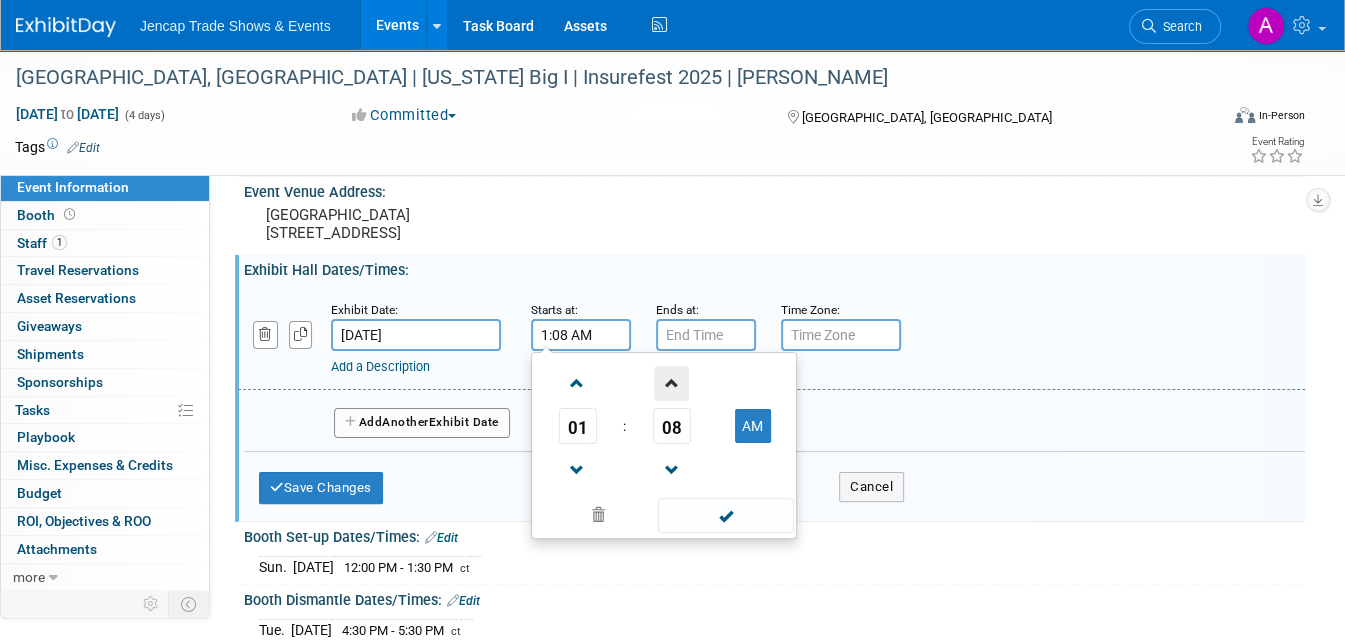 click at bounding box center (671, 383) 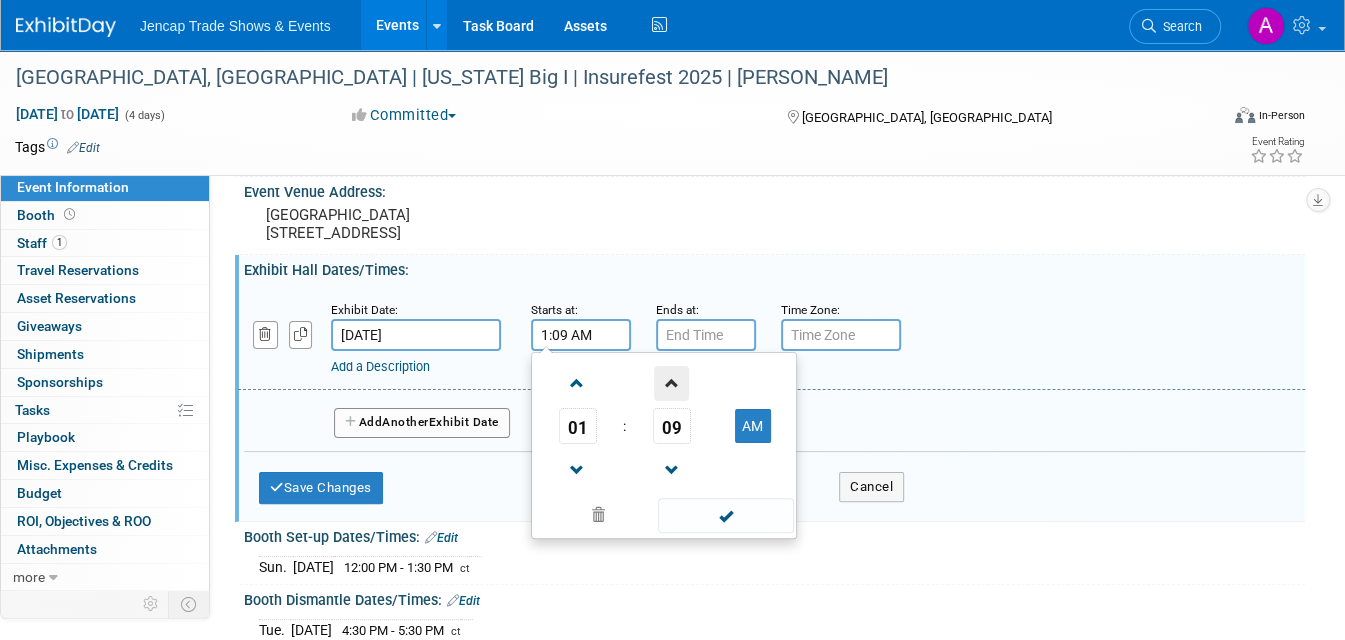 click at bounding box center (671, 383) 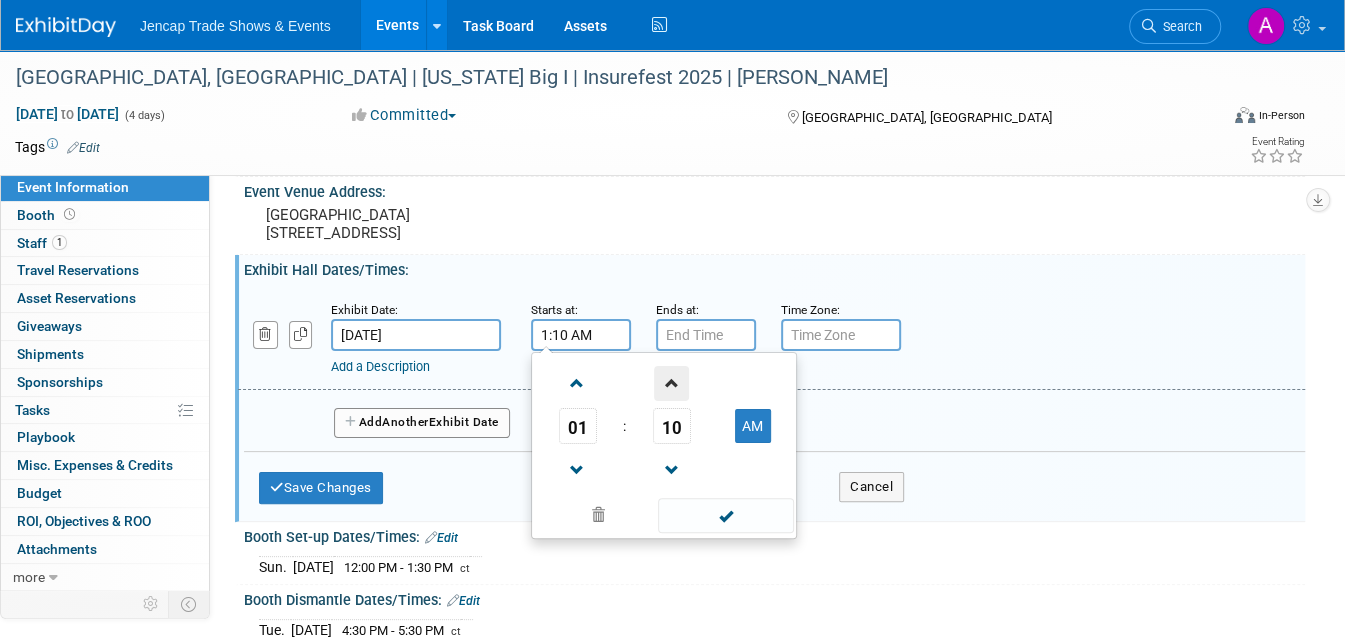 click at bounding box center [671, 383] 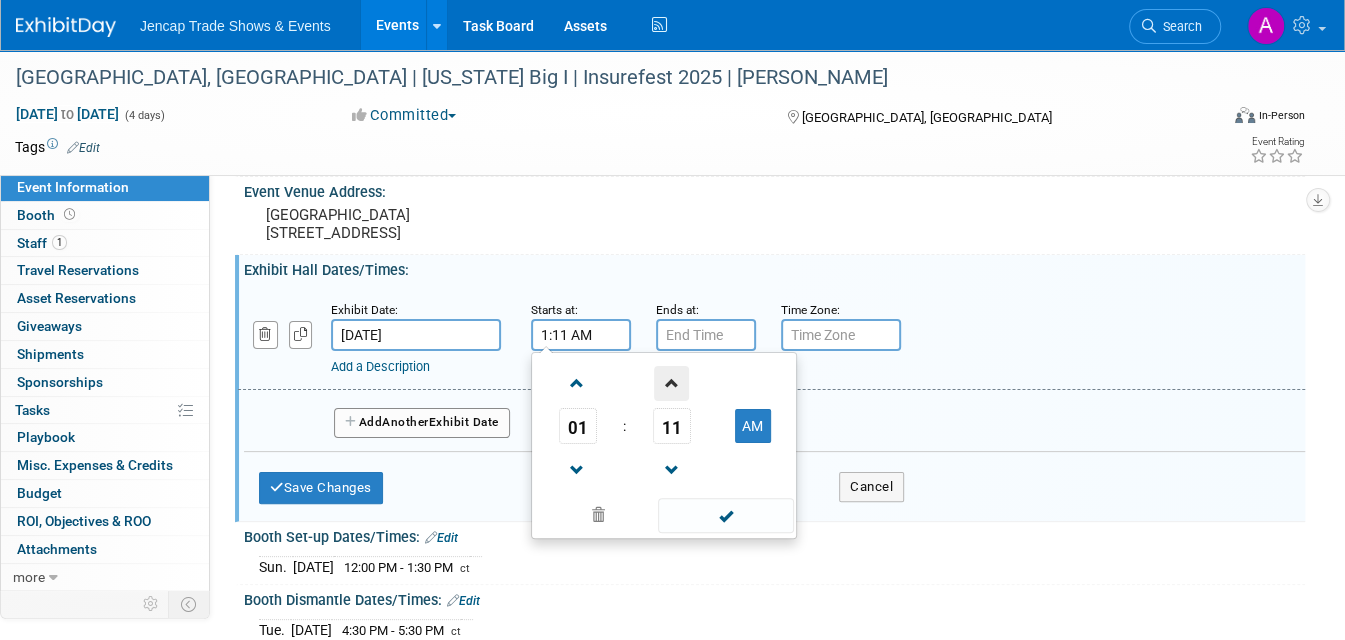 click at bounding box center (671, 383) 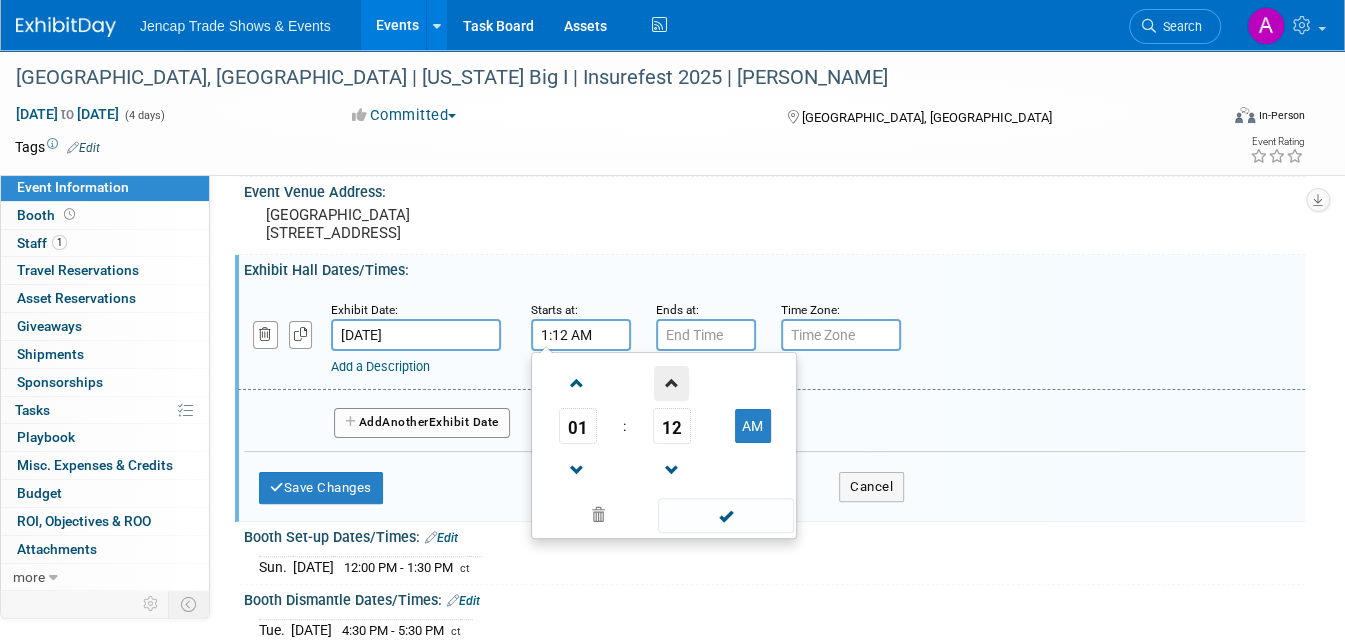 click at bounding box center (671, 383) 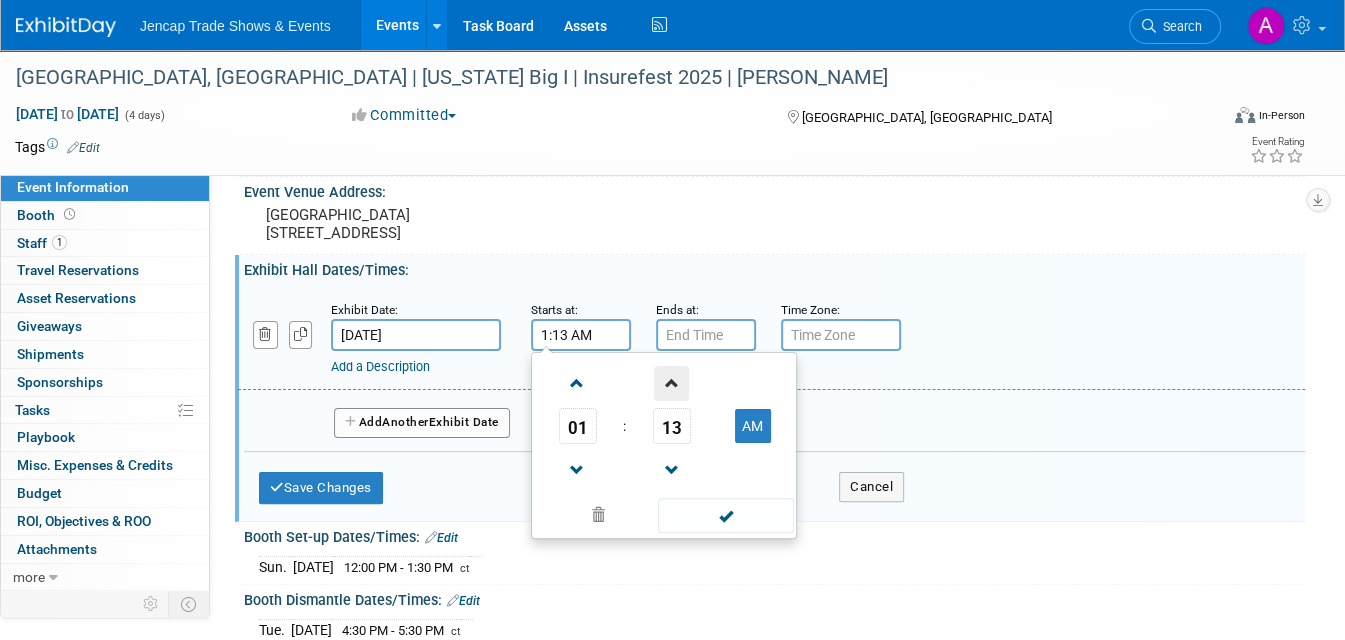 click at bounding box center [671, 383] 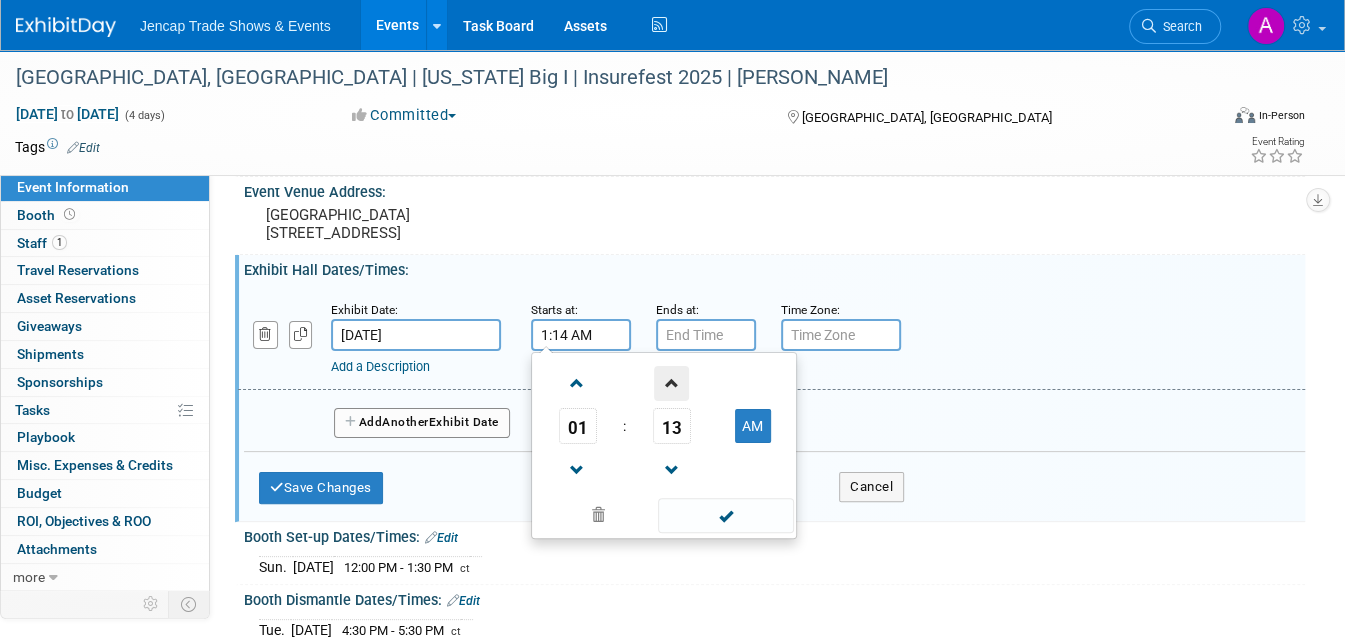 click at bounding box center (671, 383) 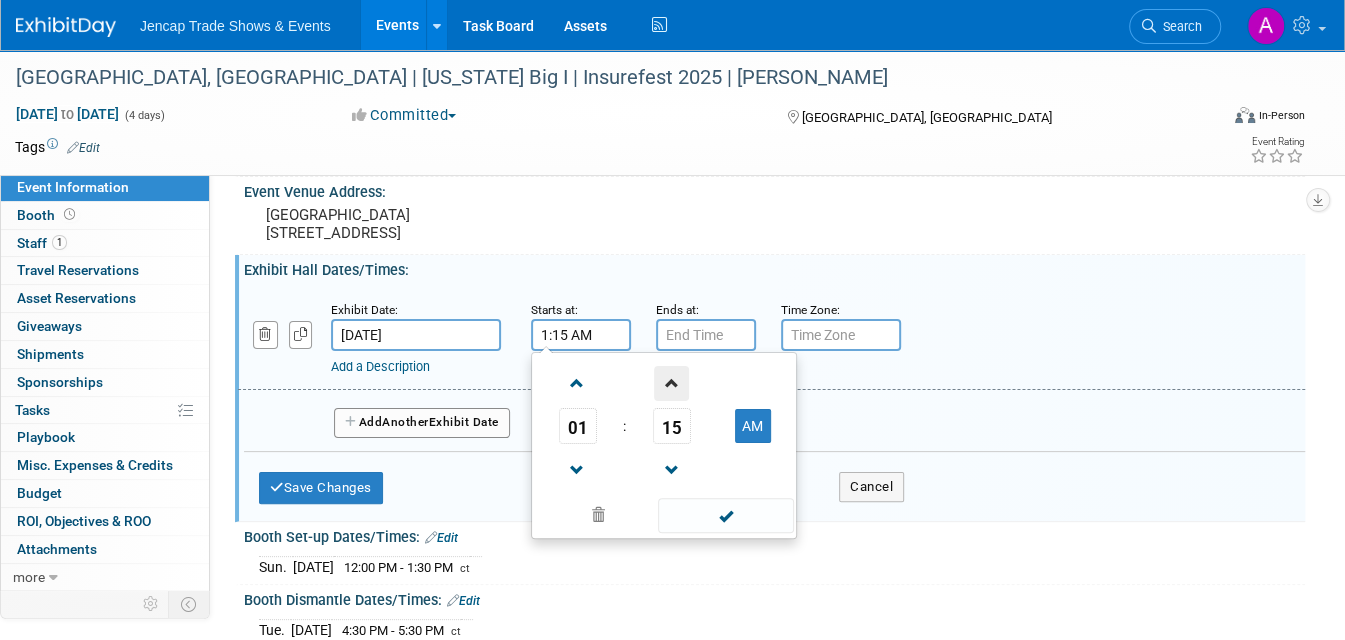 click at bounding box center [671, 383] 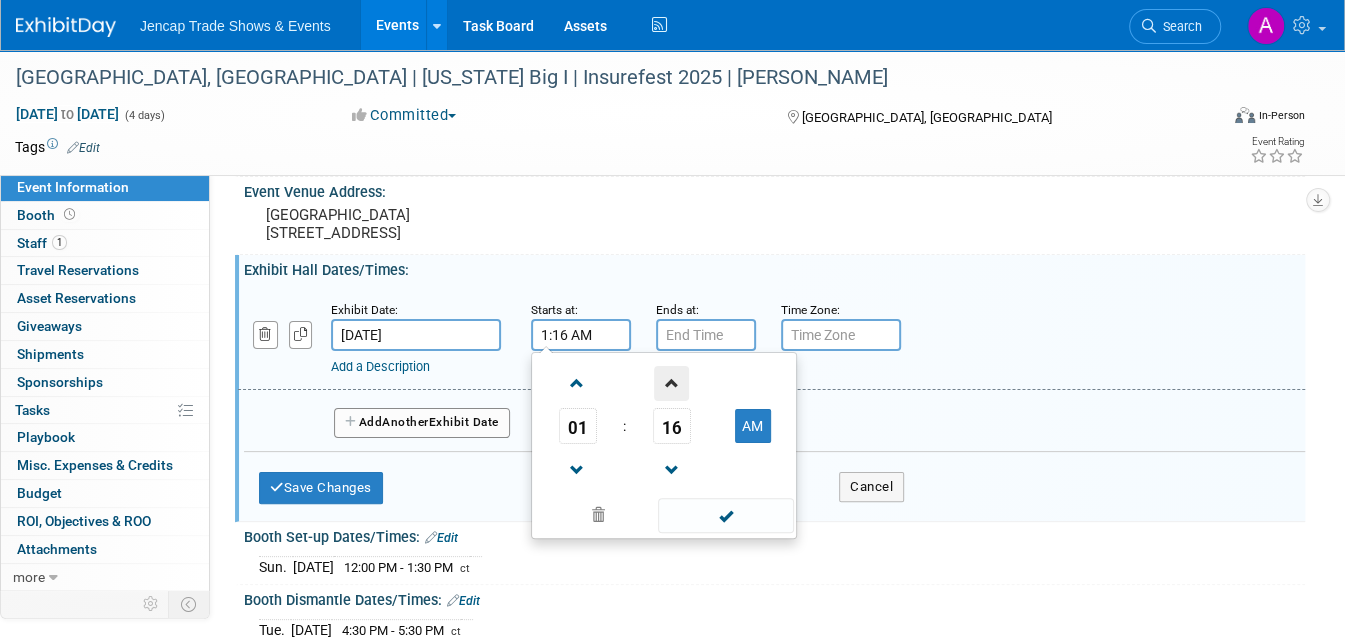 click at bounding box center [671, 383] 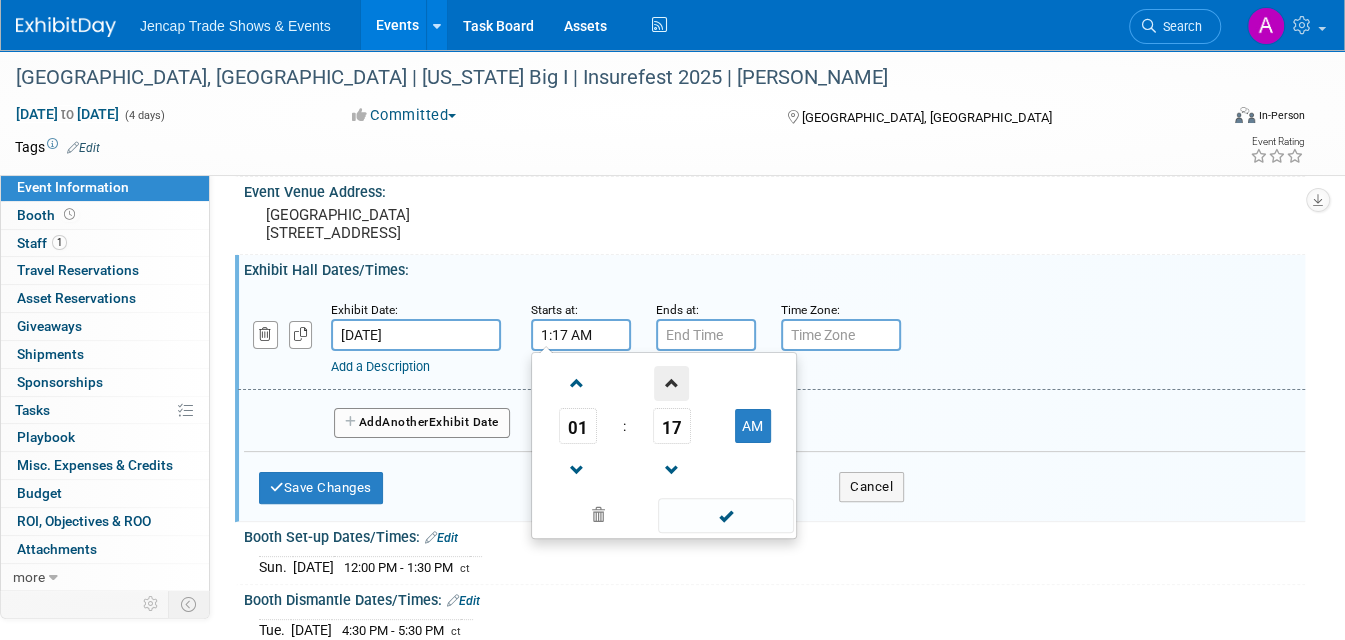 click at bounding box center (671, 383) 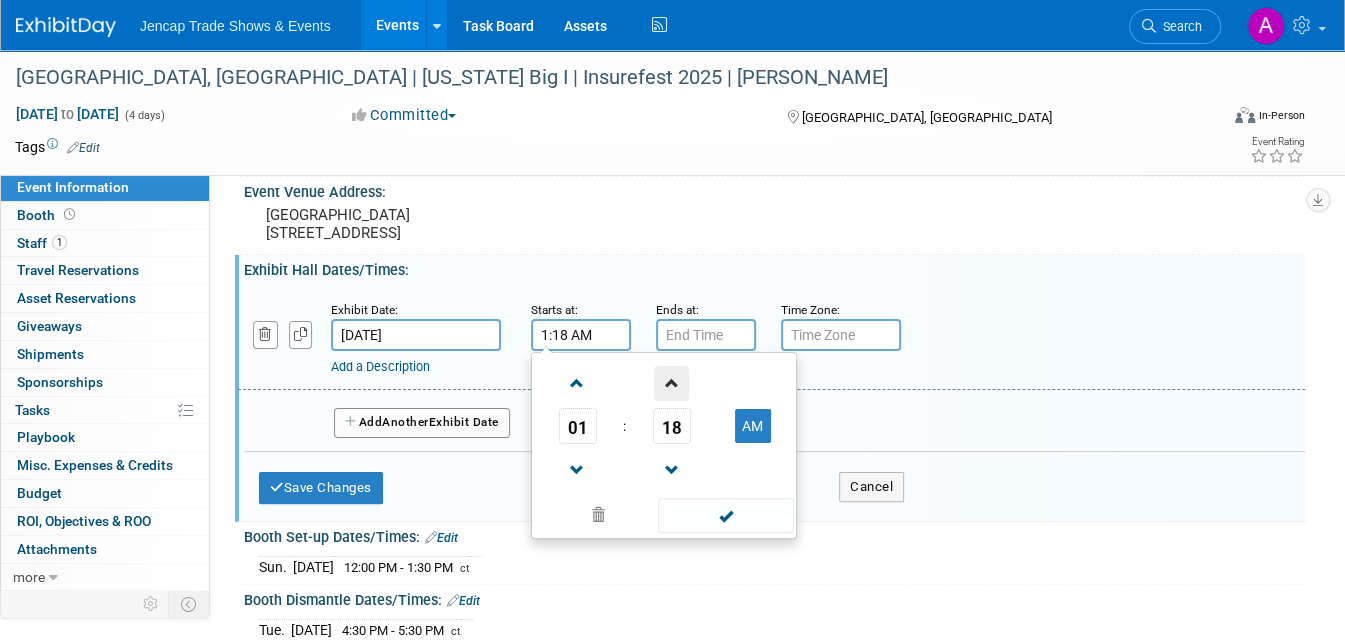 click at bounding box center [671, 383] 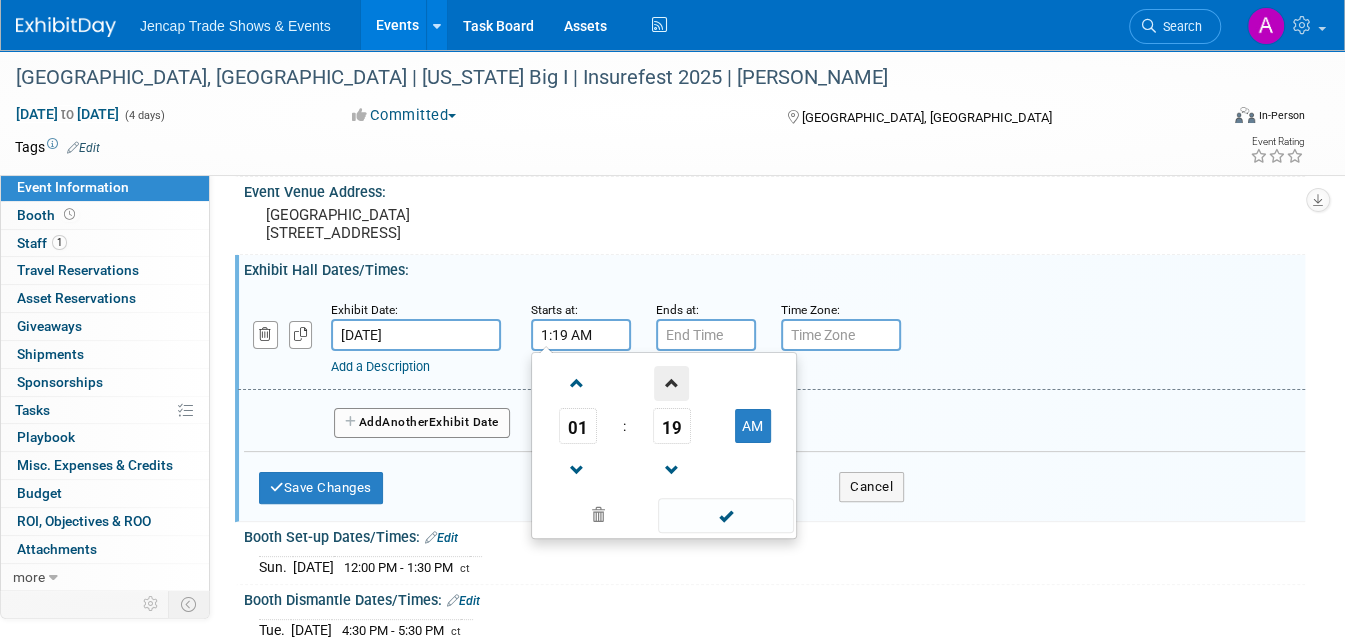 click at bounding box center (671, 383) 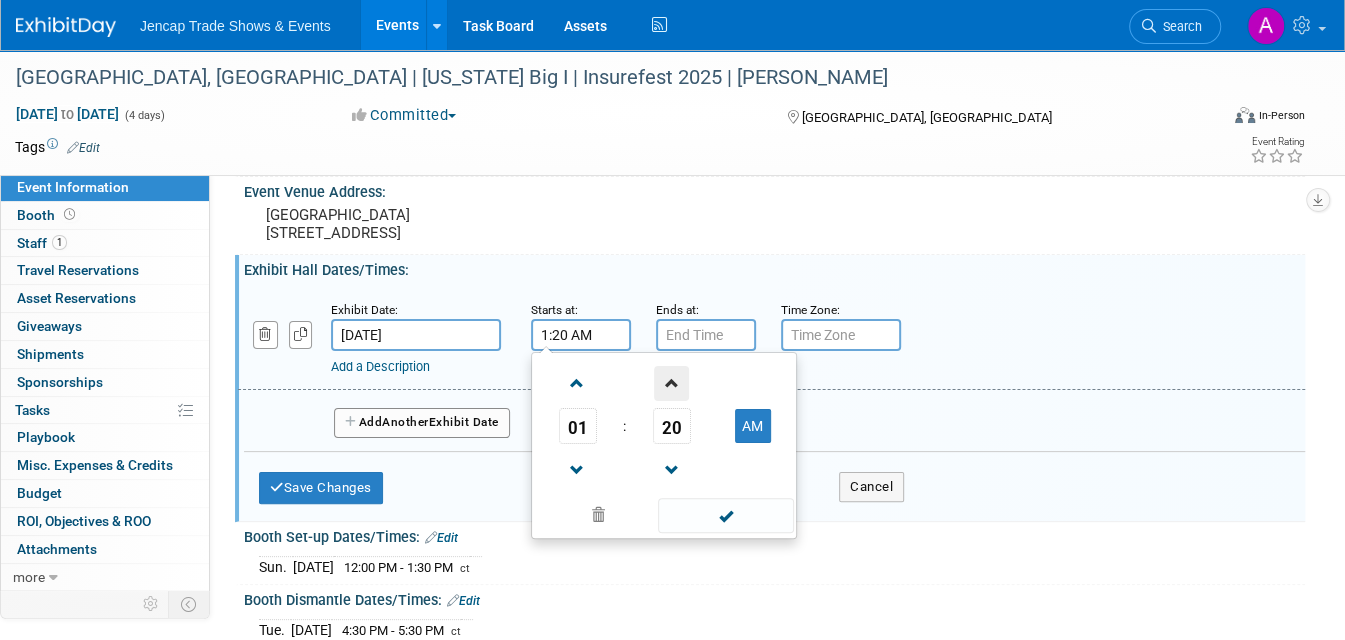 click at bounding box center [671, 383] 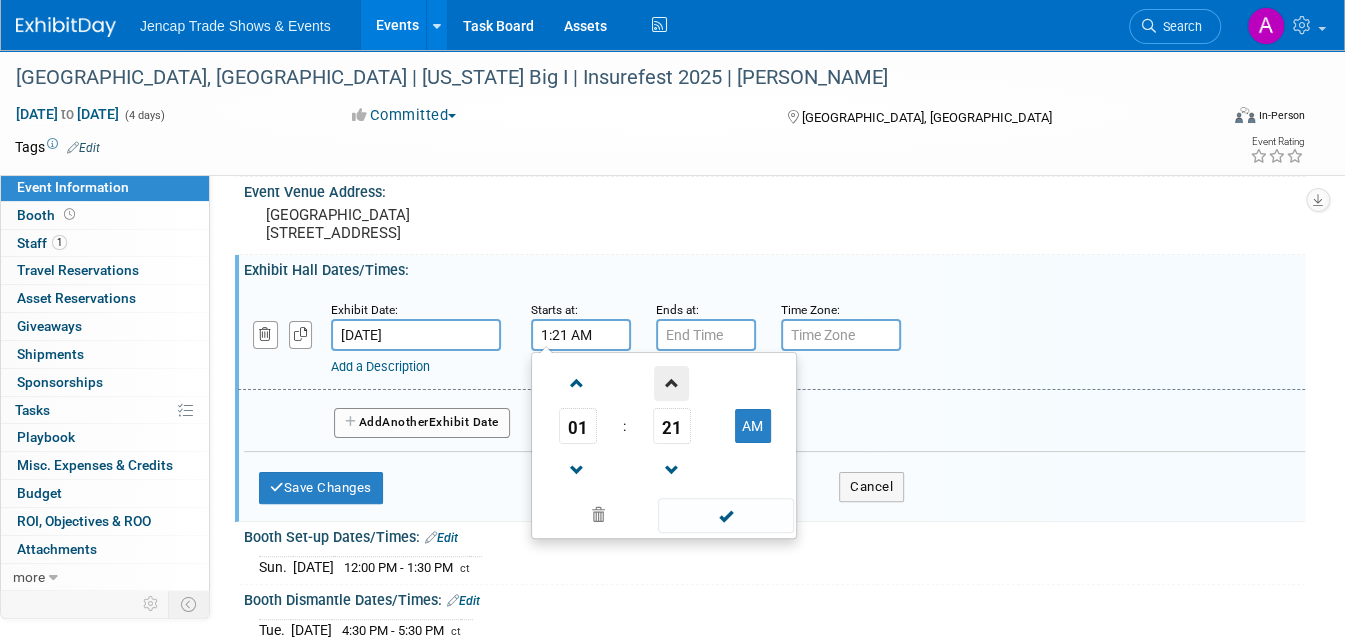 click at bounding box center [671, 383] 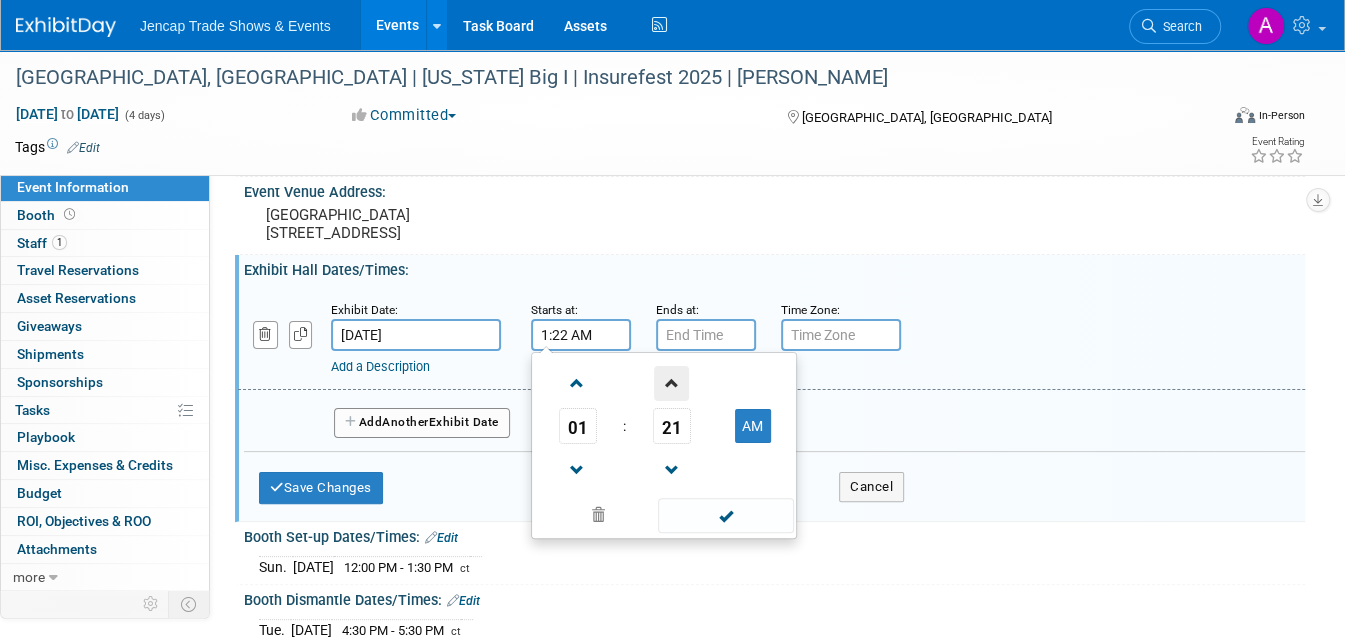 click at bounding box center (671, 383) 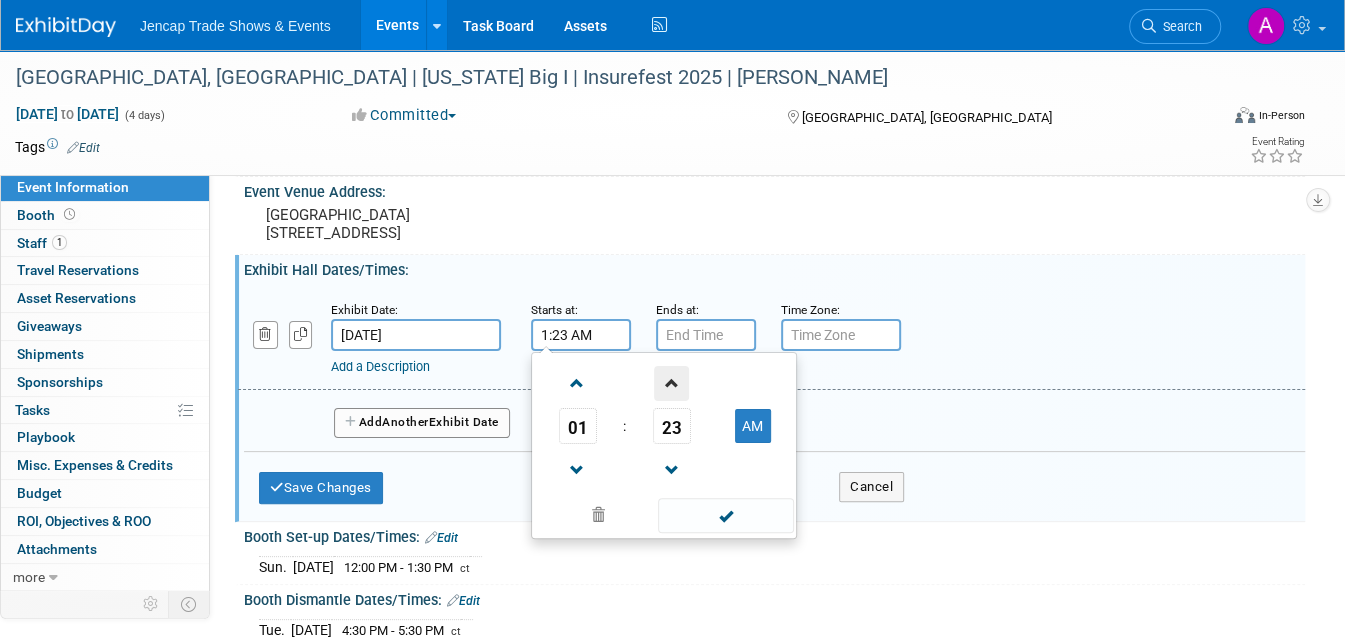click at bounding box center [671, 383] 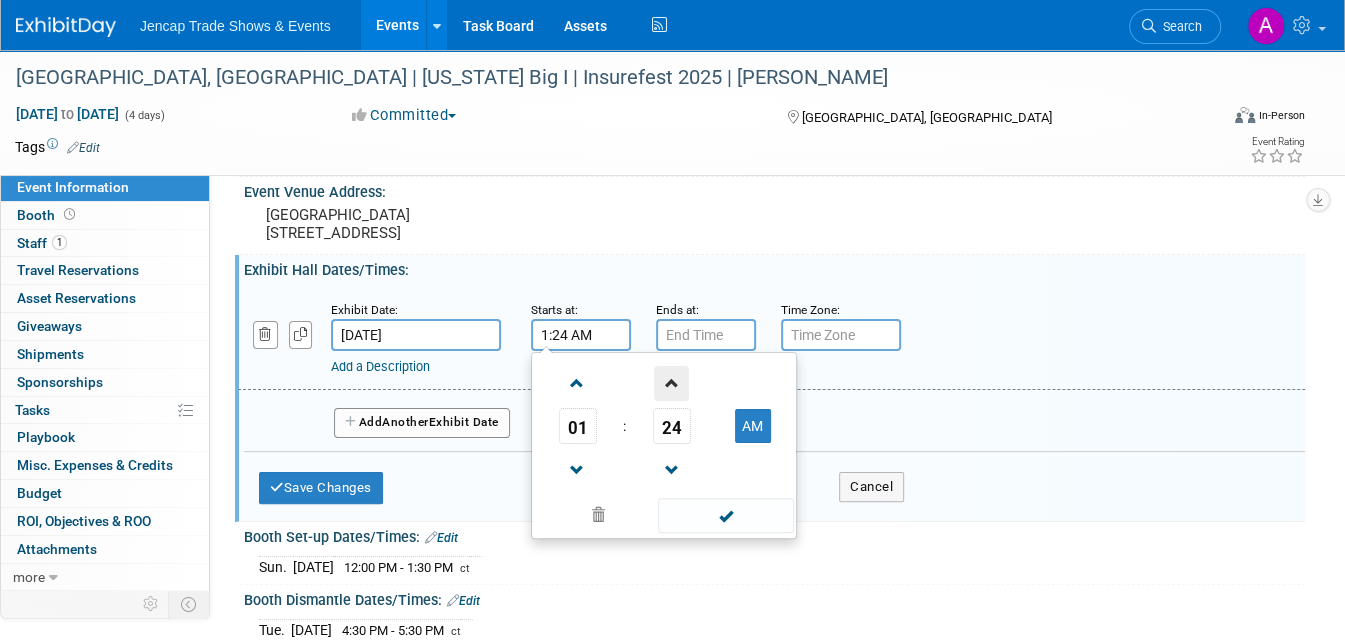 click at bounding box center [671, 383] 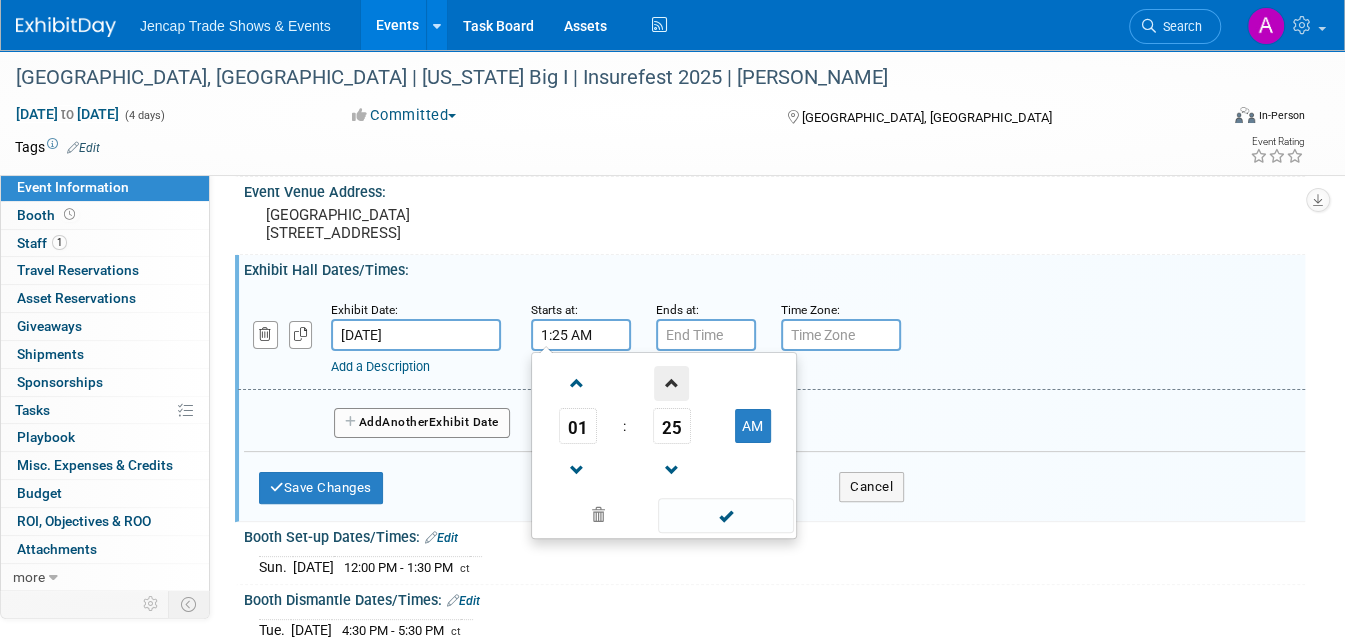 click at bounding box center (671, 383) 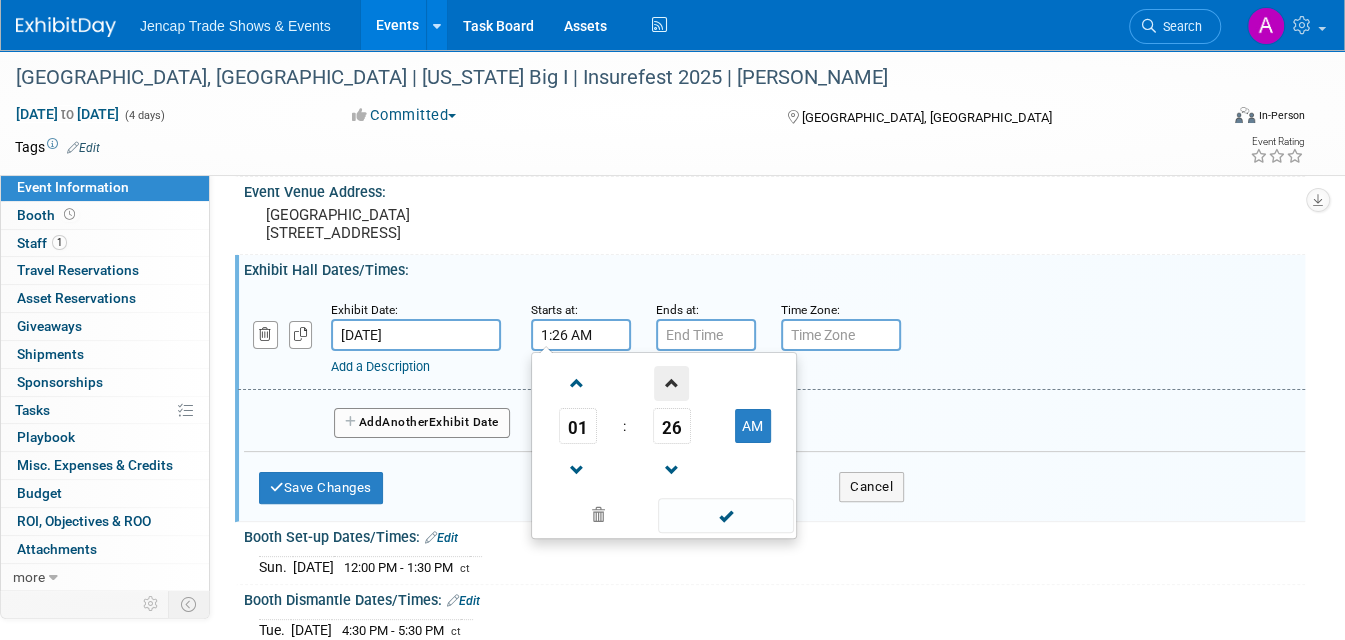click at bounding box center [671, 383] 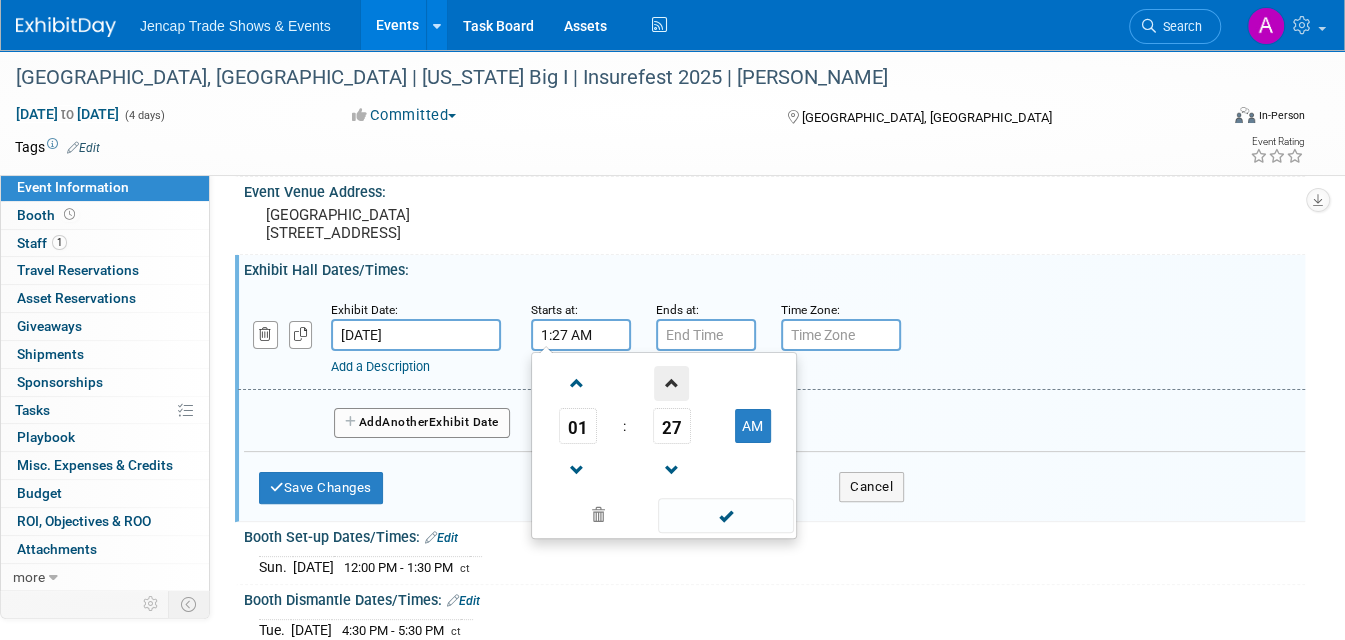 click at bounding box center (671, 383) 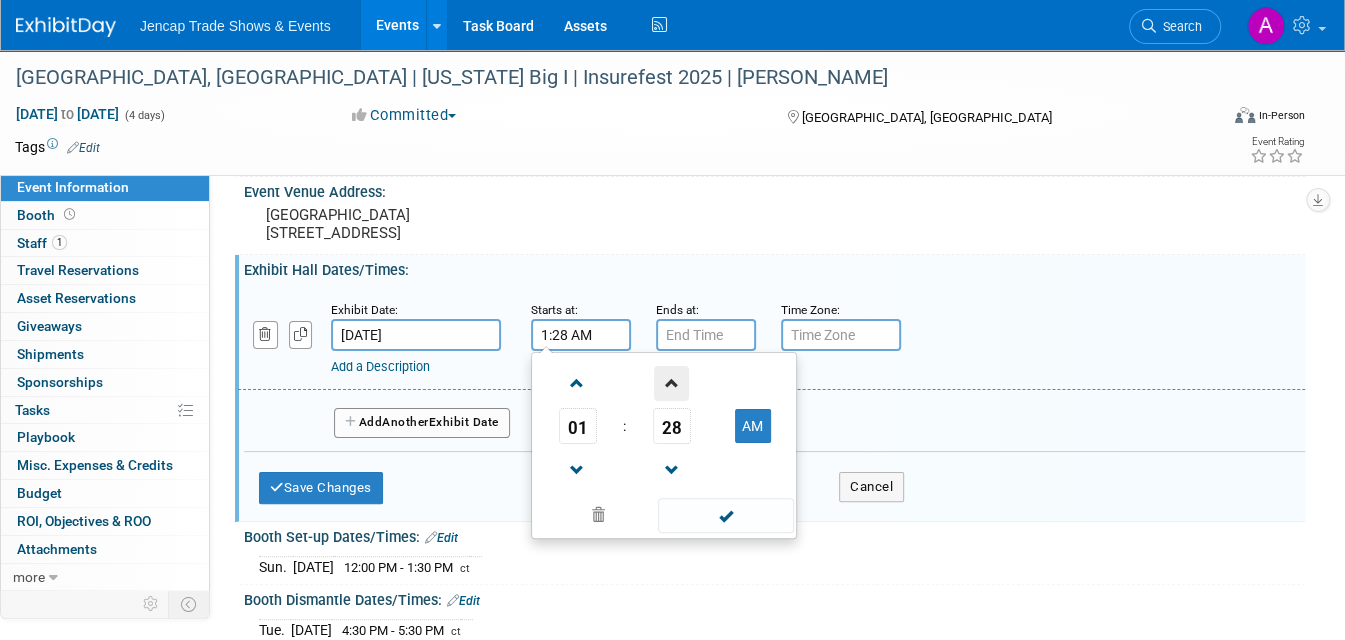 click at bounding box center (671, 383) 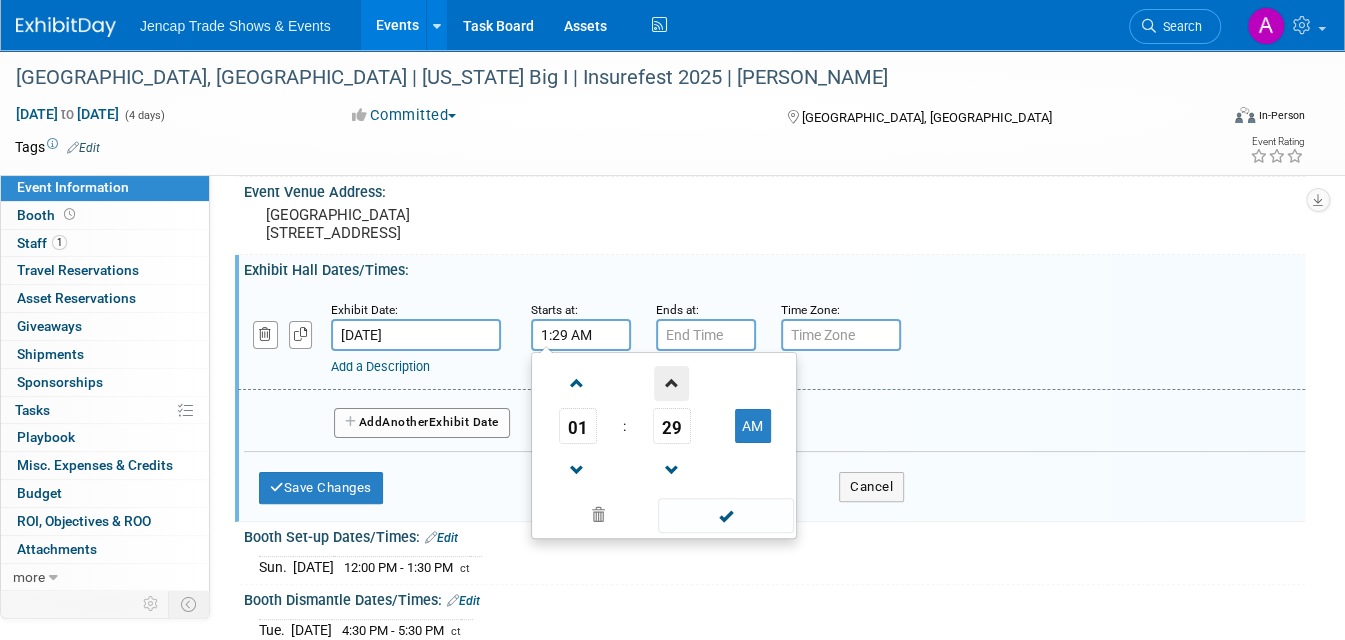 click at bounding box center [671, 383] 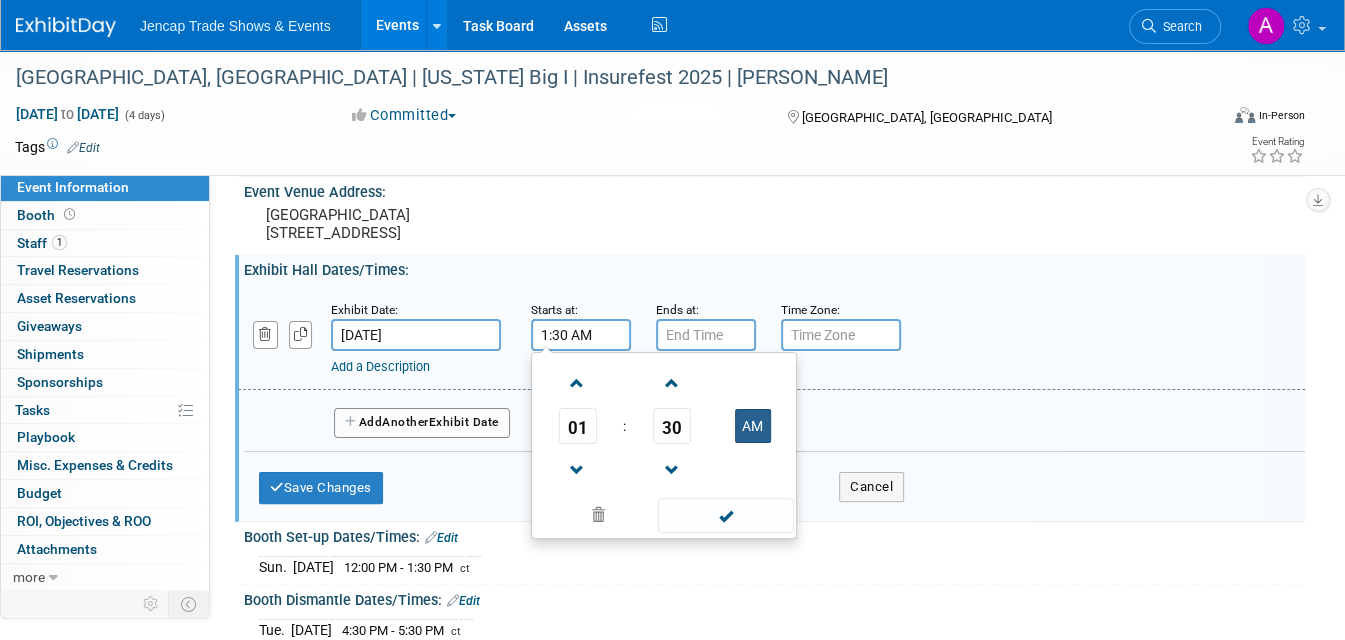 click on "AM" at bounding box center (753, 426) 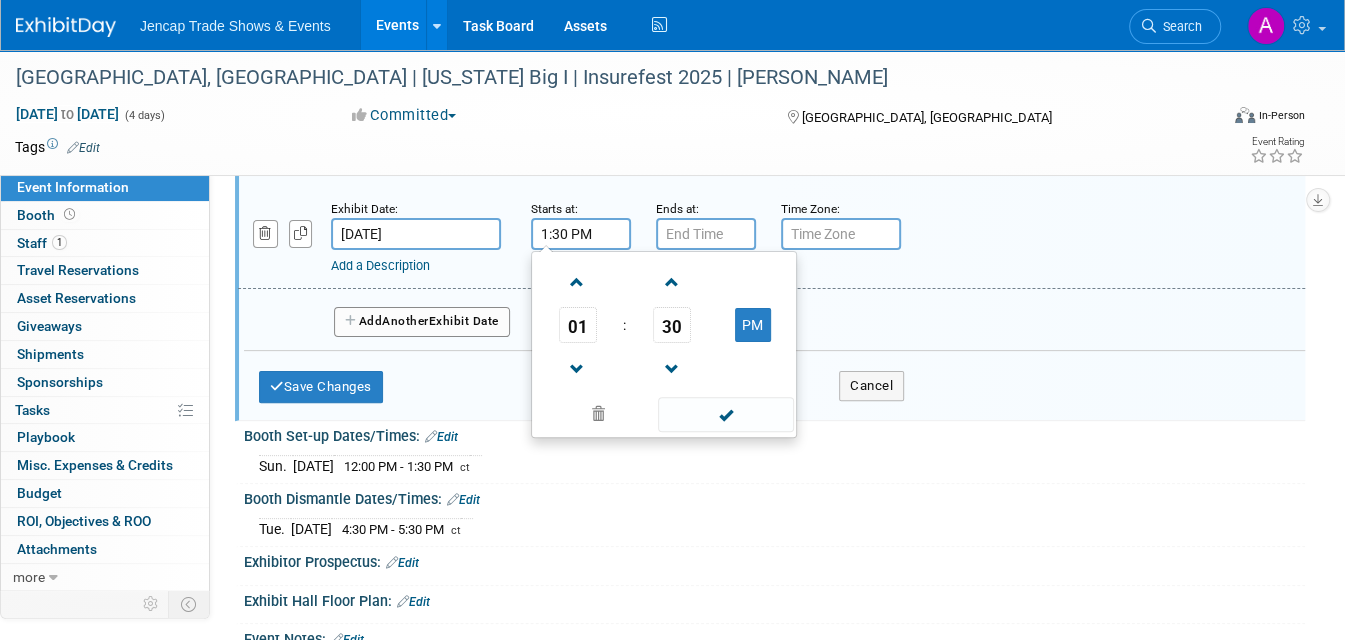 scroll, scrollTop: 33, scrollLeft: 0, axis: vertical 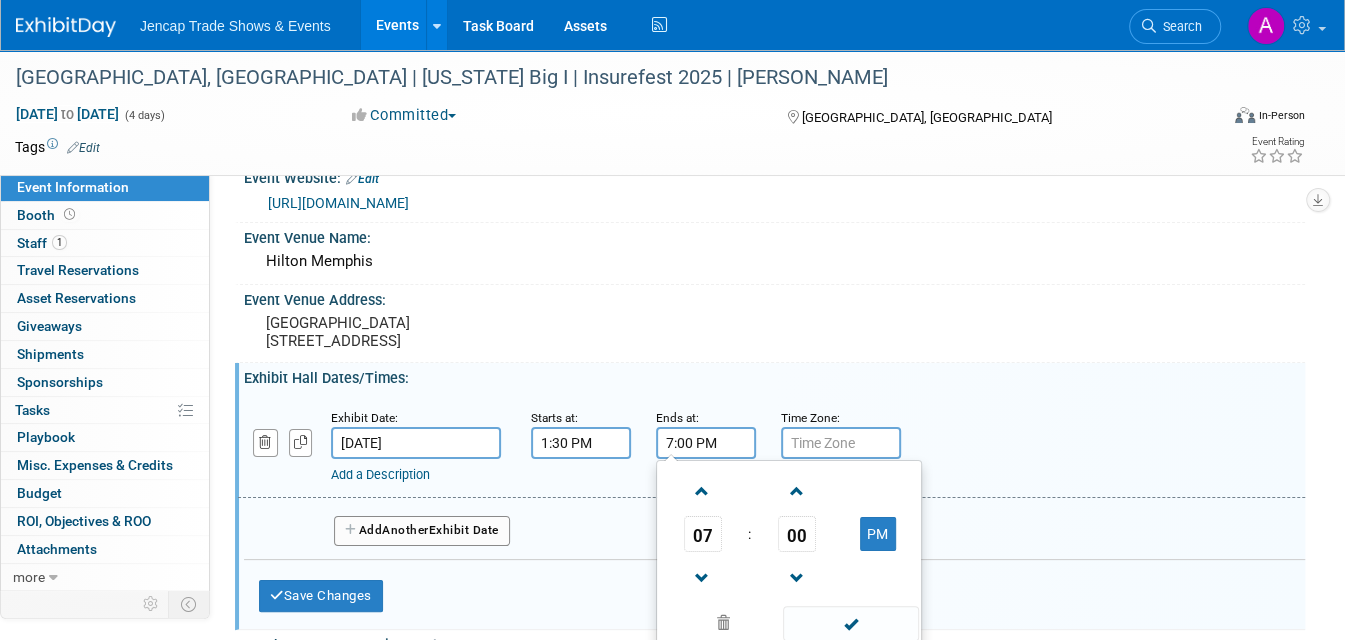 click on "7:00 PM" at bounding box center [706, 443] 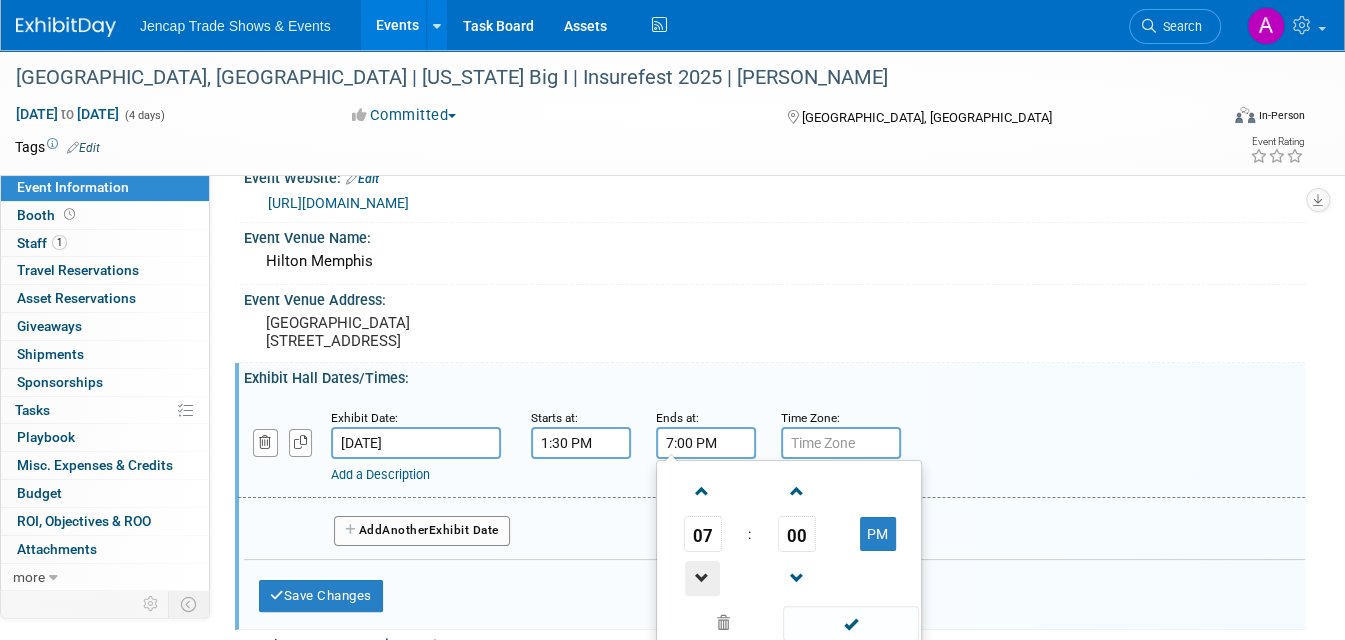 click at bounding box center [702, 578] 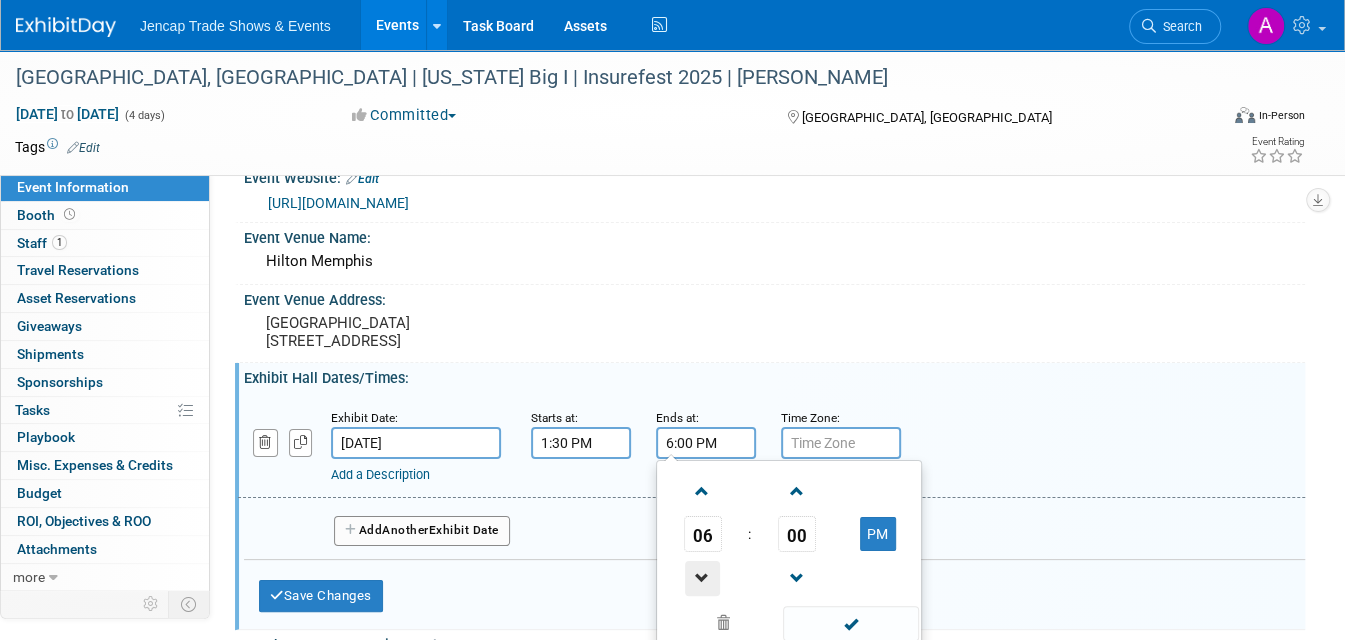 click at bounding box center (702, 578) 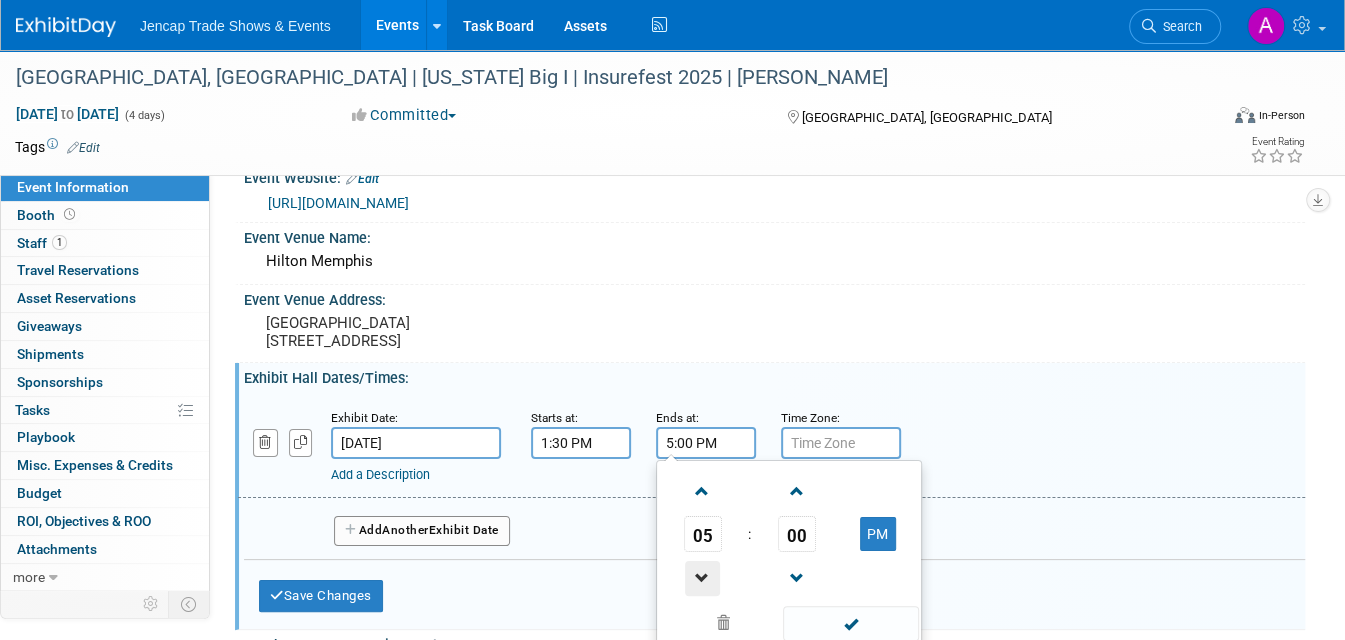 click at bounding box center [702, 578] 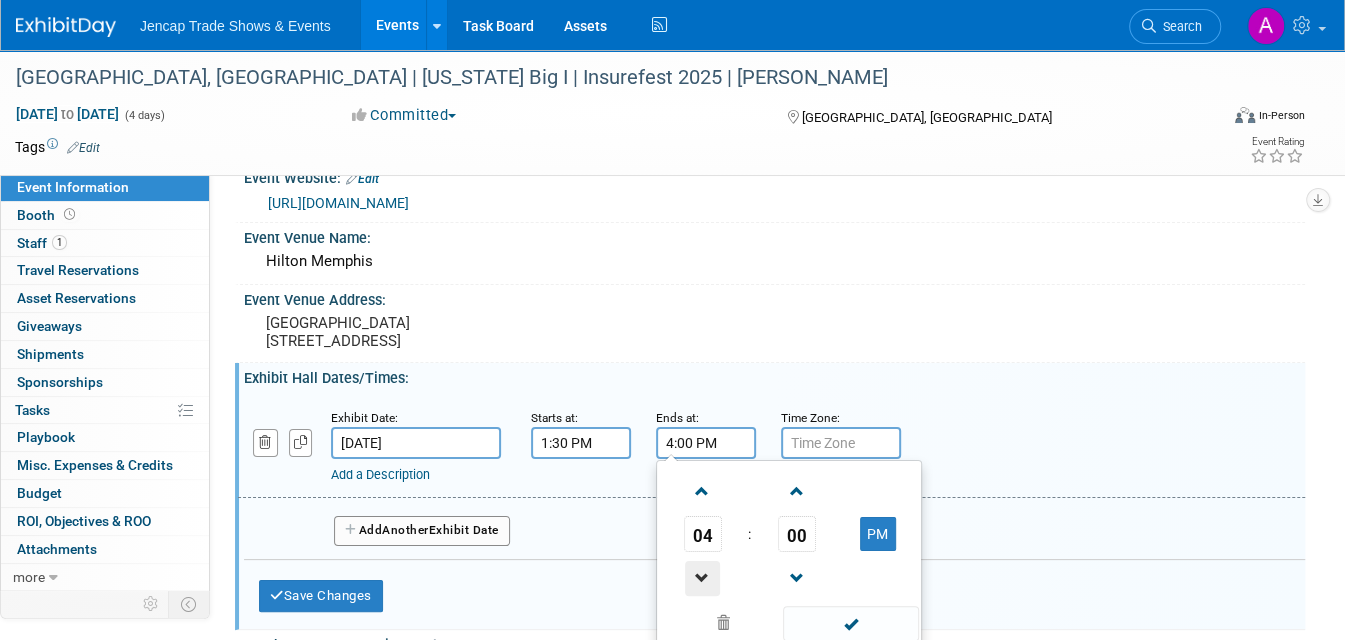click at bounding box center [702, 578] 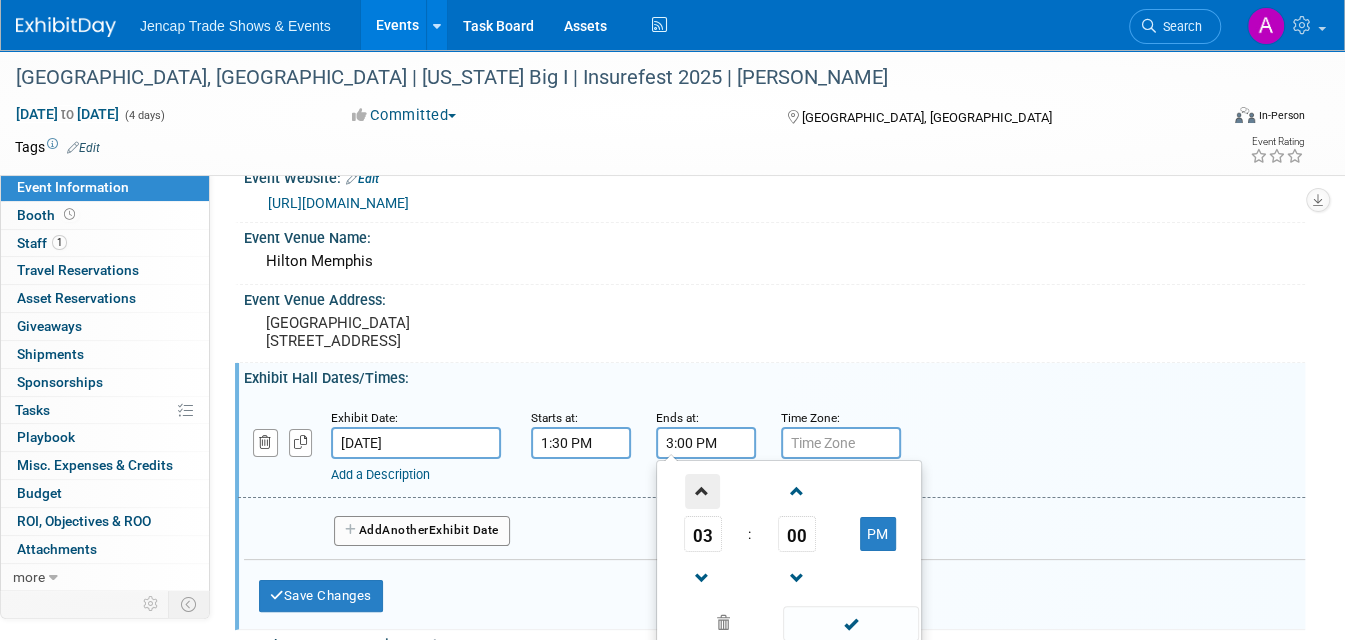 click at bounding box center (702, 491) 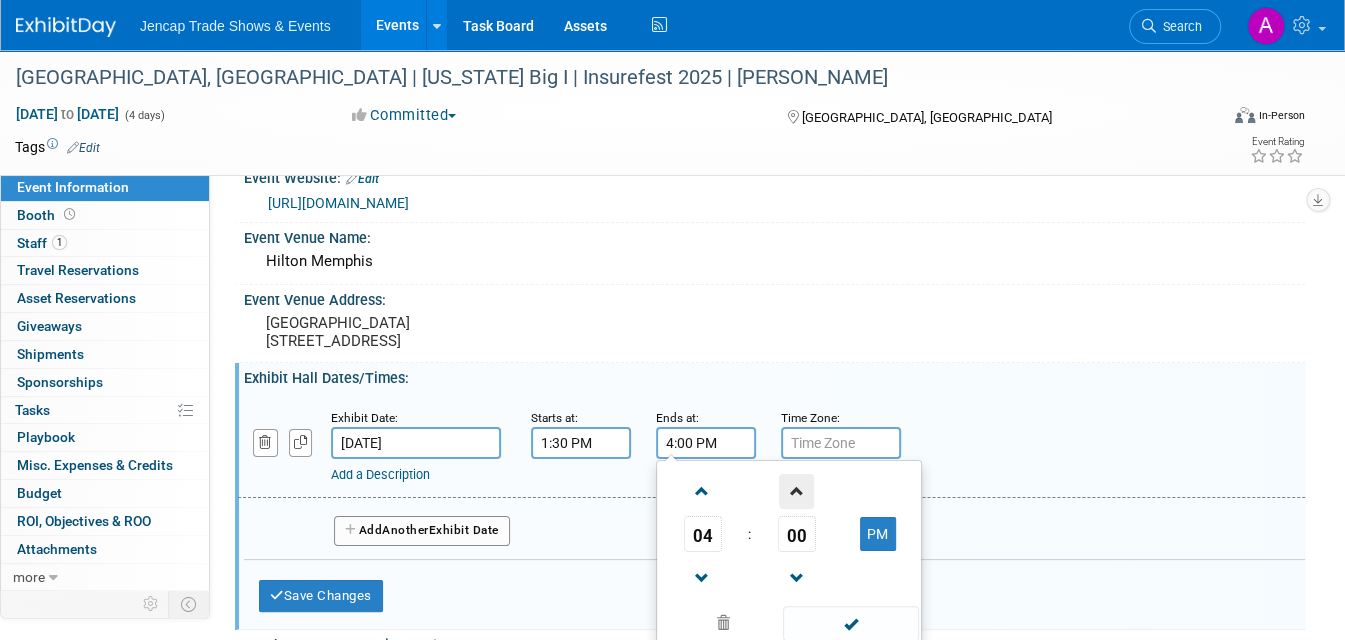click at bounding box center (796, 491) 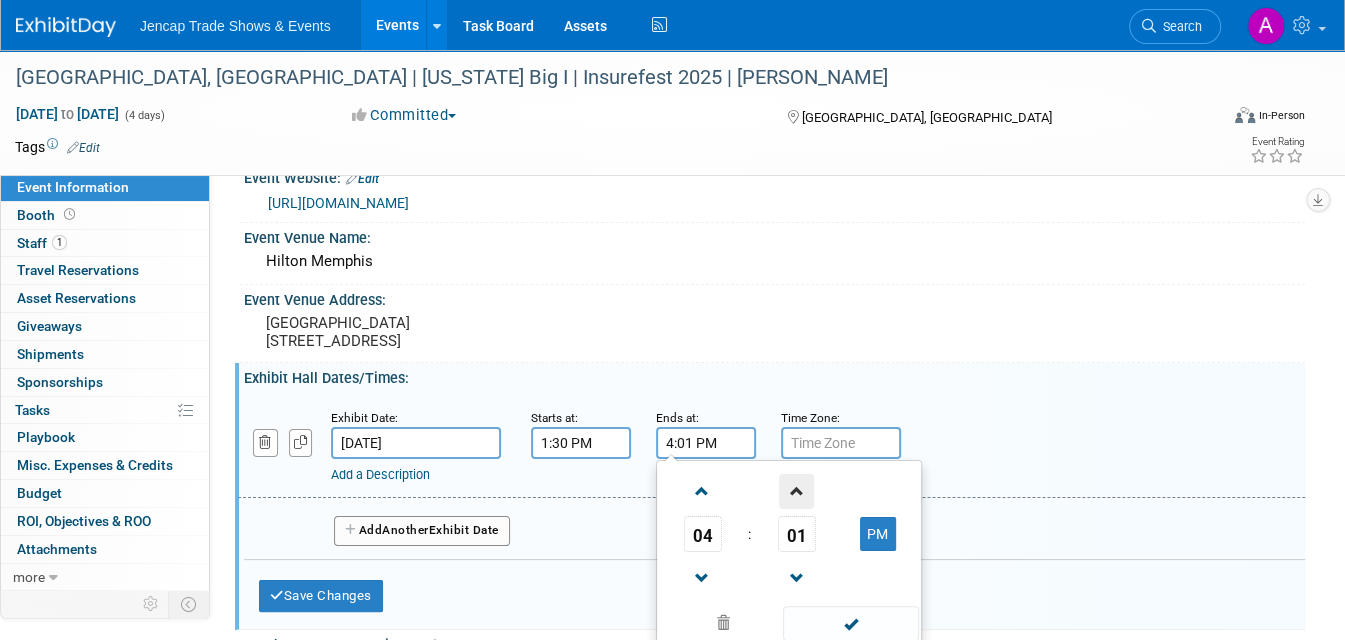 click at bounding box center (796, 491) 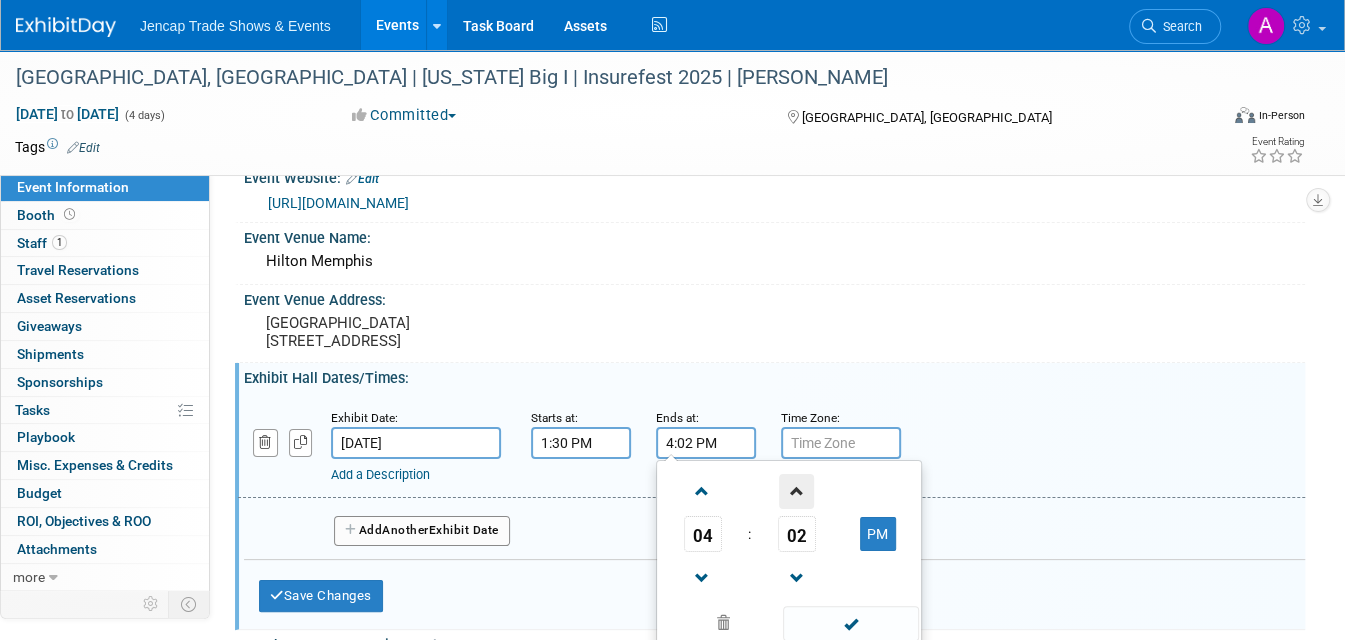 click at bounding box center (796, 491) 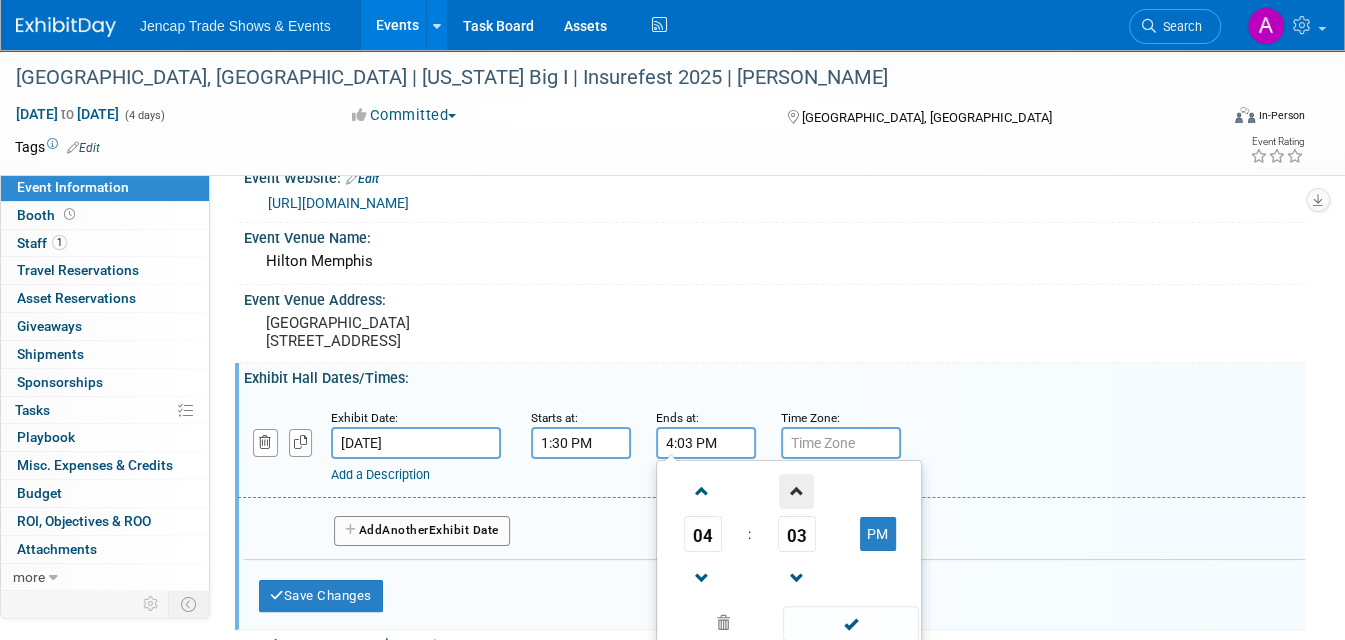 click at bounding box center (796, 491) 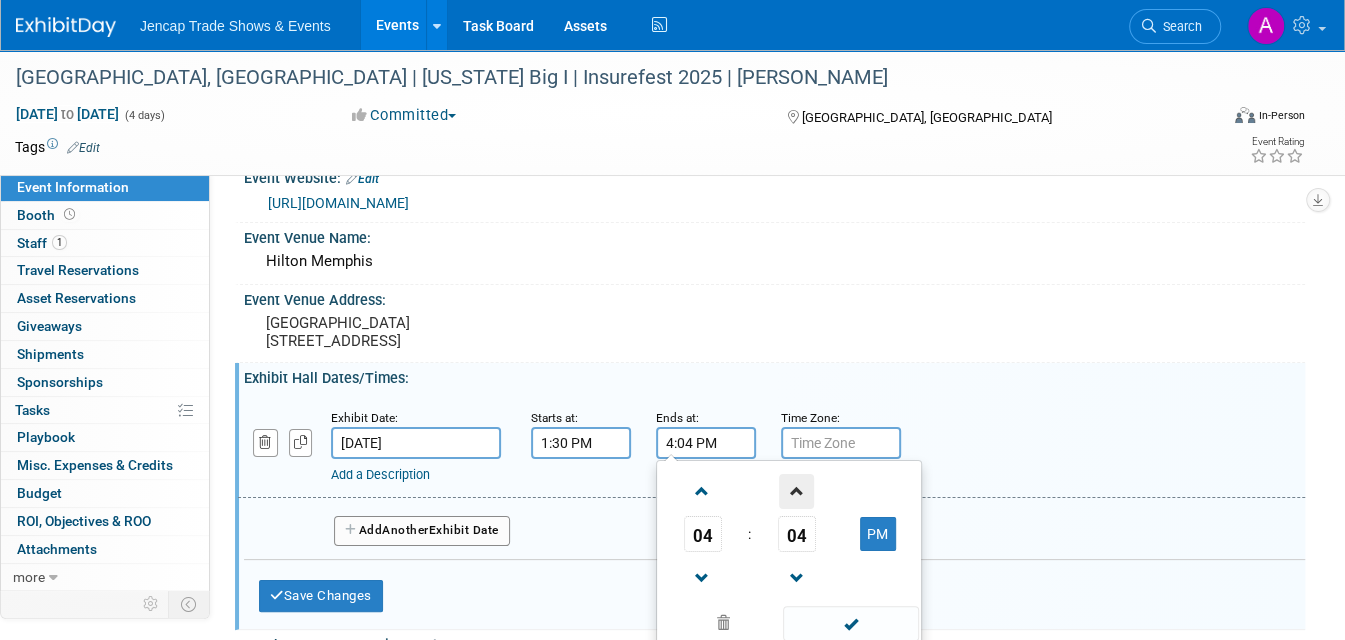click at bounding box center [796, 491] 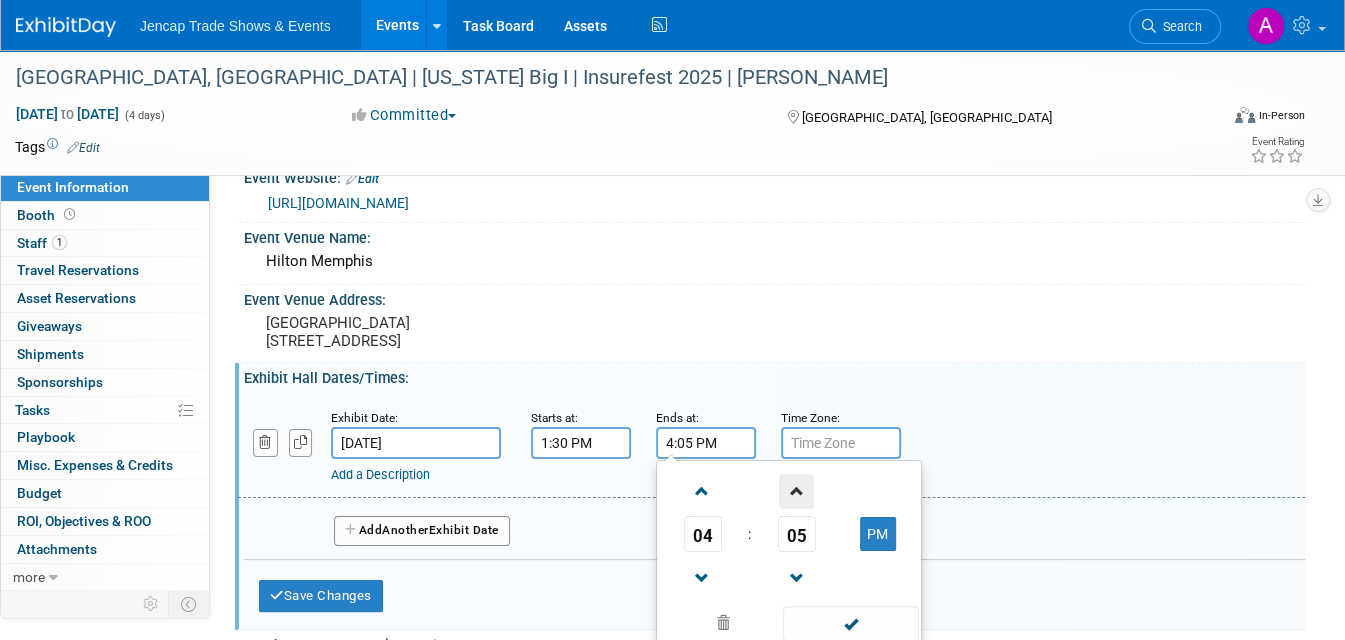 click at bounding box center [796, 491] 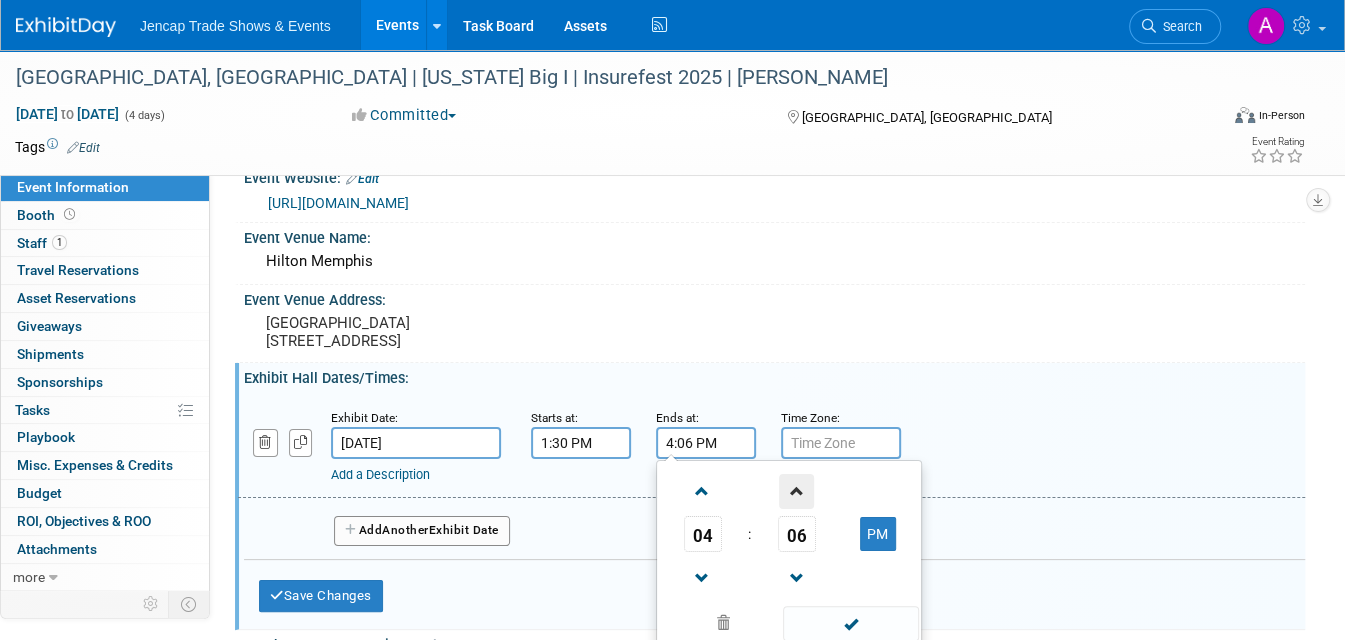 click at bounding box center [796, 491] 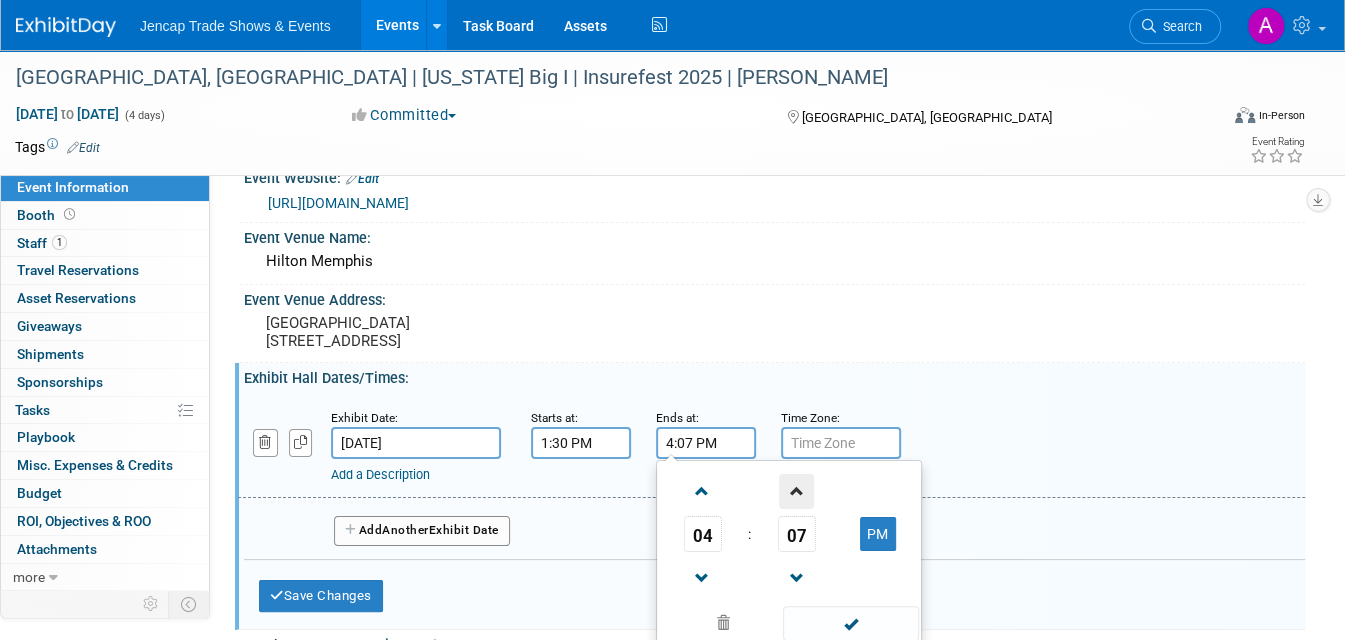 click at bounding box center (796, 491) 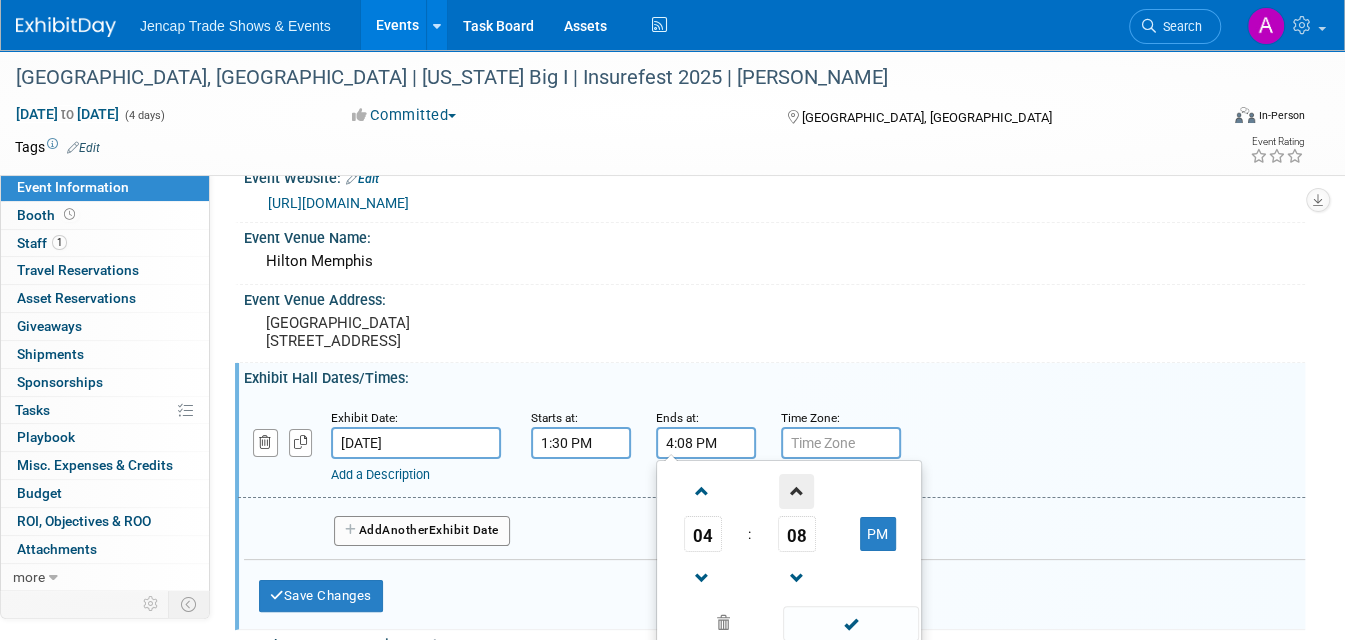 click at bounding box center (796, 491) 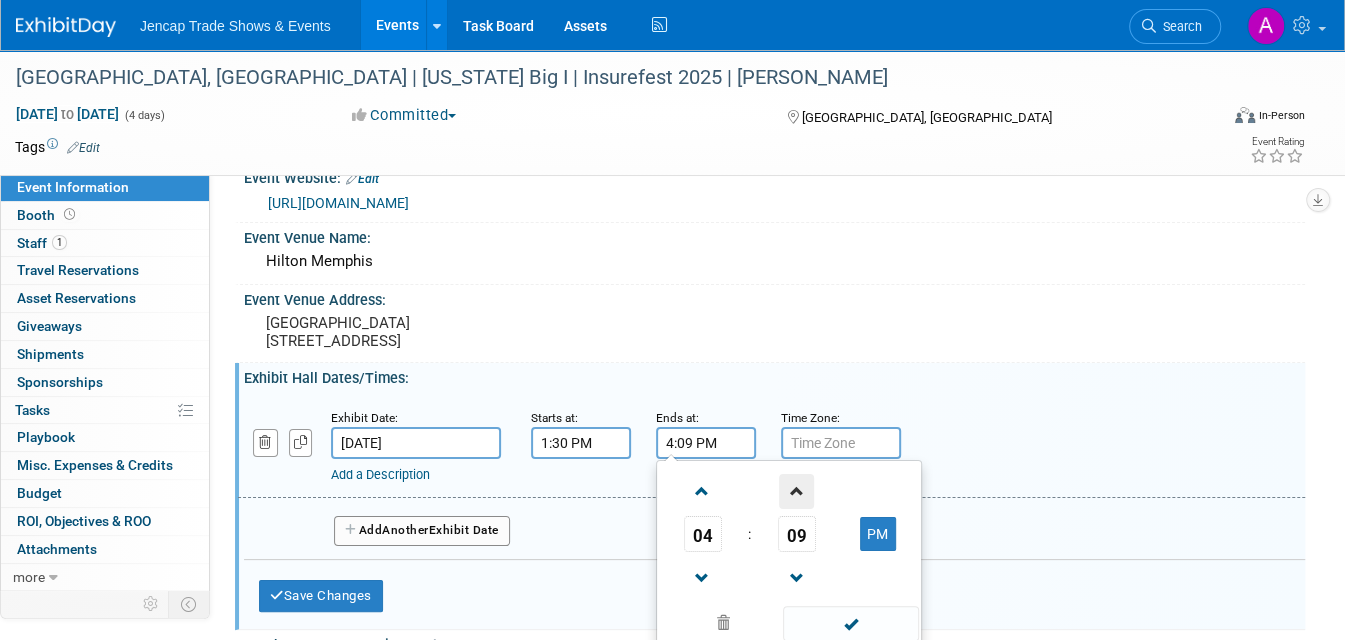 click at bounding box center (796, 491) 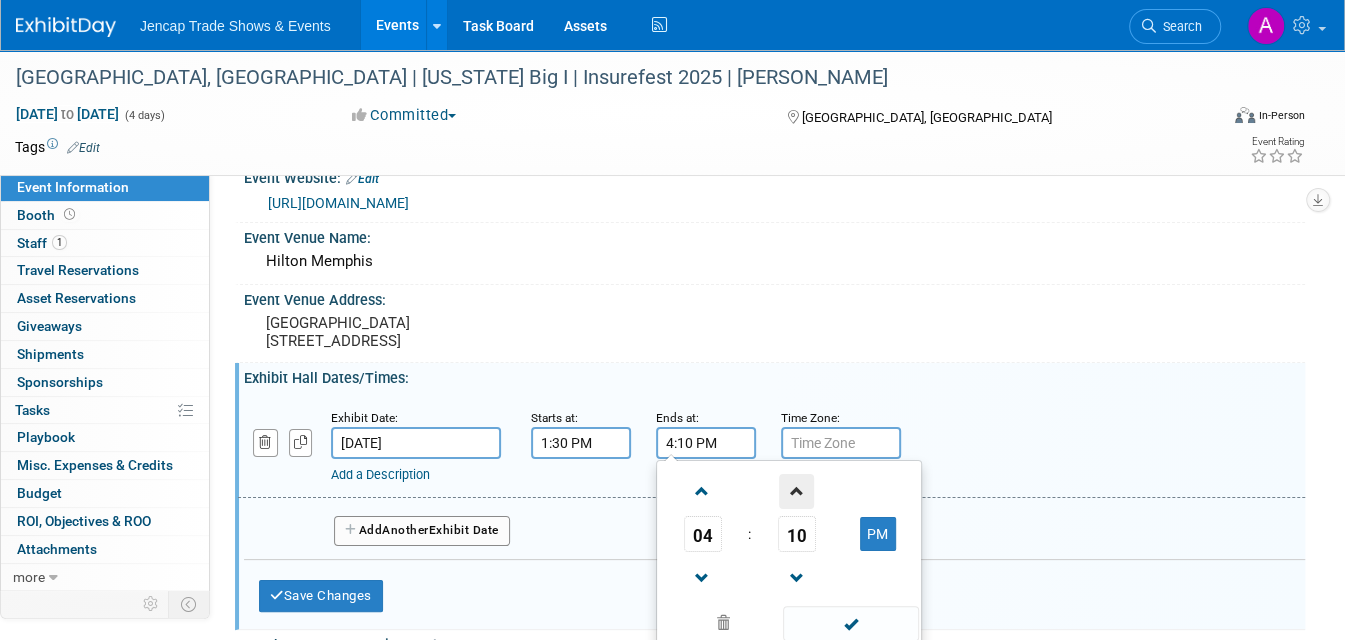 click at bounding box center (796, 491) 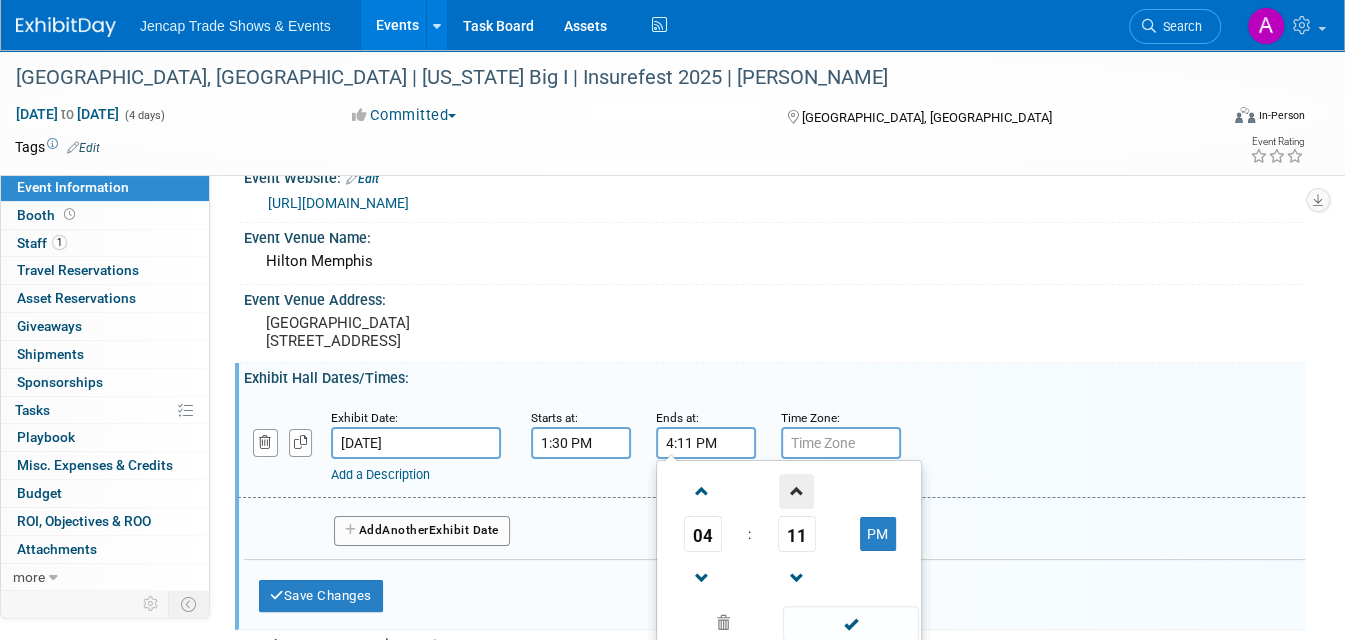 click at bounding box center [796, 491] 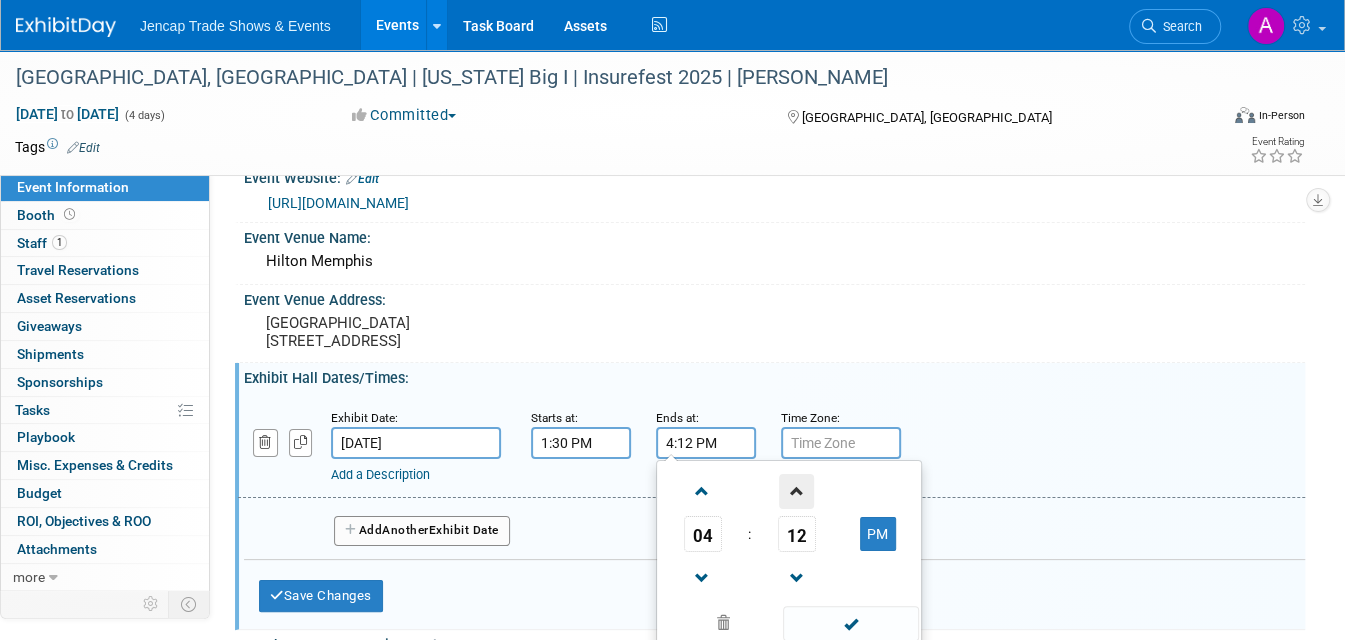 click at bounding box center [796, 491] 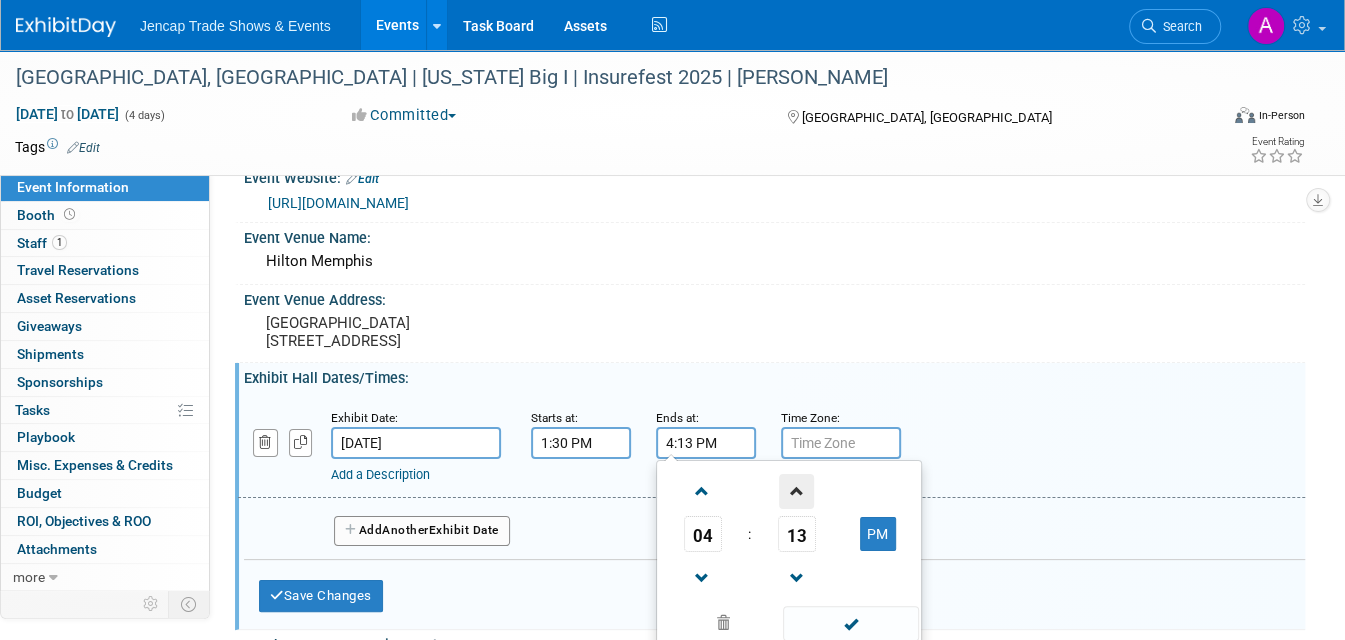 click at bounding box center (796, 491) 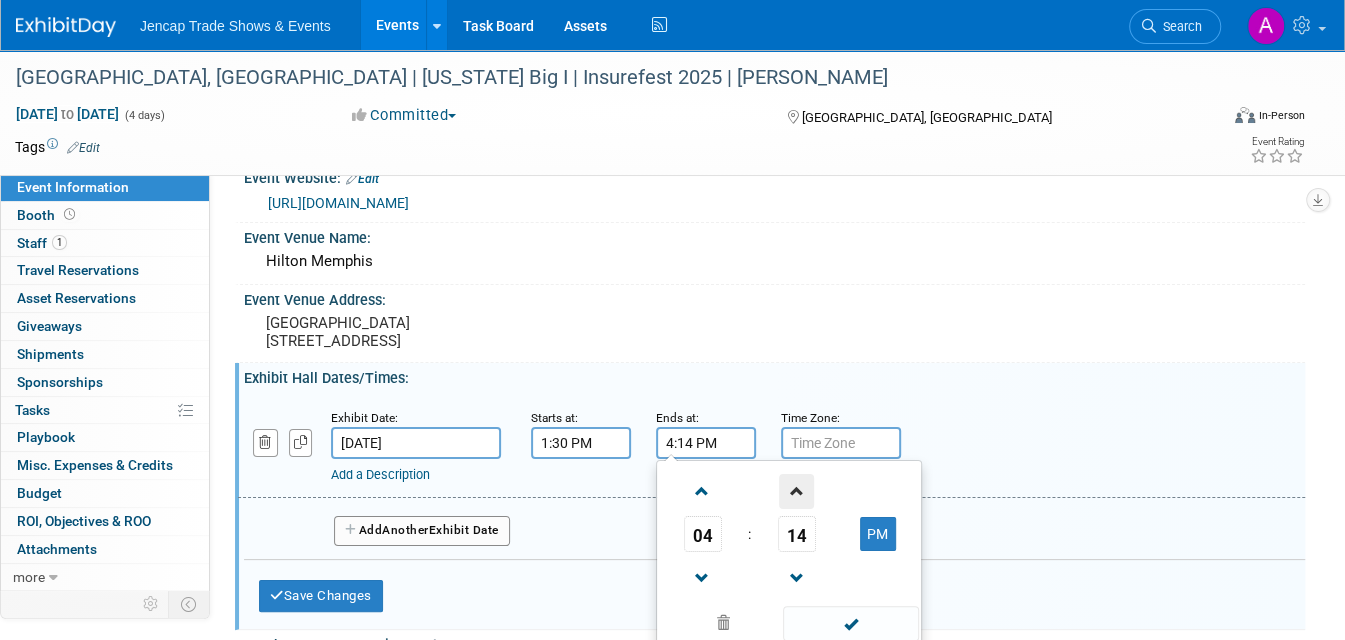 click at bounding box center (796, 491) 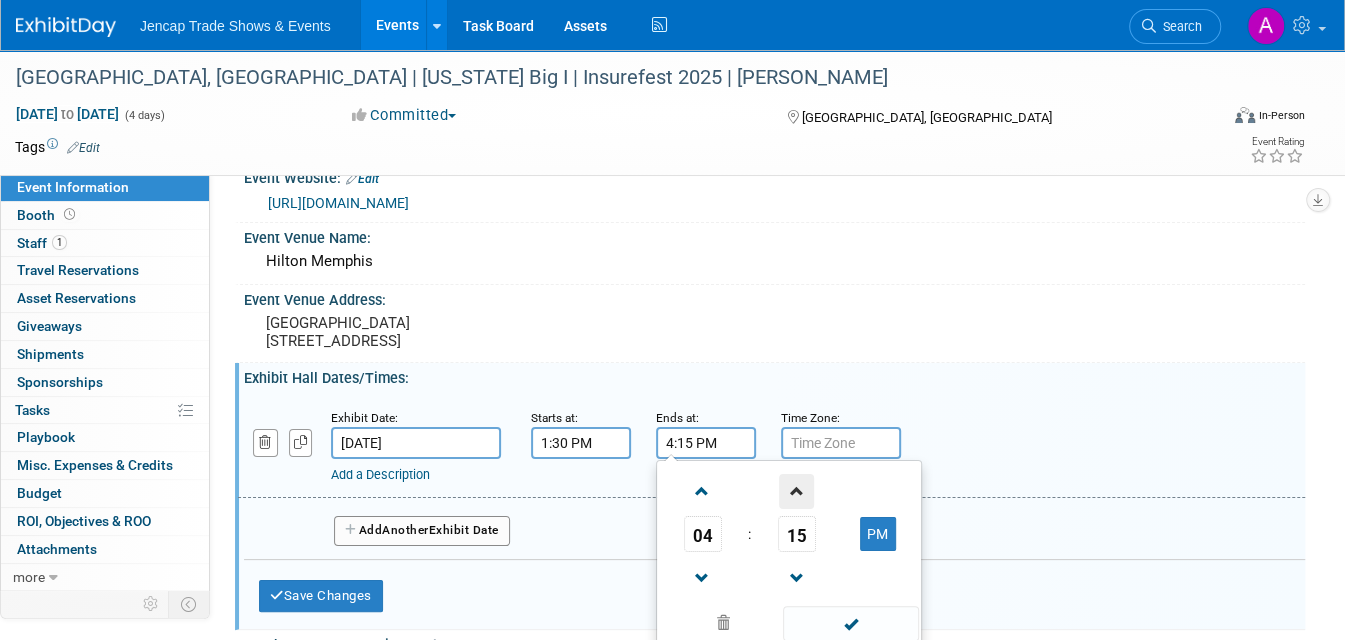 click at bounding box center [796, 491] 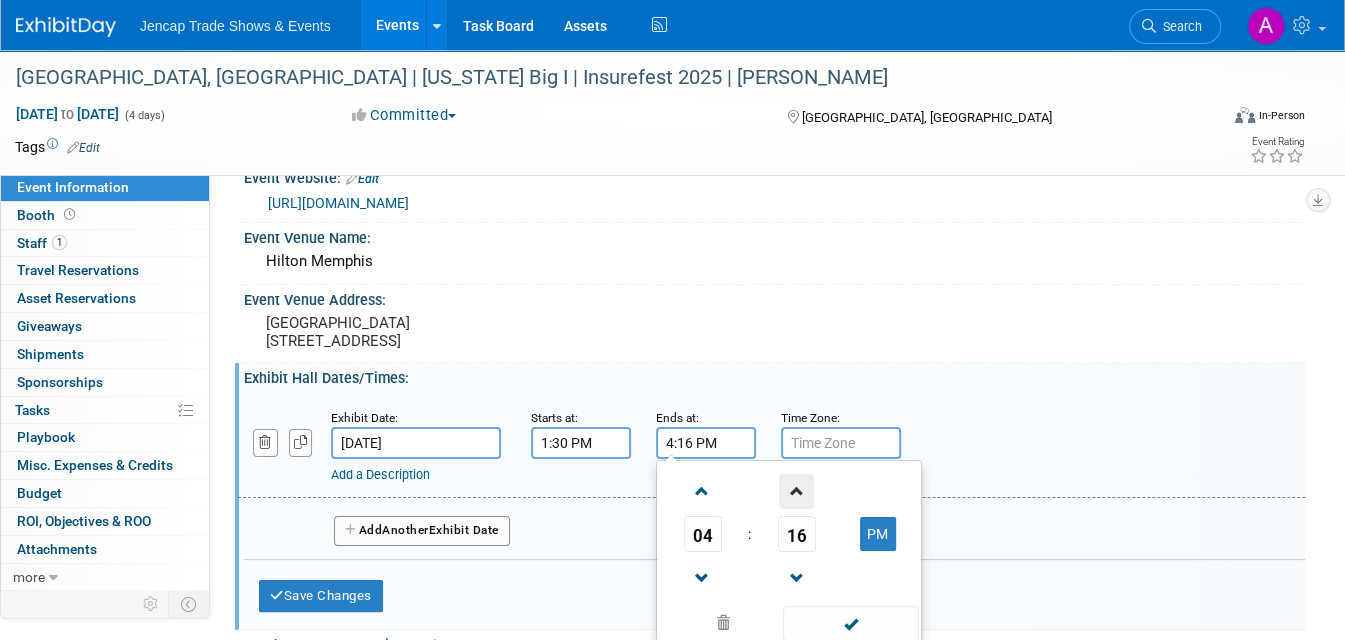 click at bounding box center (796, 491) 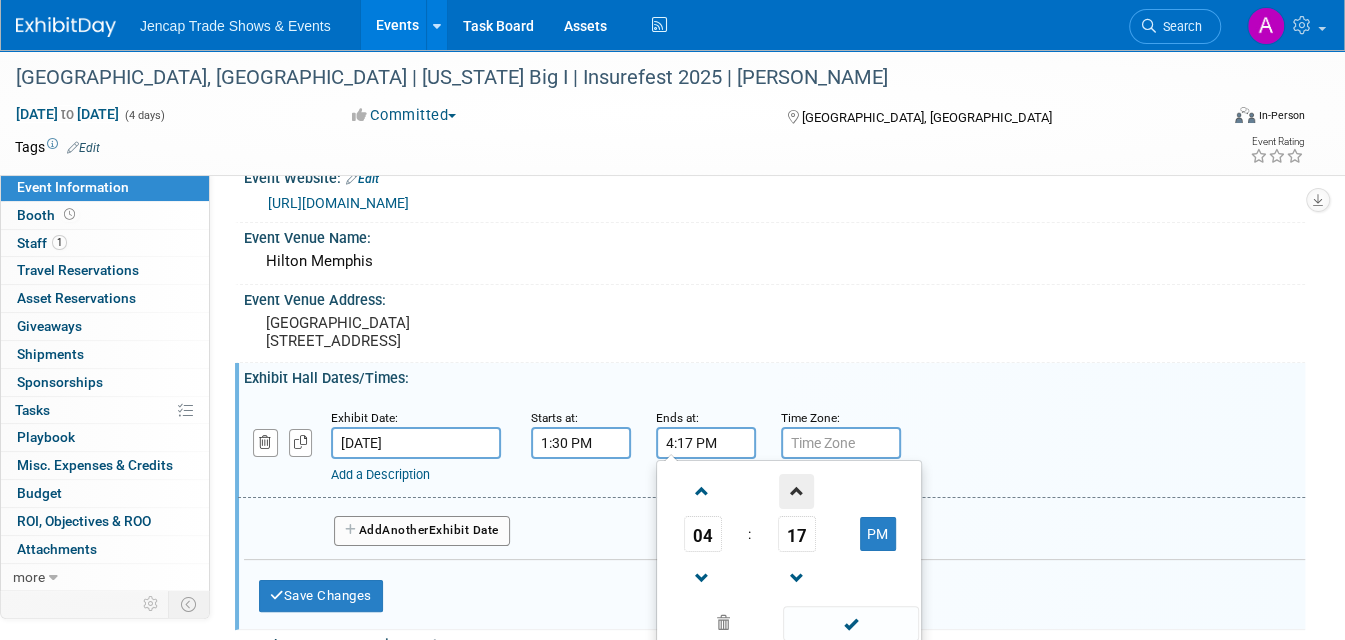 click at bounding box center [796, 491] 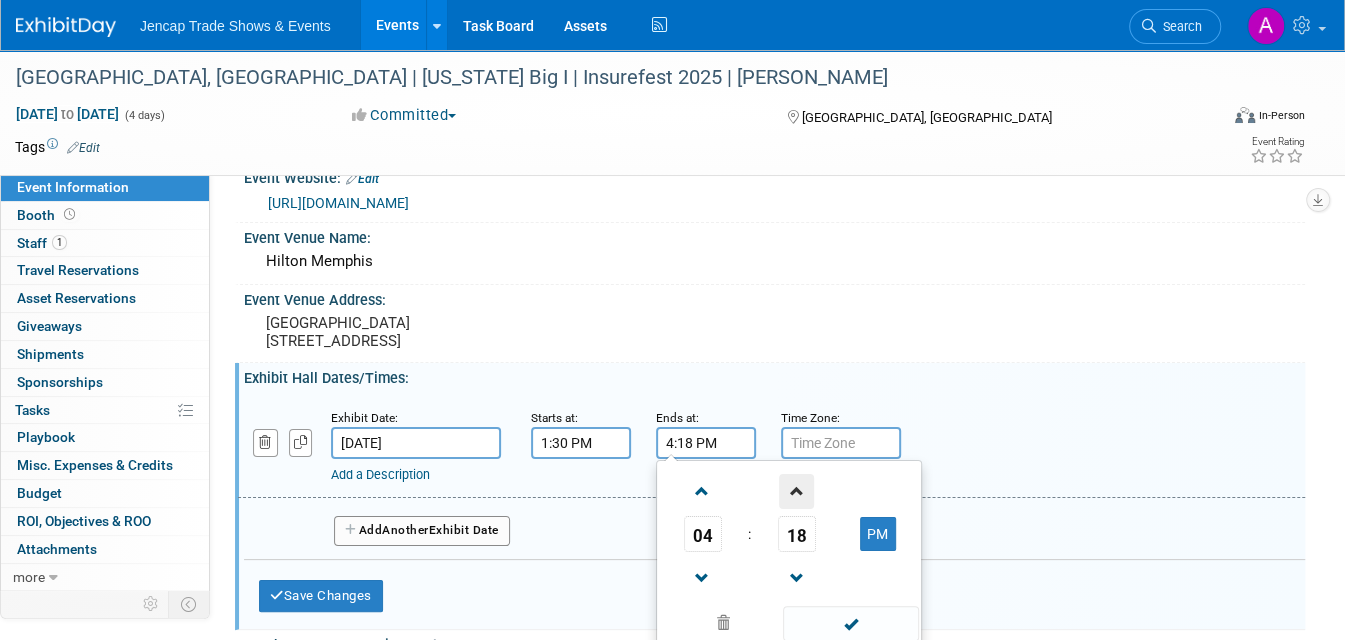 click at bounding box center (796, 491) 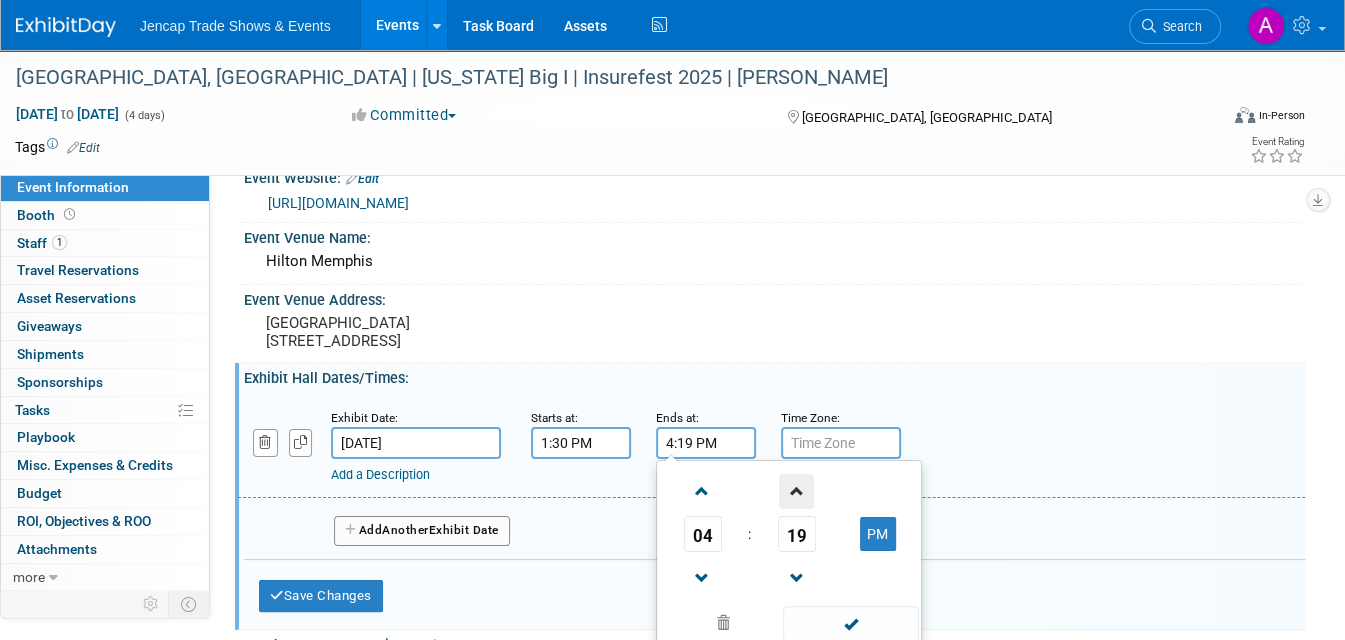 click at bounding box center [796, 491] 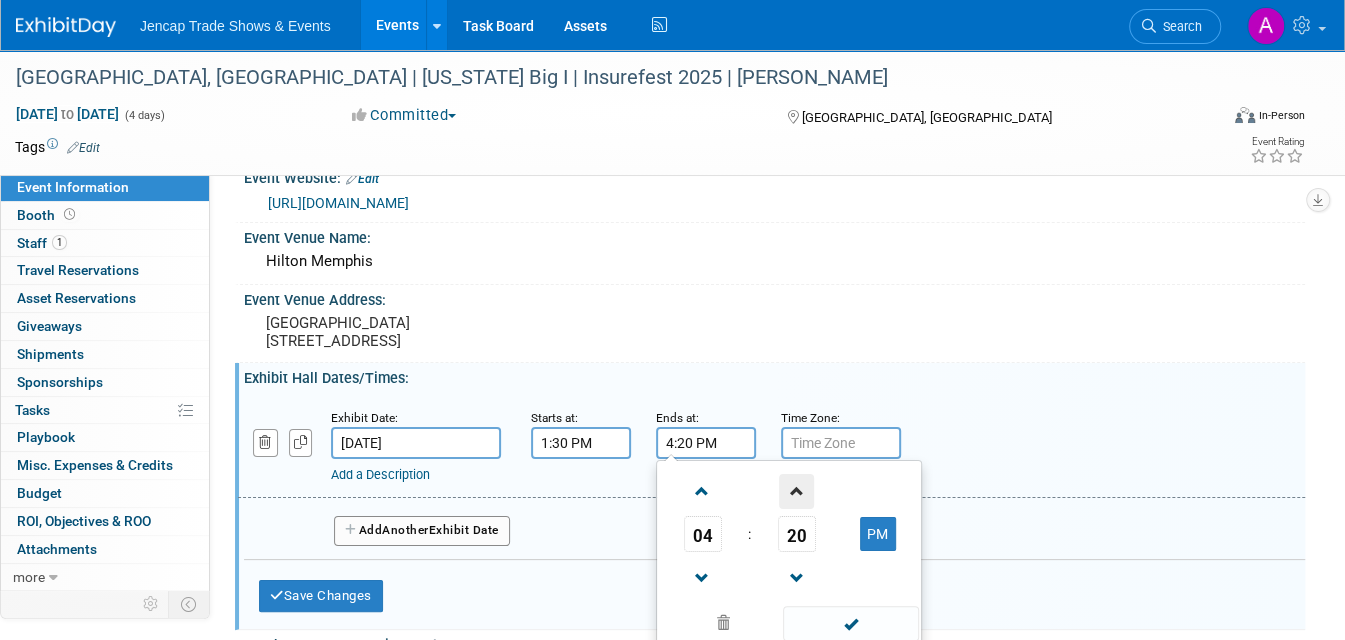 click at bounding box center [796, 491] 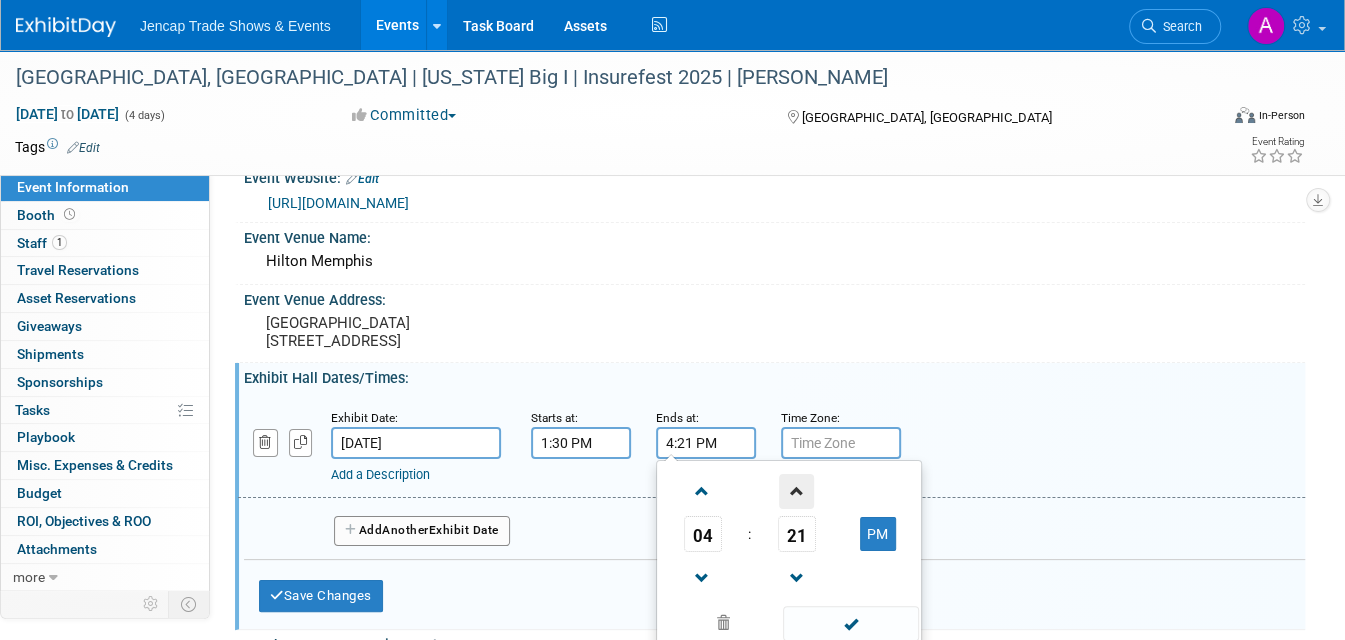 click at bounding box center [796, 491] 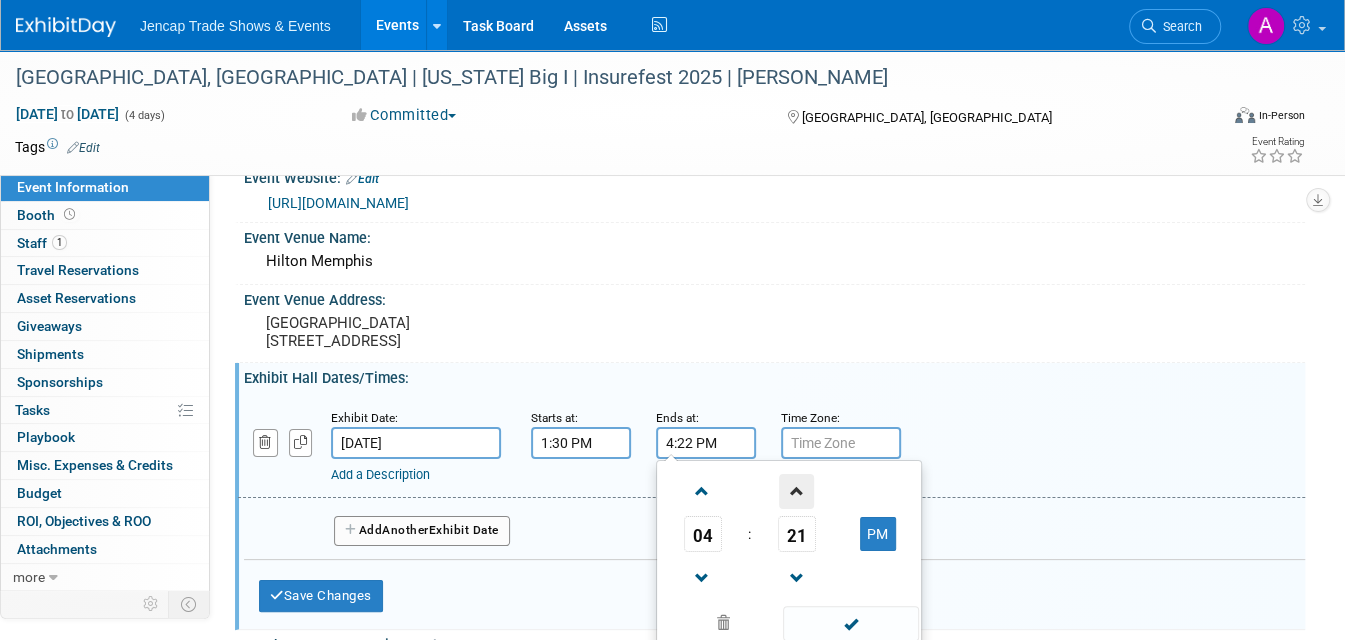 click at bounding box center [796, 491] 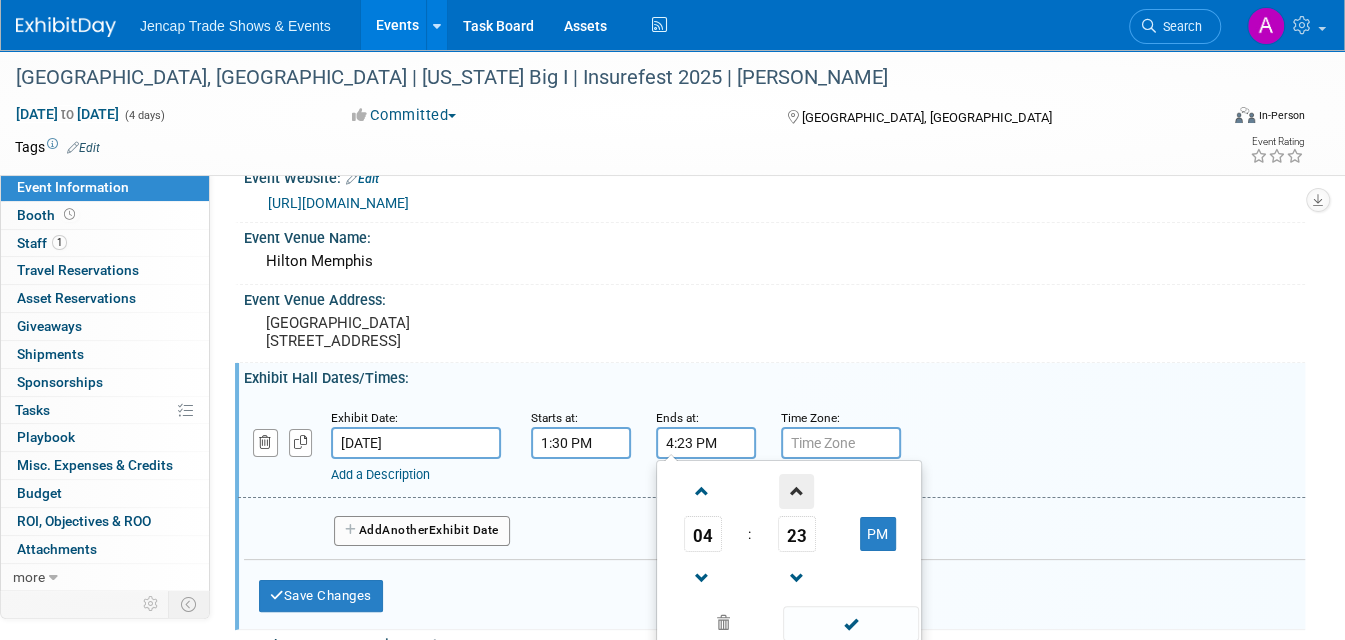 click at bounding box center (796, 491) 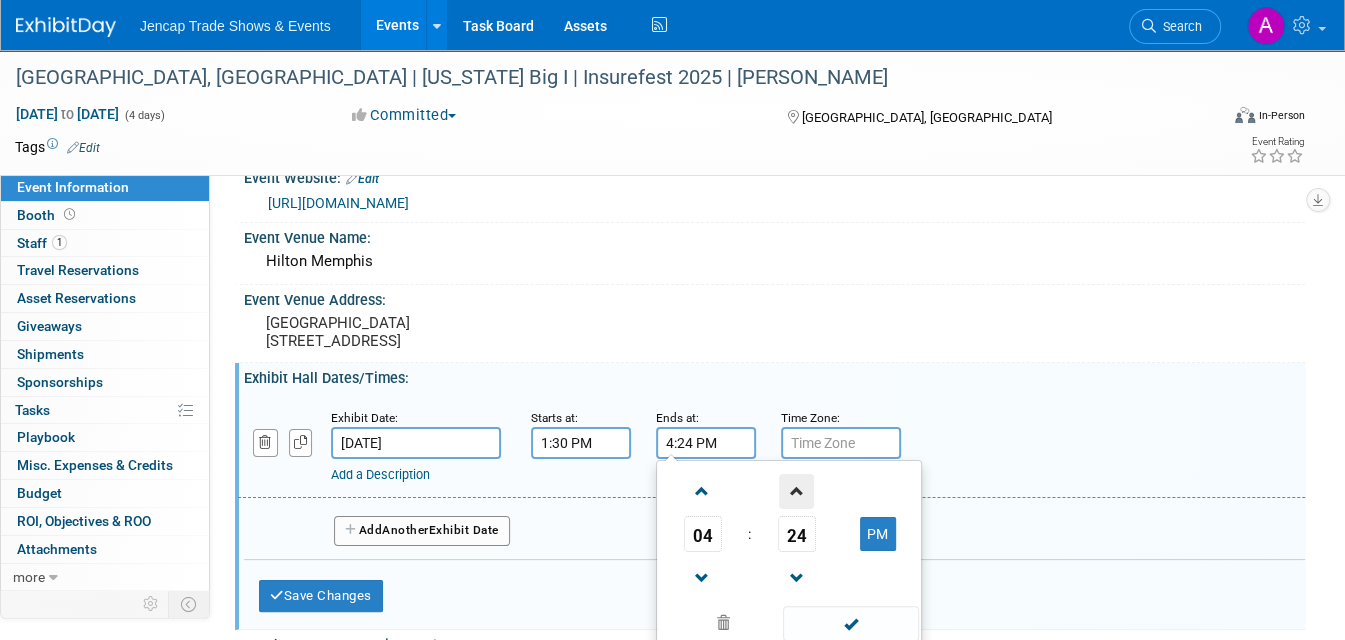 click at bounding box center (796, 491) 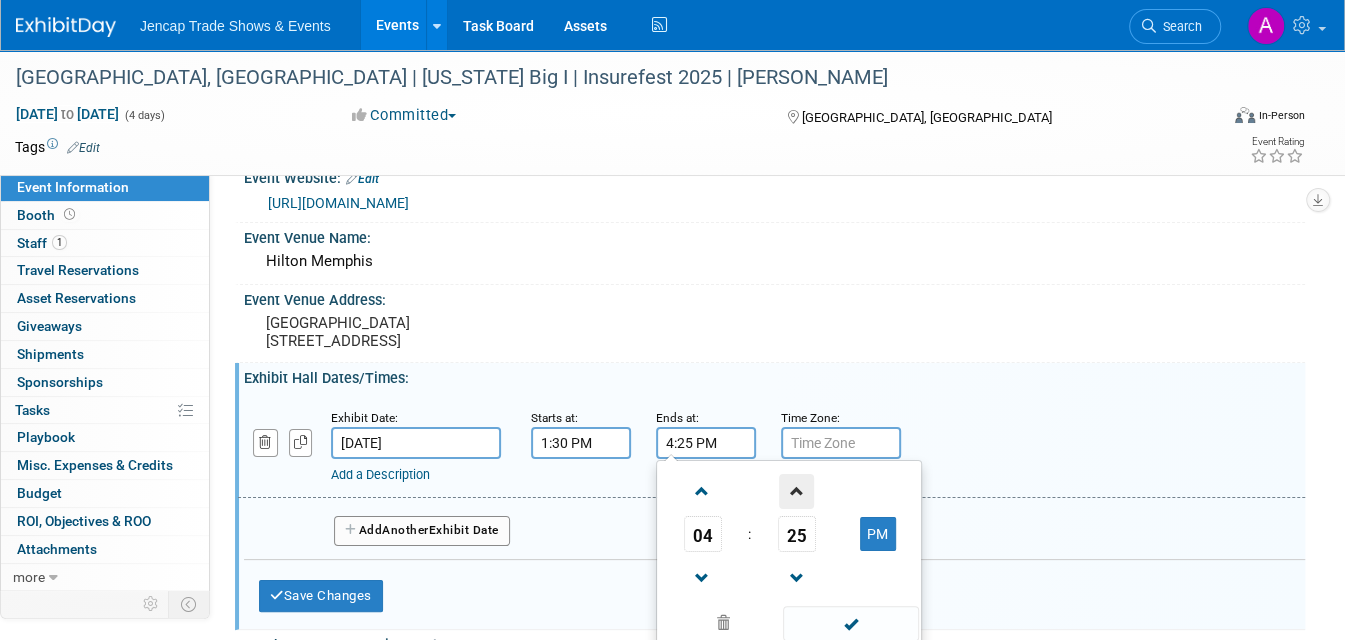 click at bounding box center (796, 491) 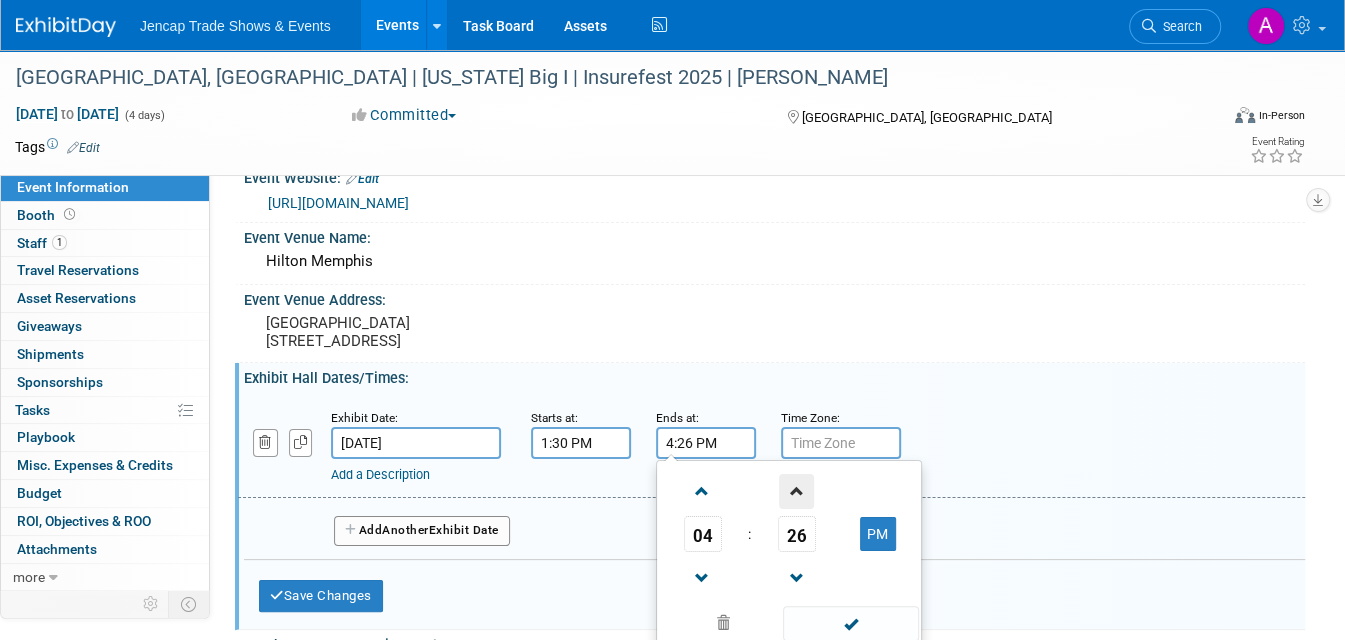 click at bounding box center (796, 491) 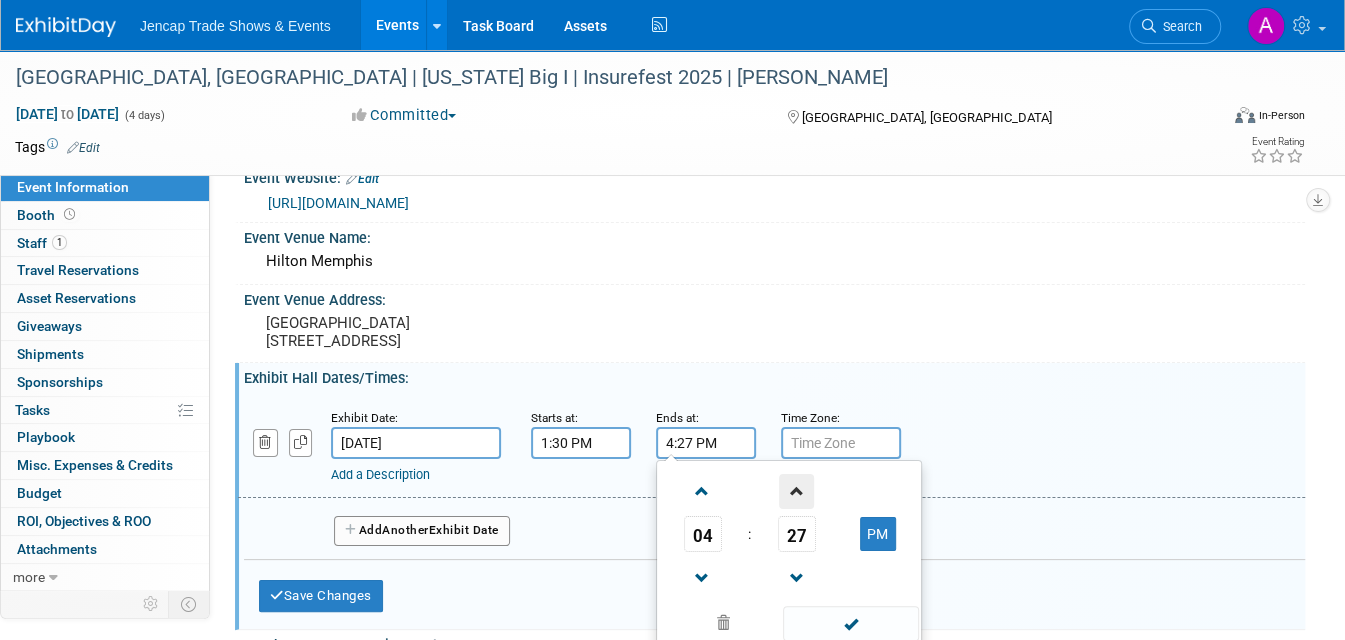 click at bounding box center (796, 491) 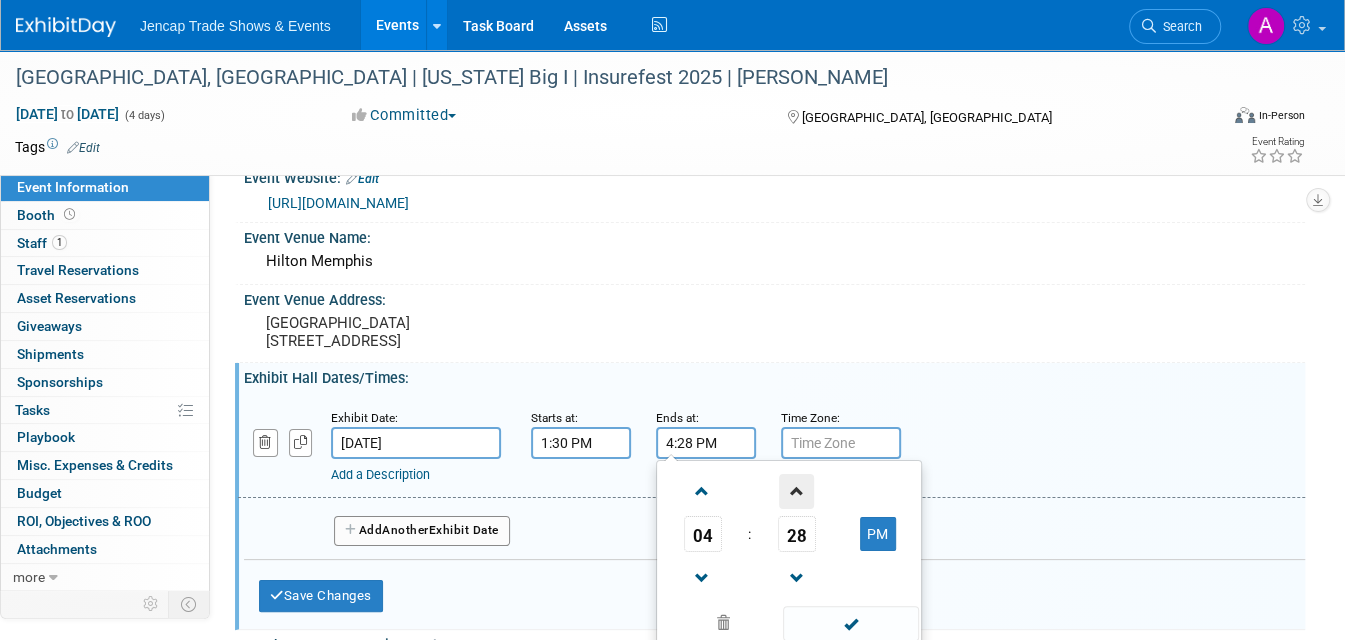 click at bounding box center (796, 491) 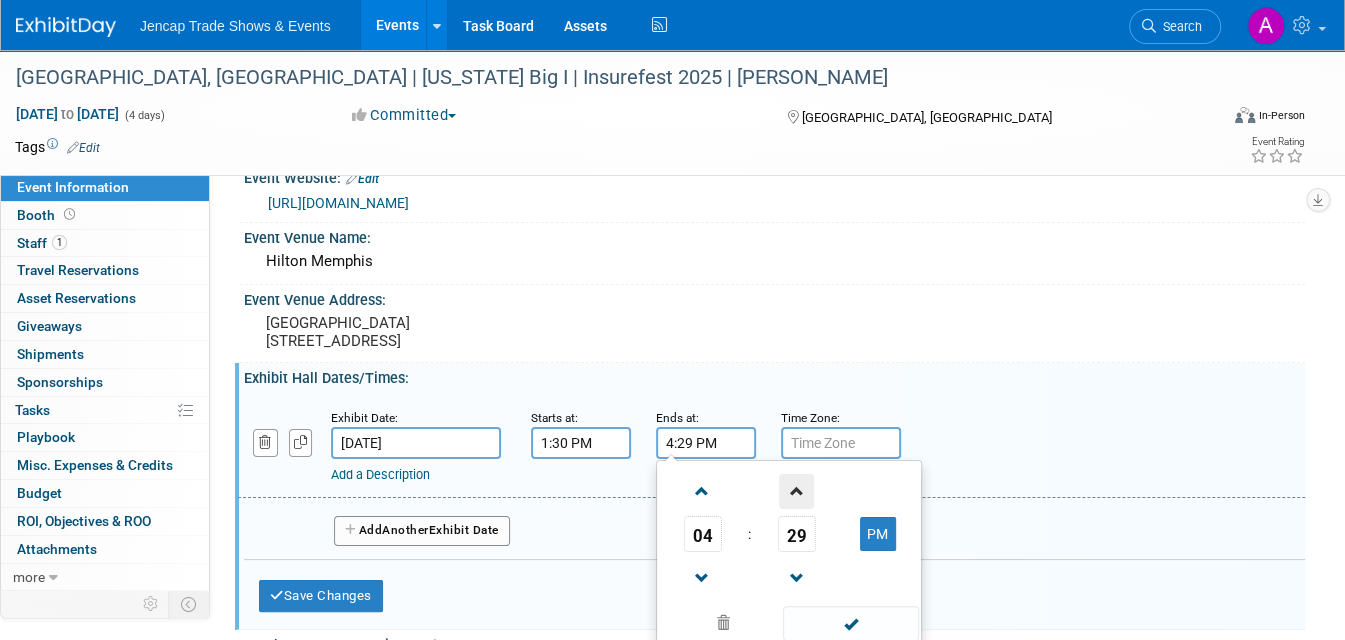 click at bounding box center [796, 491] 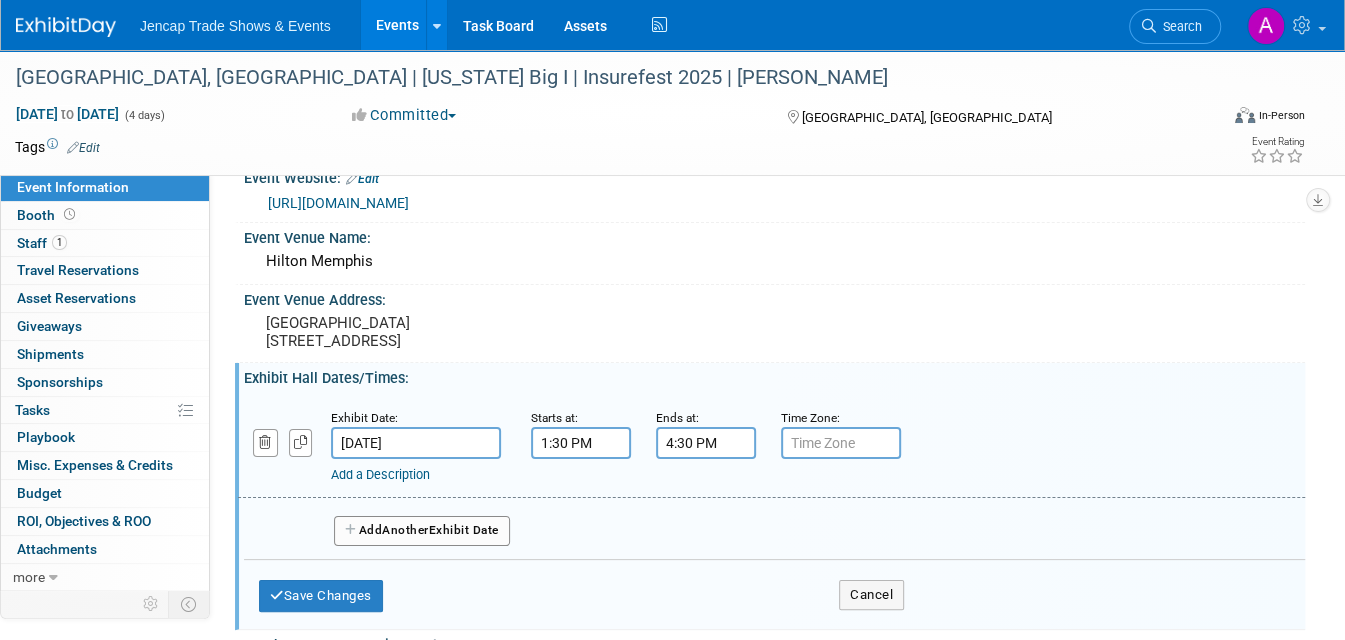 click at bounding box center [841, 443] 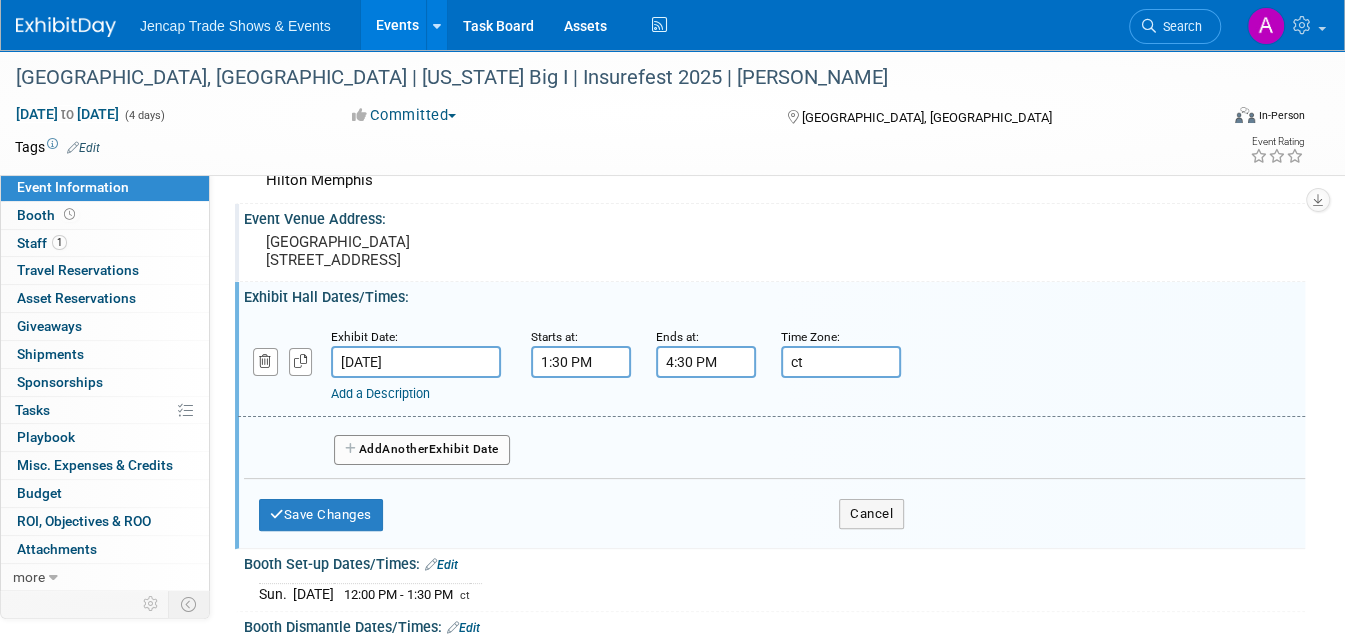 scroll, scrollTop: 120, scrollLeft: 0, axis: vertical 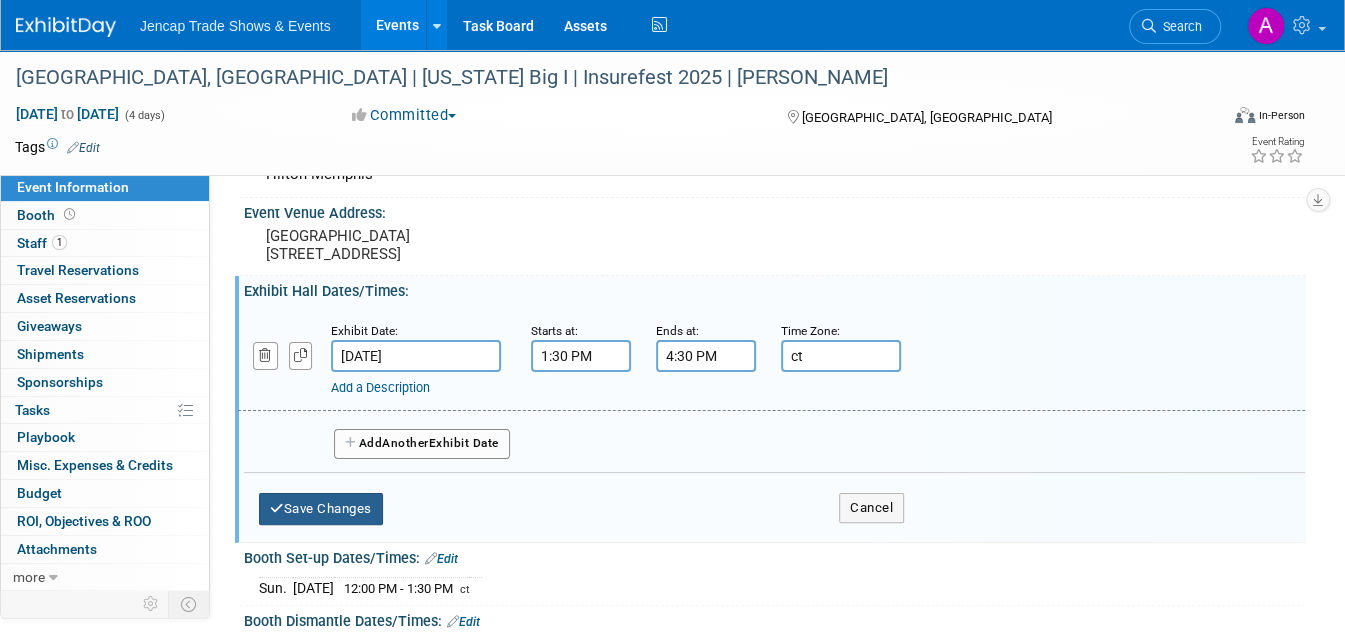 type on "ct" 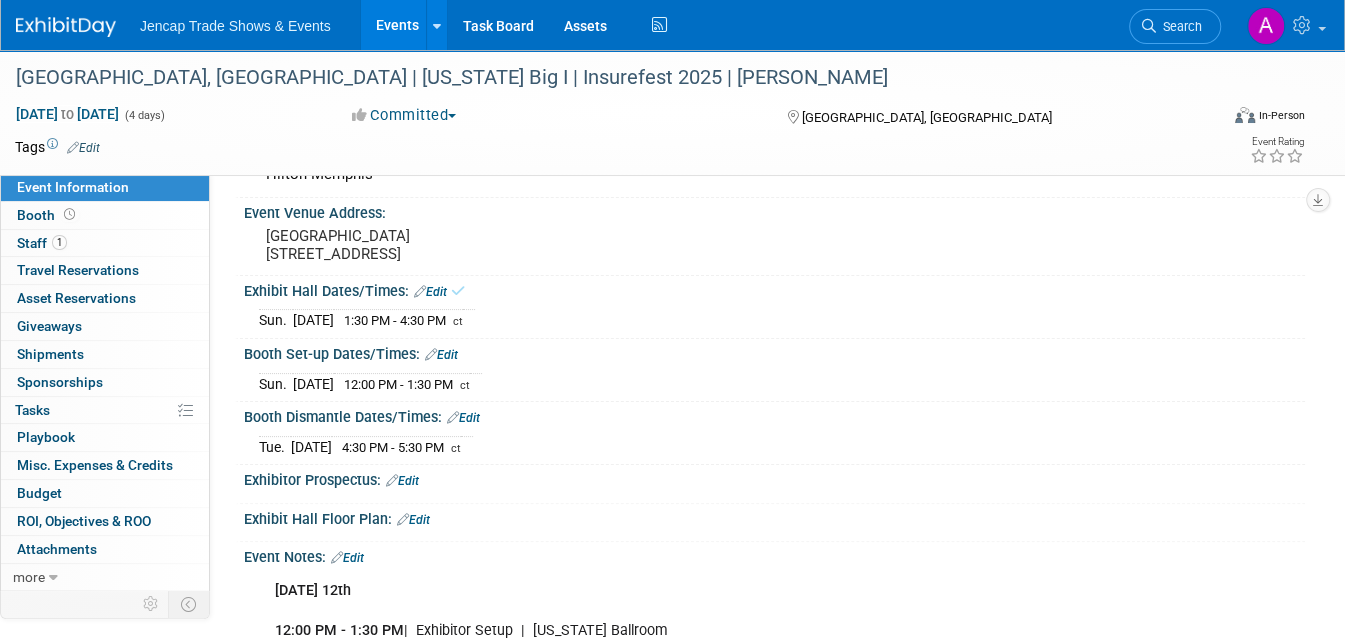 scroll, scrollTop: 0, scrollLeft: 0, axis: both 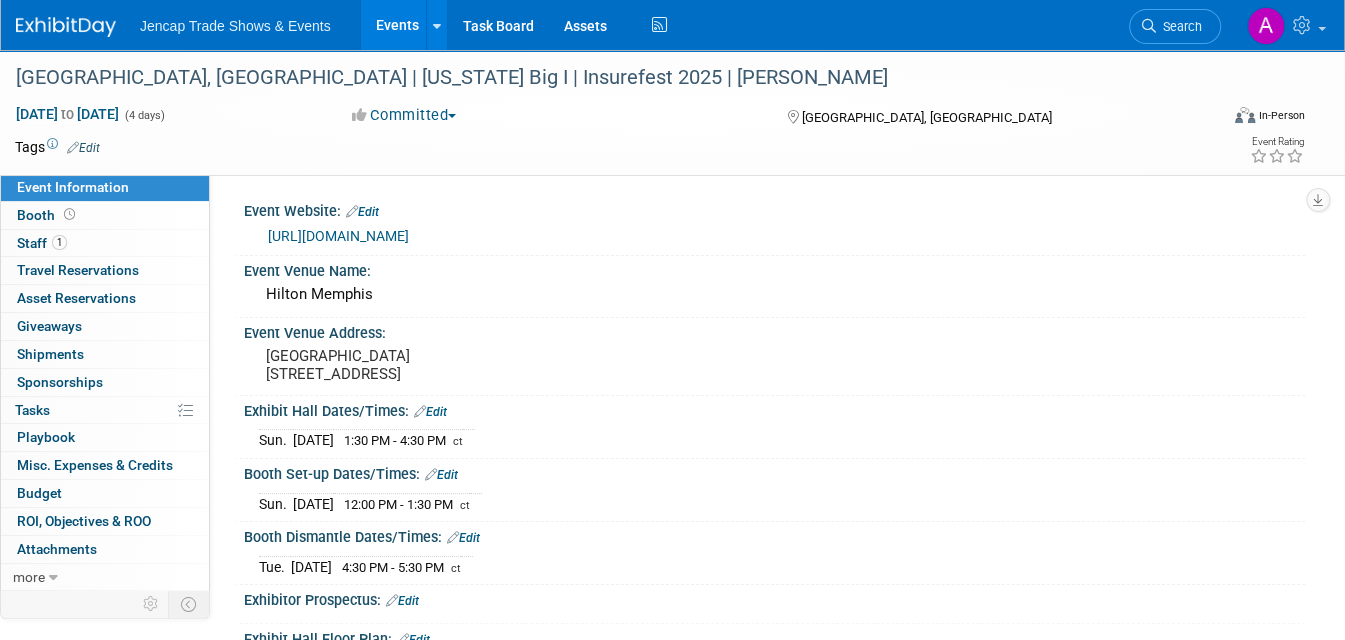 click on "https://www.insurors.org/annual-convention/" at bounding box center [338, 236] 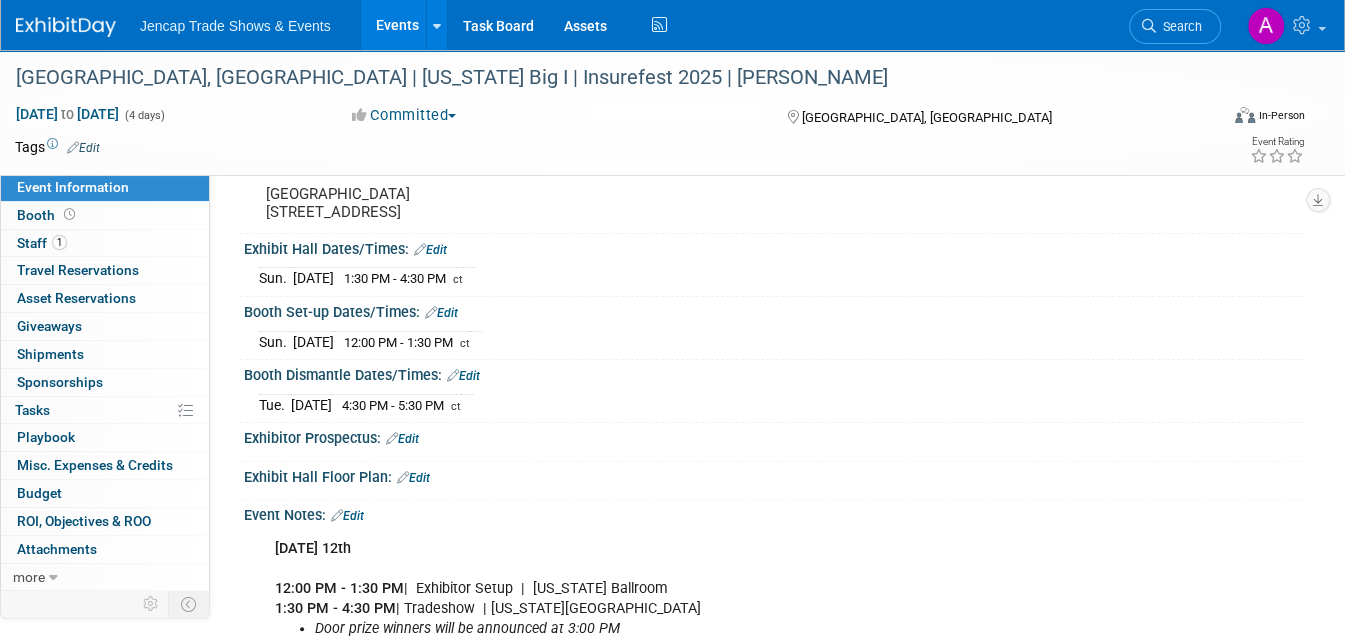 scroll, scrollTop: 181, scrollLeft: 0, axis: vertical 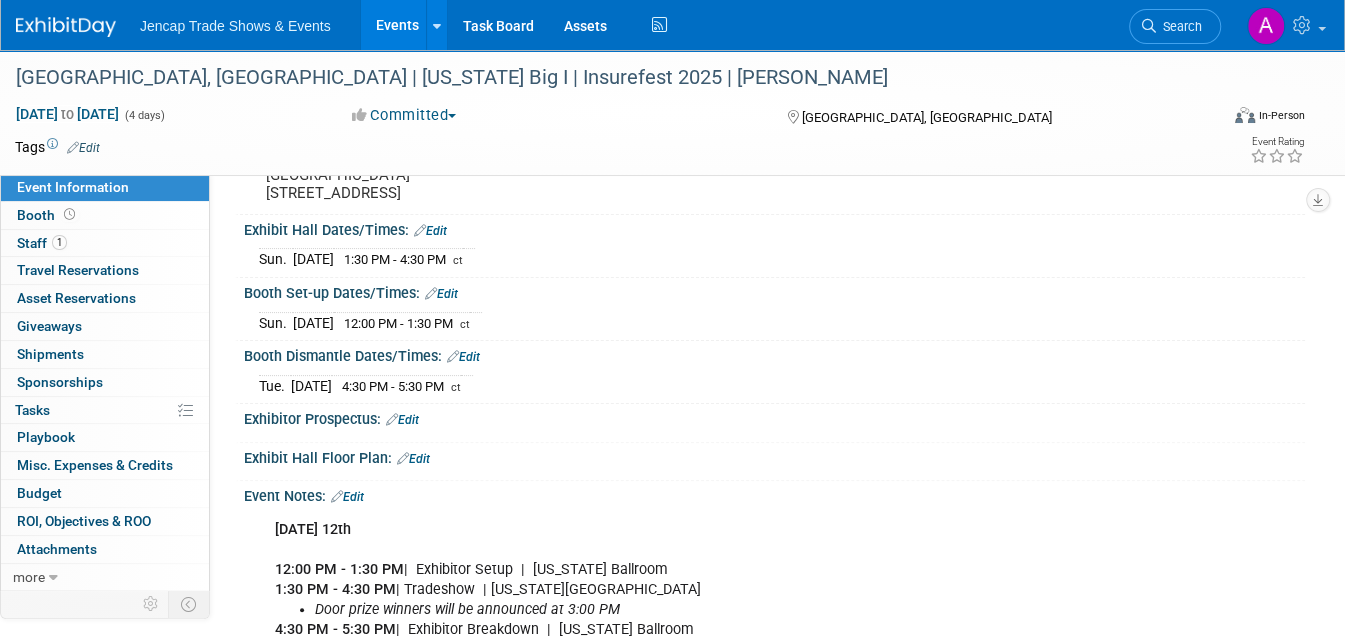 click on "Oct 14, 2025" at bounding box center (311, 385) 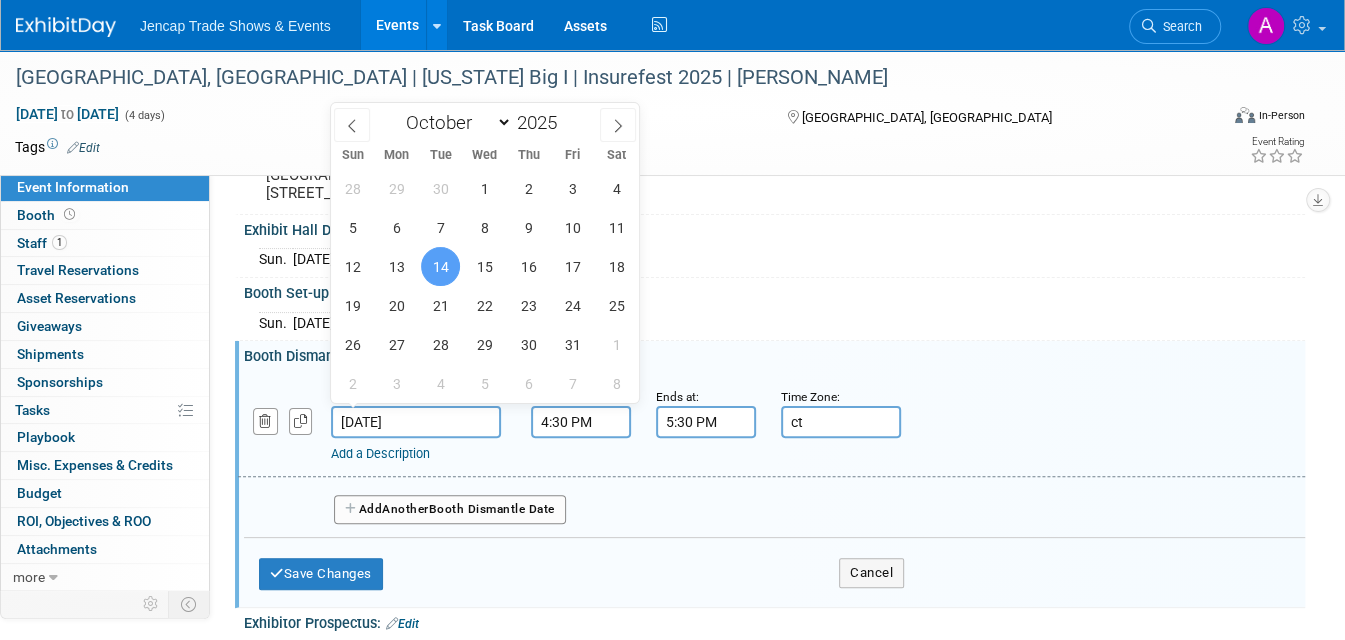 click on "Oct 14, 2025" at bounding box center (416, 422) 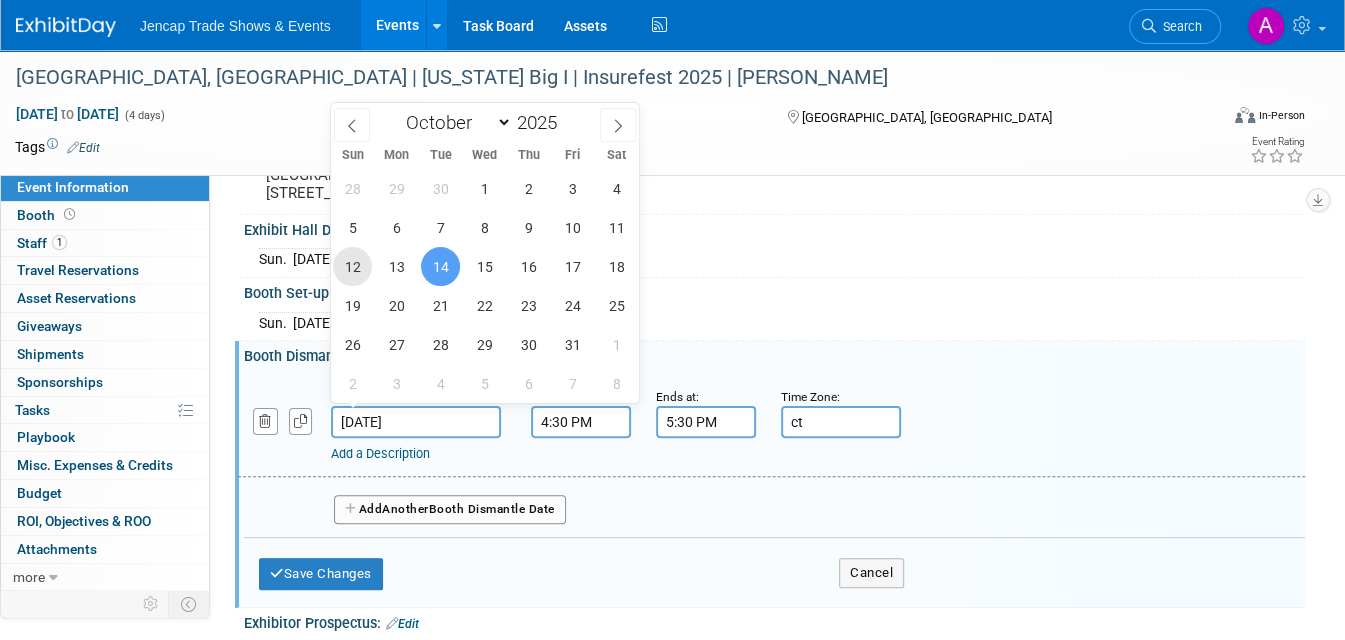 click on "12" at bounding box center [352, 266] 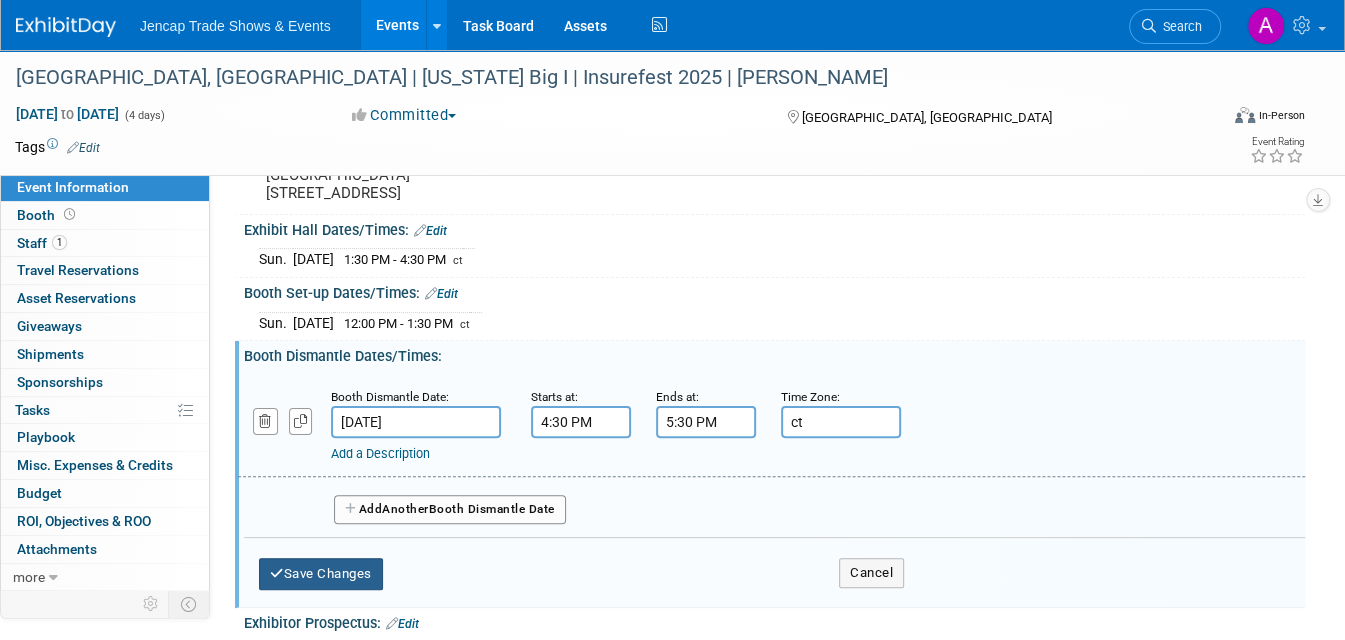 click on "Save Changes" at bounding box center [321, 574] 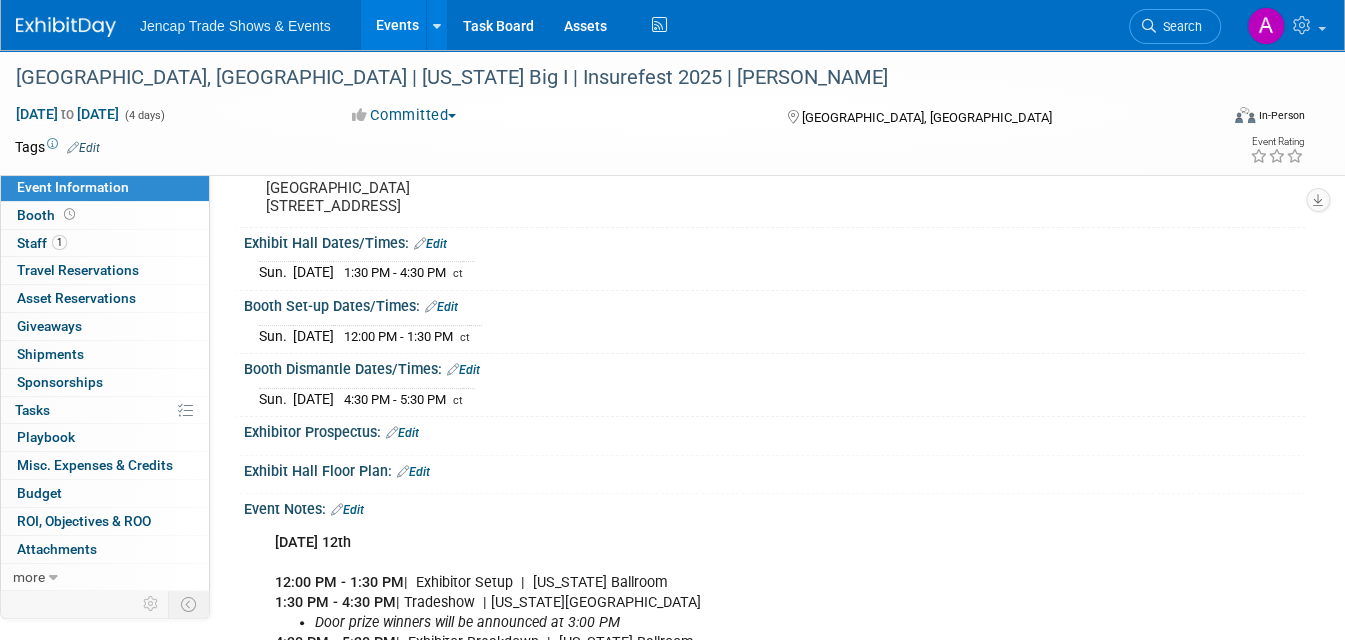scroll, scrollTop: 0, scrollLeft: 0, axis: both 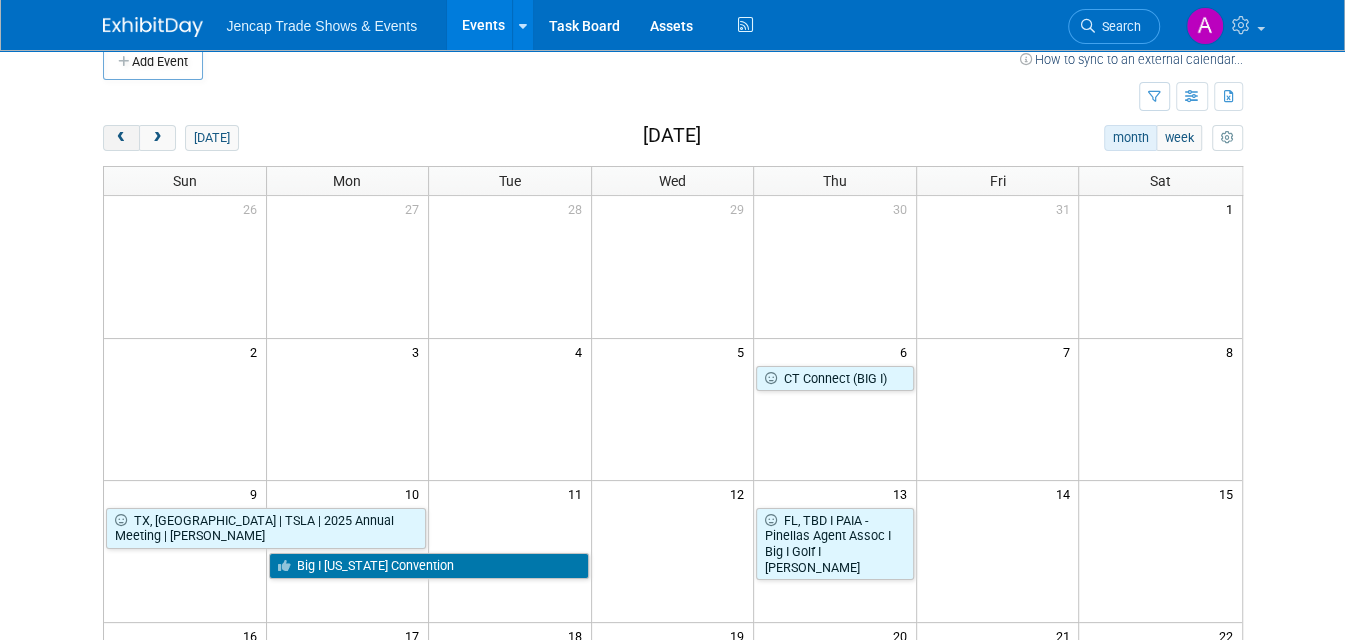 click at bounding box center [121, 138] 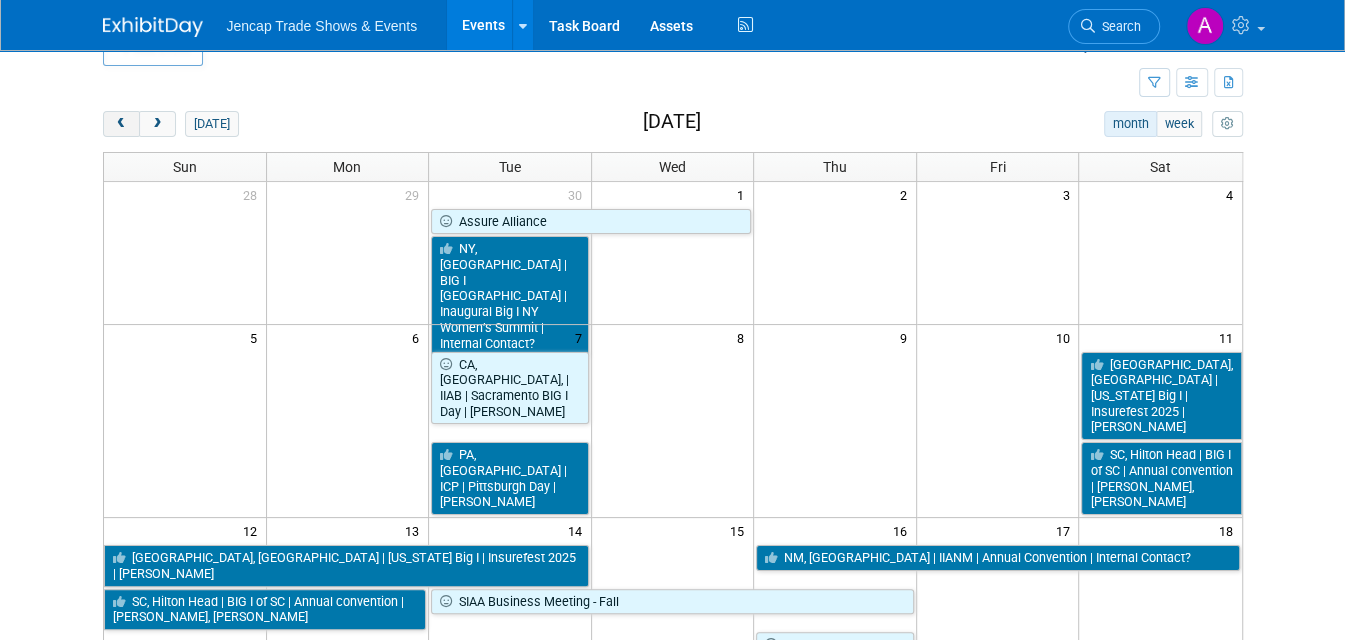 scroll, scrollTop: 37, scrollLeft: 0, axis: vertical 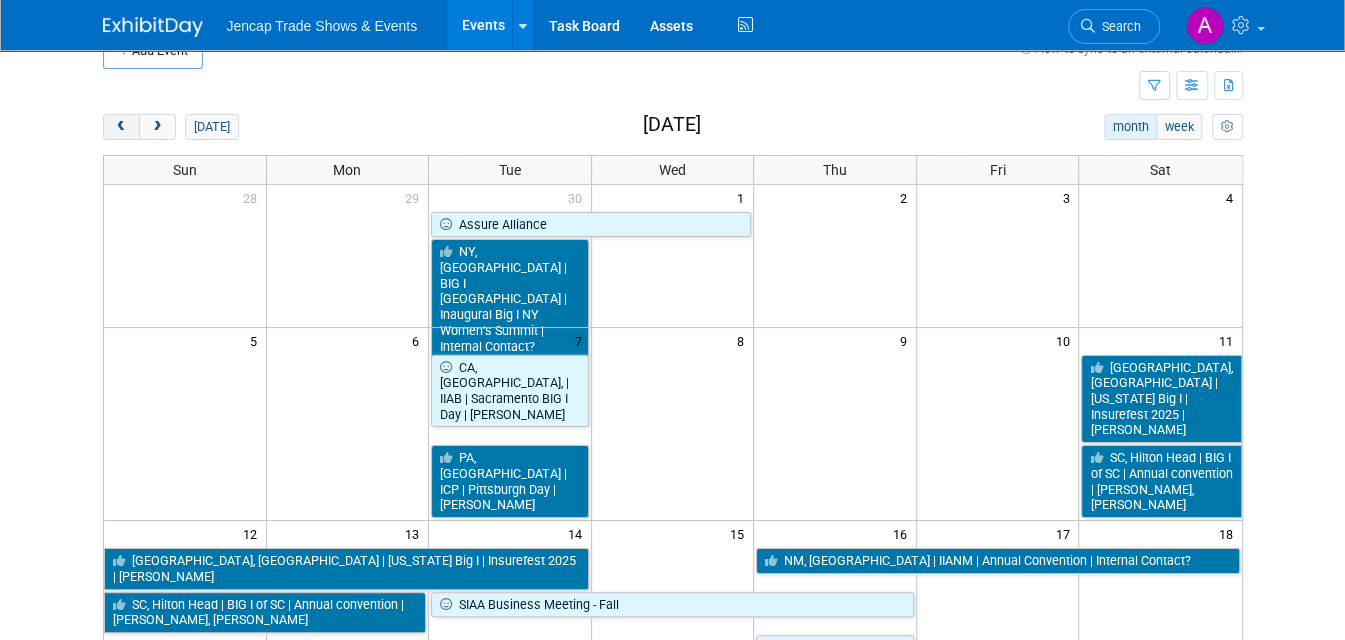click at bounding box center (121, 127) 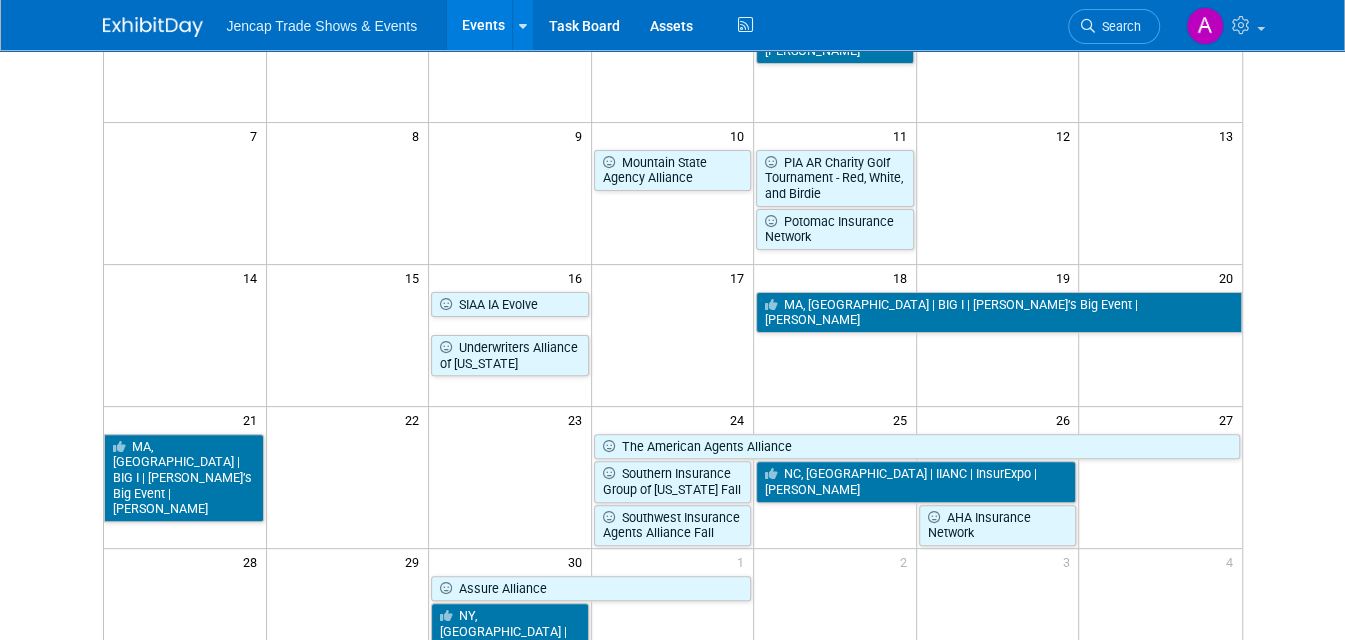 scroll, scrollTop: 318, scrollLeft: 0, axis: vertical 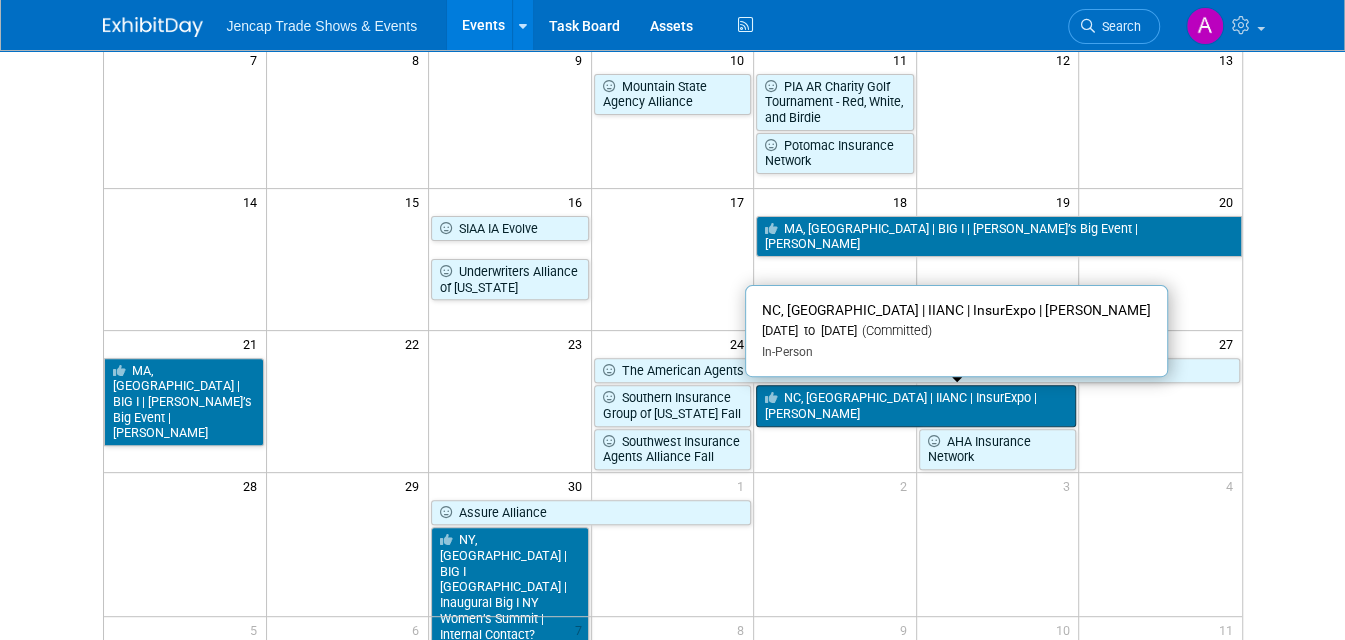 click on "NC, [GEOGRAPHIC_DATA] | IIANC | InsurExpo | [PERSON_NAME]" at bounding box center (916, 405) 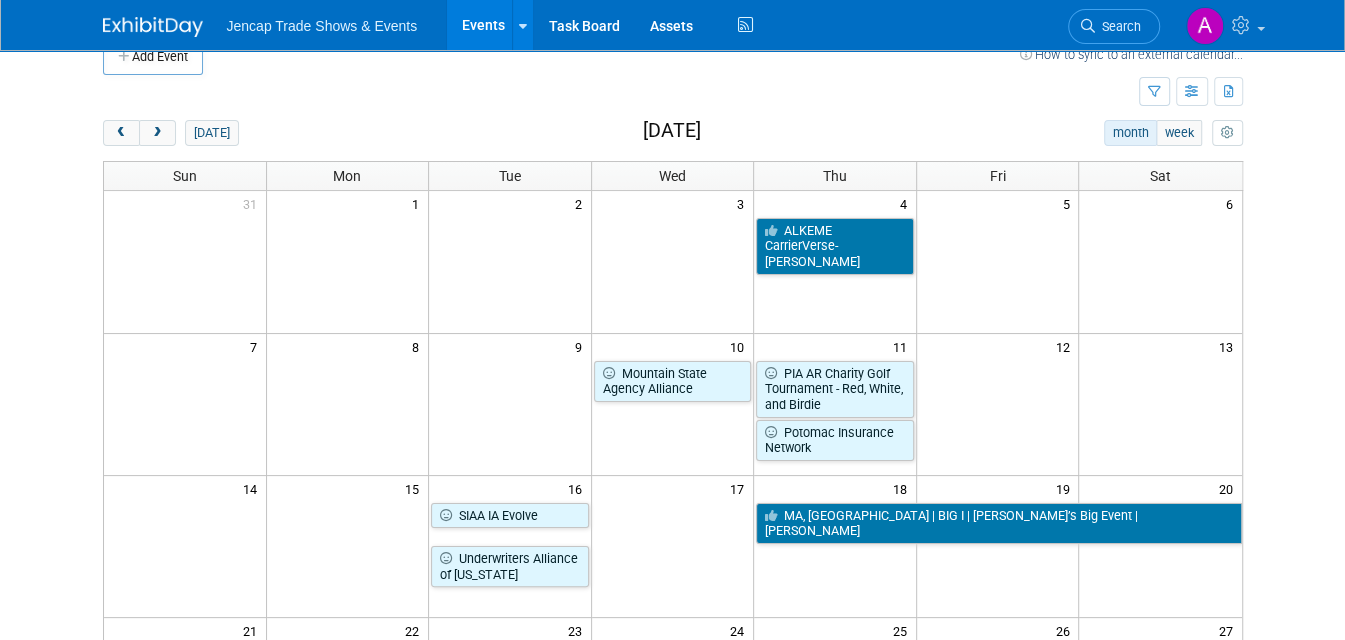 scroll, scrollTop: 0, scrollLeft: 0, axis: both 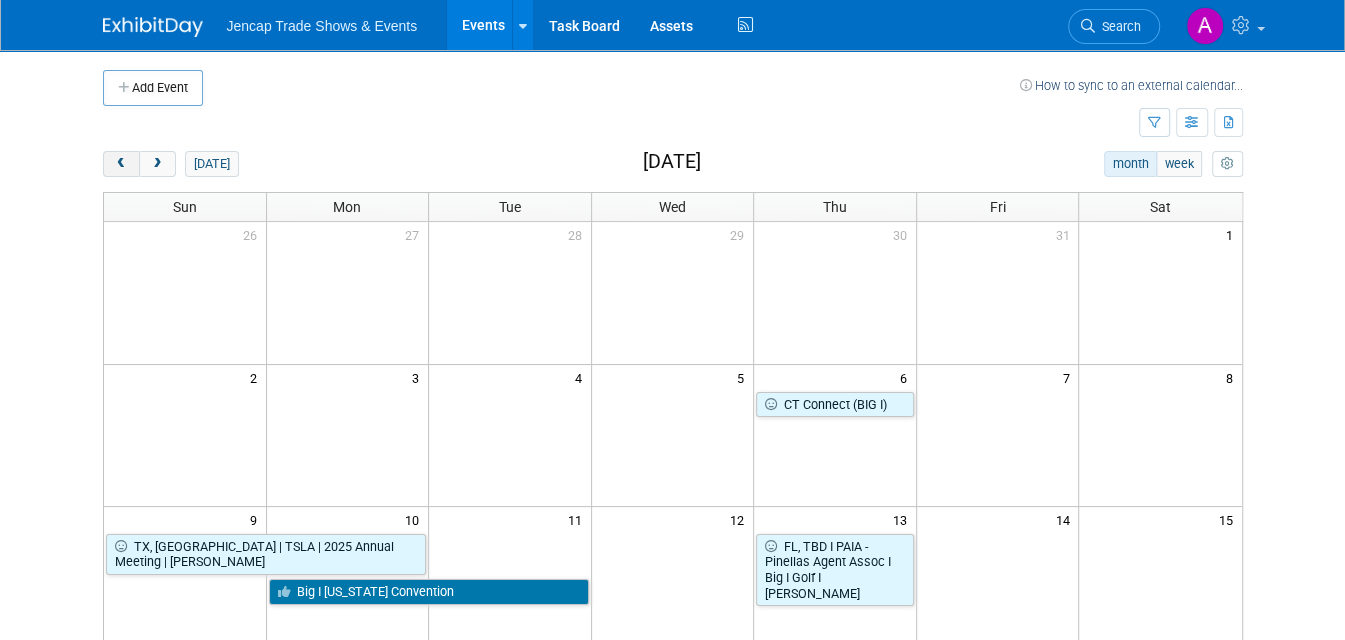 click at bounding box center (121, 164) 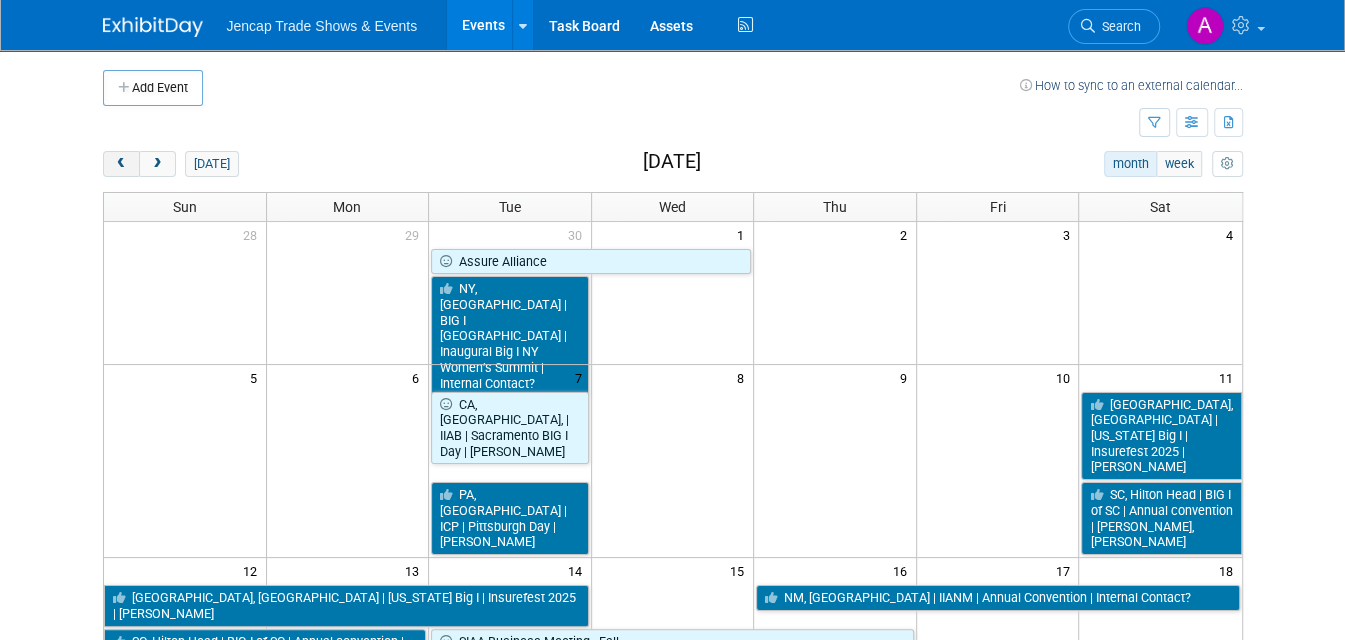 click at bounding box center [121, 164] 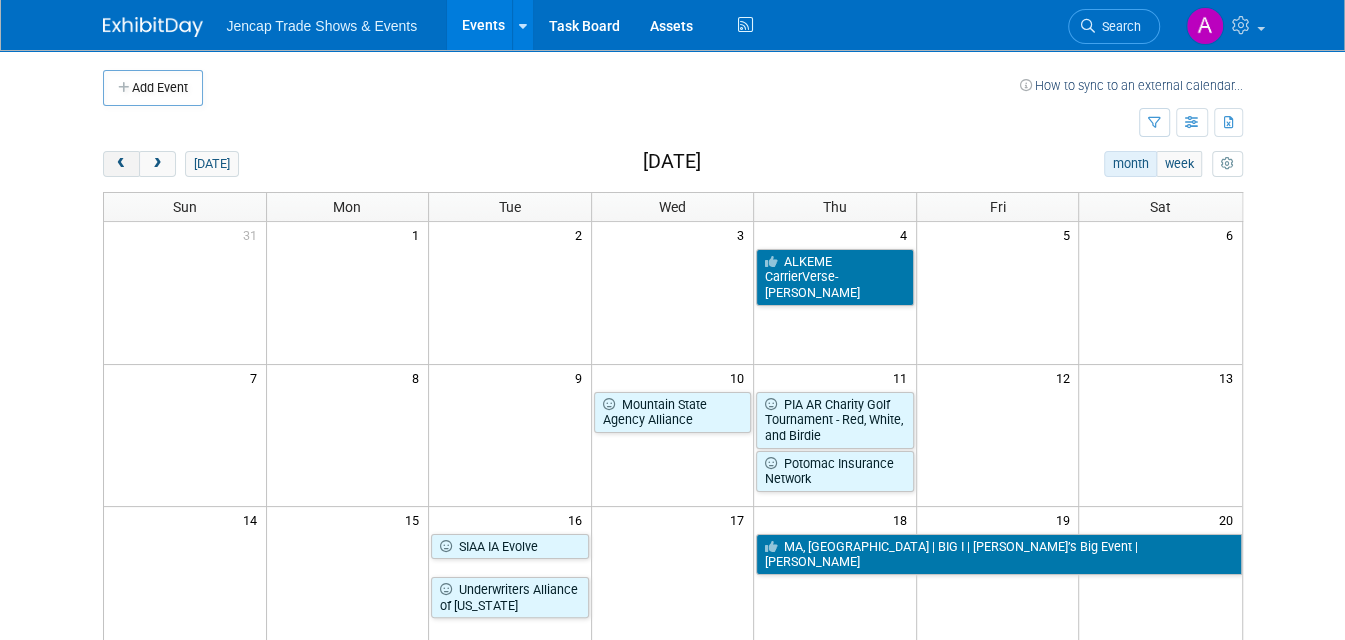 click at bounding box center [121, 164] 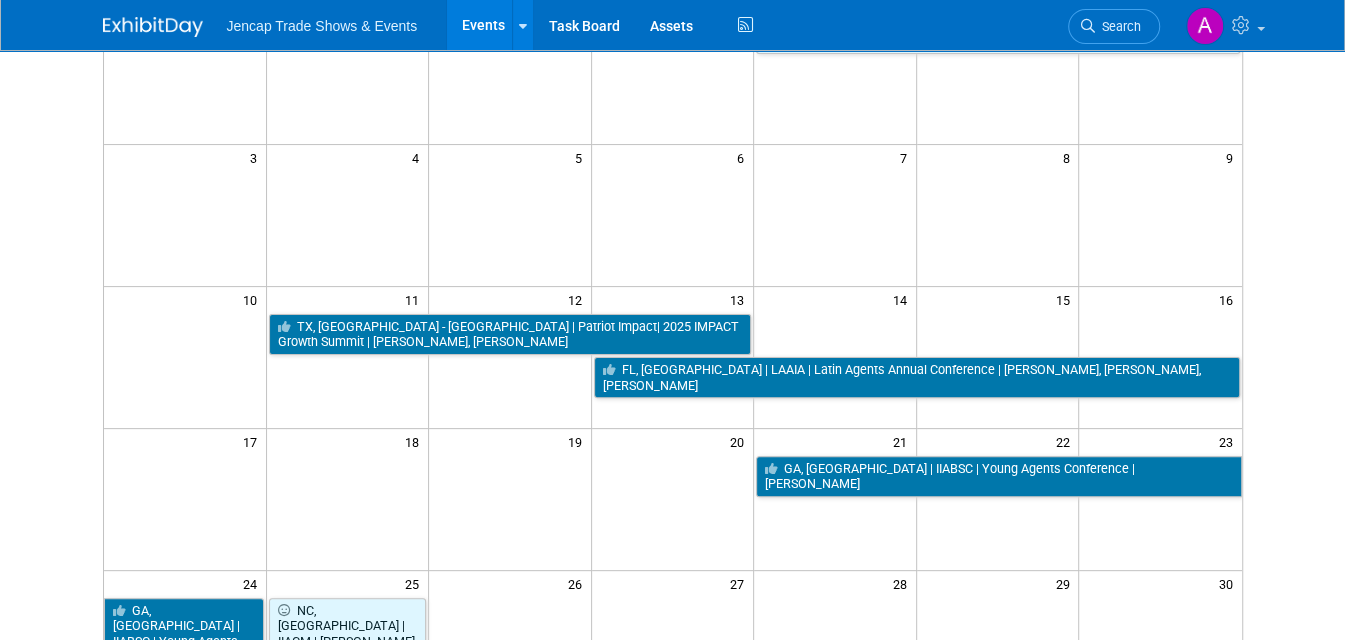 scroll, scrollTop: 317, scrollLeft: 0, axis: vertical 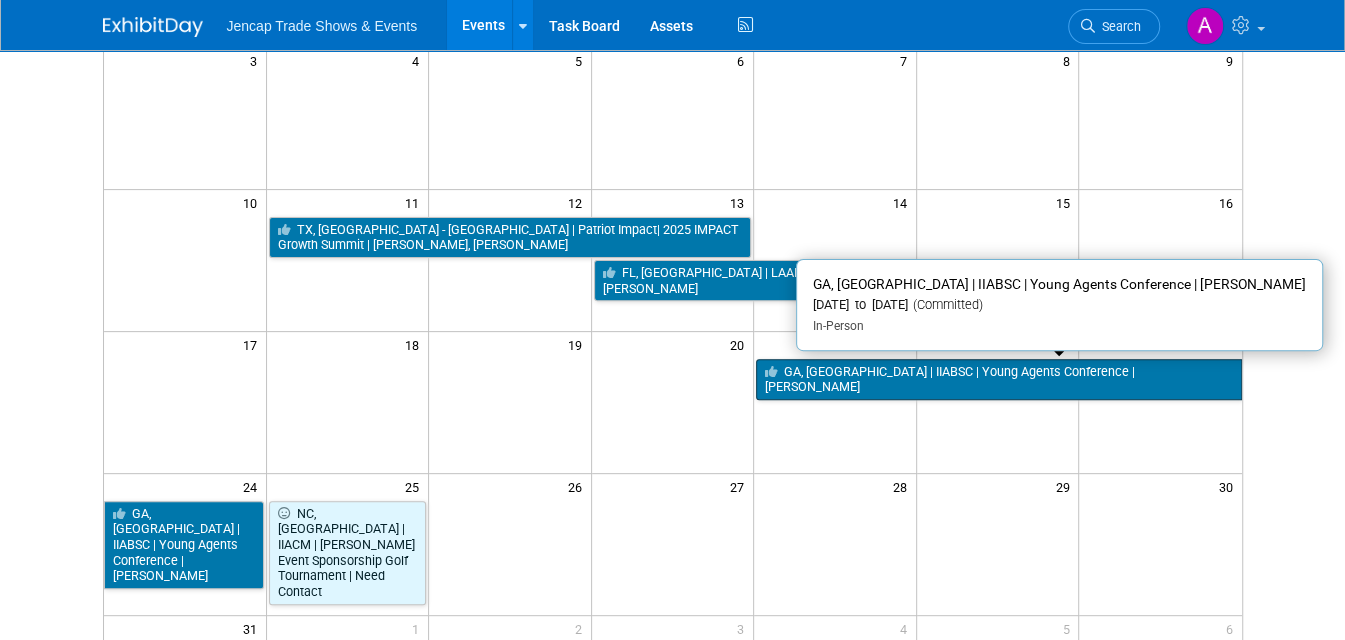 click on "GA, [GEOGRAPHIC_DATA] | IIABSC | Young Agents Conference | [PERSON_NAME]" at bounding box center (998, 379) 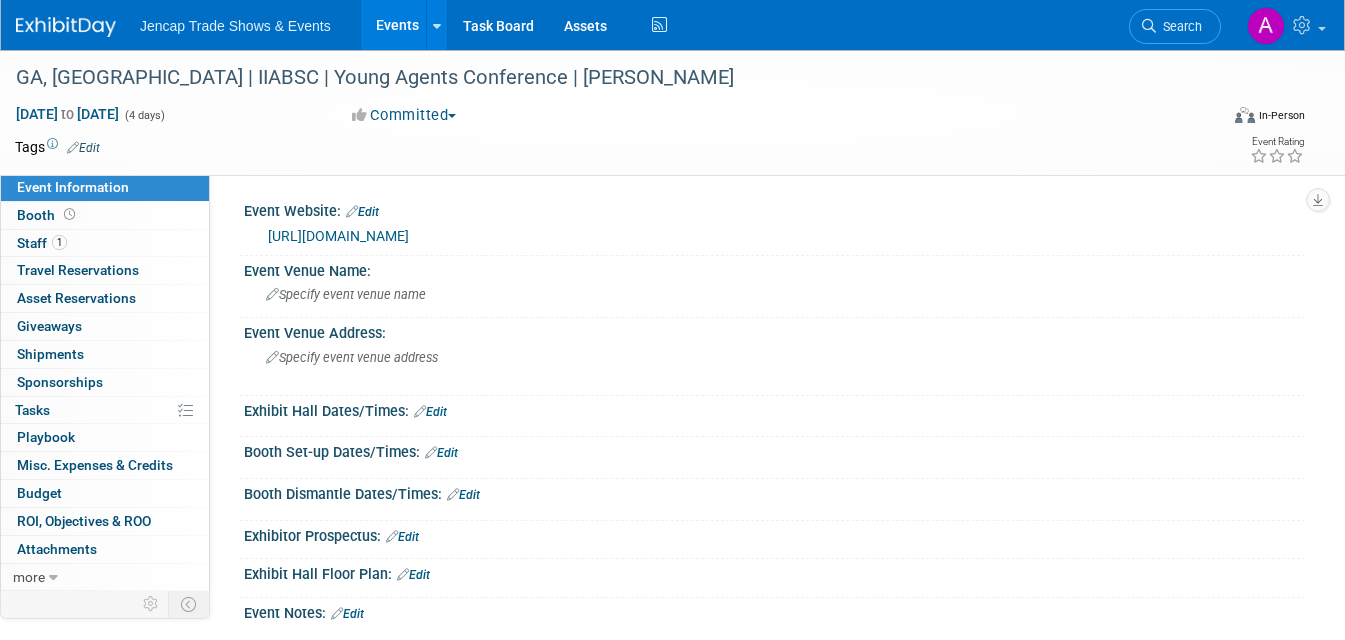 scroll, scrollTop: 0, scrollLeft: 0, axis: both 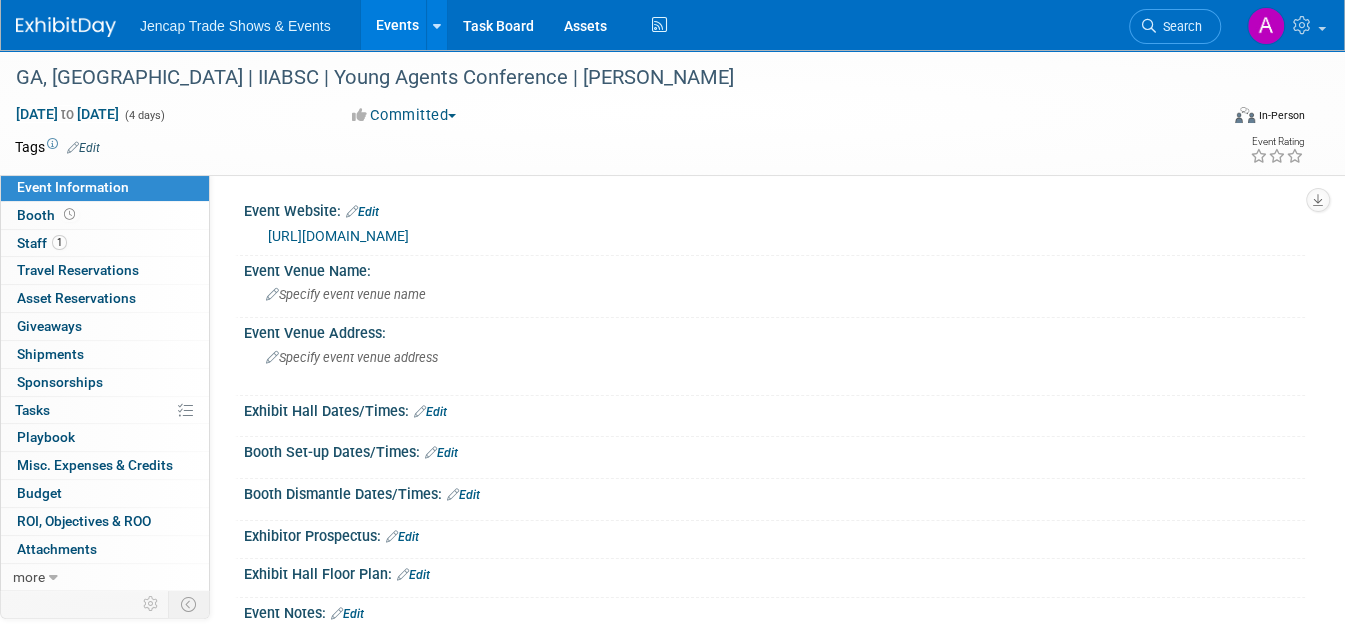click on "[URL][DOMAIN_NAME]" at bounding box center (338, 236) 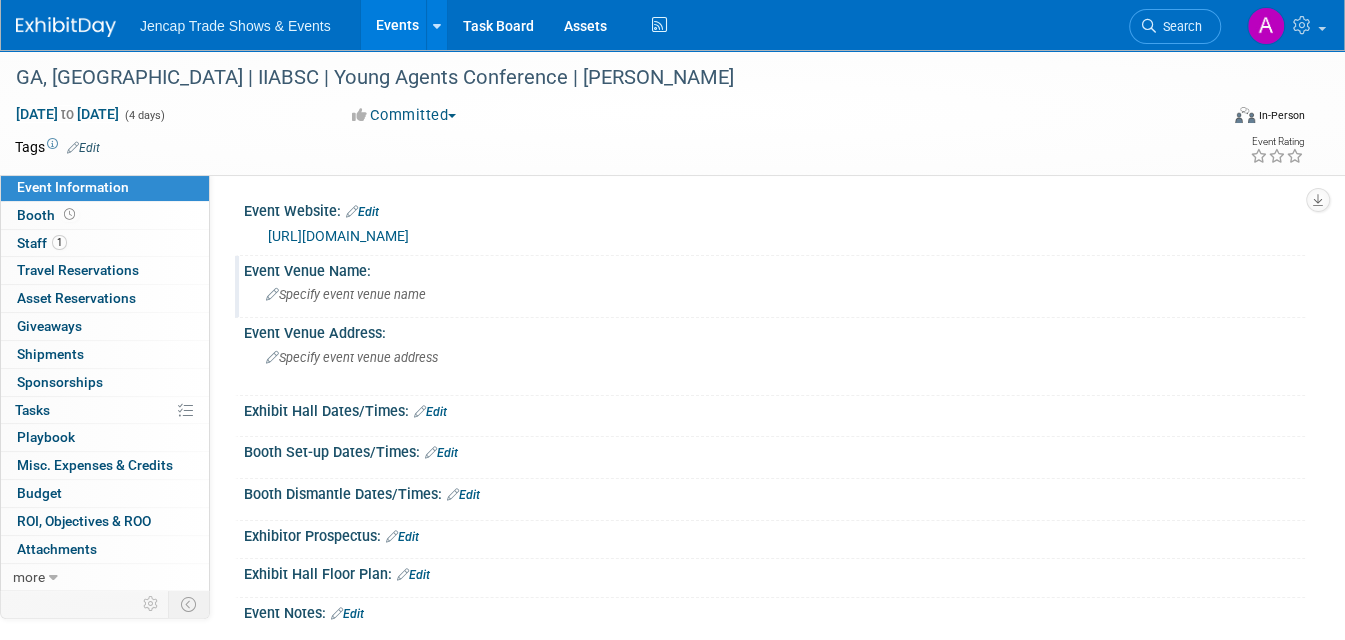 click on "Specify event venue name" at bounding box center (346, 294) 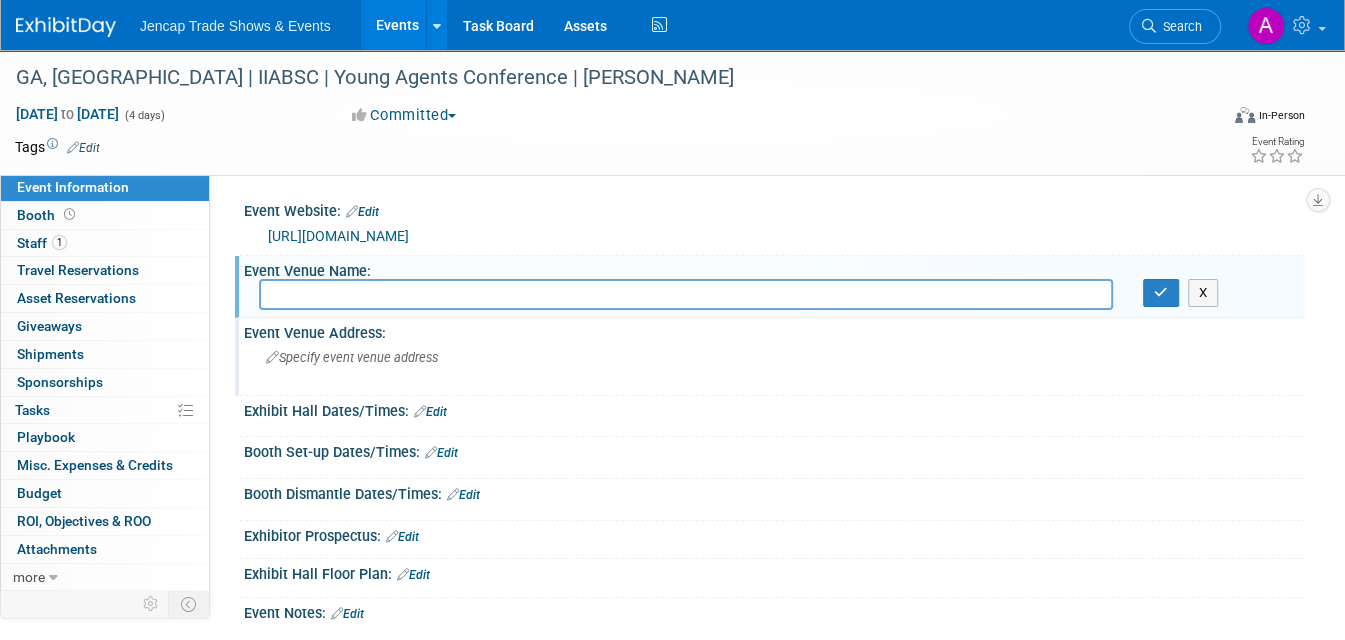click on "Specify event venue address" at bounding box center (352, 357) 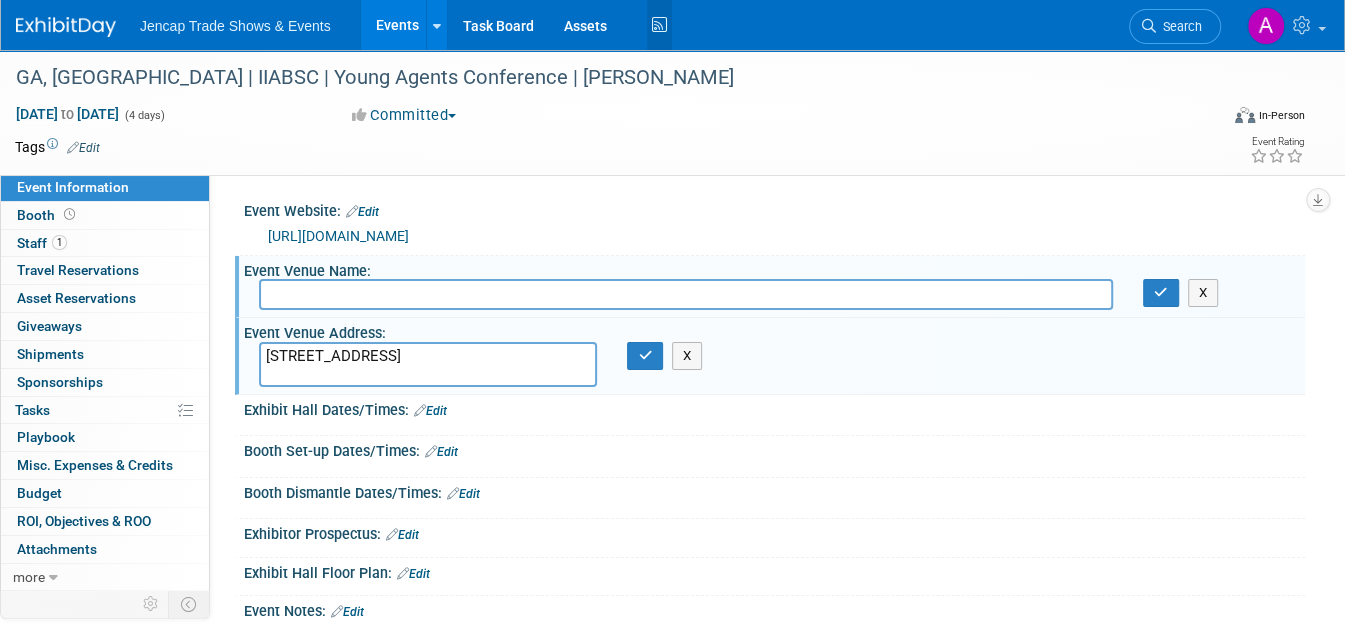 type on "15 E Liberty
Savannah, GA 31401" 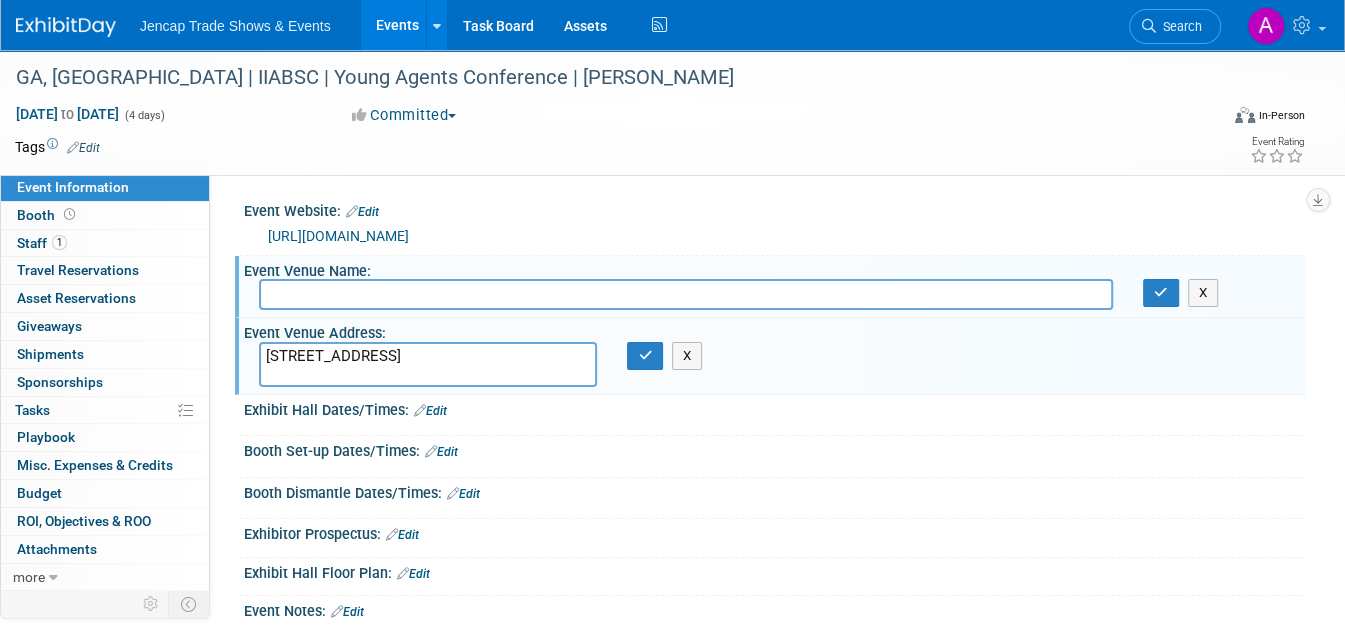 paste on "The DeSoto Savannah" 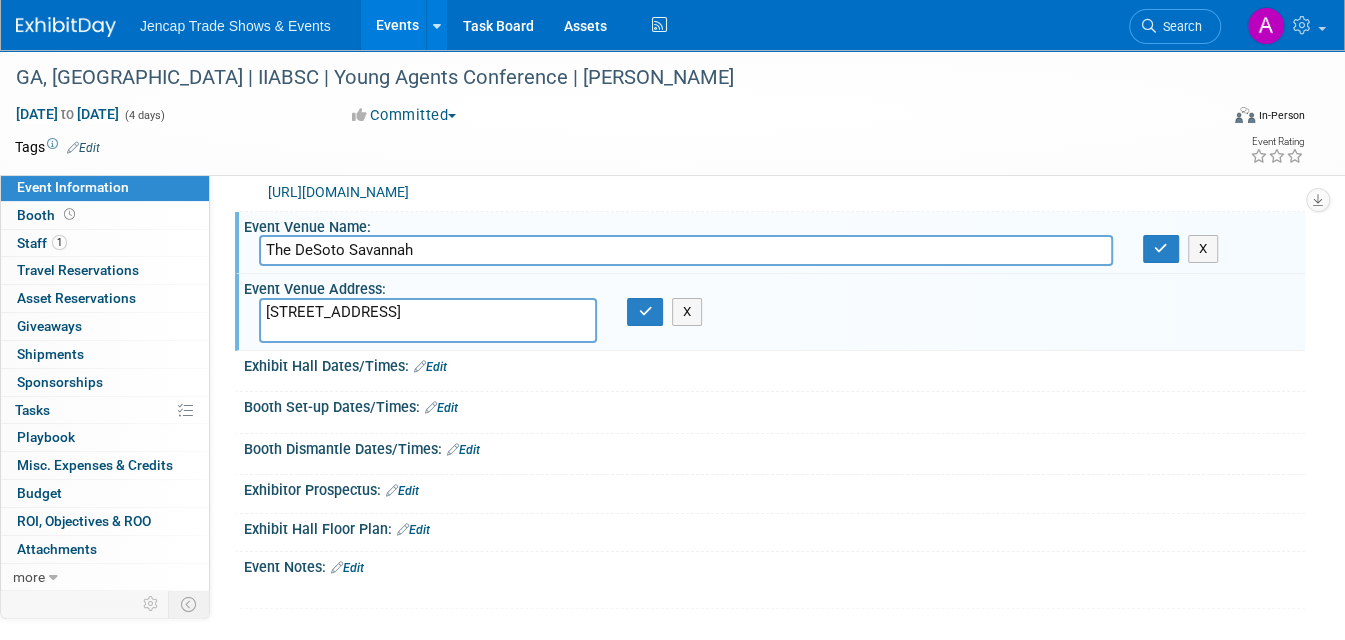 scroll, scrollTop: 58, scrollLeft: 0, axis: vertical 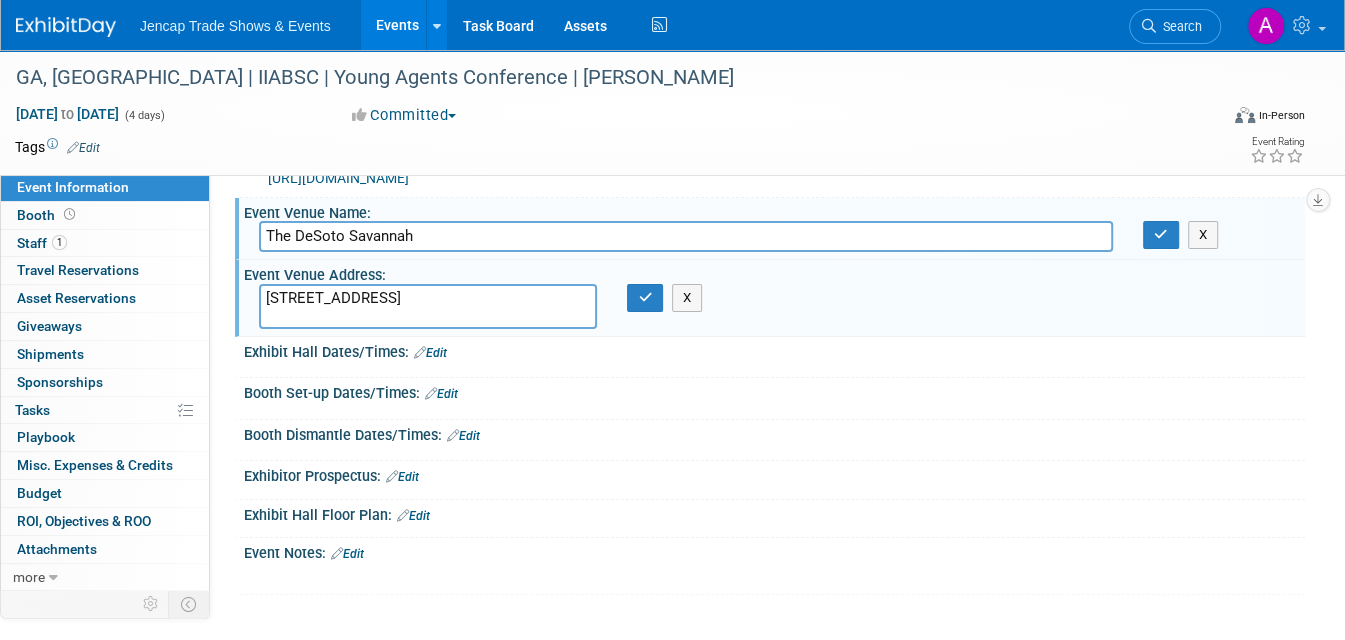 type on "The DeSoto Savannah" 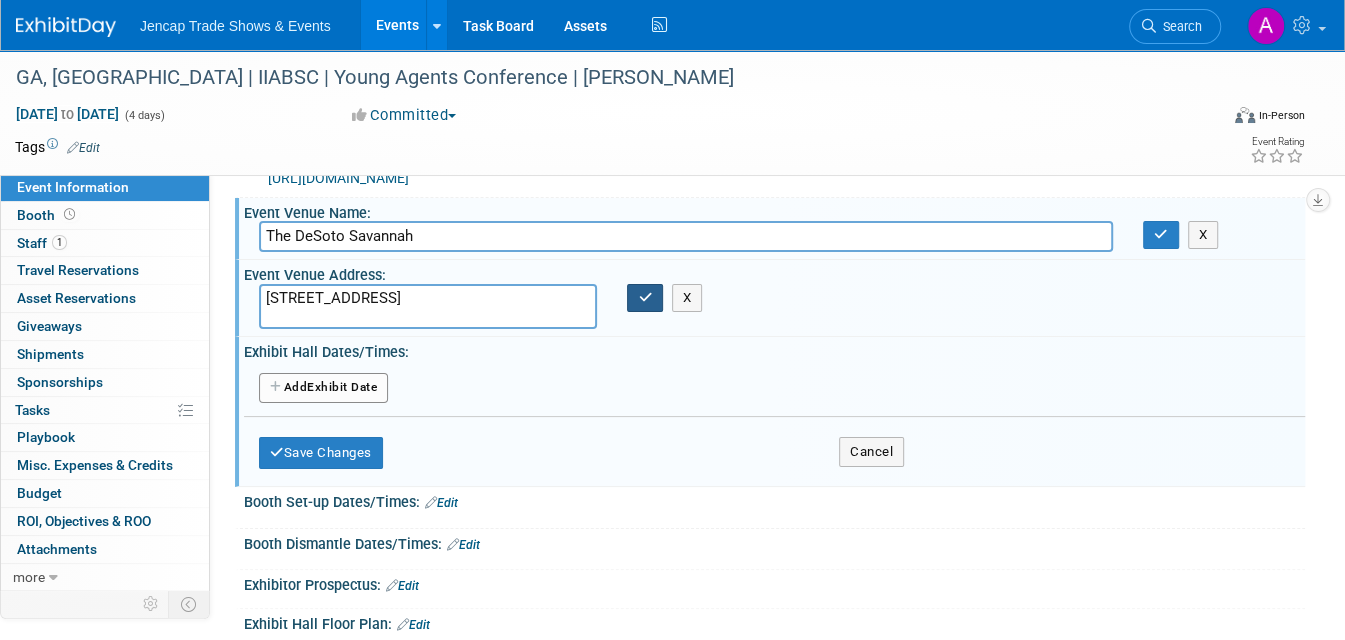 click at bounding box center [645, 297] 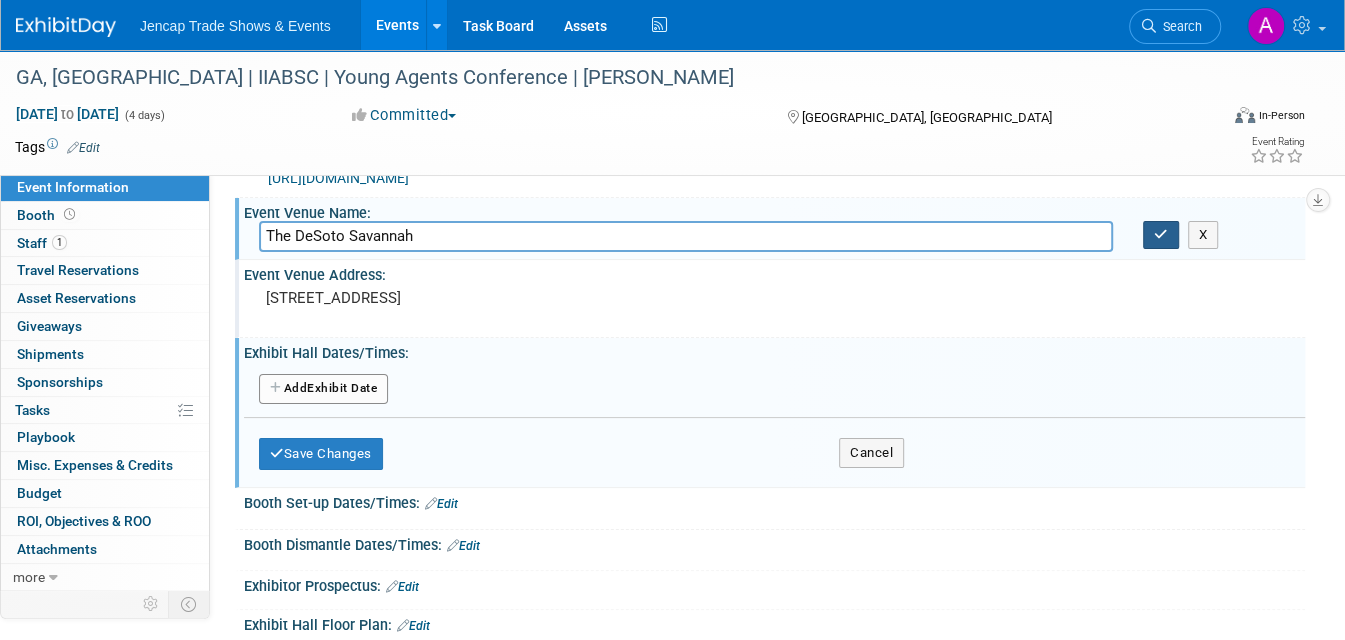 click at bounding box center [1161, 234] 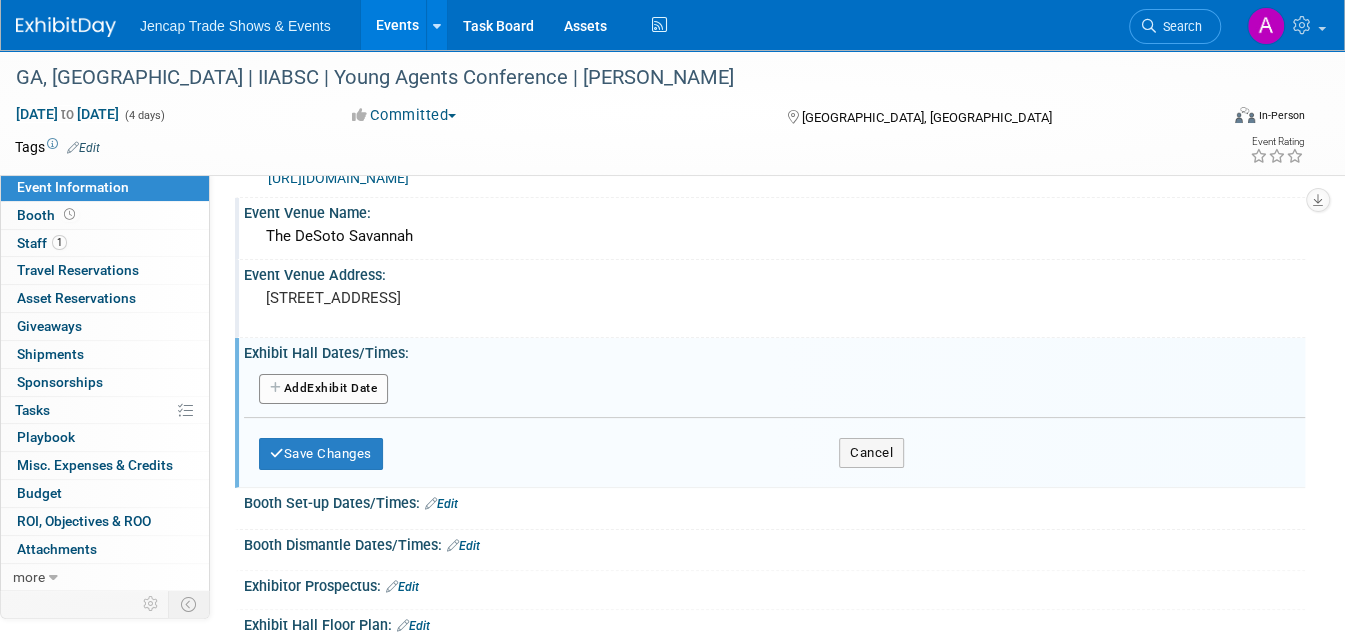 click on "Booth Set-up Dates/Times:
Edit" at bounding box center [774, 501] 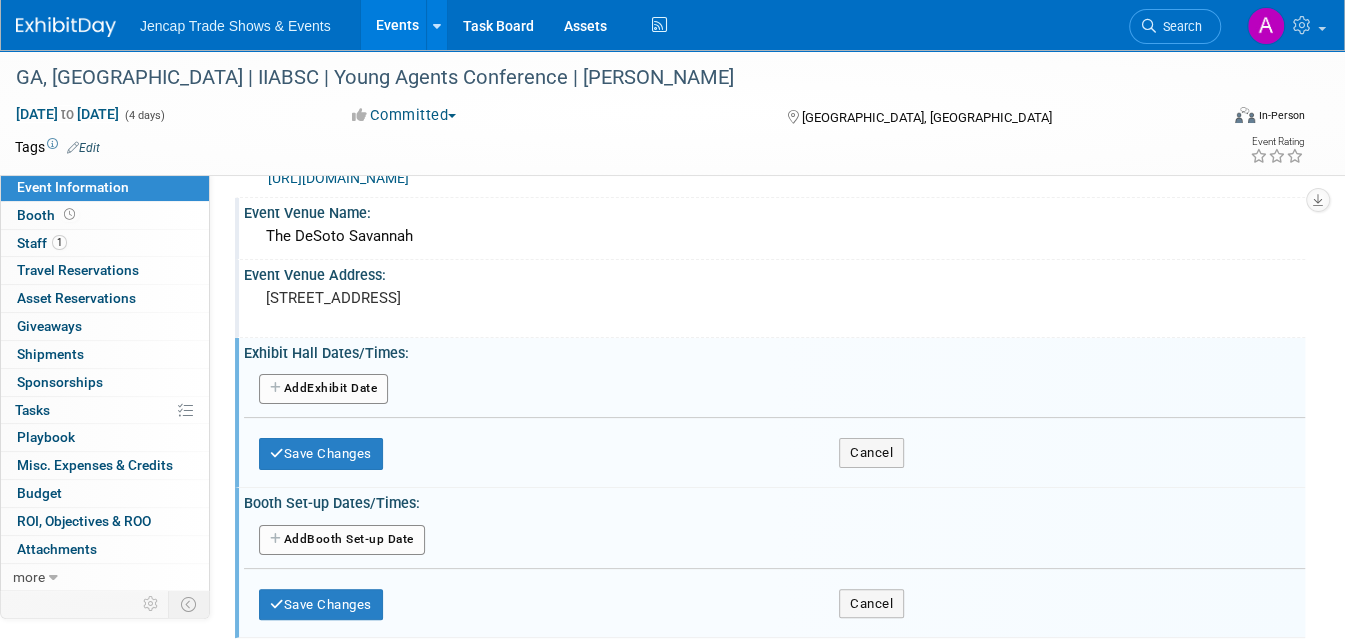 click on "Add  Another  Booth Set-up Date" at bounding box center [342, 540] 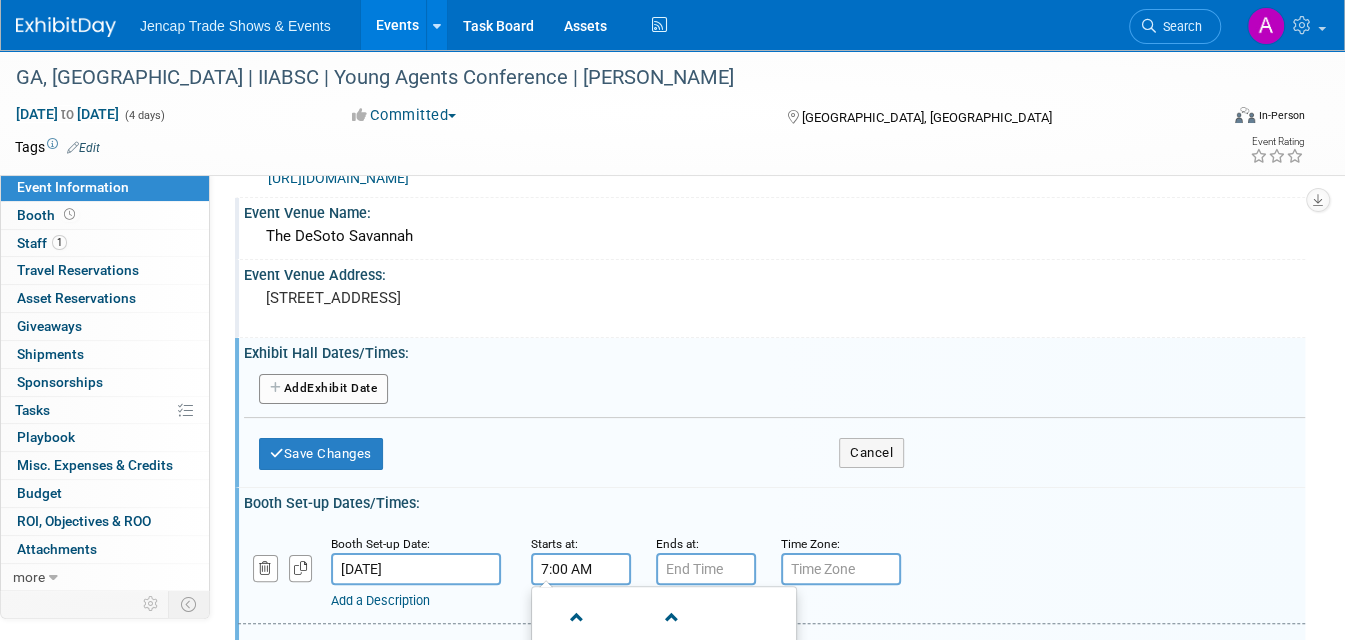 click on "7:00 AM" at bounding box center (581, 569) 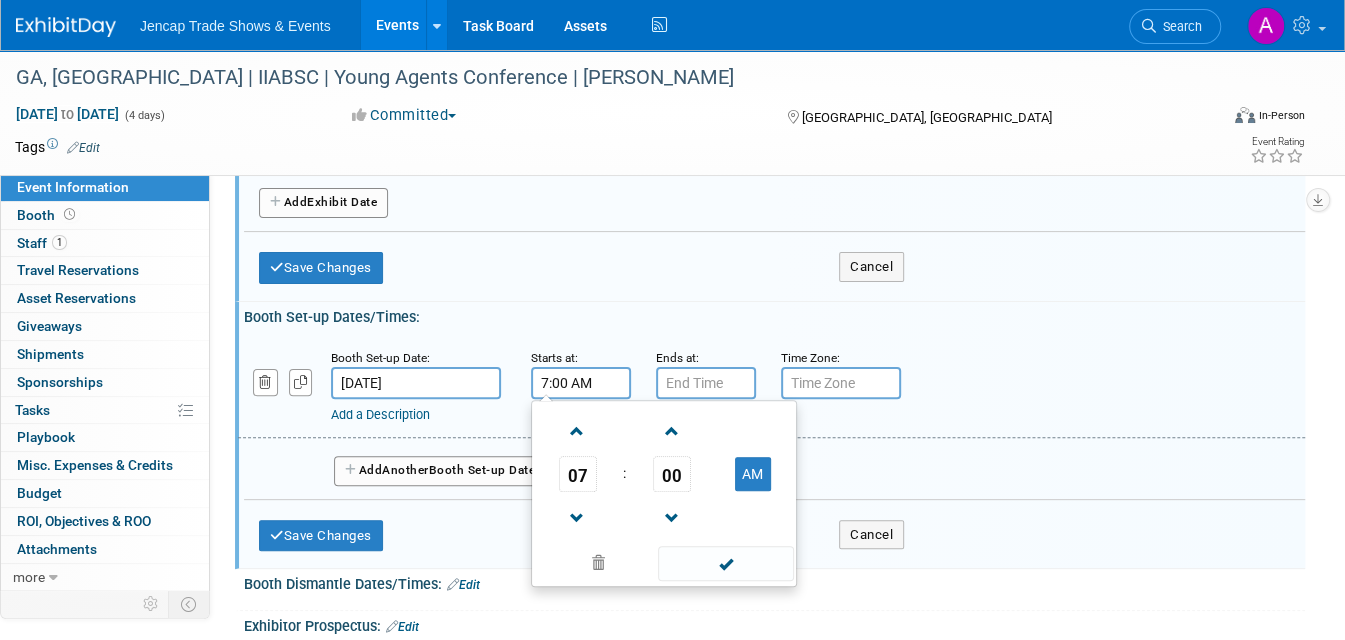 scroll, scrollTop: 249, scrollLeft: 0, axis: vertical 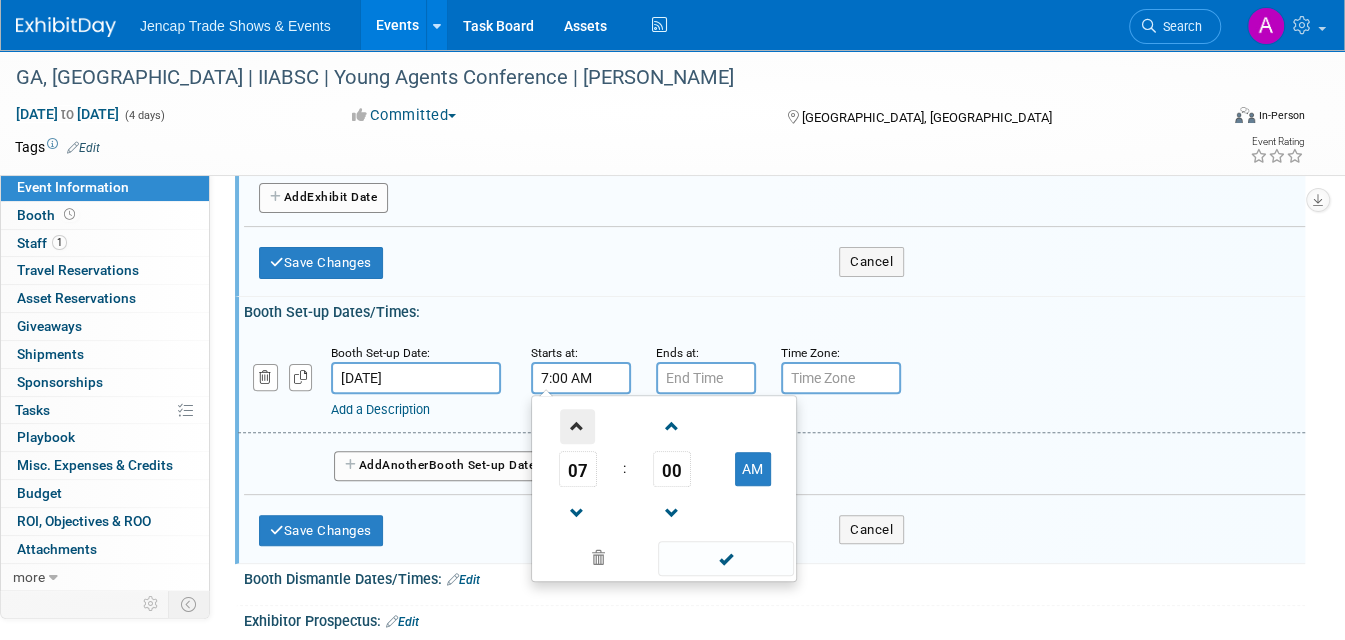 click at bounding box center [577, 426] 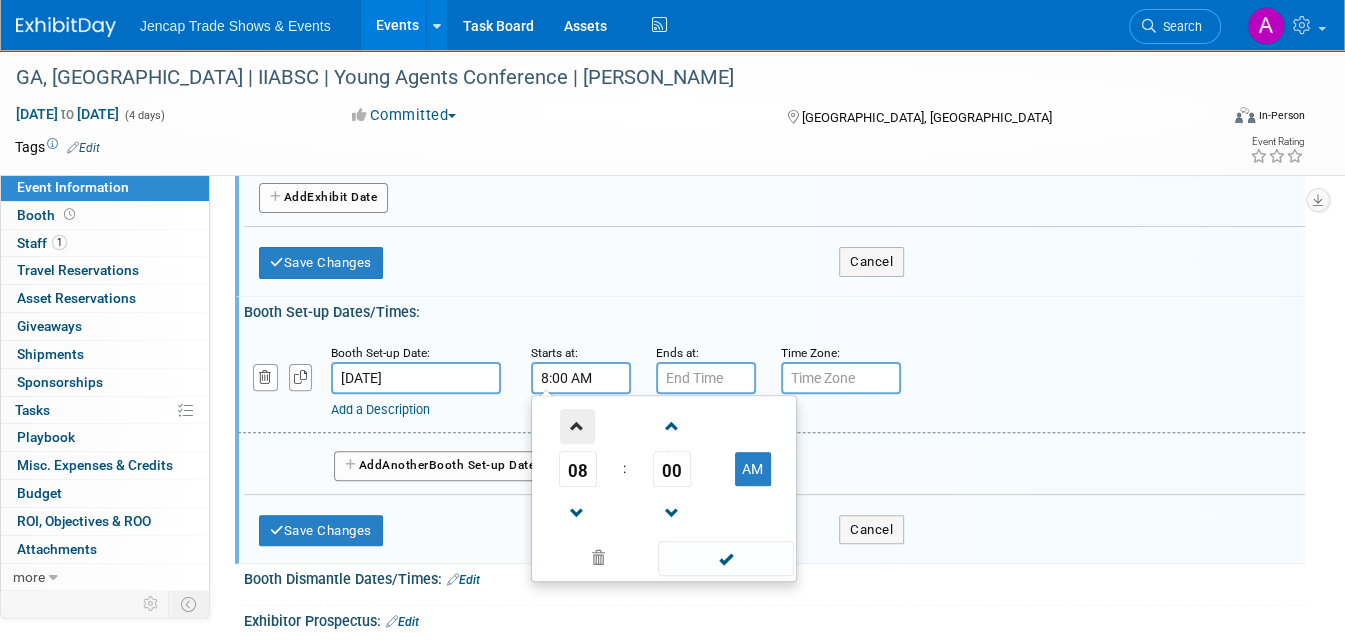 click at bounding box center (577, 426) 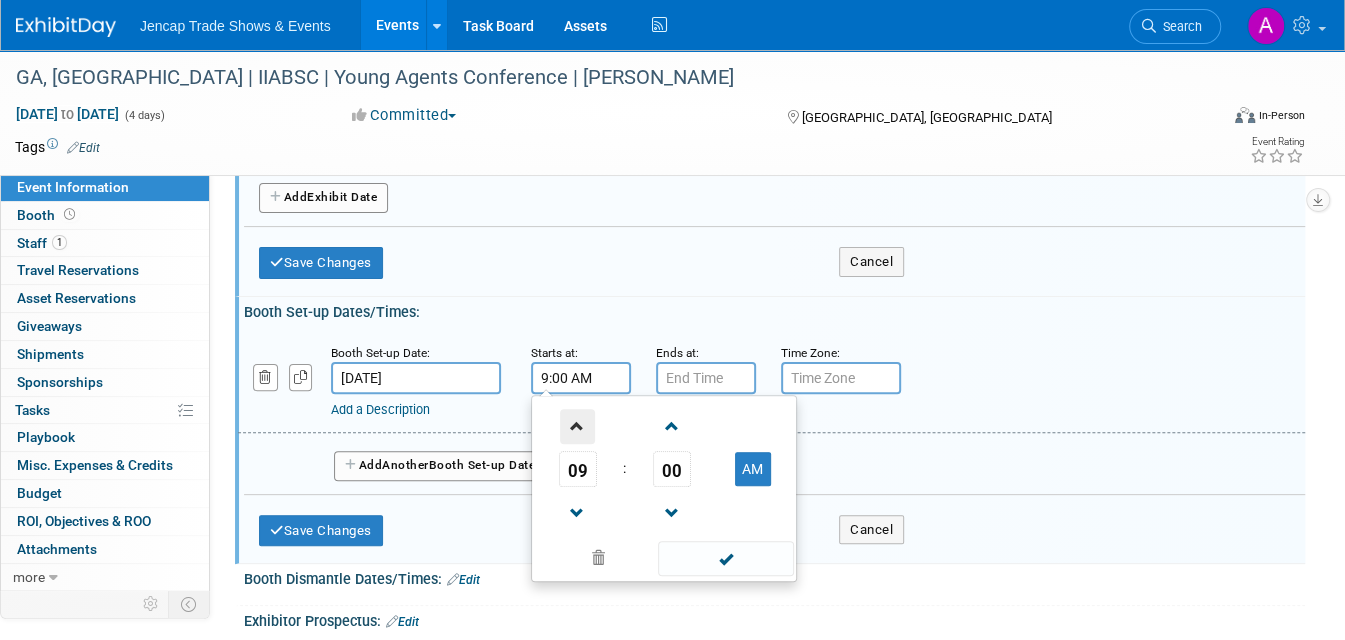 click at bounding box center [577, 426] 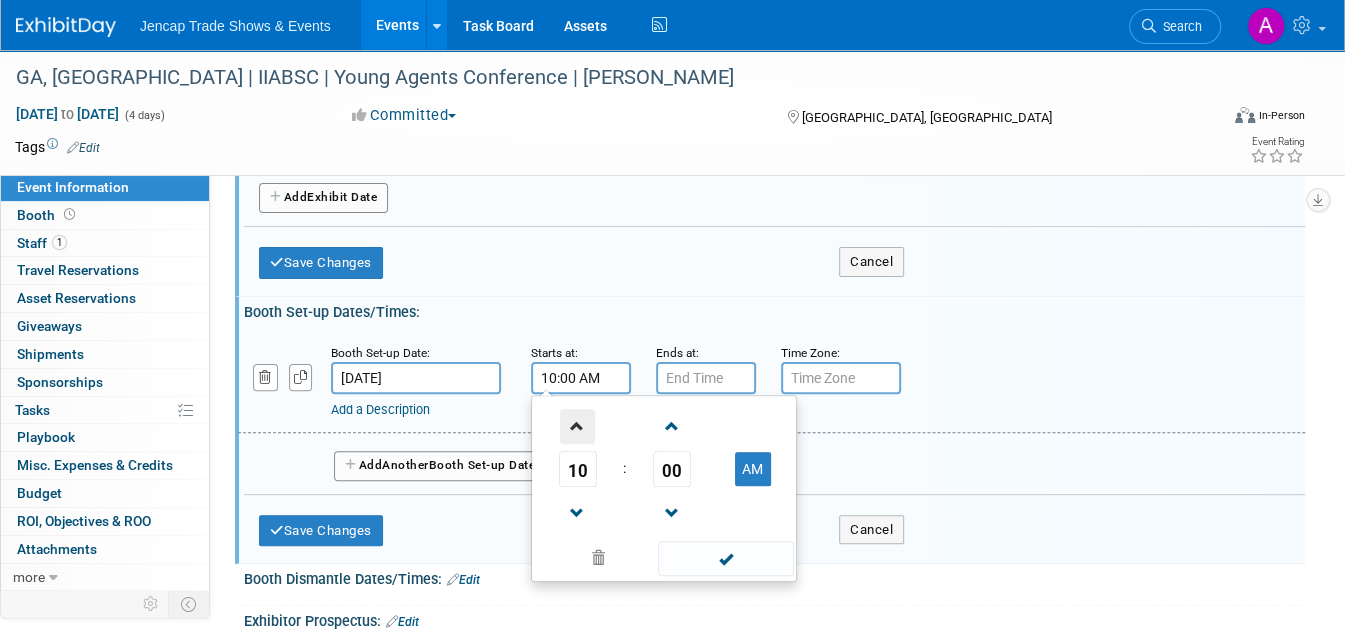 click at bounding box center [577, 426] 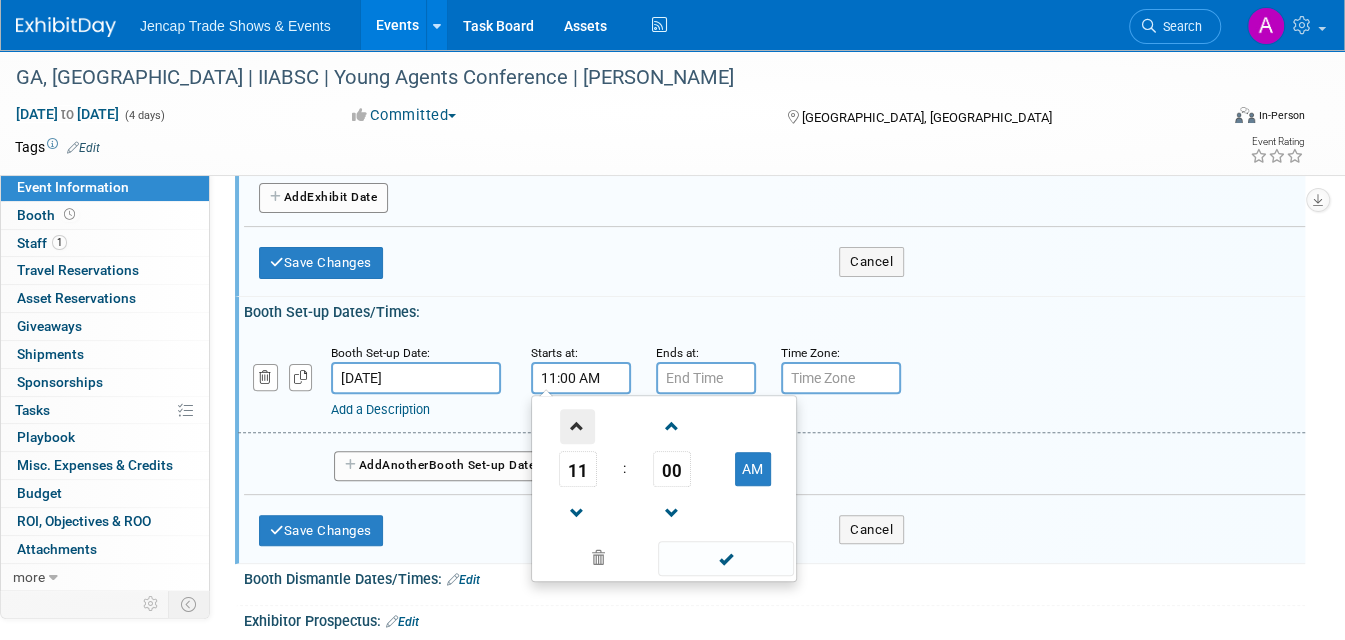 click at bounding box center [577, 426] 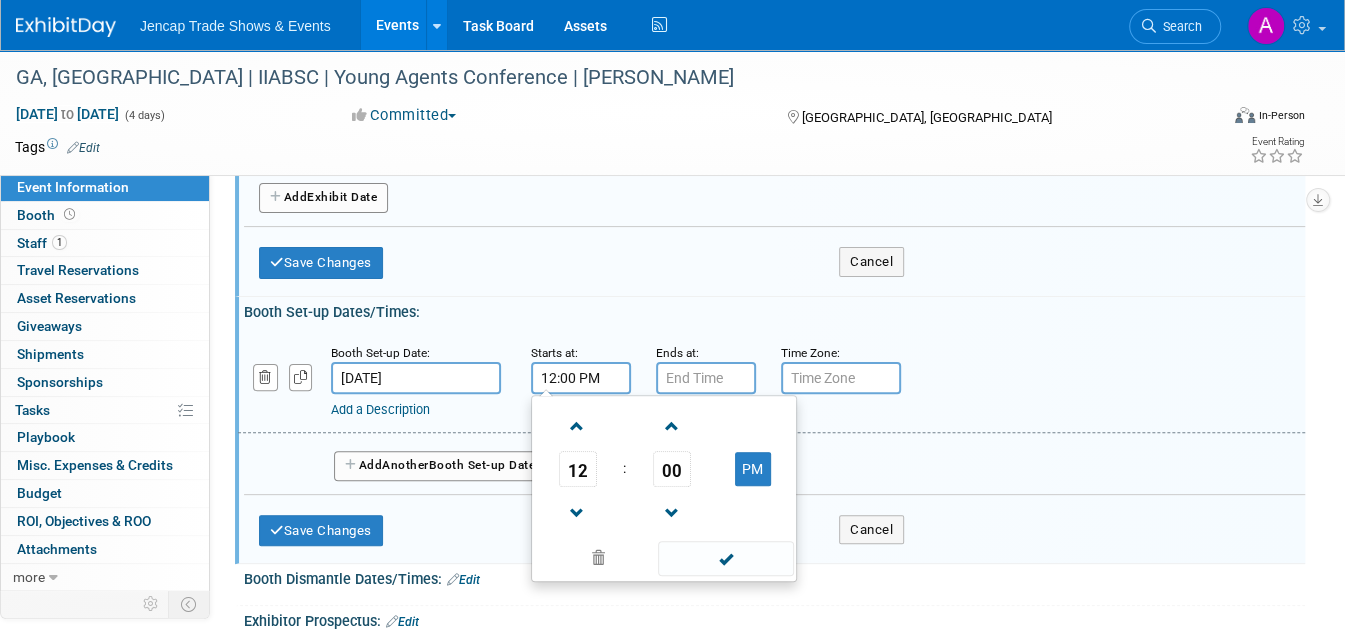 type on "7:00 PM" 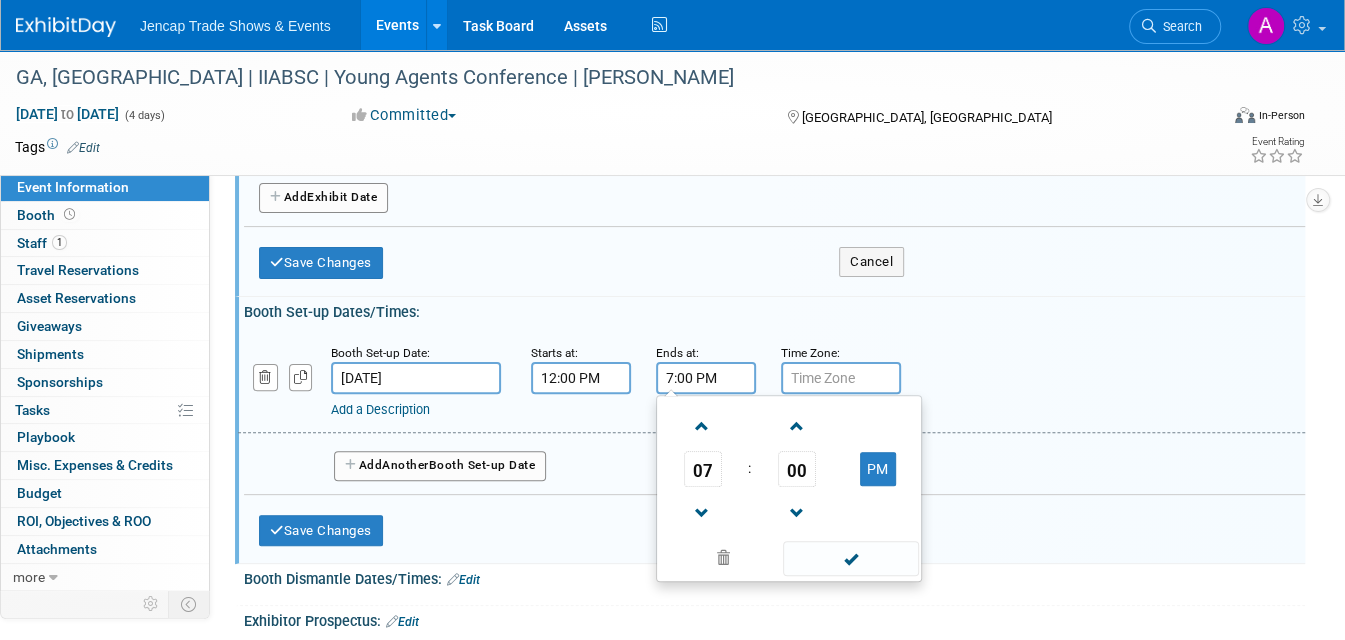 click on "7:00 PM" at bounding box center (706, 378) 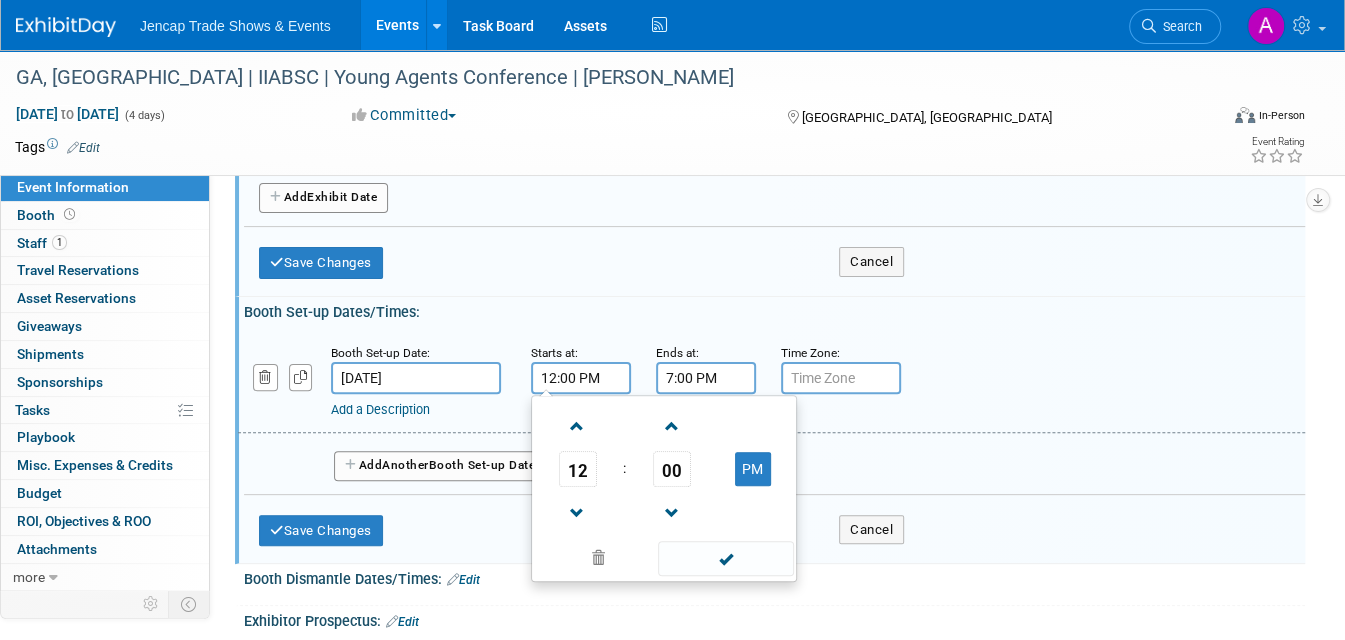 click on "12:00 PM" at bounding box center [581, 378] 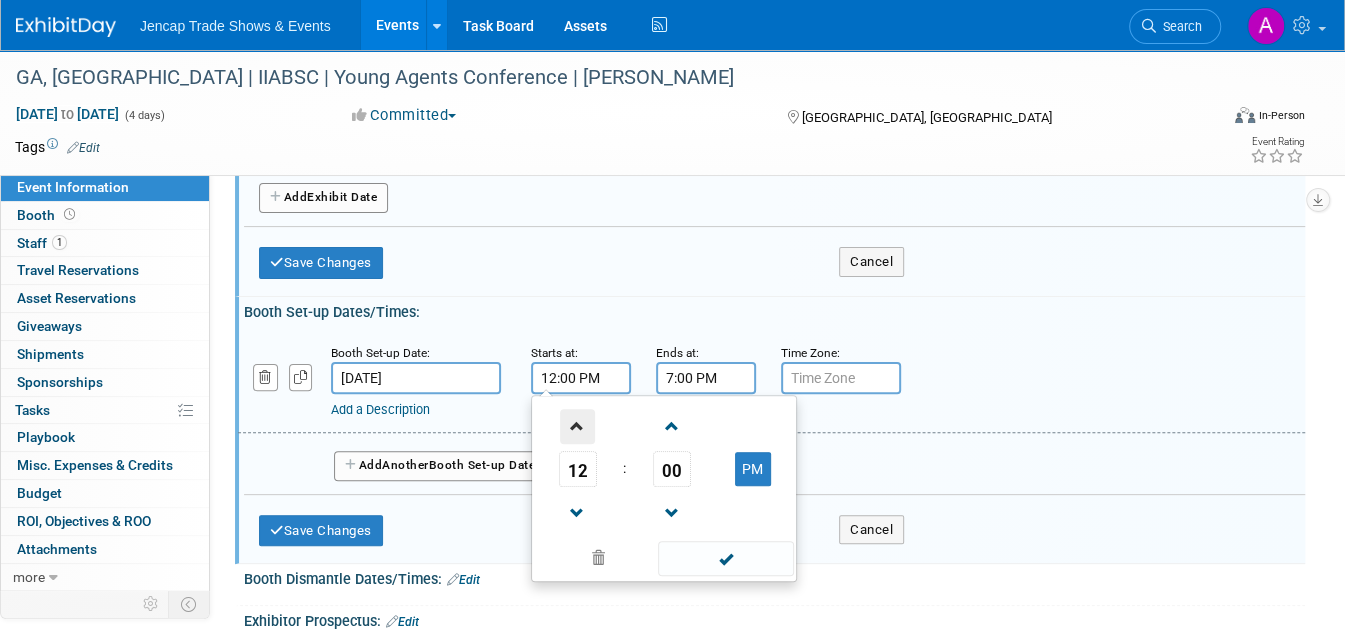 click at bounding box center (577, 426) 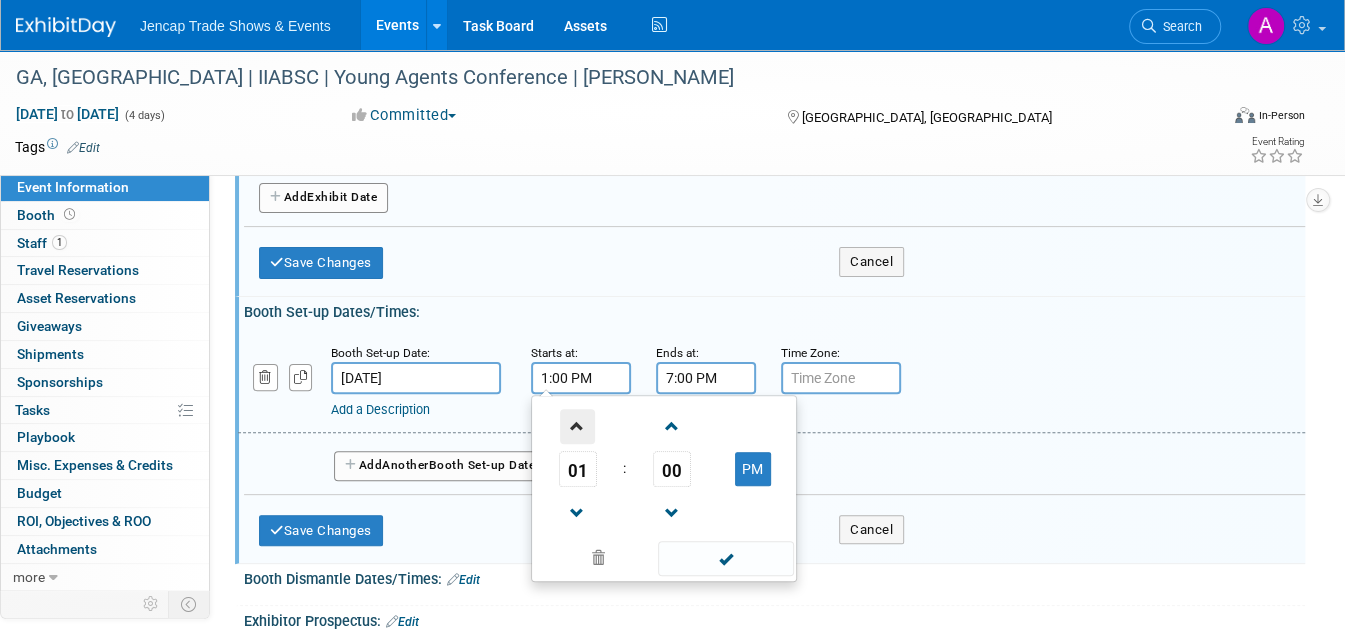 click at bounding box center (577, 426) 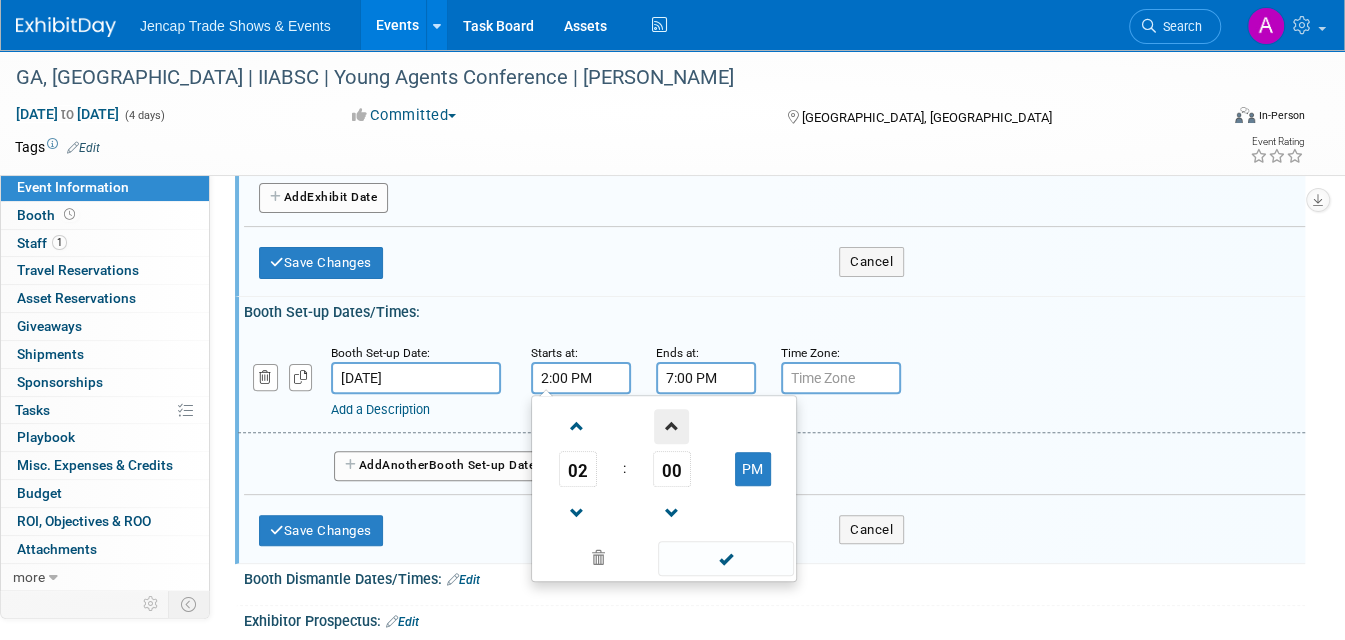 click at bounding box center [671, 426] 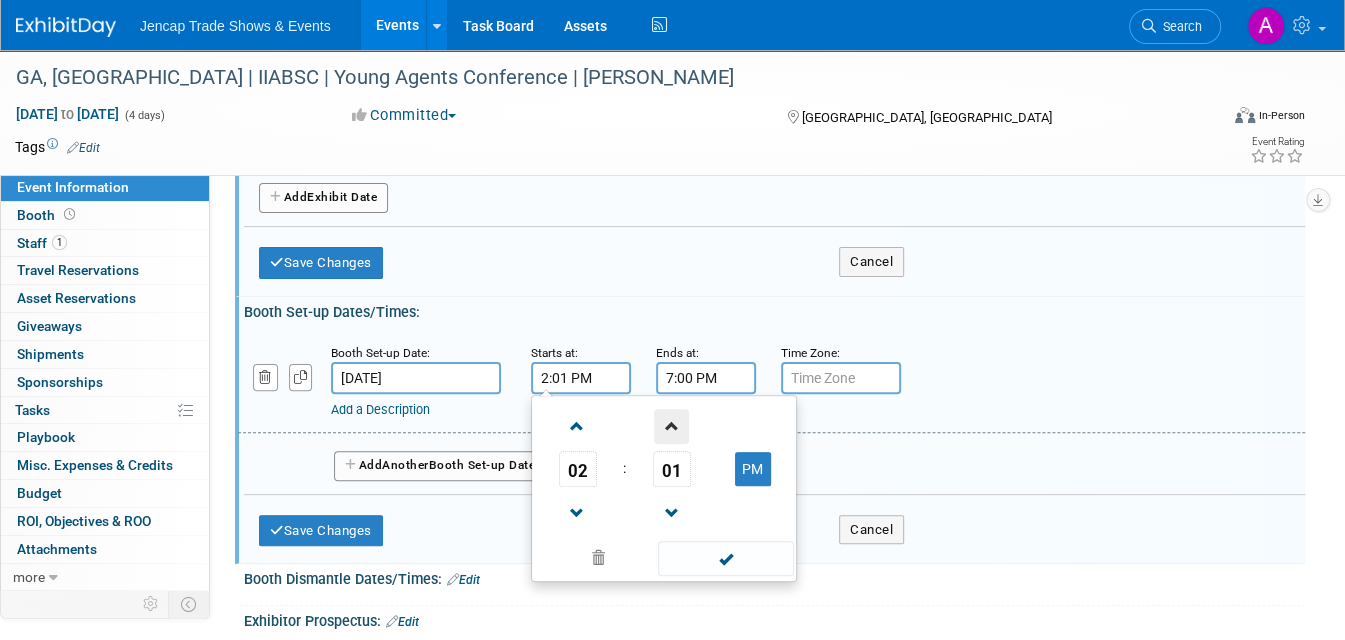 click at bounding box center (671, 426) 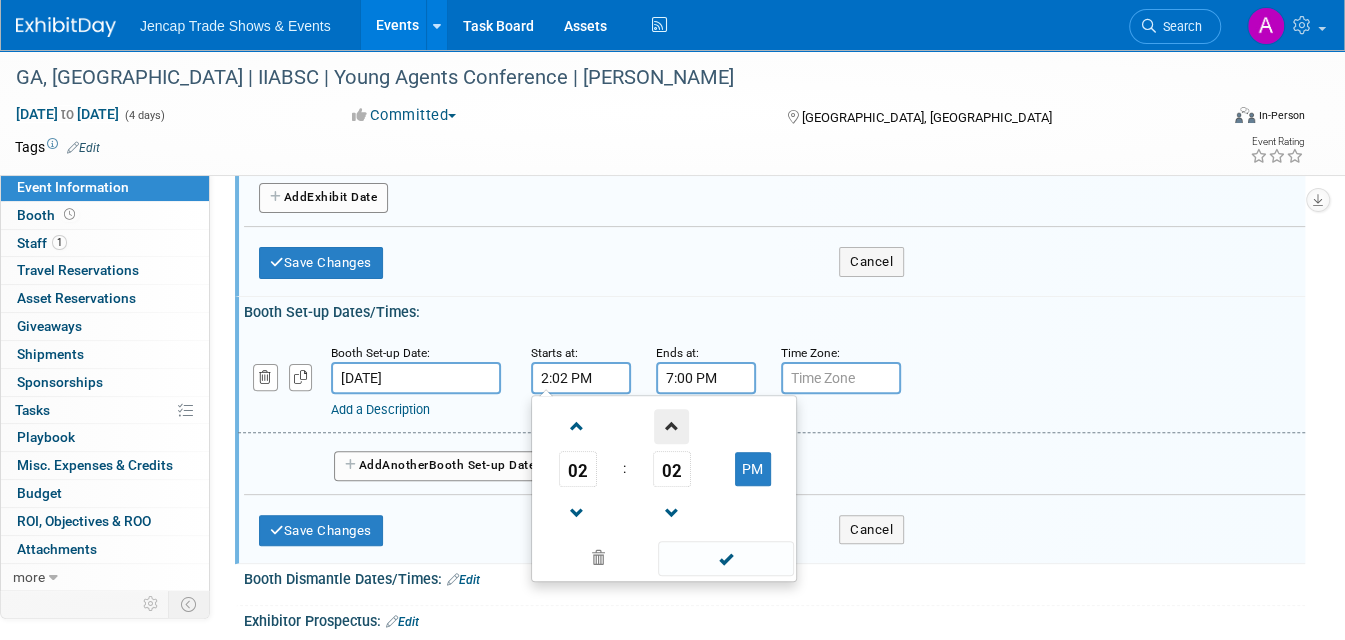 click at bounding box center [671, 426] 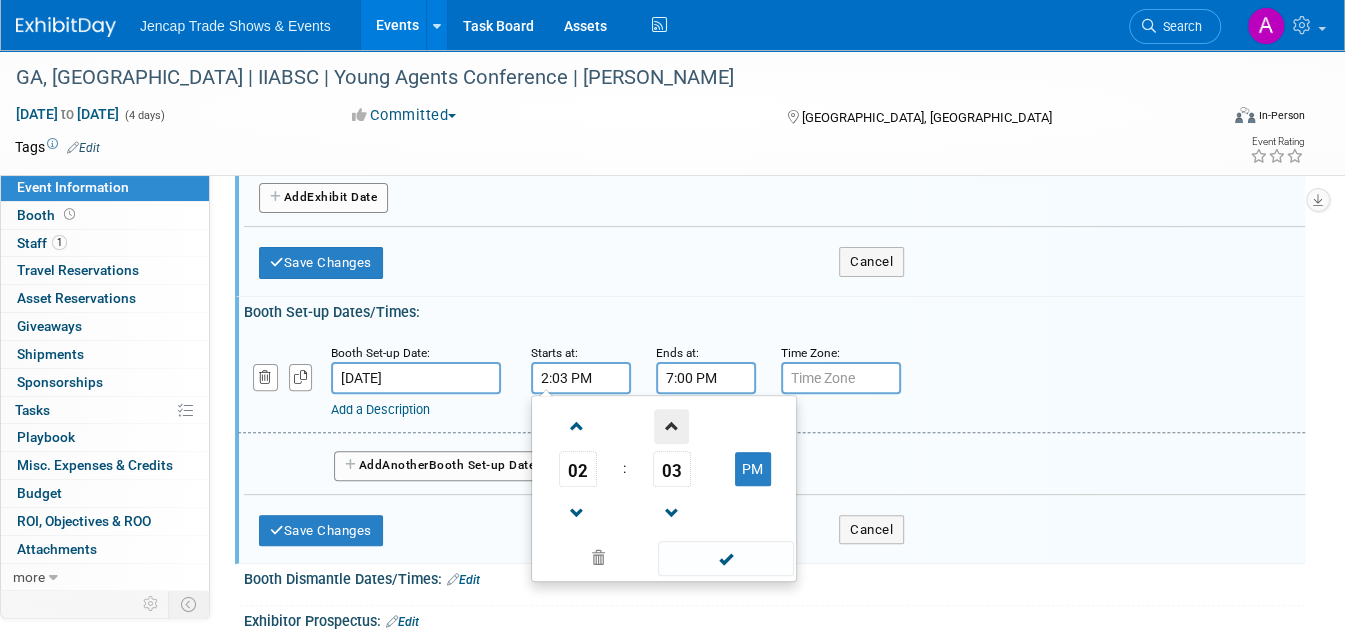 click at bounding box center [671, 426] 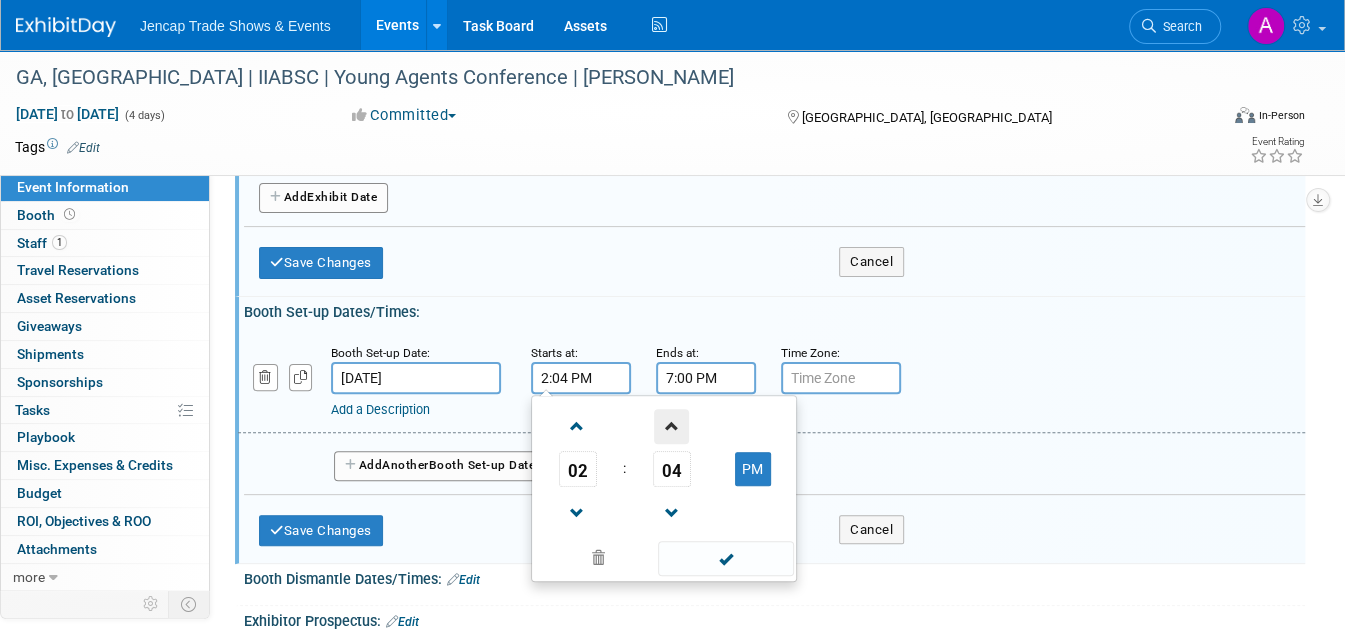 click at bounding box center [671, 426] 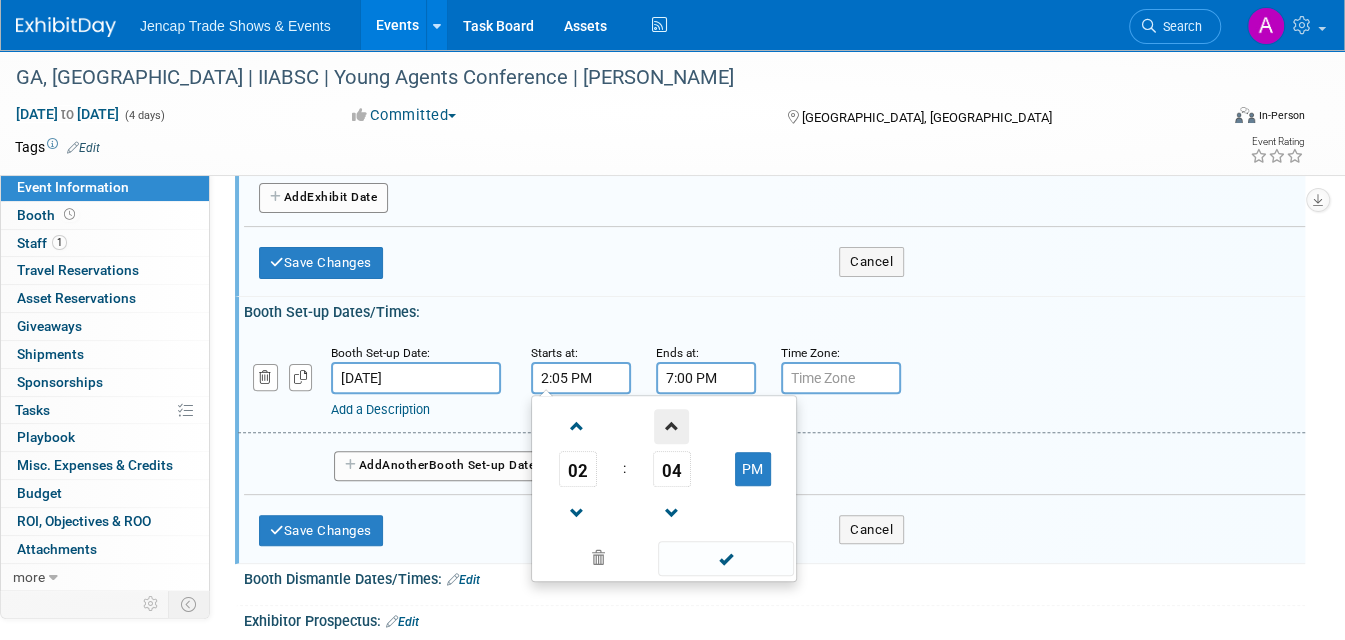click at bounding box center [671, 426] 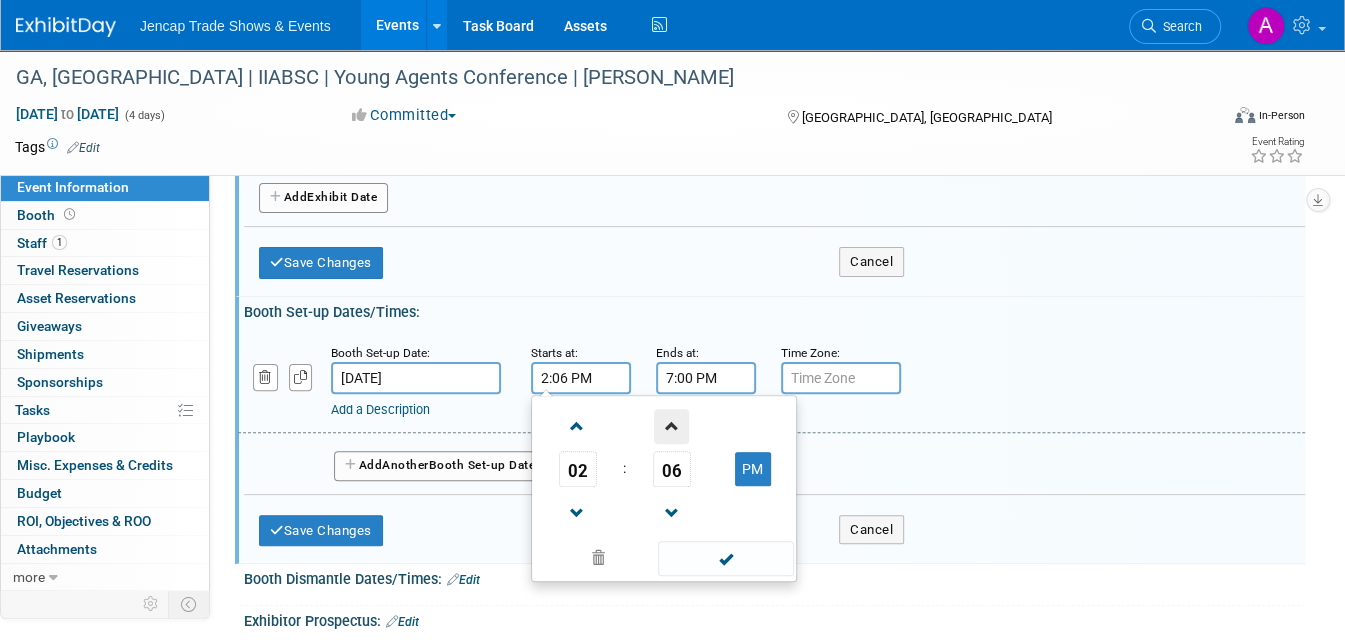 click at bounding box center (671, 426) 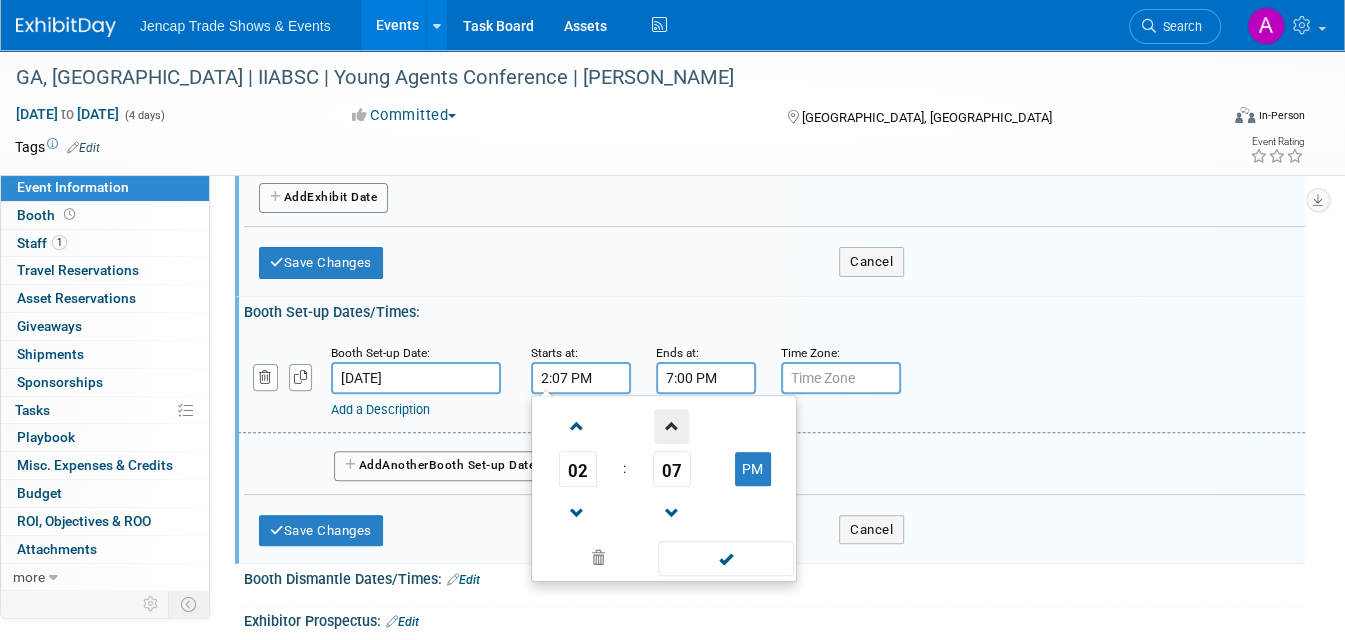 click at bounding box center [671, 426] 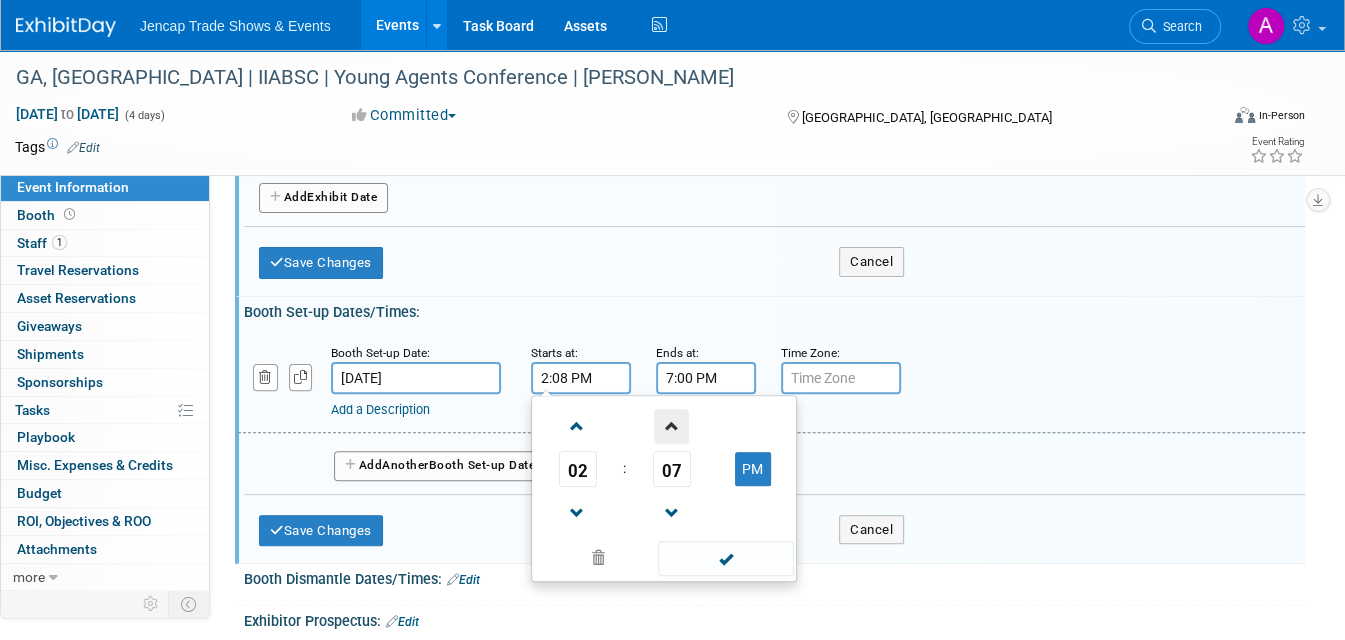 click at bounding box center (671, 426) 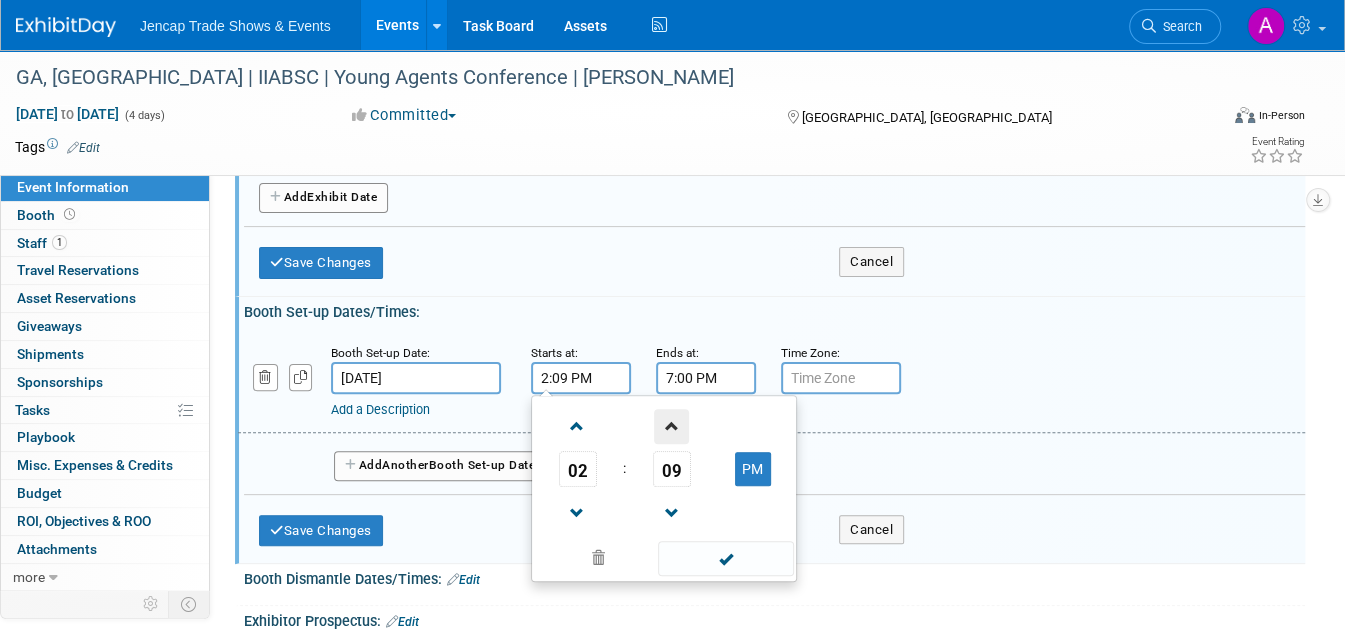 click at bounding box center (671, 426) 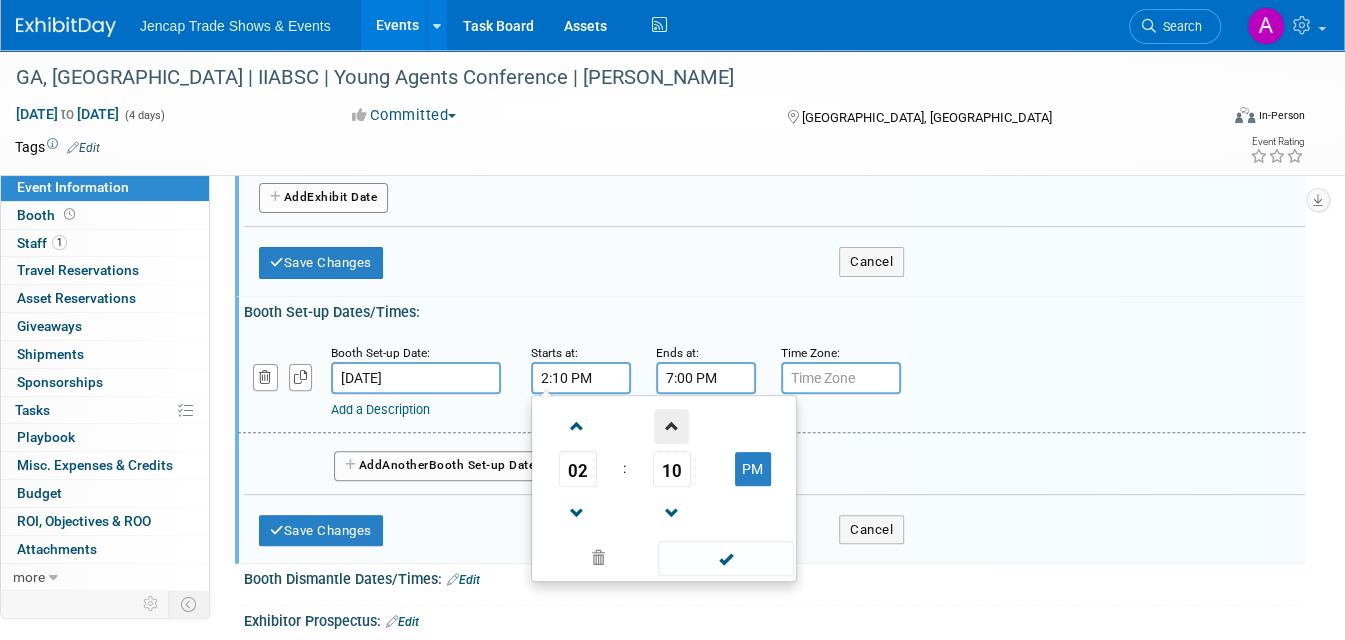 click at bounding box center [671, 426] 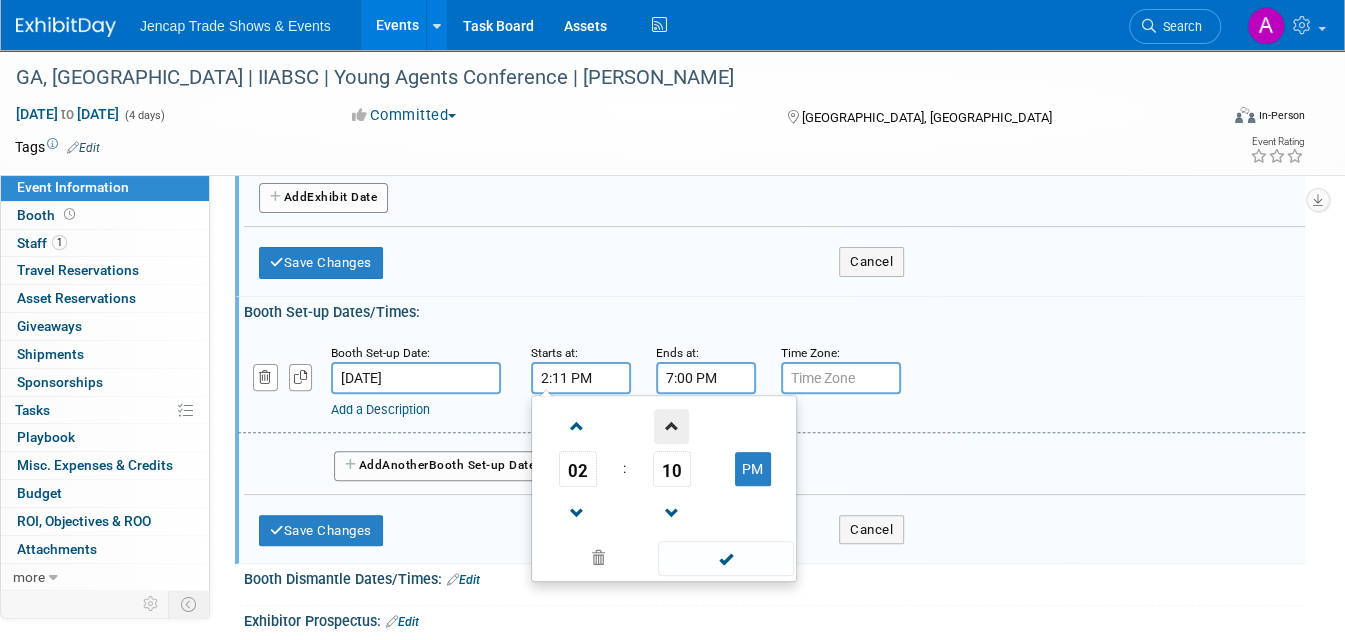 click at bounding box center [671, 426] 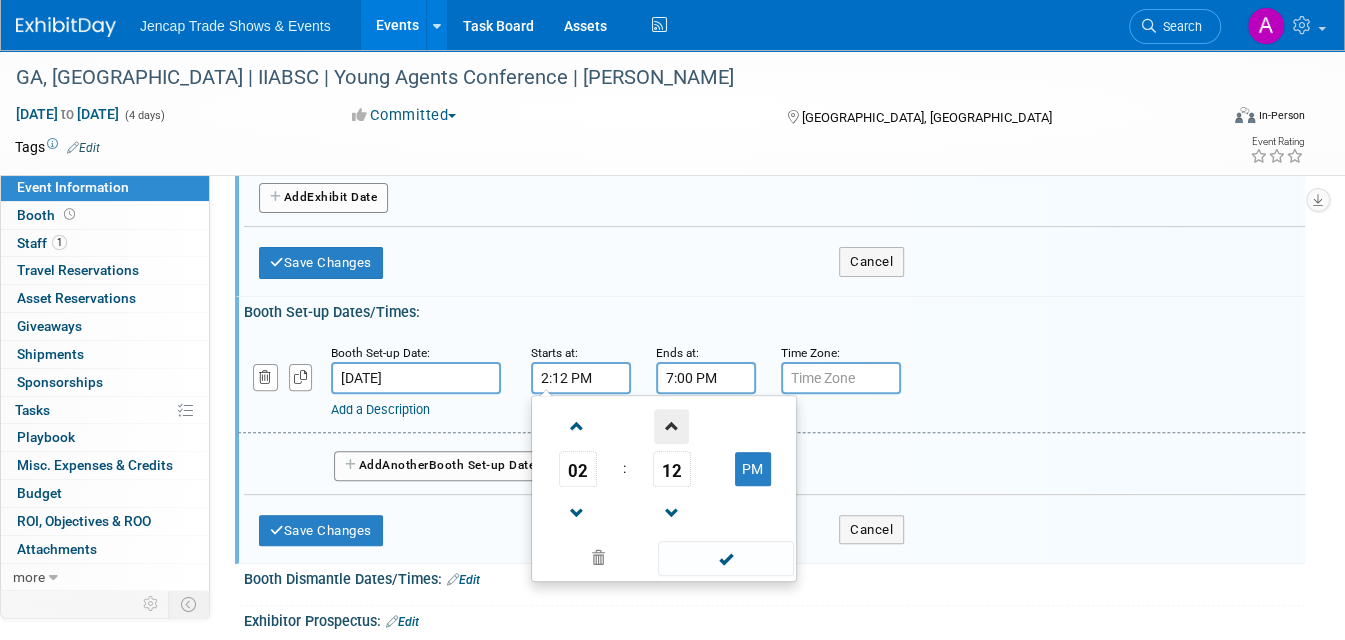 click at bounding box center (671, 426) 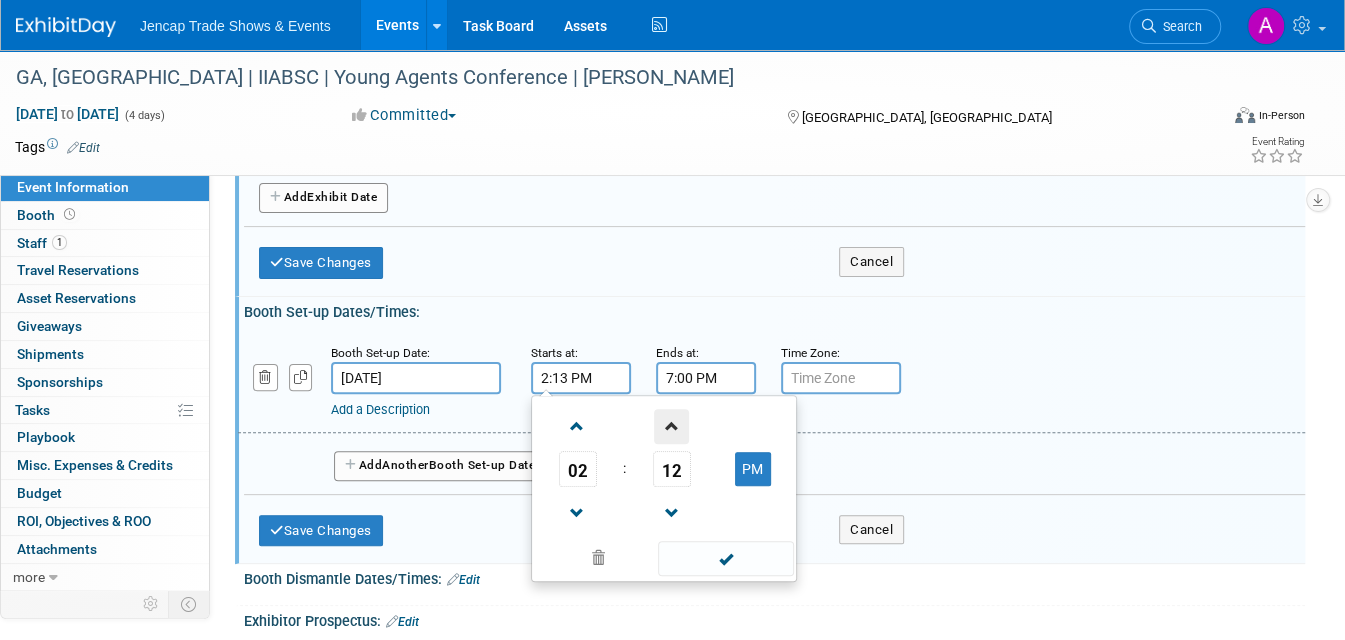 click at bounding box center (671, 426) 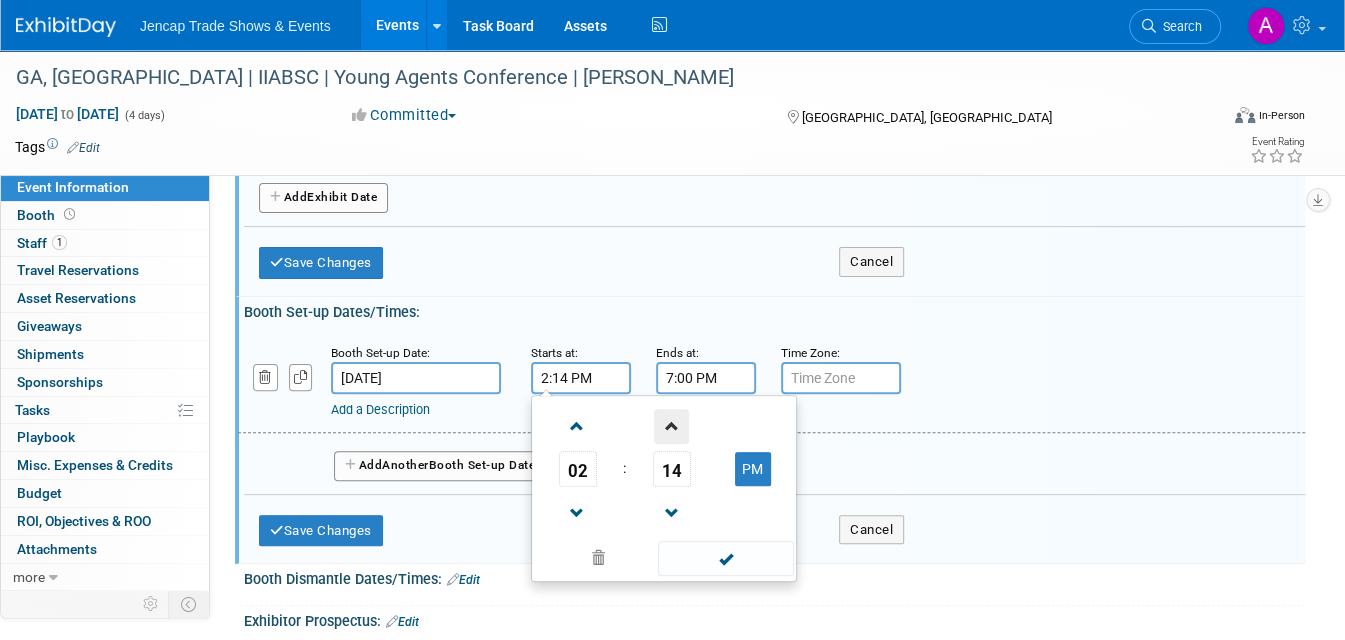 click at bounding box center [671, 426] 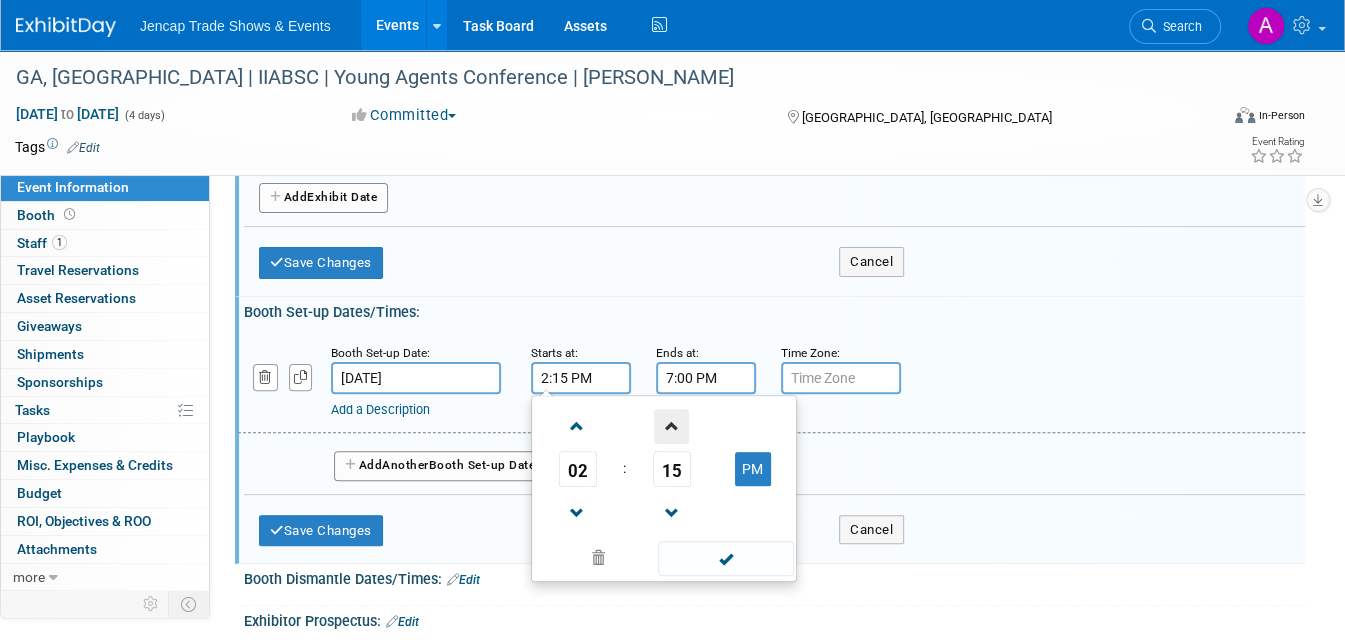 click at bounding box center [671, 426] 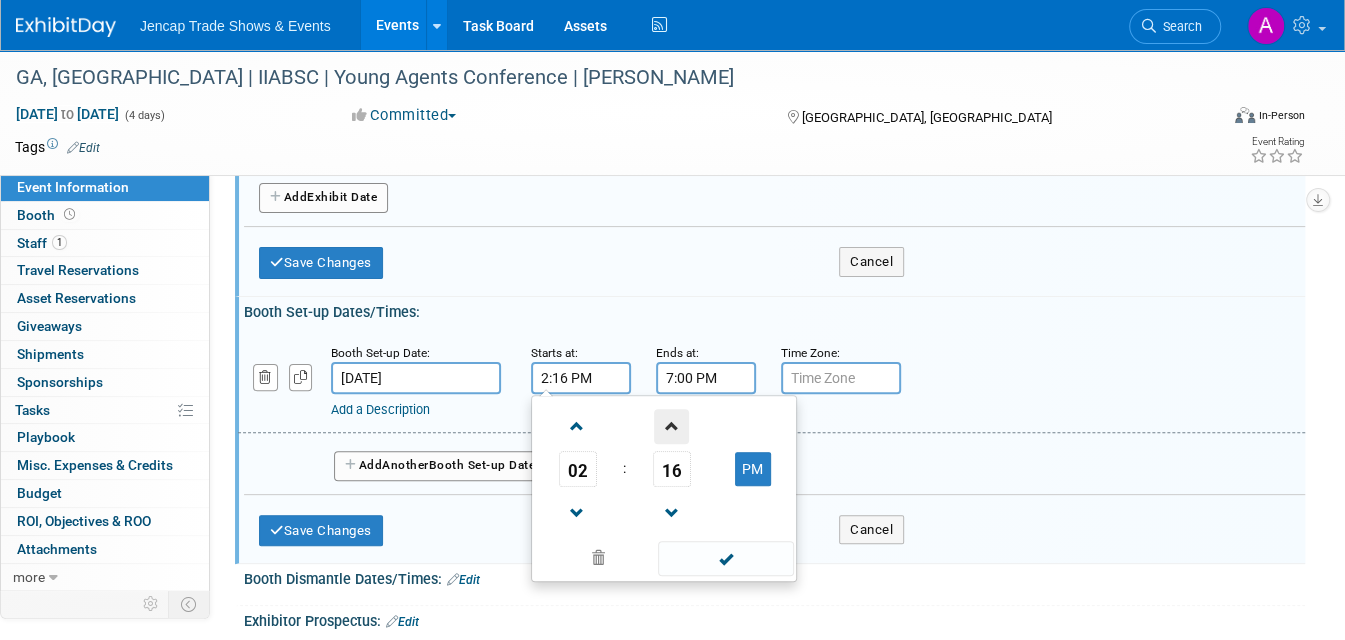 click at bounding box center [671, 426] 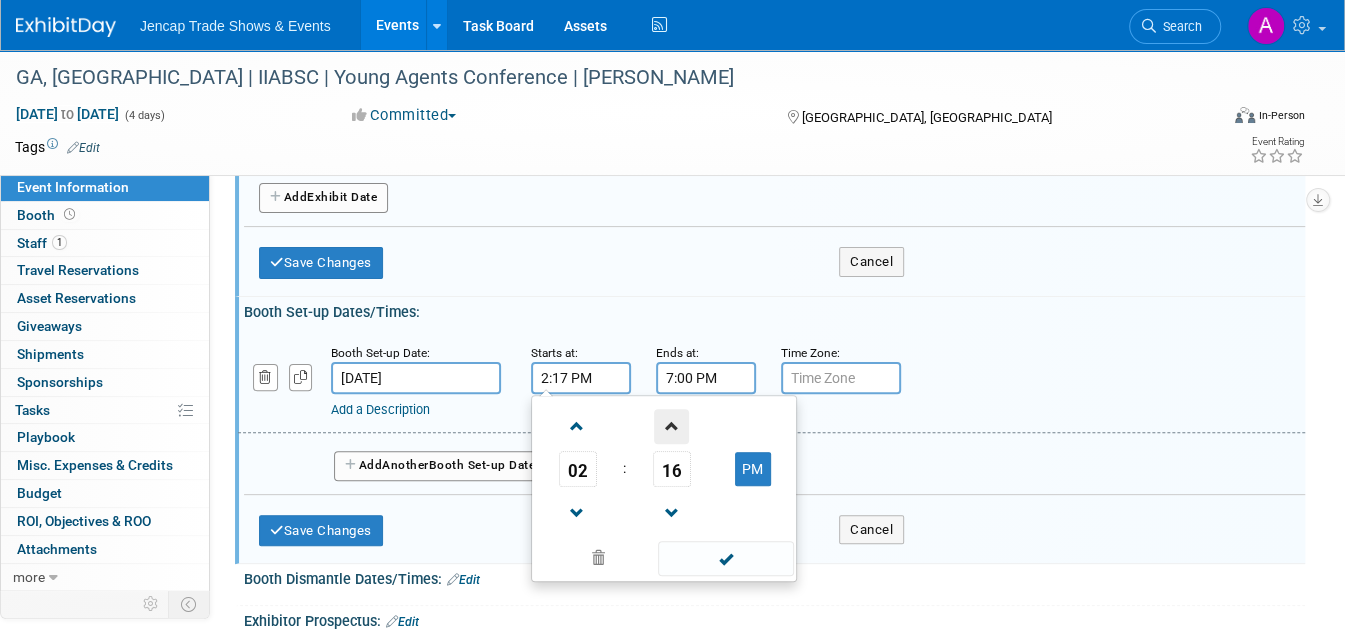 click at bounding box center (671, 426) 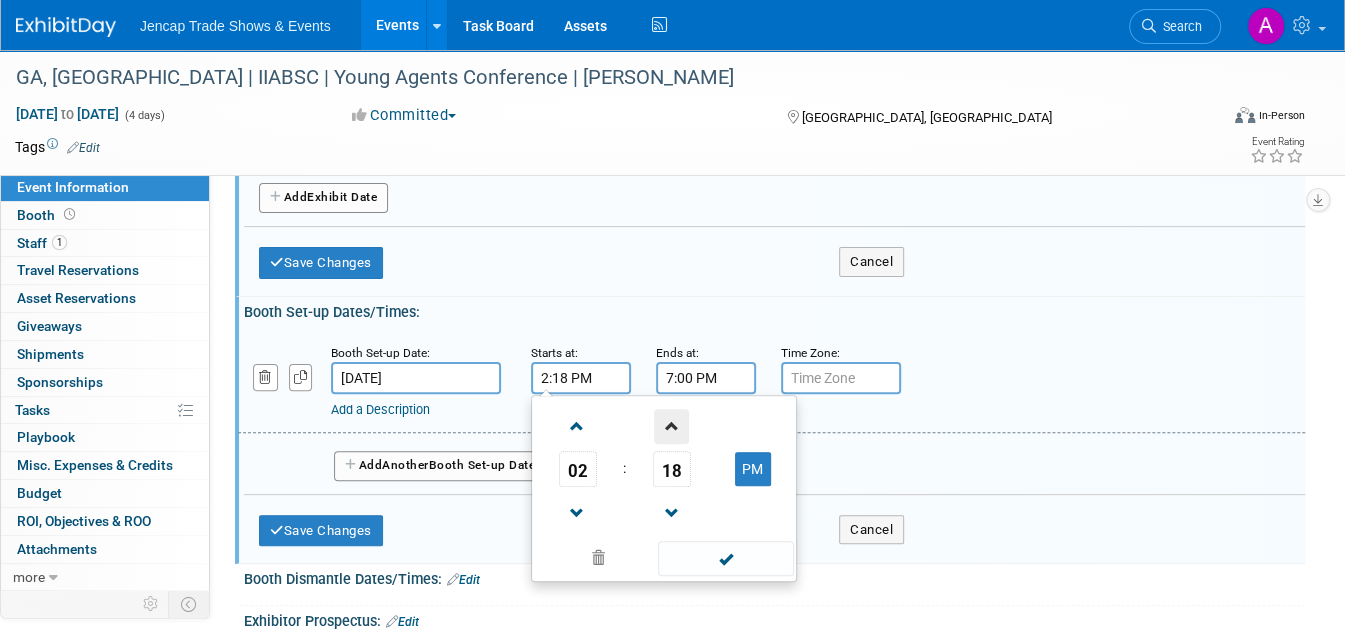 click at bounding box center (671, 426) 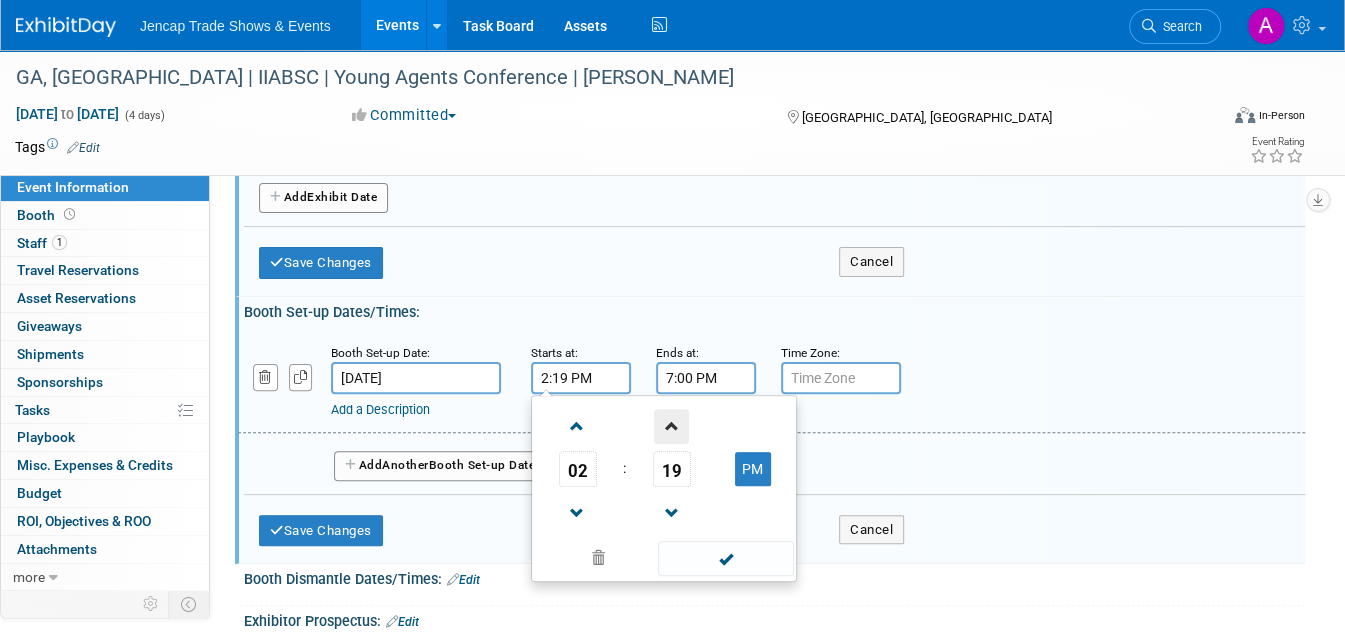 click at bounding box center [671, 426] 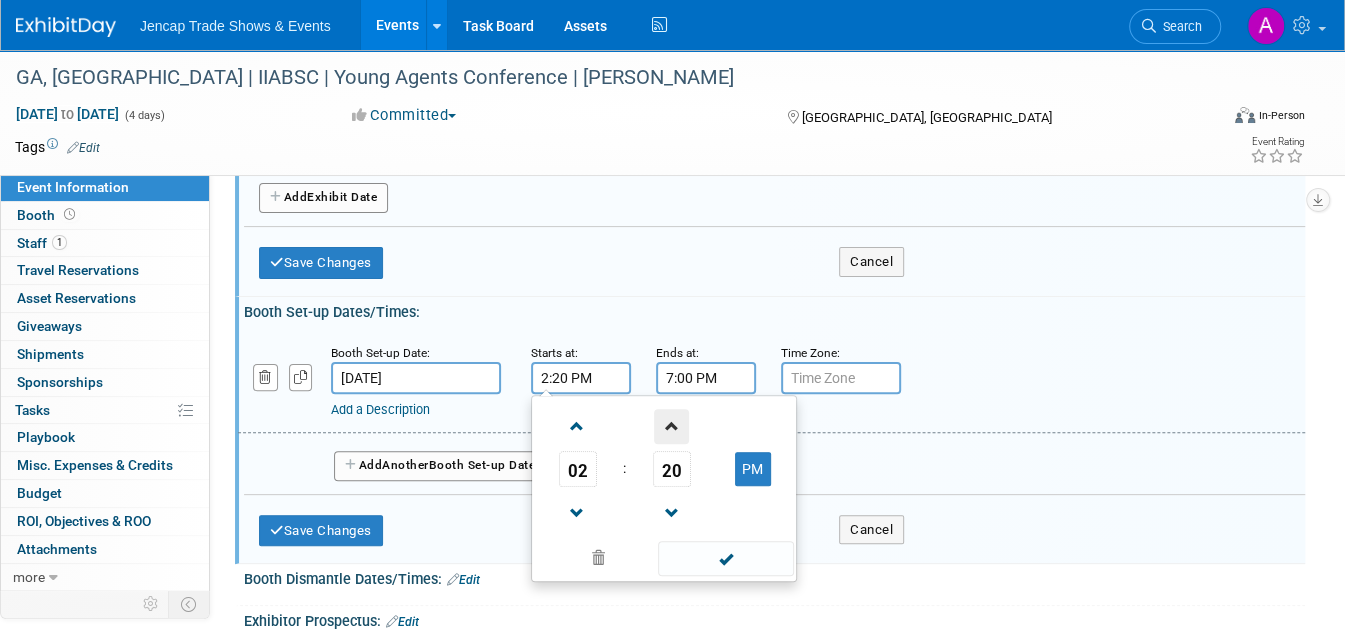 click at bounding box center [671, 426] 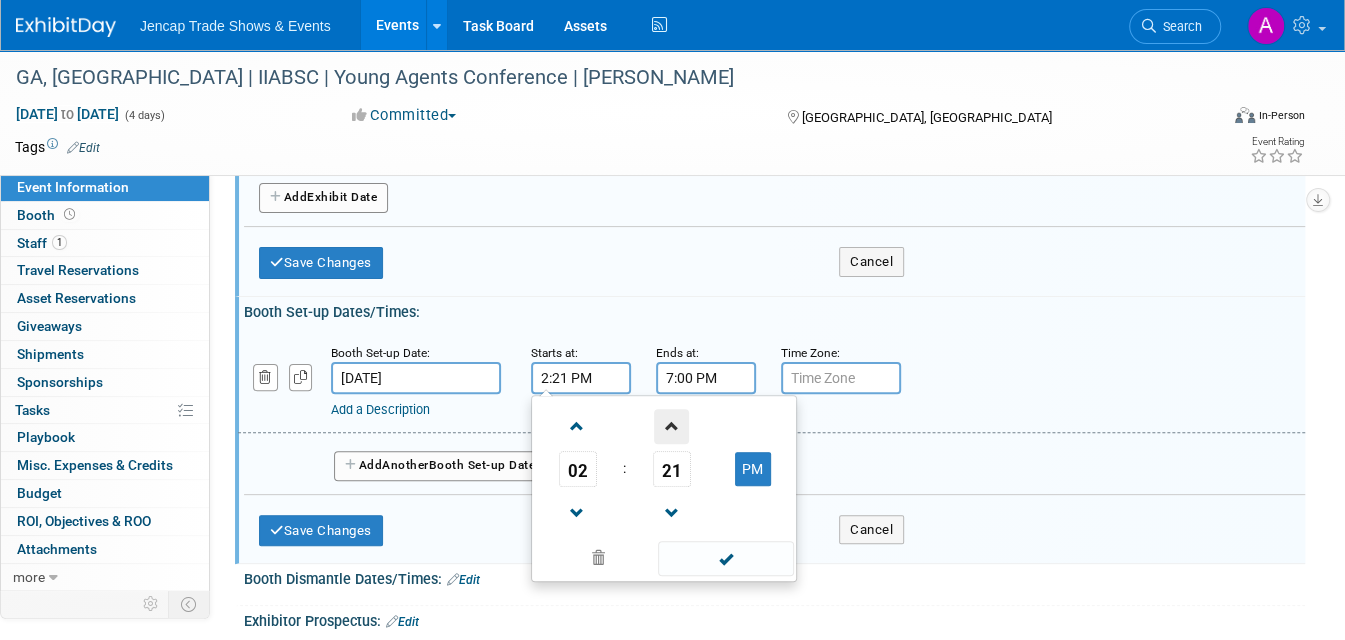 click at bounding box center [671, 426] 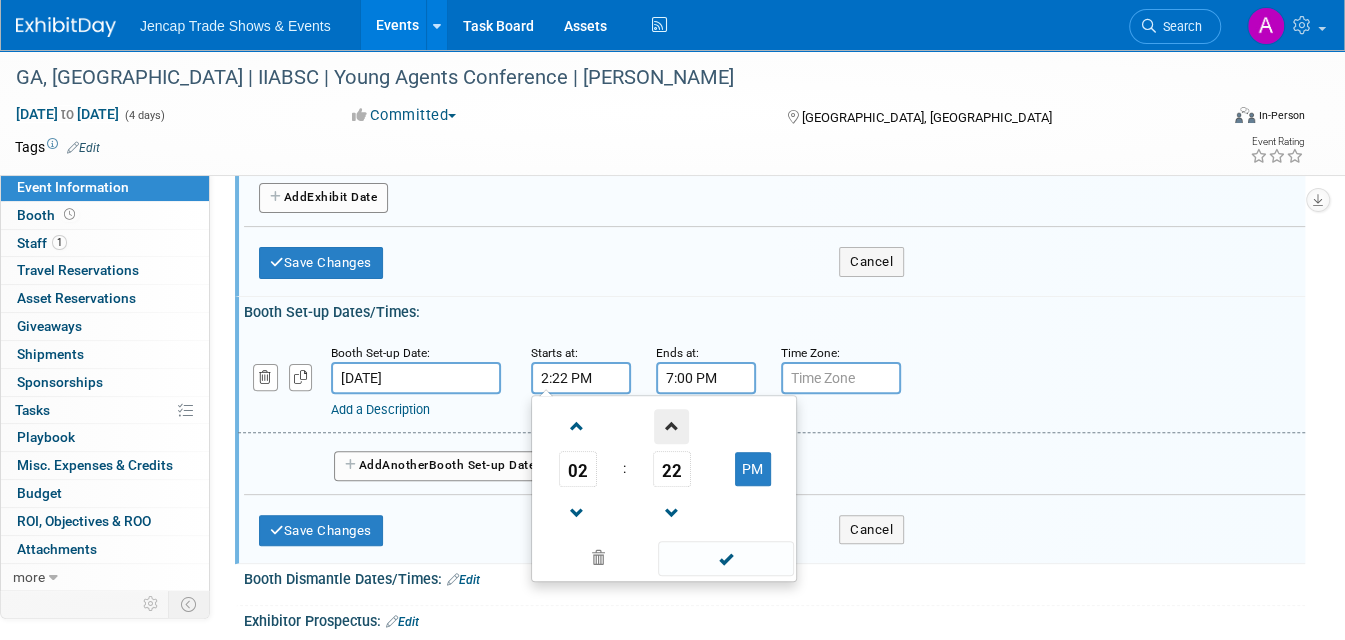 click at bounding box center (671, 426) 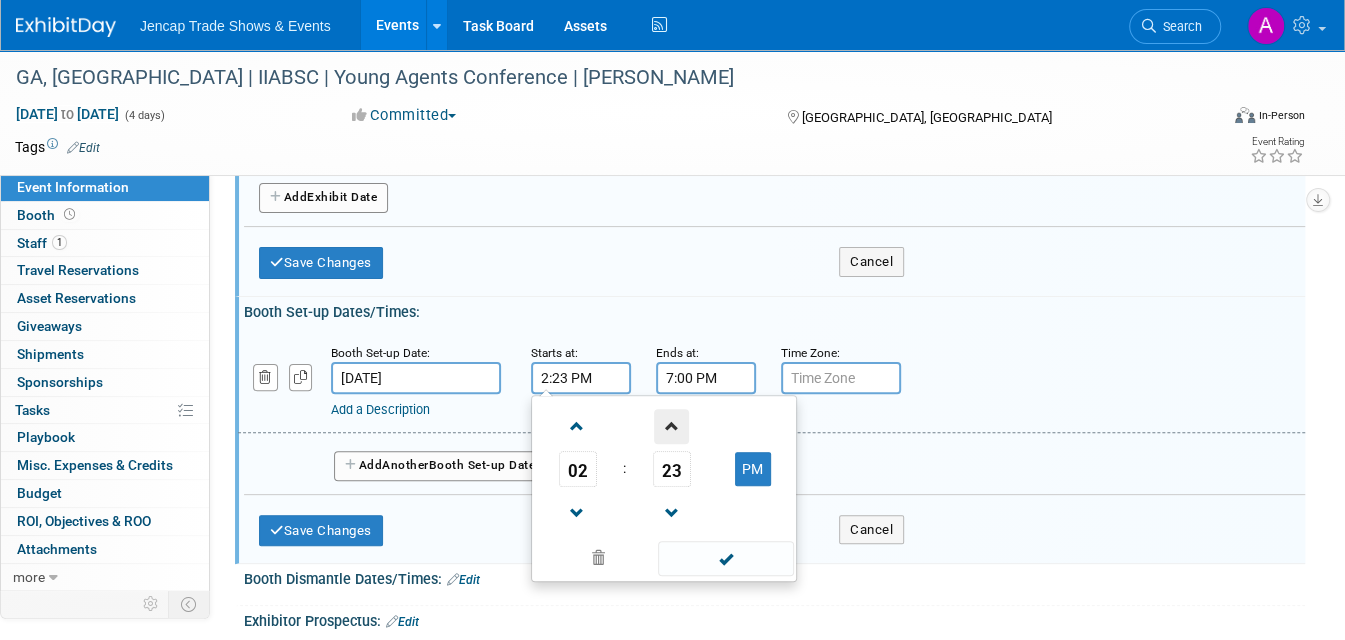 click at bounding box center (671, 426) 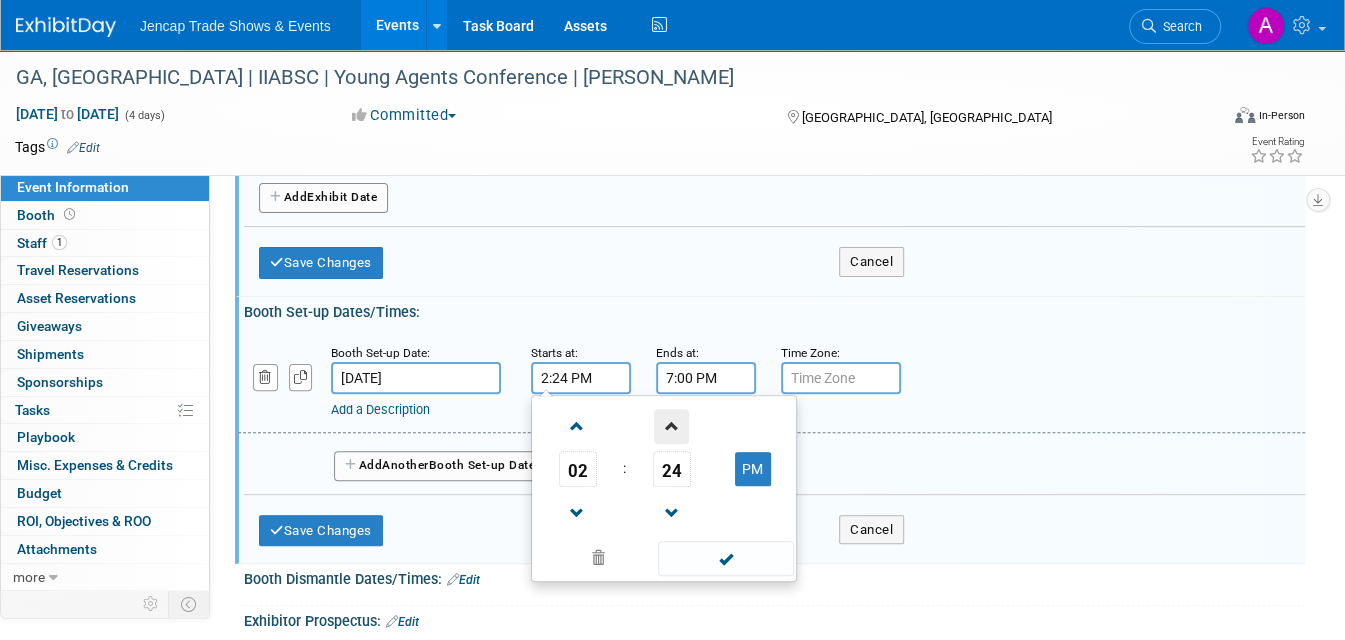 click at bounding box center [671, 426] 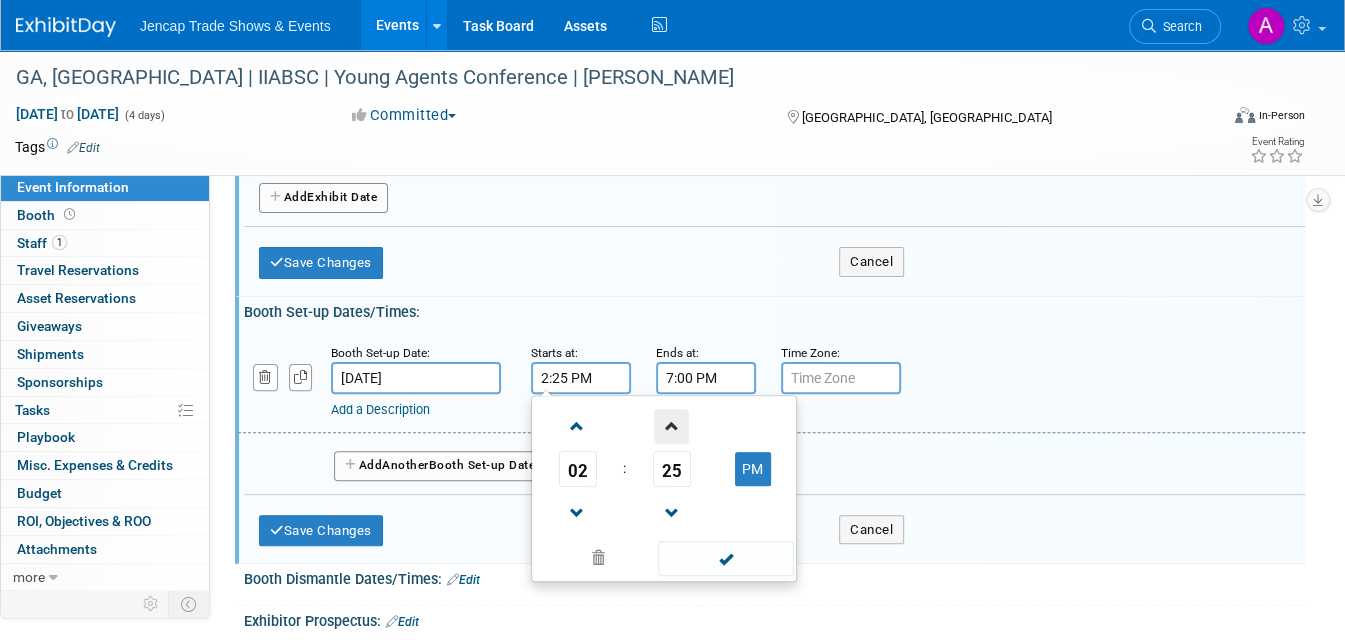 click at bounding box center (671, 426) 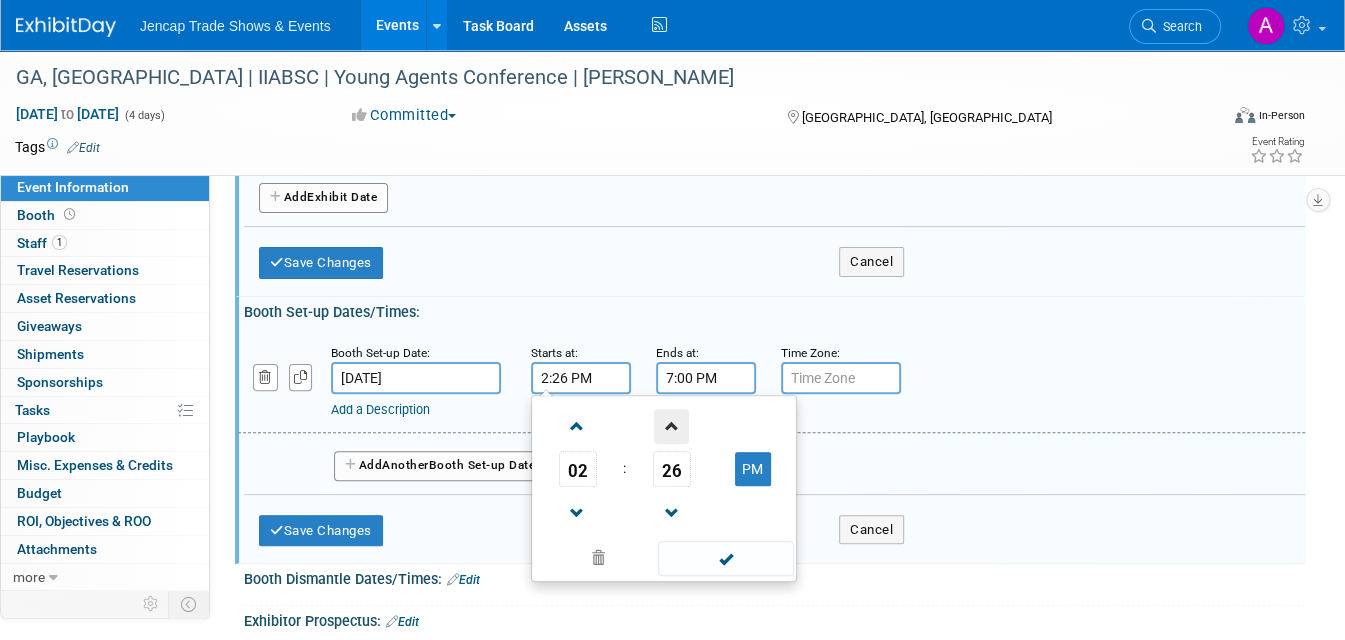 click at bounding box center [671, 426] 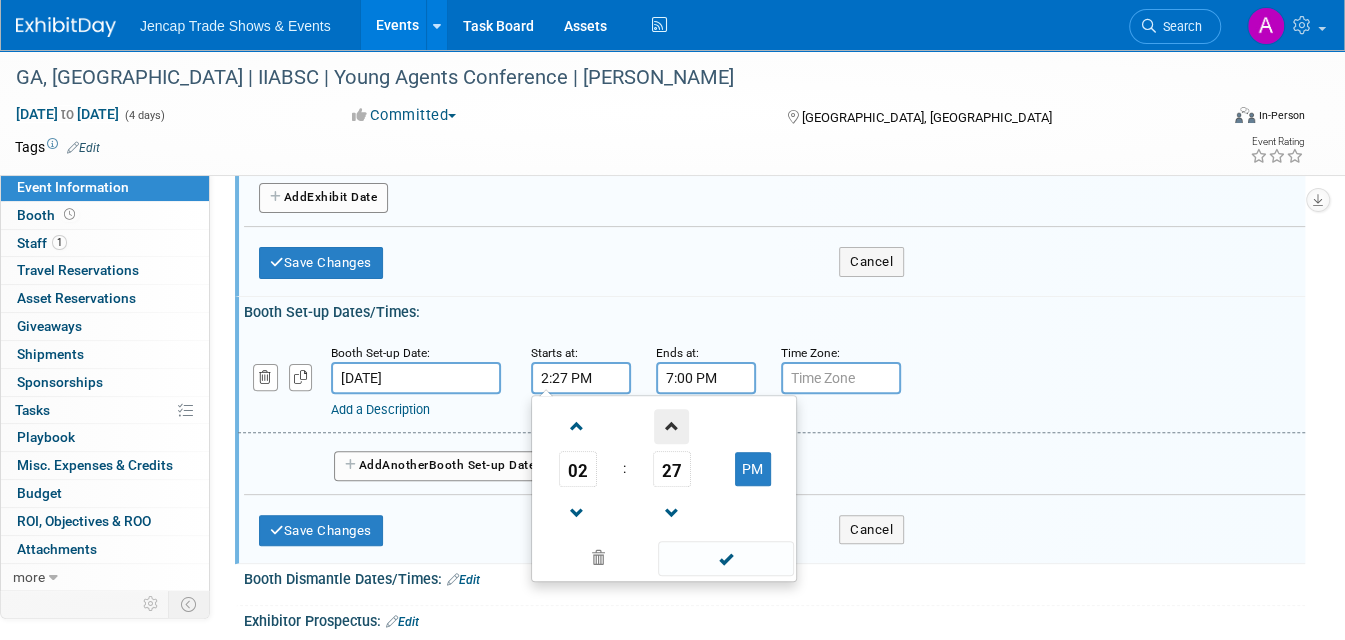 click at bounding box center [671, 426] 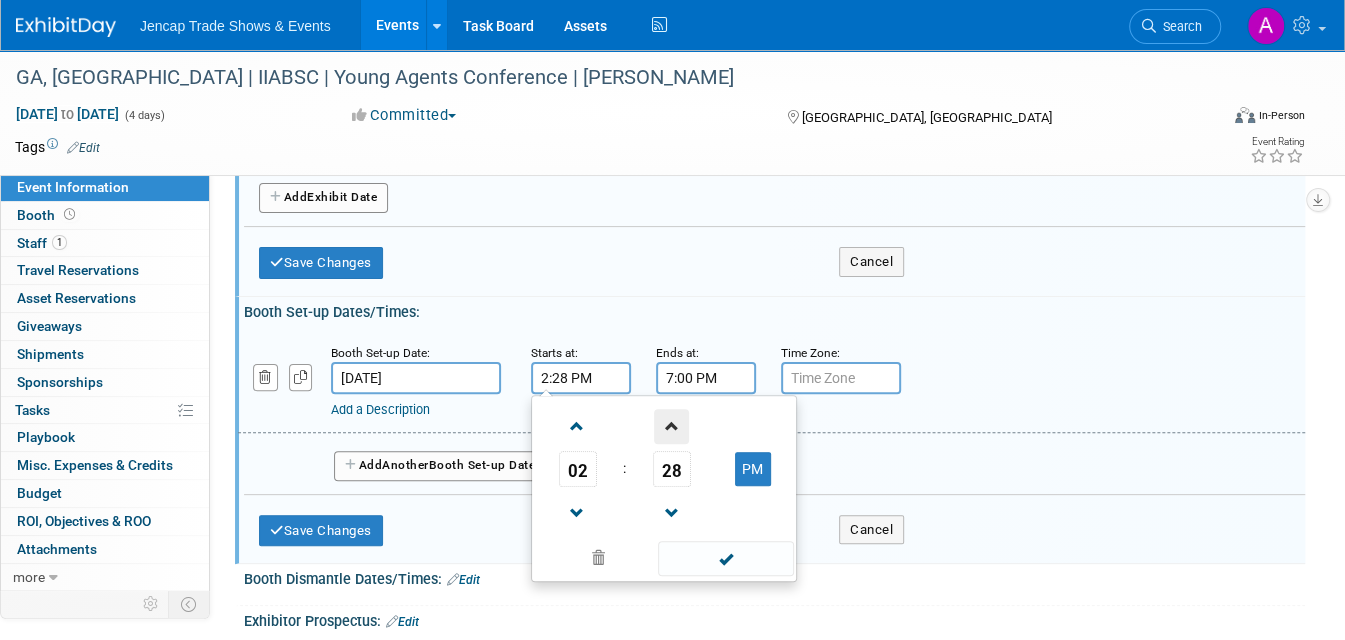 click at bounding box center (671, 426) 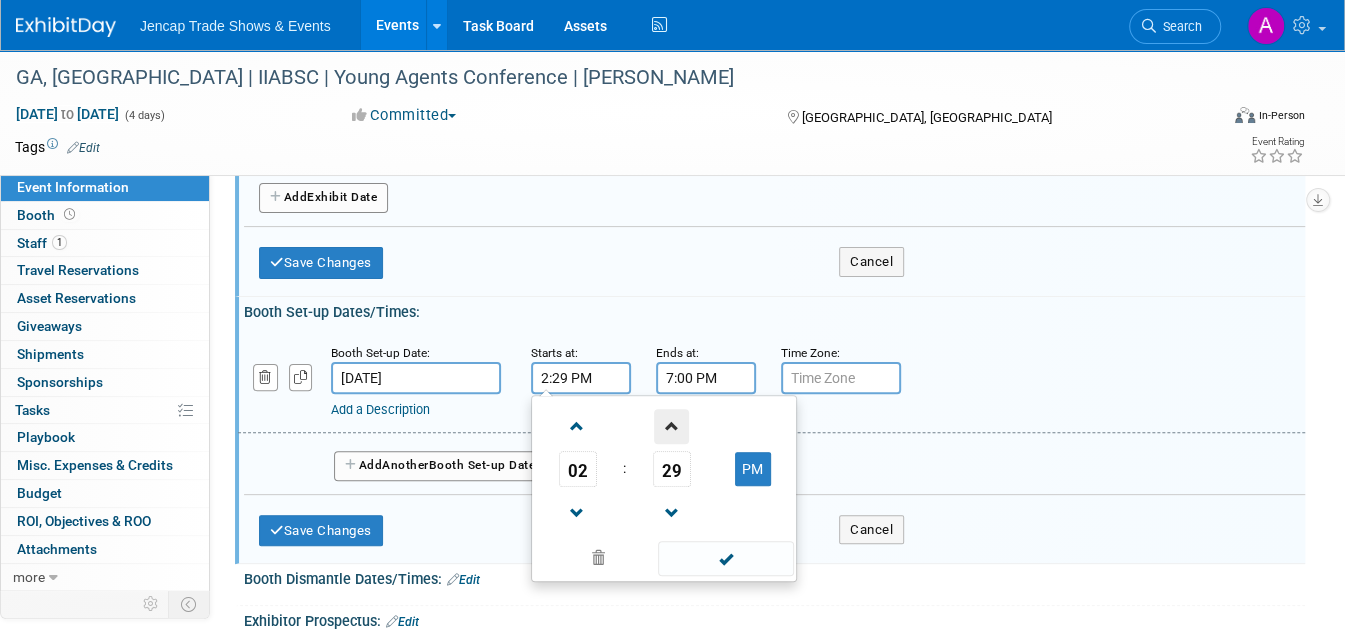click at bounding box center [671, 426] 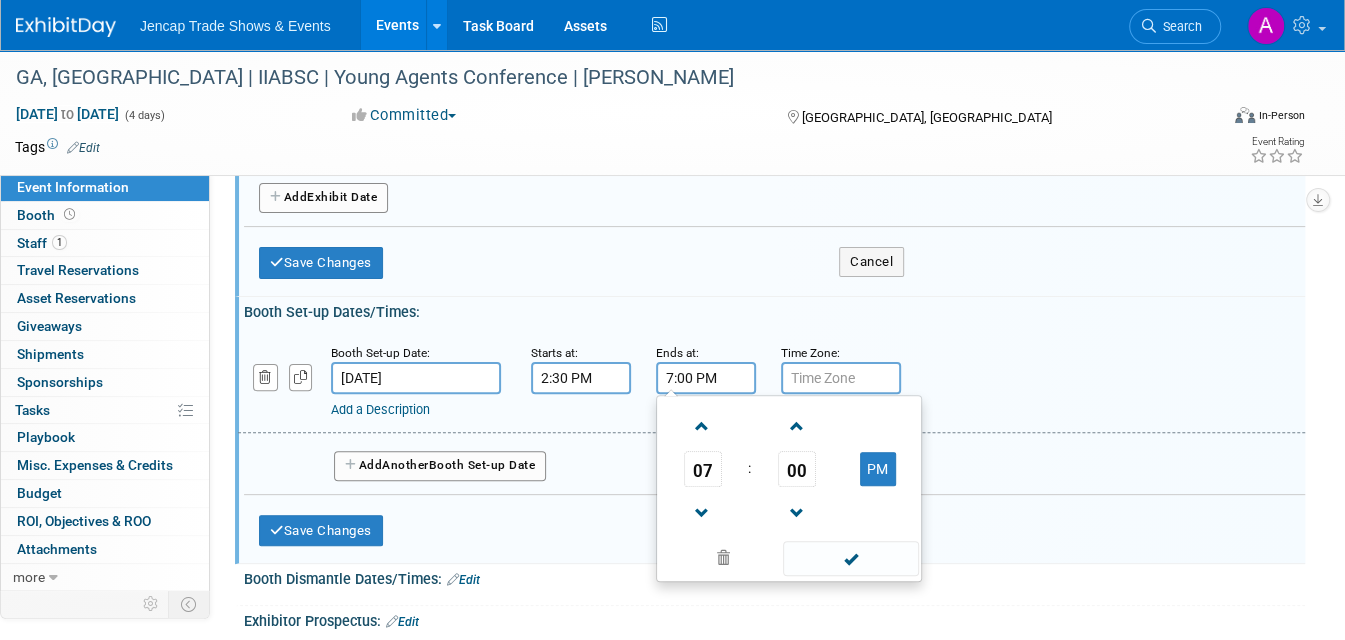 click on "7:00 PM" at bounding box center [706, 378] 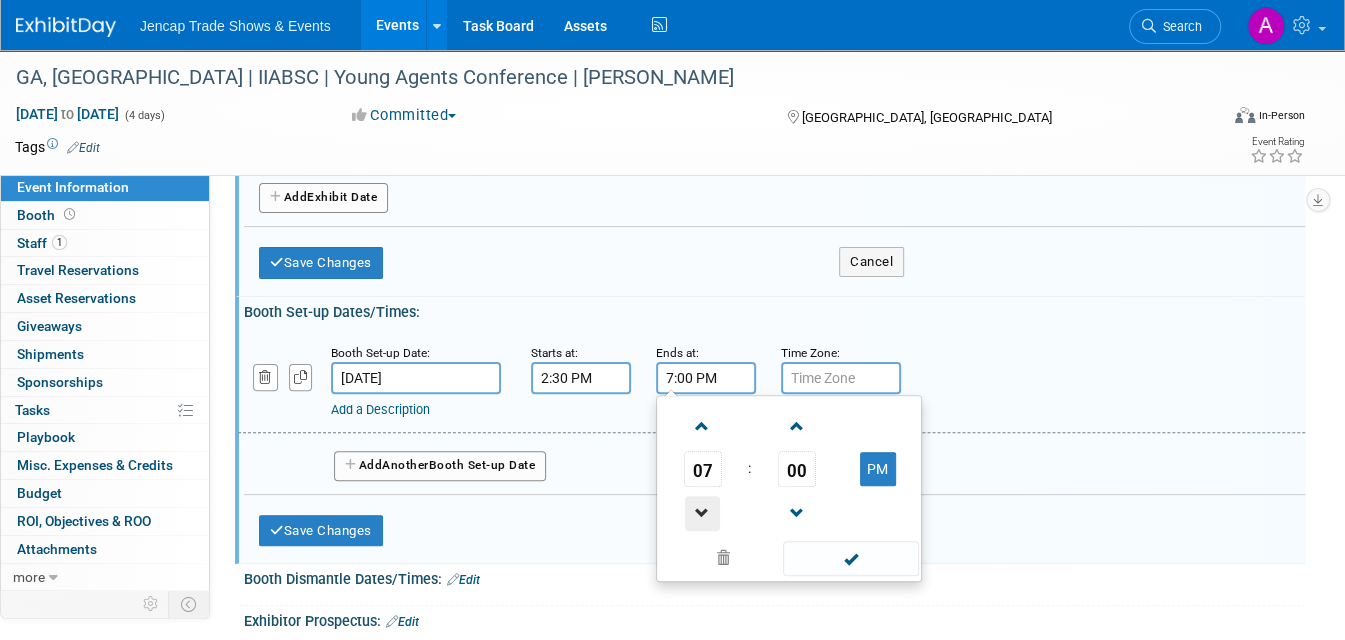 click at bounding box center (702, 513) 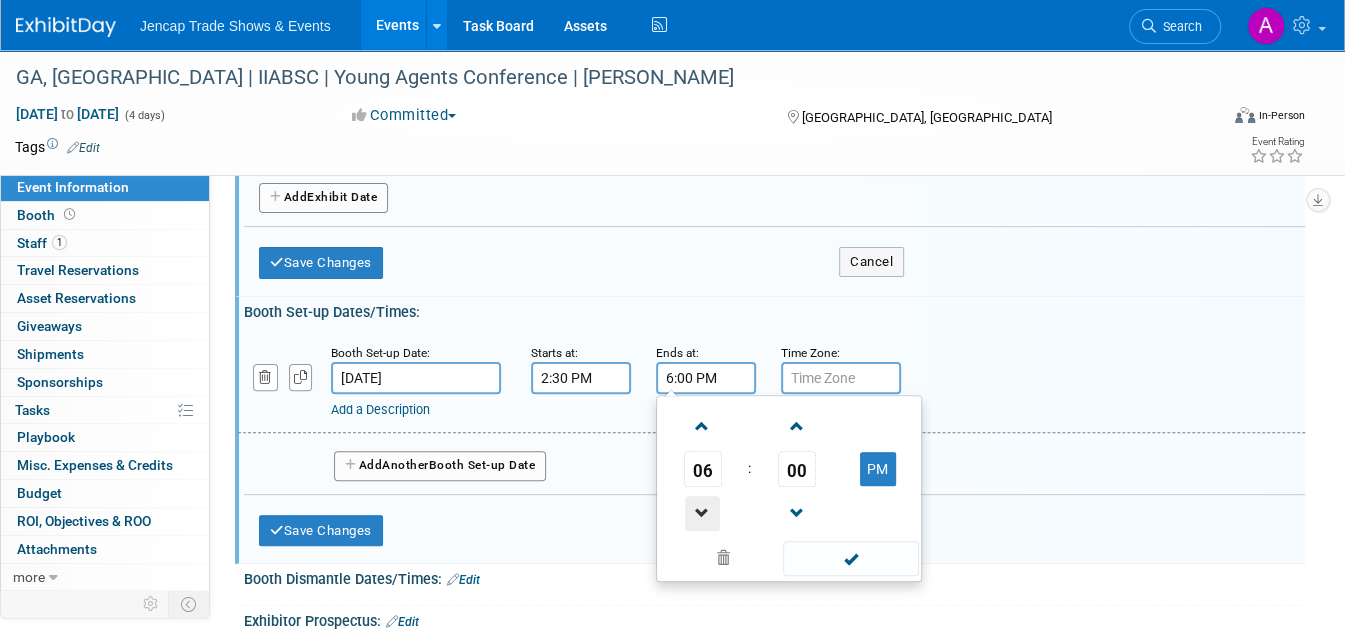 click at bounding box center [702, 513] 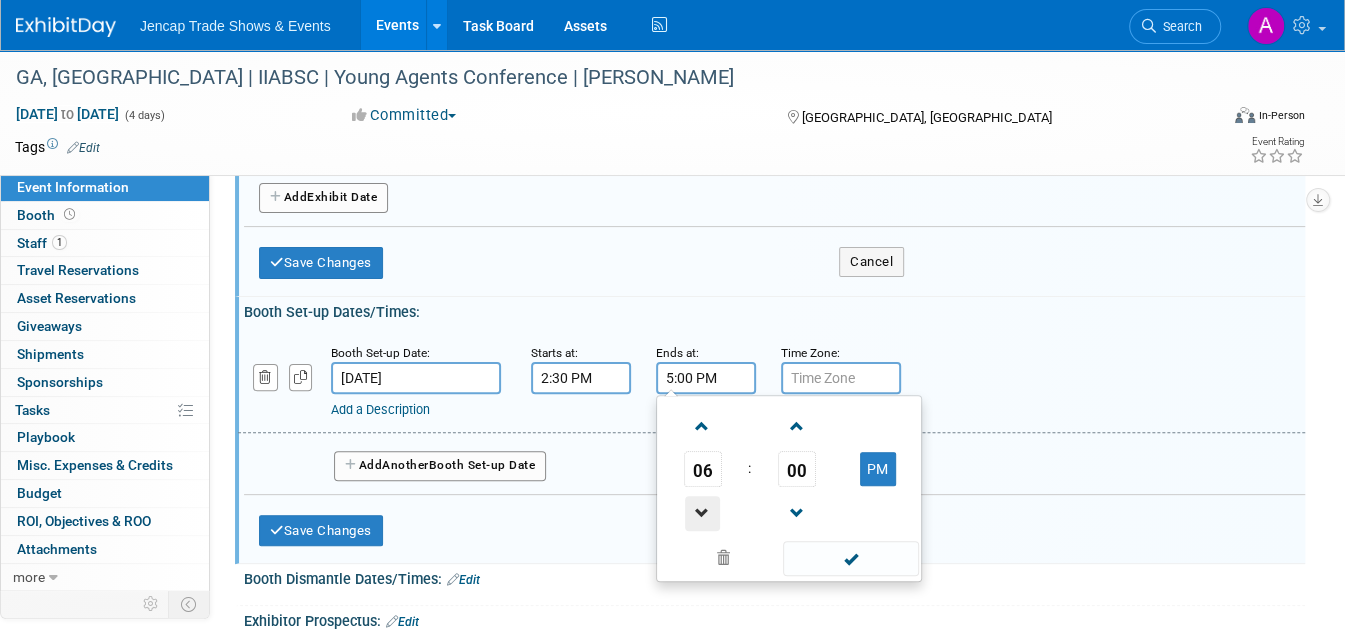 click at bounding box center [702, 513] 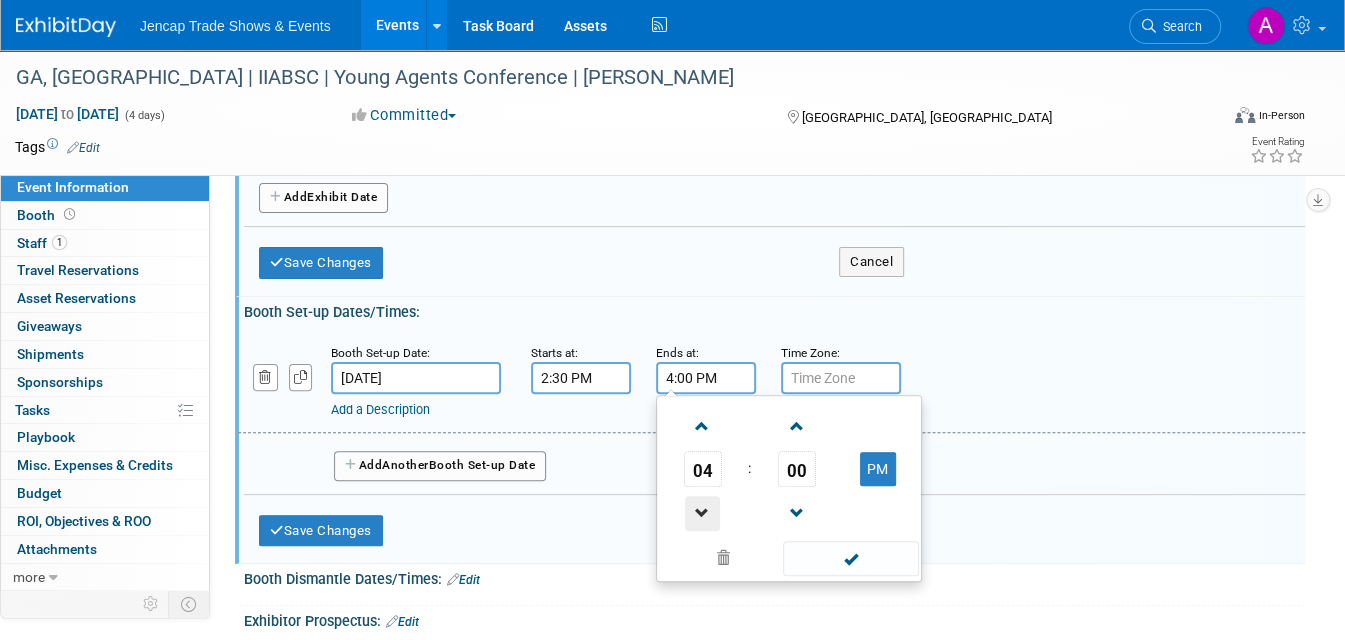 click at bounding box center (702, 513) 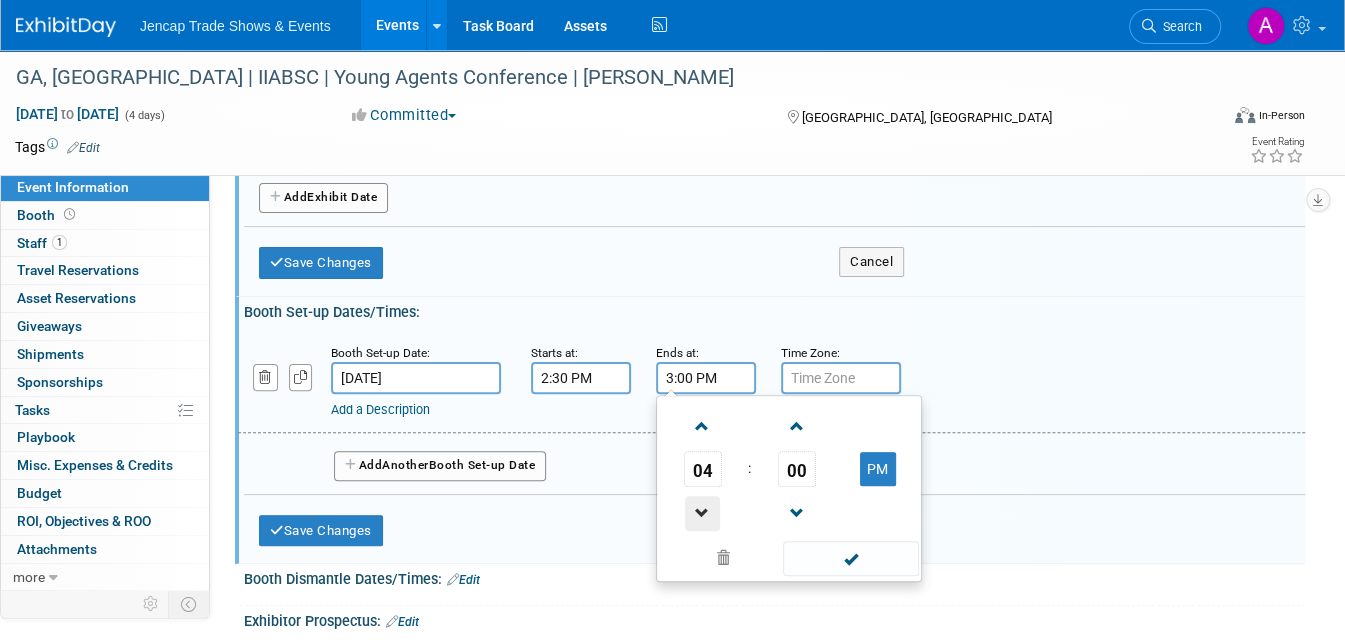 click at bounding box center (702, 513) 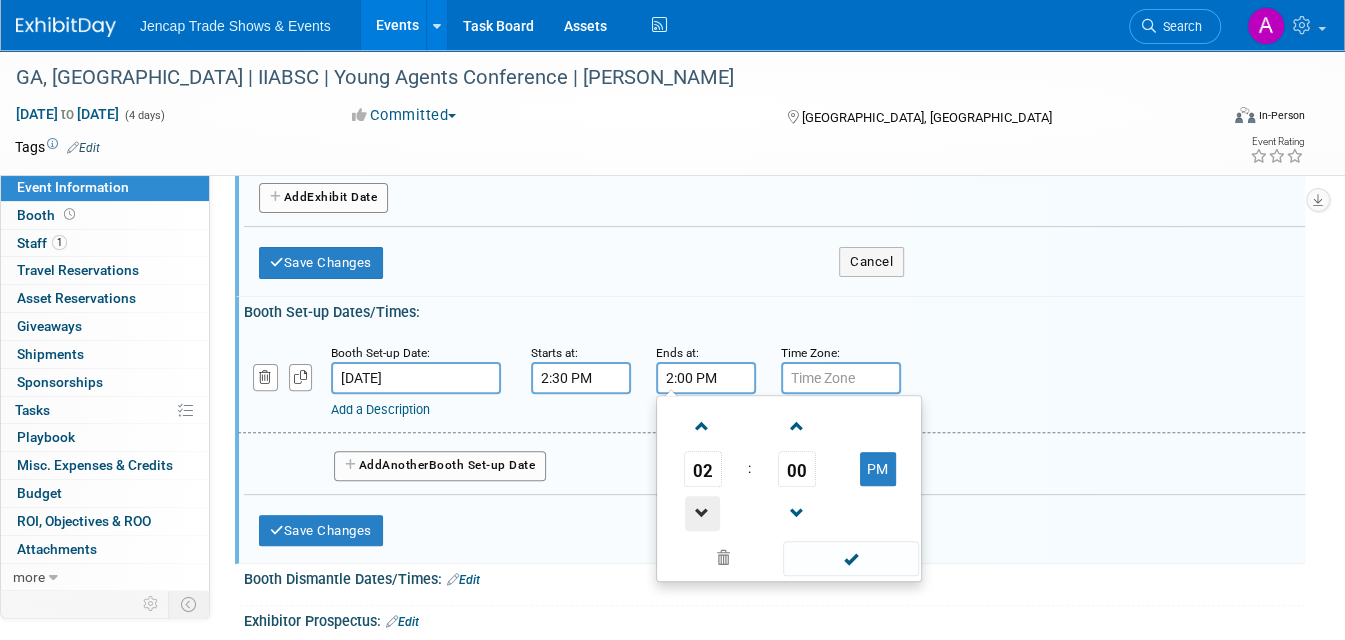 click at bounding box center [702, 513] 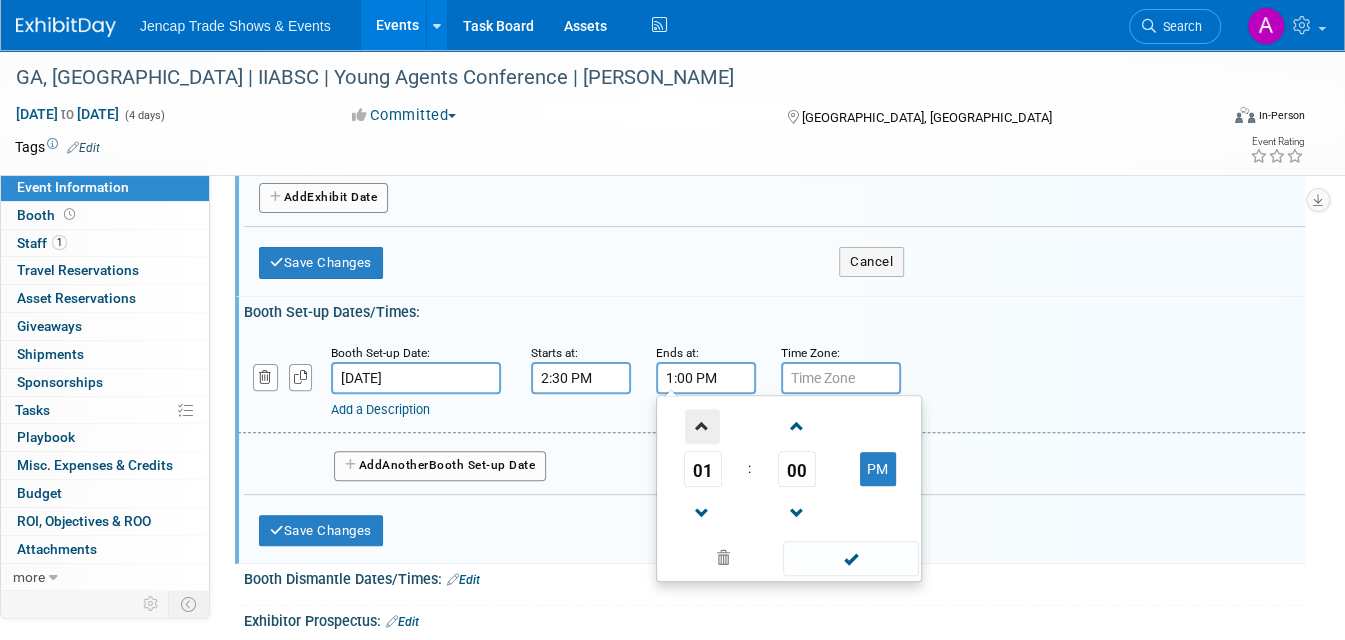 click at bounding box center [702, 426] 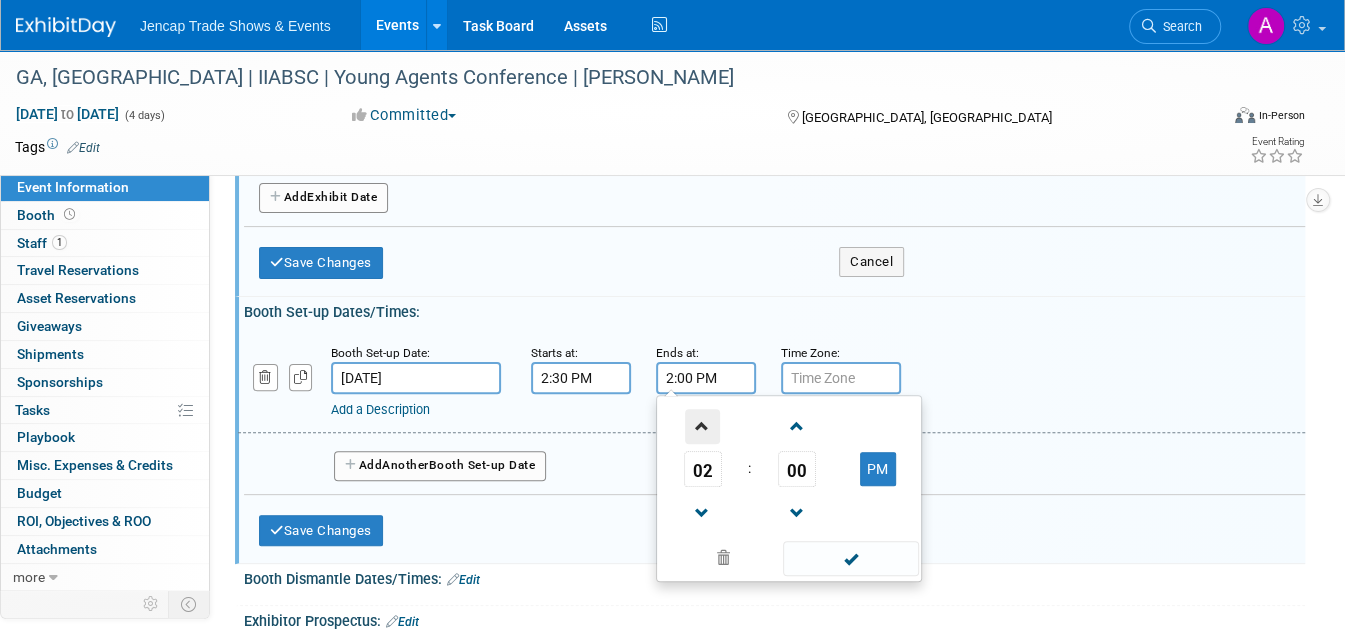 click at bounding box center [702, 426] 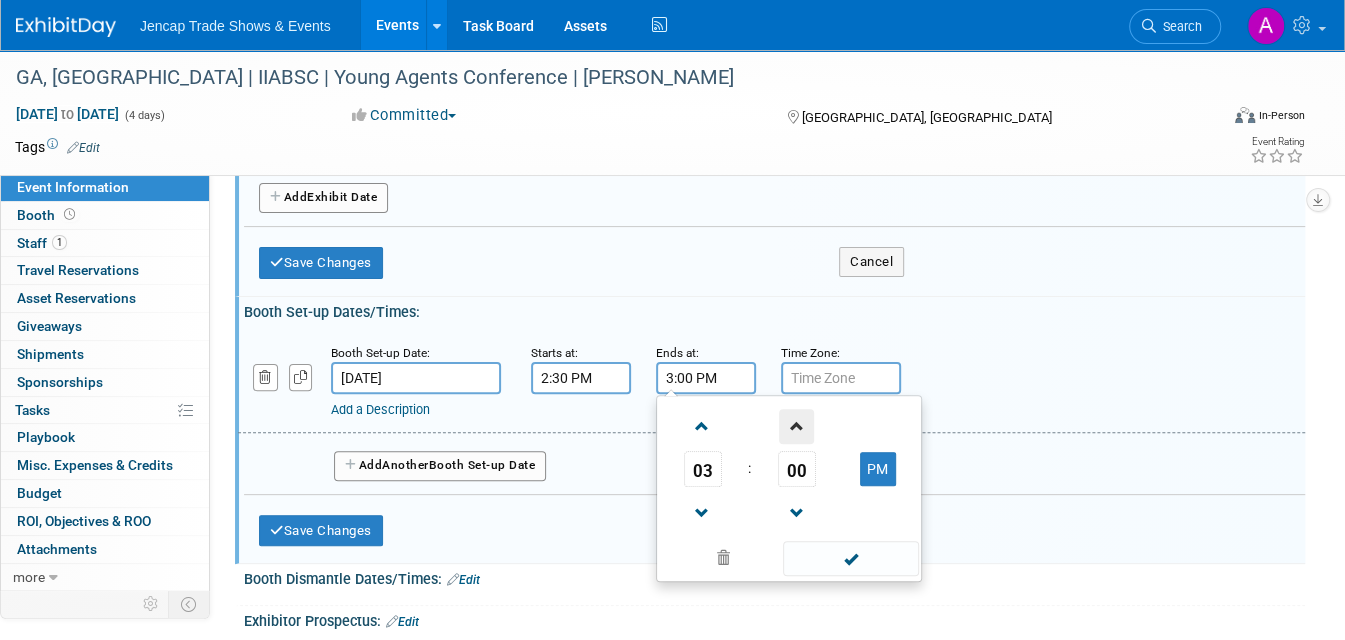click at bounding box center [796, 426] 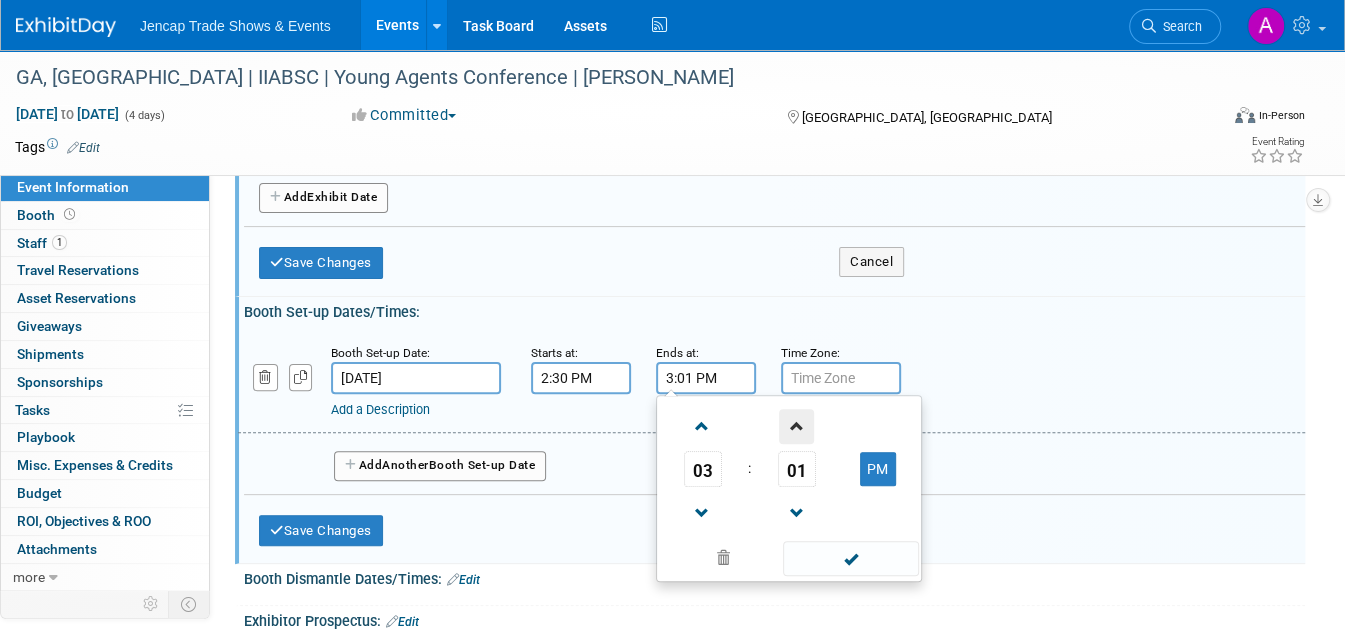 click at bounding box center (796, 426) 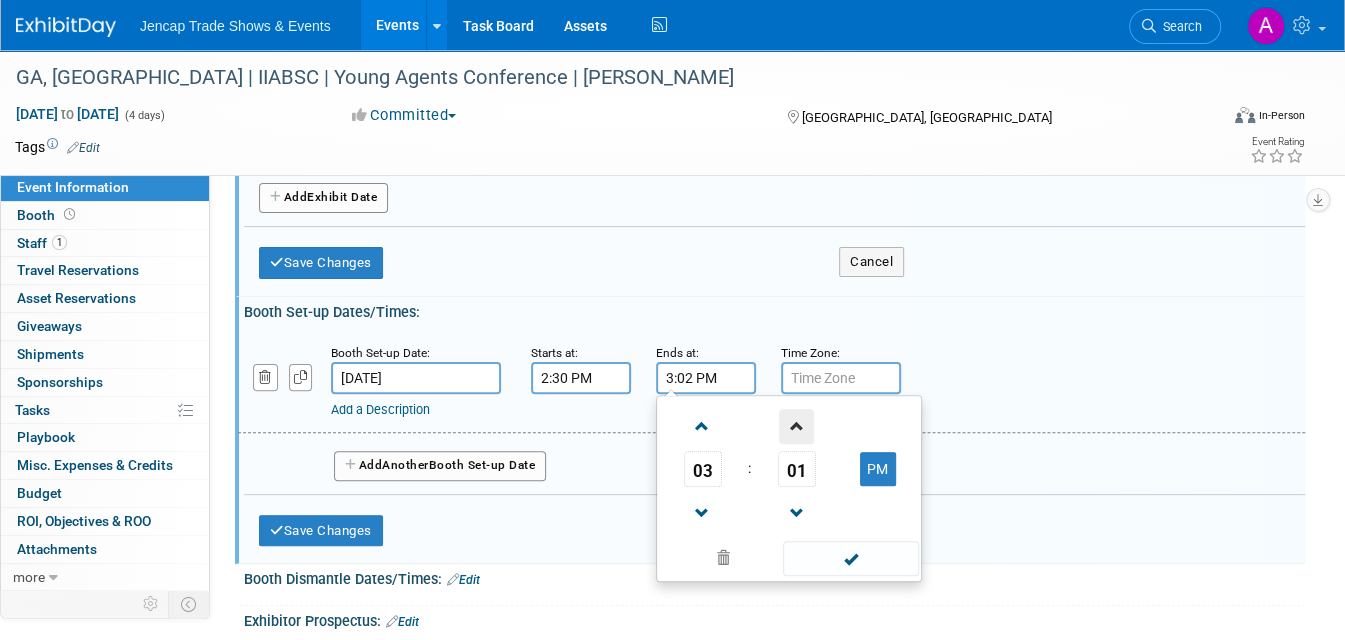 click at bounding box center (796, 426) 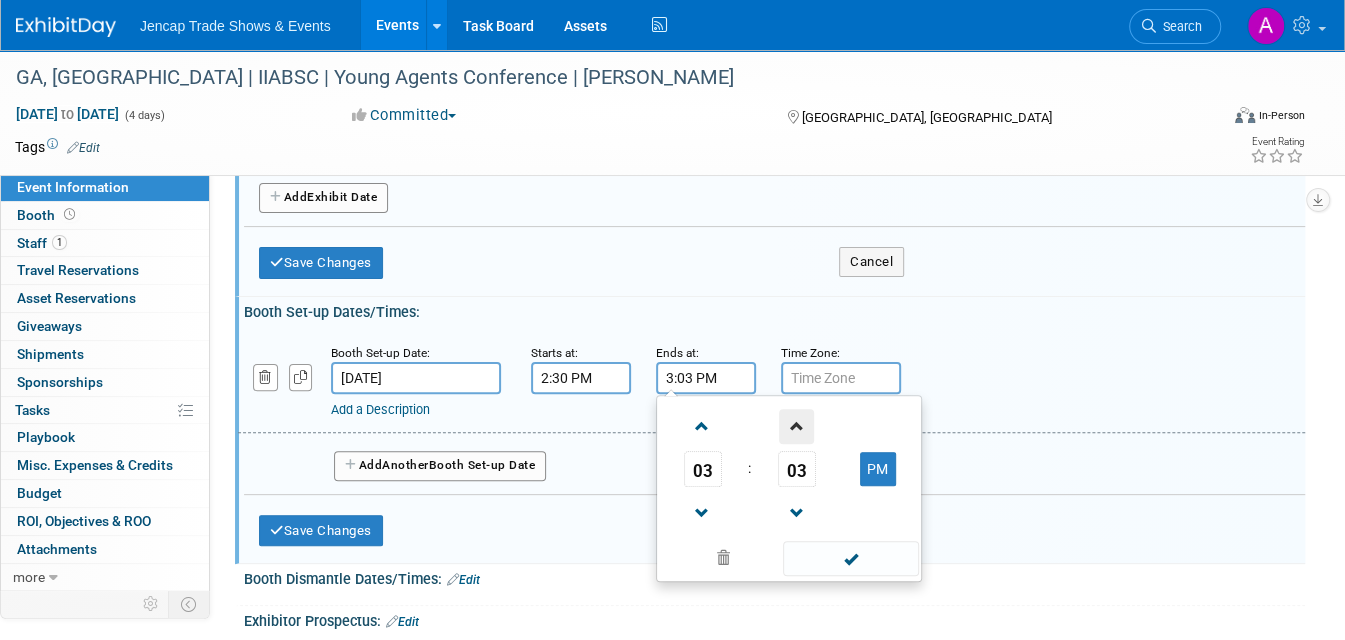 click at bounding box center (796, 426) 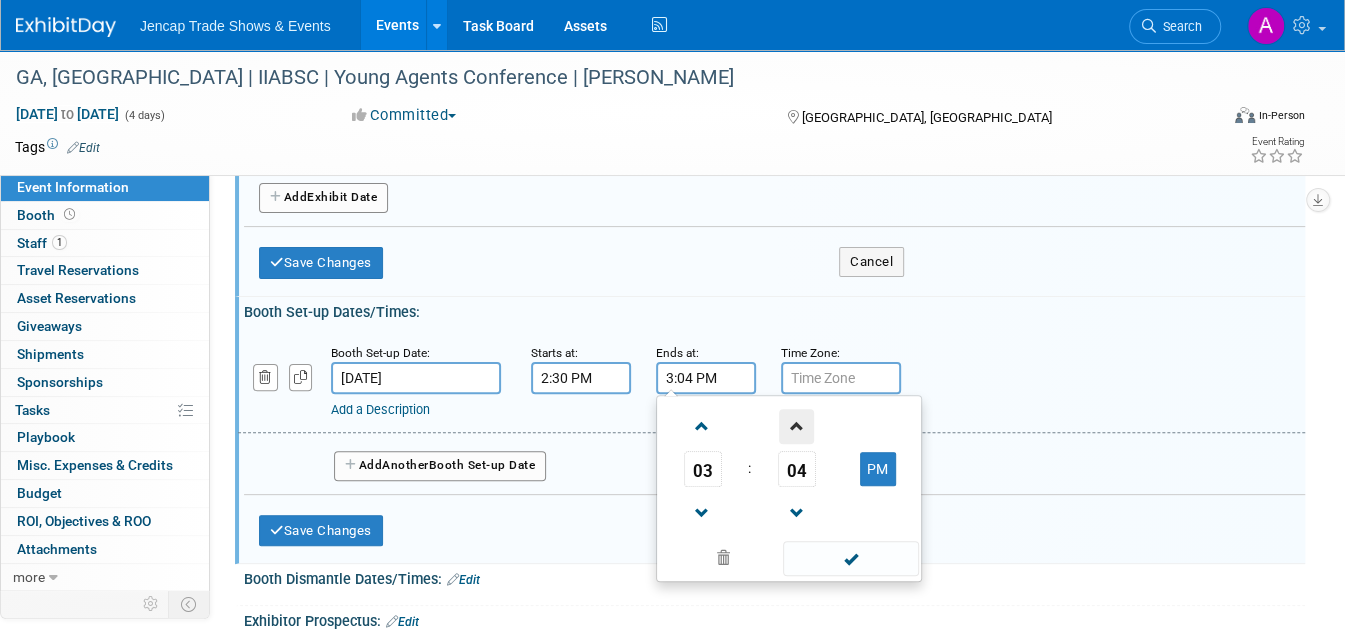 click at bounding box center [796, 426] 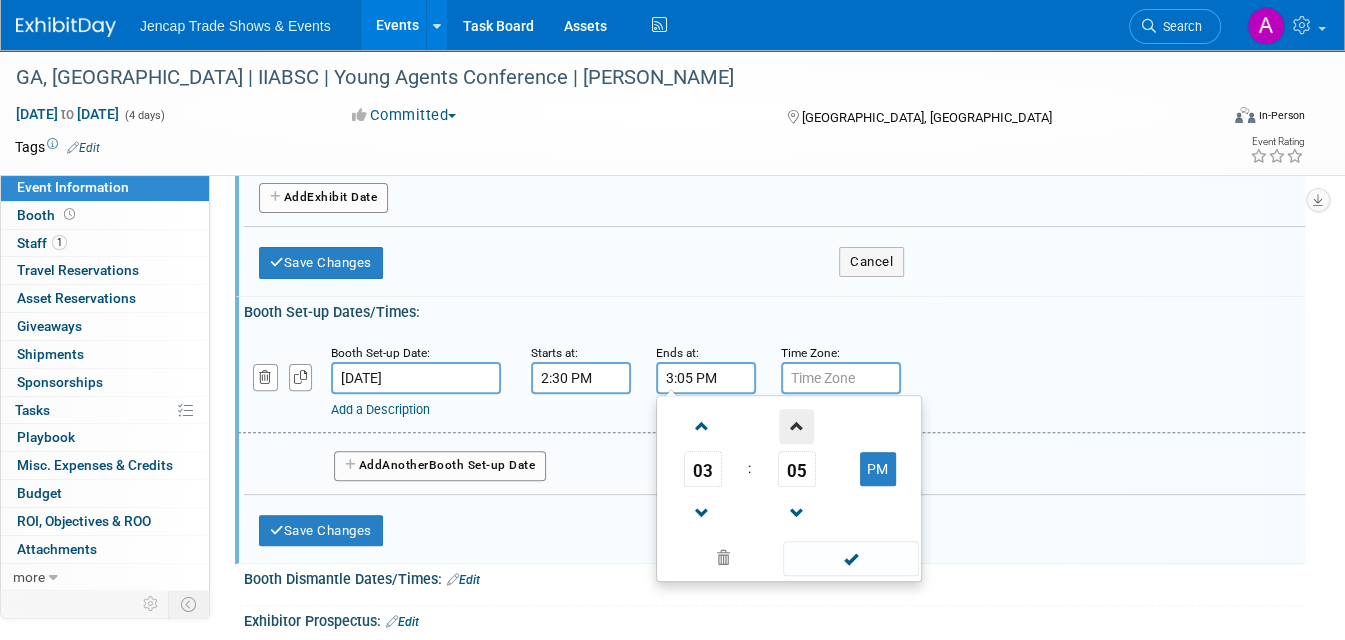 click at bounding box center [796, 426] 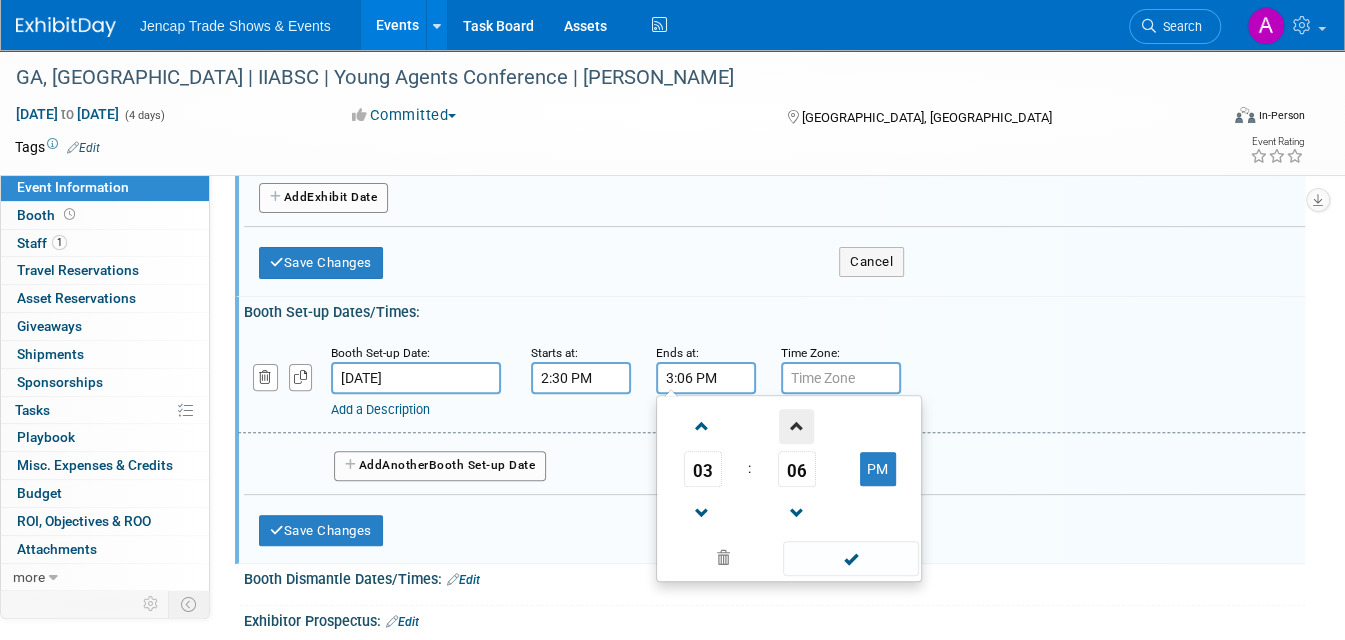 click at bounding box center (796, 426) 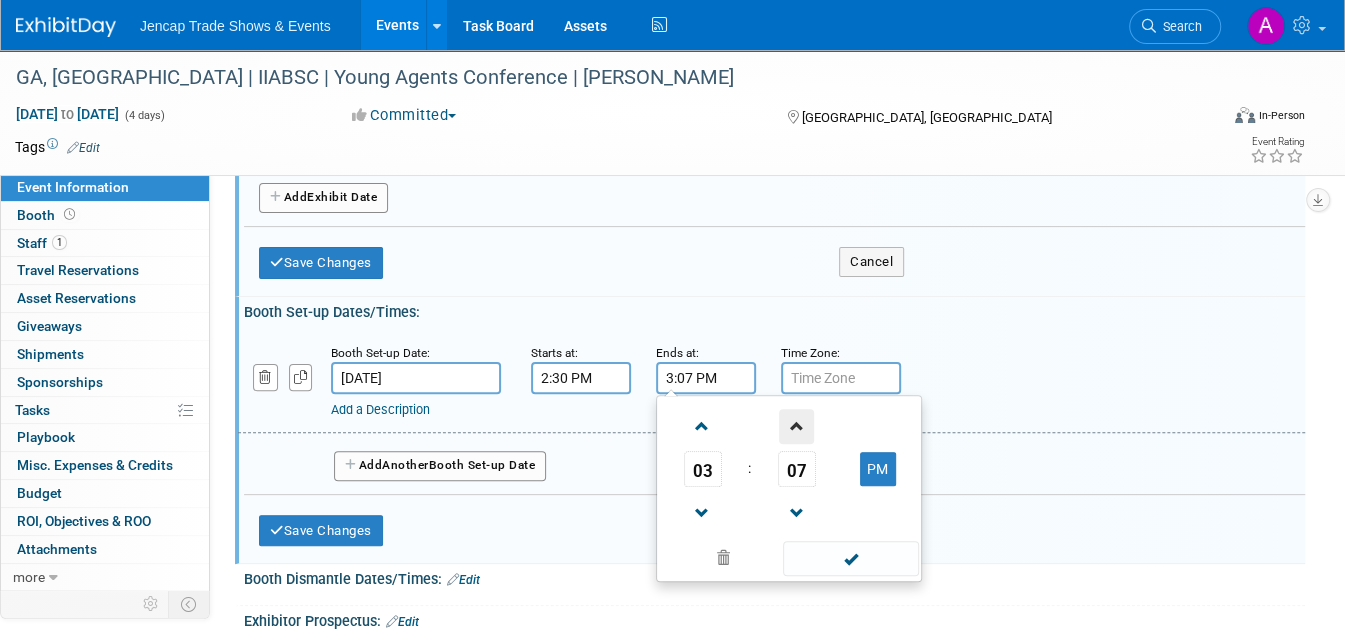 click at bounding box center [796, 426] 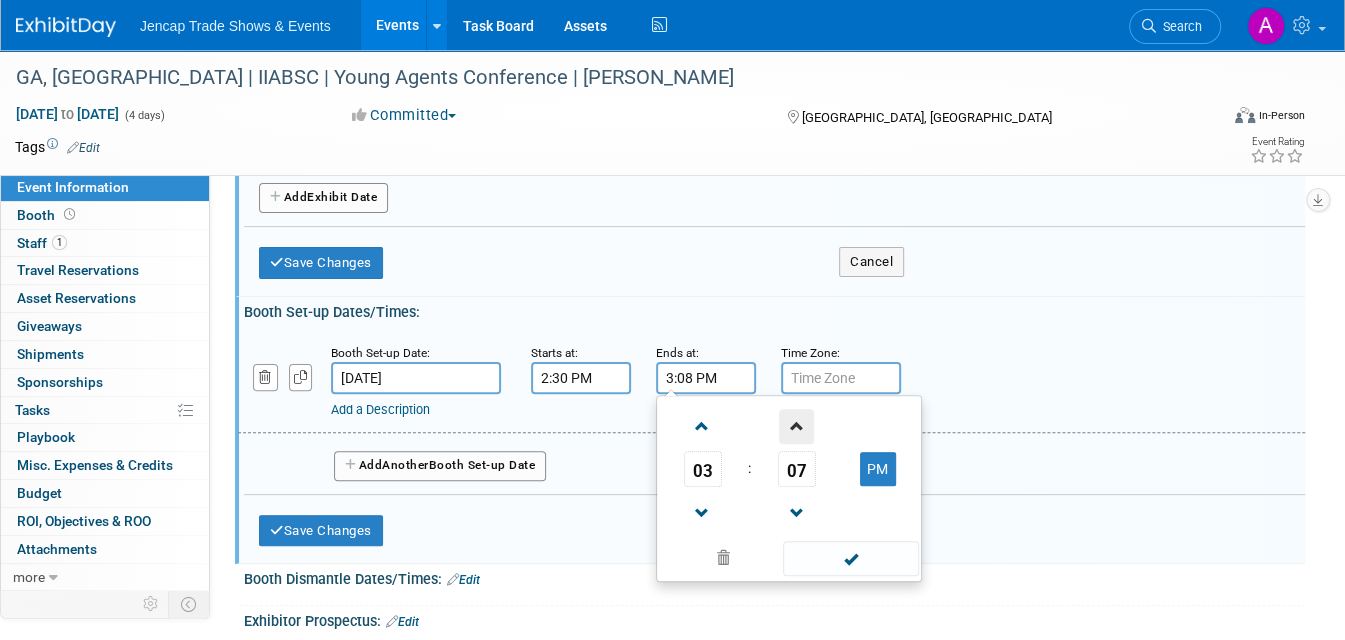 click at bounding box center (796, 426) 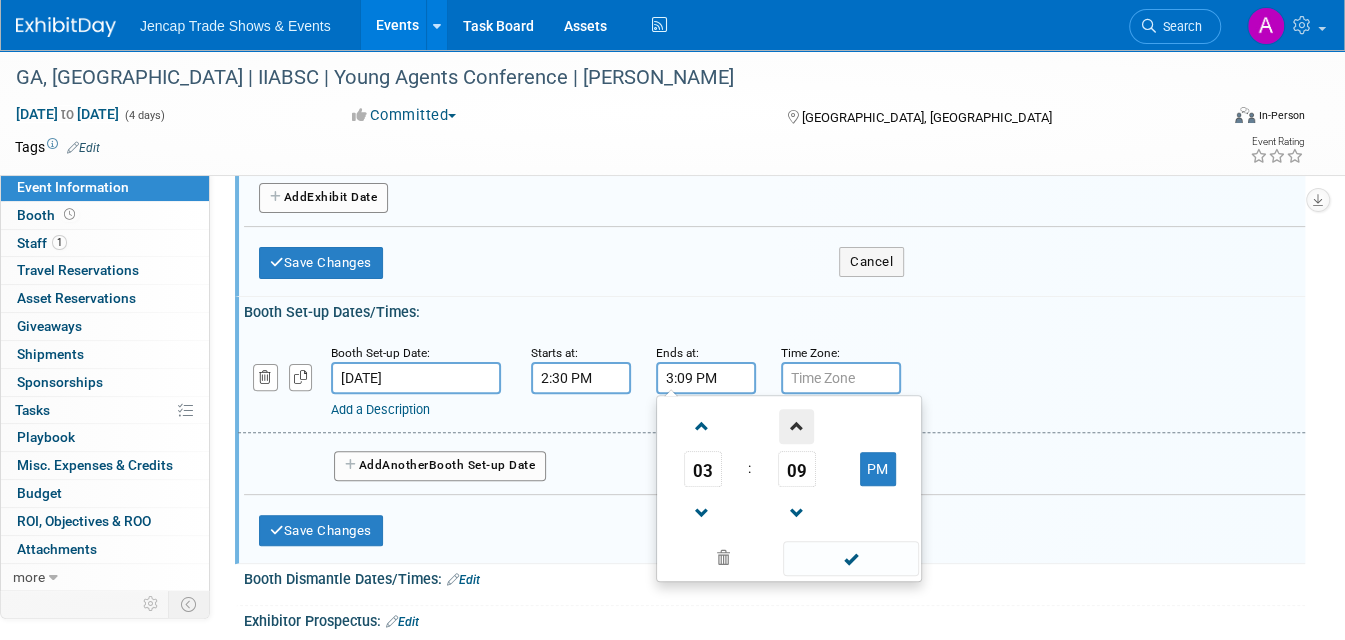 click at bounding box center (796, 426) 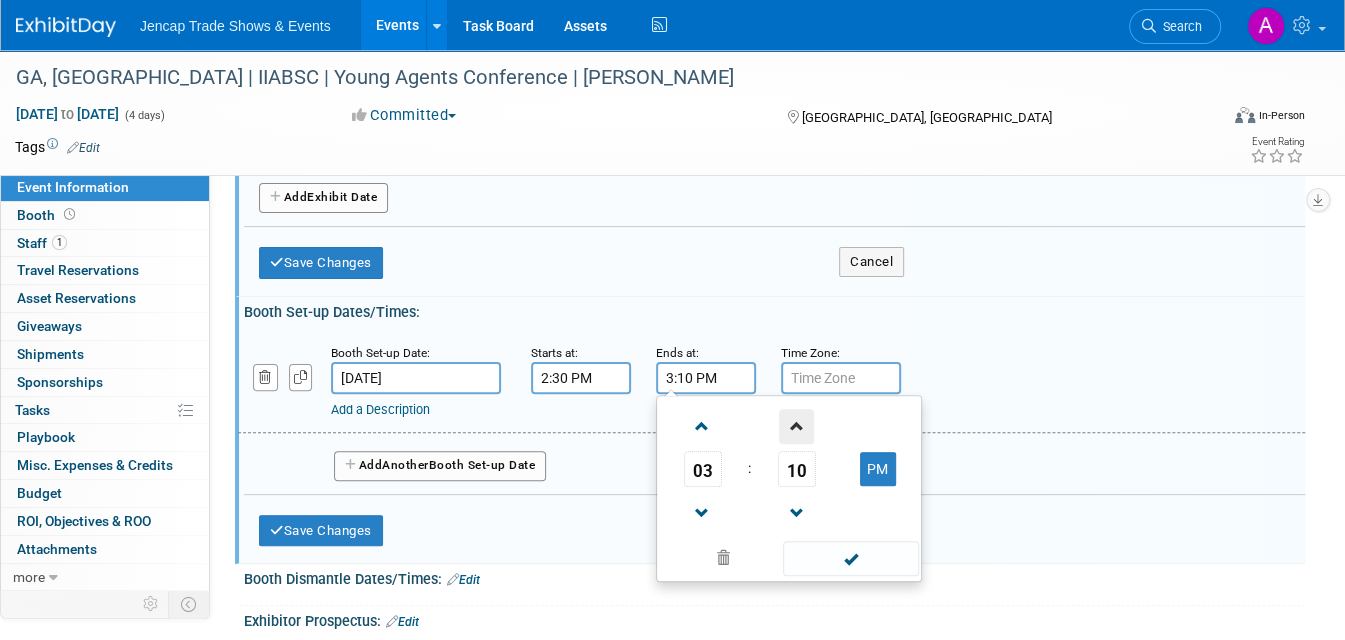 click at bounding box center [796, 426] 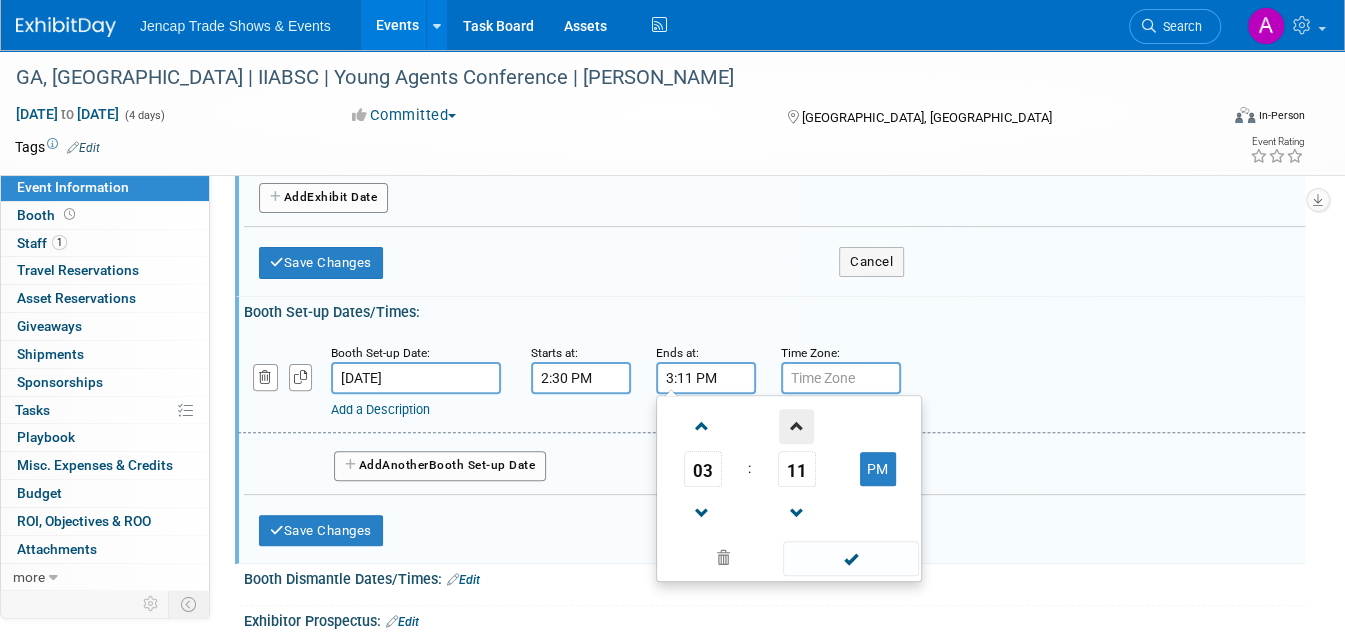 click at bounding box center [796, 426] 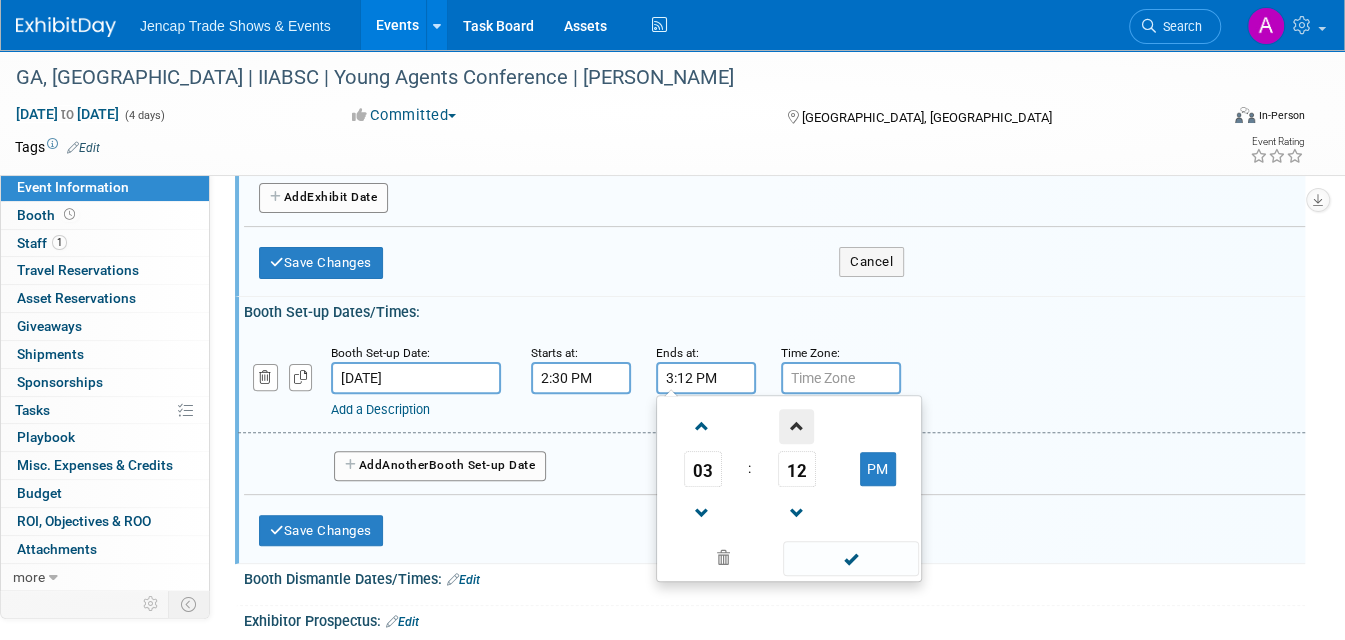 click at bounding box center (796, 426) 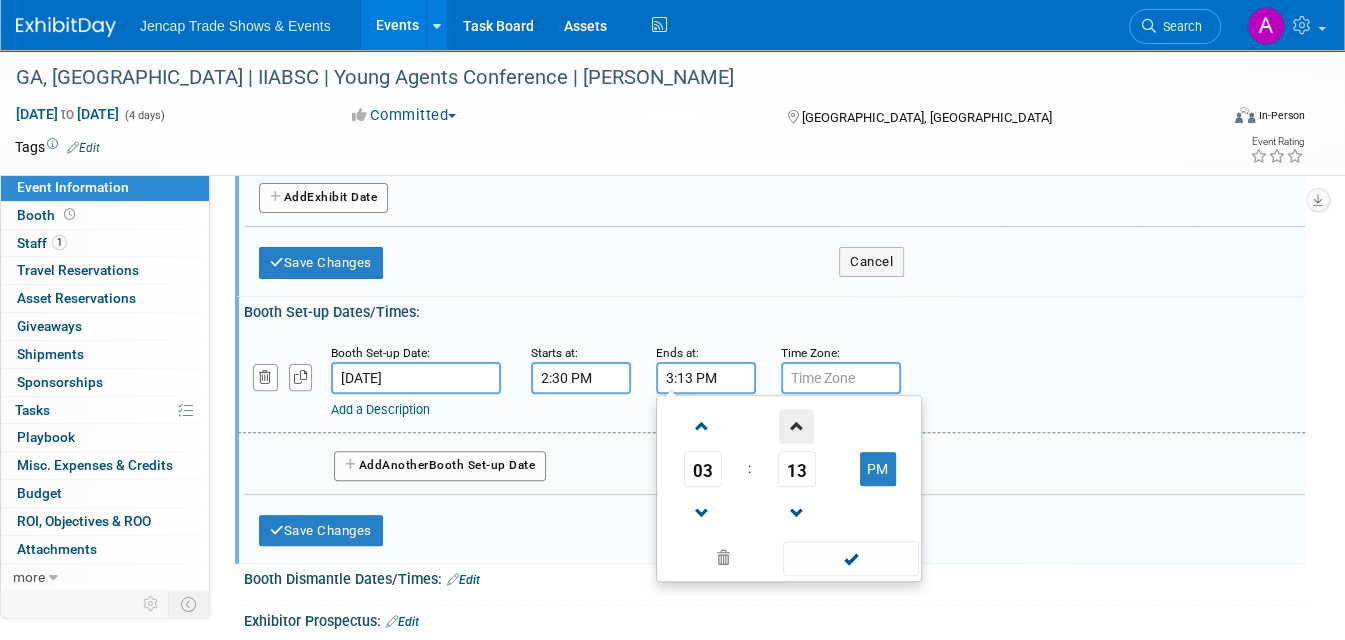 click at bounding box center [796, 426] 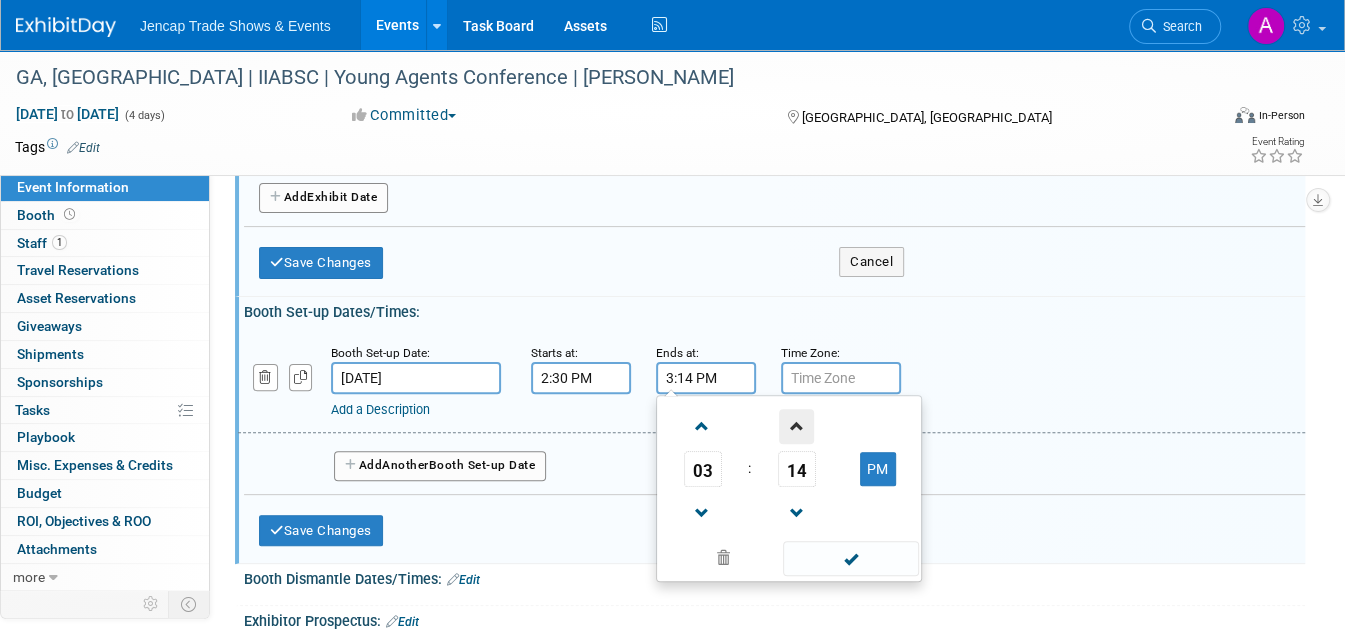 click at bounding box center [796, 426] 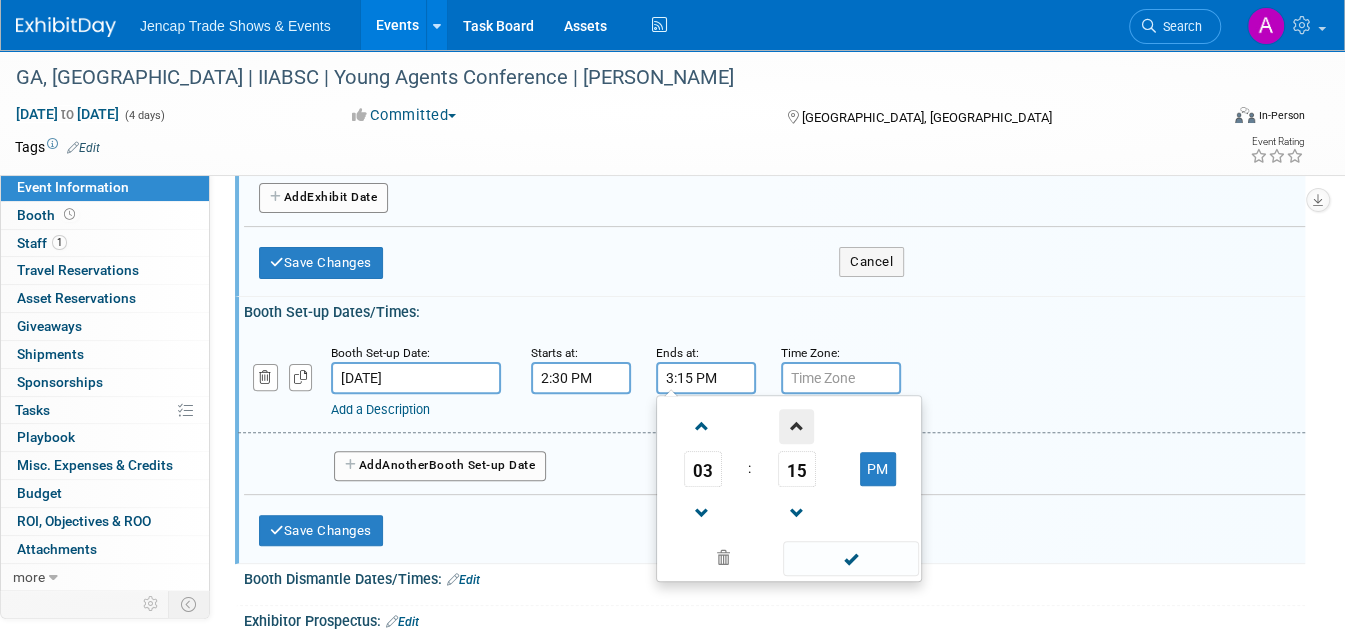 click at bounding box center (796, 426) 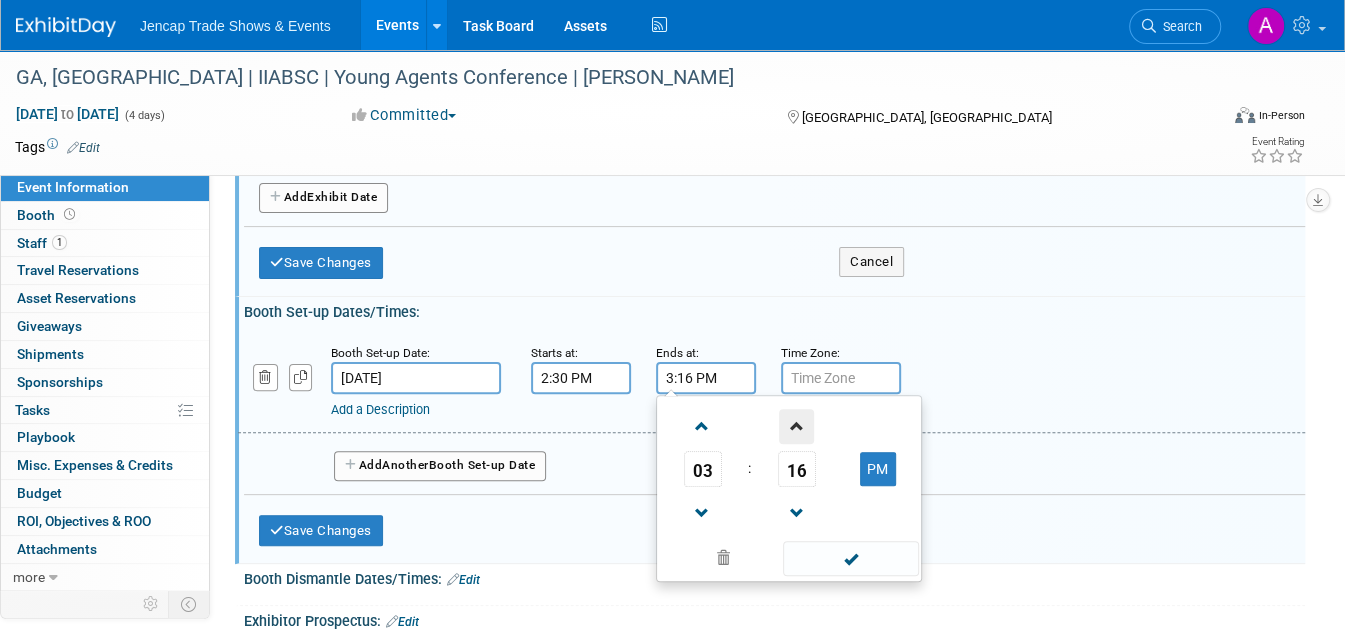 click at bounding box center (796, 426) 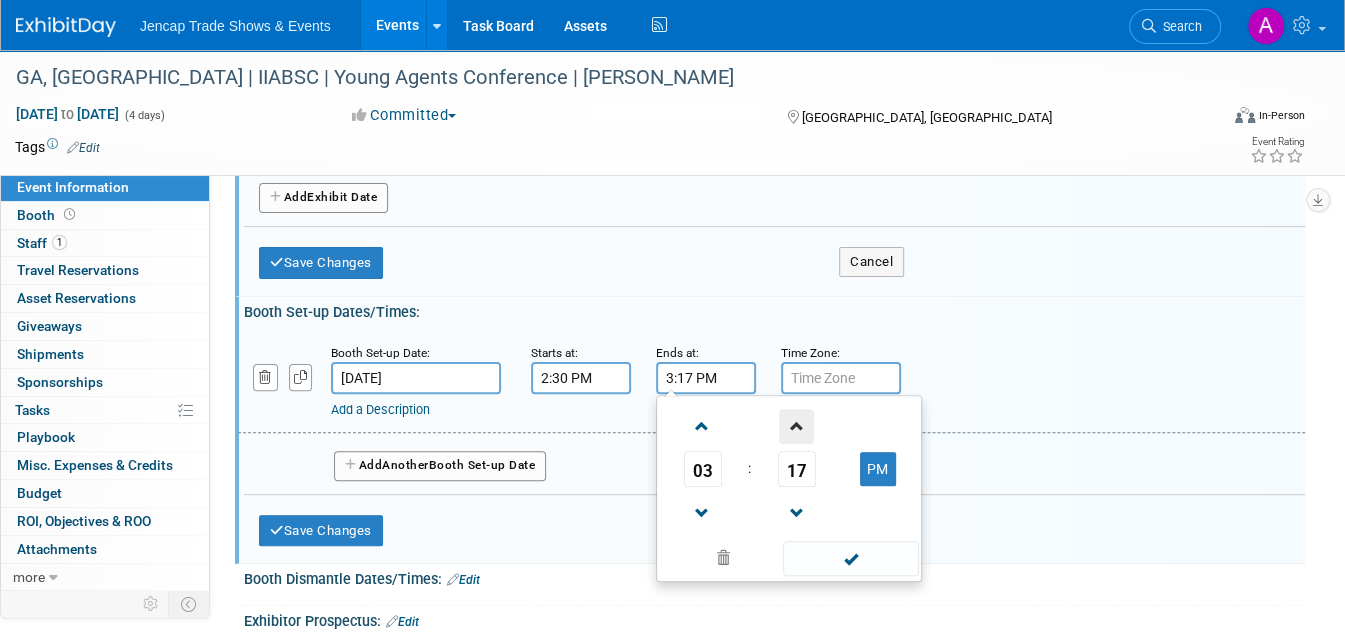 click at bounding box center (796, 426) 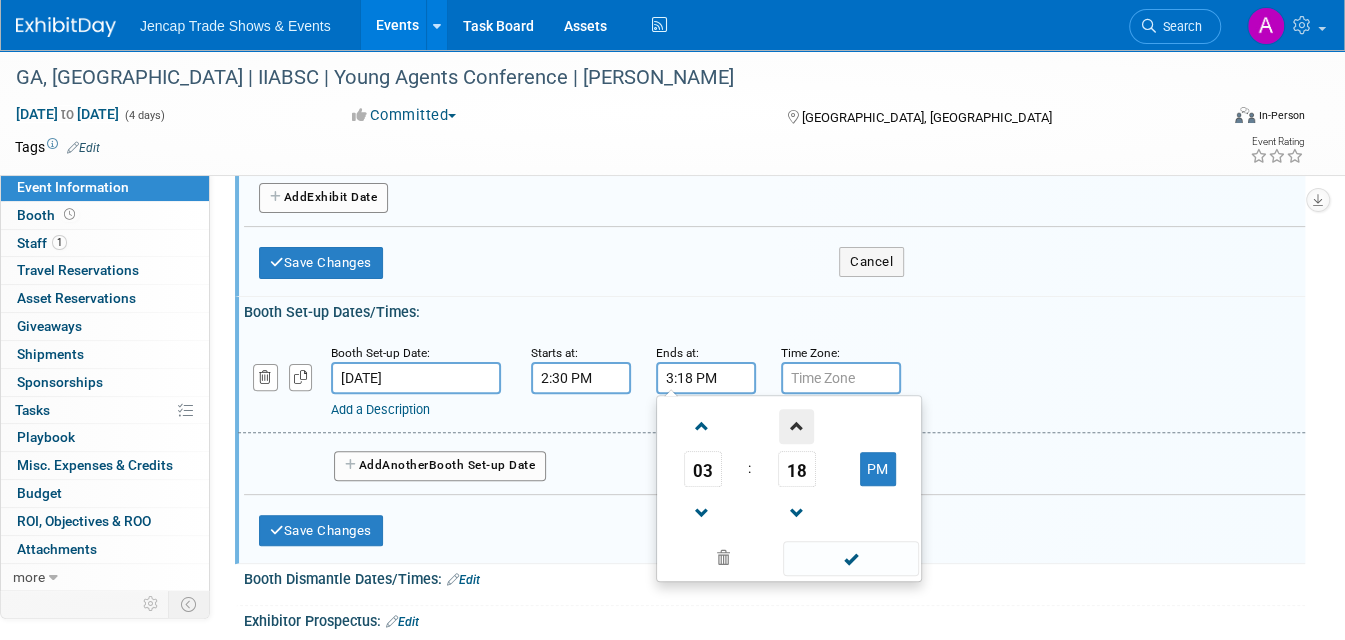 click at bounding box center [796, 426] 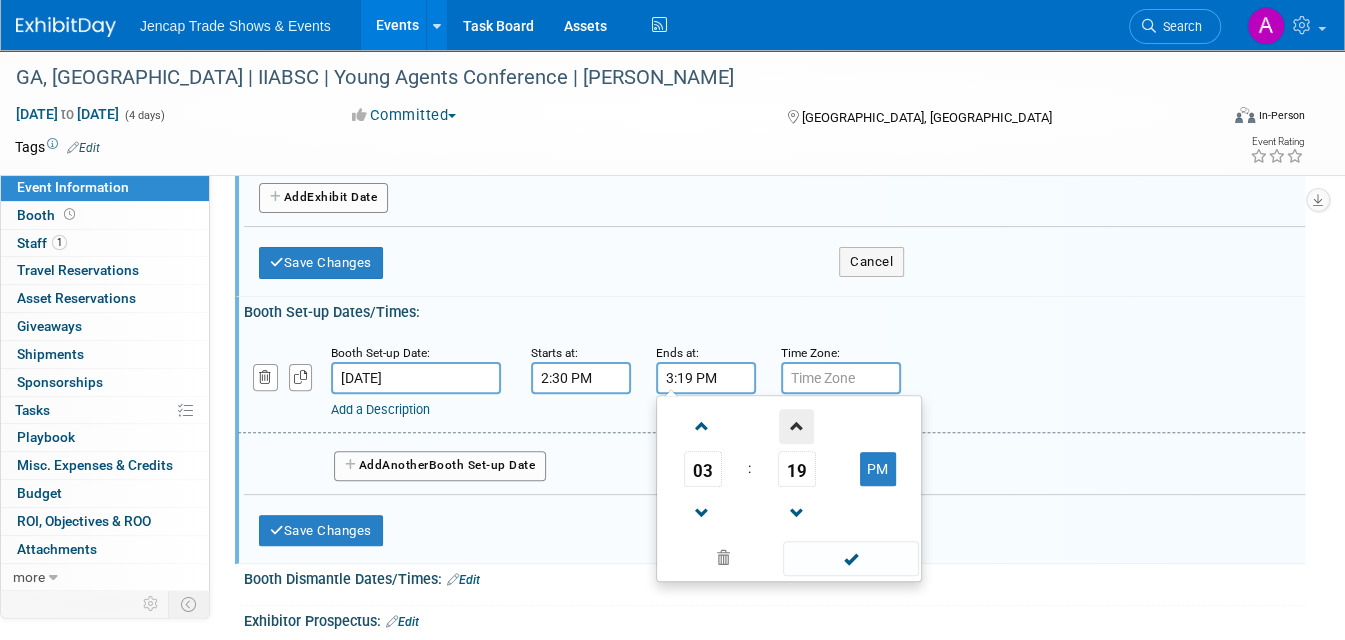 click at bounding box center [796, 426] 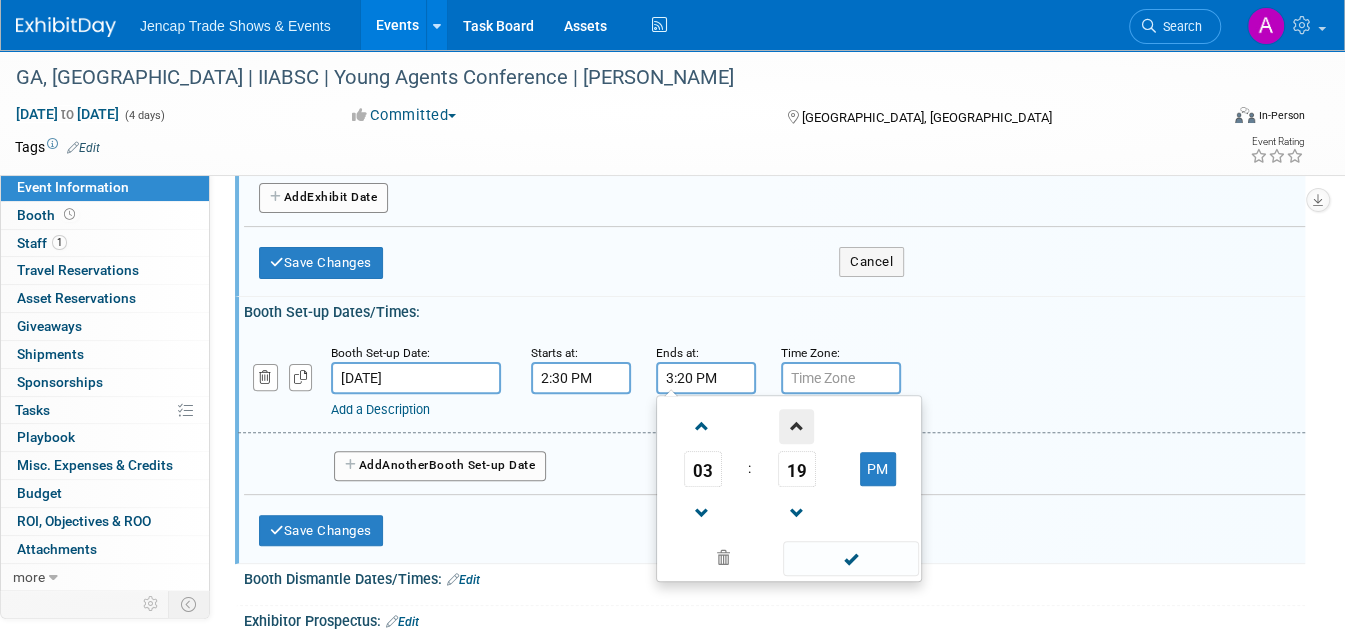 click at bounding box center (796, 426) 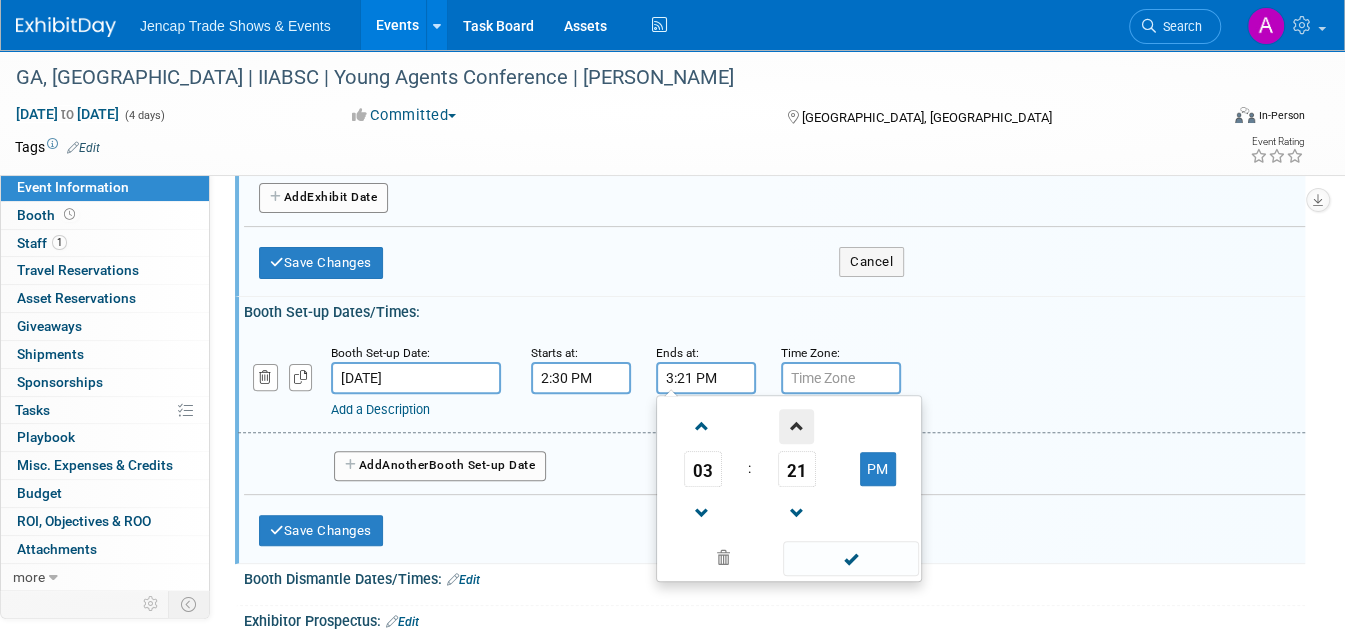 click at bounding box center [796, 426] 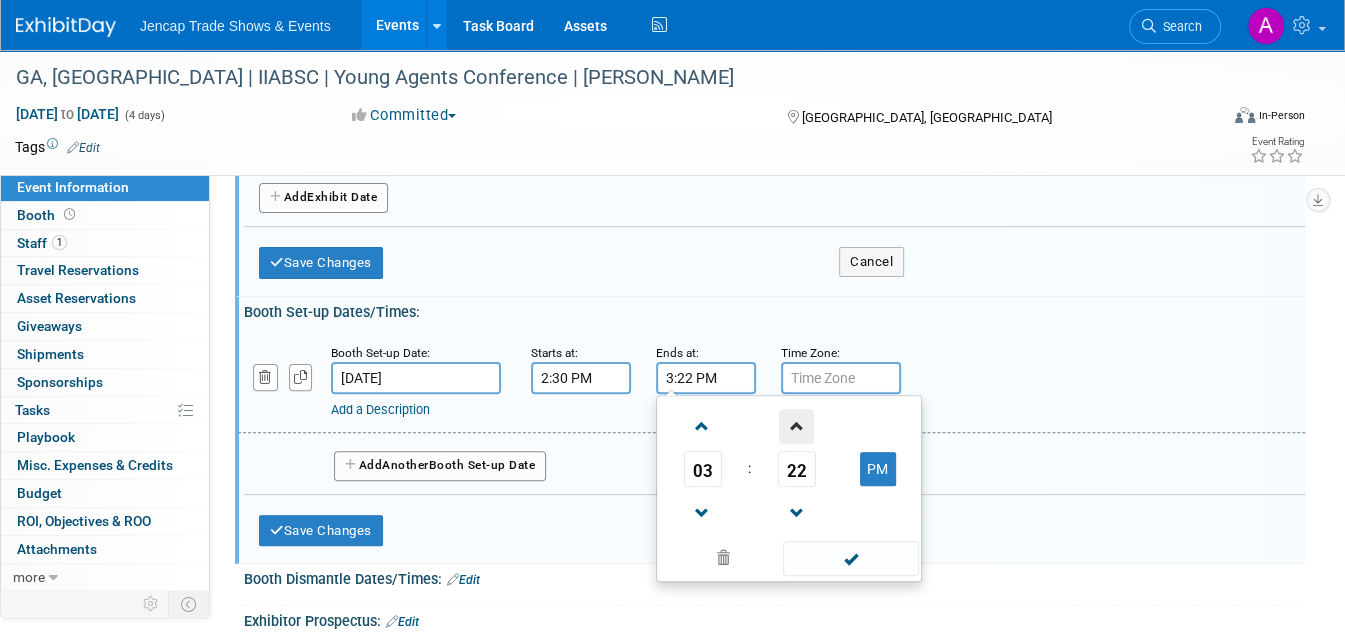 click at bounding box center [796, 426] 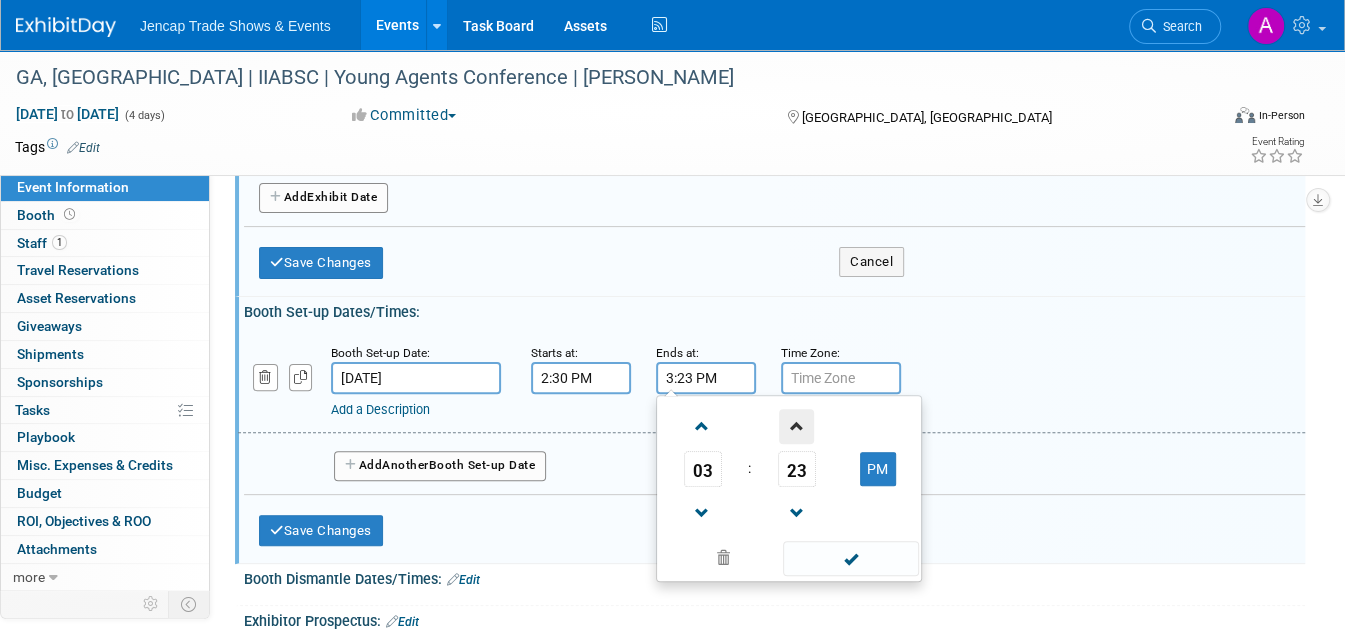 click at bounding box center [796, 426] 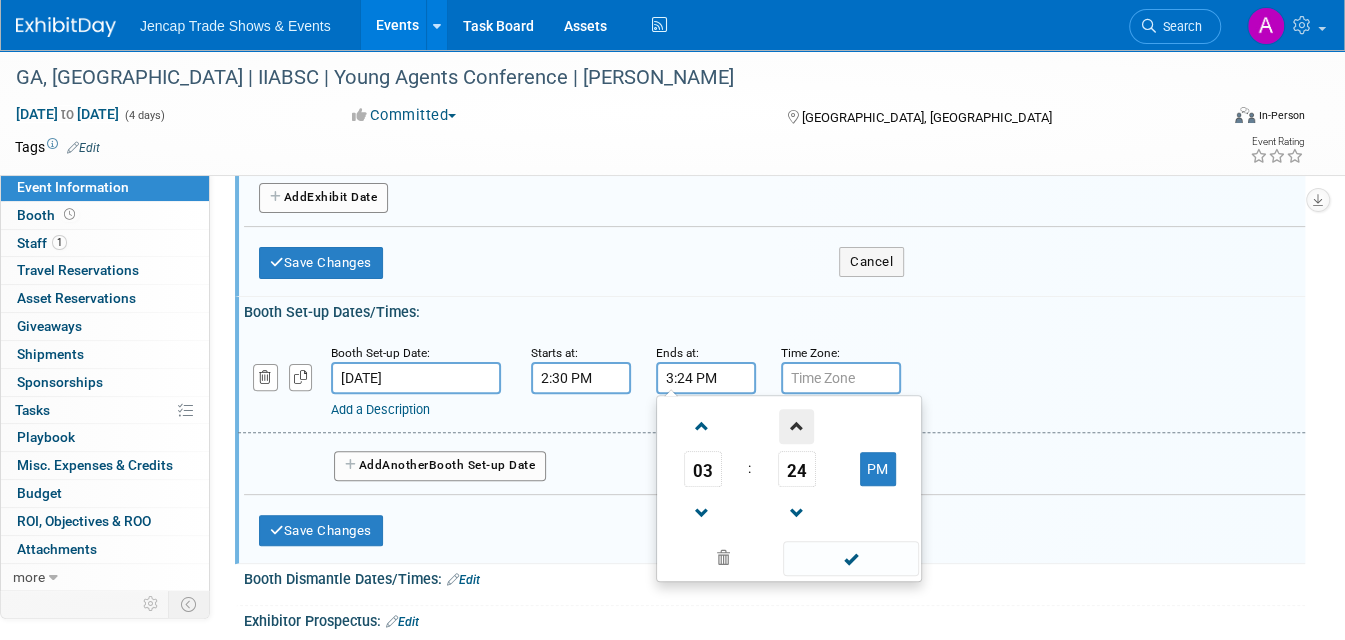 click at bounding box center [796, 426] 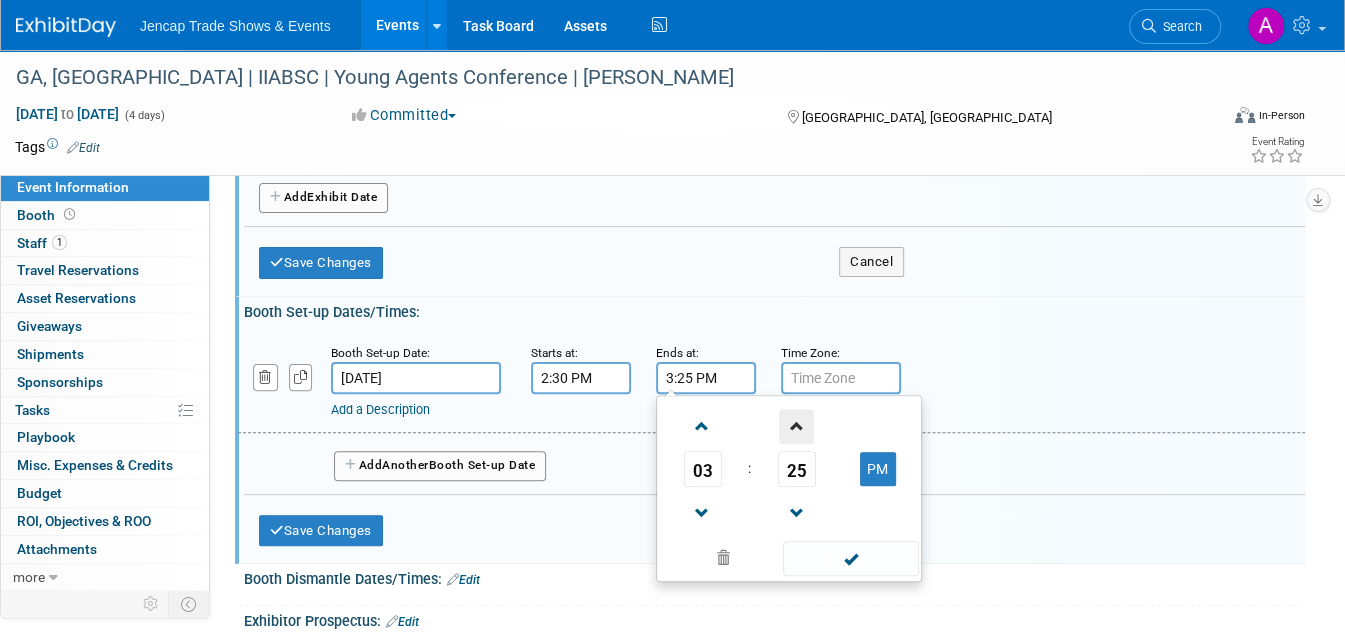 click at bounding box center [796, 426] 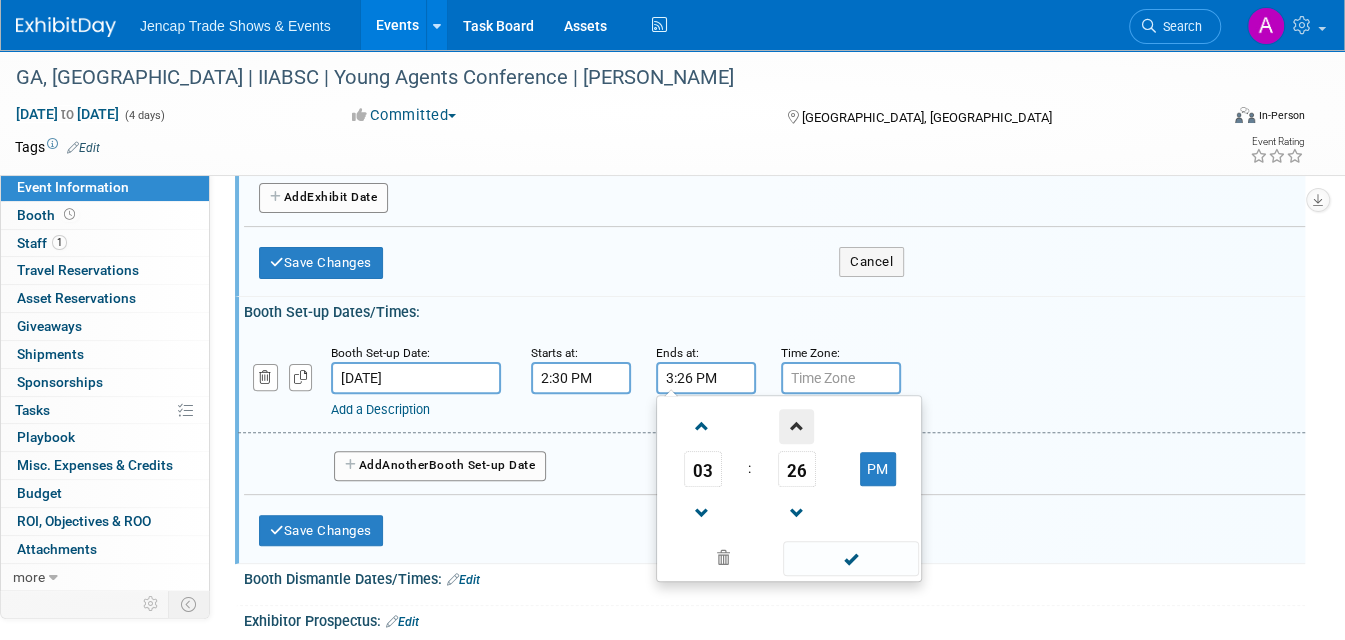 click at bounding box center (796, 426) 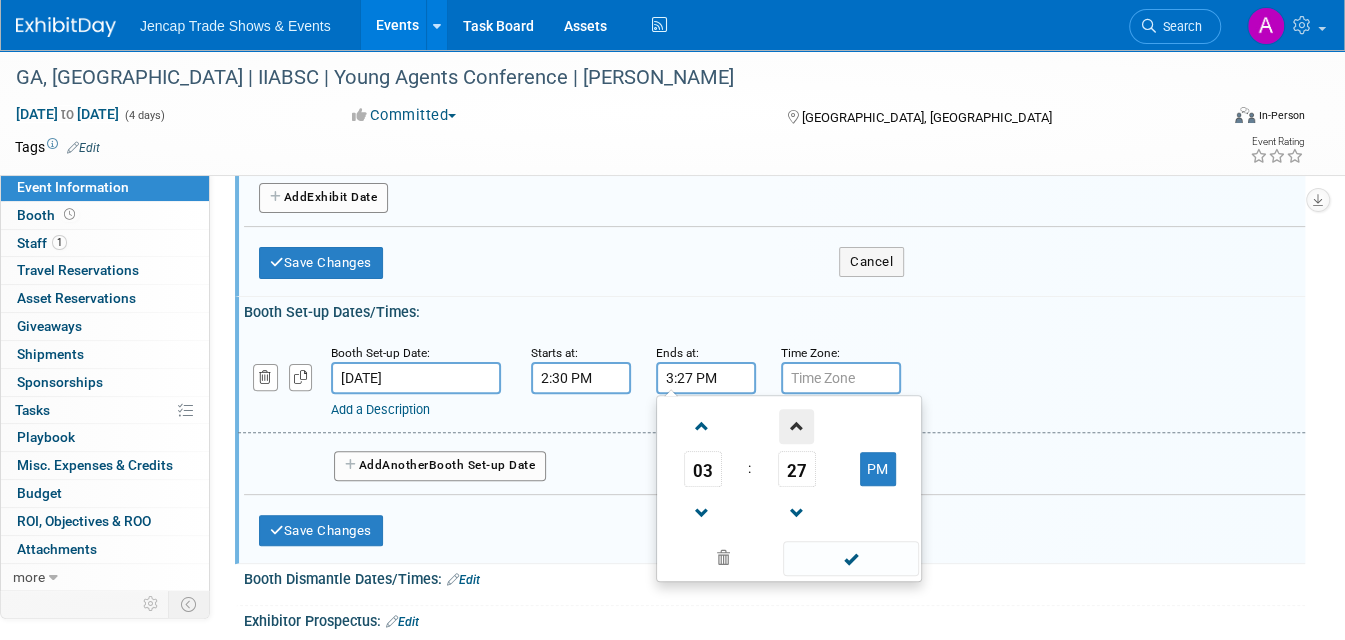 click at bounding box center (796, 426) 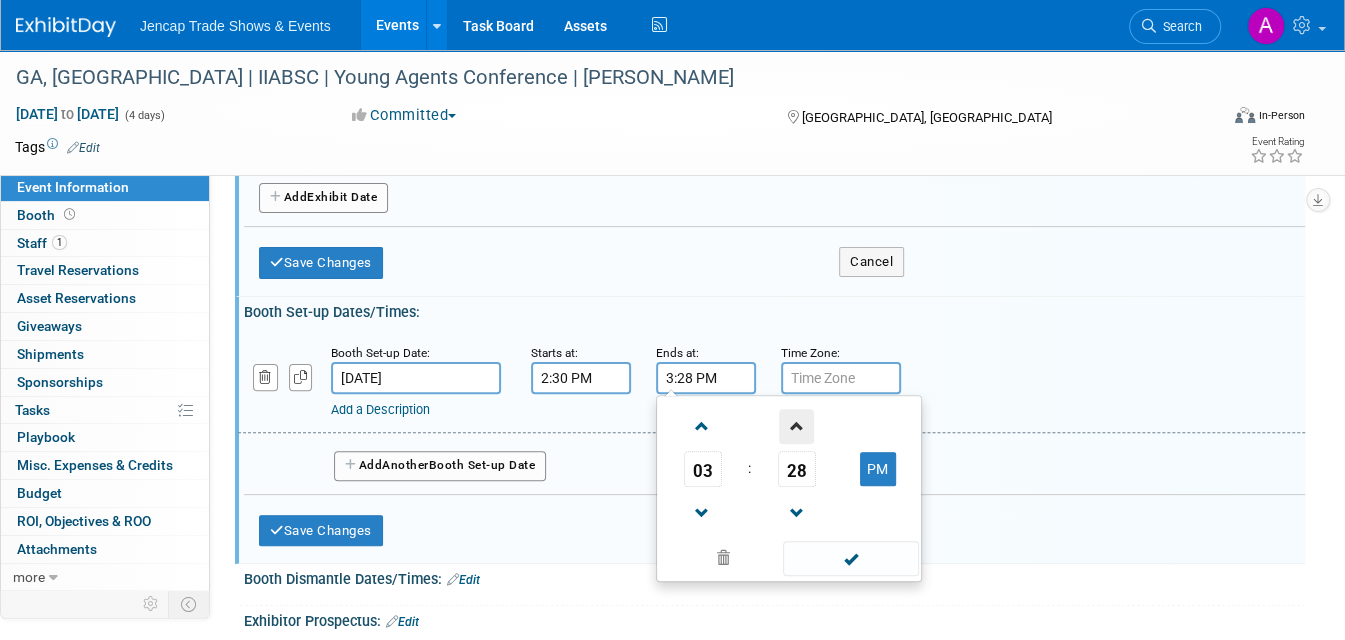 click at bounding box center (796, 426) 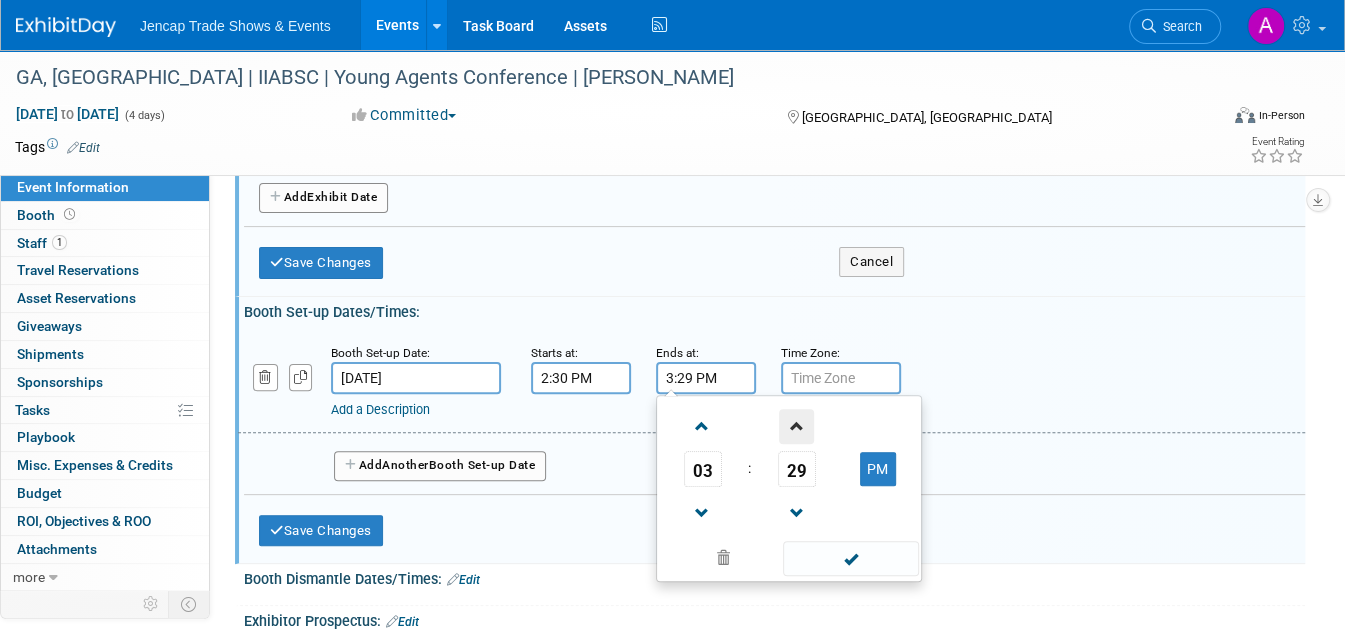 click at bounding box center [796, 426] 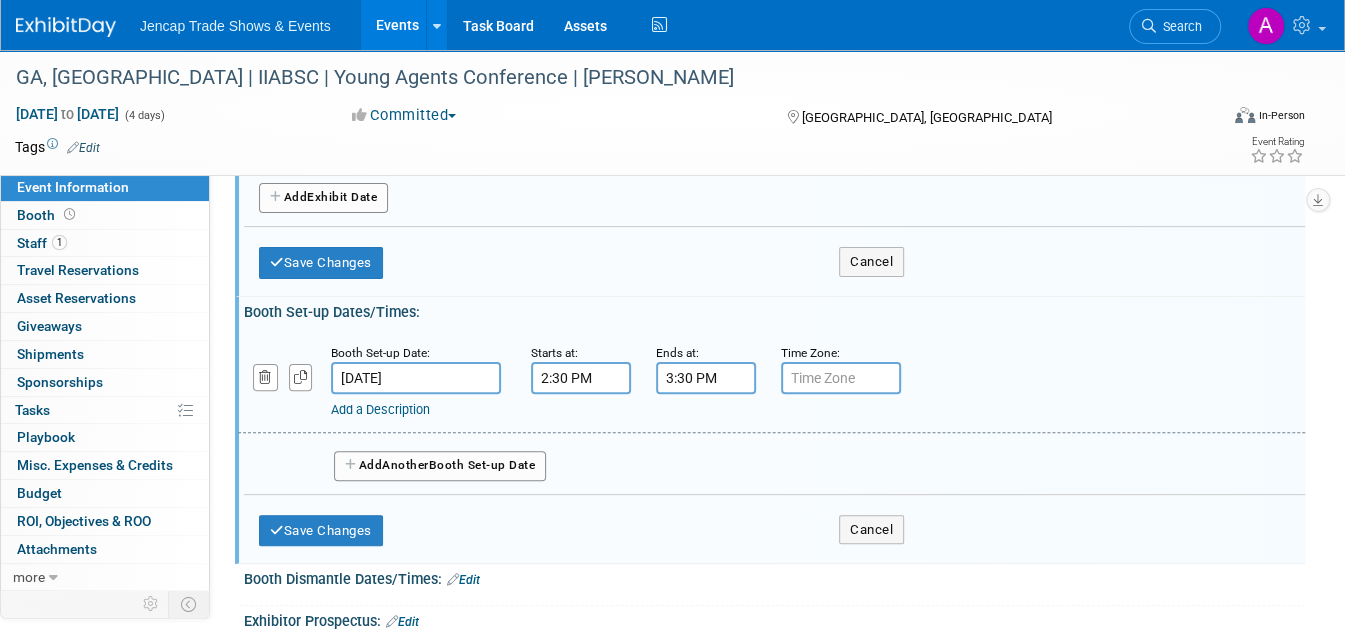 click on "Booth Set-up Dates/Times:
Edit" at bounding box center (774, 309) 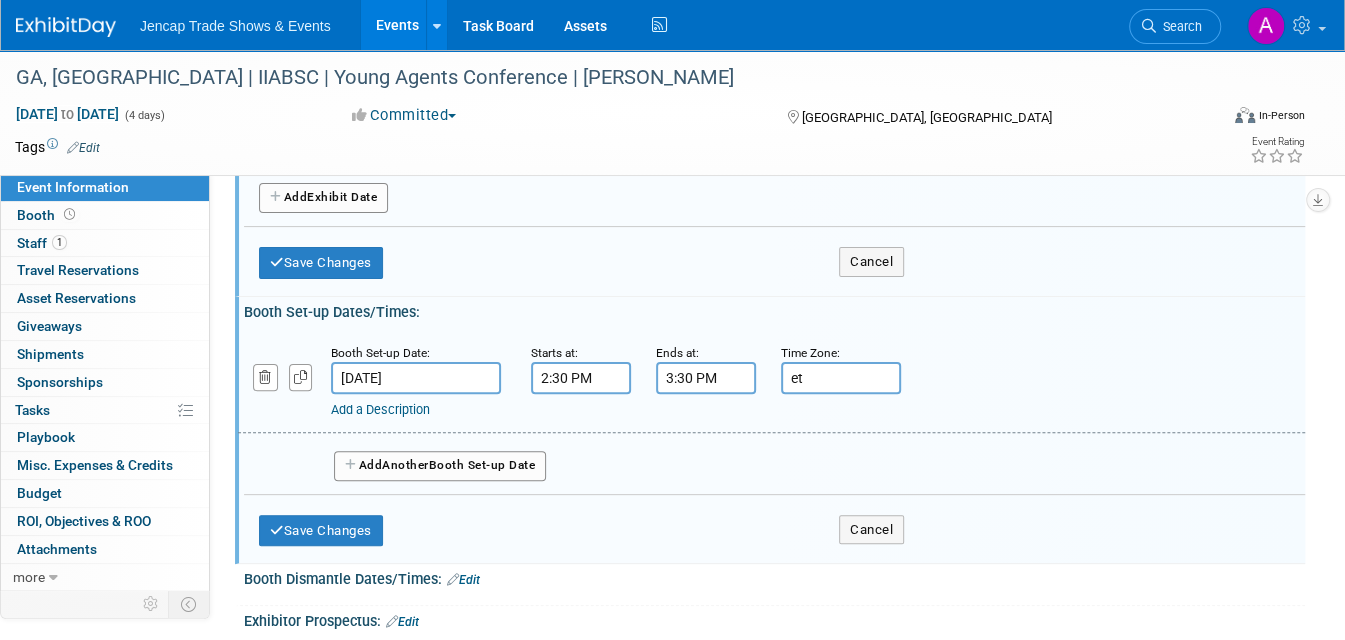 type on "et" 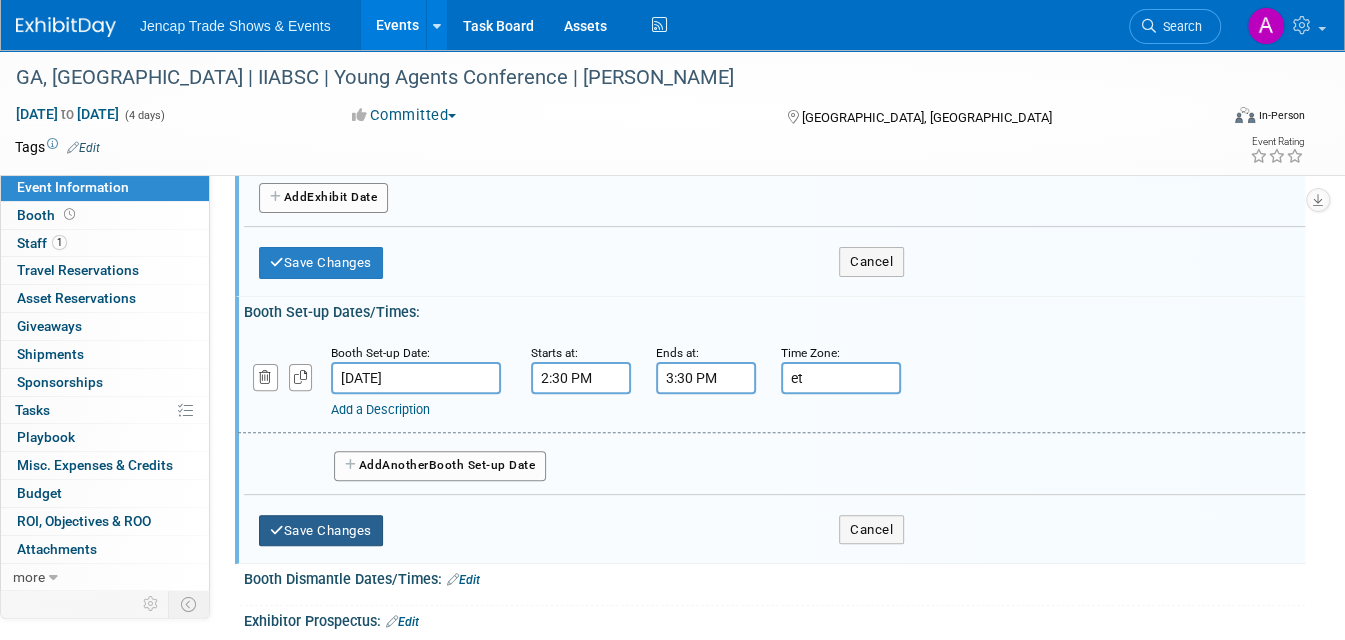 click on "Save Changes" at bounding box center (321, 531) 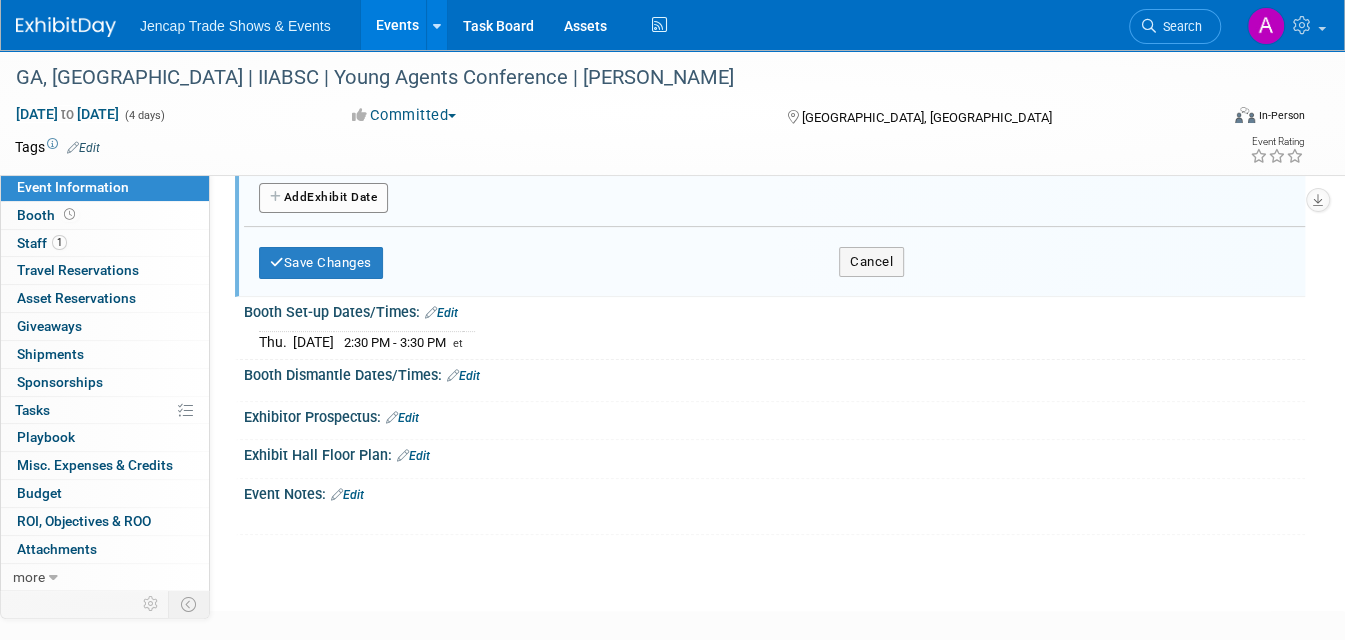click on "Add  Another  Exhibit Date" at bounding box center [323, 198] 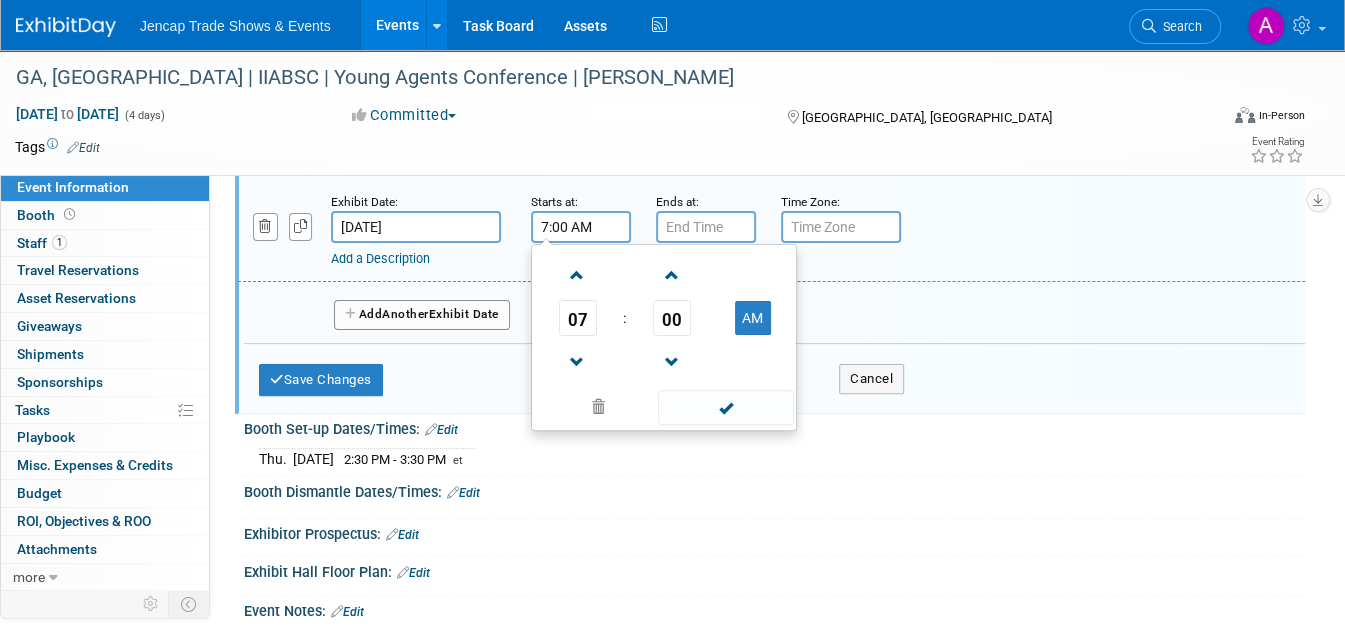 click on "7:00 AM" at bounding box center (581, 227) 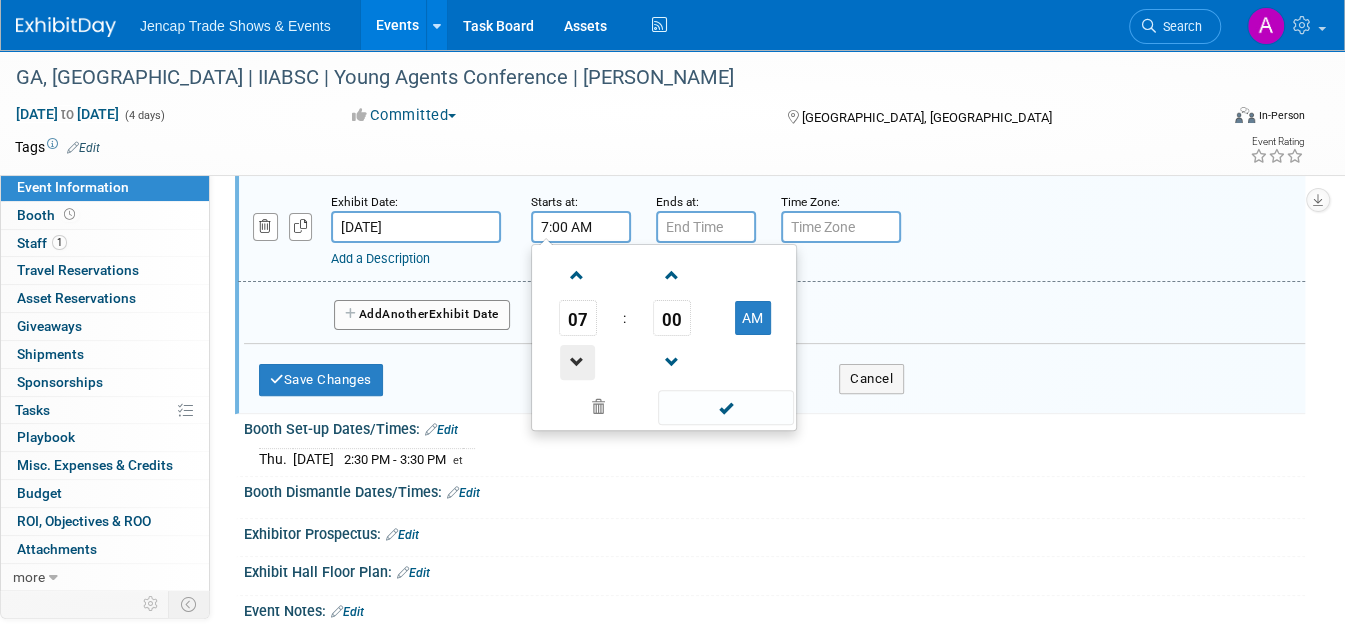 click at bounding box center (577, 362) 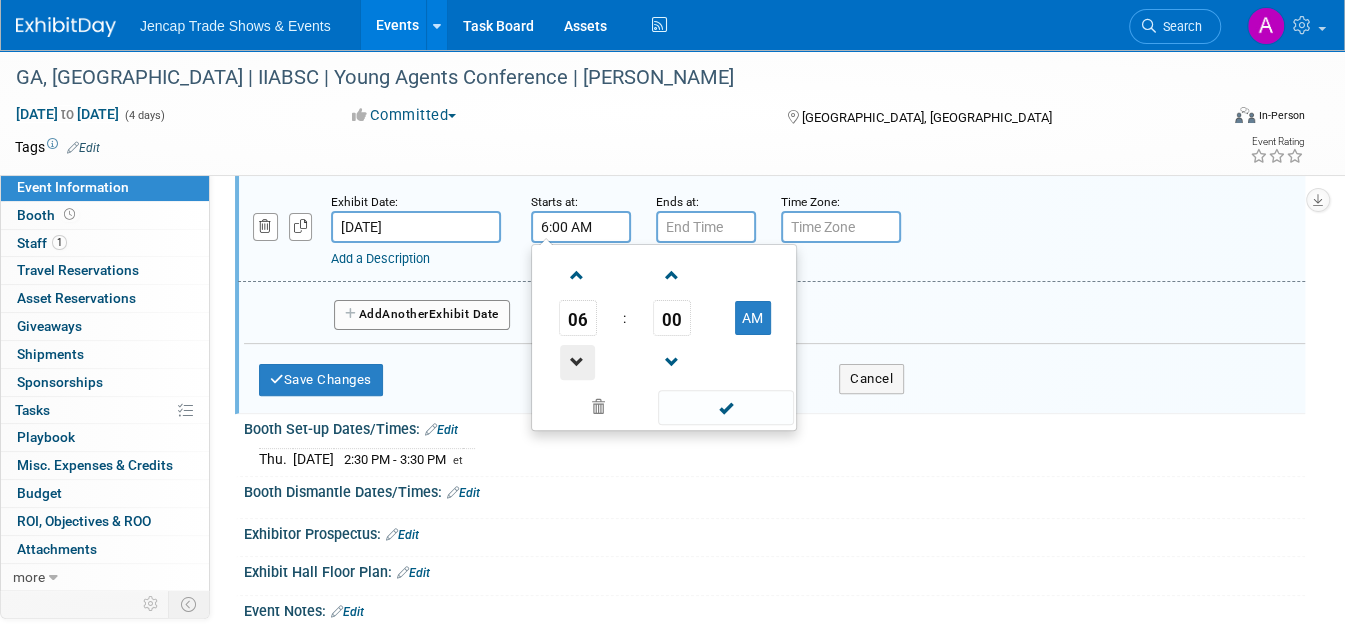 click at bounding box center [577, 362] 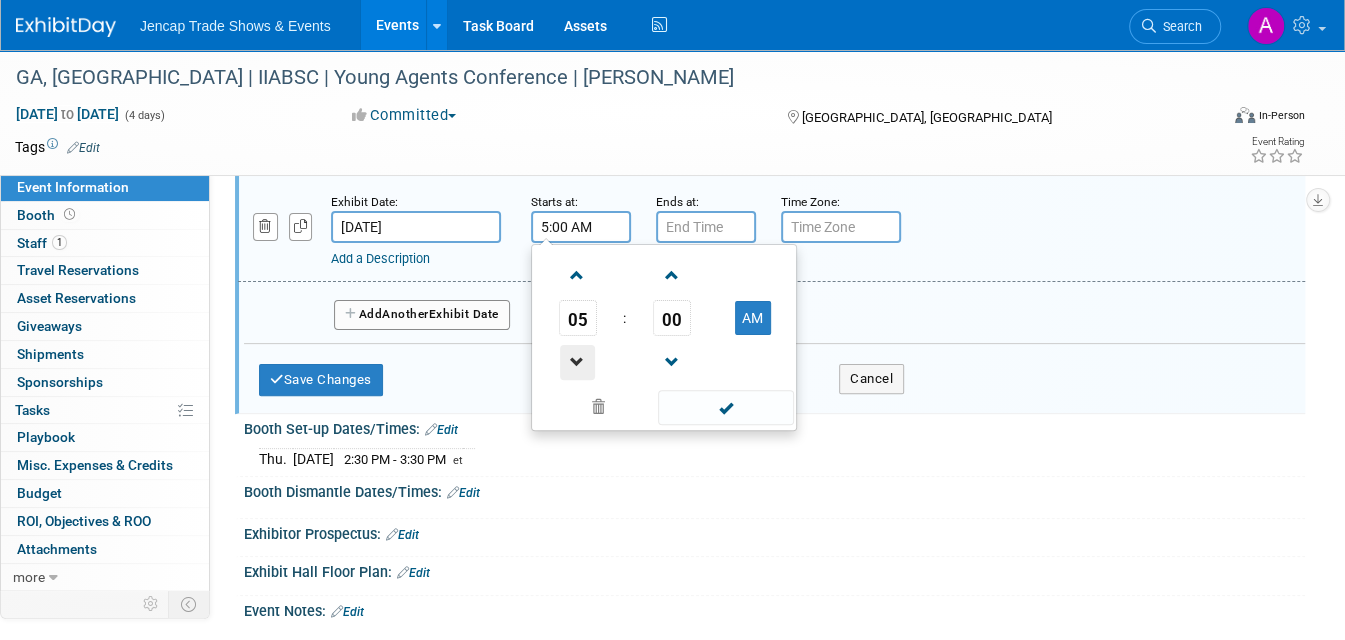 click at bounding box center [577, 362] 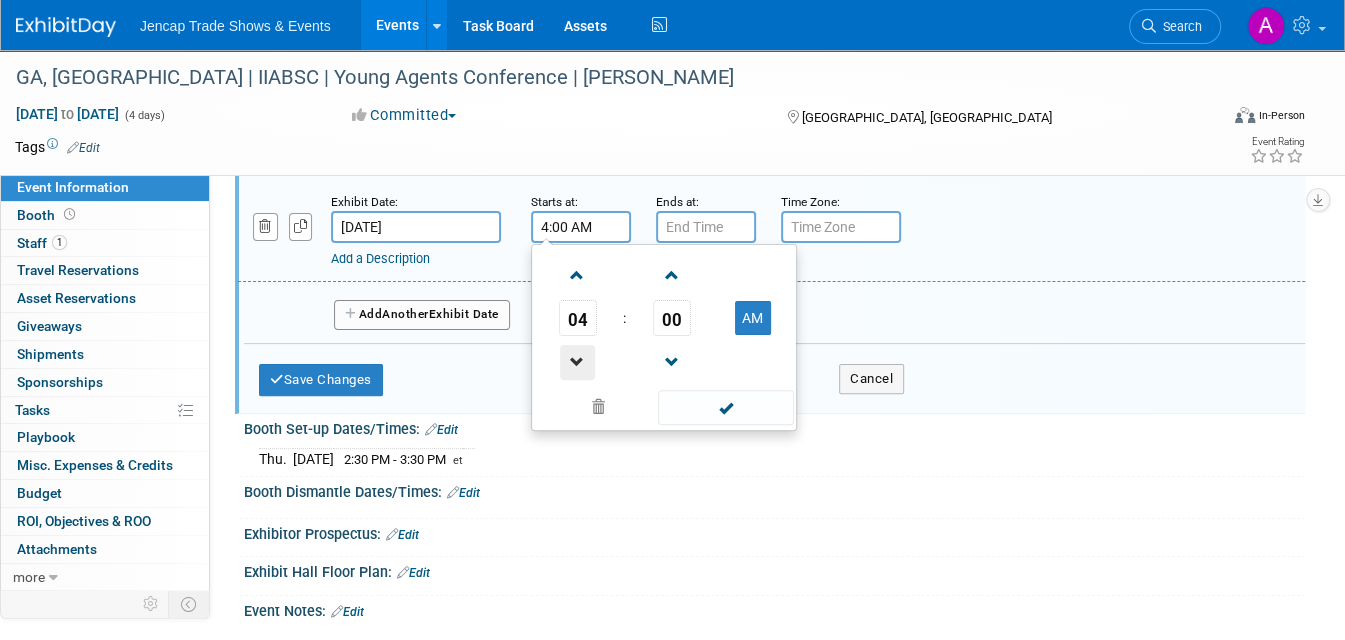 click at bounding box center [577, 362] 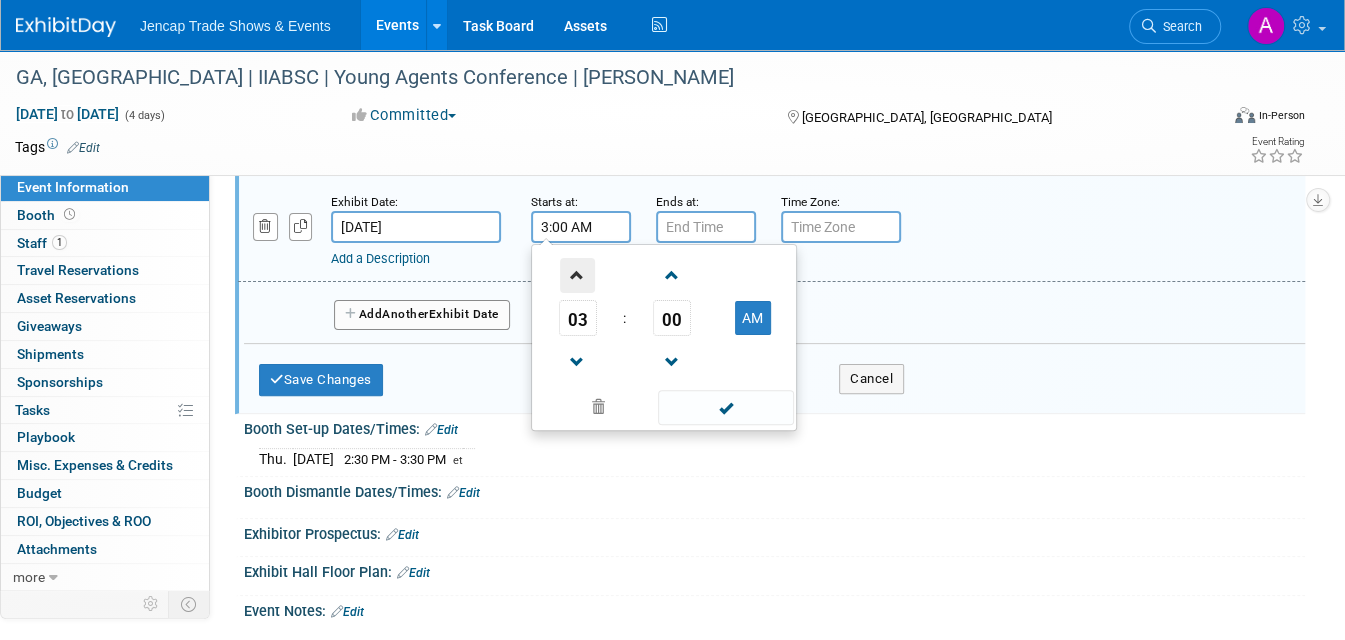 click at bounding box center [577, 275] 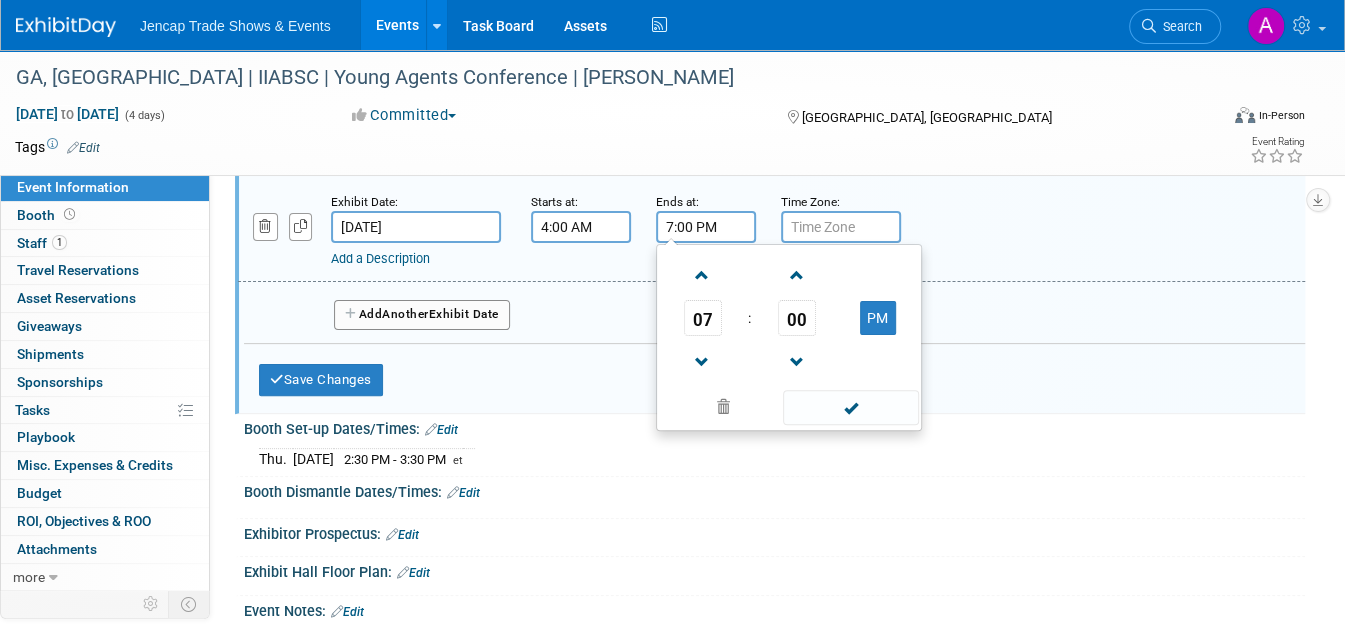 click on "7:00 PM" at bounding box center (706, 227) 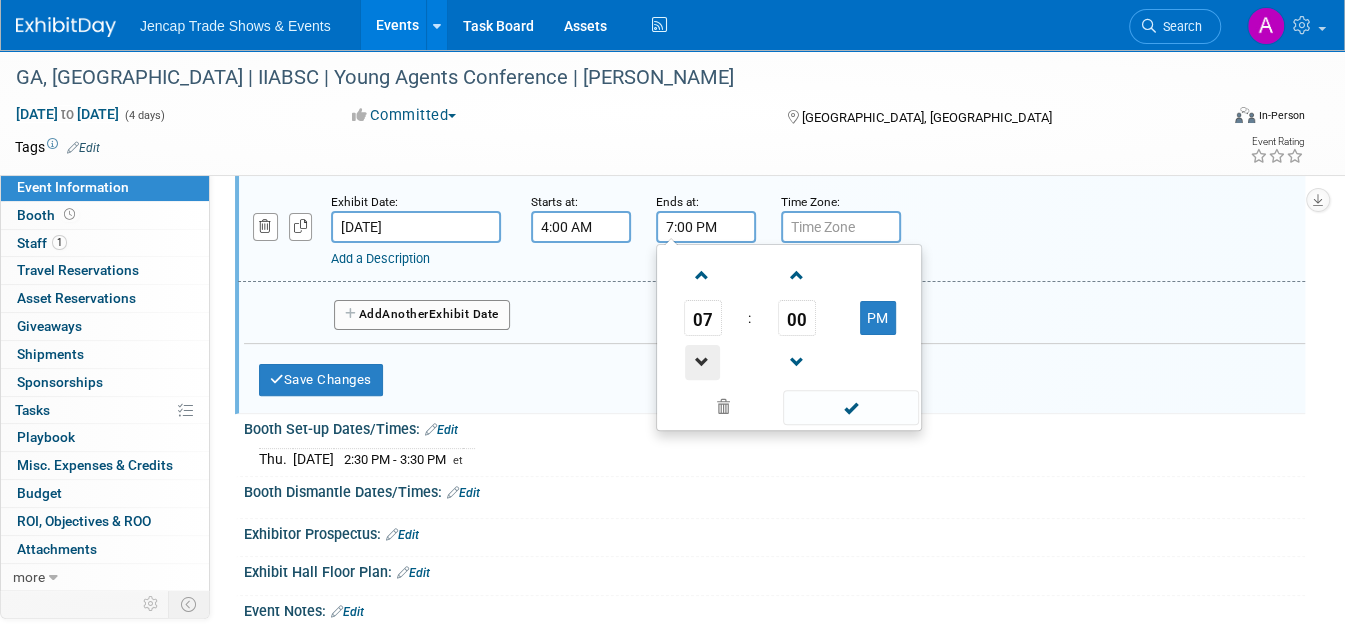 click at bounding box center (702, 362) 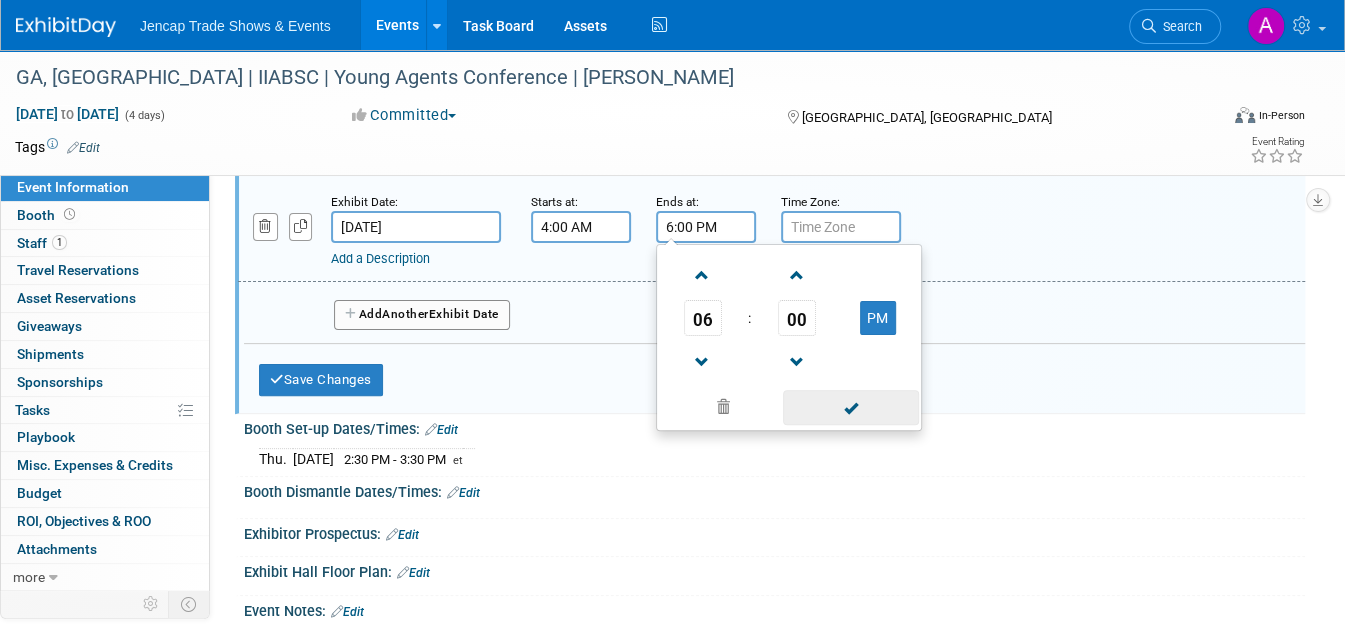 click at bounding box center (850, 407) 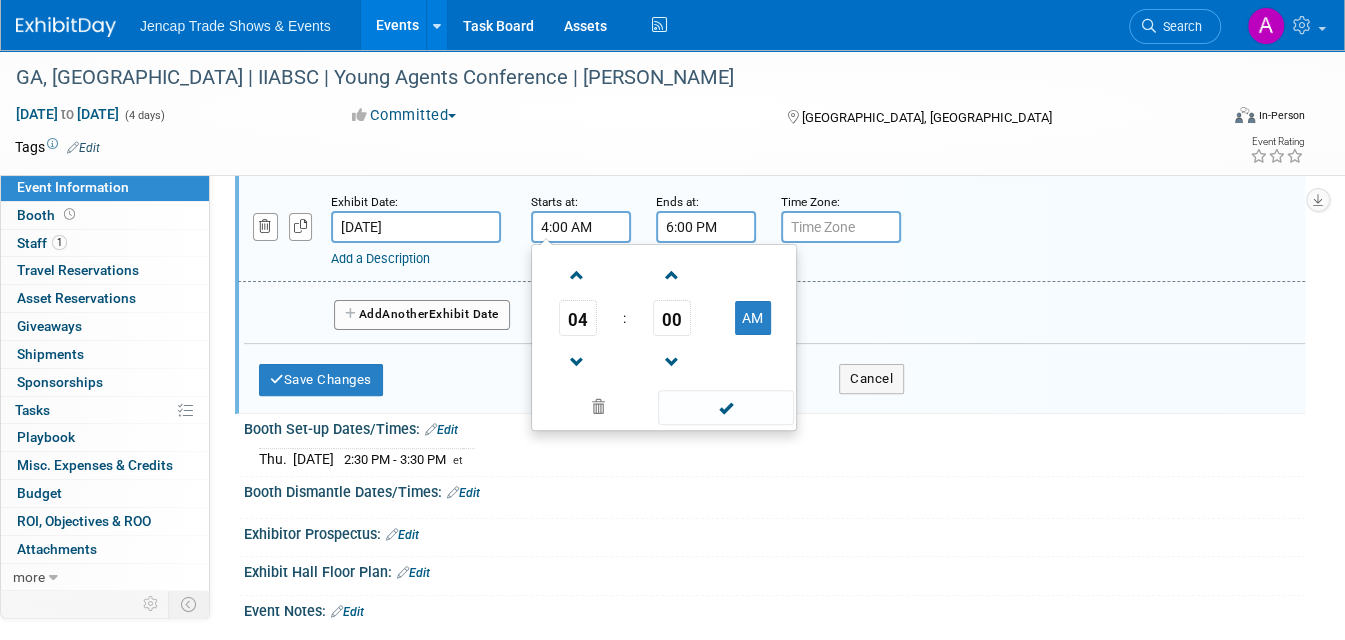 click on "4:00 AM" at bounding box center (581, 227) 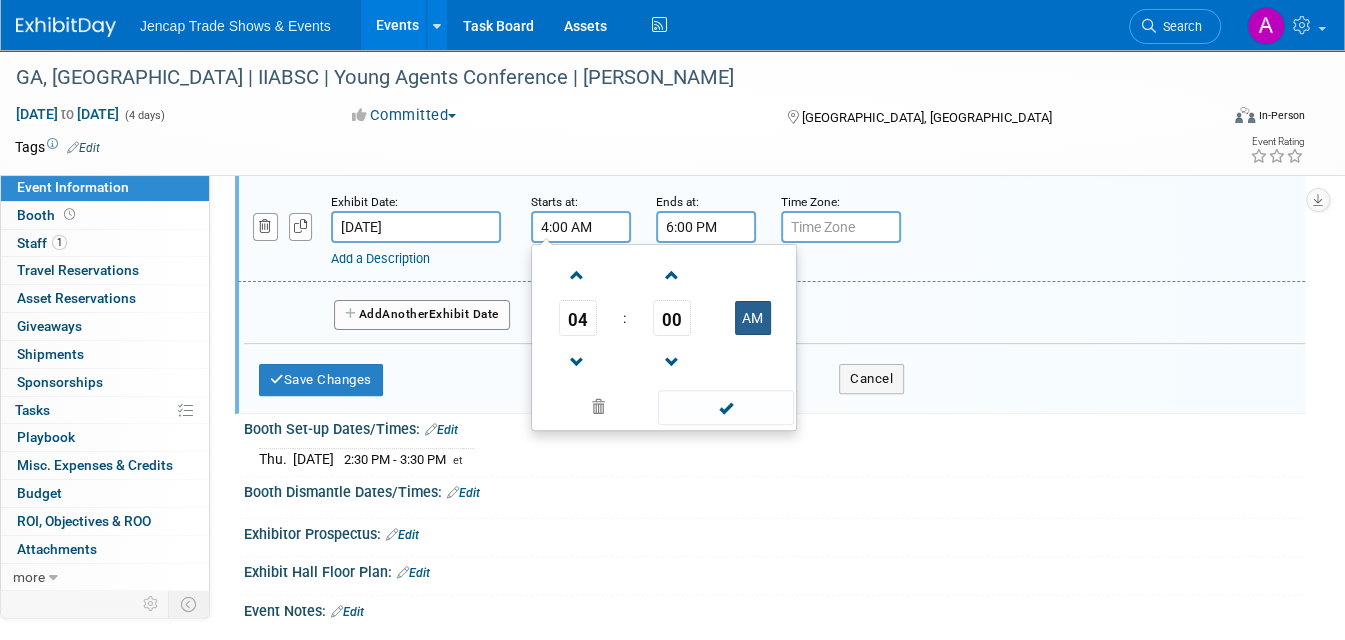 click on "AM" at bounding box center (753, 318) 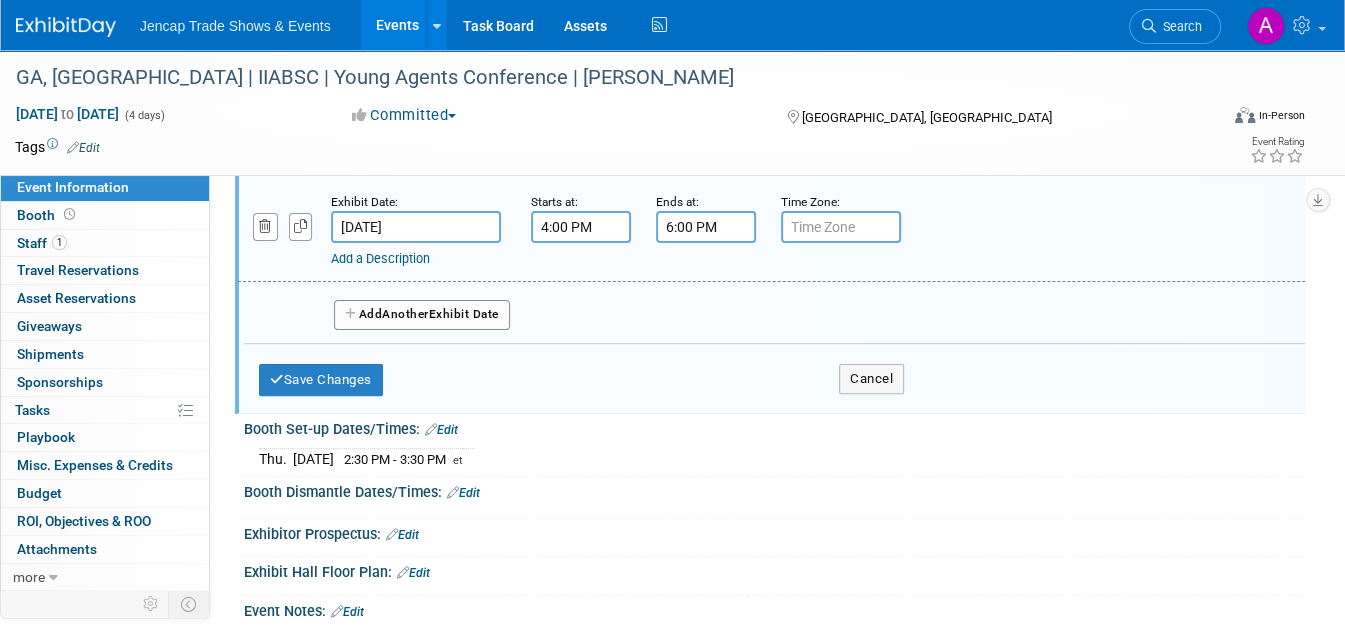 click on "Add a Description" at bounding box center [726, 259] 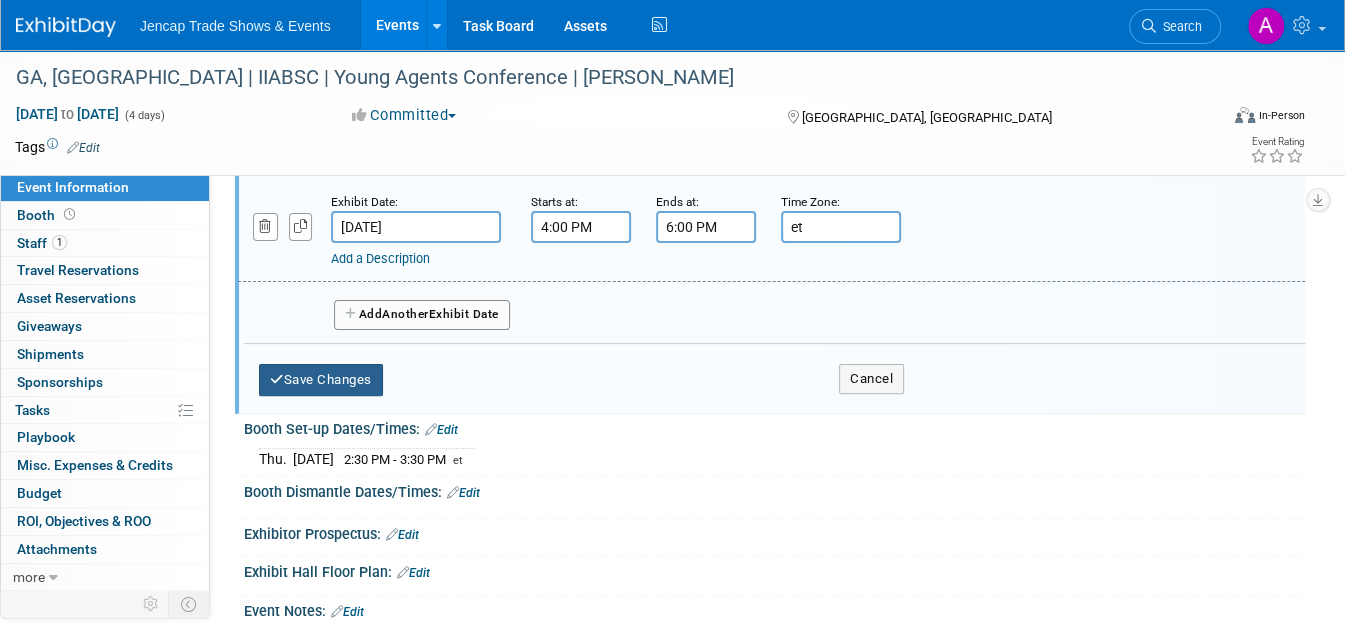 type on "et" 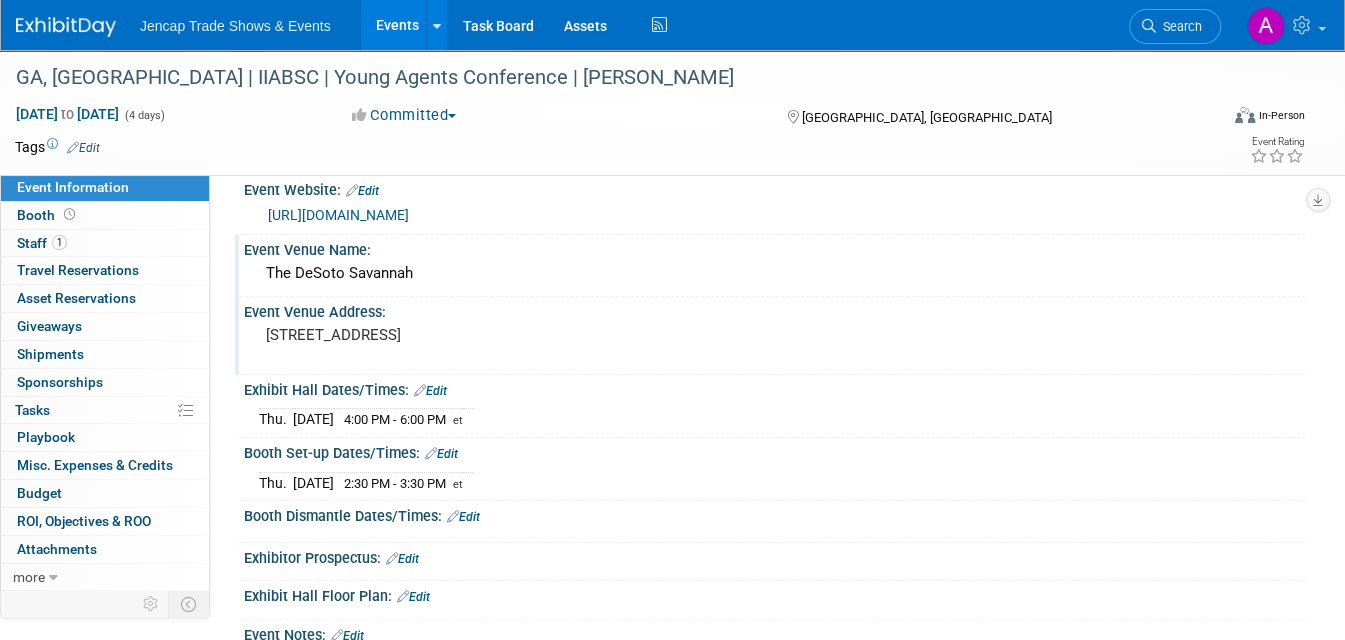scroll, scrollTop: 17, scrollLeft: 0, axis: vertical 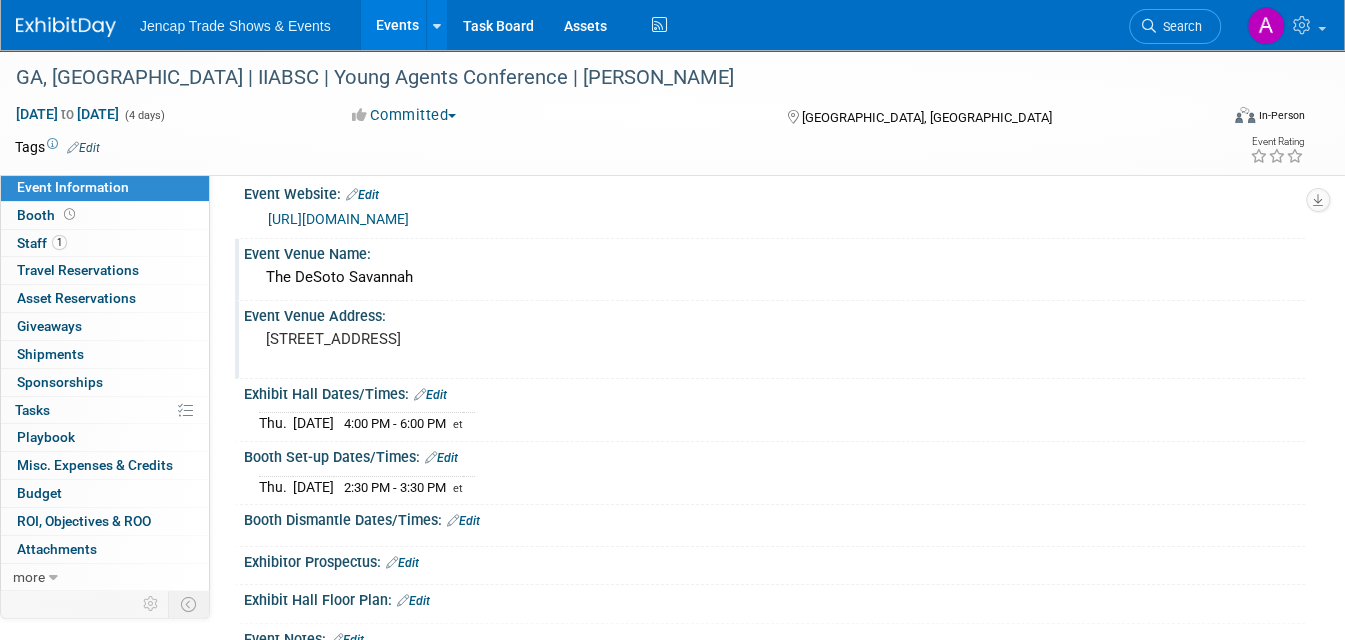 click on "Edit" at bounding box center [430, 395] 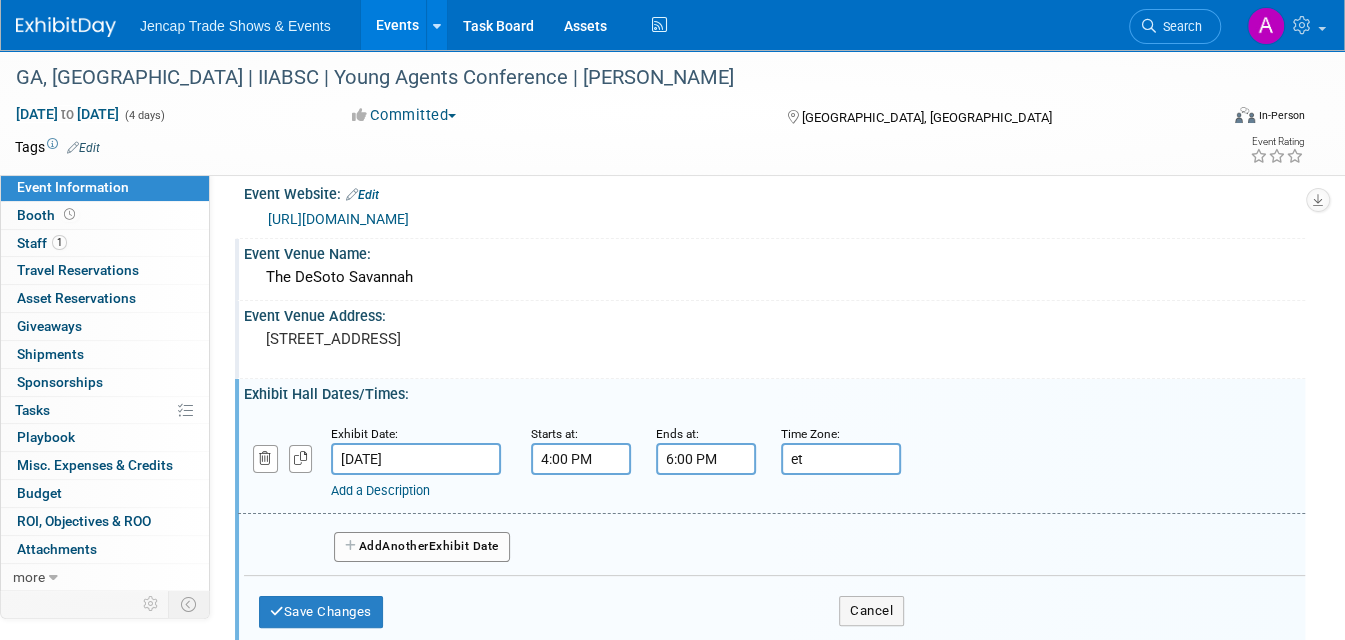 click on "Another" at bounding box center [405, 546] 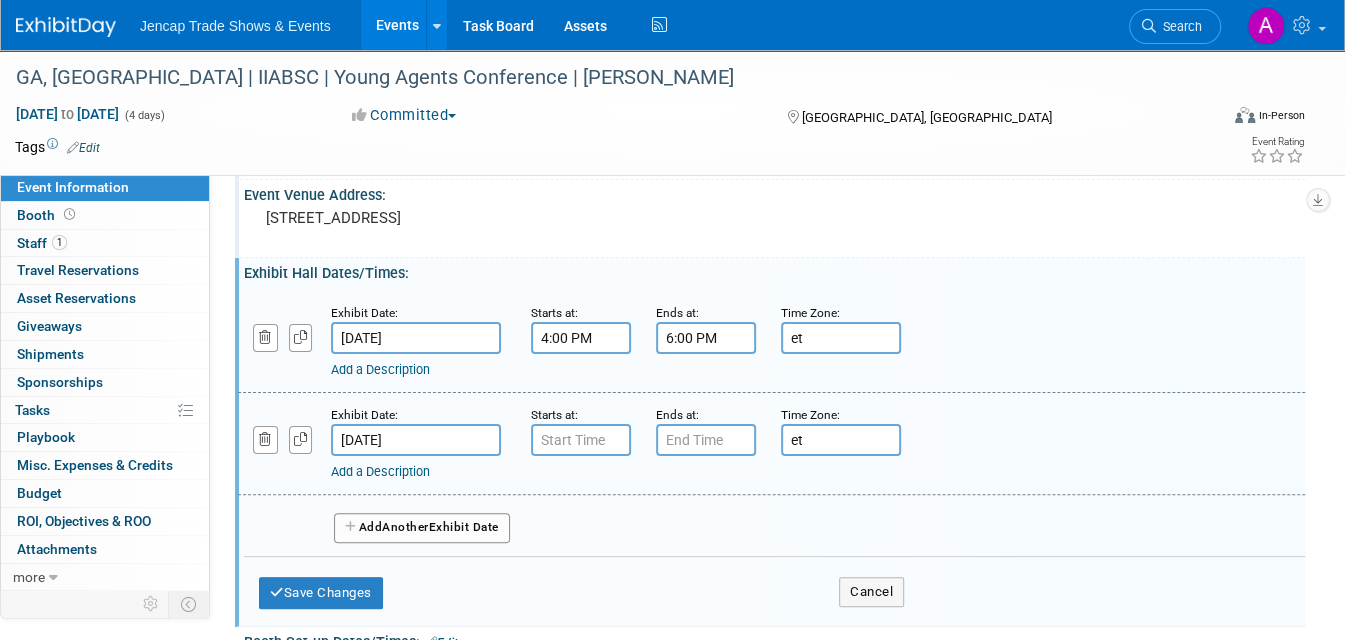 scroll, scrollTop: 198, scrollLeft: 0, axis: vertical 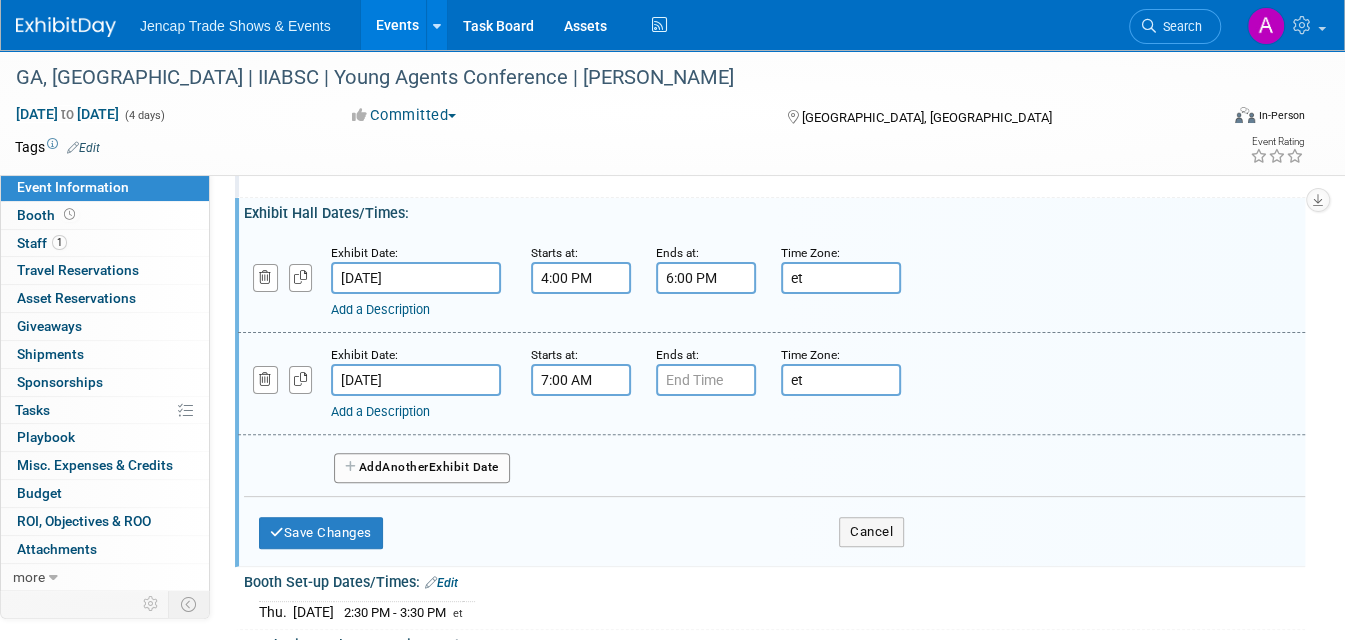 click on "7:00 AM" at bounding box center (581, 380) 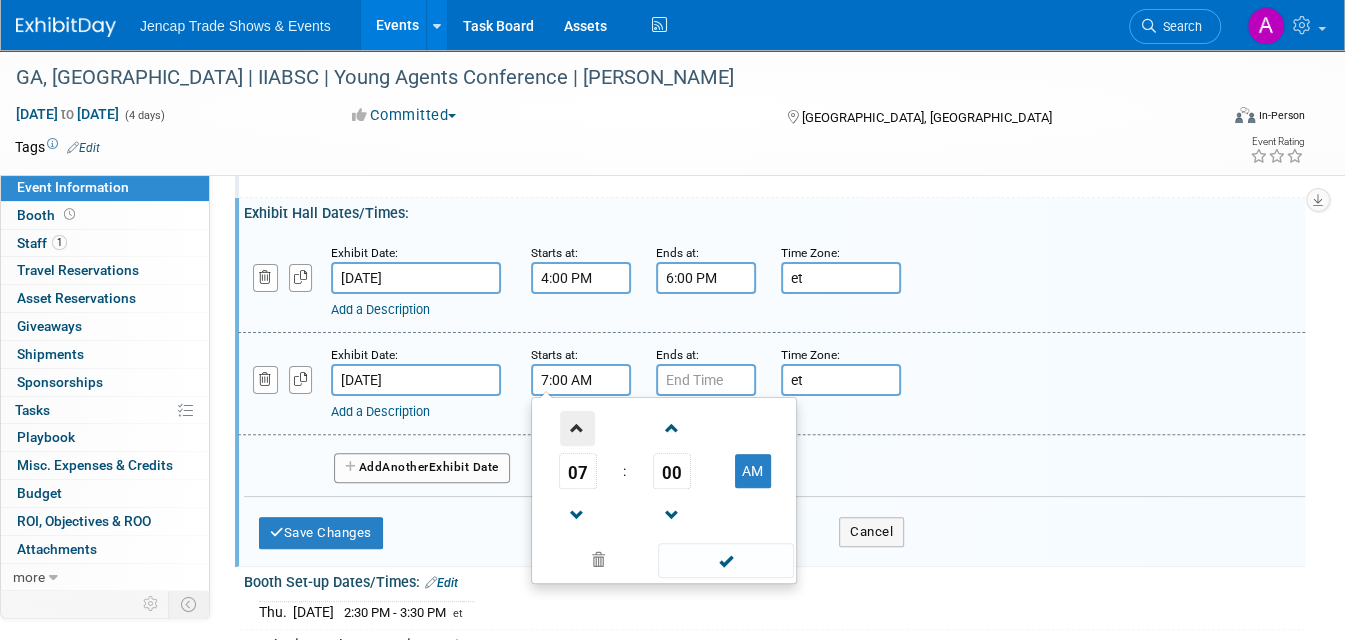 click at bounding box center (577, 428) 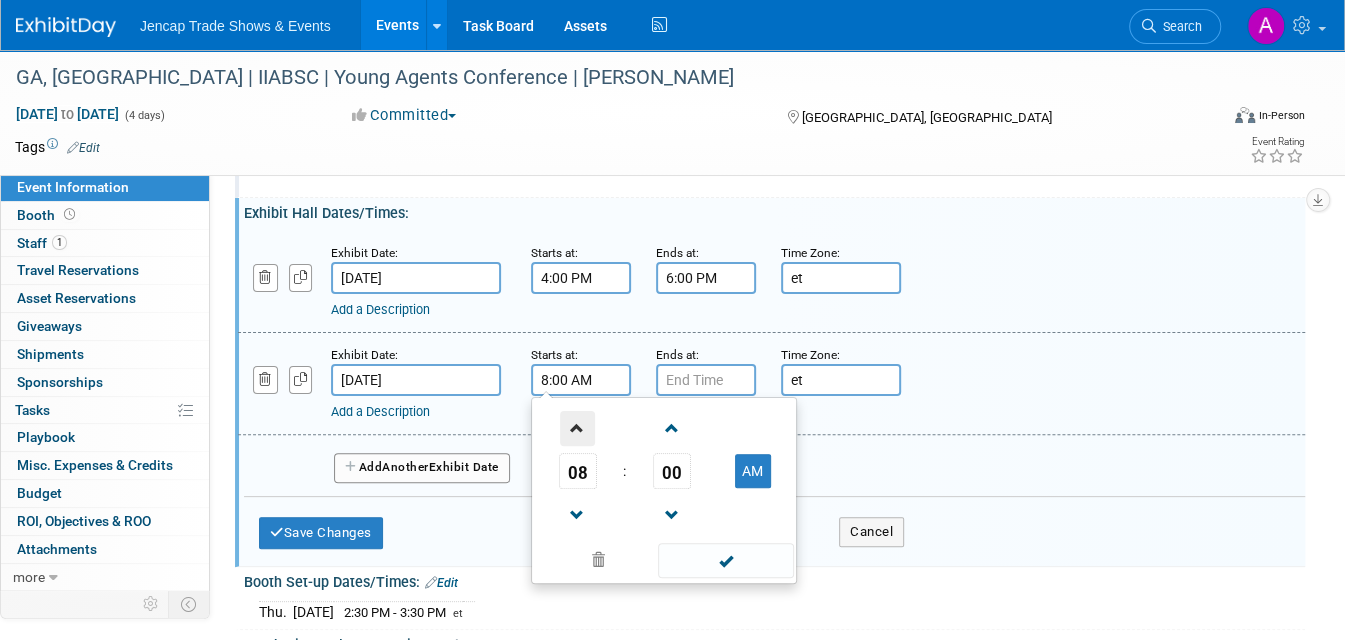 click at bounding box center [577, 428] 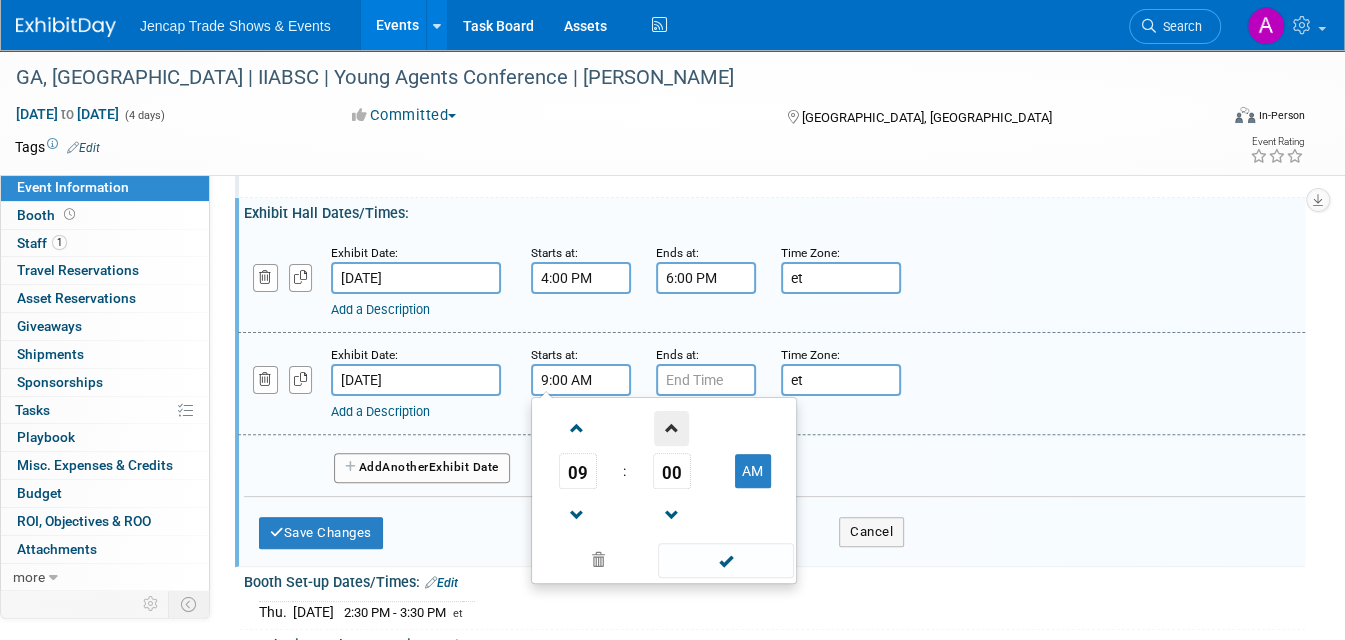 click at bounding box center (671, 428) 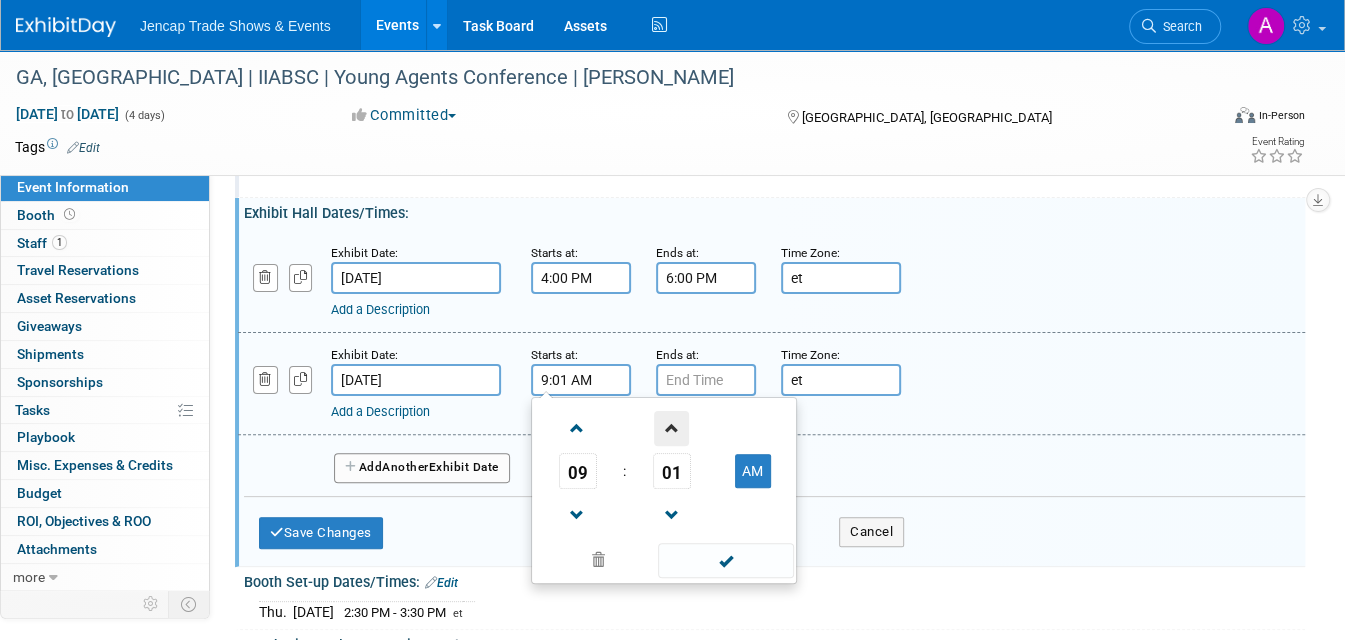 click at bounding box center [671, 428] 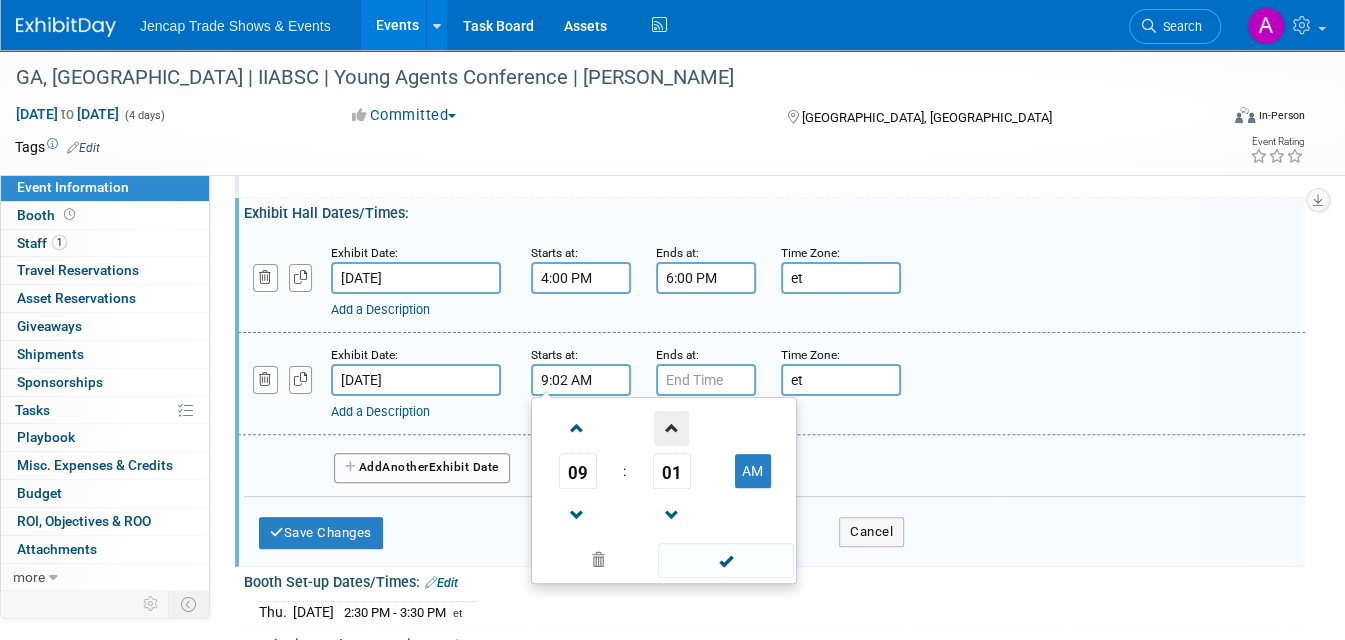 click at bounding box center [671, 428] 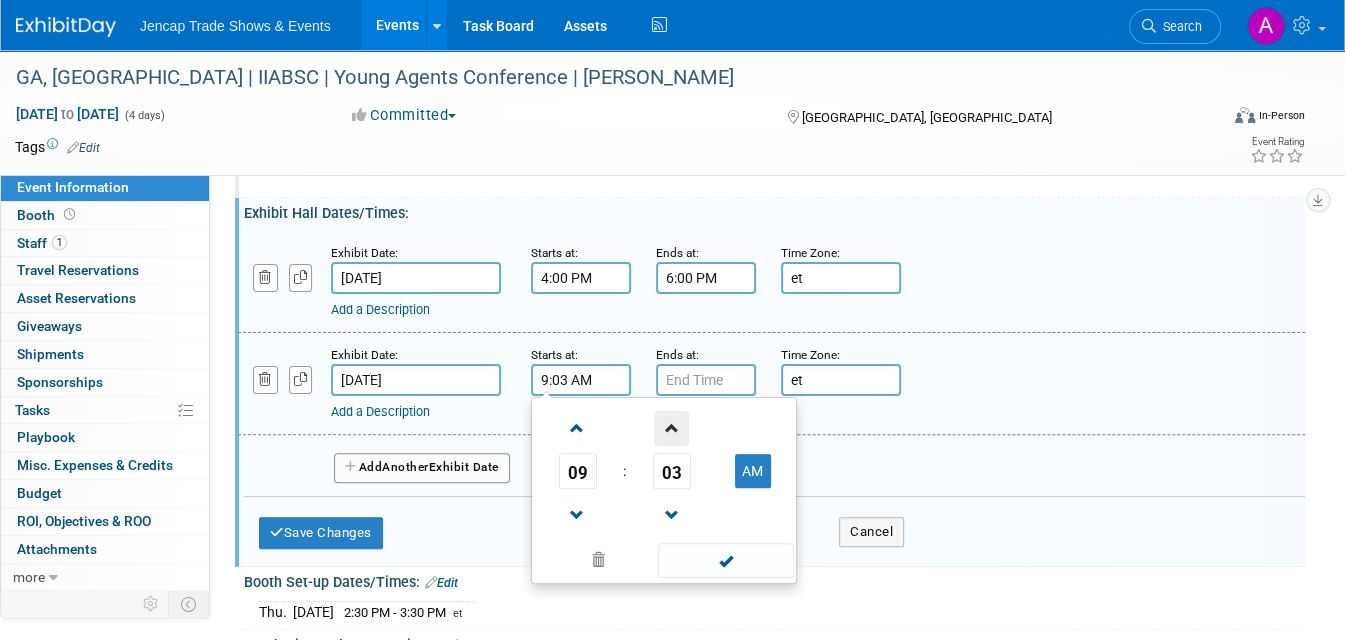 click at bounding box center [671, 428] 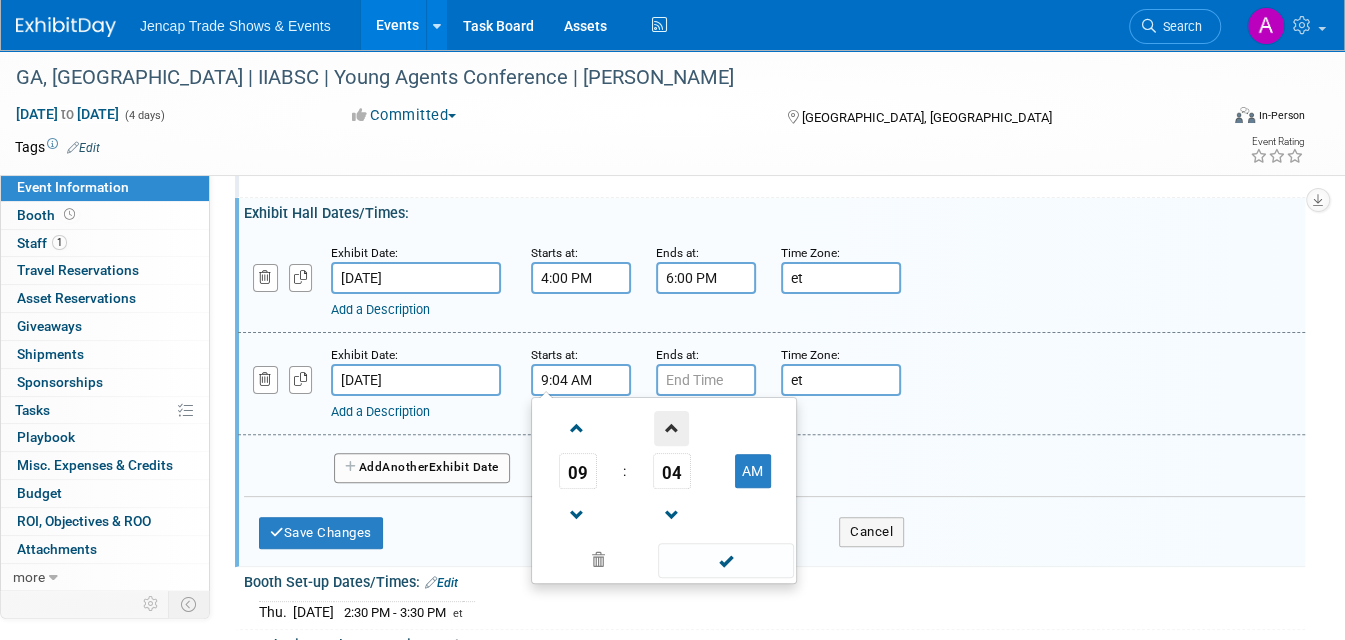 click at bounding box center [671, 428] 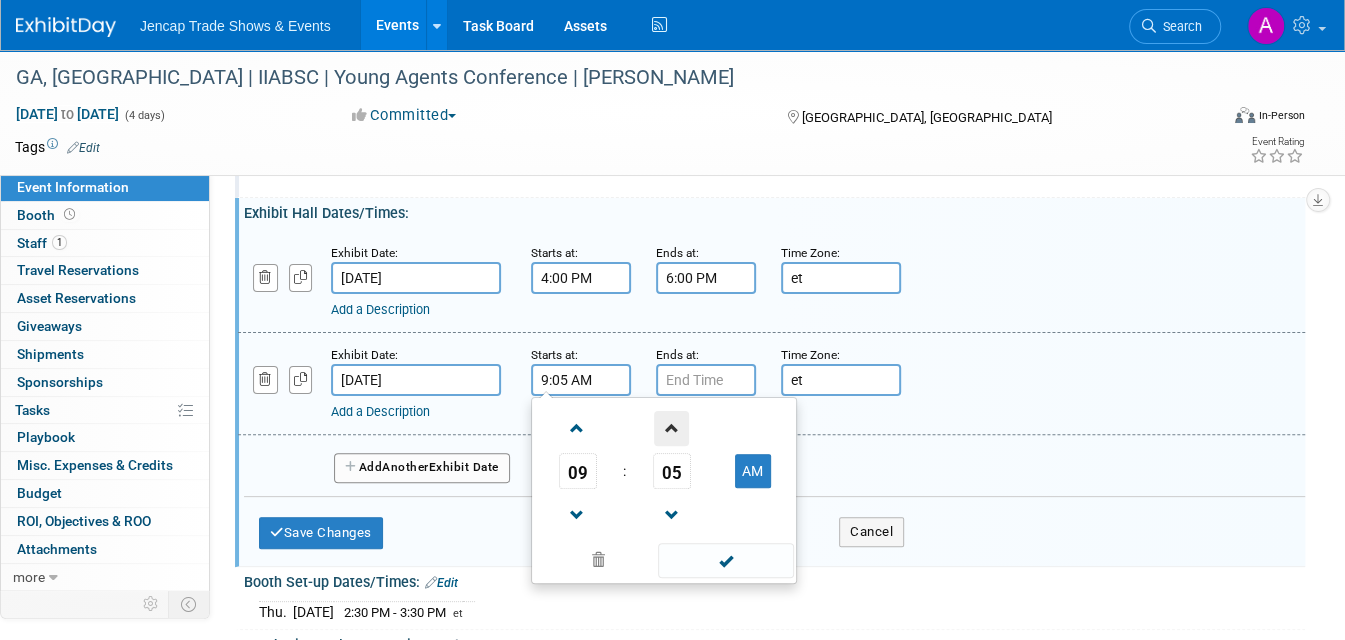 click at bounding box center [671, 428] 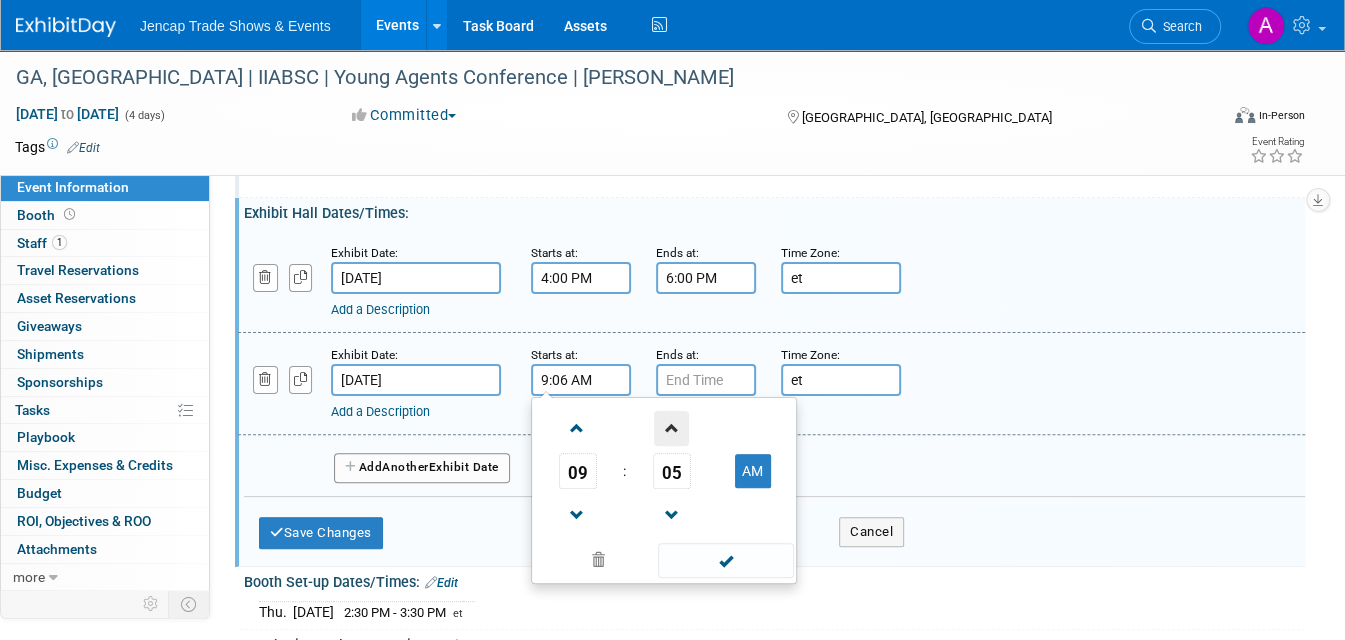 click at bounding box center [671, 428] 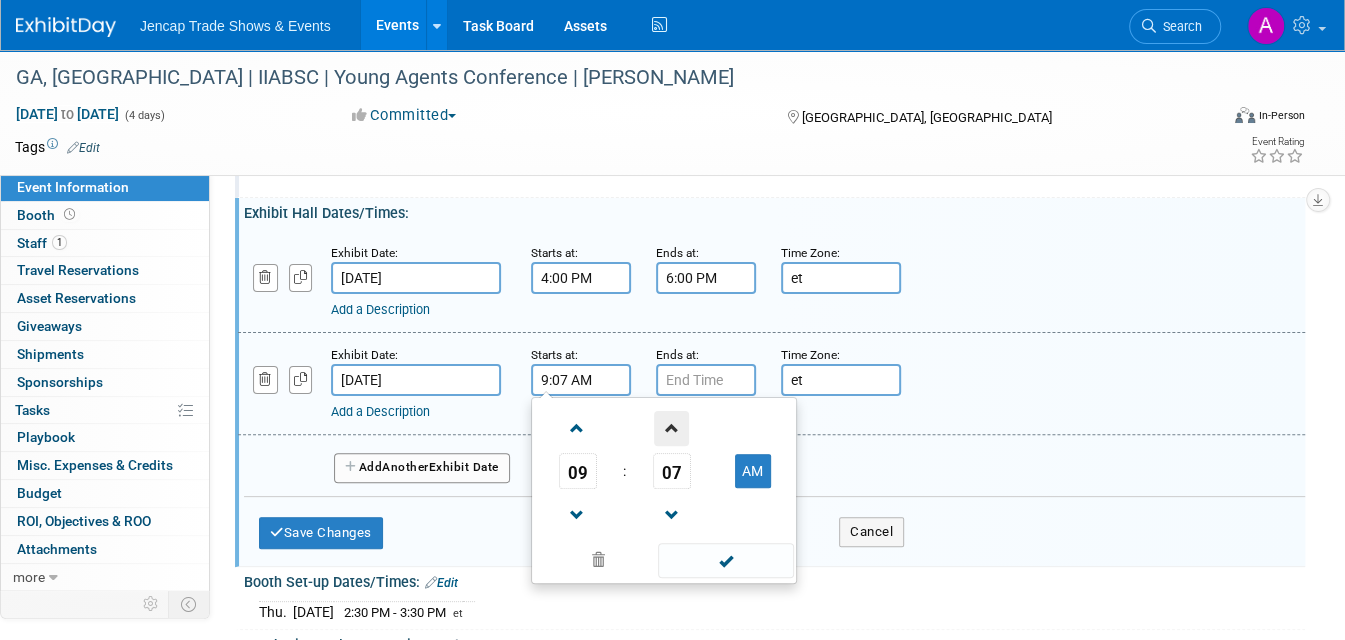 click at bounding box center (671, 428) 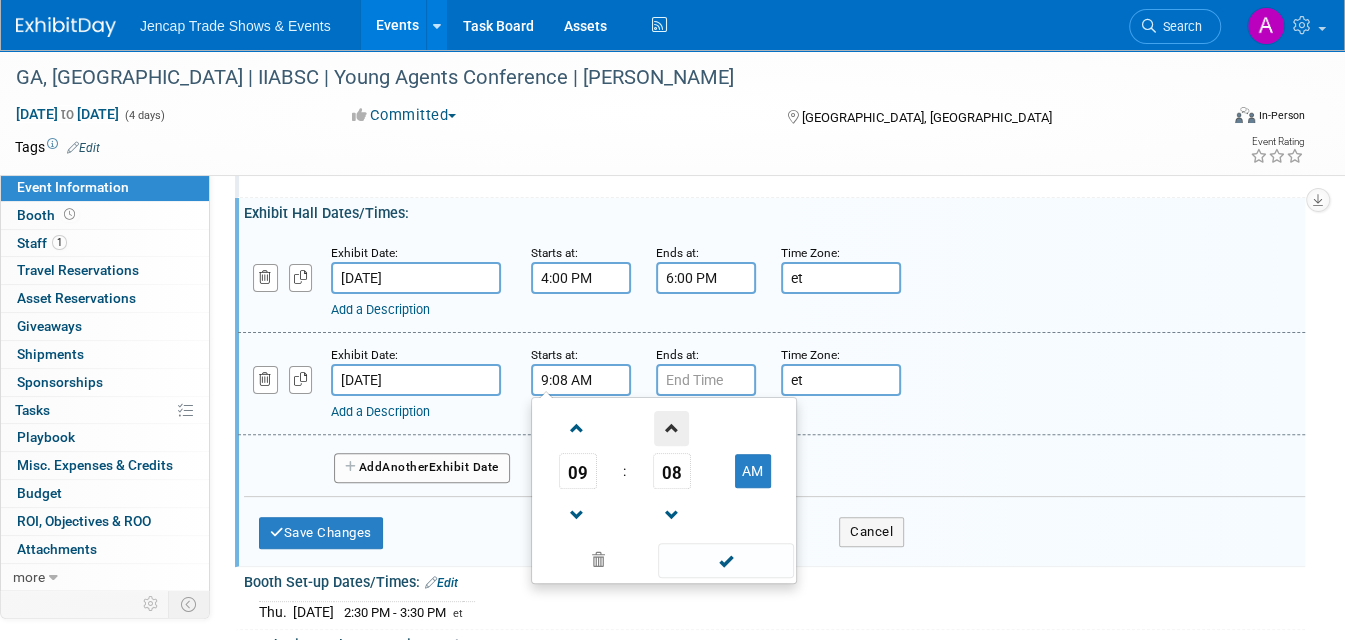 click at bounding box center [671, 428] 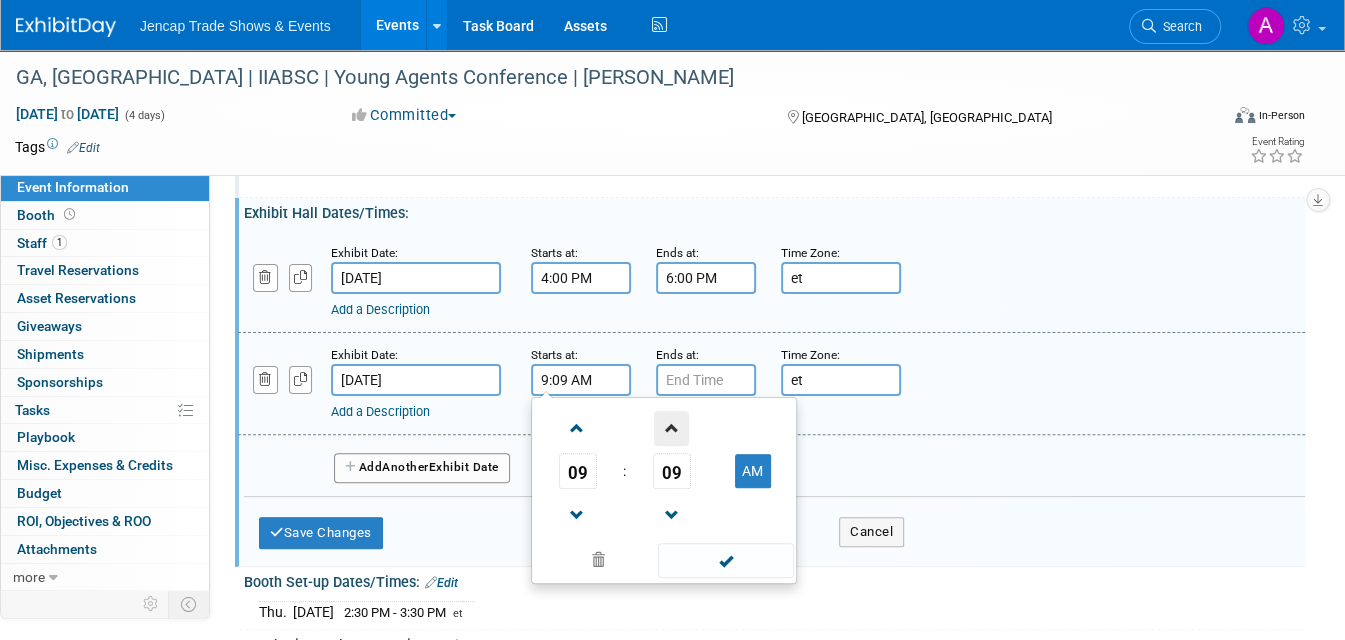 click at bounding box center (671, 428) 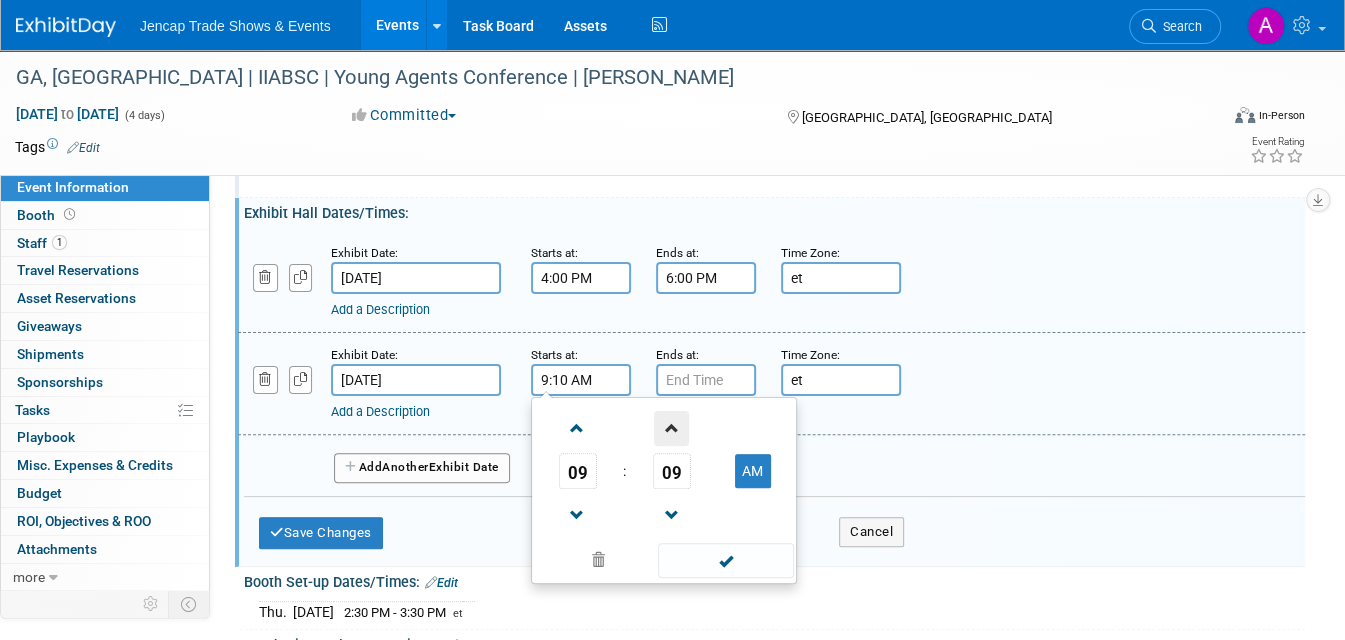 click at bounding box center (671, 428) 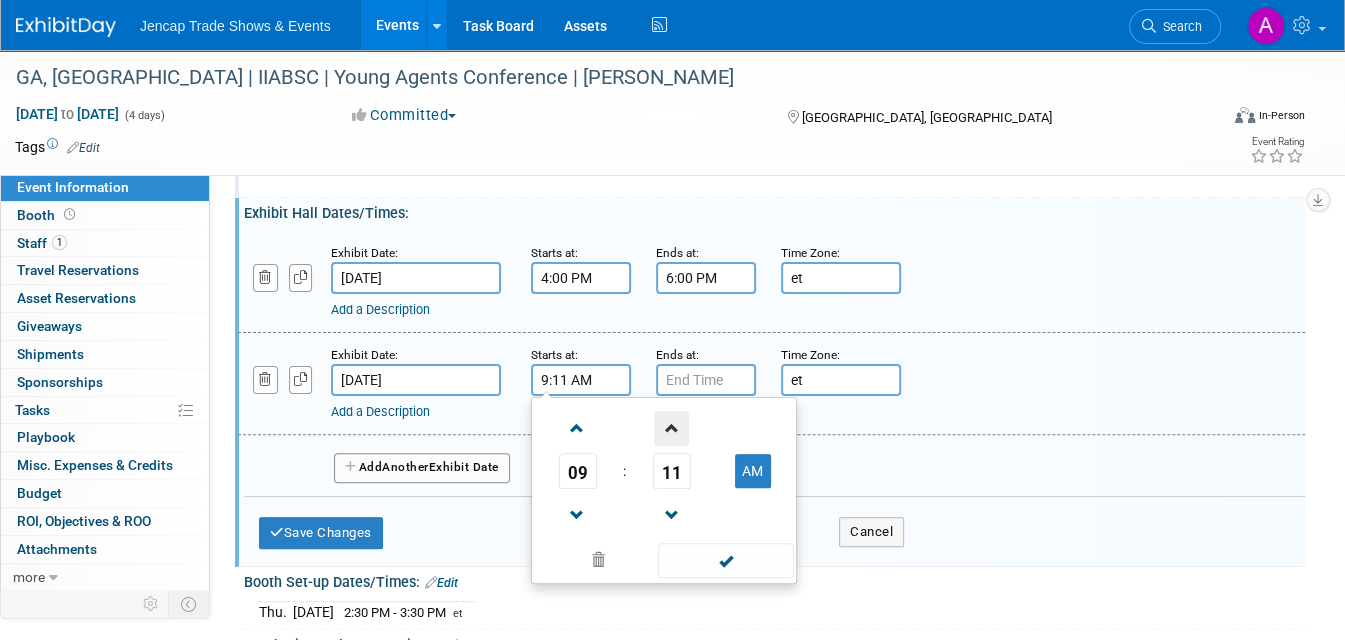 click at bounding box center (671, 428) 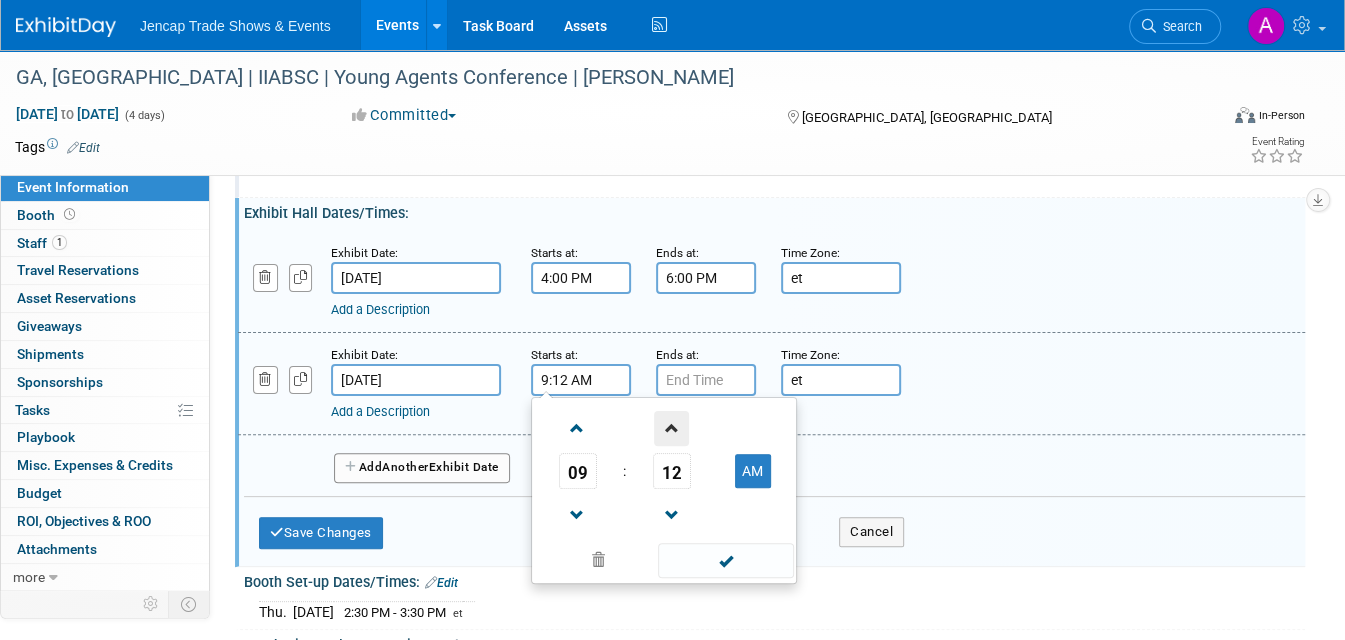 click at bounding box center [671, 428] 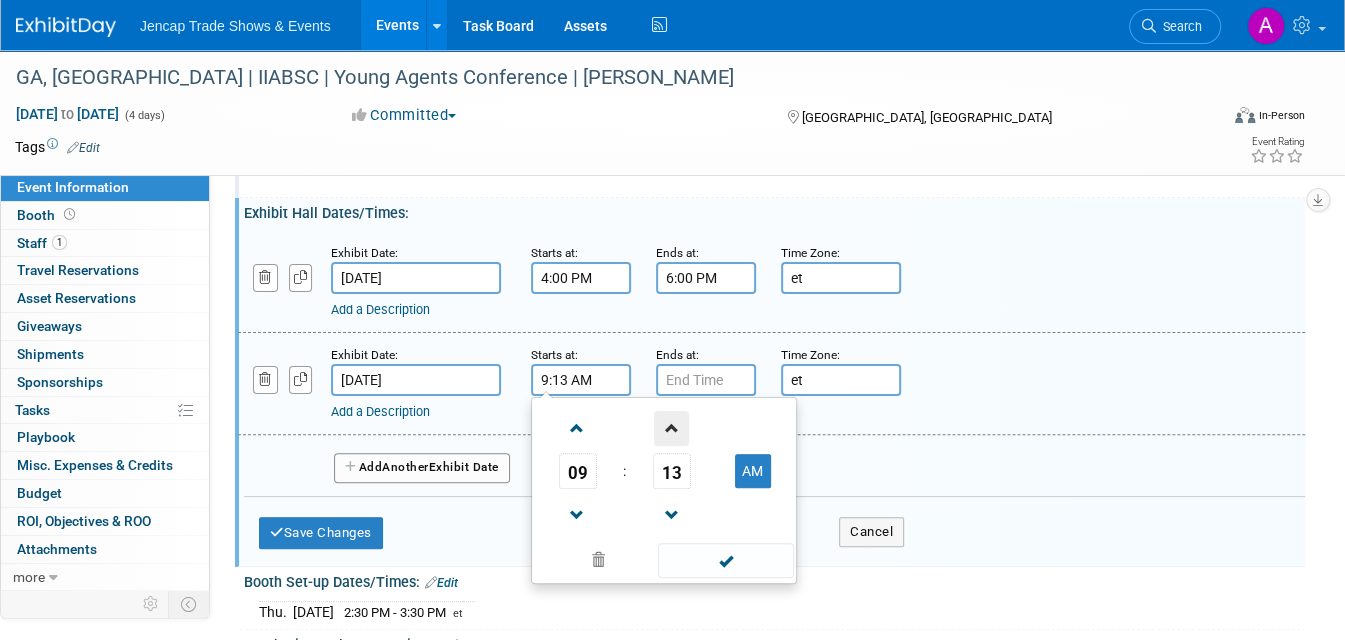 click at bounding box center [671, 428] 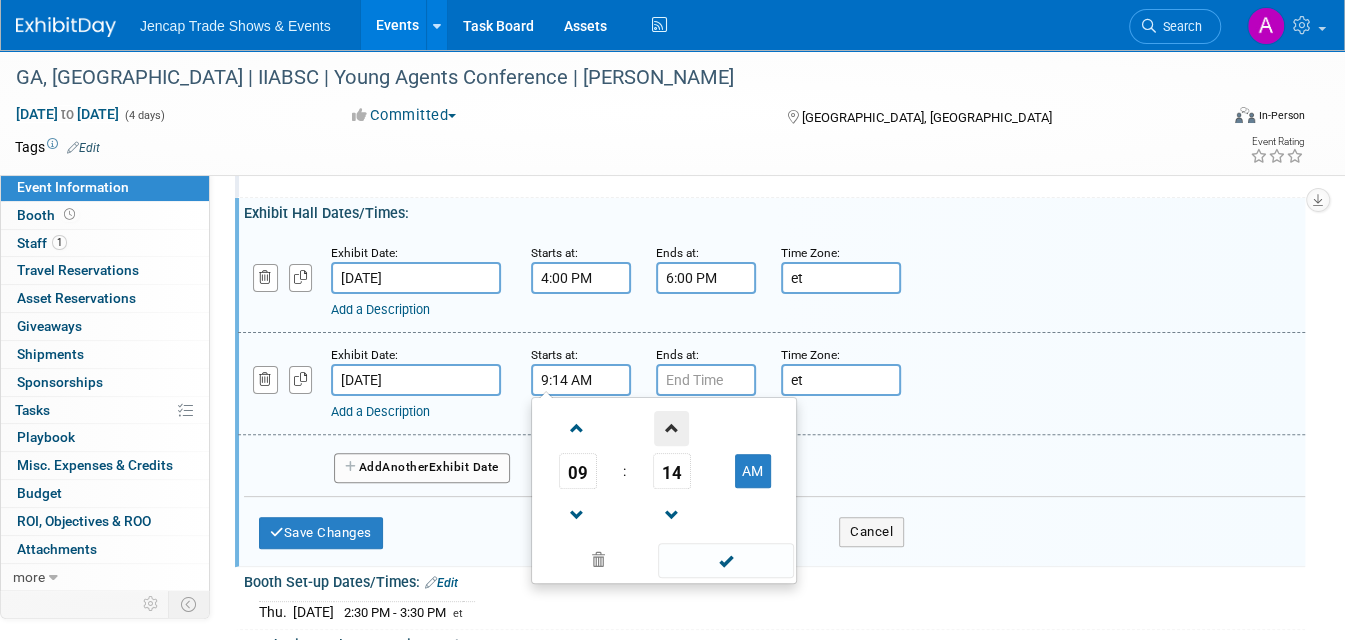 click at bounding box center (671, 428) 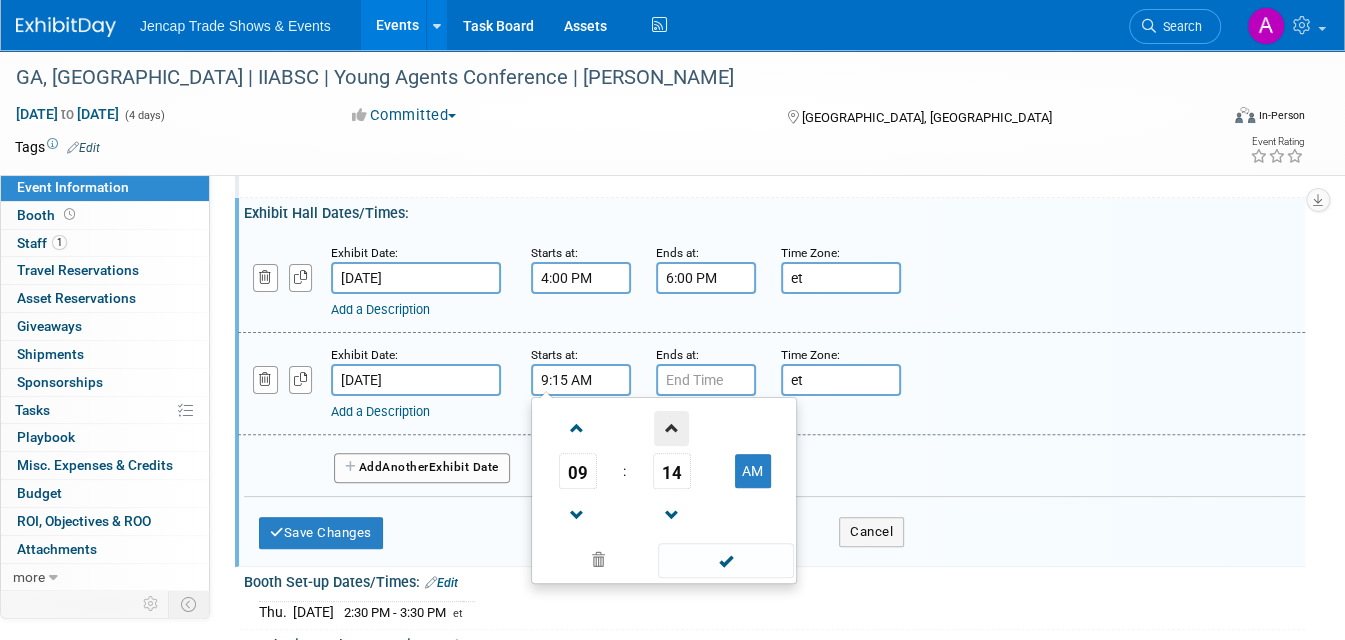 click at bounding box center [671, 428] 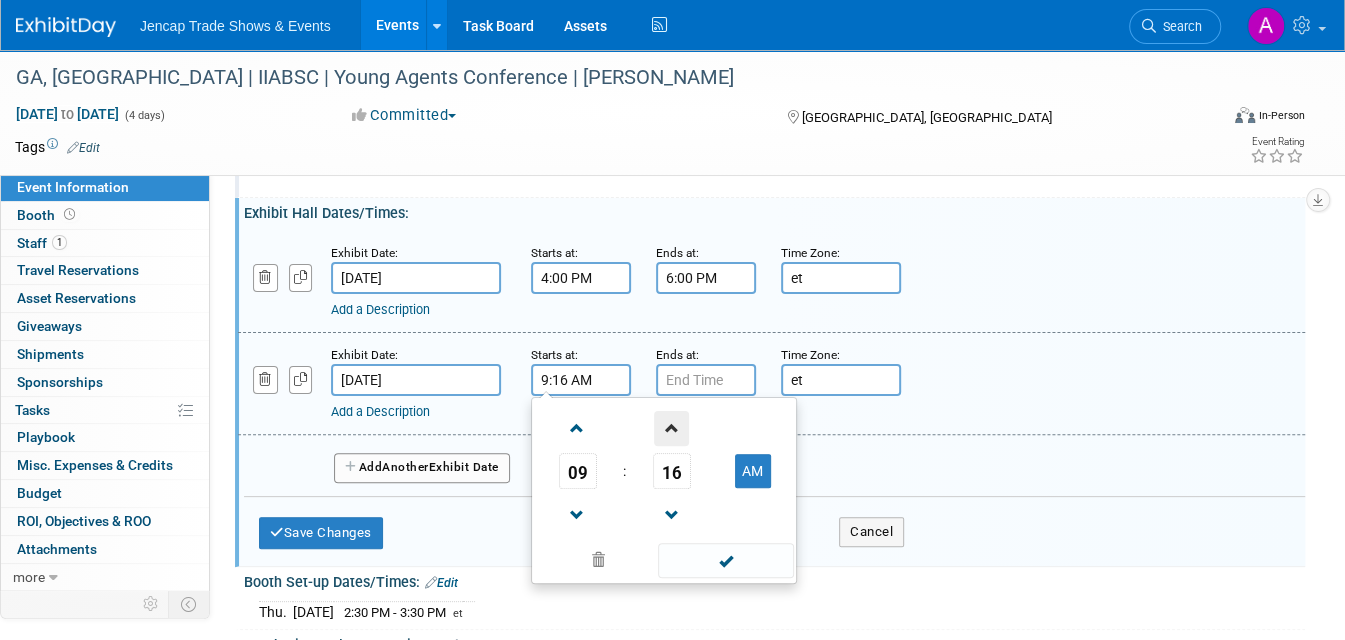 click at bounding box center [671, 428] 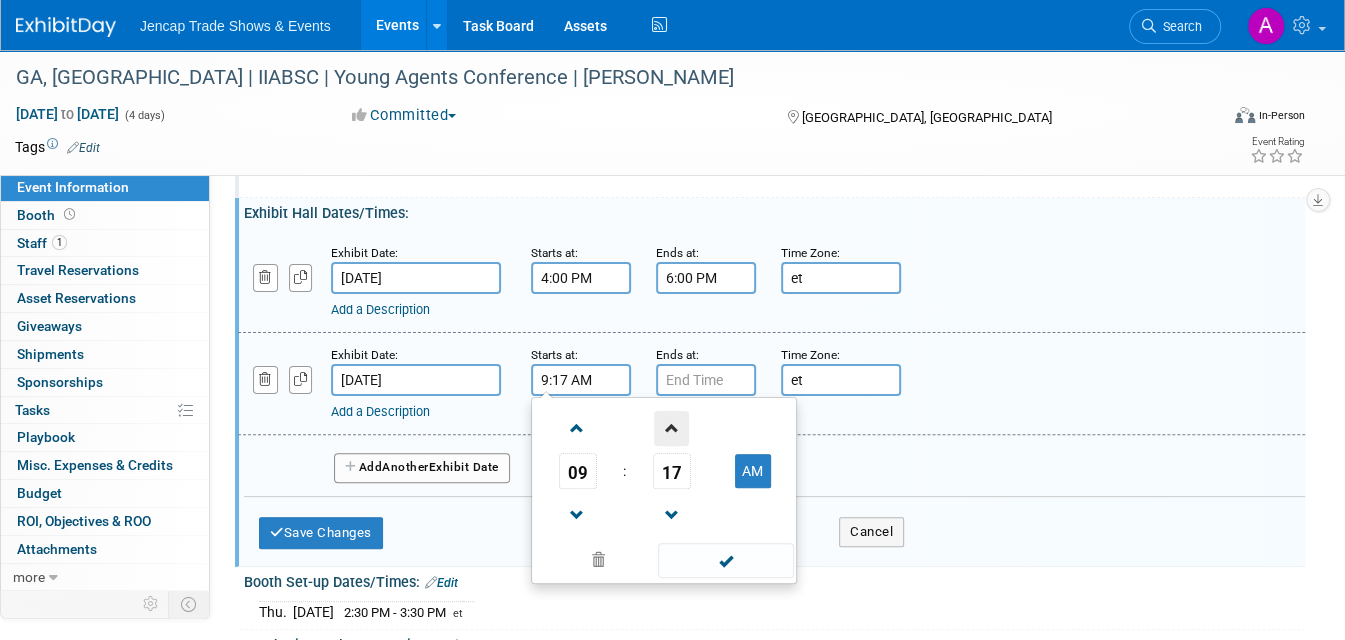 click at bounding box center (671, 428) 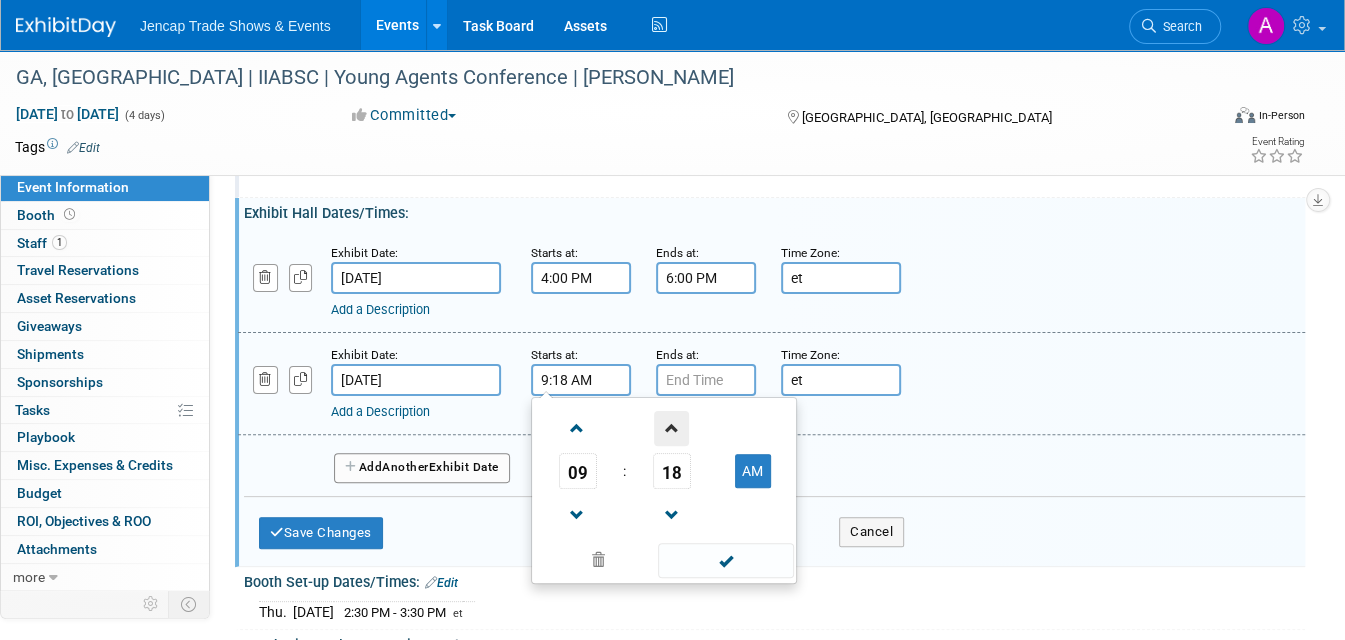 click at bounding box center (671, 428) 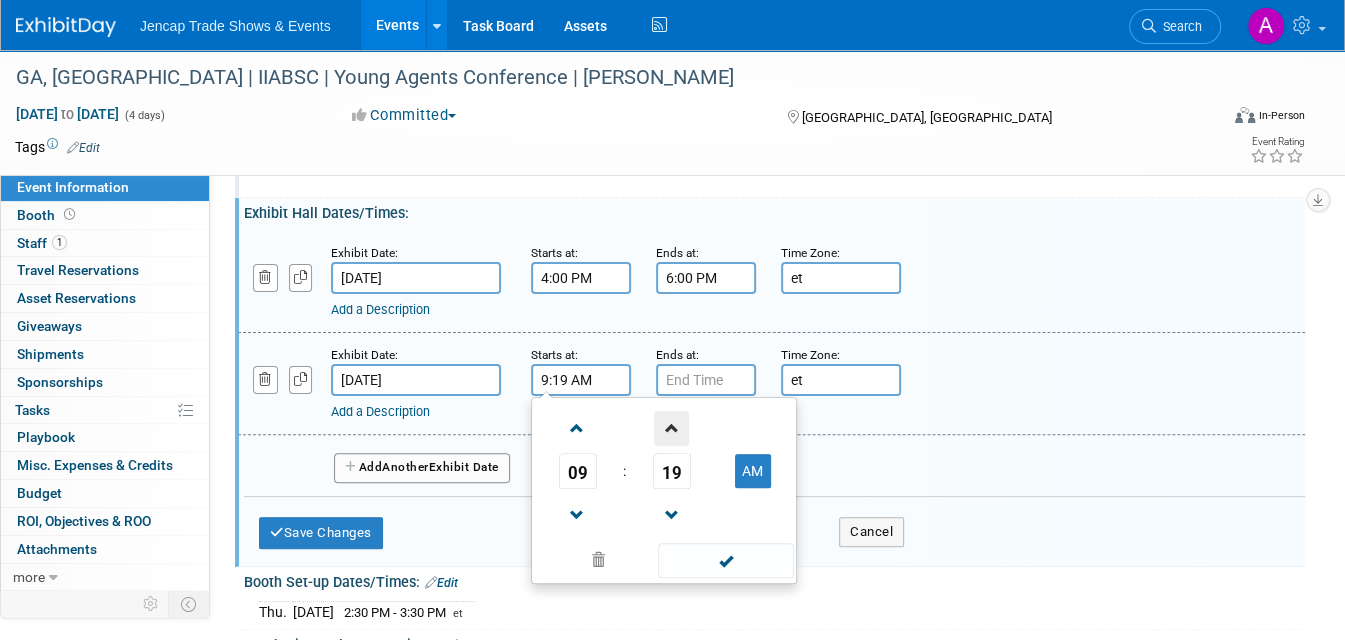click at bounding box center (671, 428) 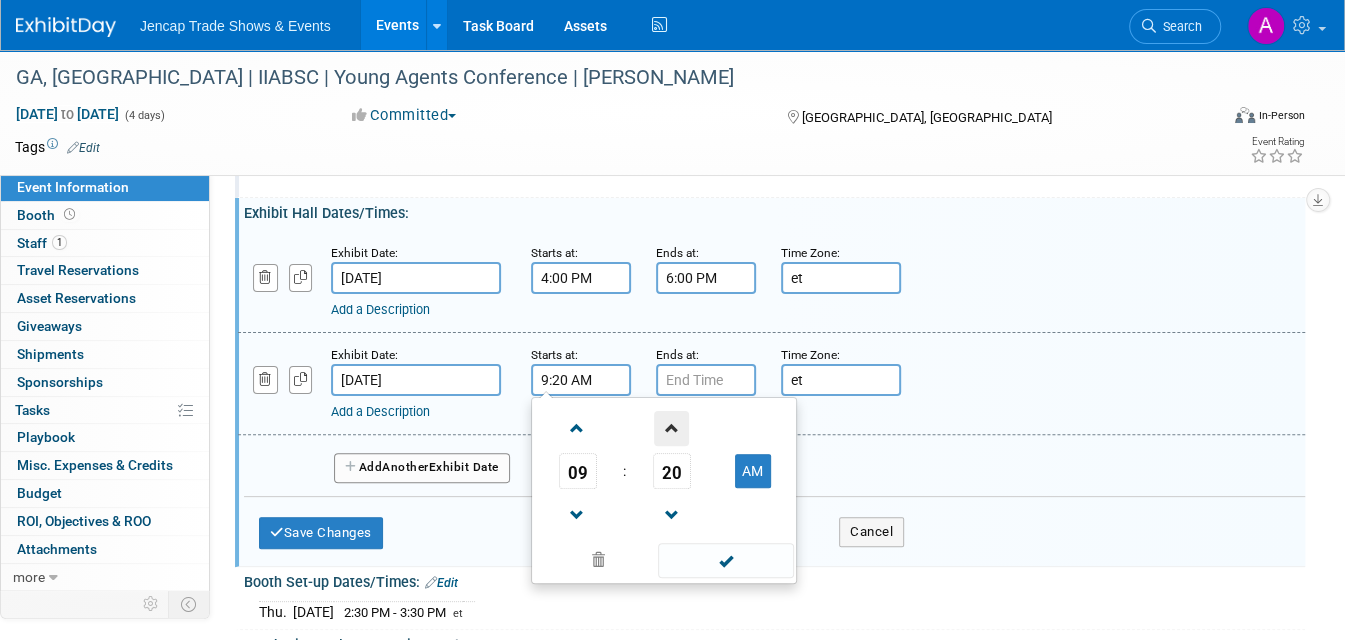 click at bounding box center (671, 428) 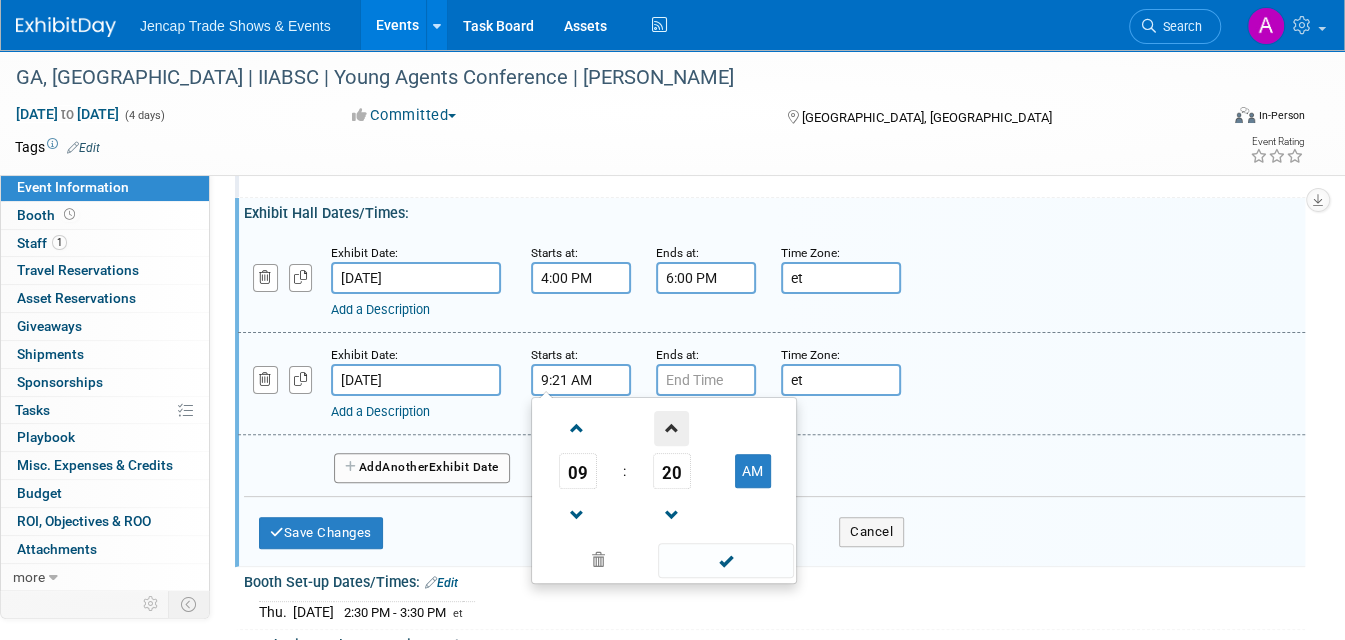 click at bounding box center (671, 428) 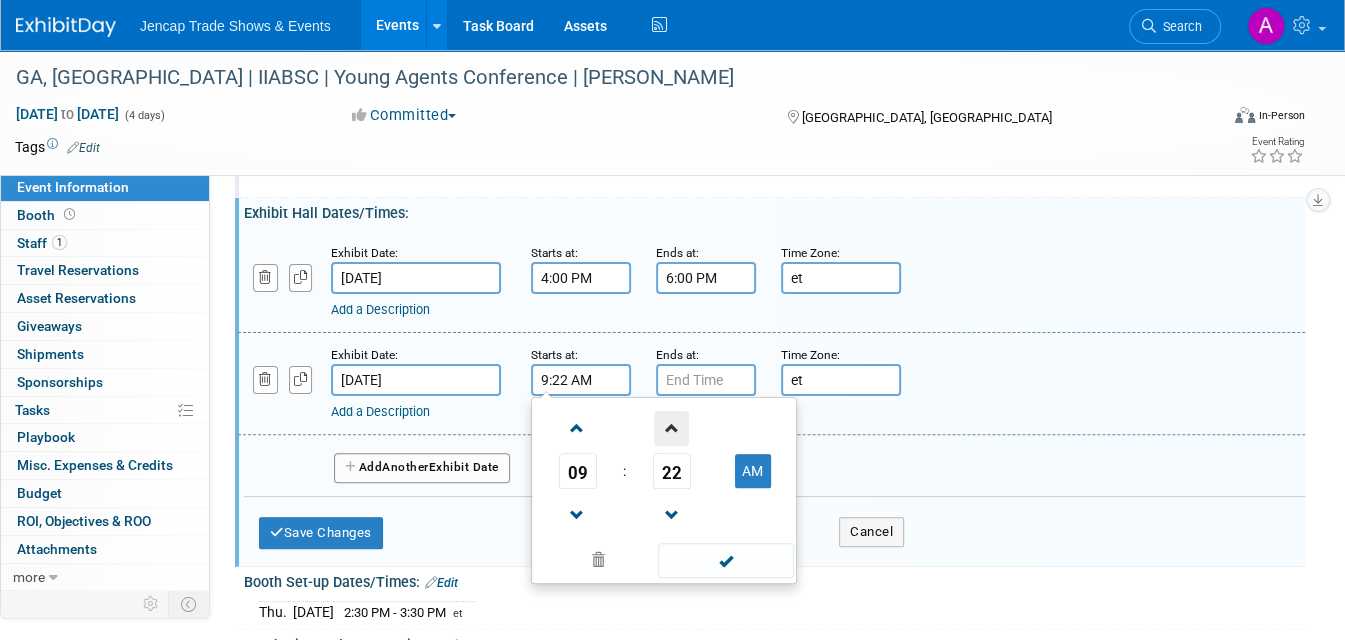 click at bounding box center [671, 428] 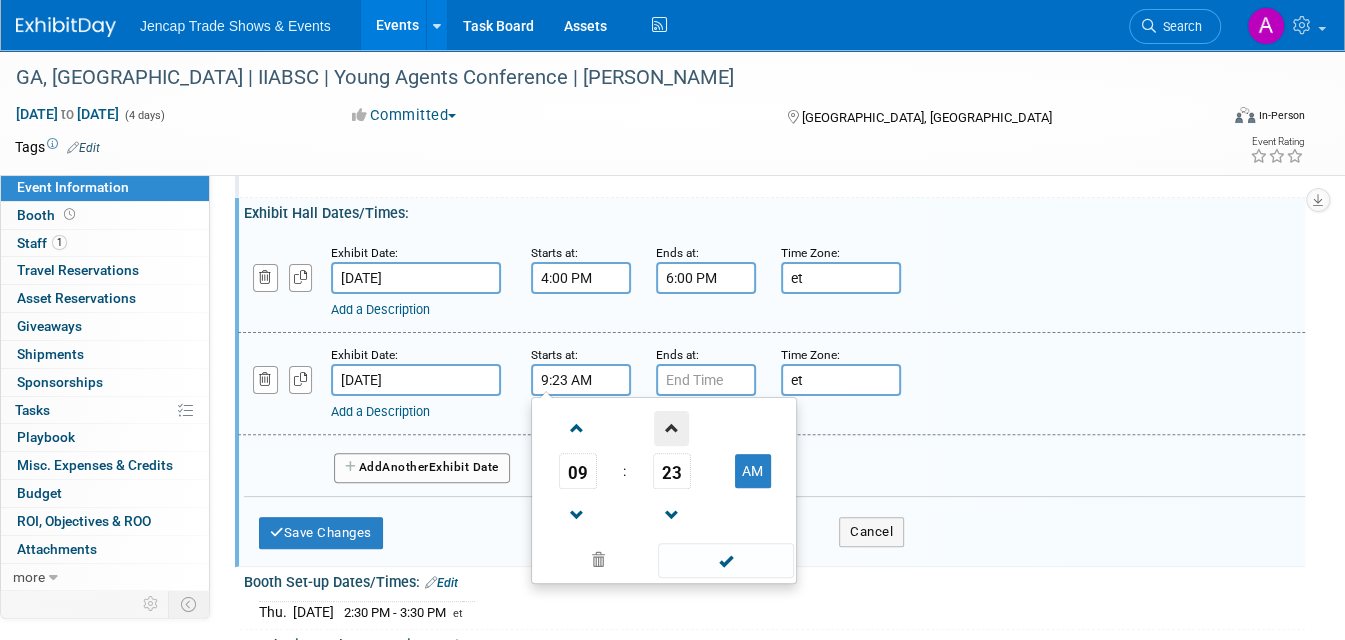click at bounding box center [671, 428] 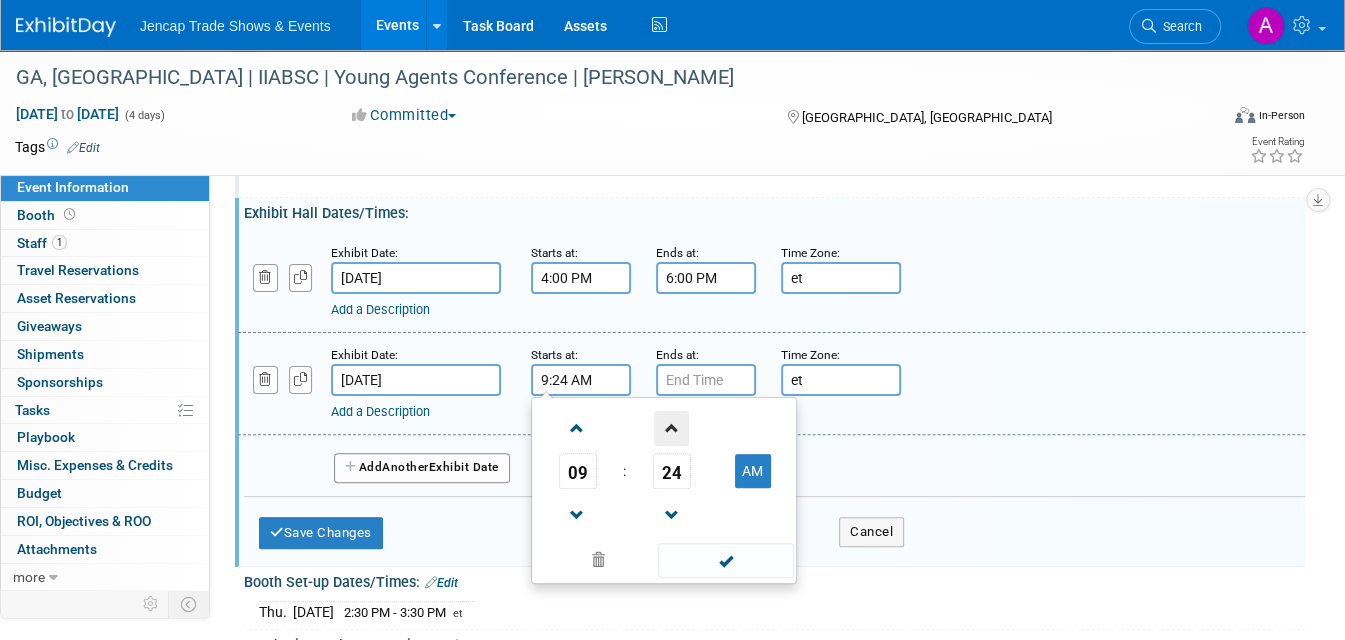 click at bounding box center [671, 428] 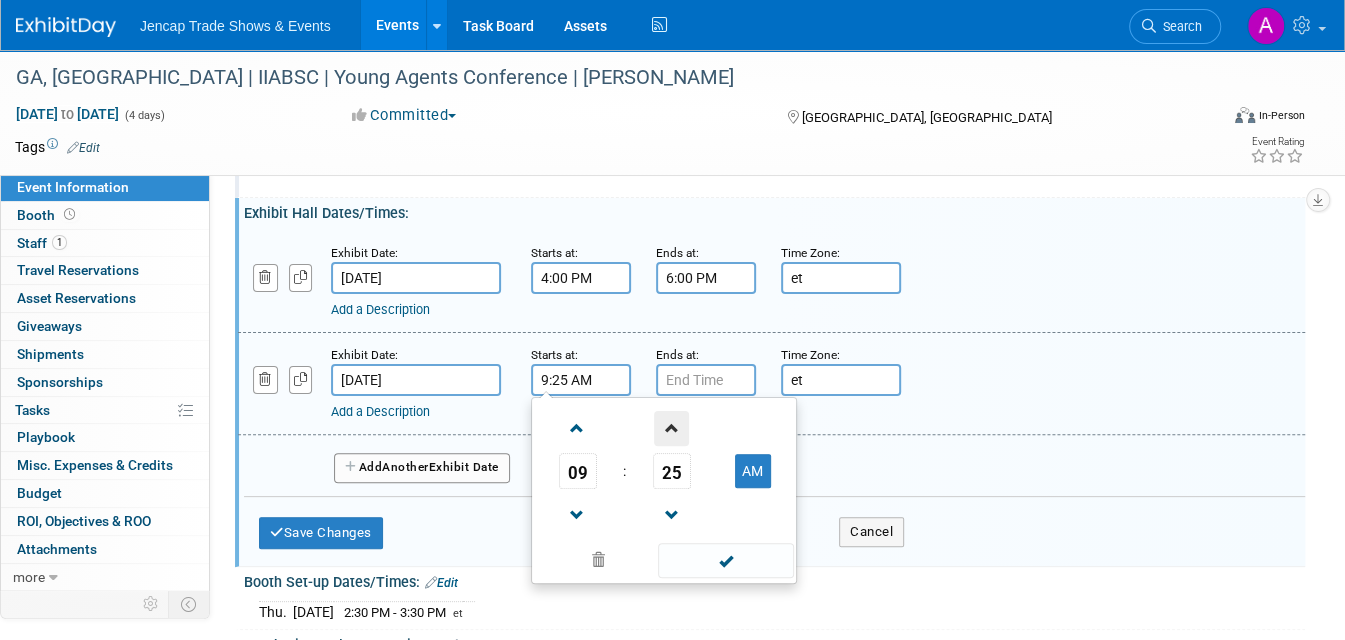 click at bounding box center [671, 428] 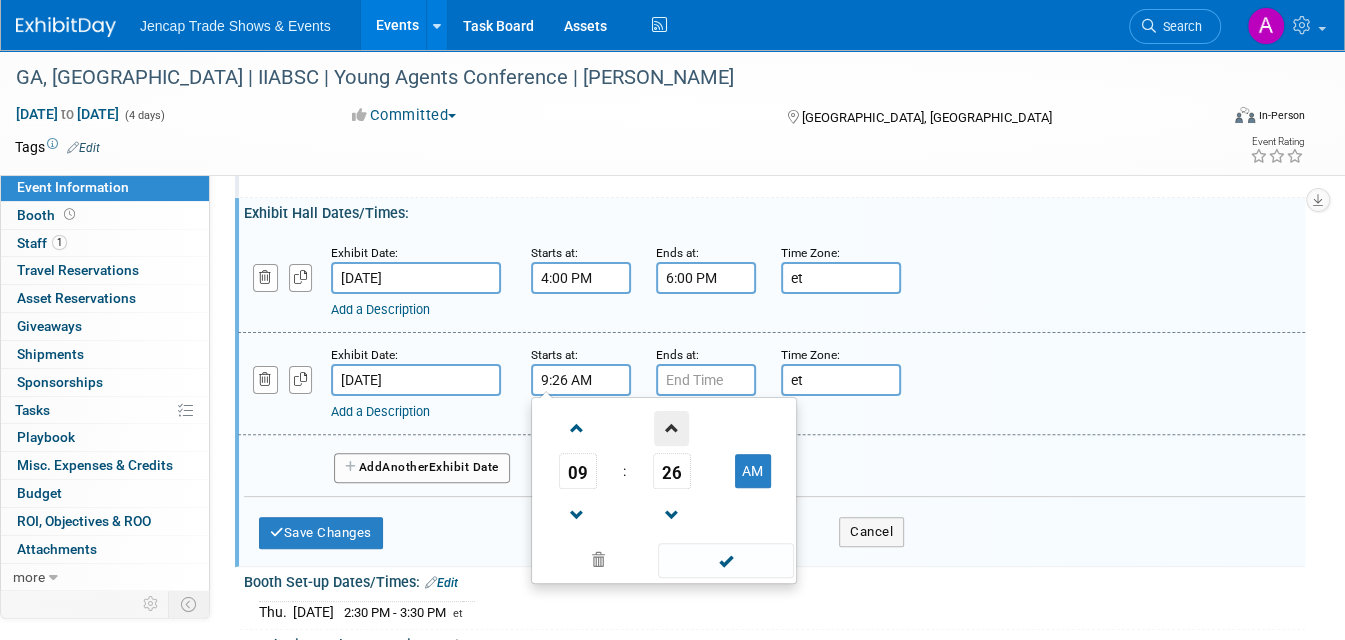 click at bounding box center [671, 428] 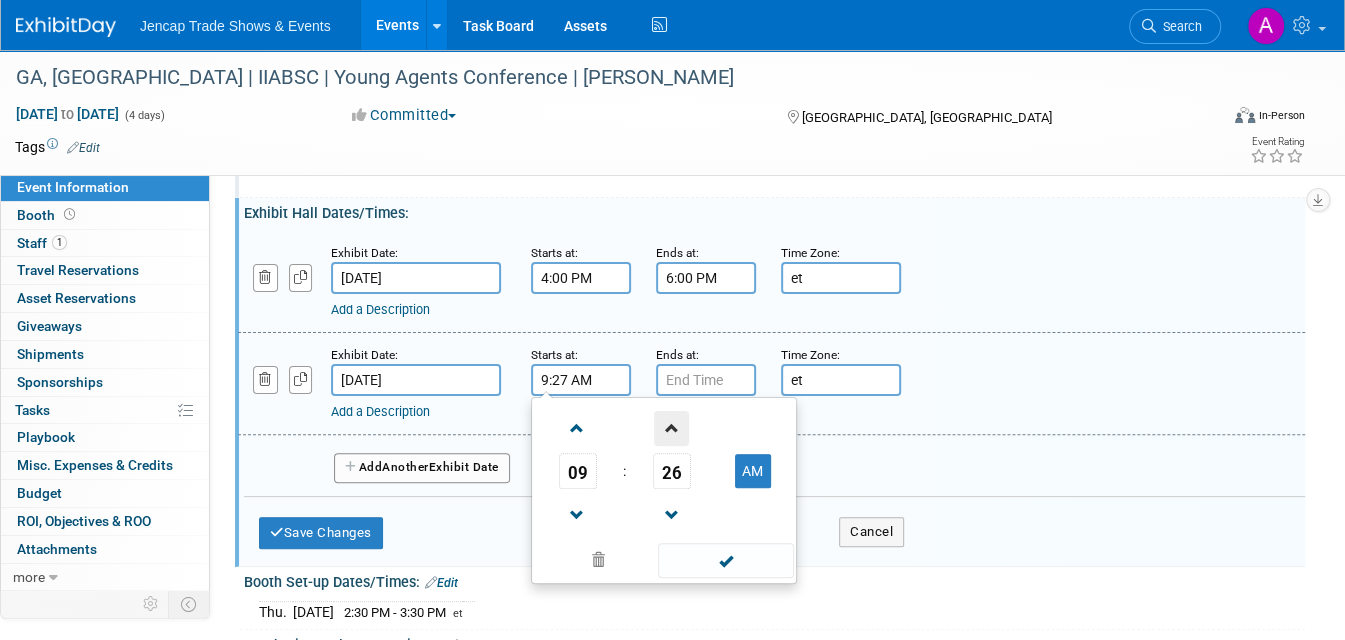 click at bounding box center (671, 428) 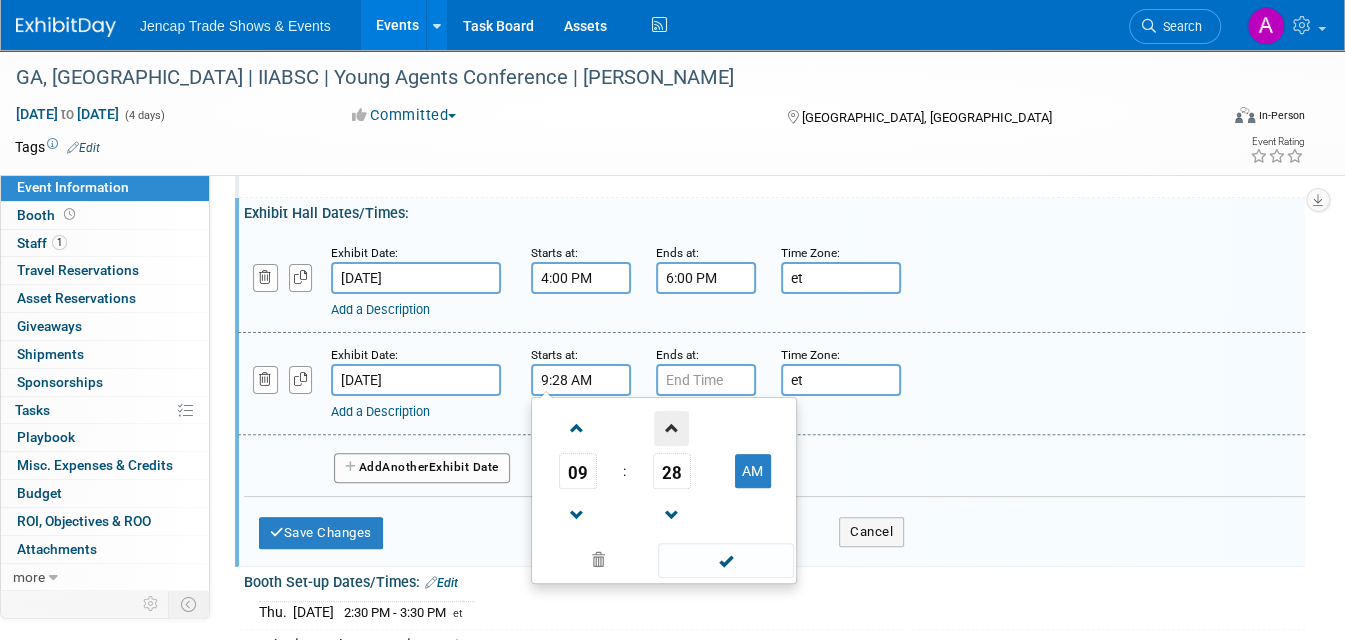 click at bounding box center [671, 428] 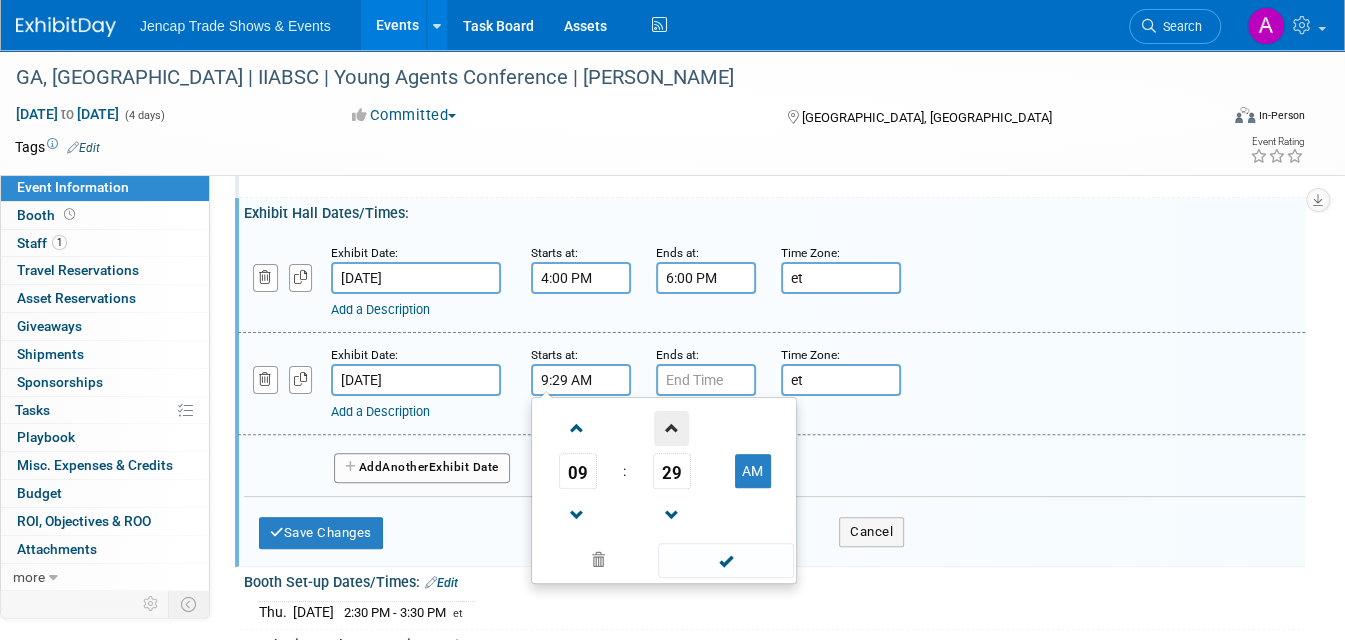 click at bounding box center [671, 428] 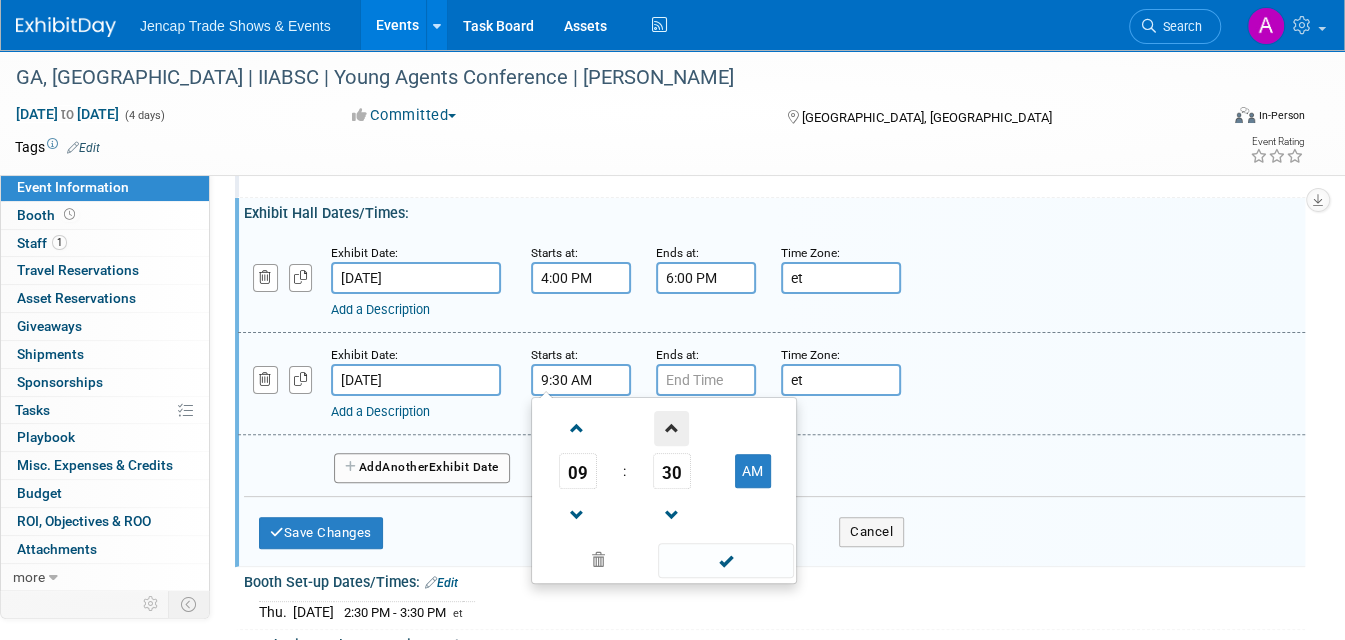click at bounding box center [671, 428] 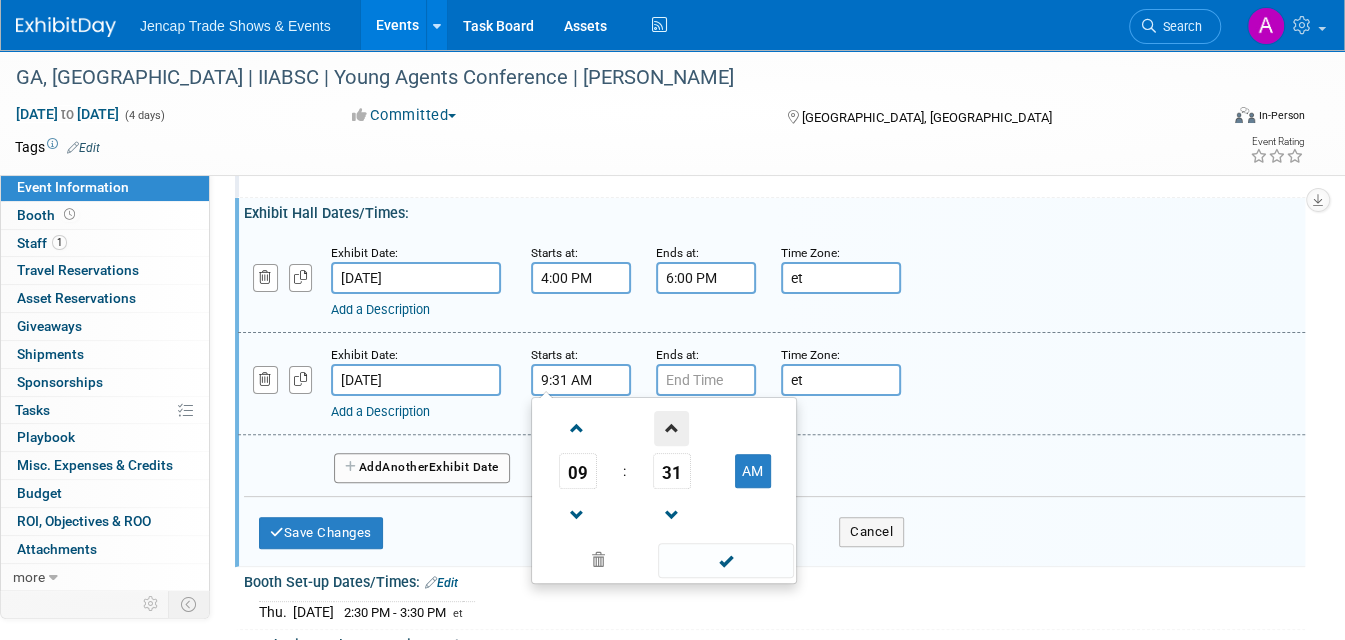 click at bounding box center [671, 428] 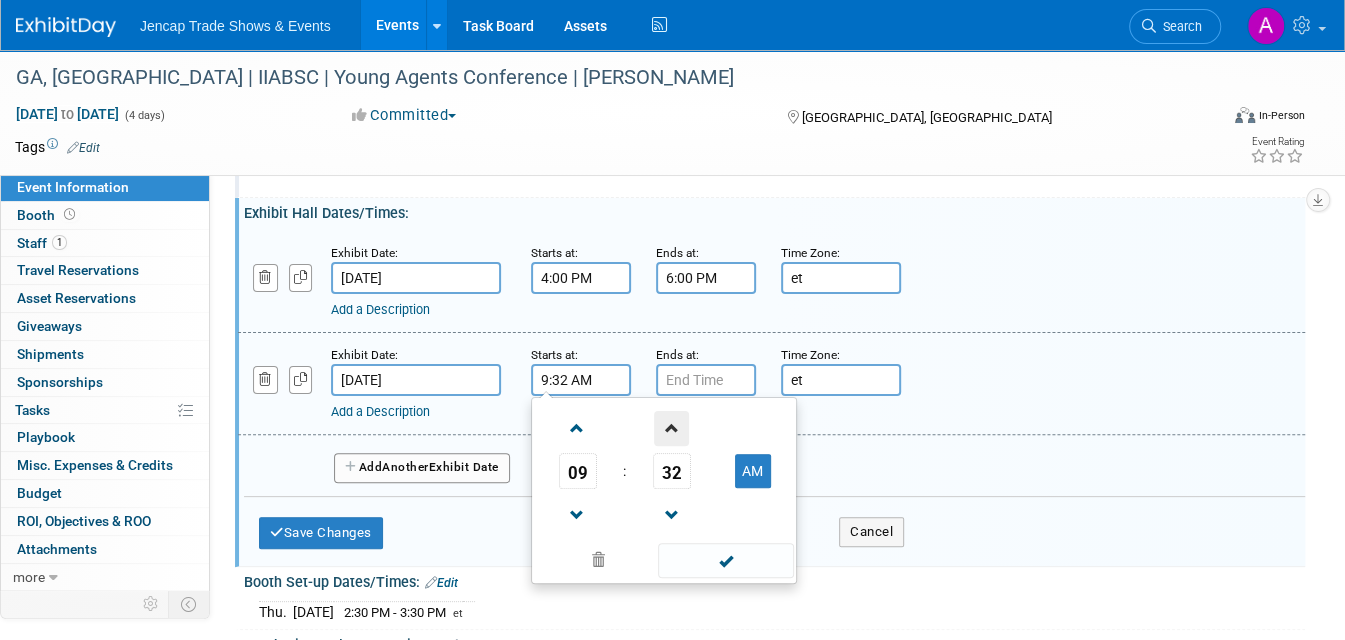 click at bounding box center [671, 428] 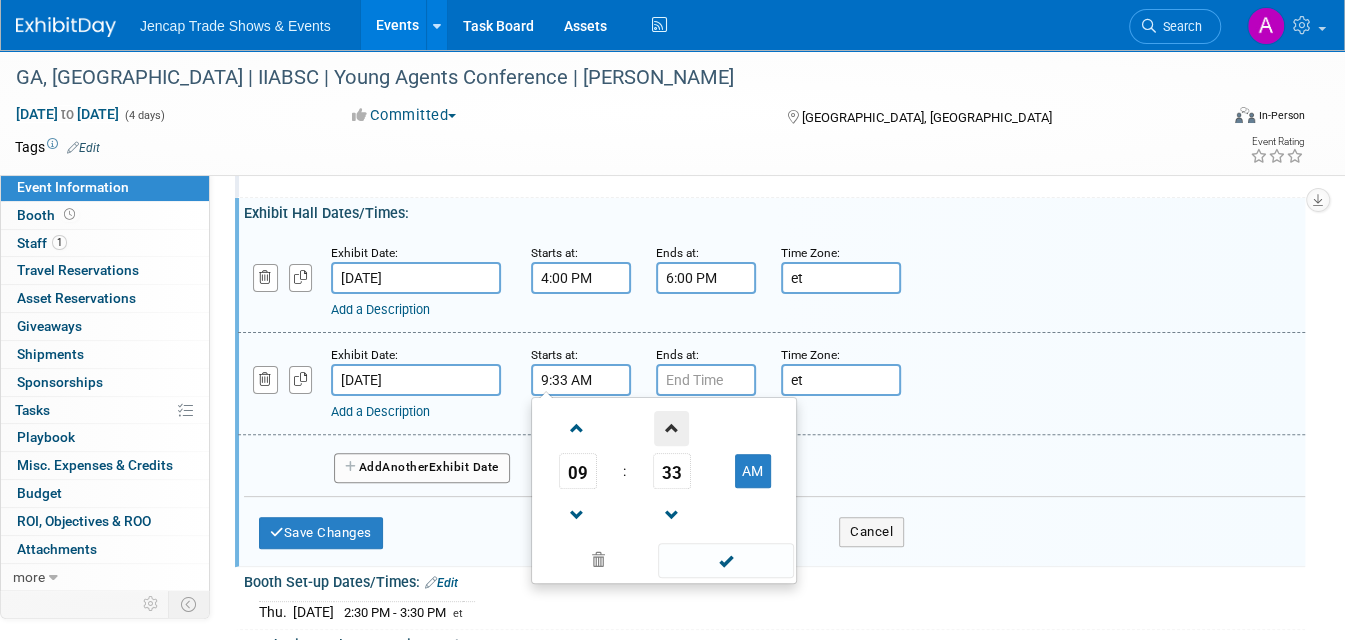 click at bounding box center (671, 428) 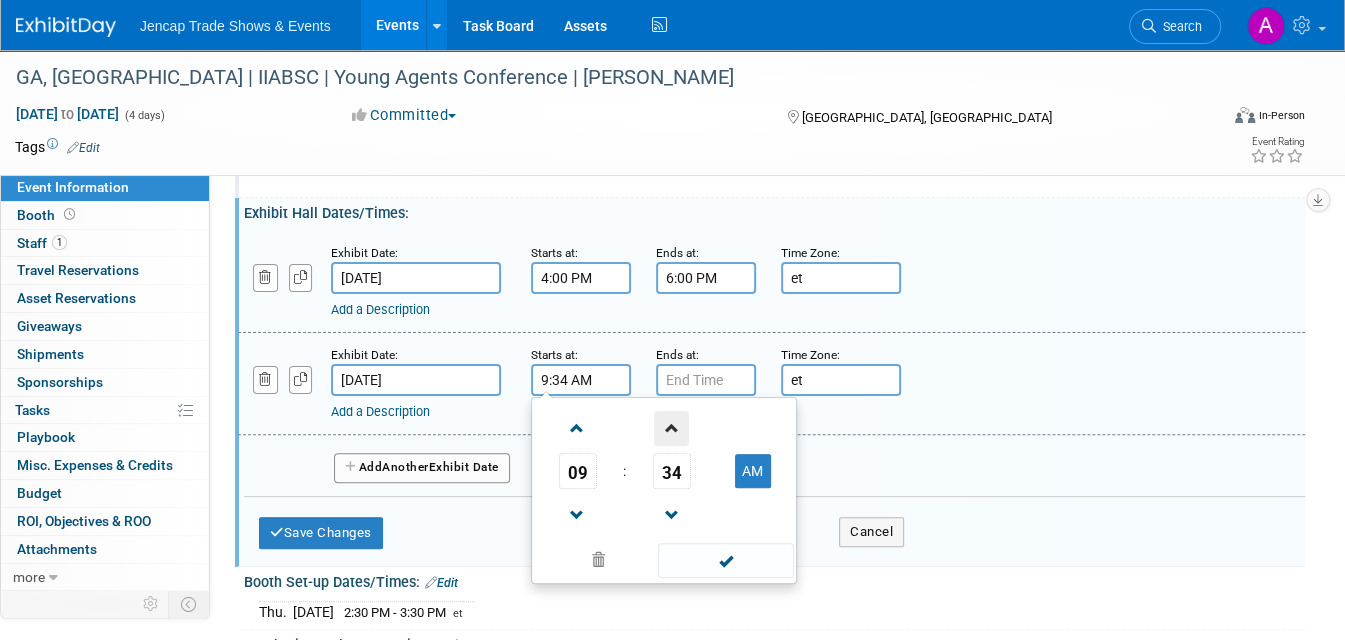 click at bounding box center [671, 428] 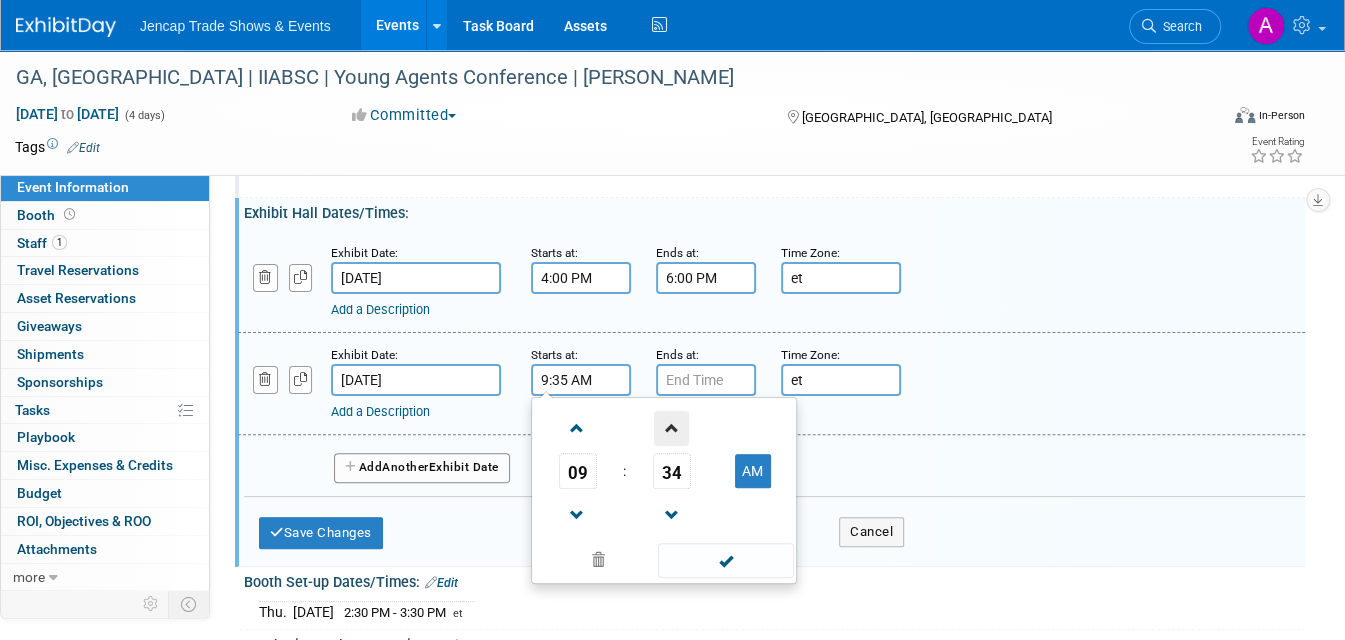 click at bounding box center [671, 428] 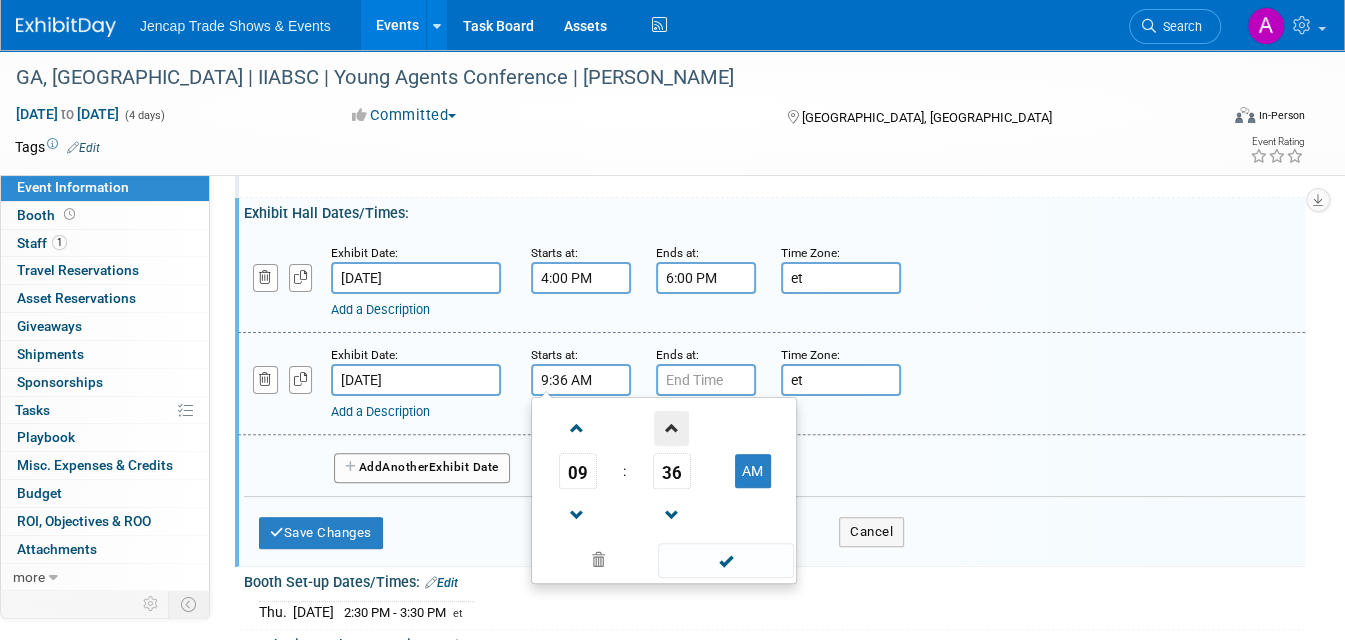 click at bounding box center (671, 428) 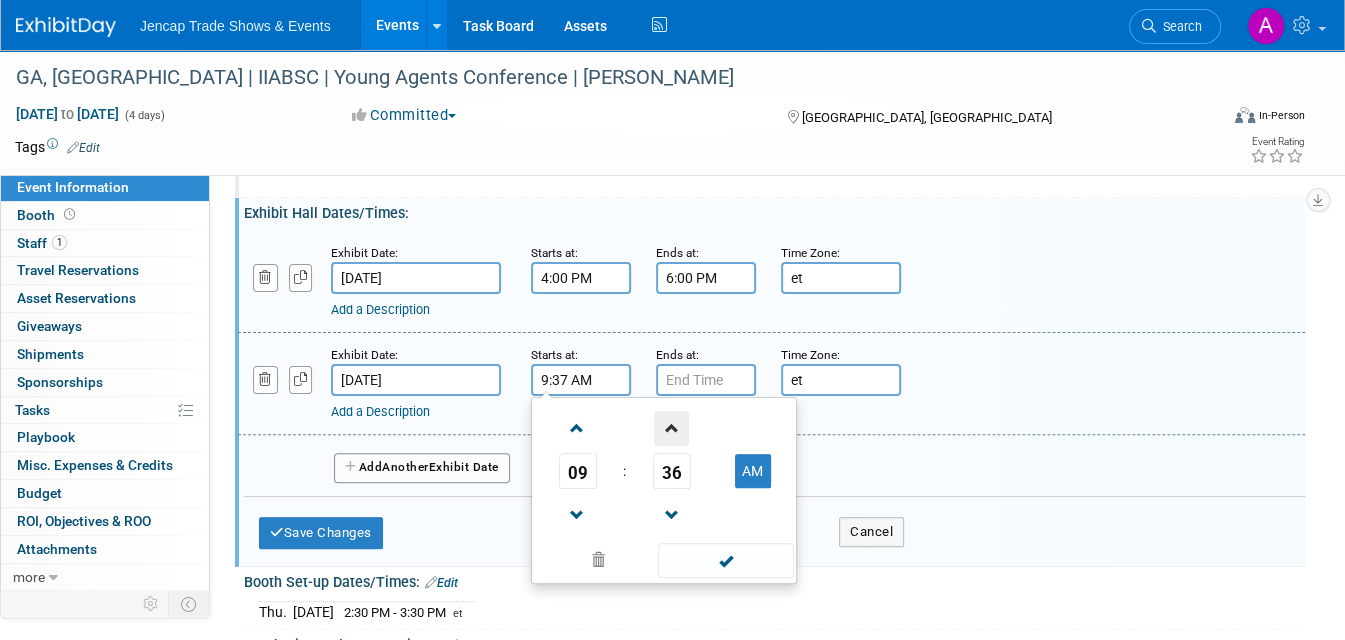click at bounding box center [671, 428] 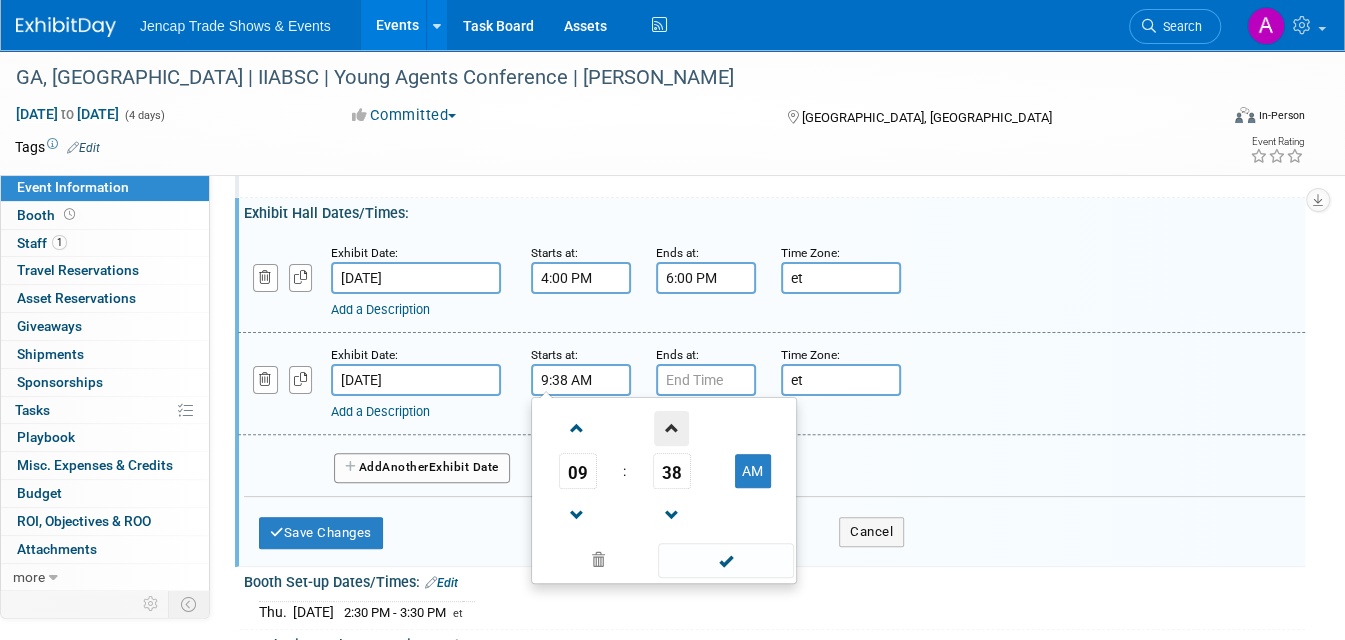 click at bounding box center (671, 428) 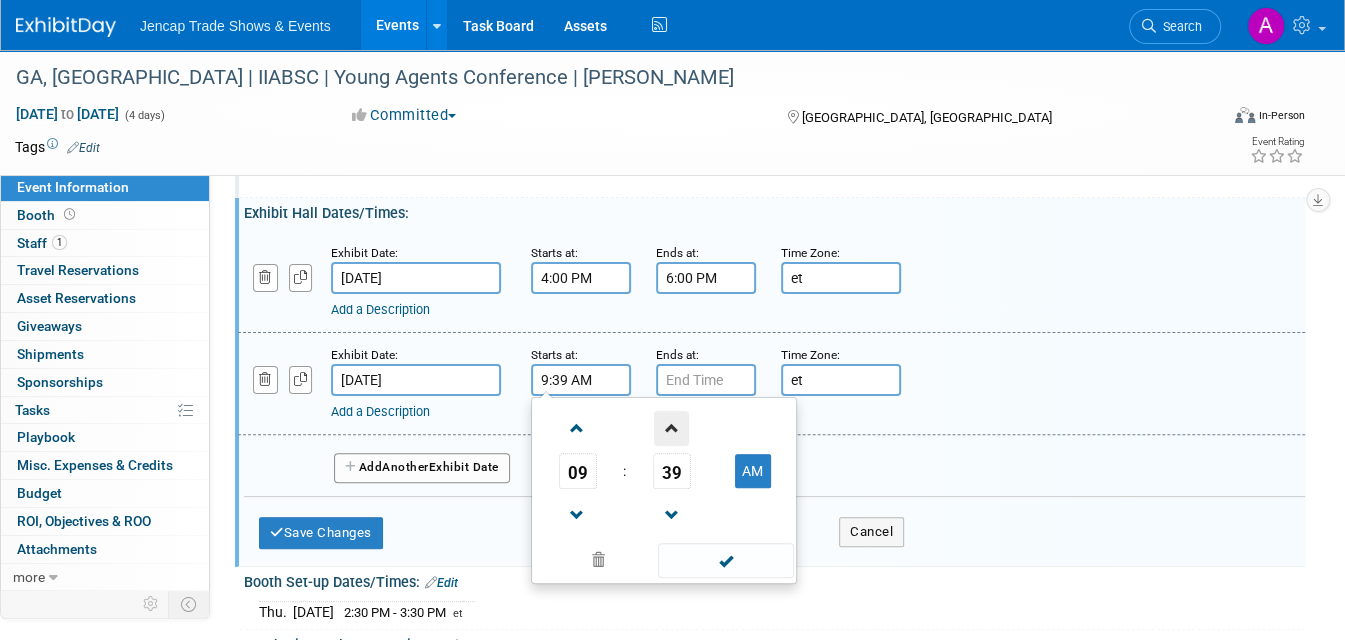 click at bounding box center [671, 428] 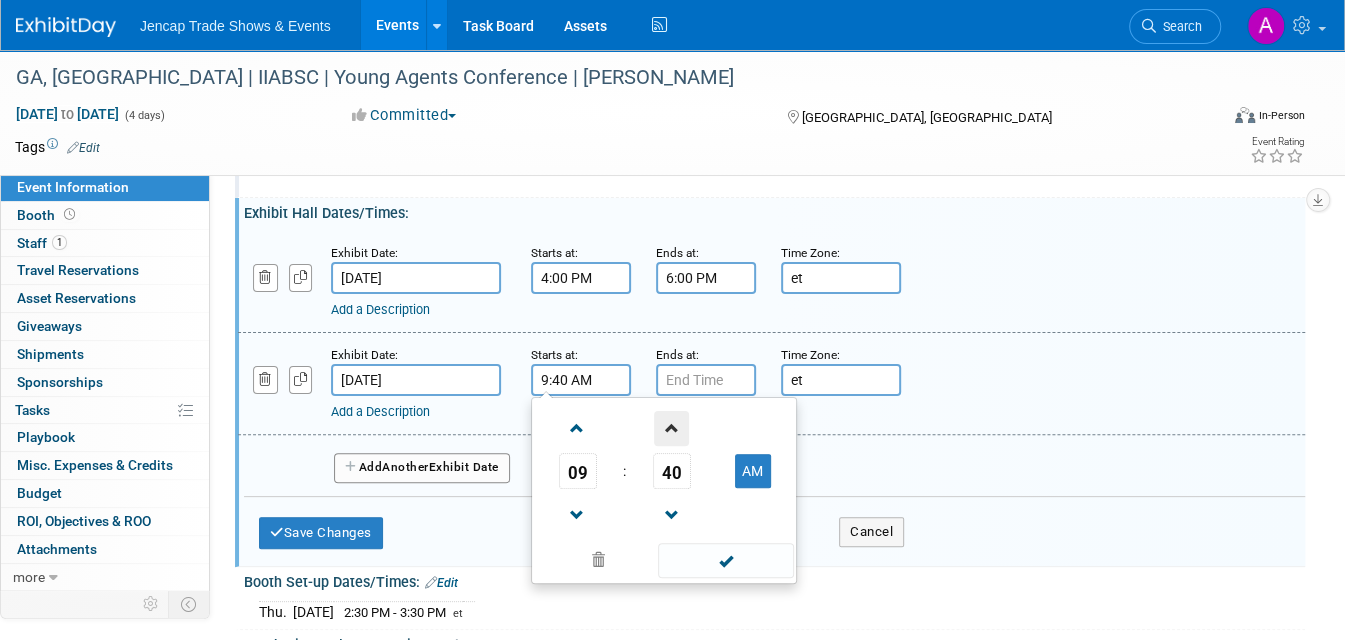 click at bounding box center [671, 428] 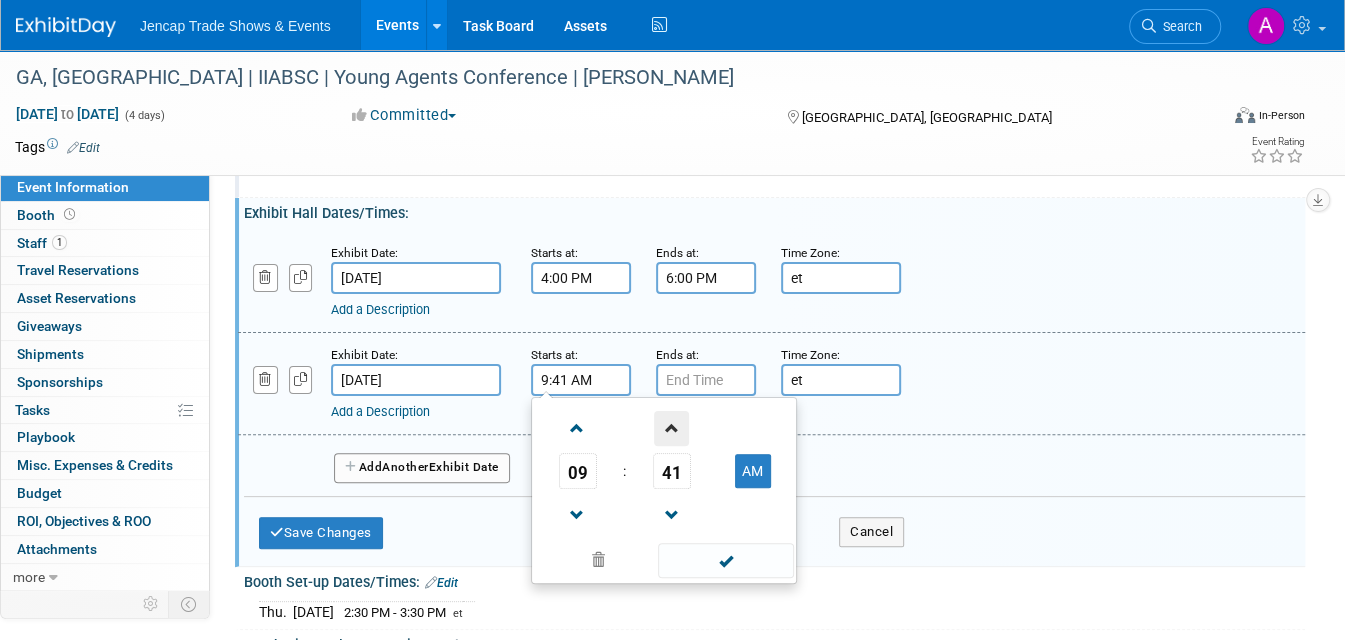 click at bounding box center [671, 428] 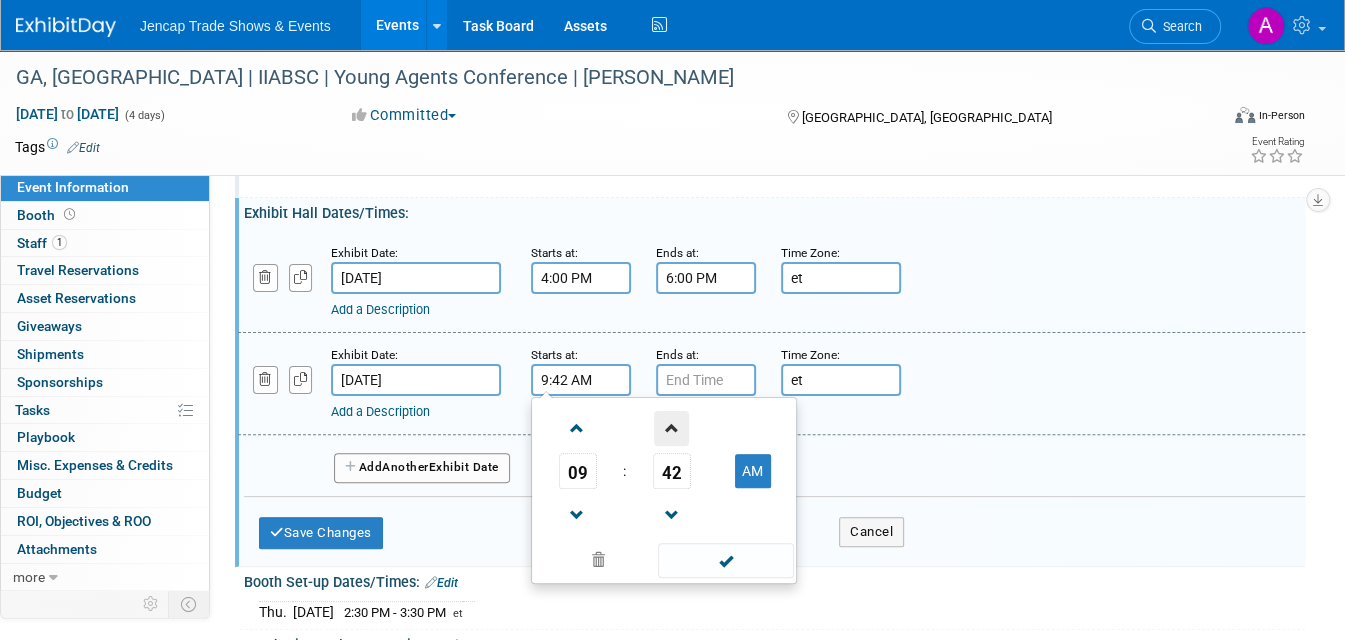 click at bounding box center (671, 428) 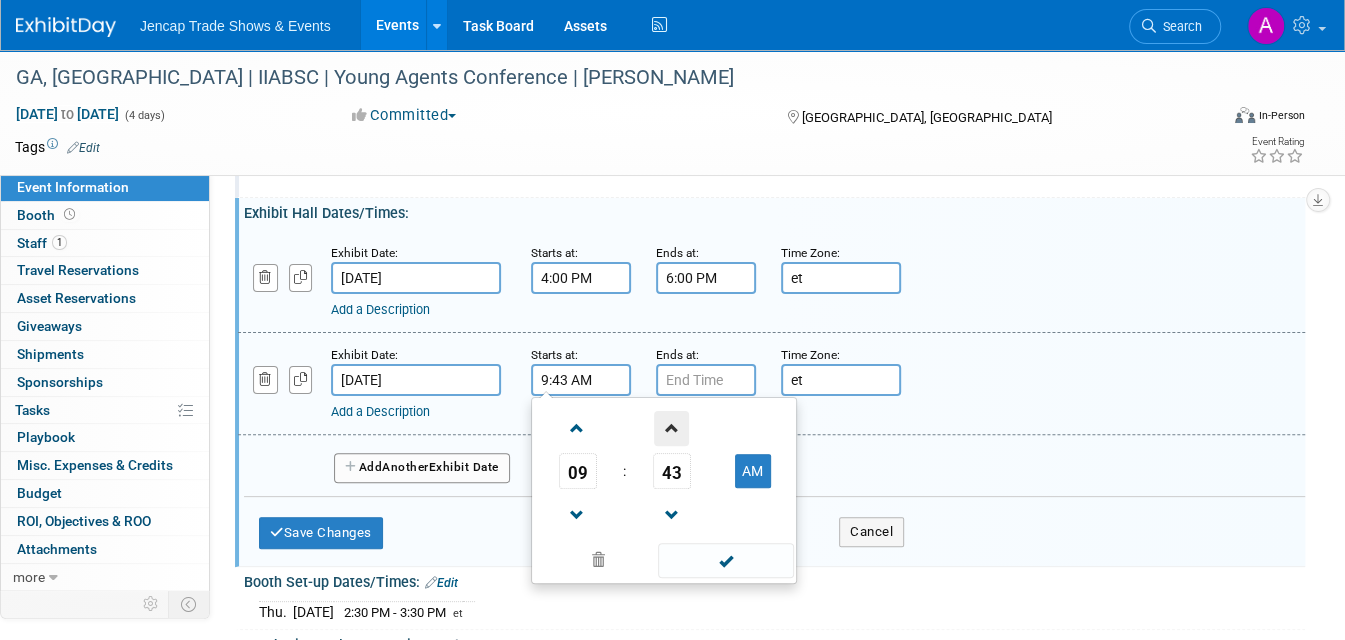 click at bounding box center [671, 428] 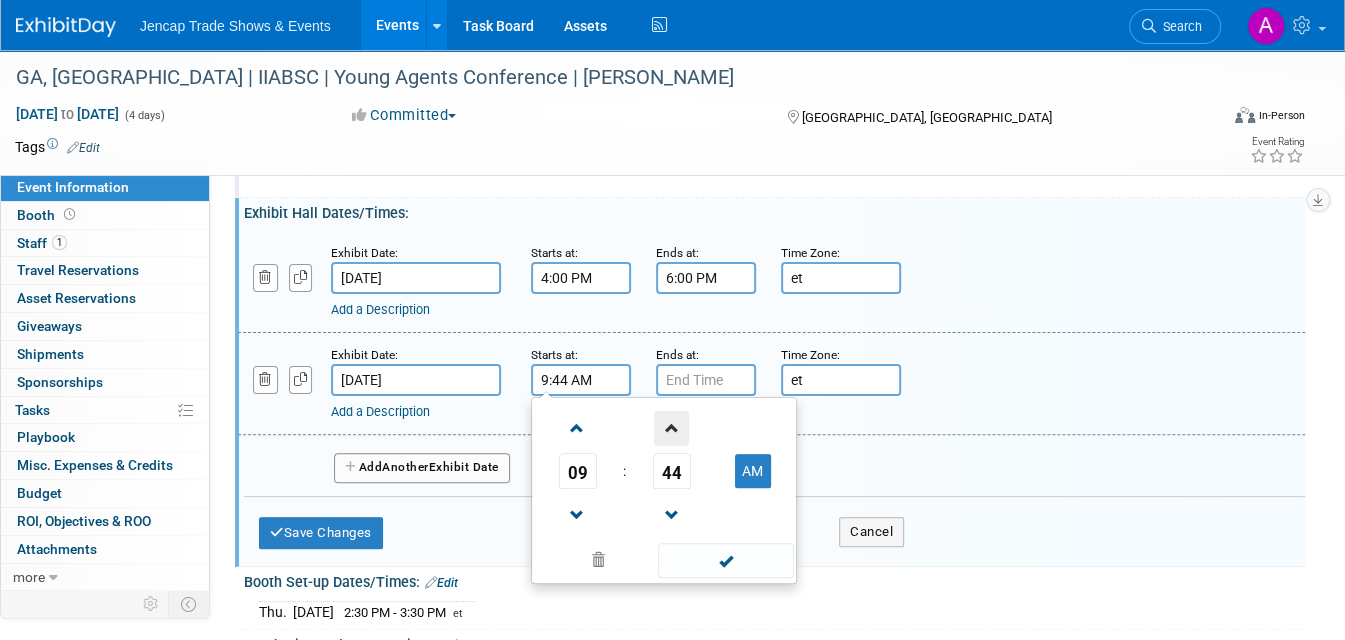click at bounding box center (671, 428) 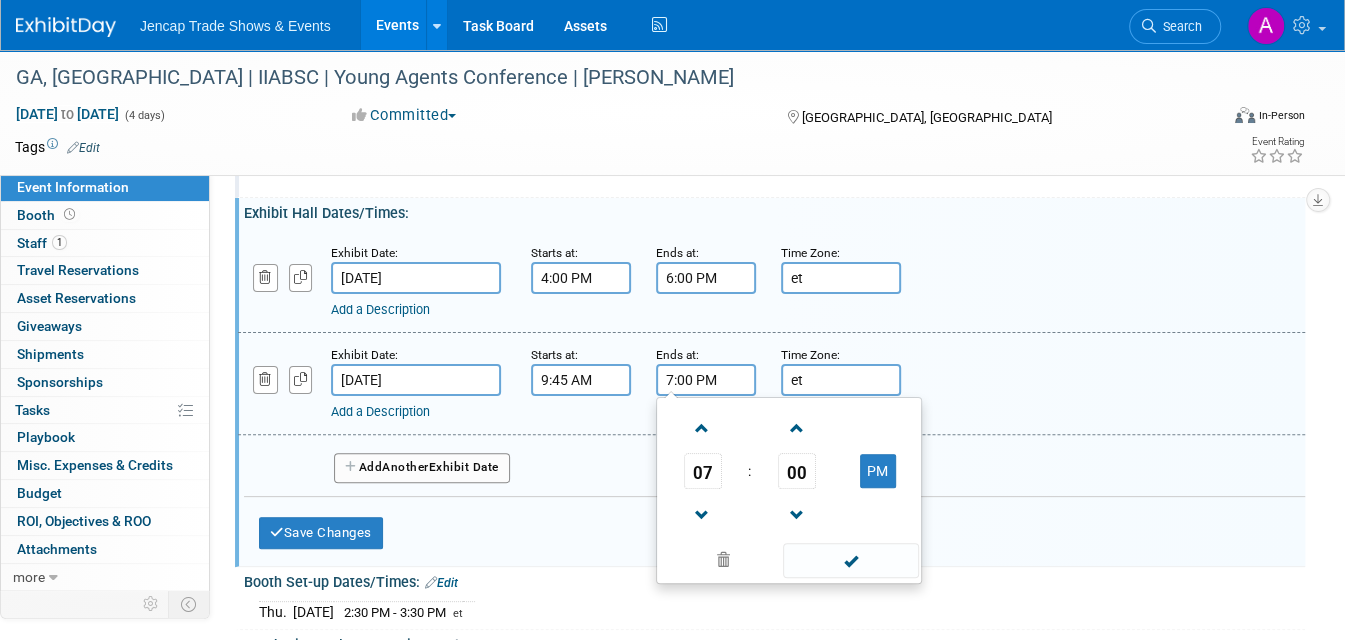 click on "7:00 PM" at bounding box center [706, 380] 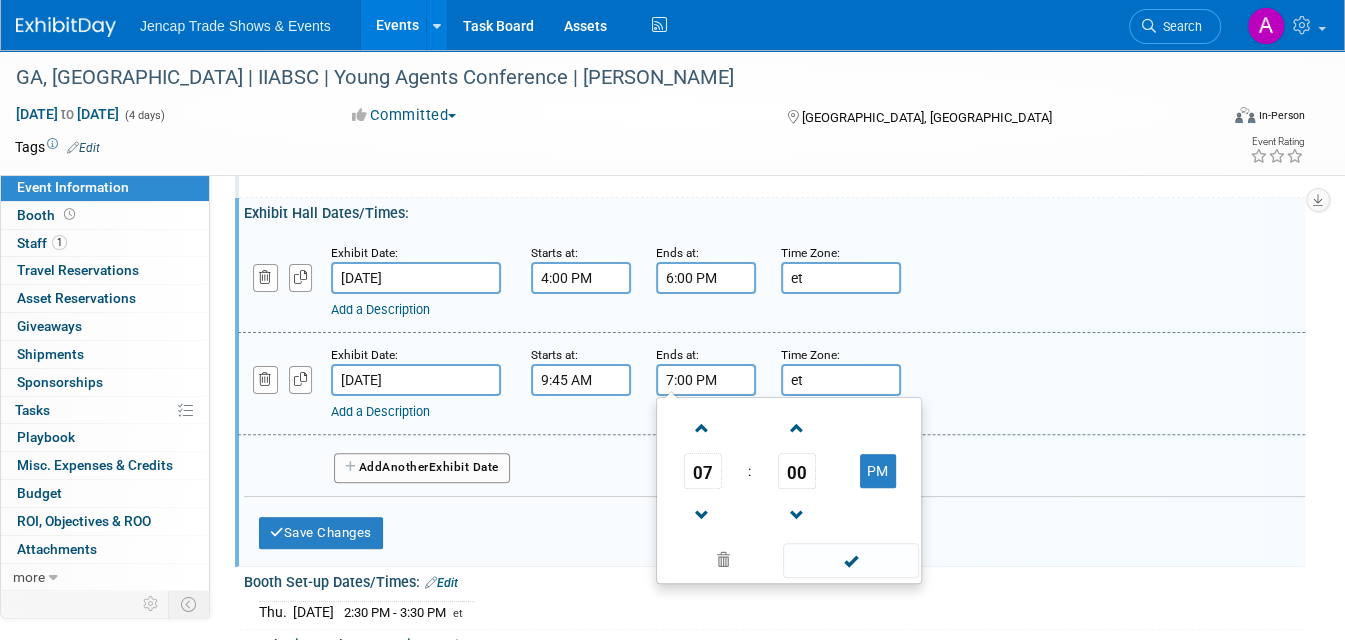 click on "7:00 PM" at bounding box center [706, 380] 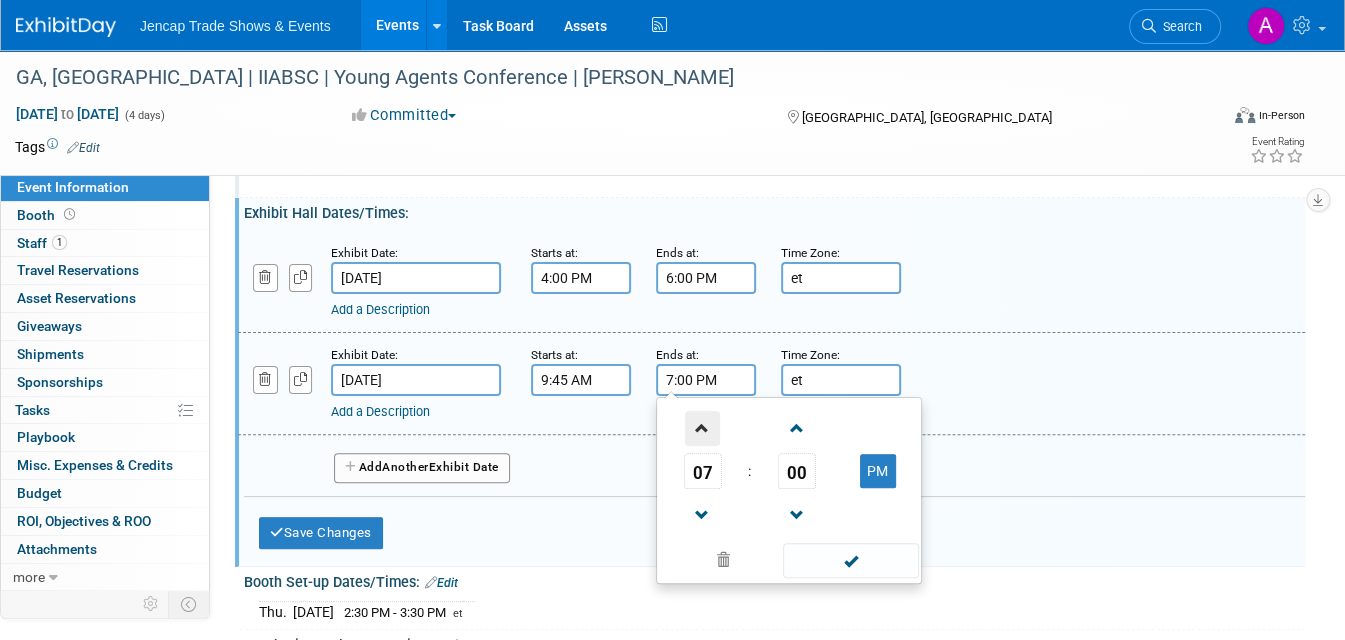 click at bounding box center [702, 428] 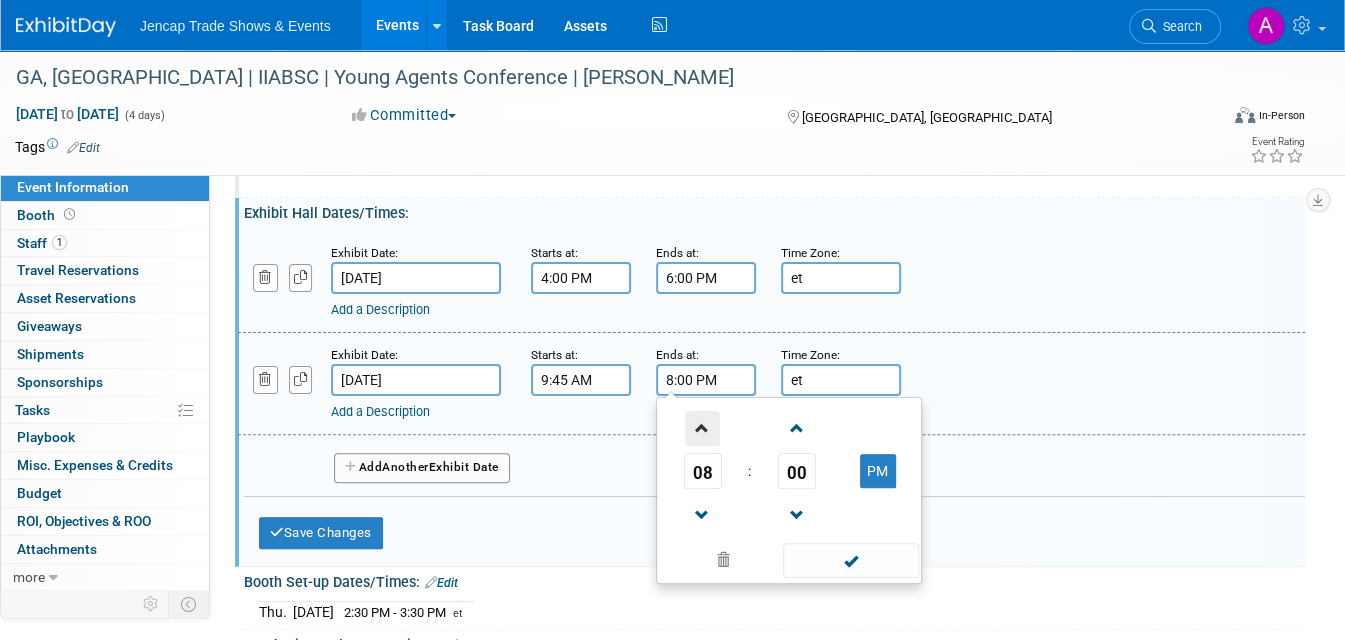 click at bounding box center (702, 428) 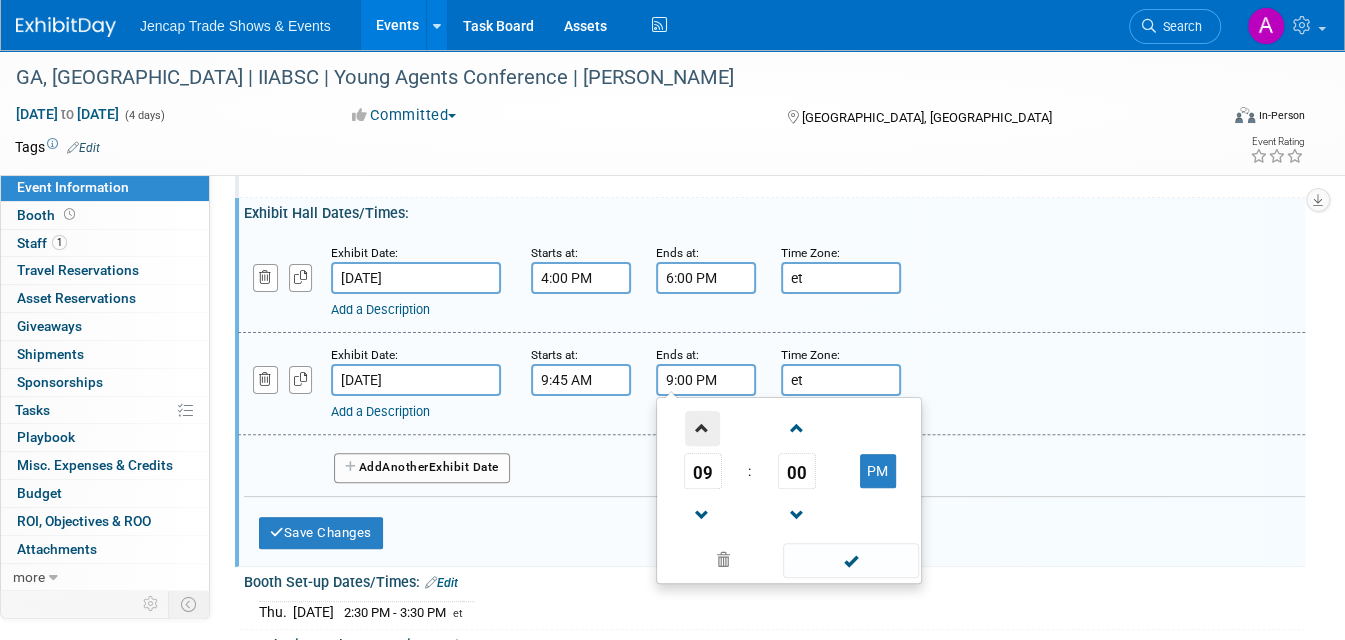 click at bounding box center (702, 428) 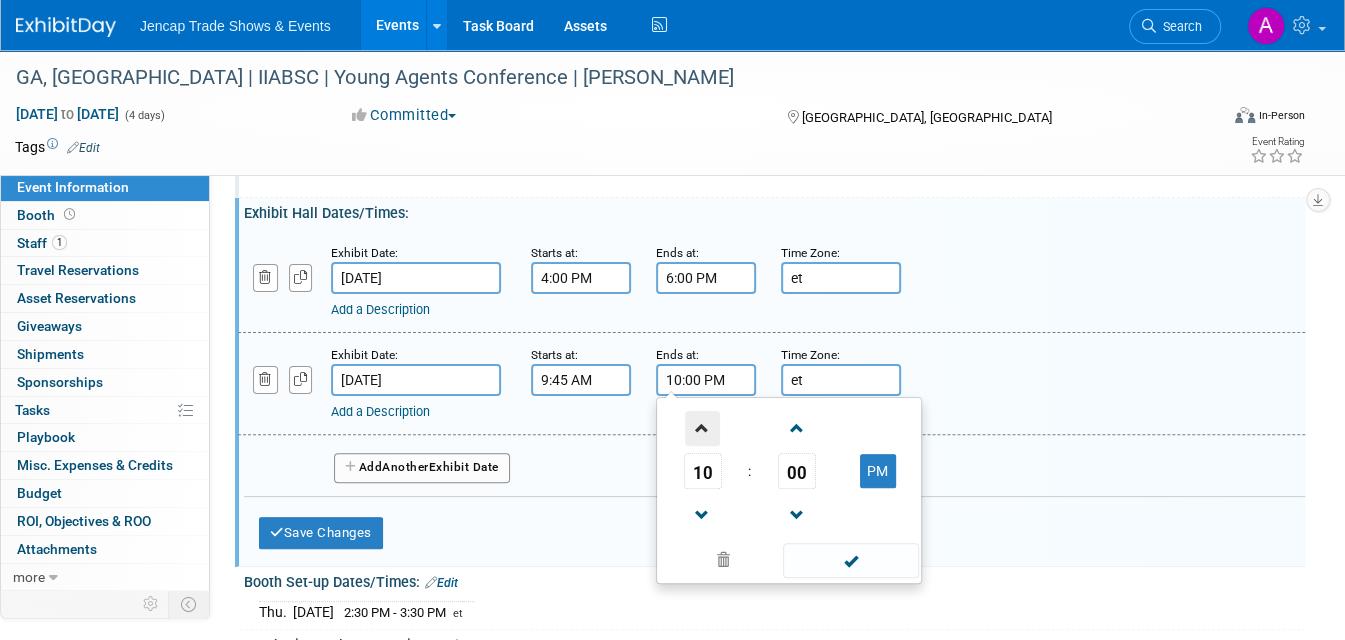 click at bounding box center (702, 428) 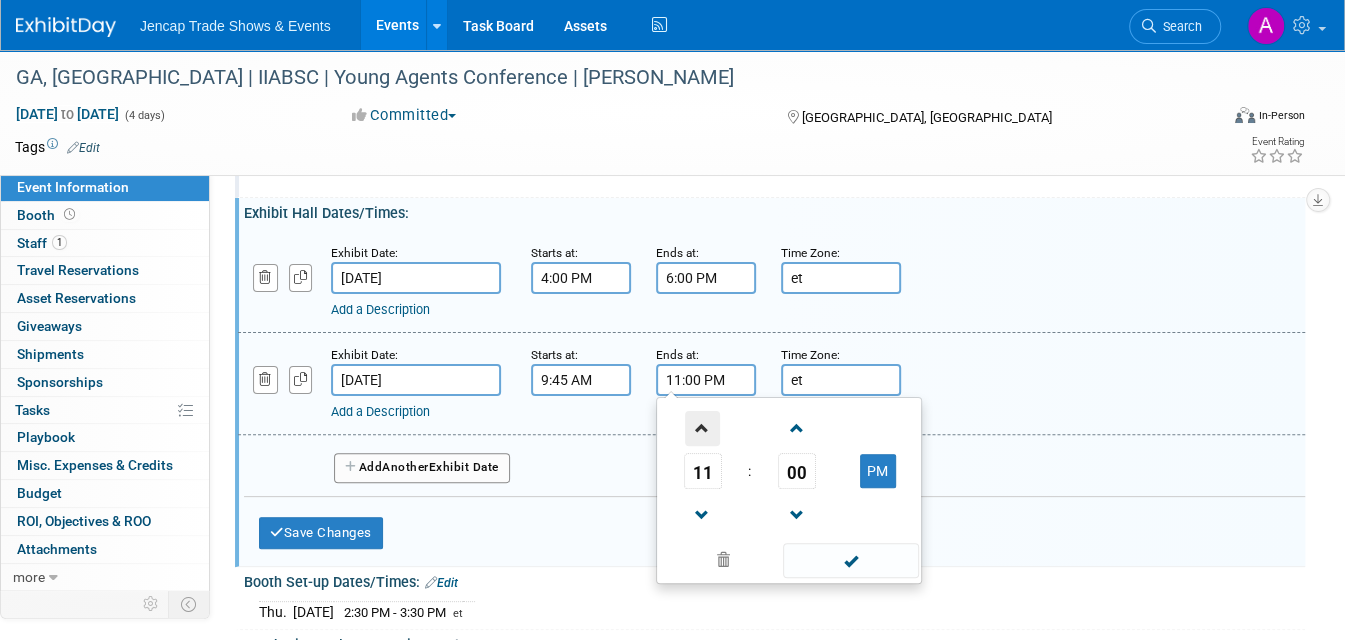 click at bounding box center [702, 428] 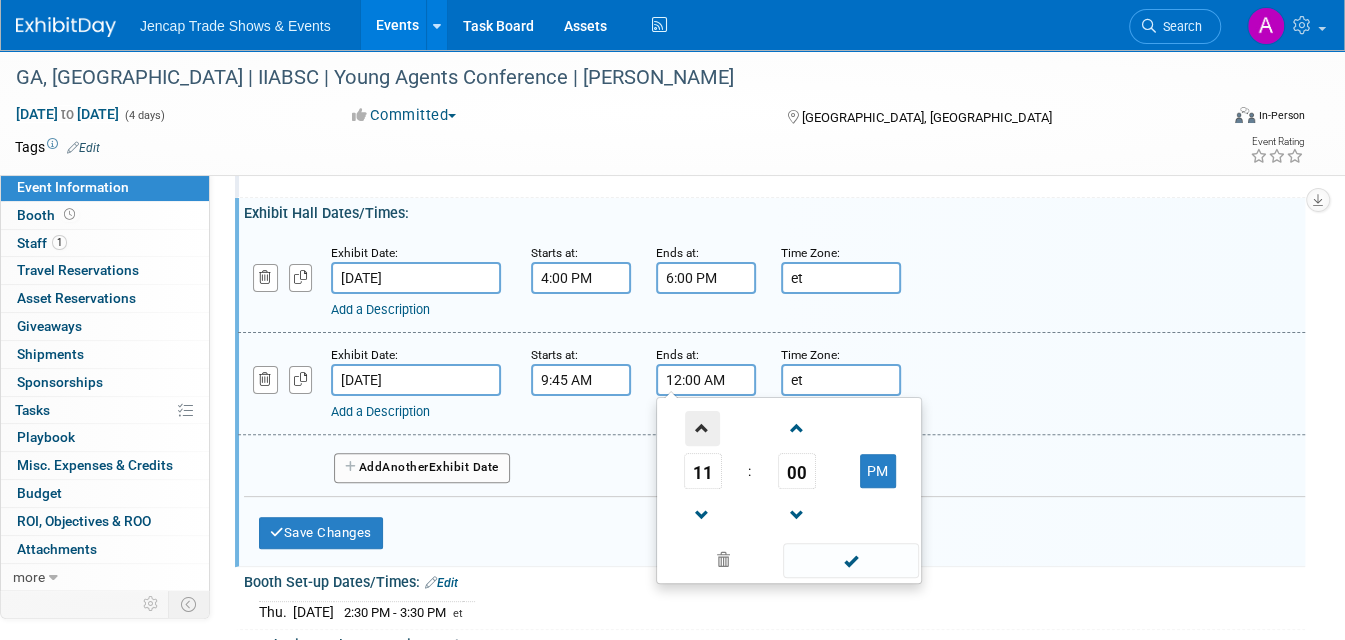 click at bounding box center [702, 428] 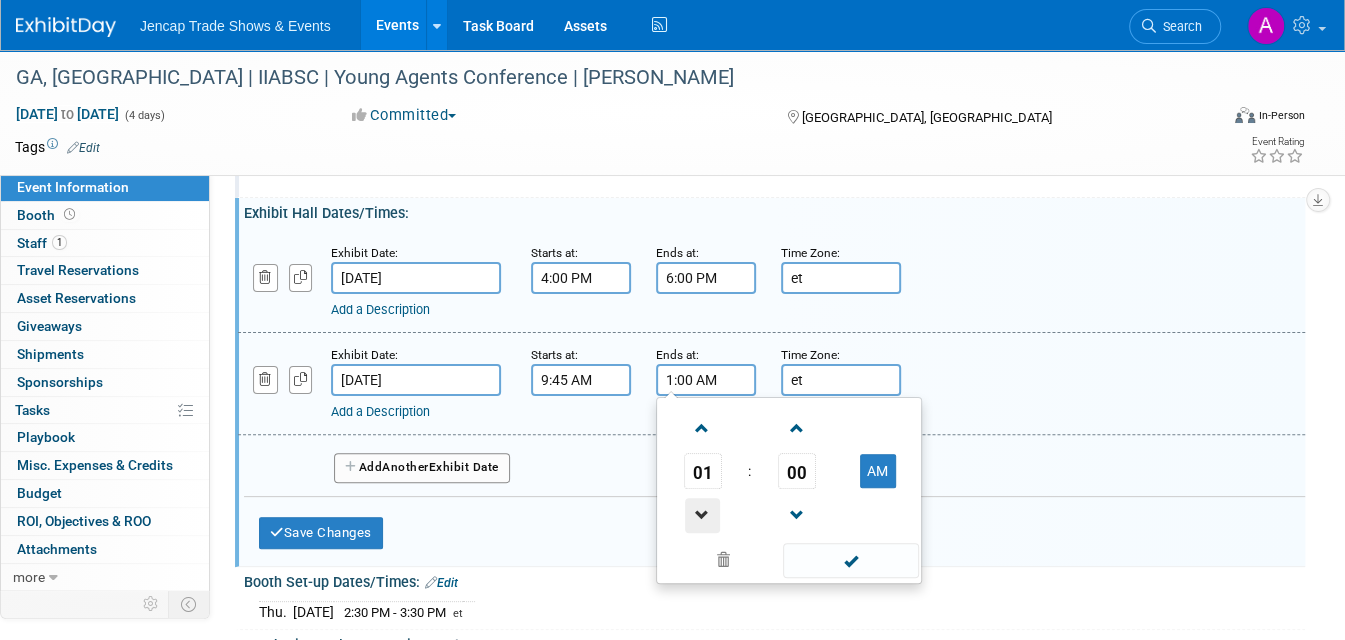 click at bounding box center (702, 515) 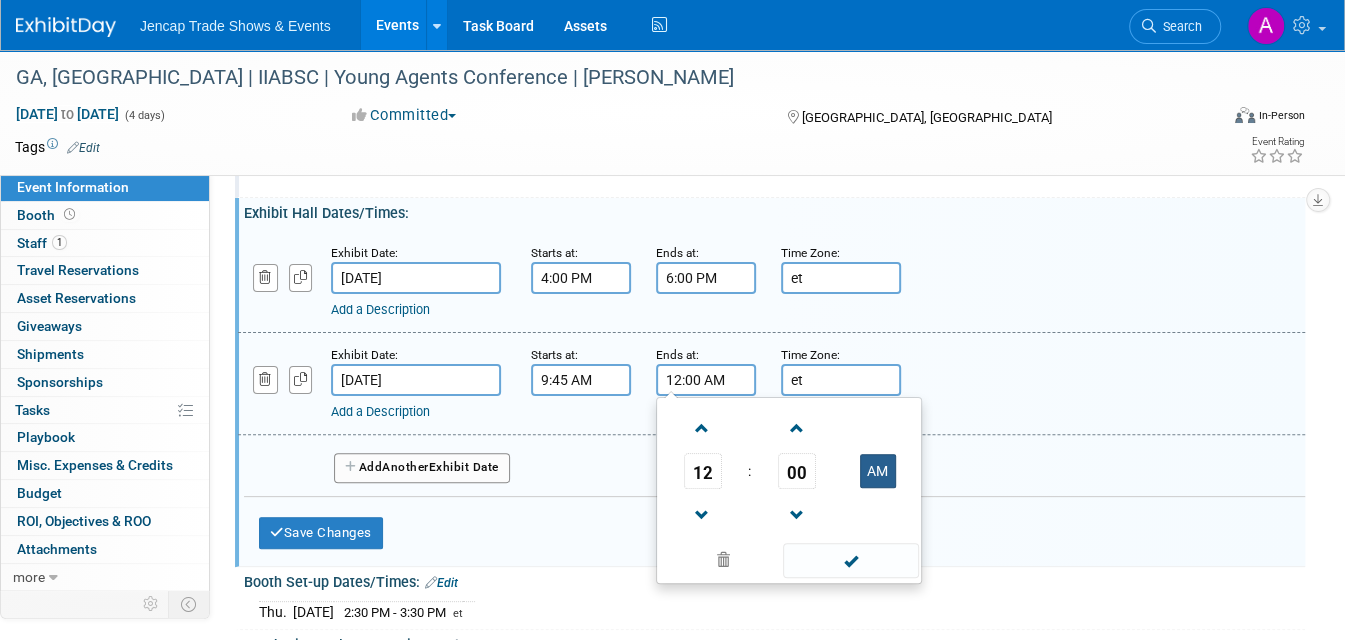 click on "AM" at bounding box center [878, 471] 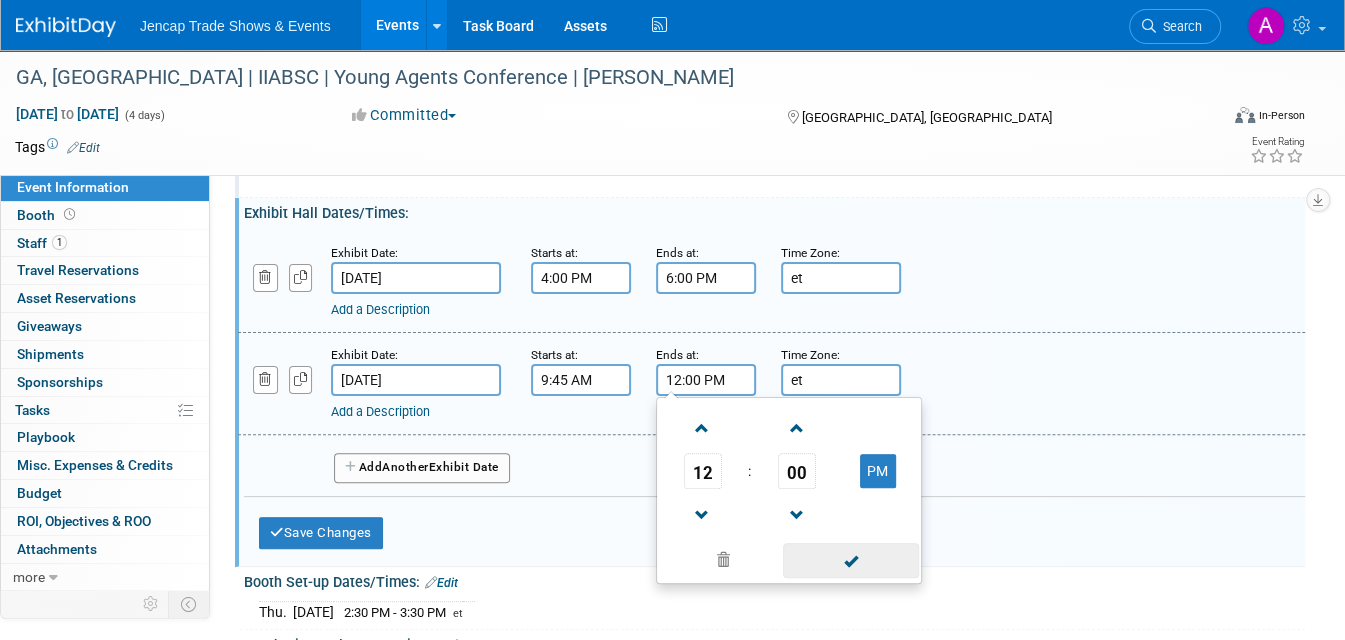 click at bounding box center (850, 560) 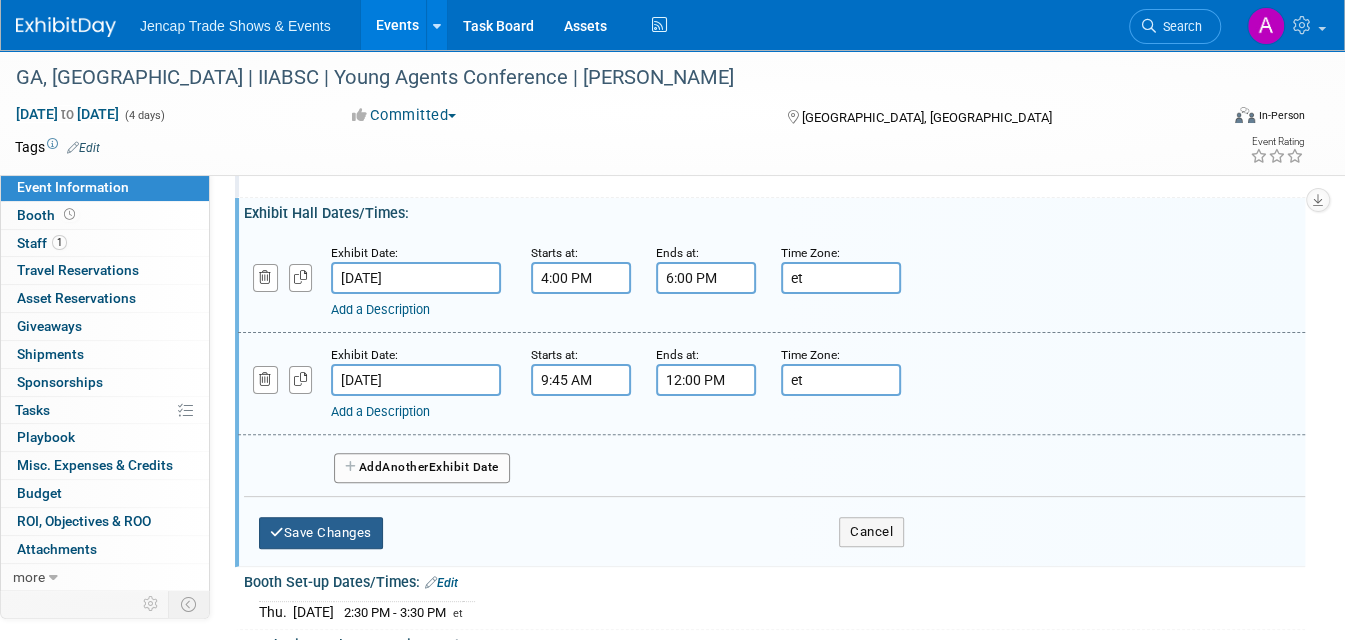 click on "Save Changes" at bounding box center (321, 533) 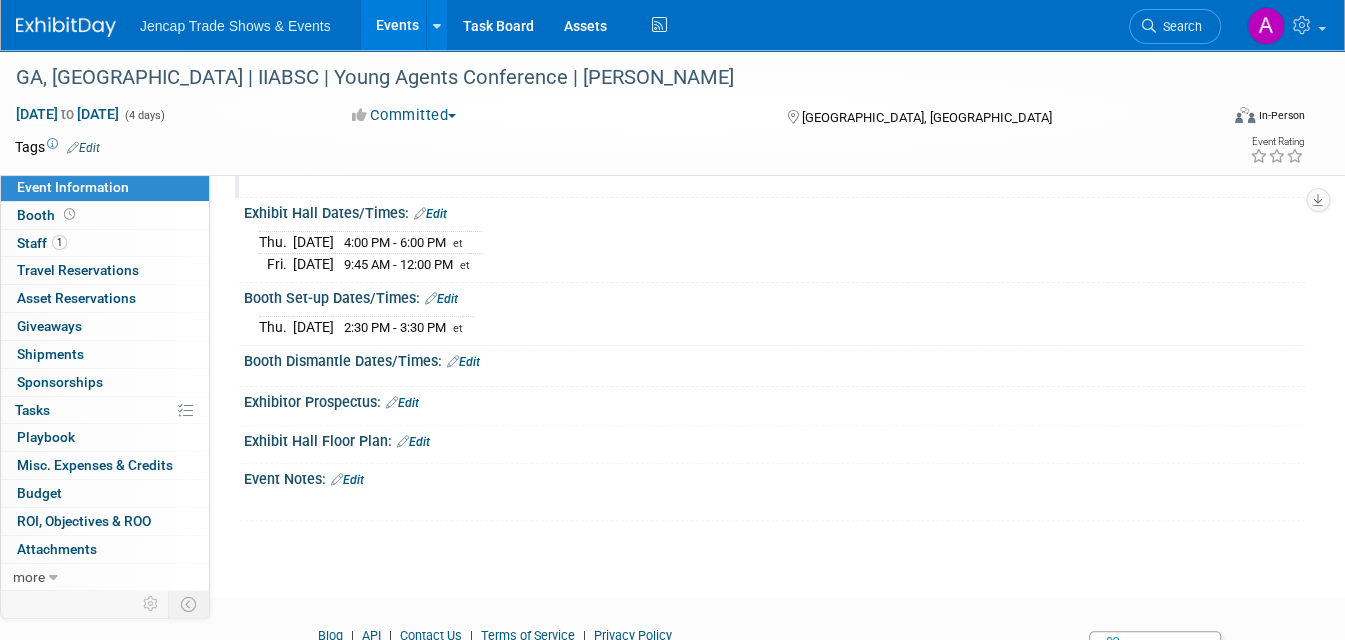 click on "Edit" at bounding box center (463, 362) 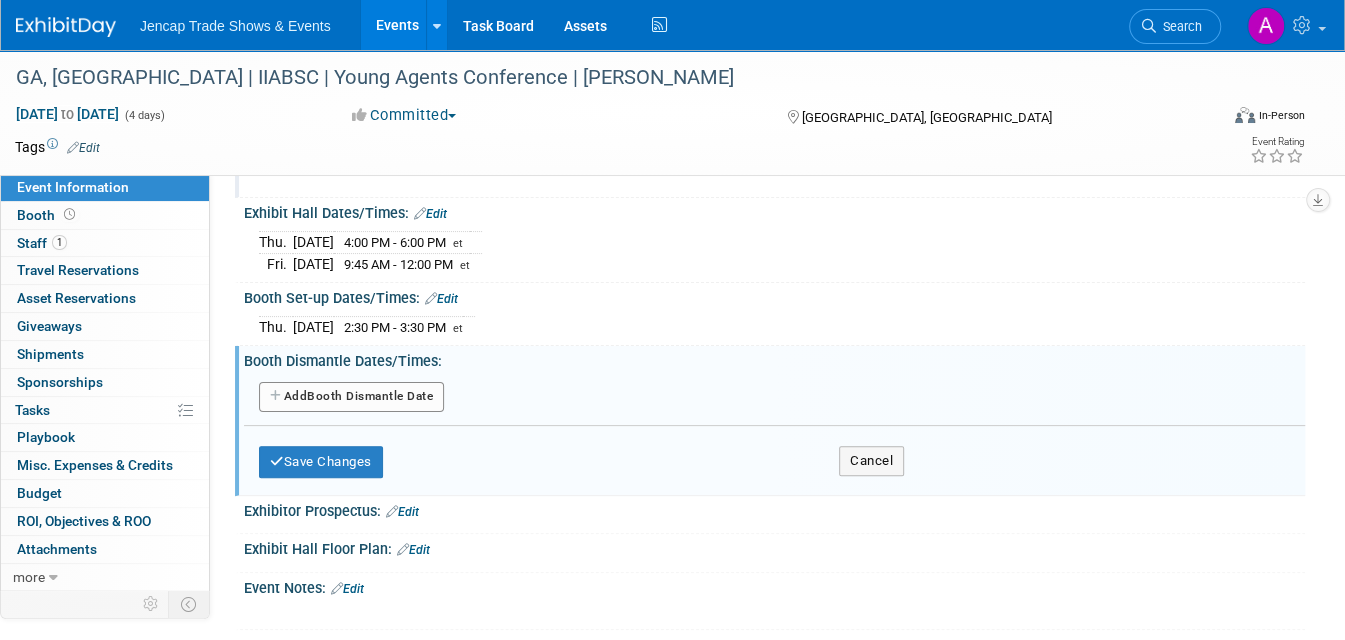 scroll, scrollTop: 289, scrollLeft: 0, axis: vertical 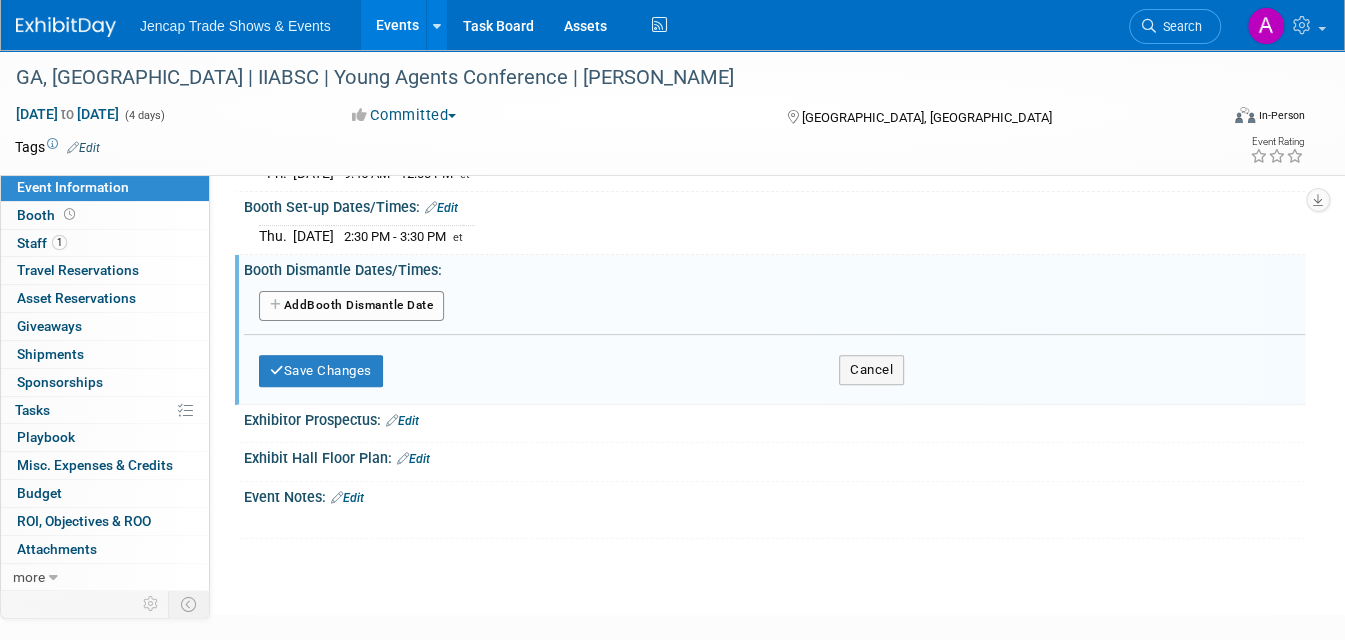 click on "Add  Another  Booth Dismantle Date" at bounding box center [351, 306] 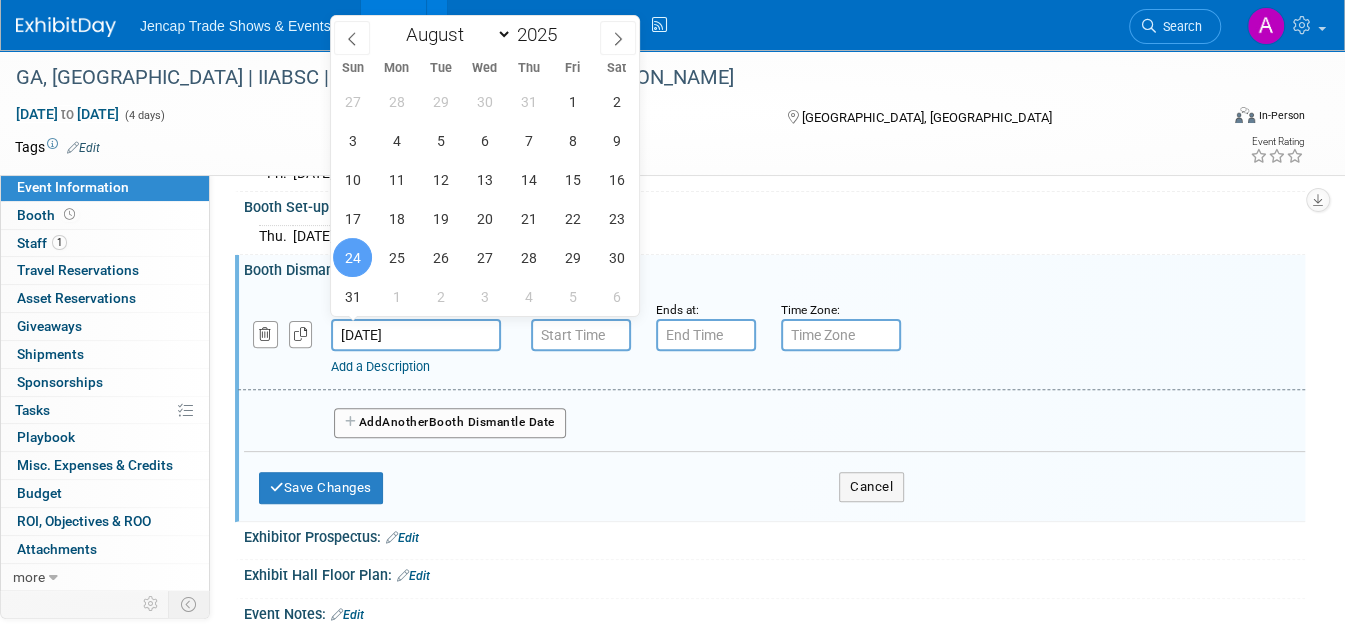 click on "Aug 24, 2025" at bounding box center [416, 335] 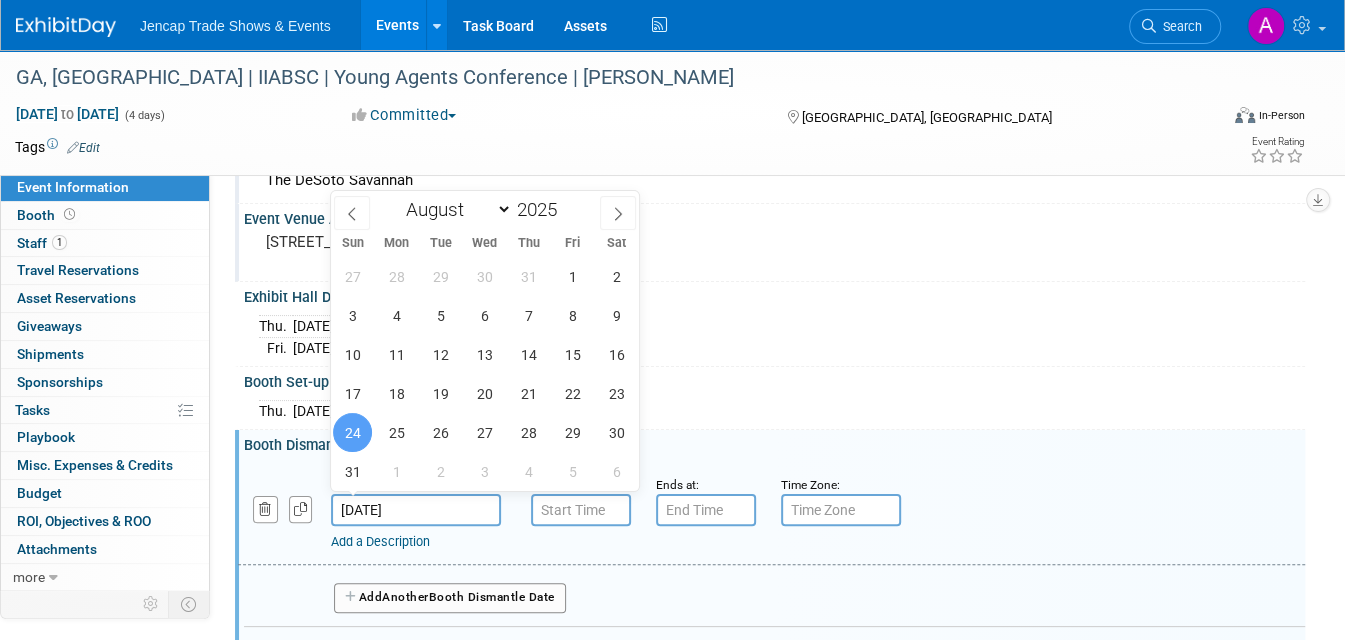scroll, scrollTop: 113, scrollLeft: 0, axis: vertical 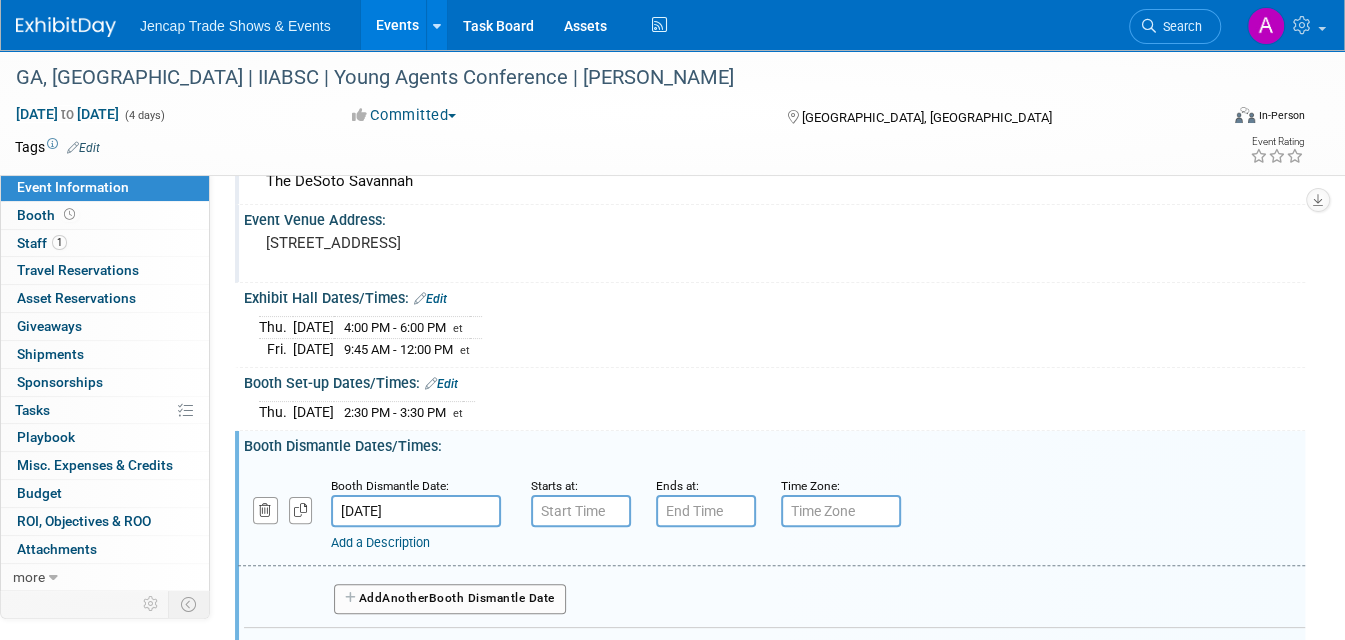 click on "Event Venue Address:
15 E Liberty
Savannah, GA 31401" at bounding box center [770, 243] 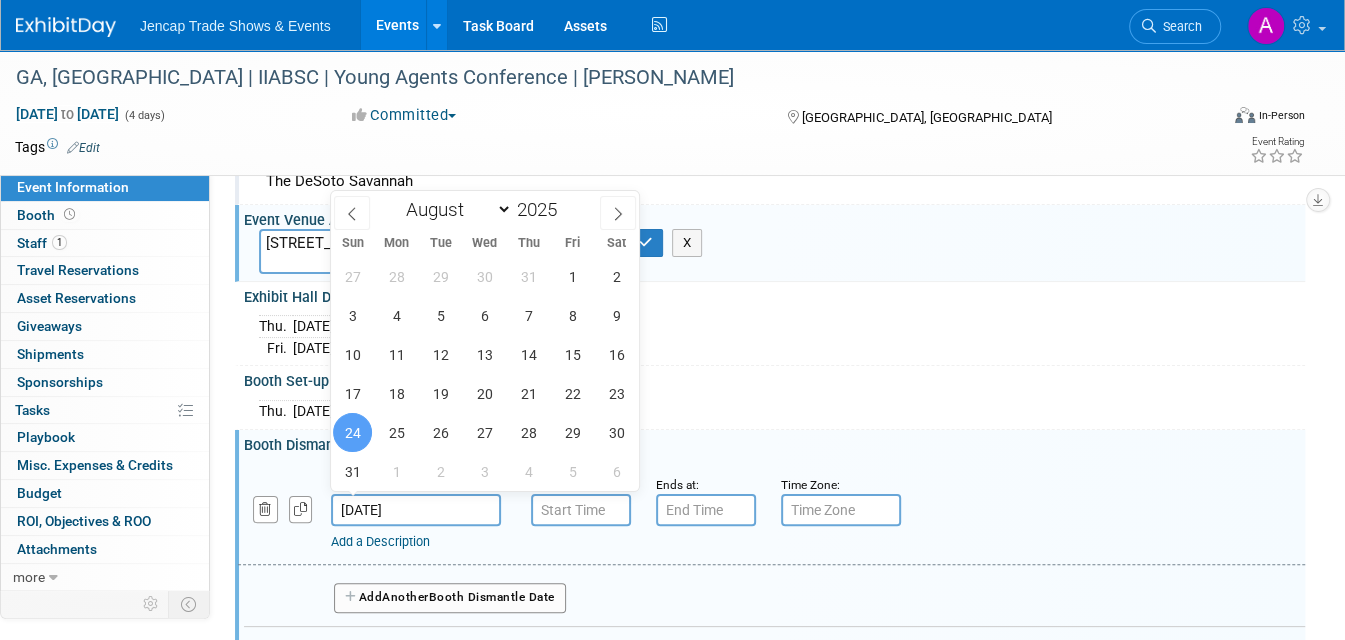 click on "Aug 24, 2025" at bounding box center [416, 510] 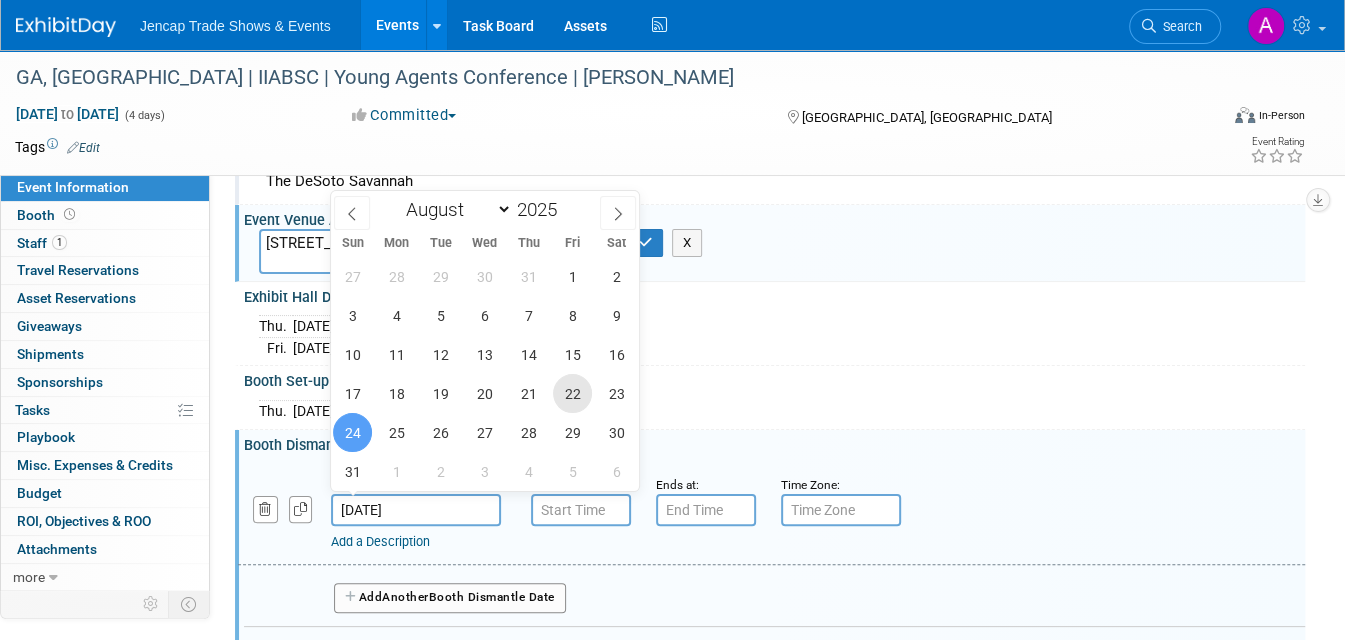click on "22" at bounding box center [572, 393] 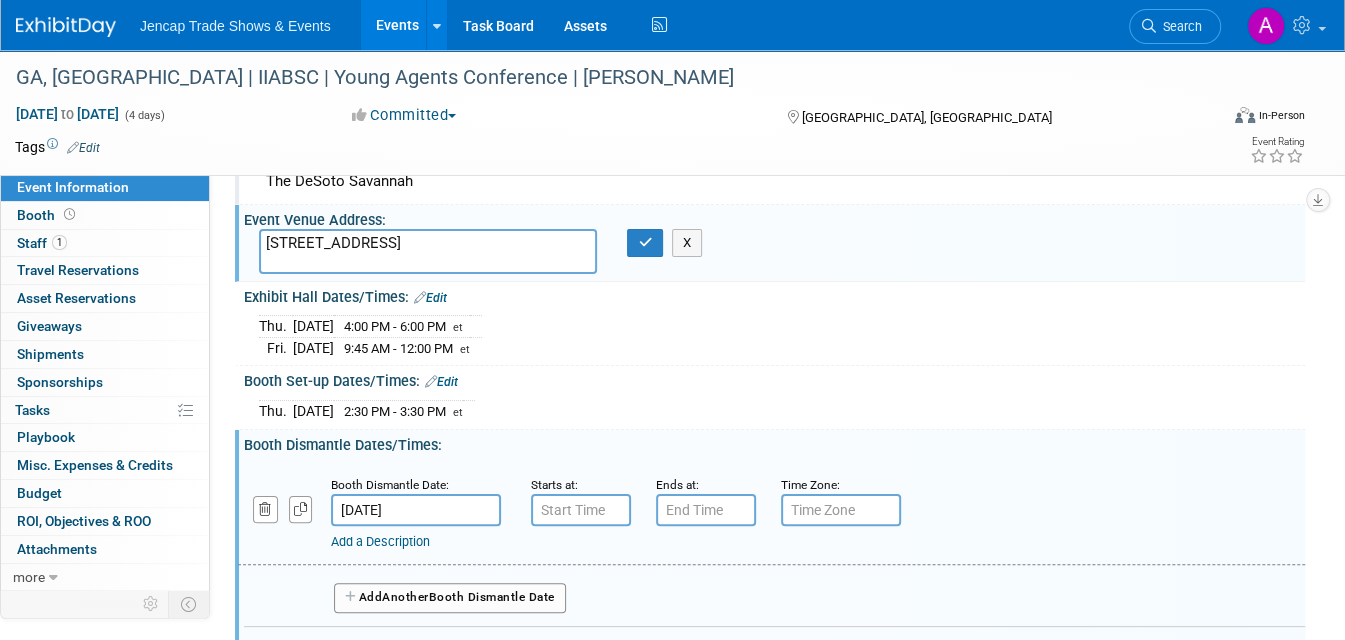click on "Exhibit Hall Dates/Times:
Edit
Thu.
Aug 21, 2025
4:00 PM                                -
6:00 PM
et
Fri.
Aug 22, 2025
9:45 AM                                -
12:00 PM
et
Save Changes
Cancel" at bounding box center (770, 324) 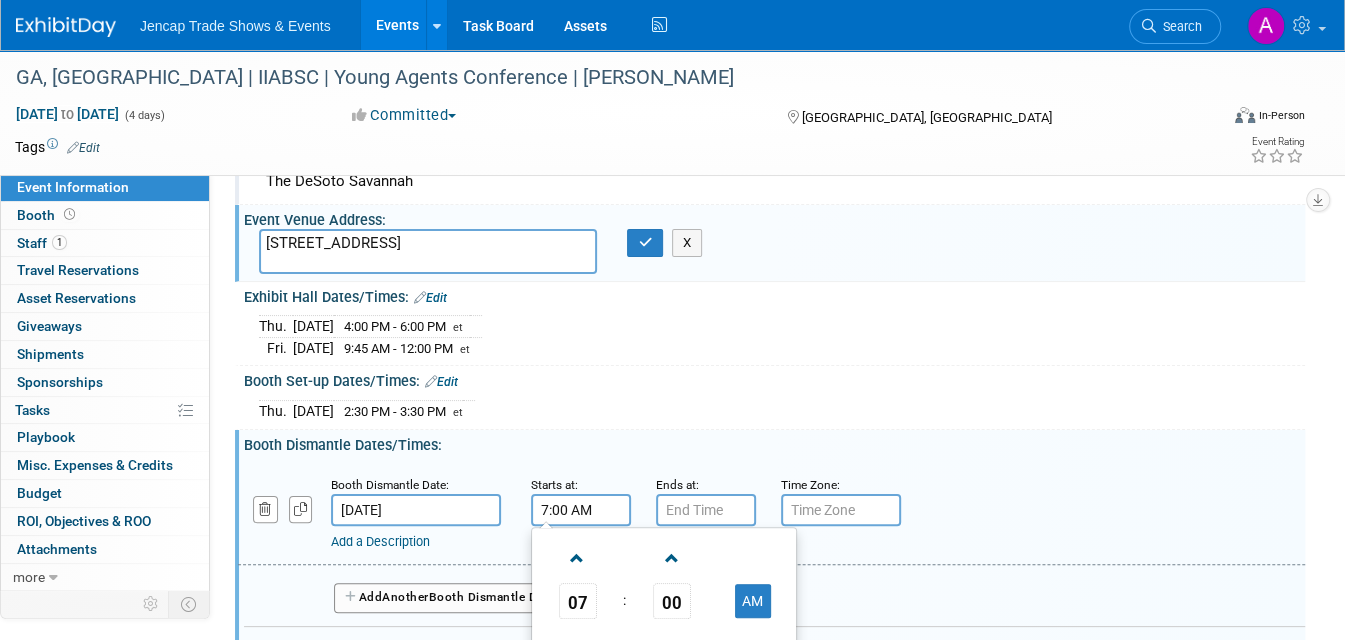 click on "7:00 AM" at bounding box center [581, 510] 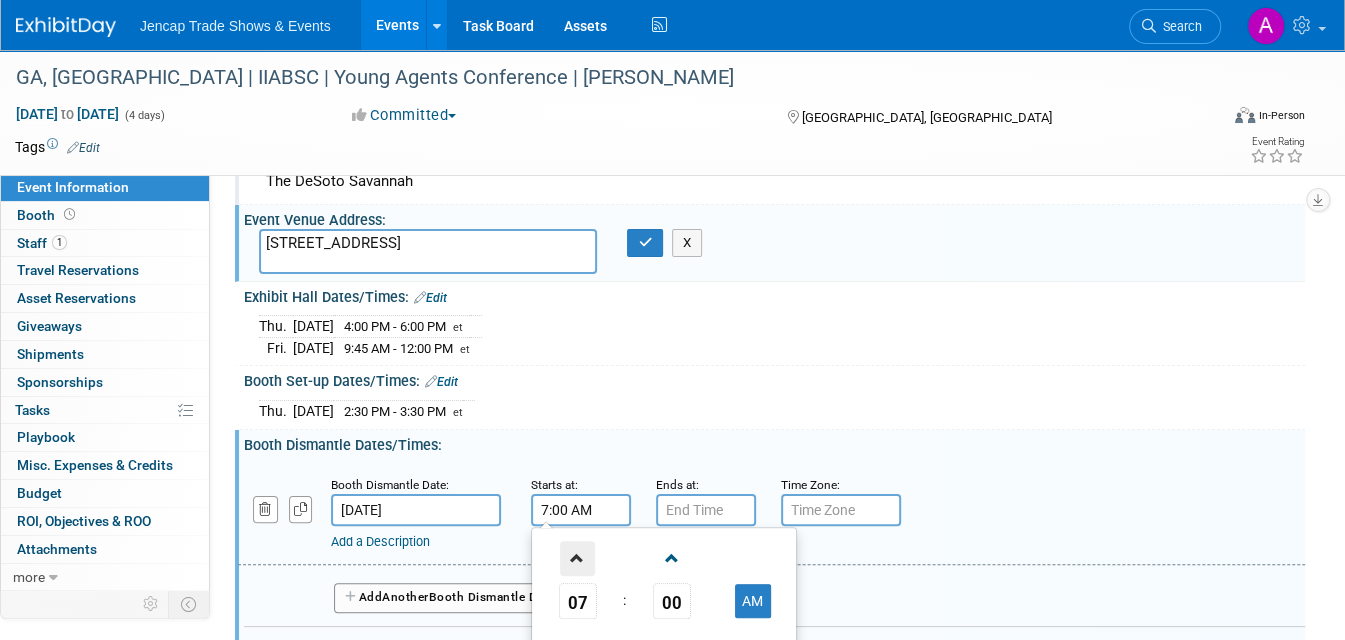 click at bounding box center (577, 558) 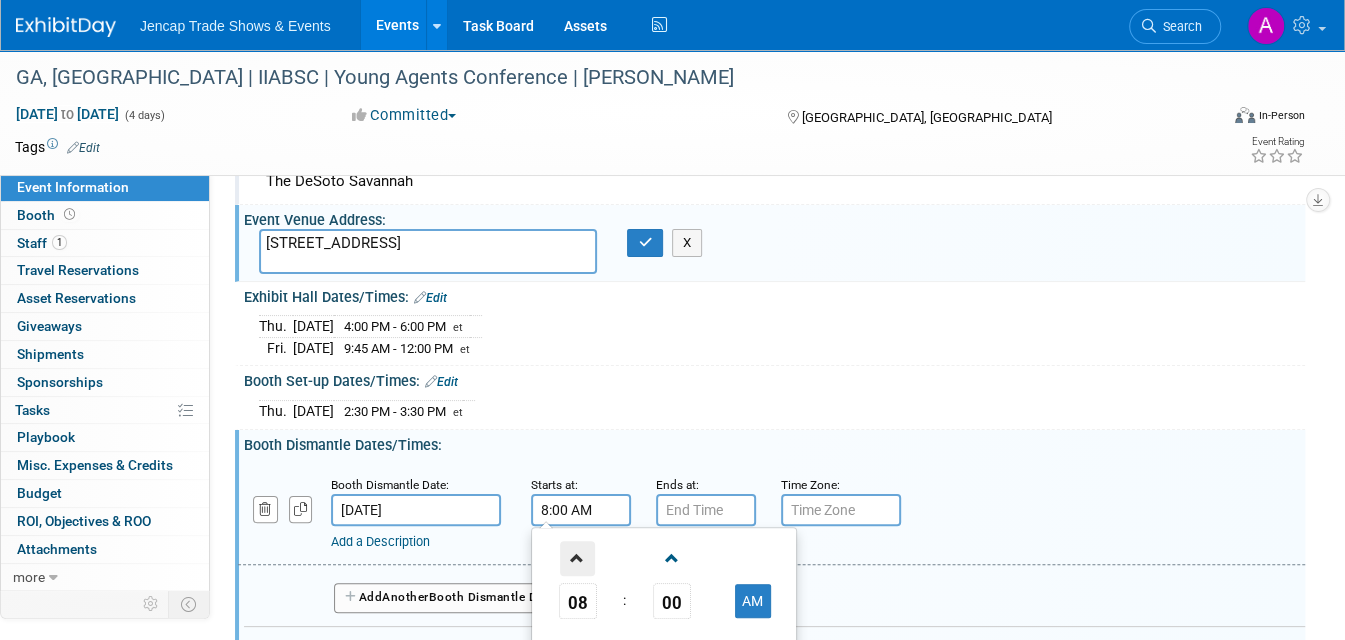 click at bounding box center [577, 558] 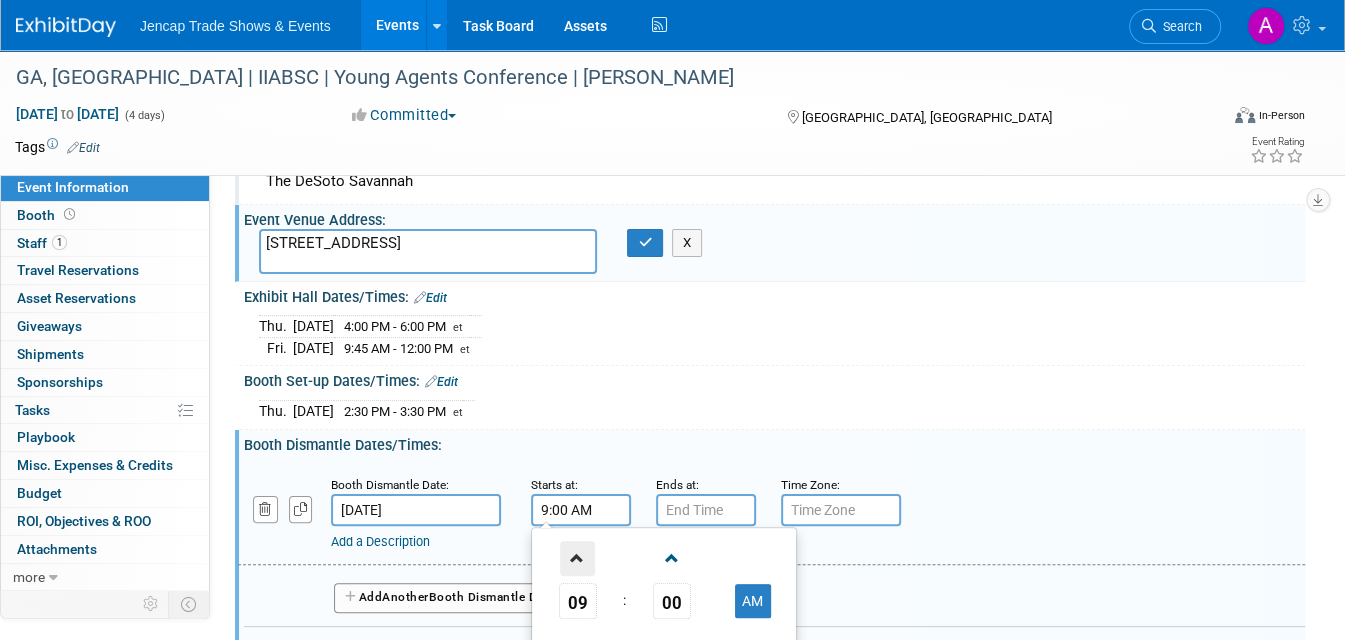 click at bounding box center [577, 558] 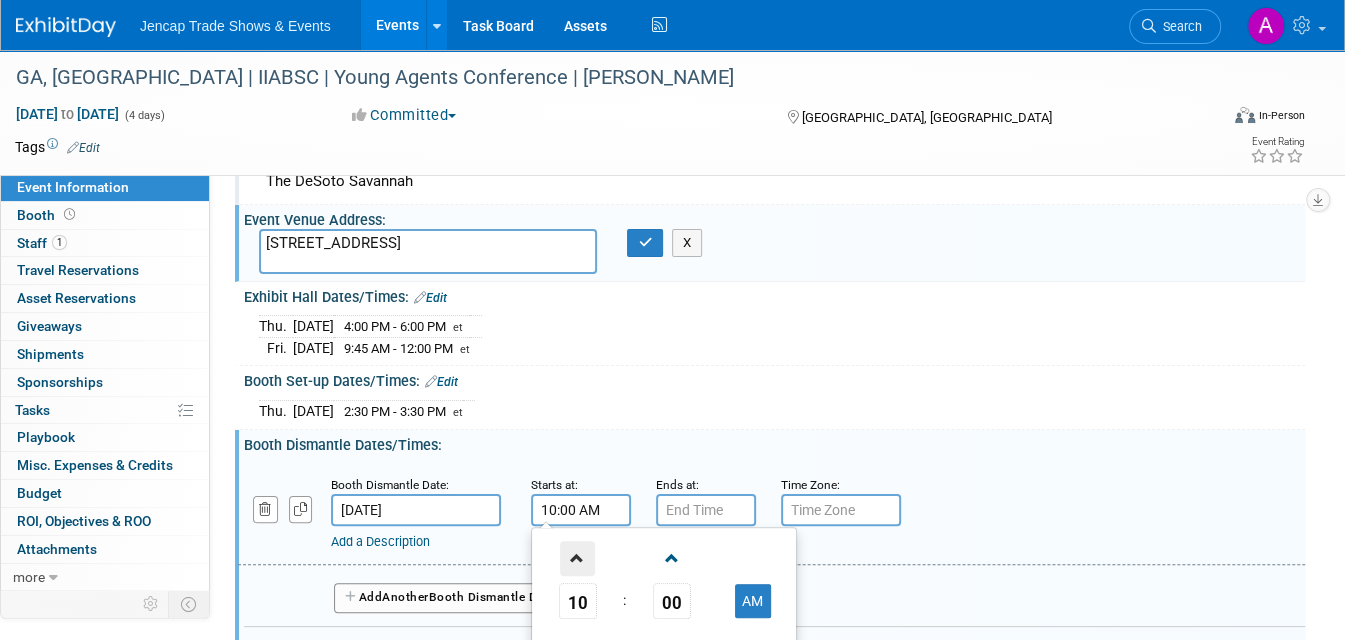 click at bounding box center [577, 558] 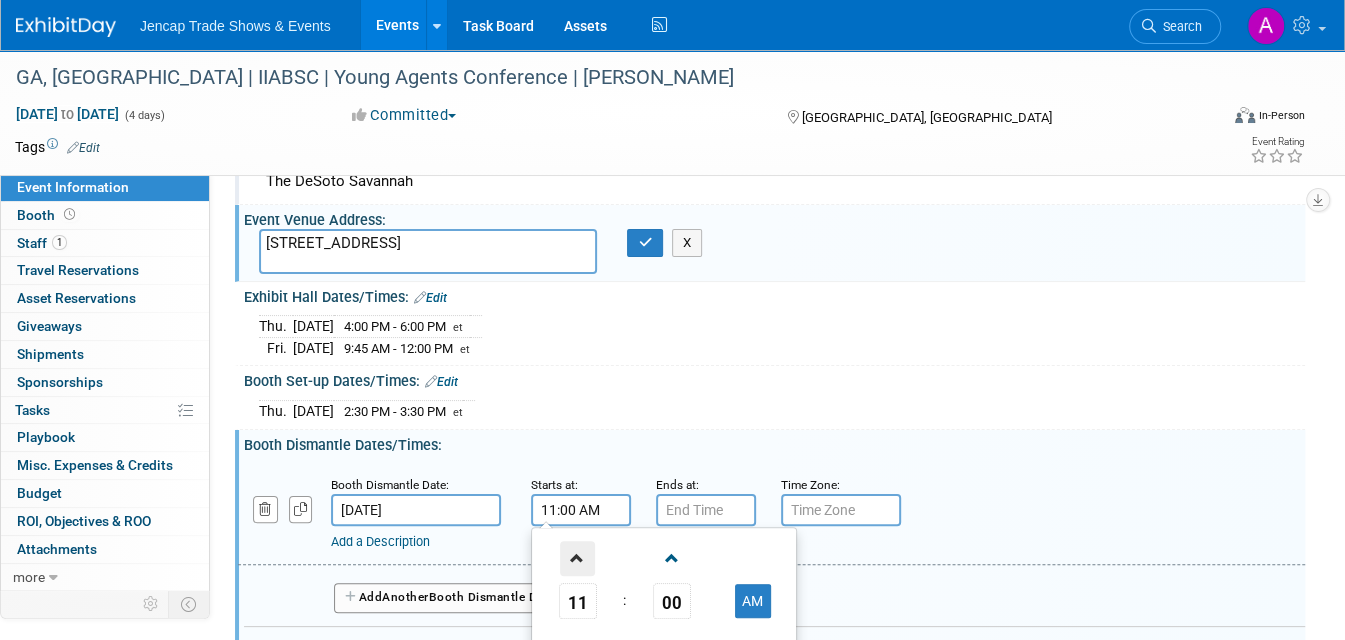 click at bounding box center (577, 558) 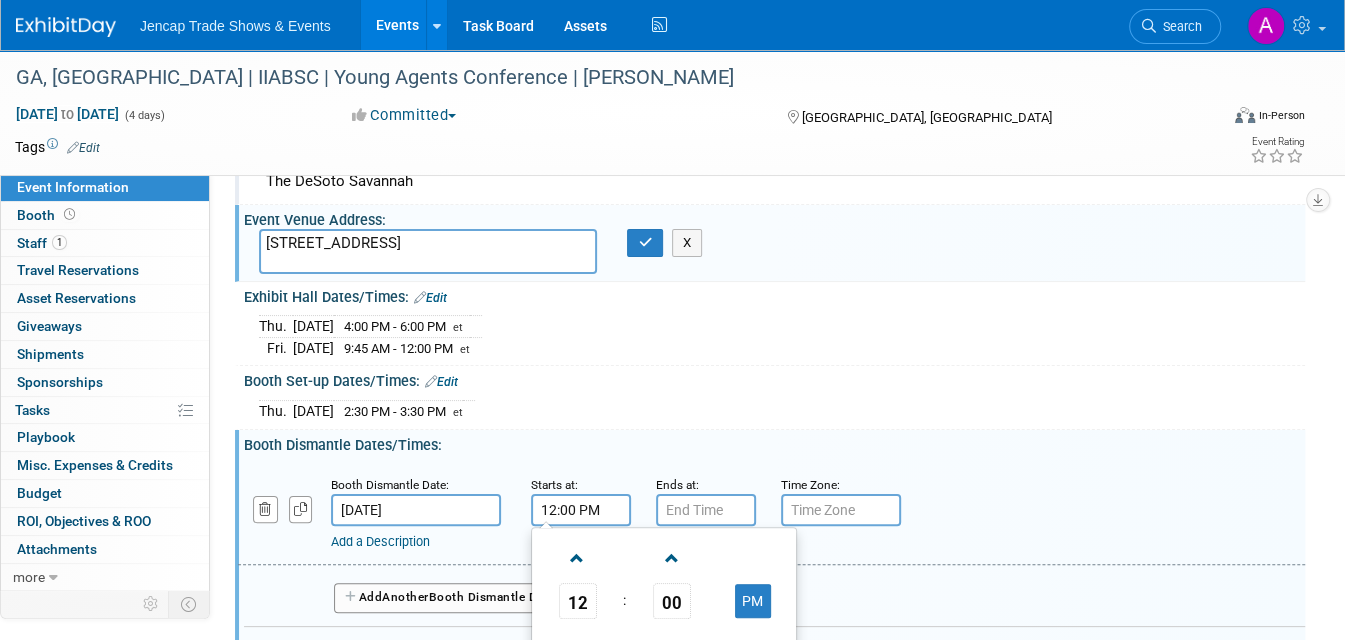 click at bounding box center [841, 510] 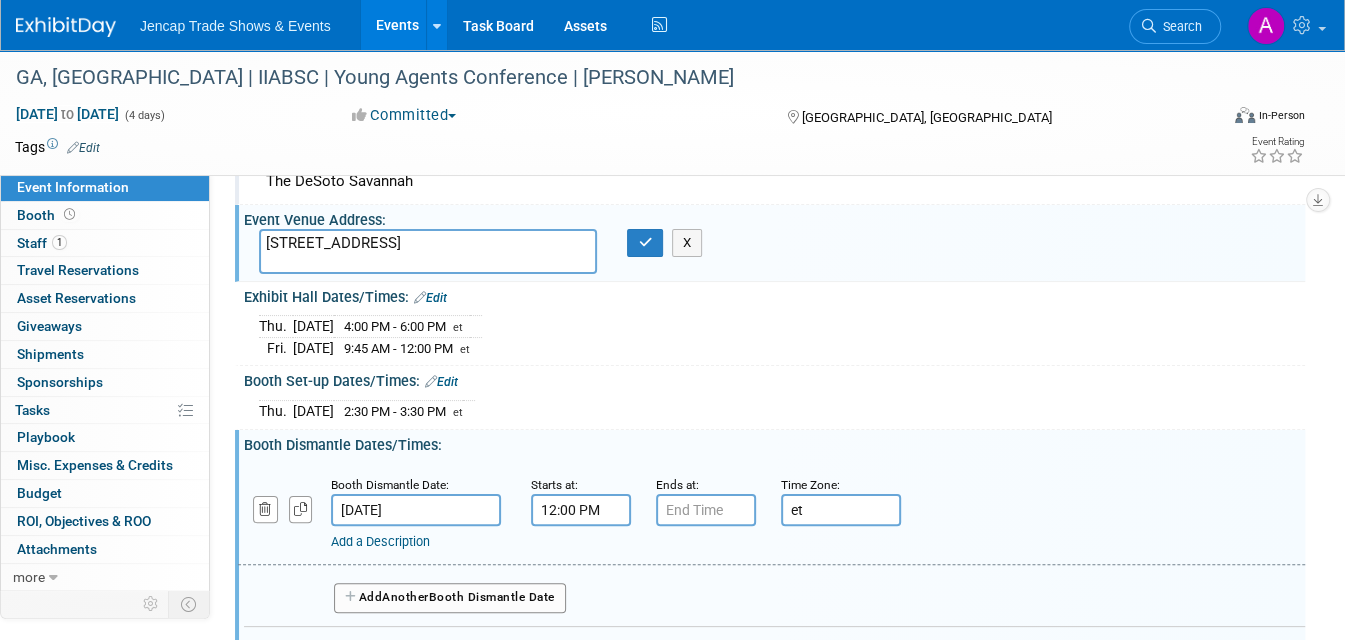 scroll, scrollTop: 122, scrollLeft: 0, axis: vertical 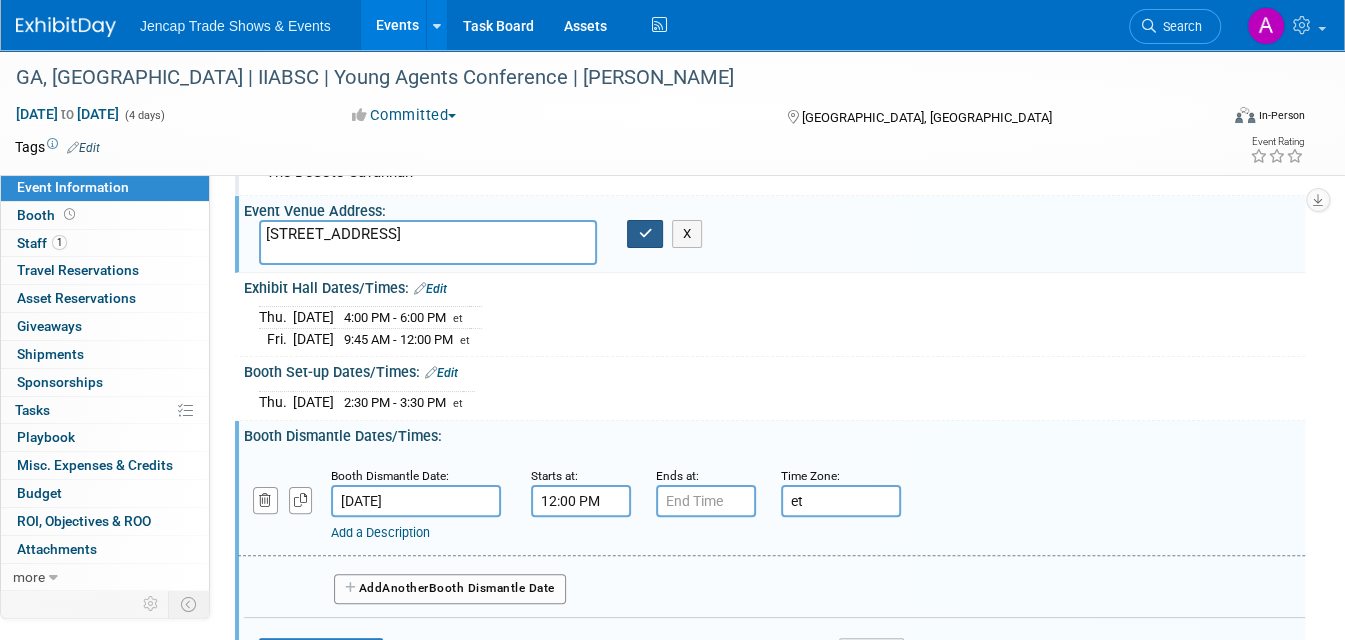 type on "et" 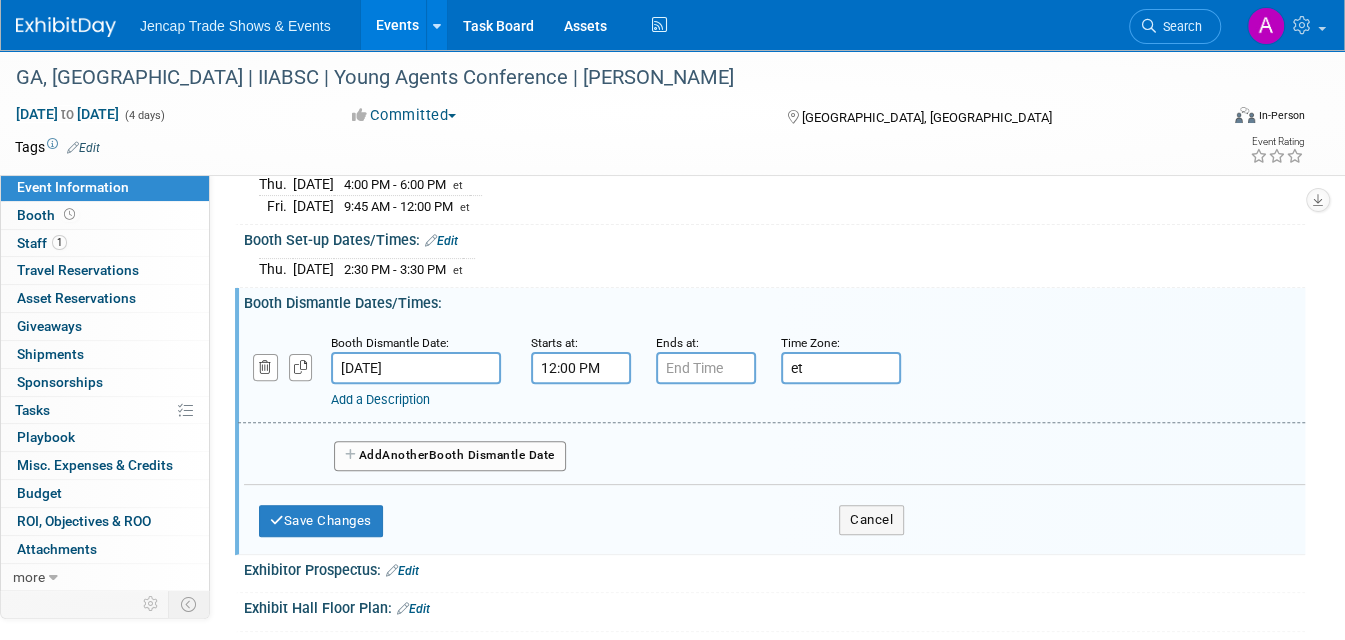 scroll, scrollTop: 275, scrollLeft: 0, axis: vertical 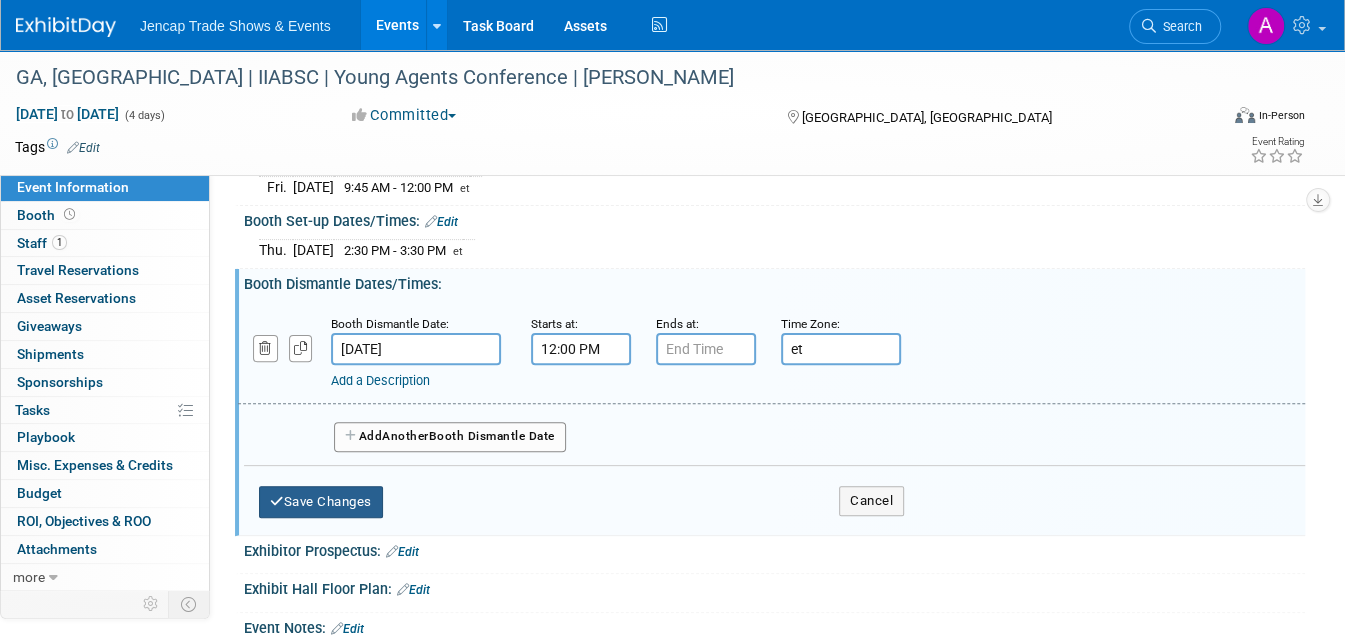 click on "Save Changes" at bounding box center [321, 502] 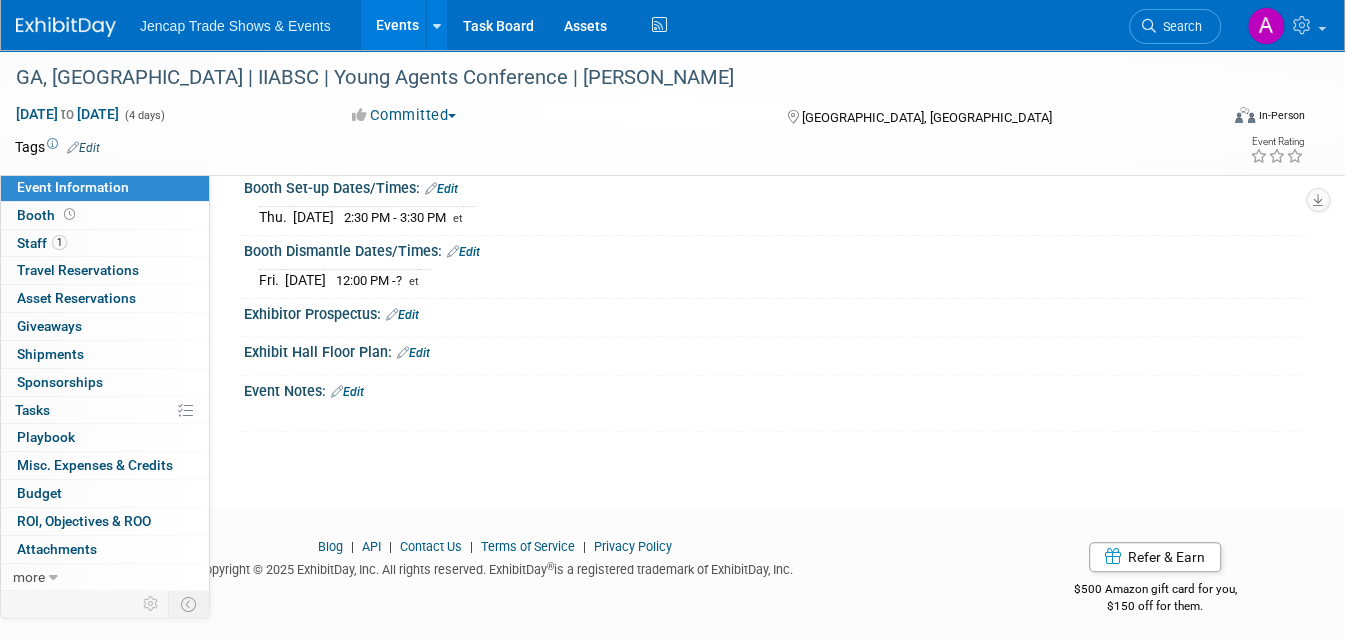 scroll, scrollTop: 257, scrollLeft: 0, axis: vertical 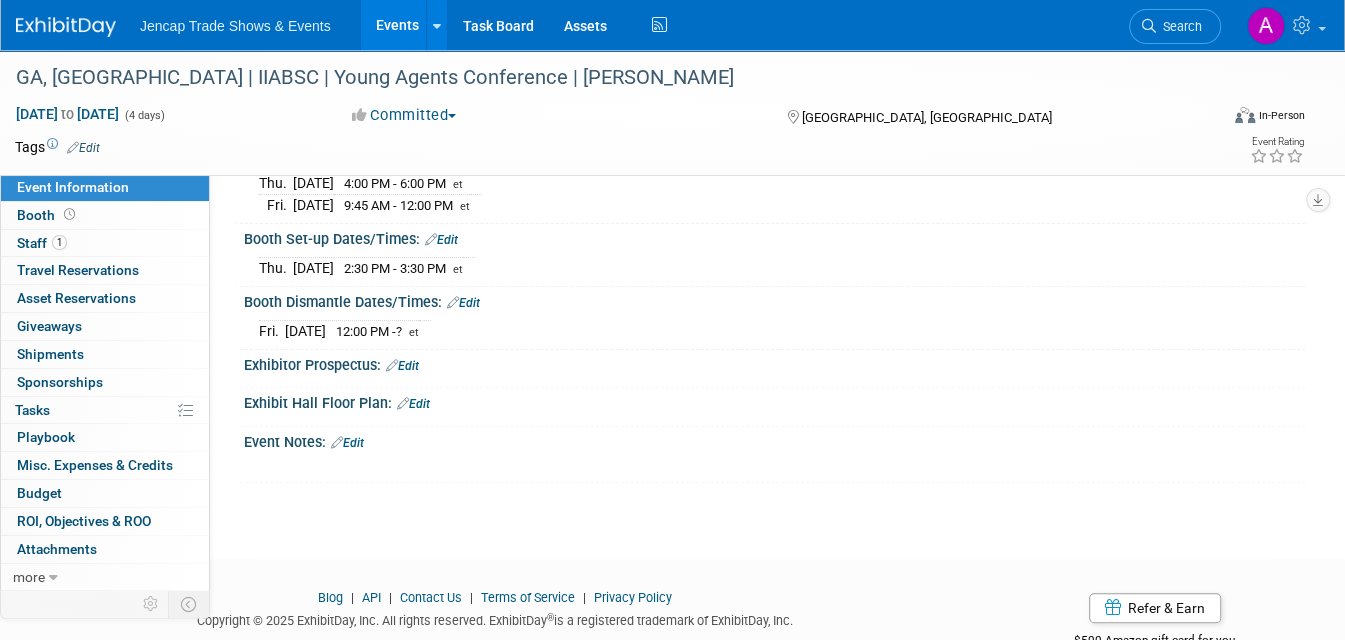 click on "Edit" at bounding box center [402, 366] 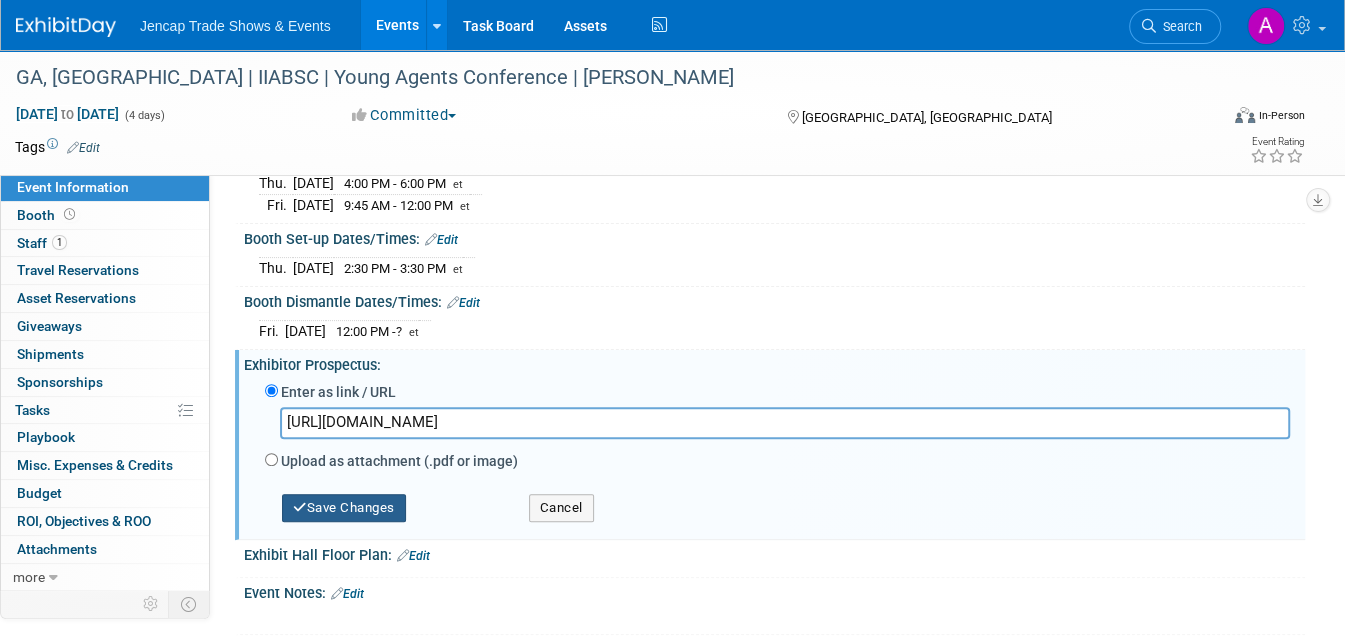 type on "https://www.iiabsc.com/Events/Pages/YoungAgentsConference/CE.aspx" 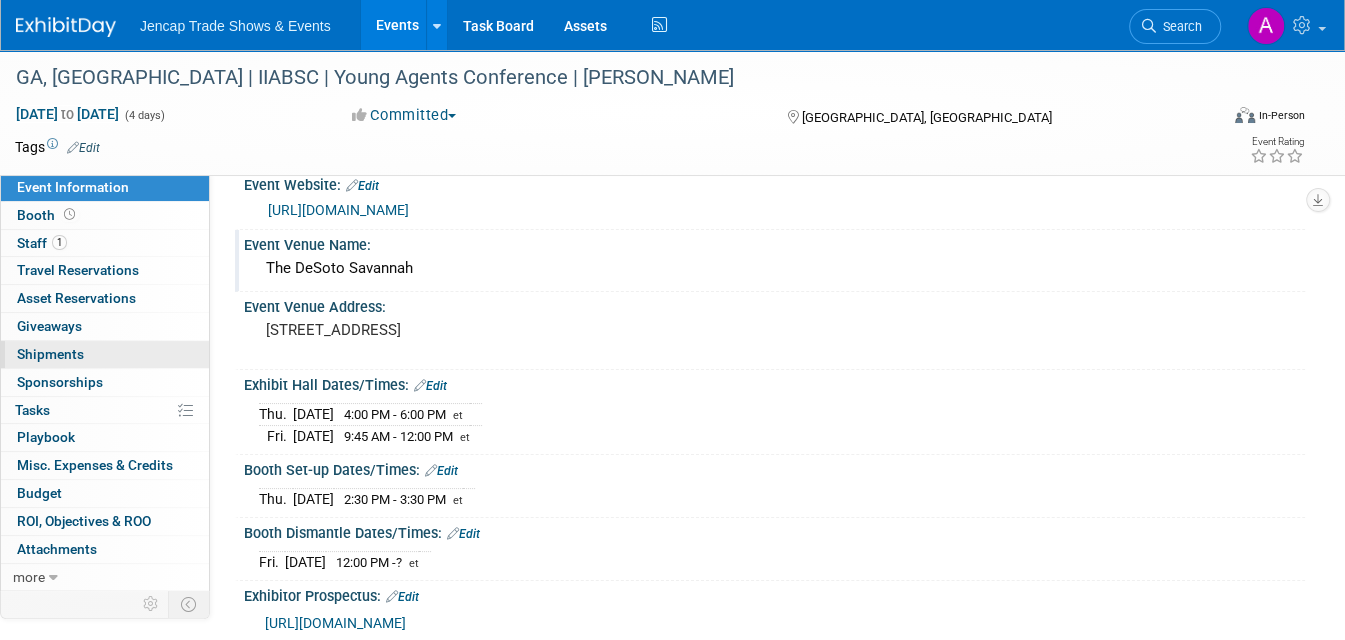 scroll, scrollTop: 0, scrollLeft: 0, axis: both 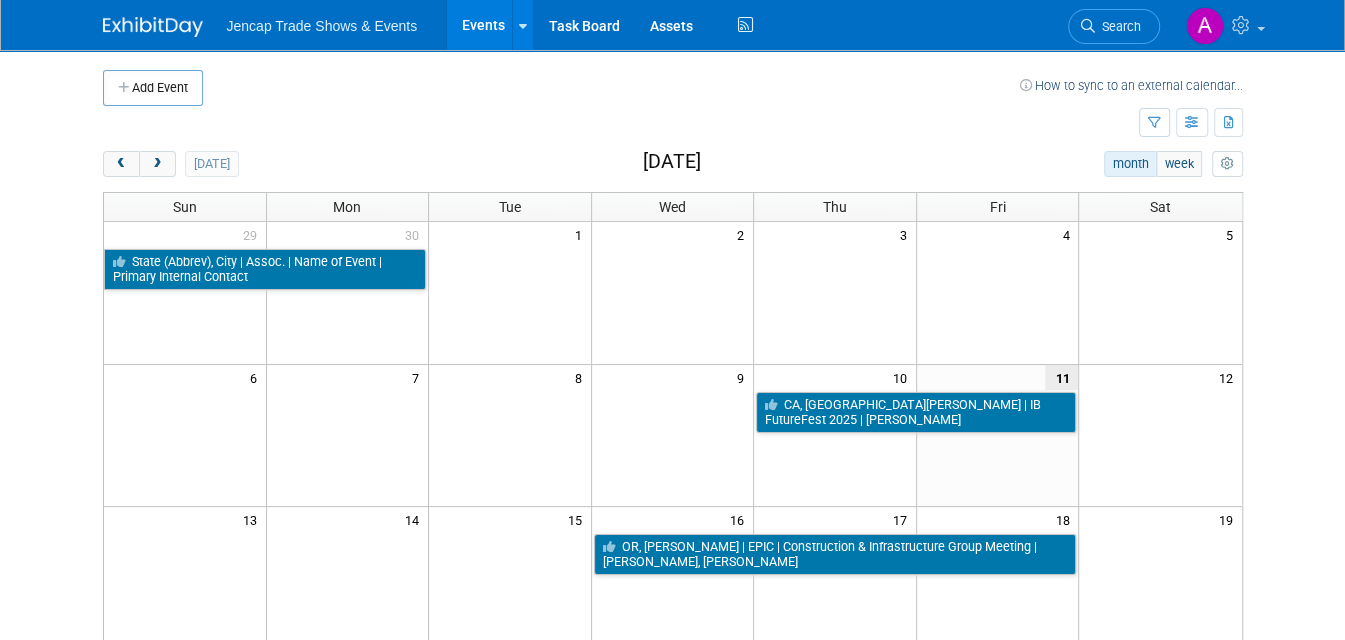 click on "1" at bounding box center (510, 234) 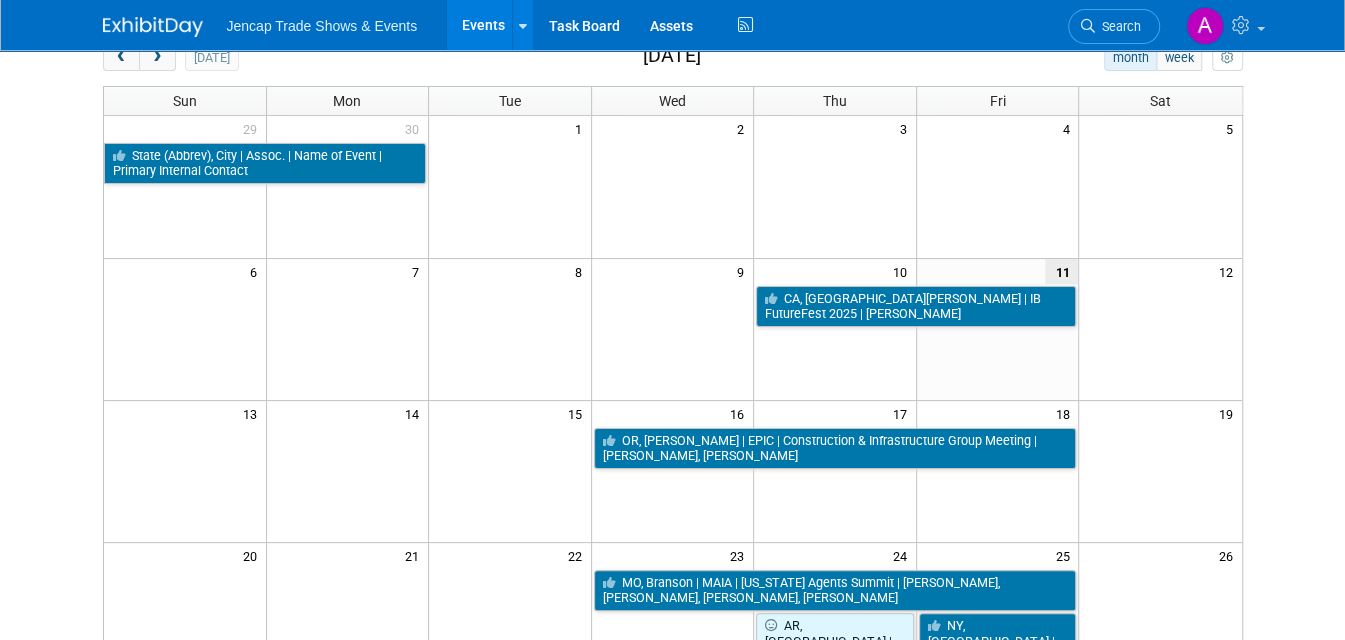 scroll, scrollTop: 69, scrollLeft: 0, axis: vertical 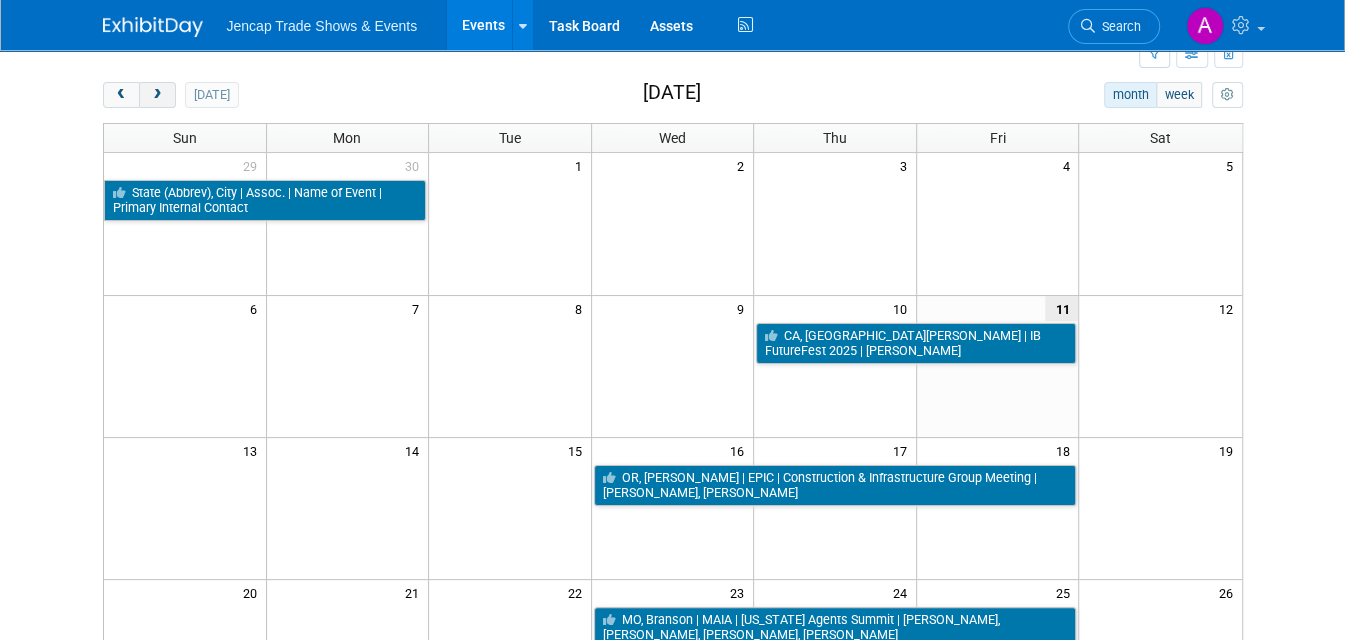 click at bounding box center (157, 95) 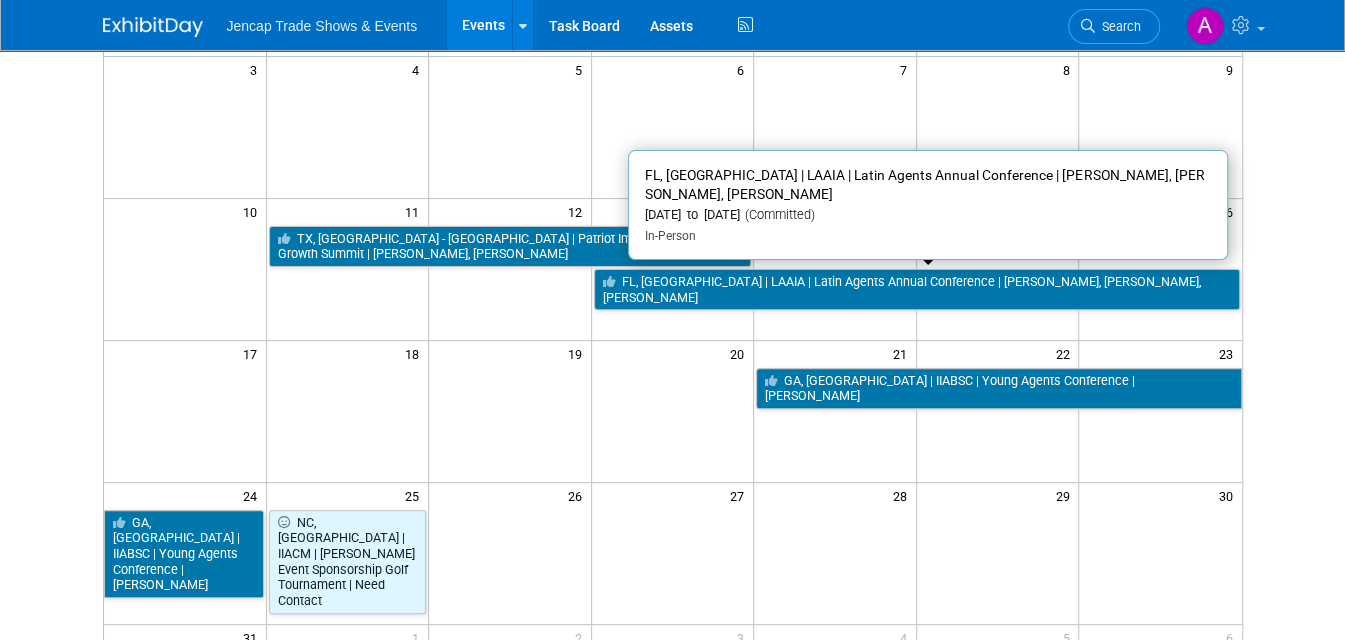 scroll, scrollTop: 309, scrollLeft: 0, axis: vertical 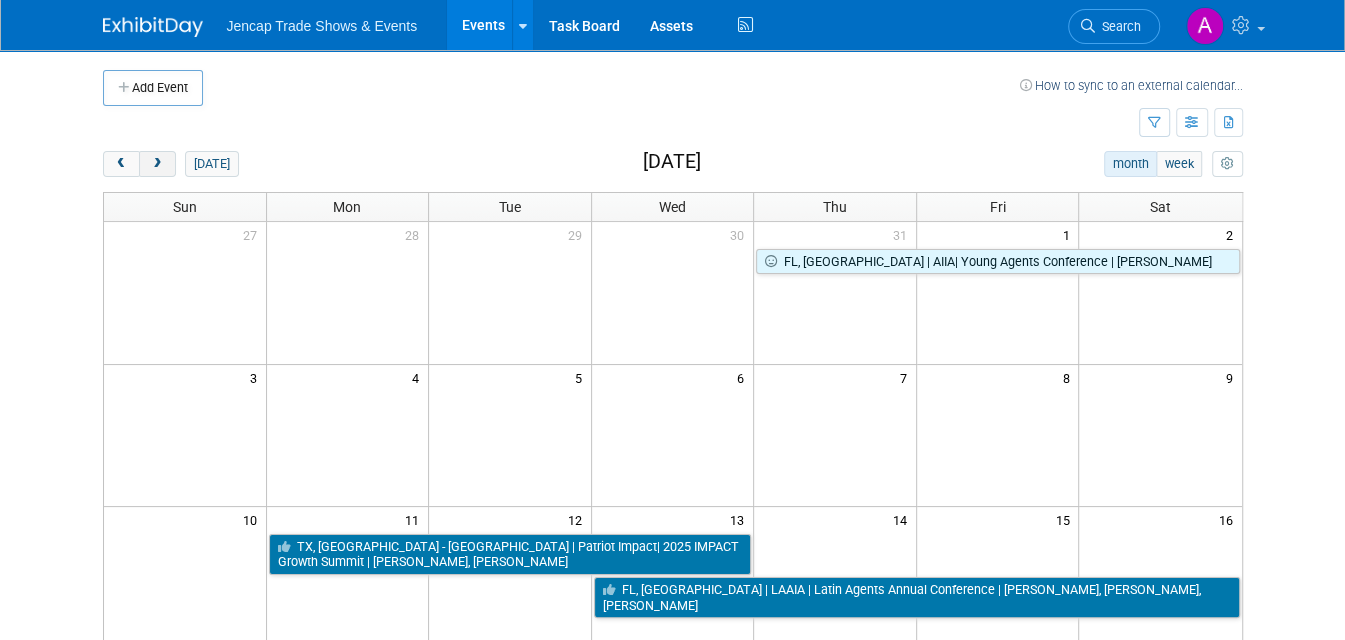 click at bounding box center [157, 164] 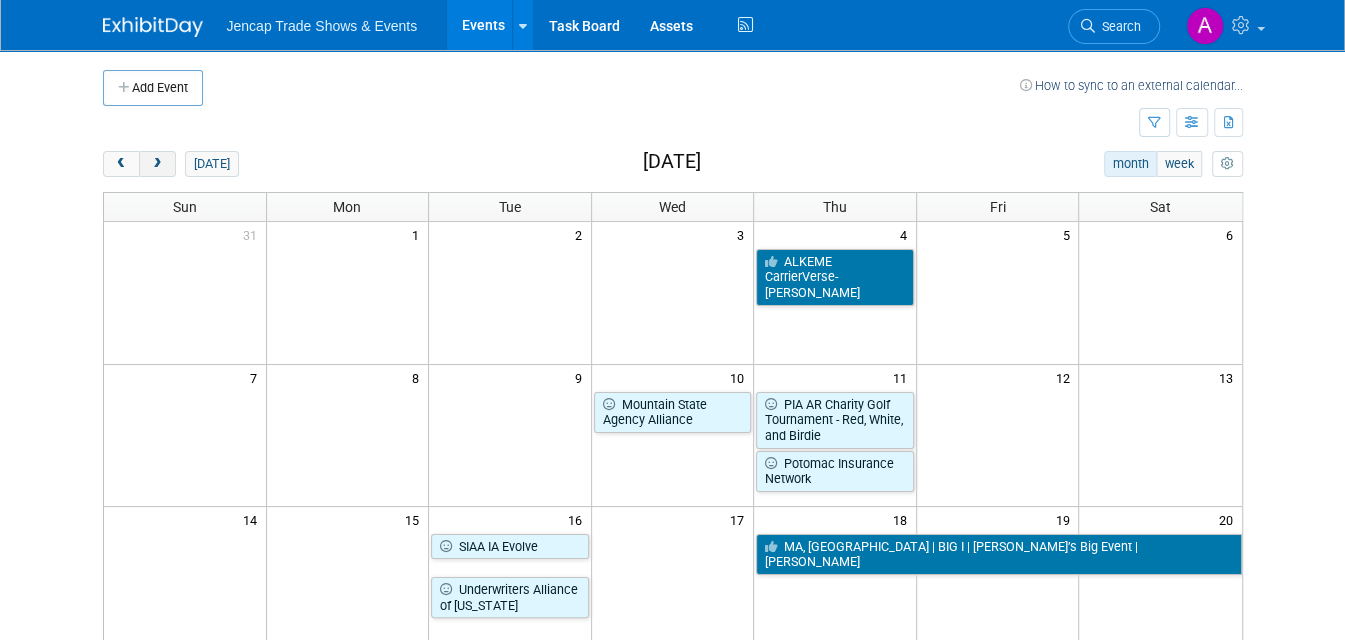 click at bounding box center (157, 164) 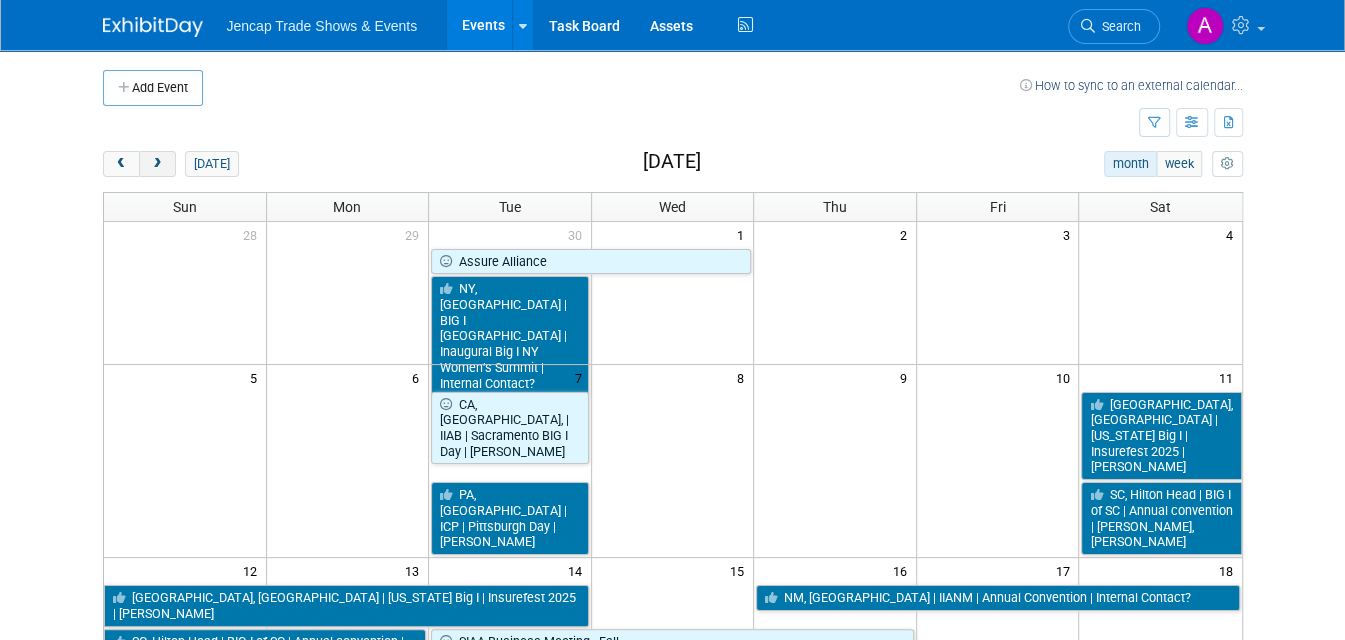 click at bounding box center (157, 164) 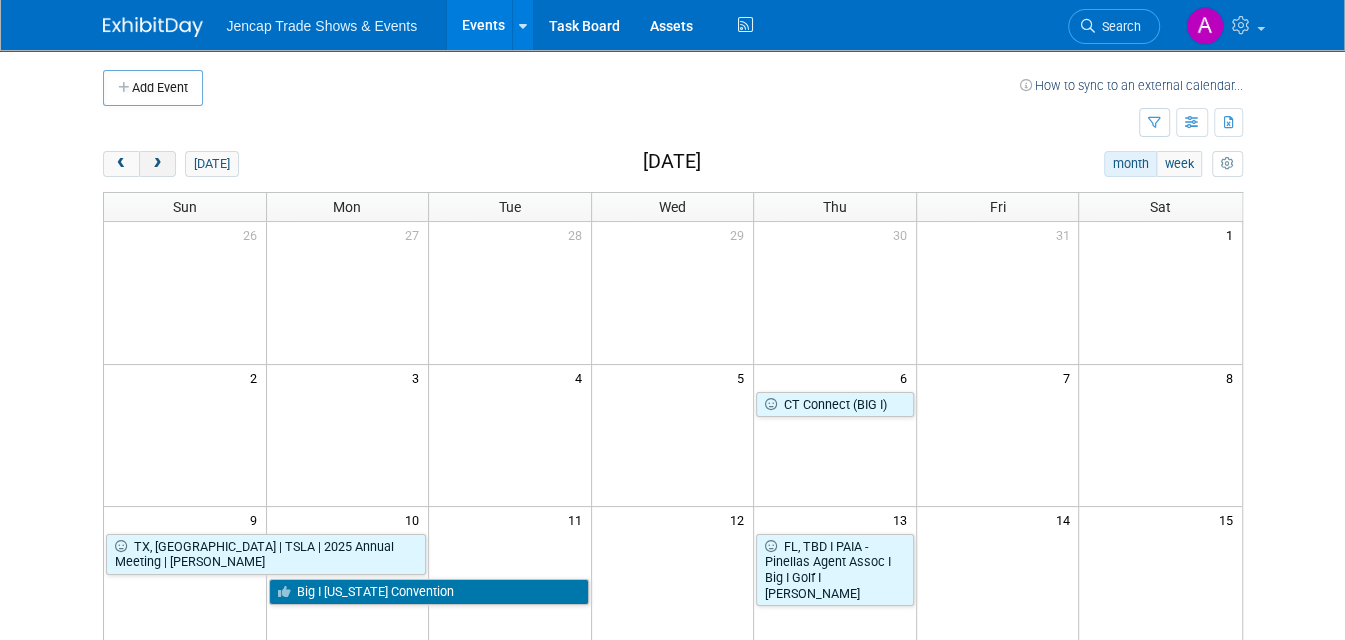 click at bounding box center (157, 164) 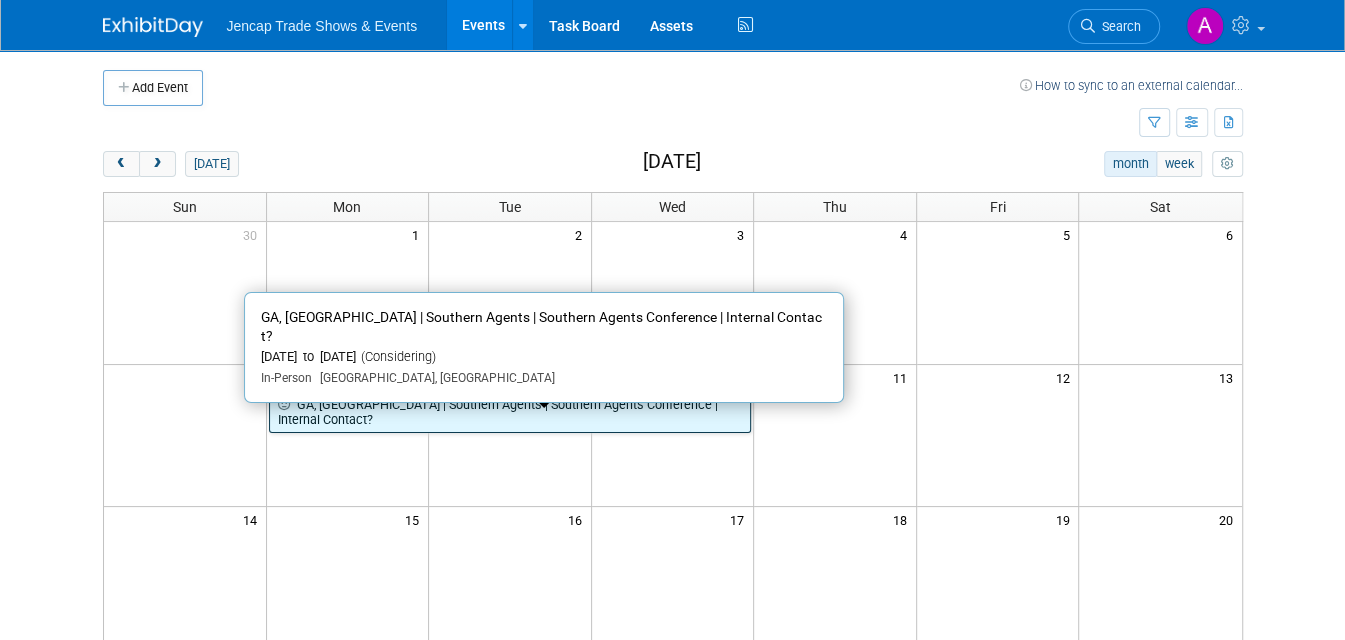 click on "GA, [GEOGRAPHIC_DATA] | Southern Agents | Southern Agents Conference | Internal Contact?" at bounding box center (510, 412) 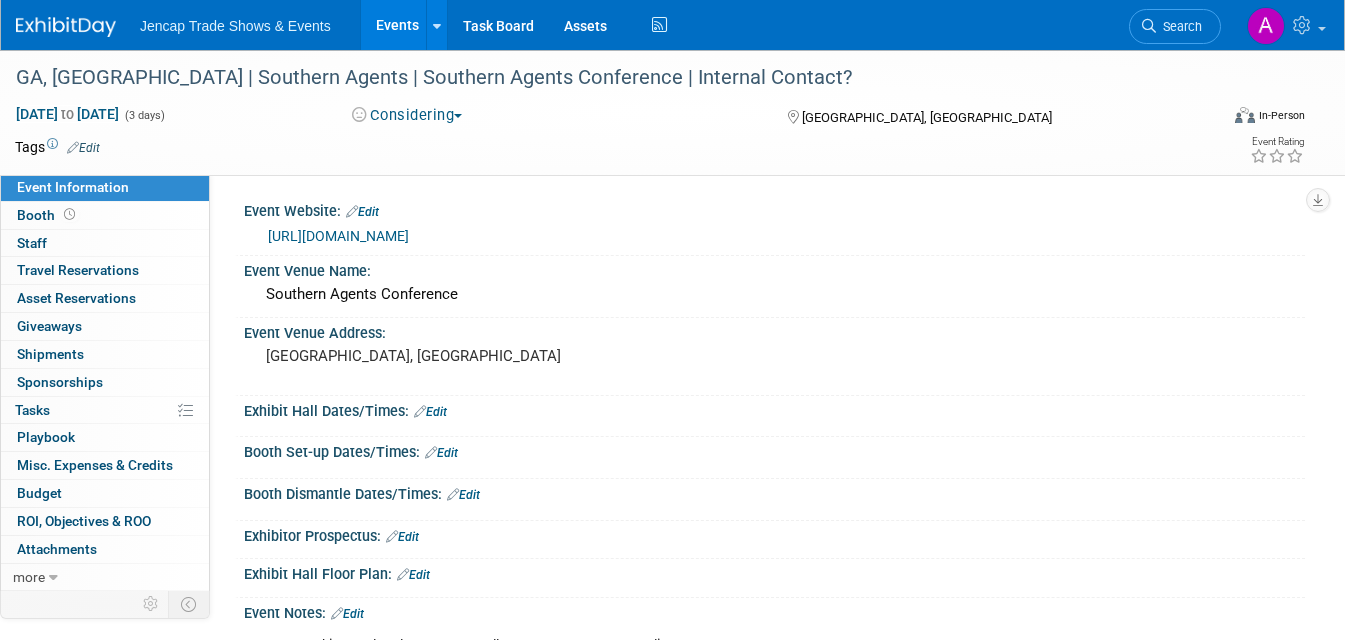 scroll, scrollTop: 0, scrollLeft: 0, axis: both 